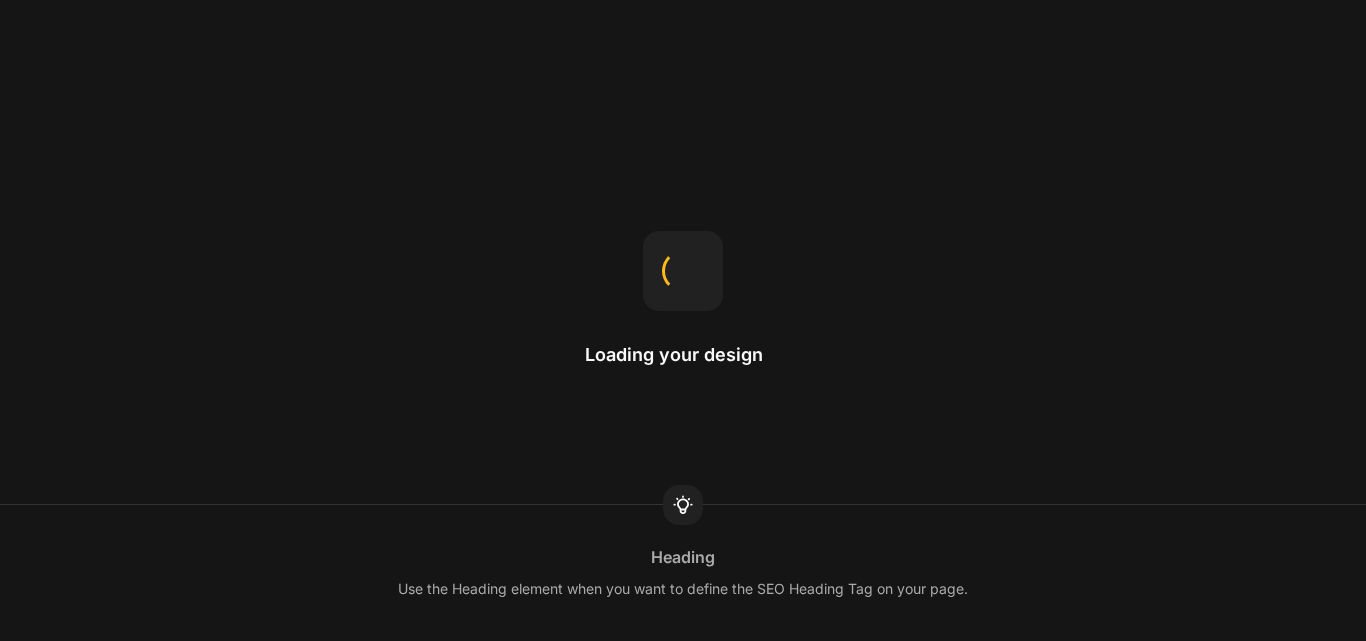 scroll, scrollTop: 0, scrollLeft: 0, axis: both 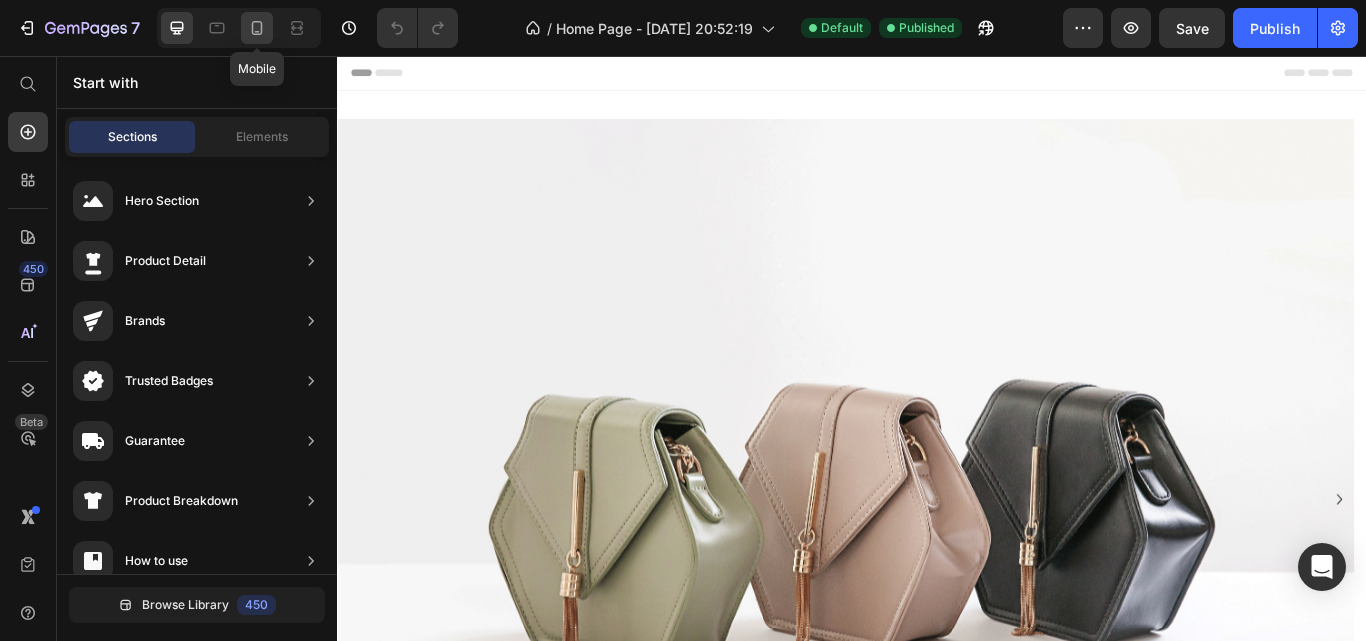 click 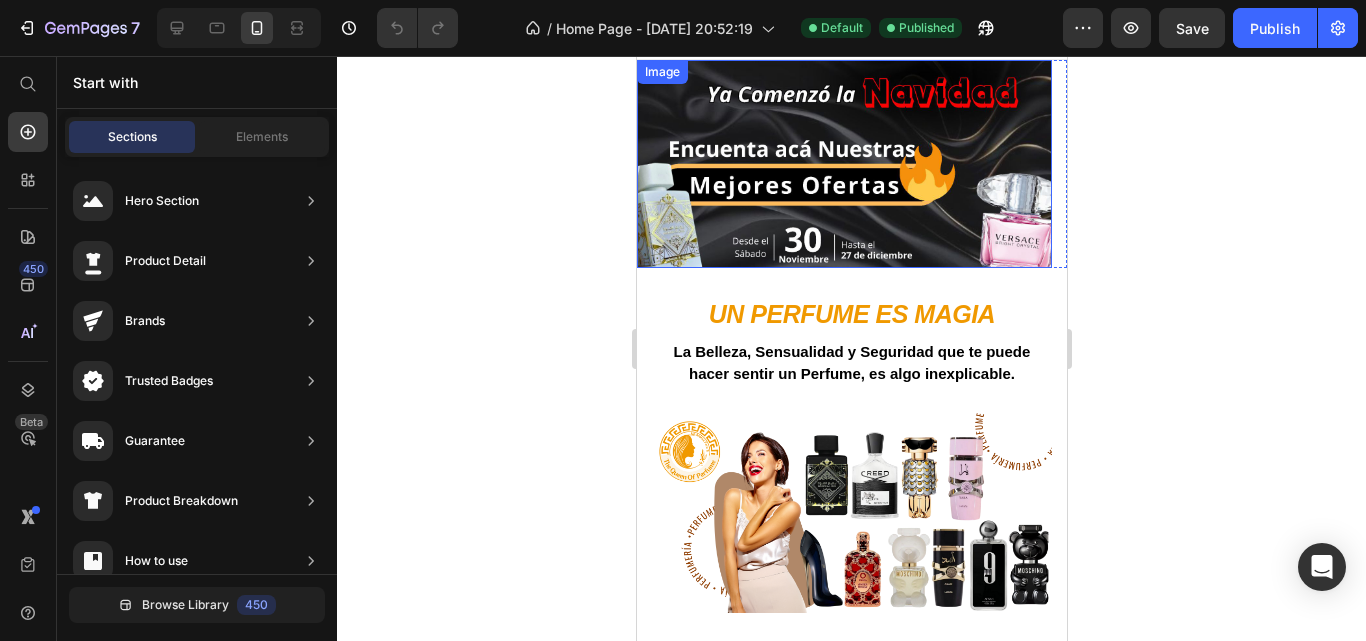 scroll, scrollTop: 100, scrollLeft: 0, axis: vertical 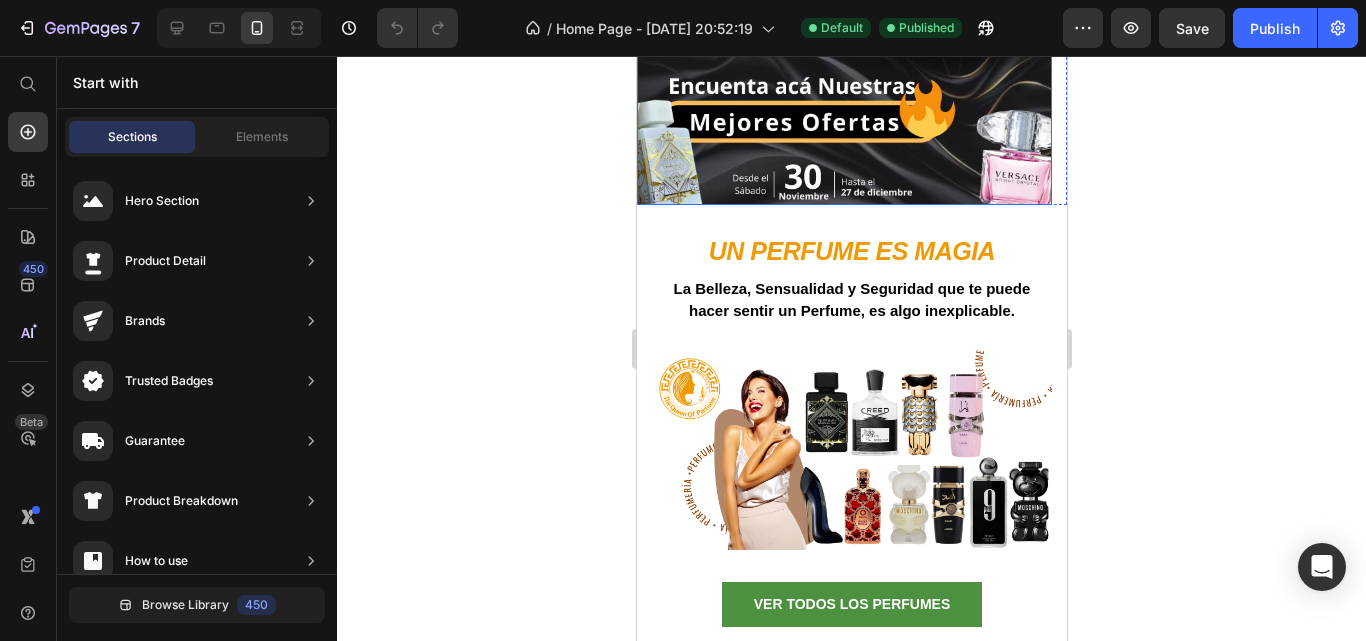 click at bounding box center [843, 101] 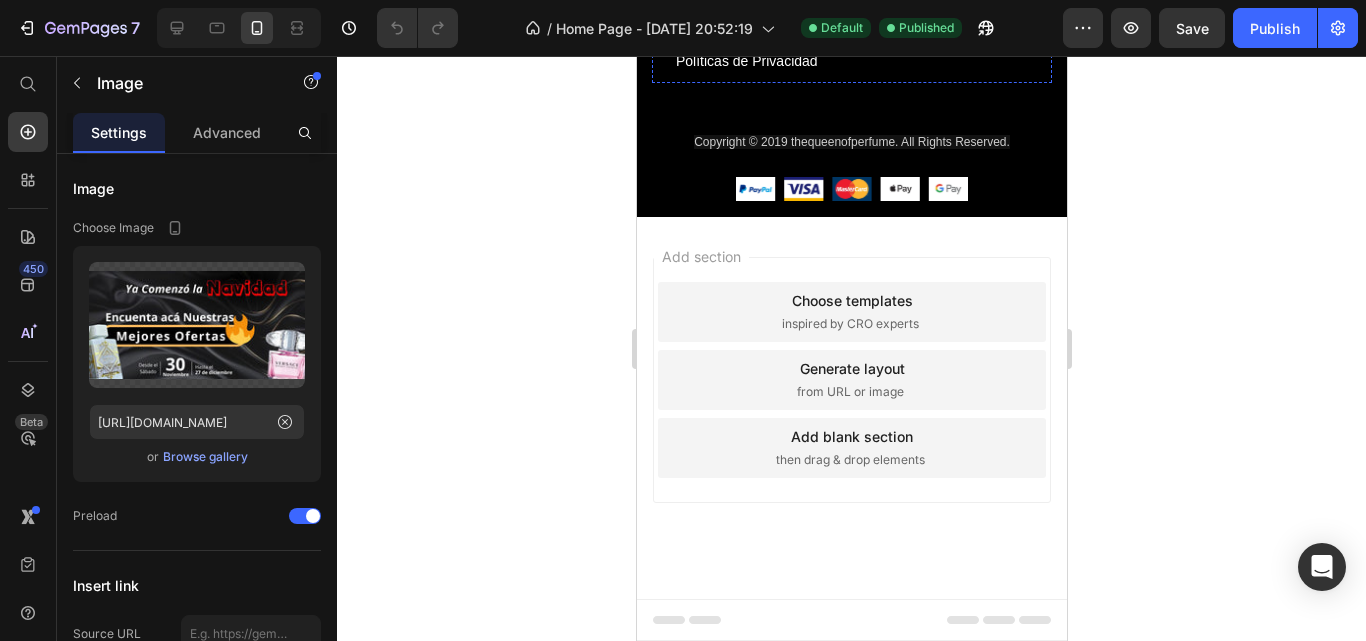 scroll, scrollTop: 5700, scrollLeft: 0, axis: vertical 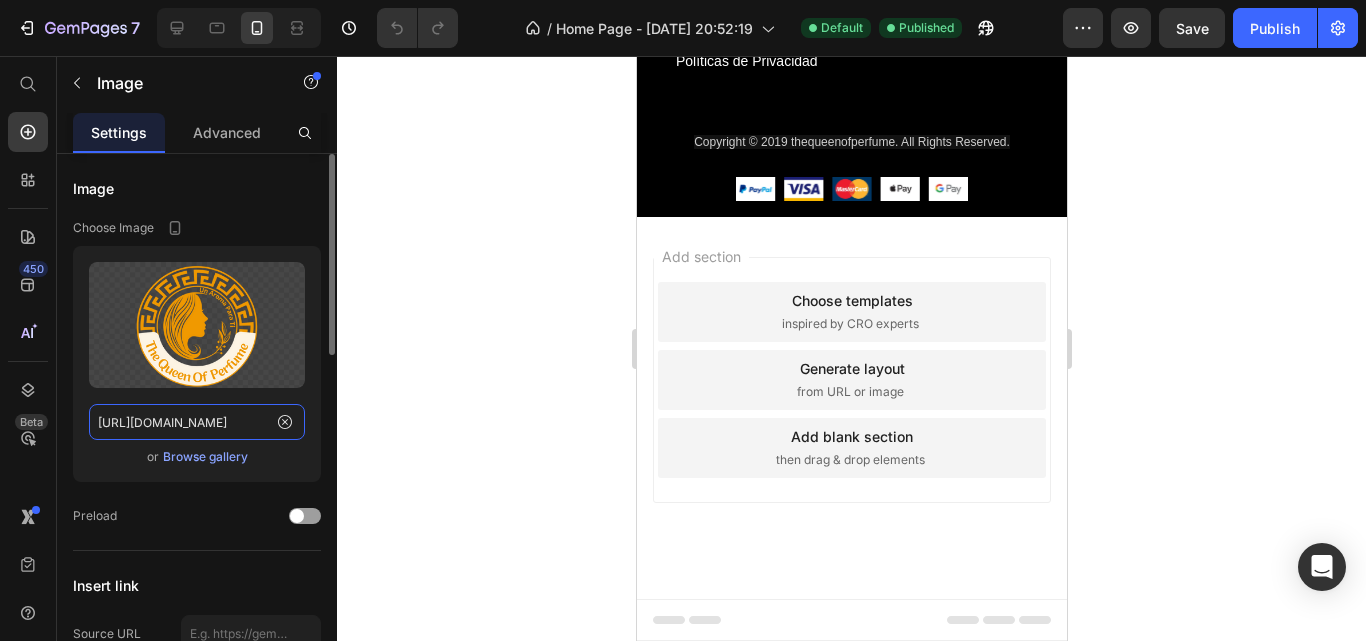 click on "[URL][DOMAIN_NAME]" 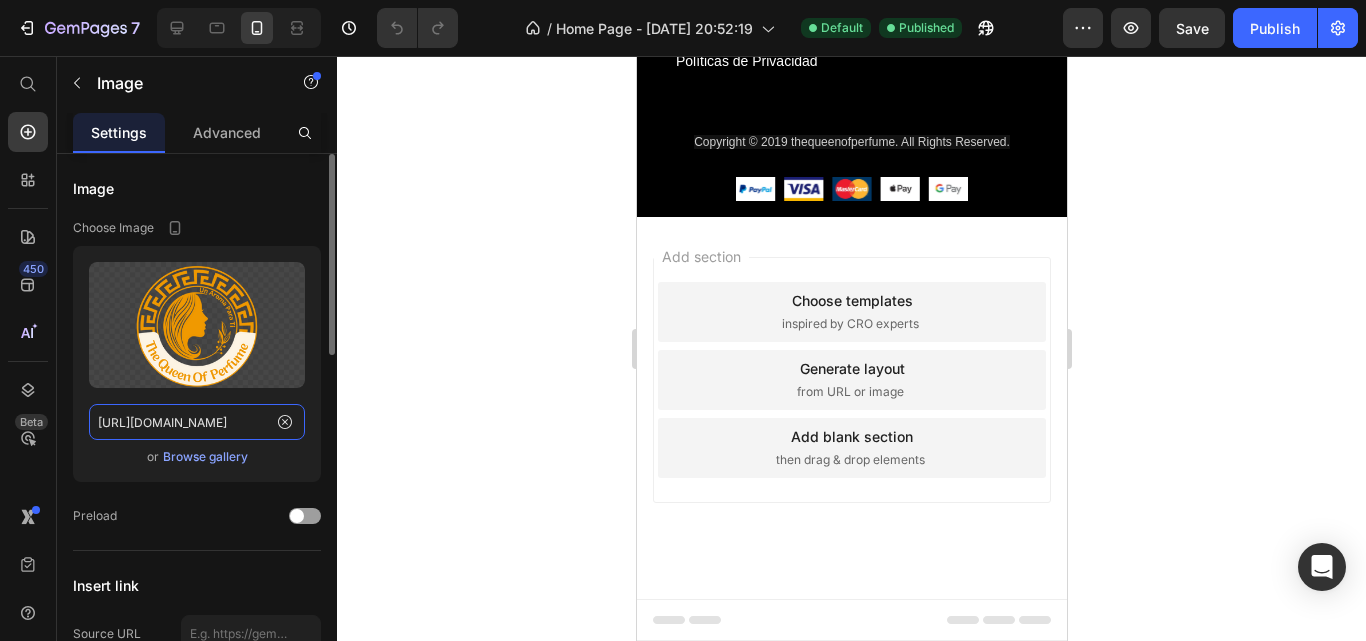paste on "perfumeria.png?v=1751651680" 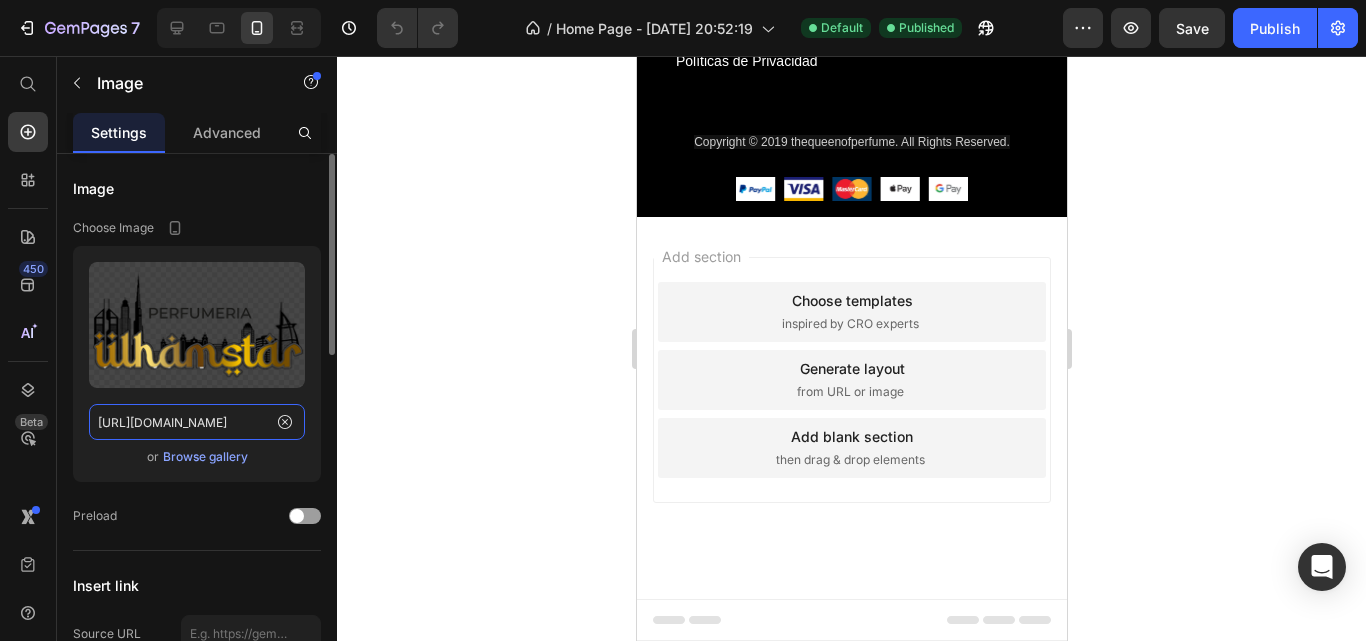 scroll, scrollTop: 0, scrollLeft: 315, axis: horizontal 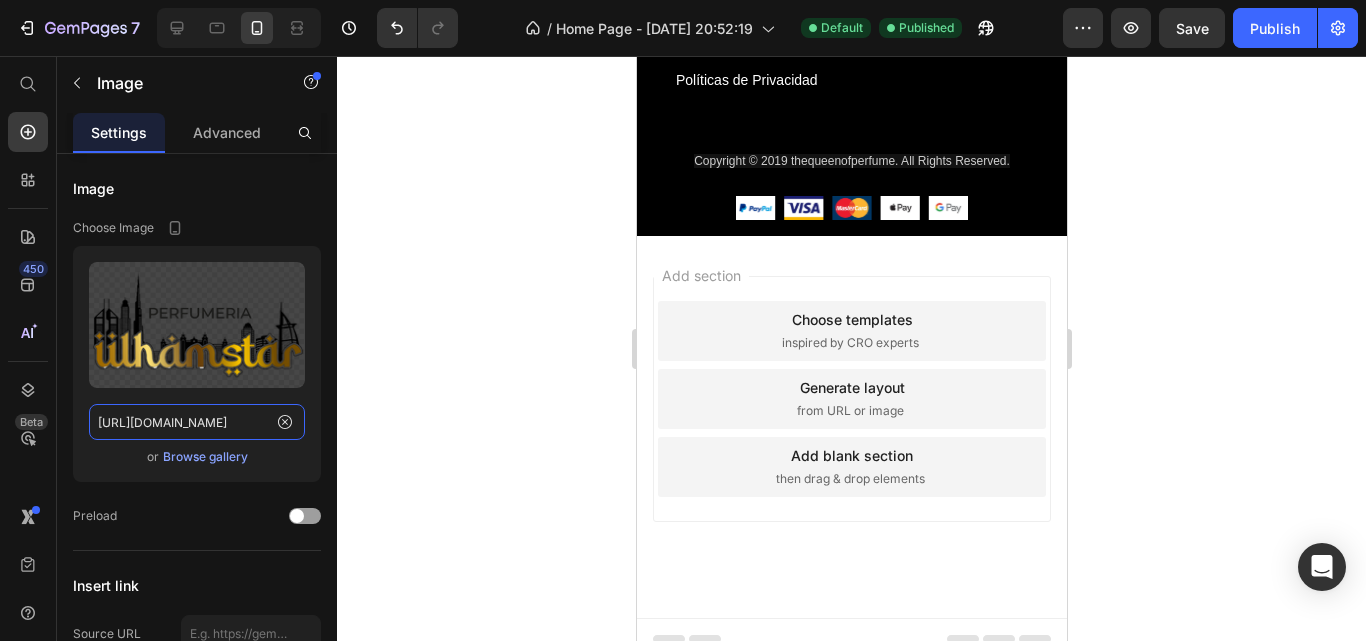 type on "[URL][DOMAIN_NAME]" 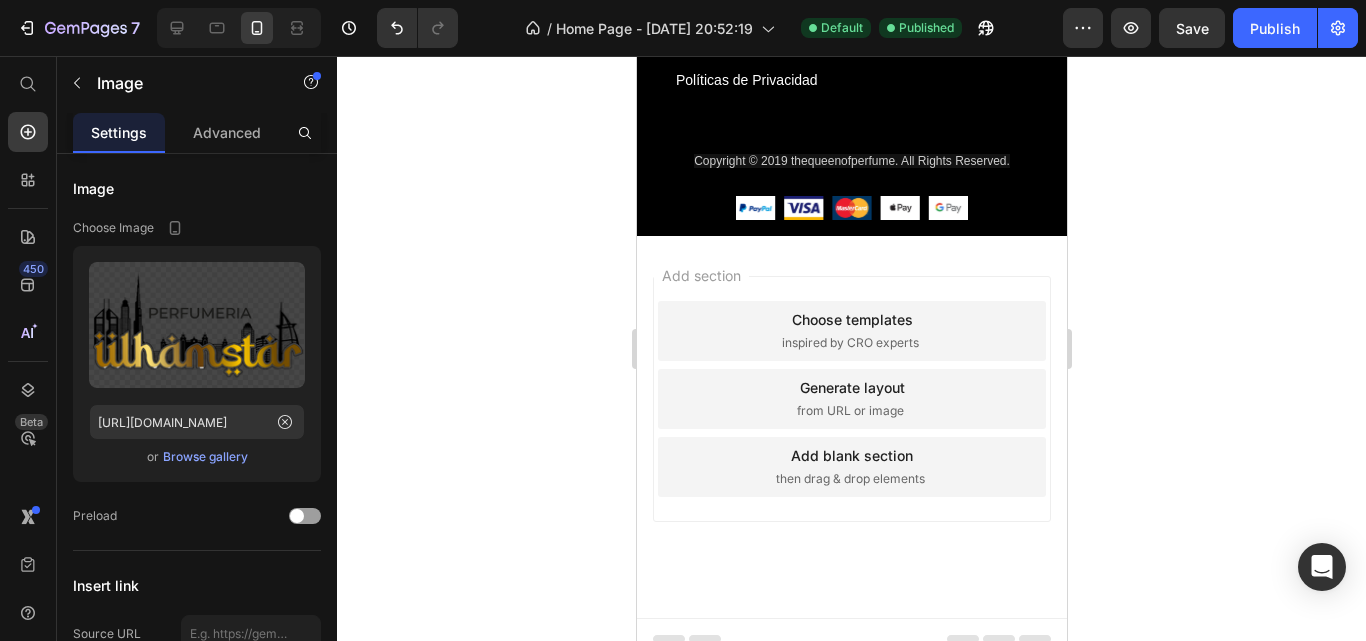 click at bounding box center (851, -271) 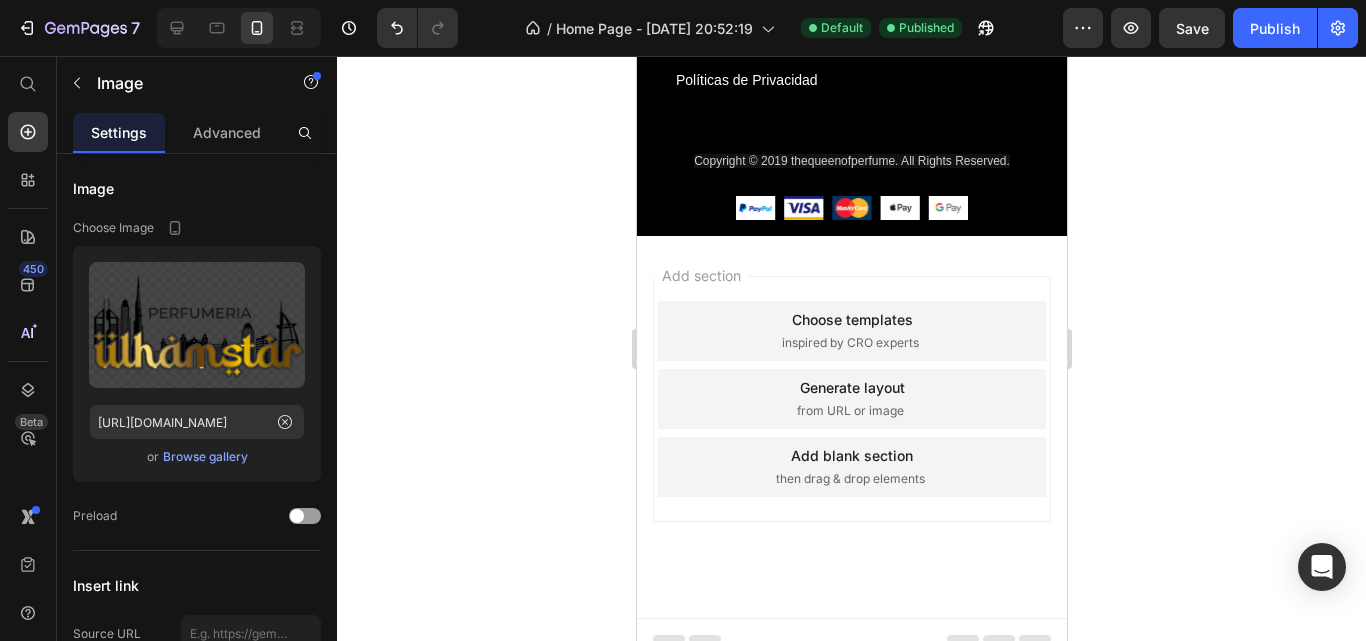 click 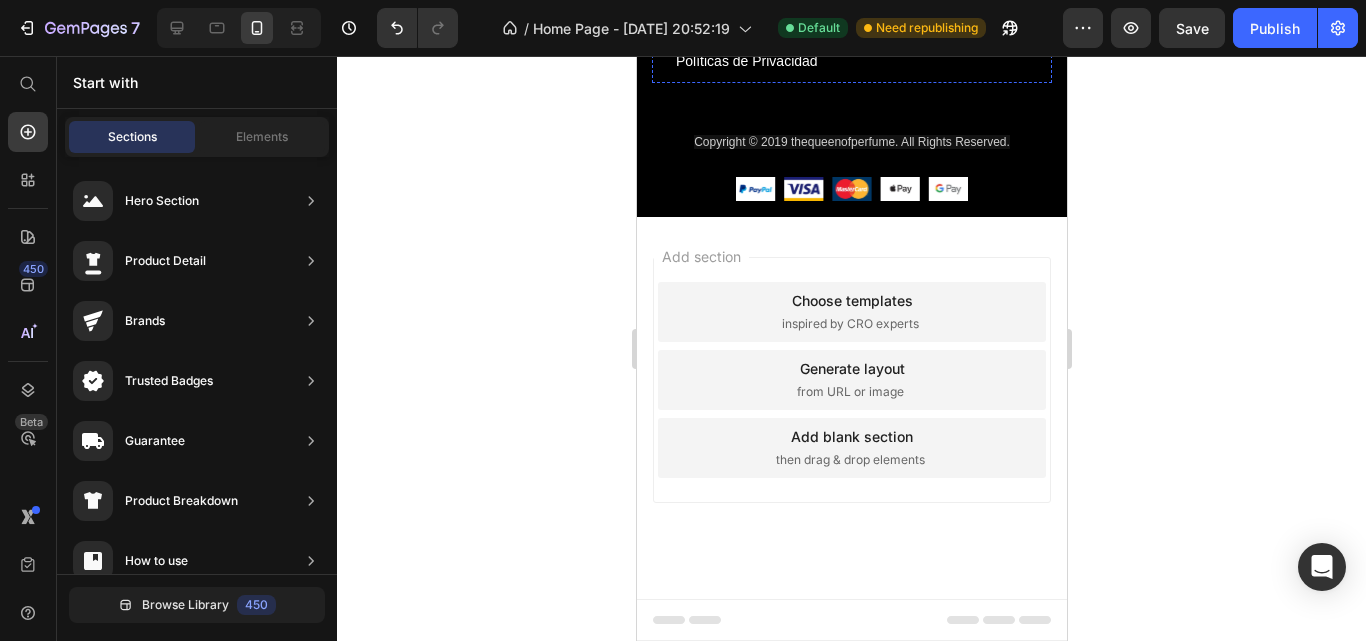 scroll, scrollTop: 5500, scrollLeft: 0, axis: vertical 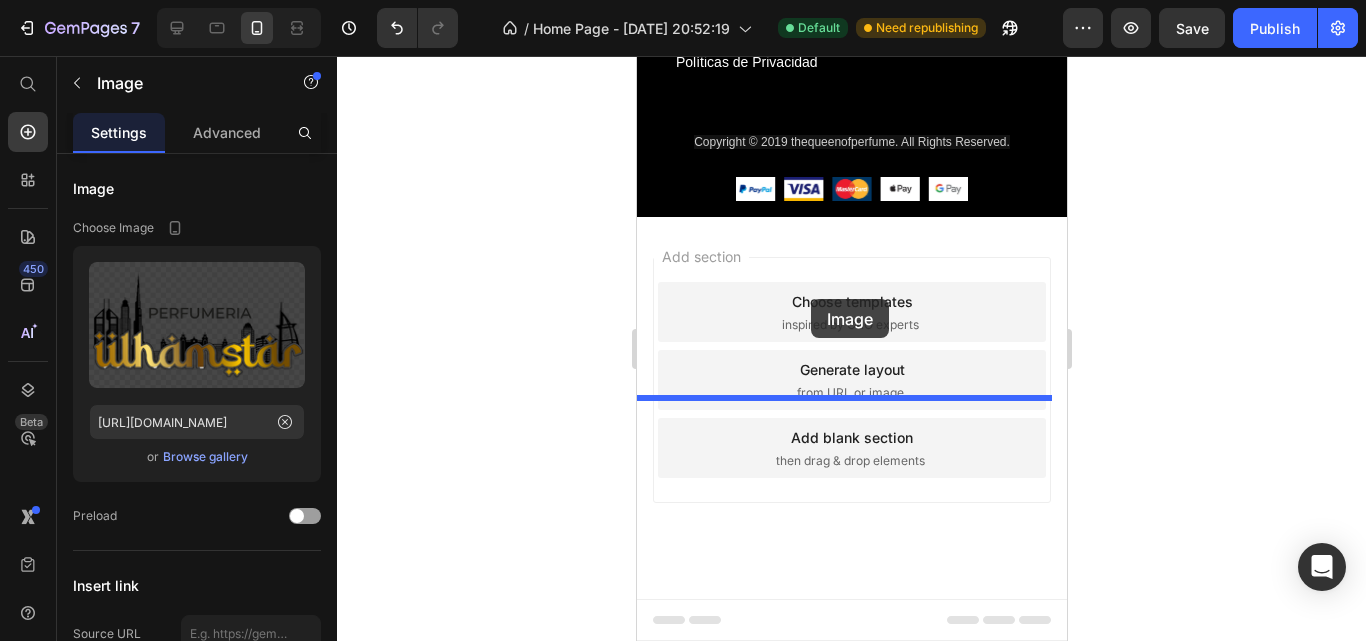 drag, startPoint x: 694, startPoint y: 229, endPoint x: 810, endPoint y: 299, distance: 135.48431 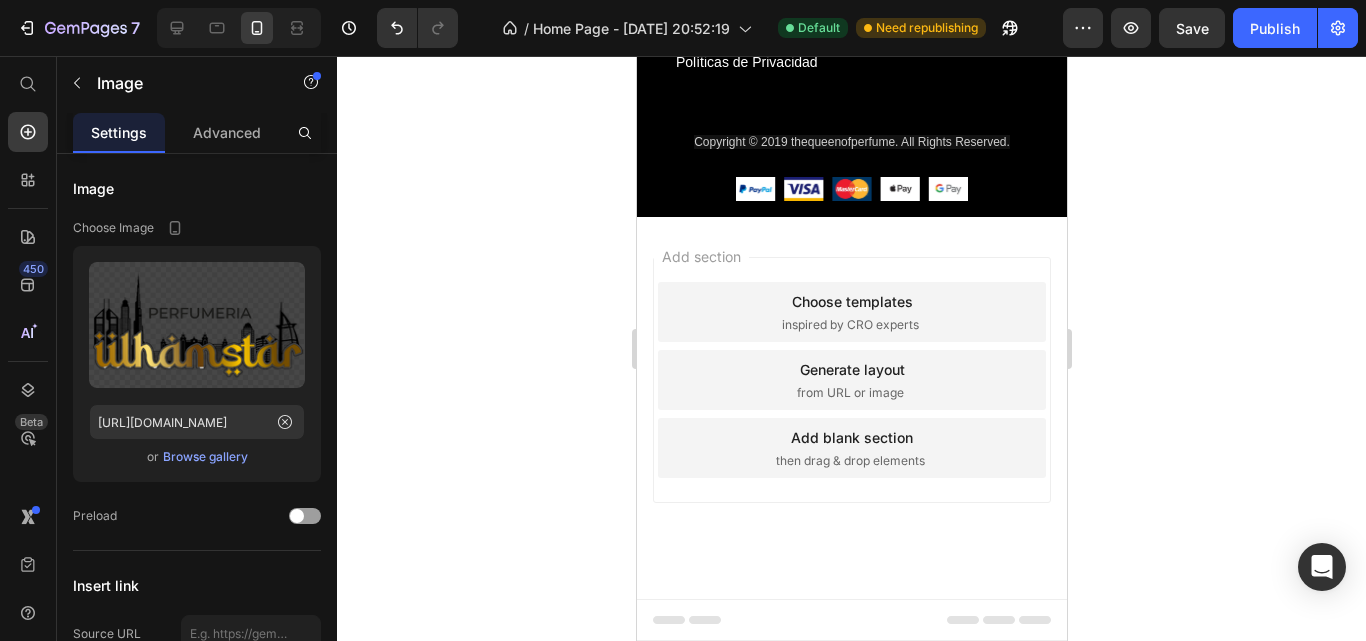 scroll, scrollTop: 5400, scrollLeft: 0, axis: vertical 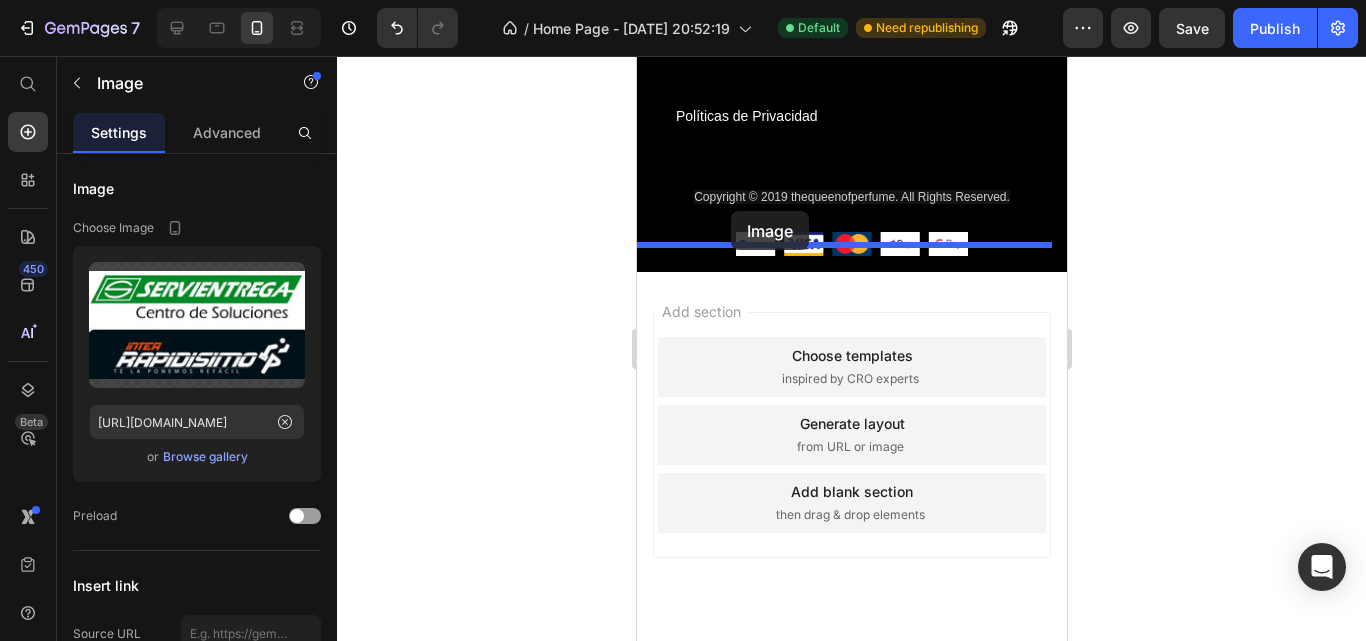 drag, startPoint x: 673, startPoint y: 226, endPoint x: 727, endPoint y: 208, distance: 56.920998 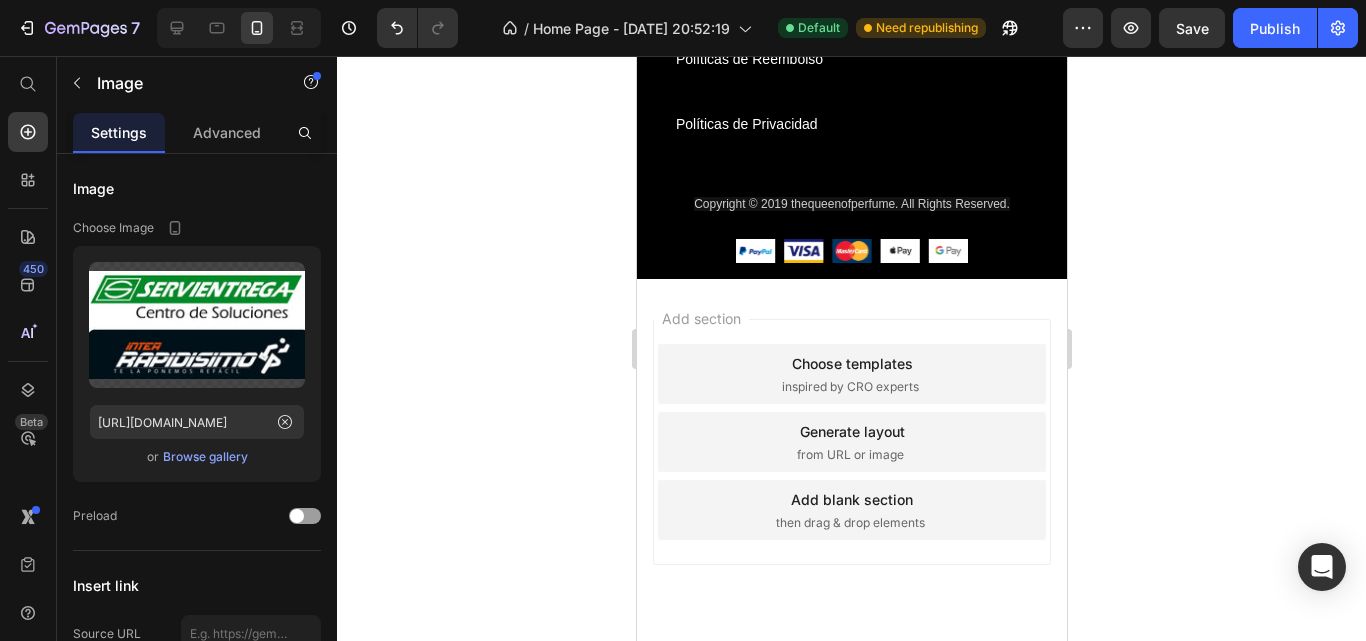 click 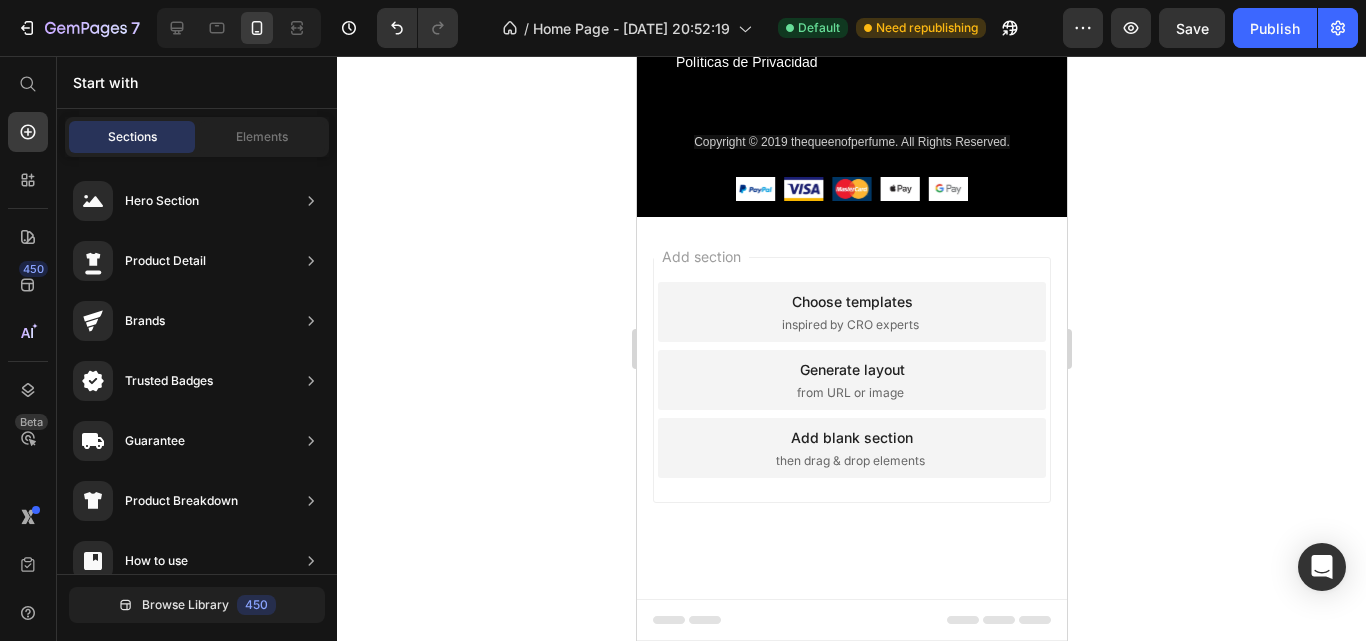 scroll, scrollTop: 5491, scrollLeft: 0, axis: vertical 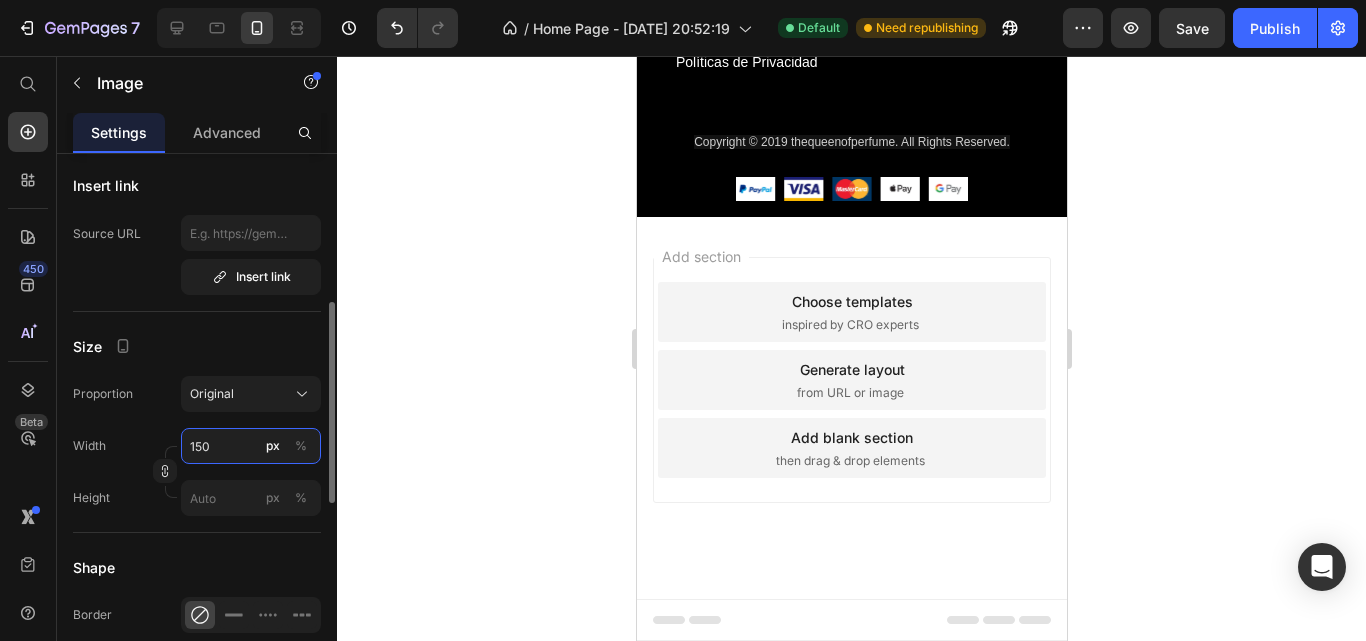 click on "150" at bounding box center (251, 446) 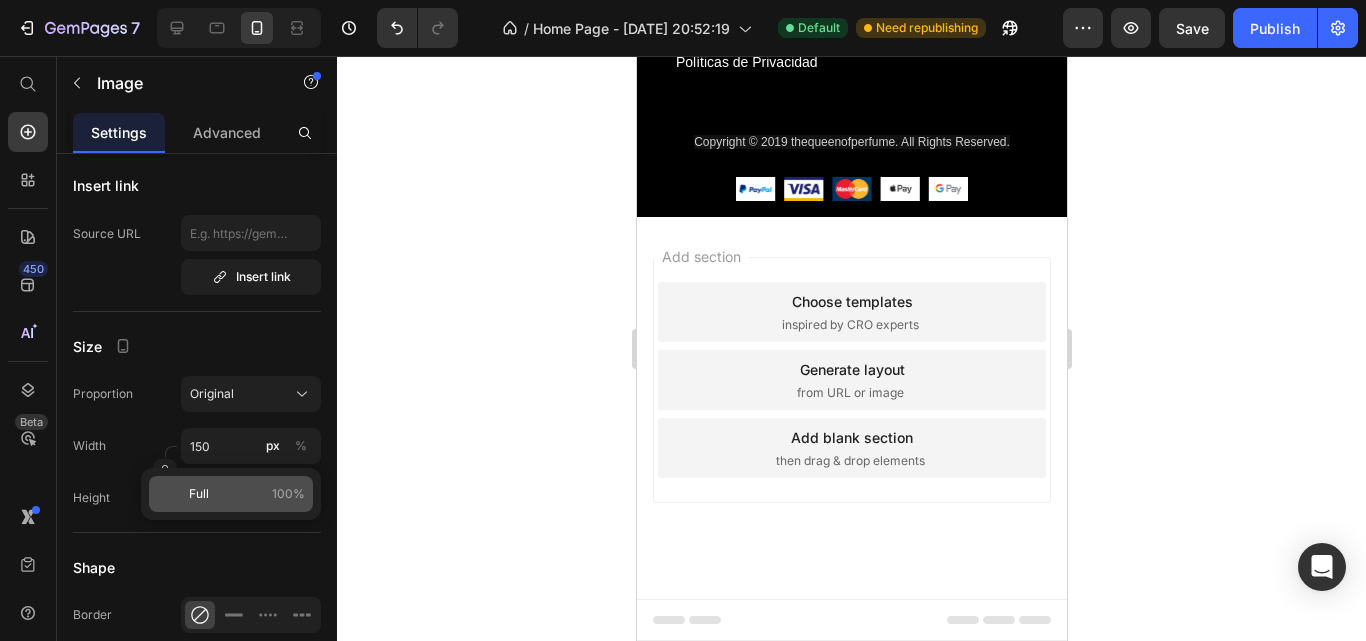 click on "Full 100%" at bounding box center [247, 494] 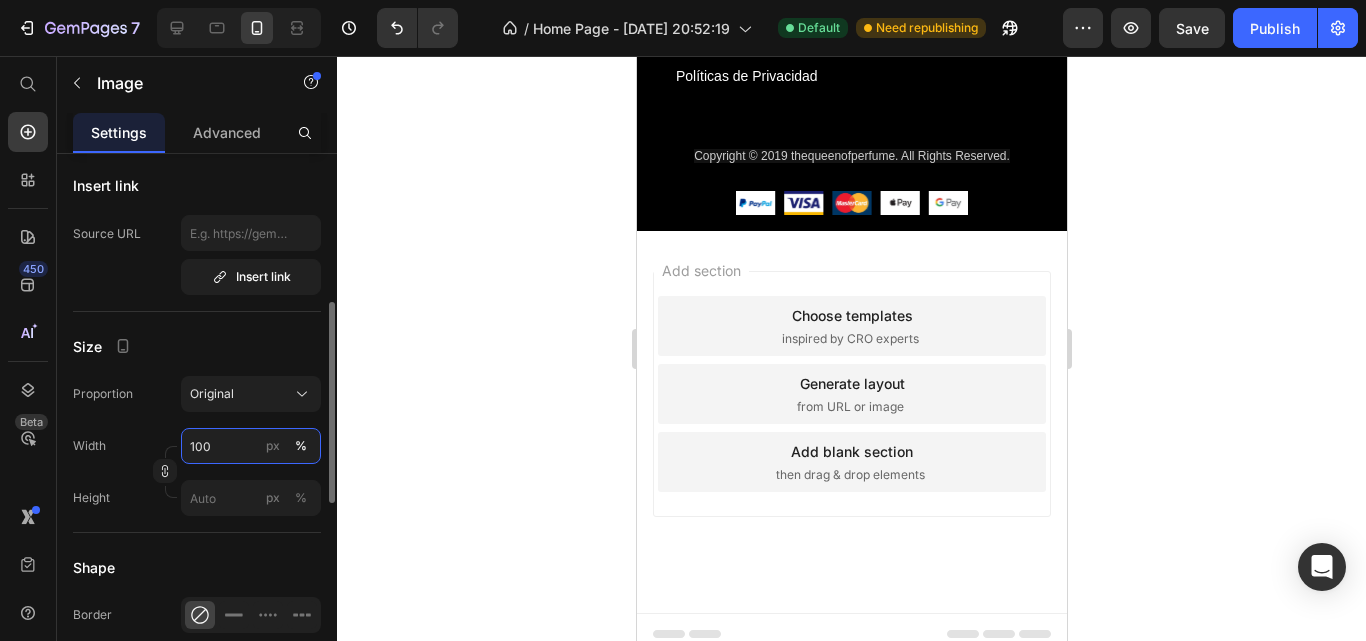 click on "100" at bounding box center [251, 446] 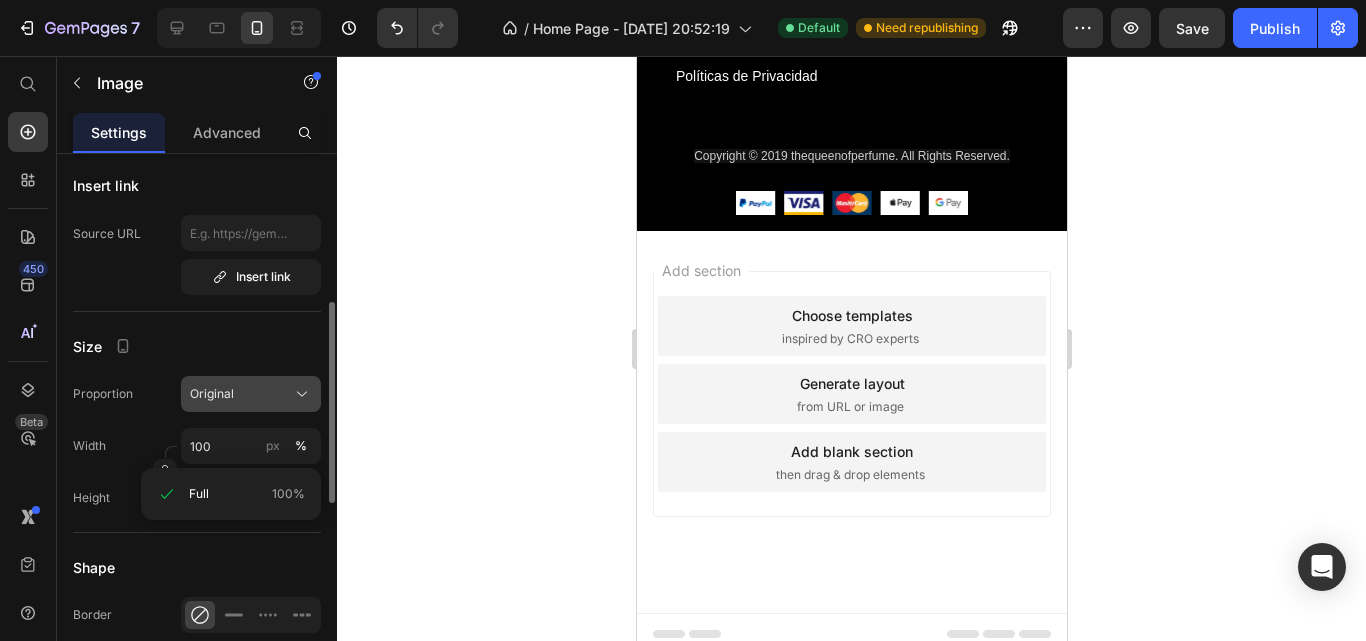 click on "Original" 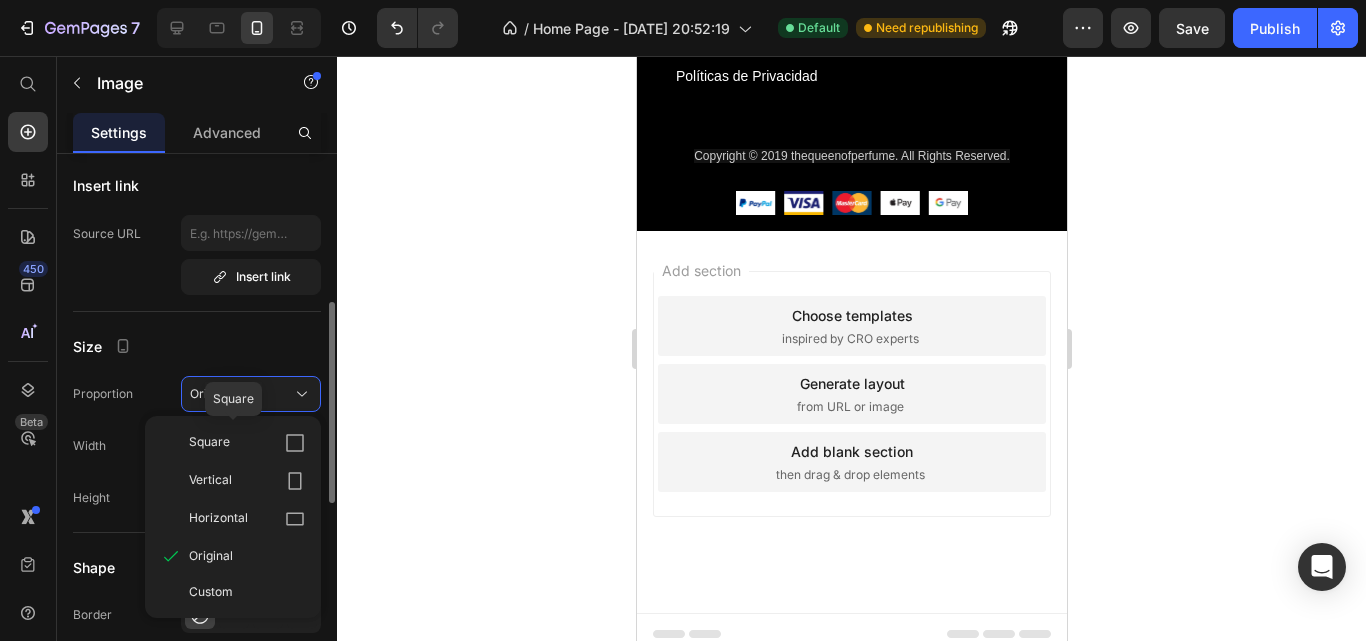 click on "Square" at bounding box center [247, 443] 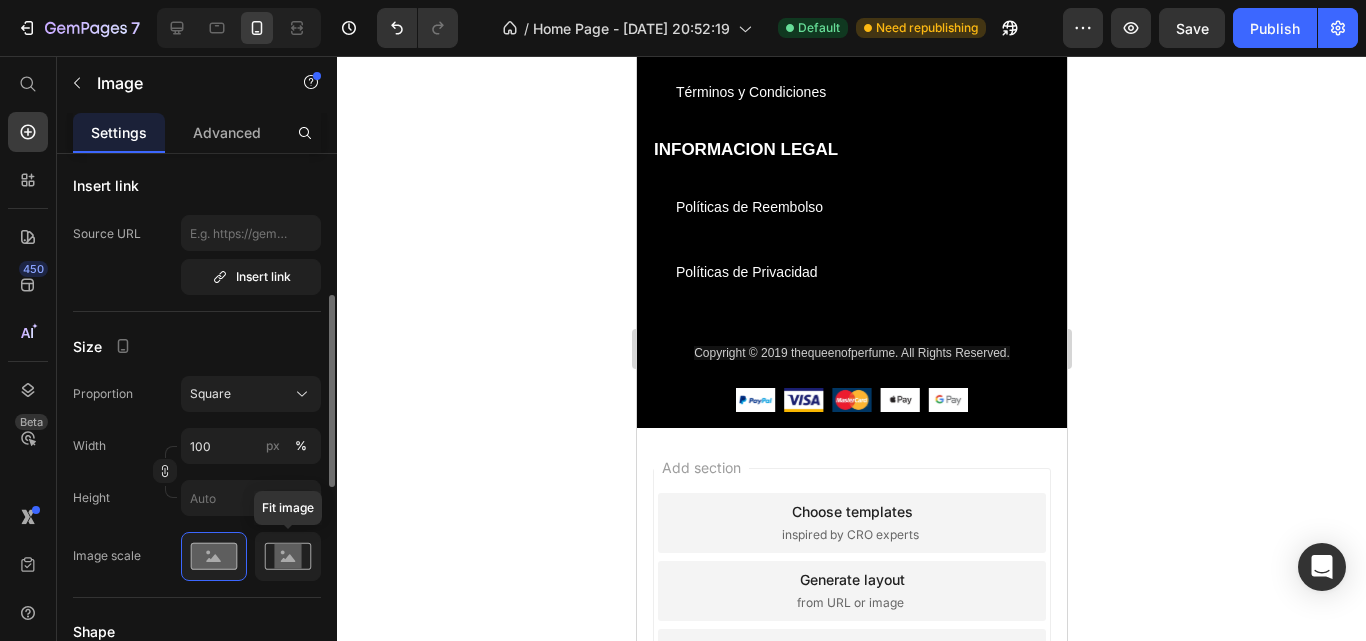 click 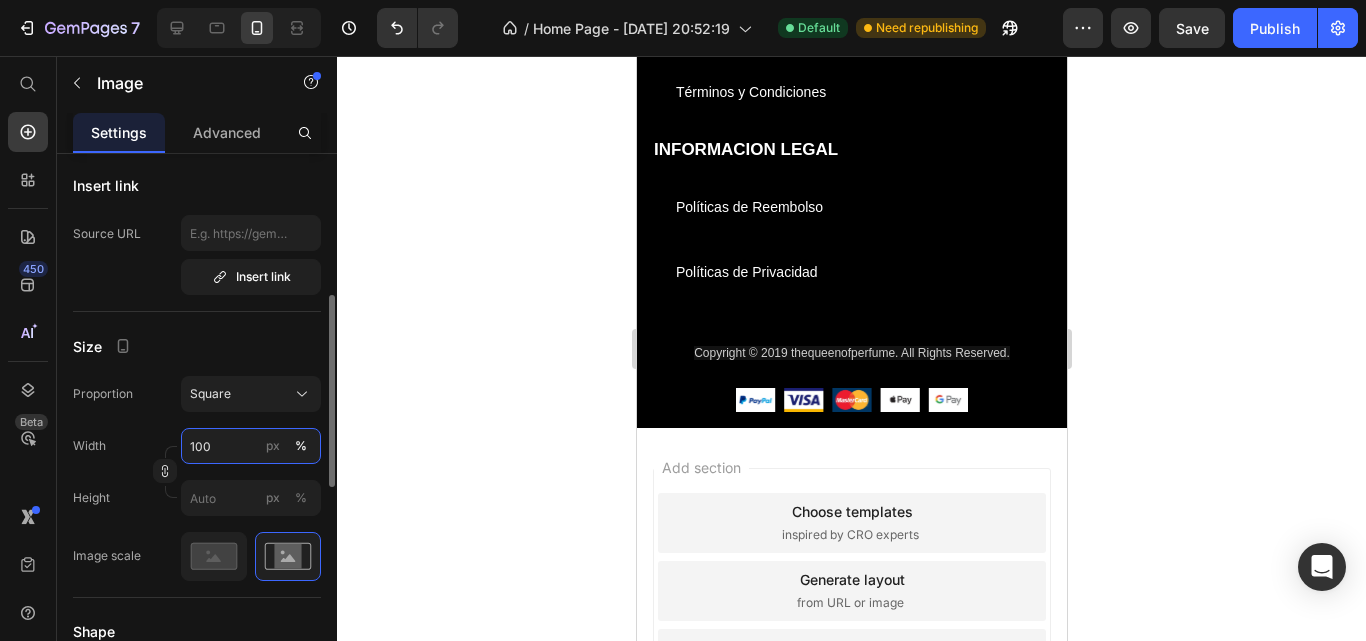 click on "100" at bounding box center (251, 446) 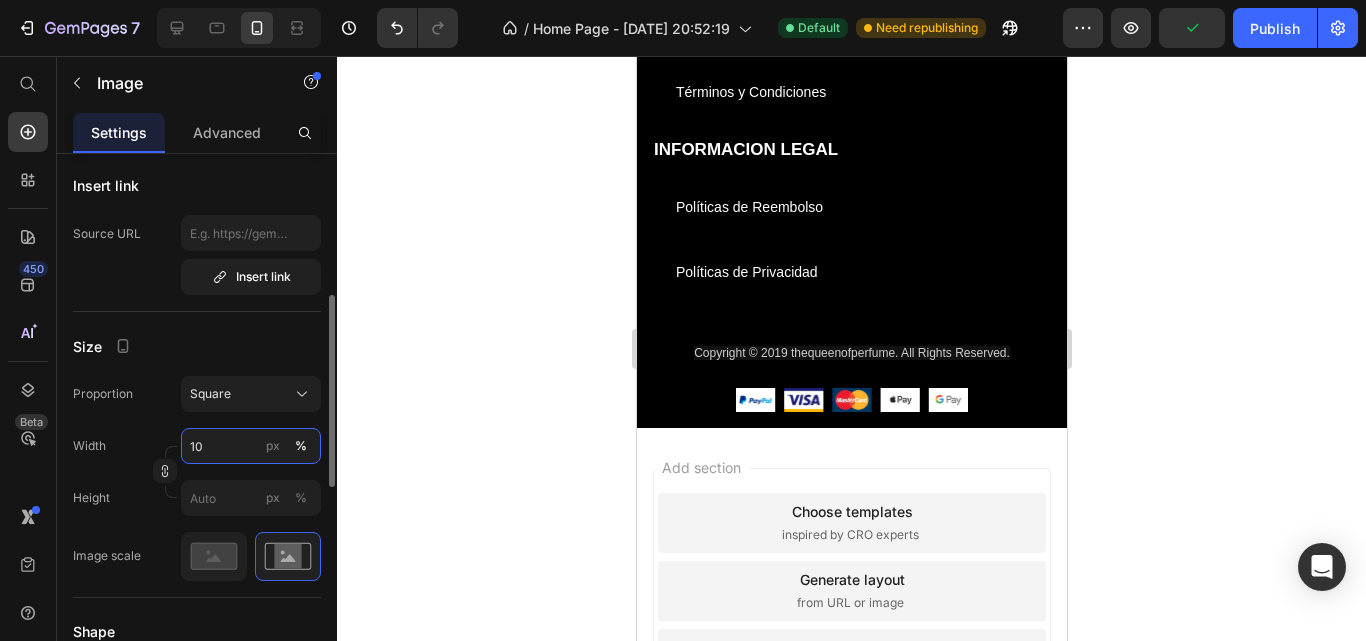 type on "1" 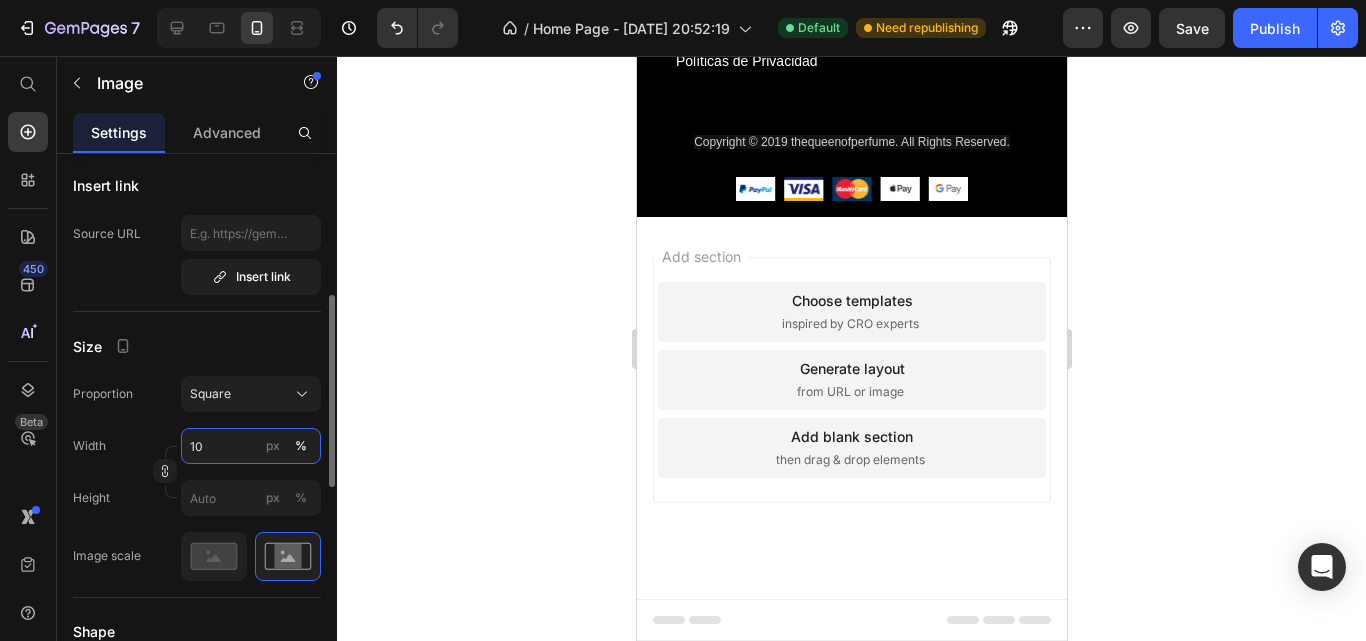 type on "1" 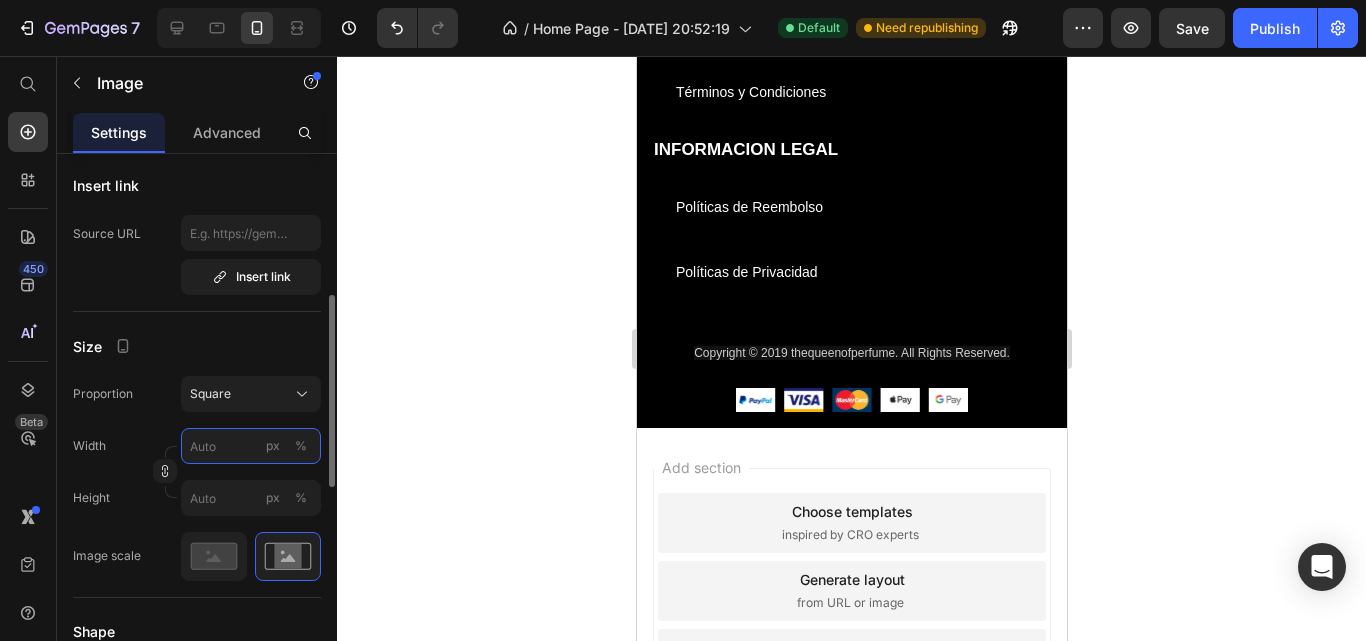 type on "6" 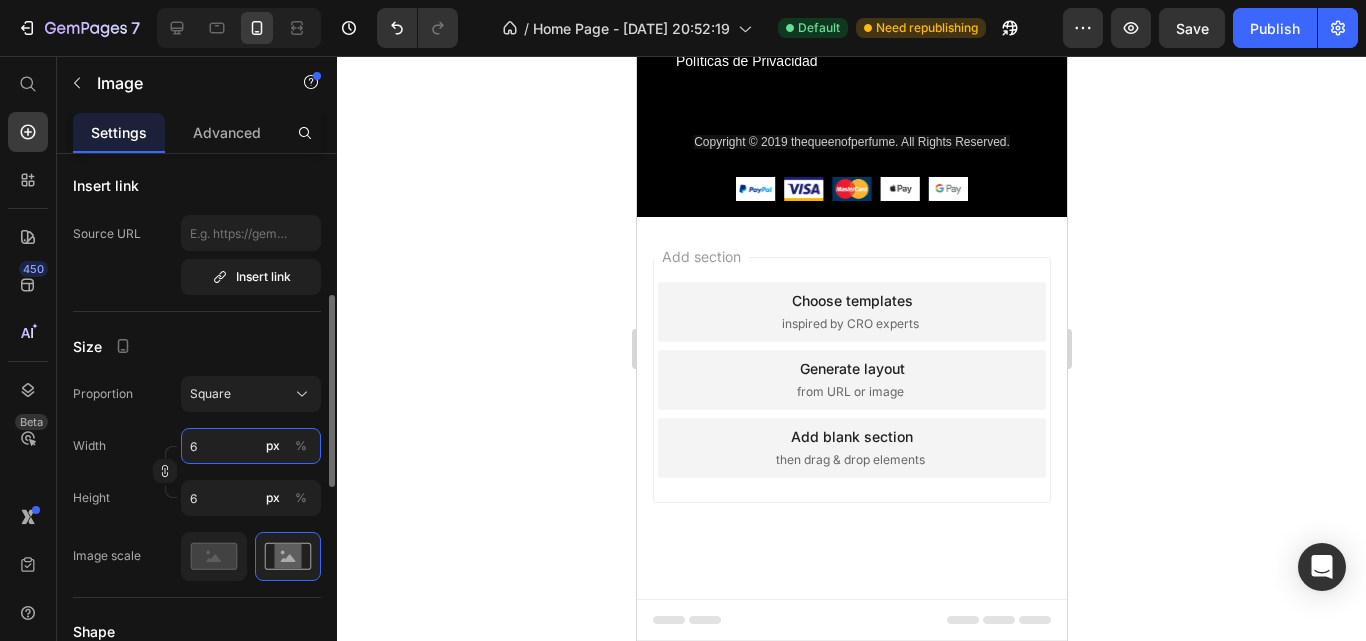 type on "60" 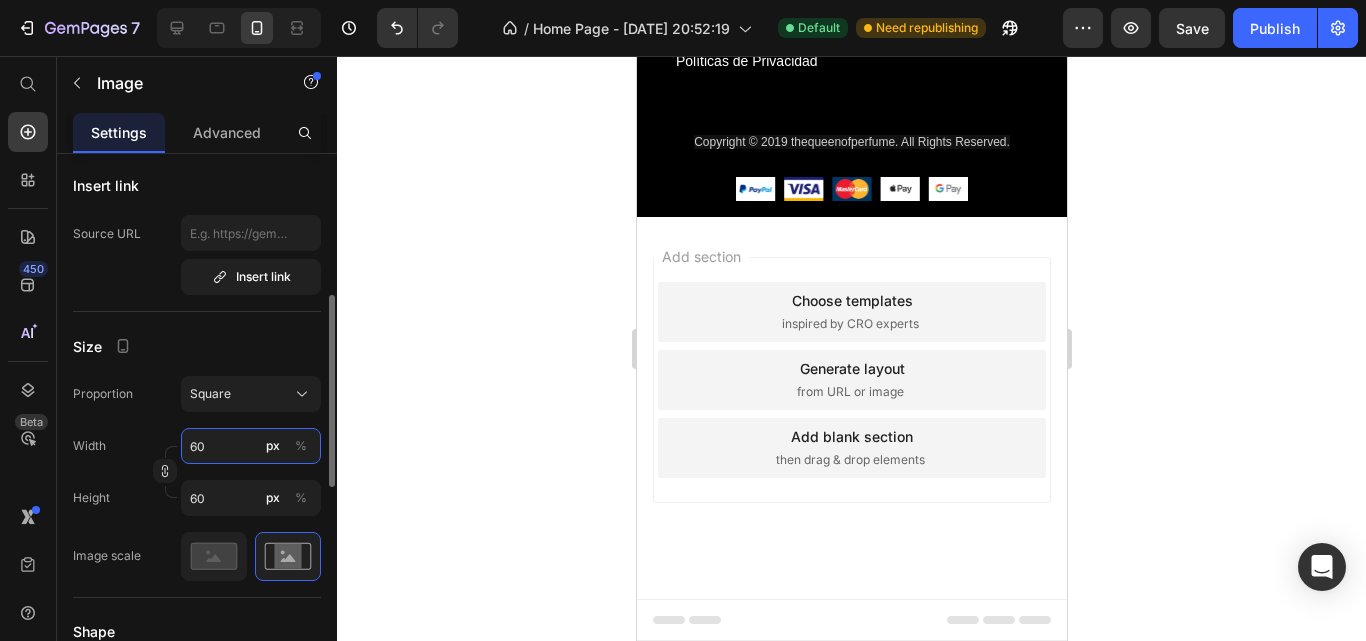 type on "6" 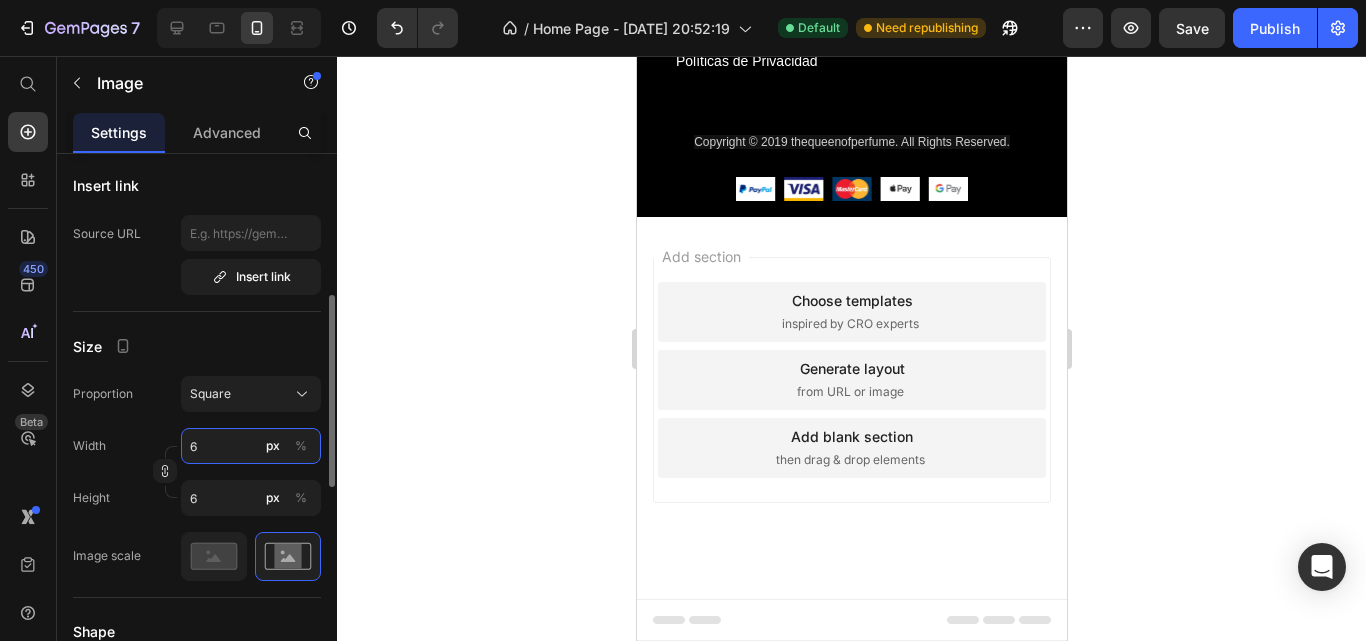 type 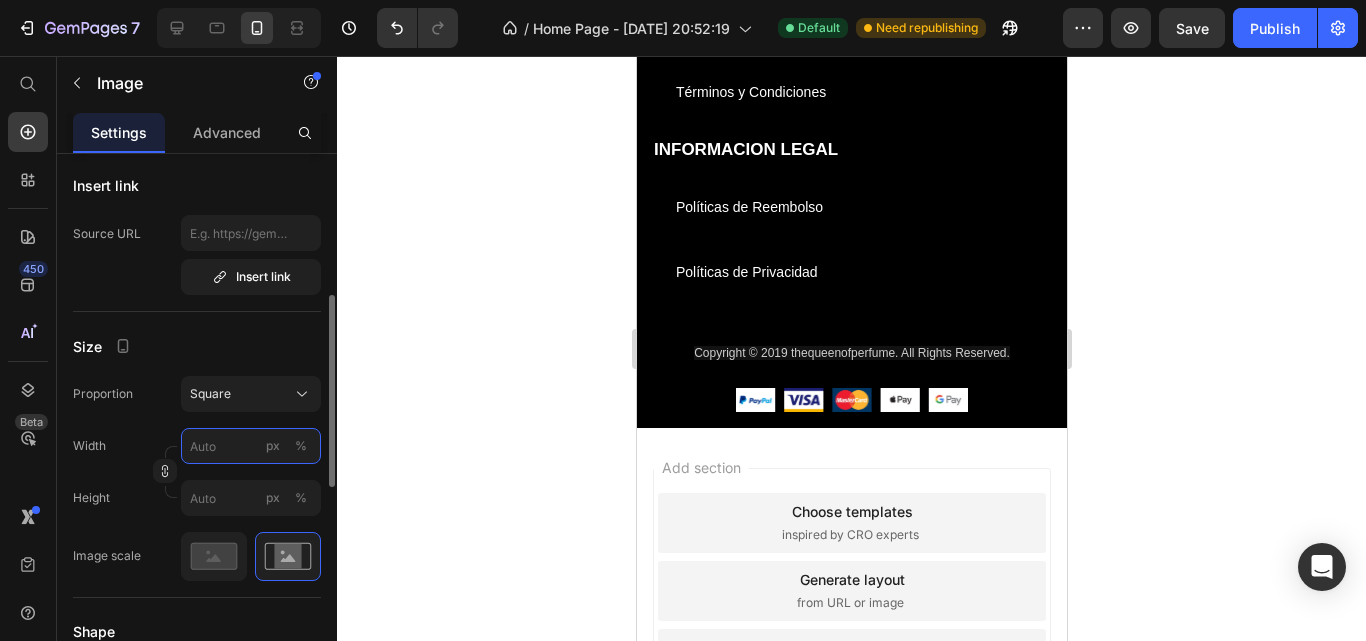 type on "6" 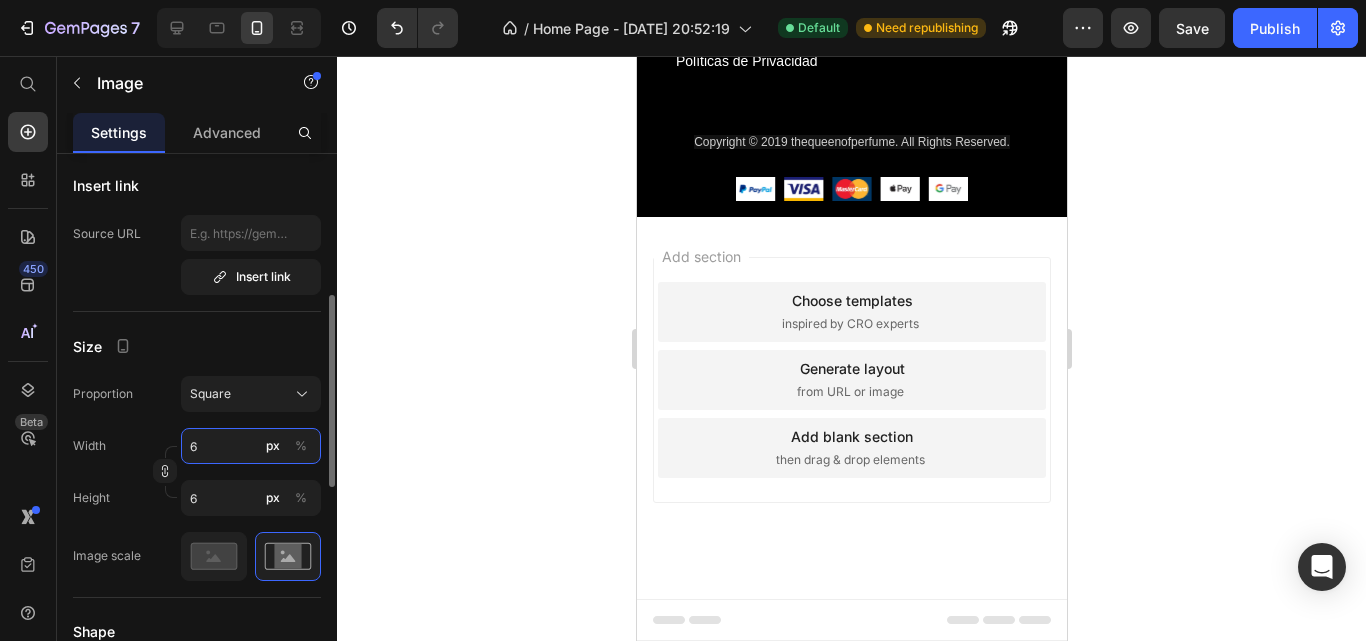 type on "68" 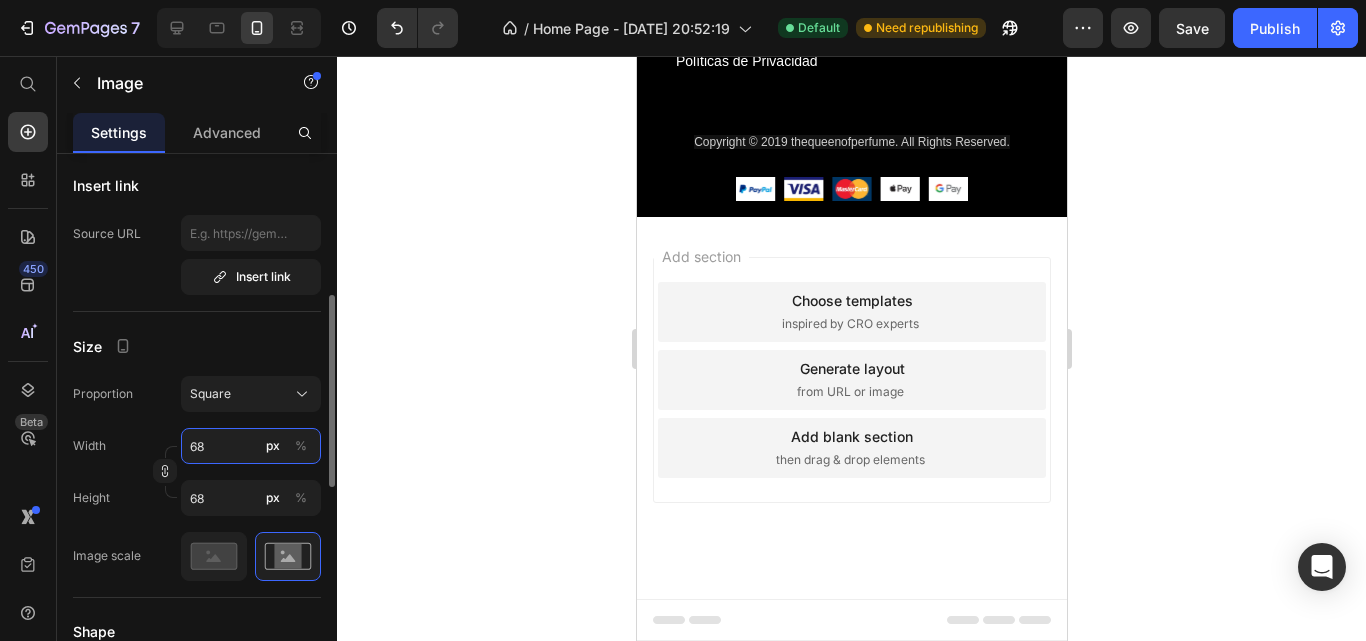 type on "680" 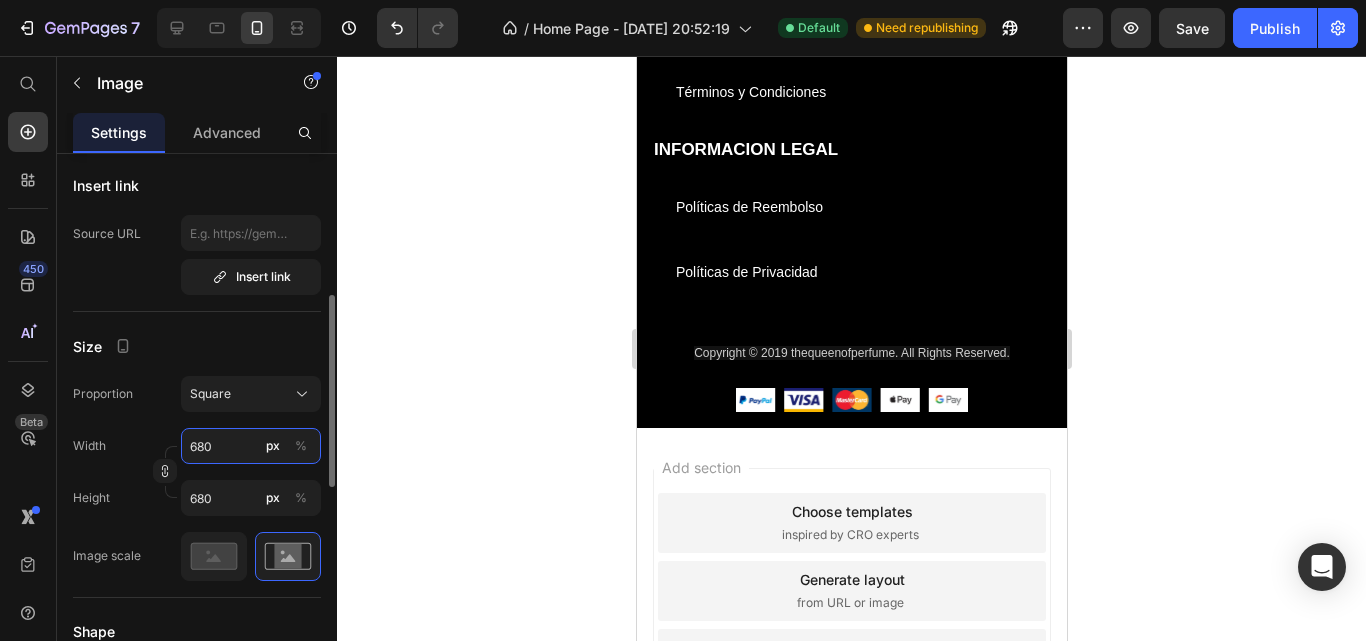 type on "68" 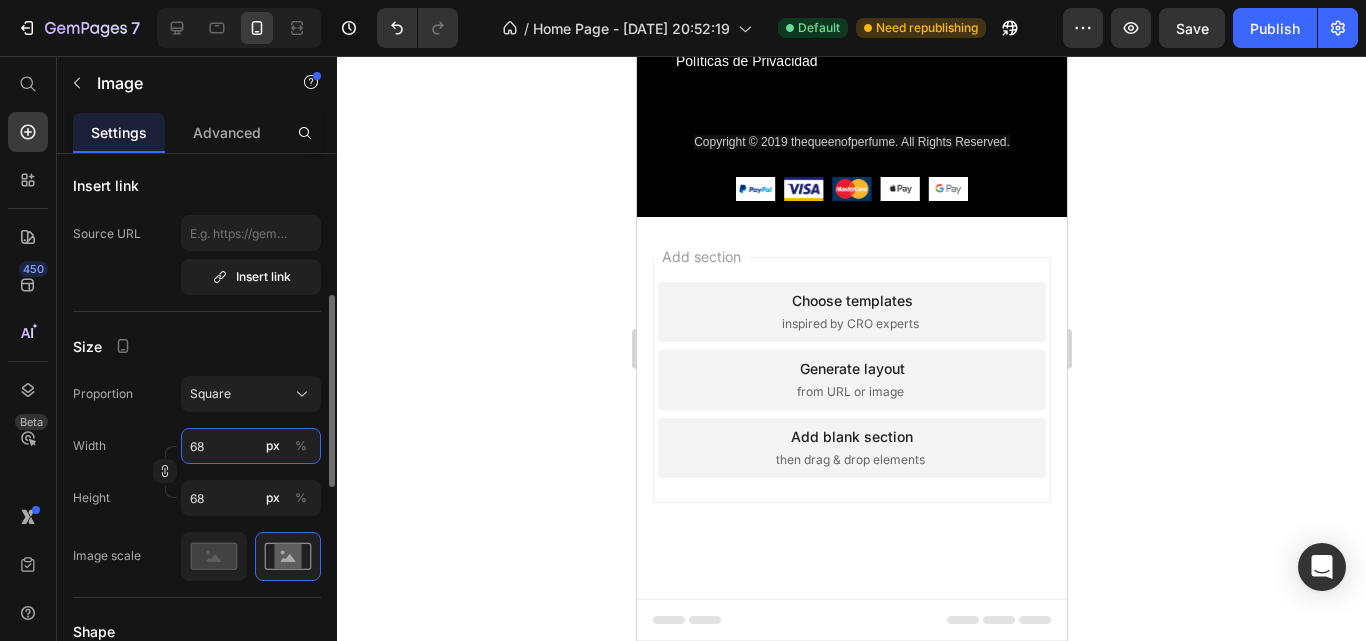 type on "6" 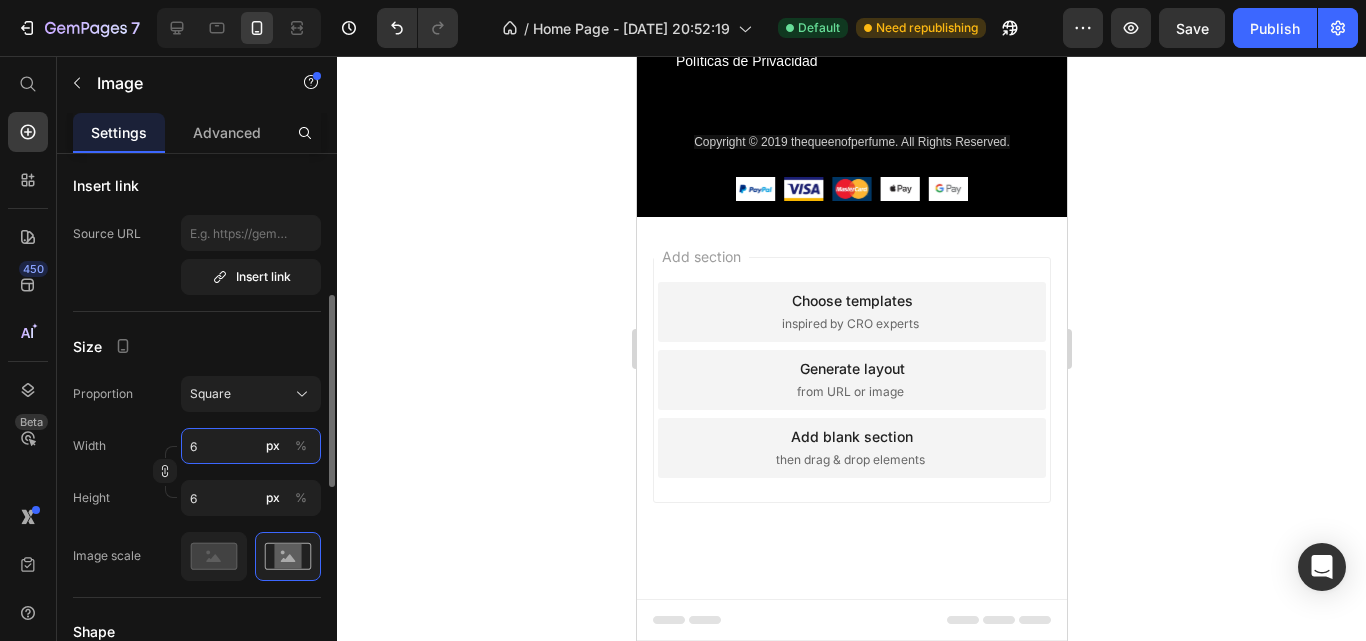 type 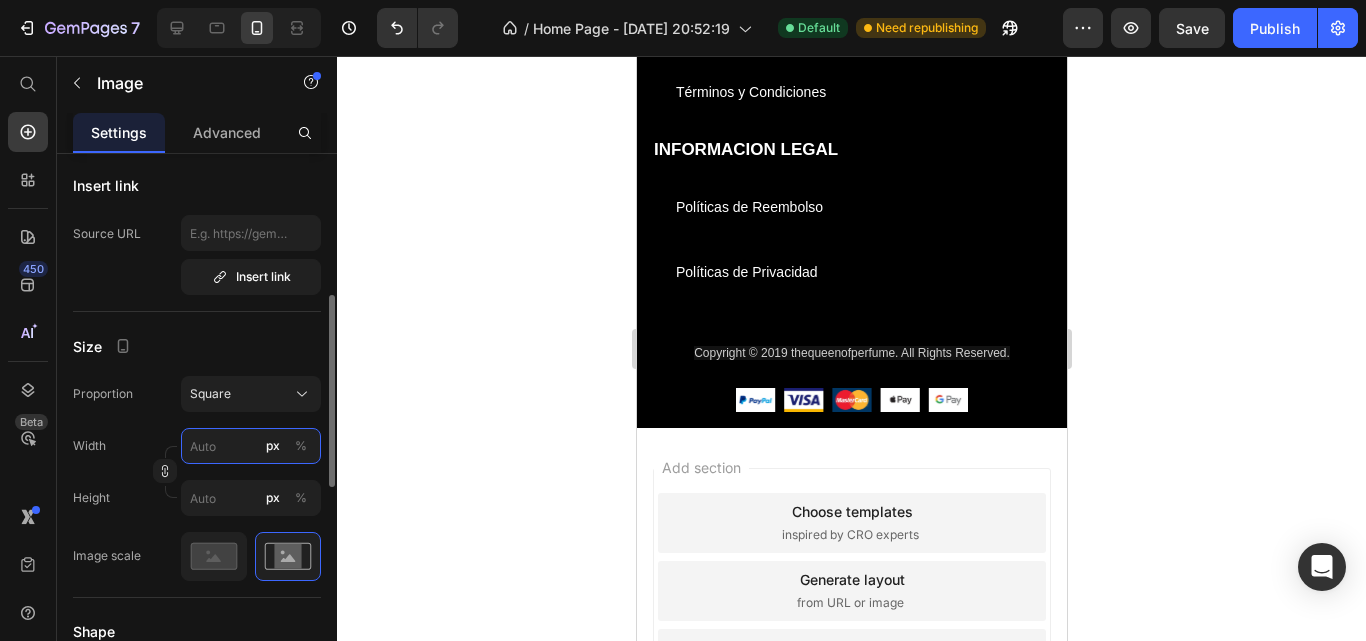type on "8" 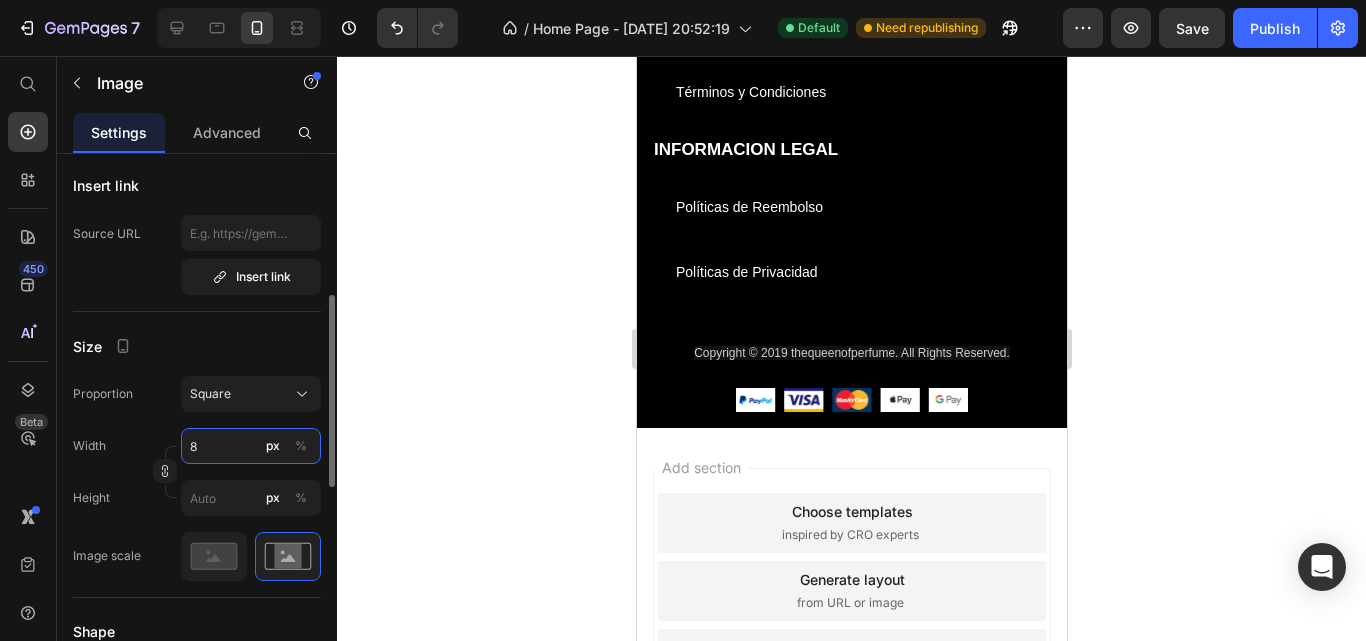 type on "8" 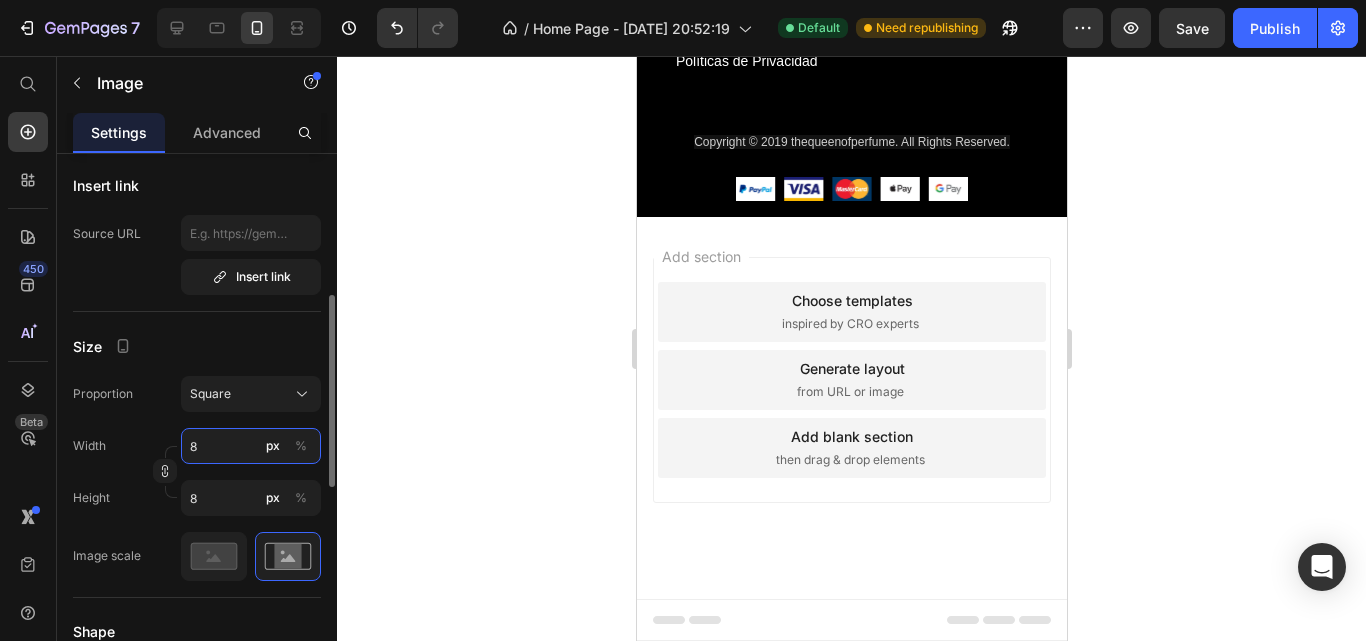 type on "80" 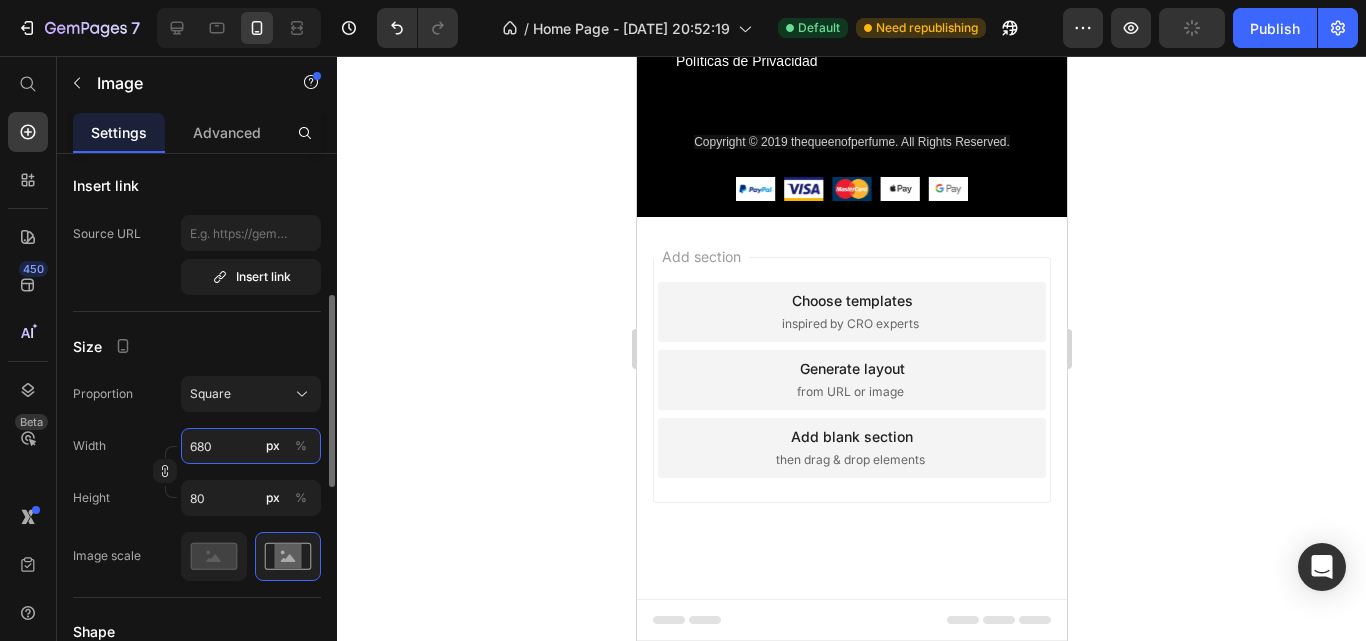 type on "68" 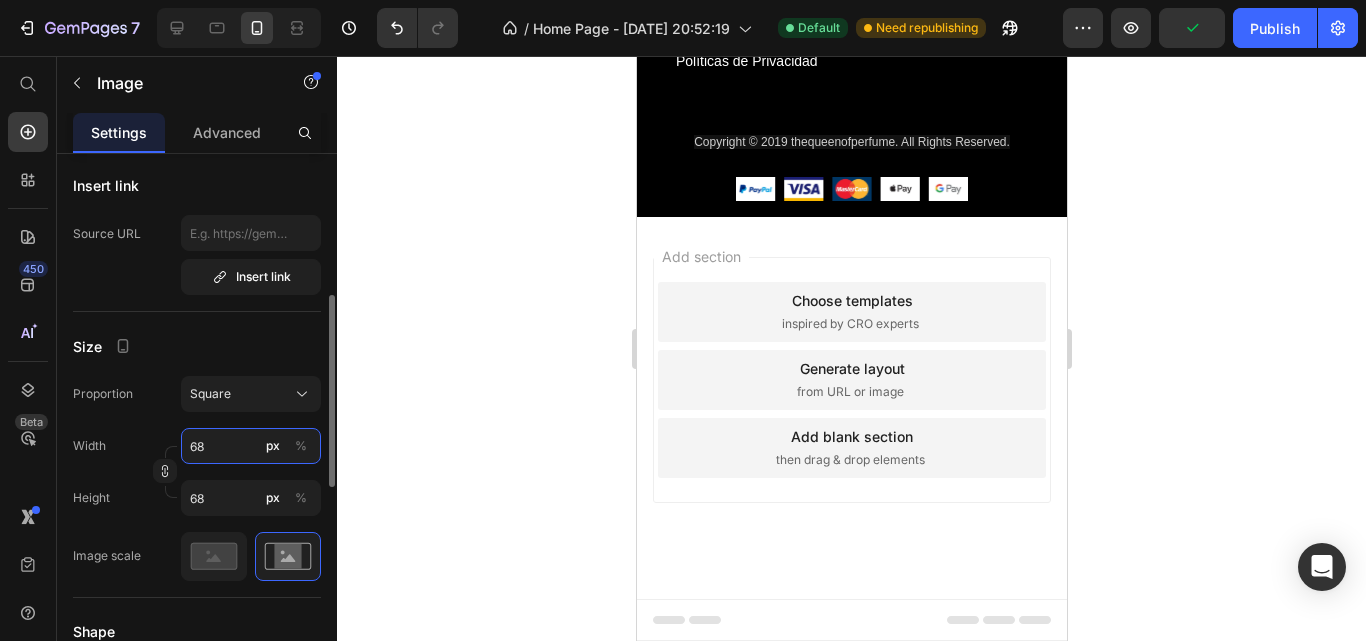 type on "6" 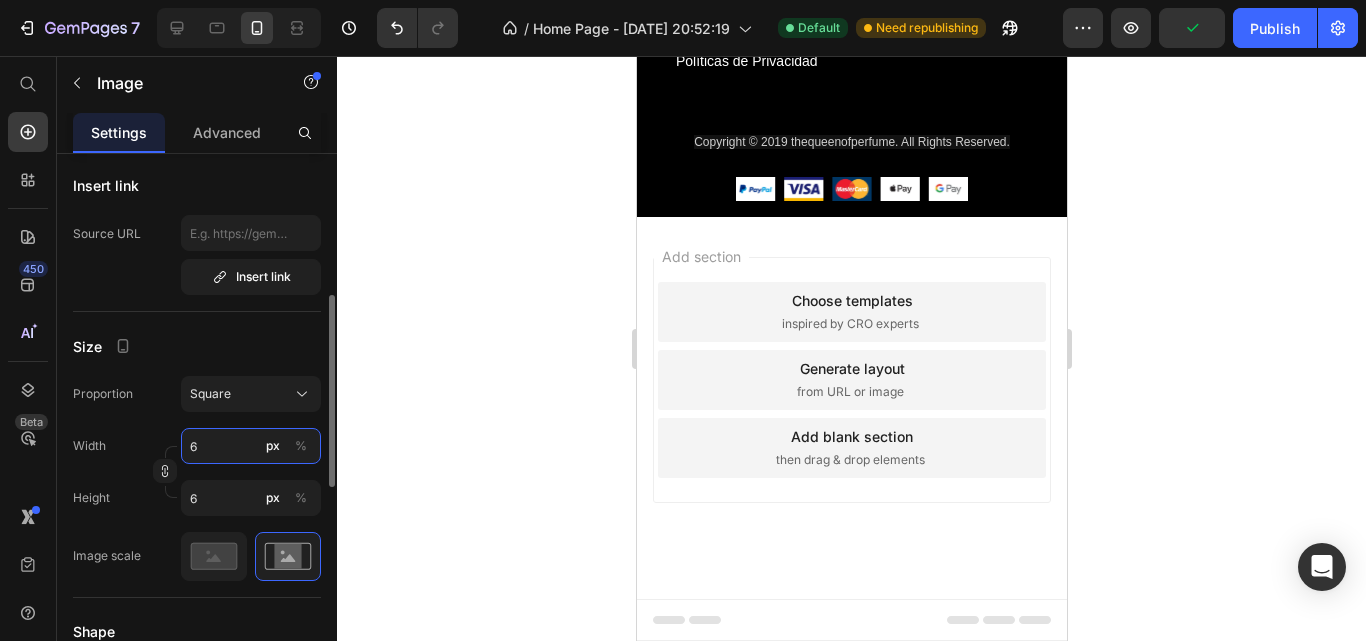 type 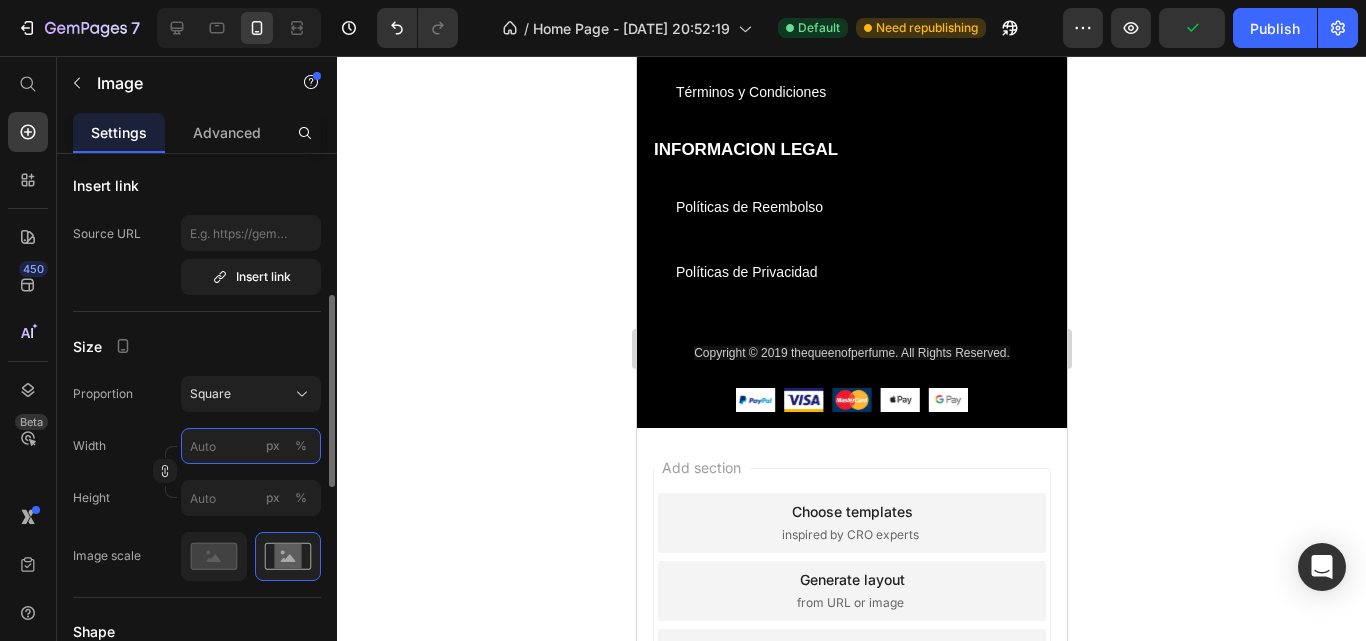 type on "6" 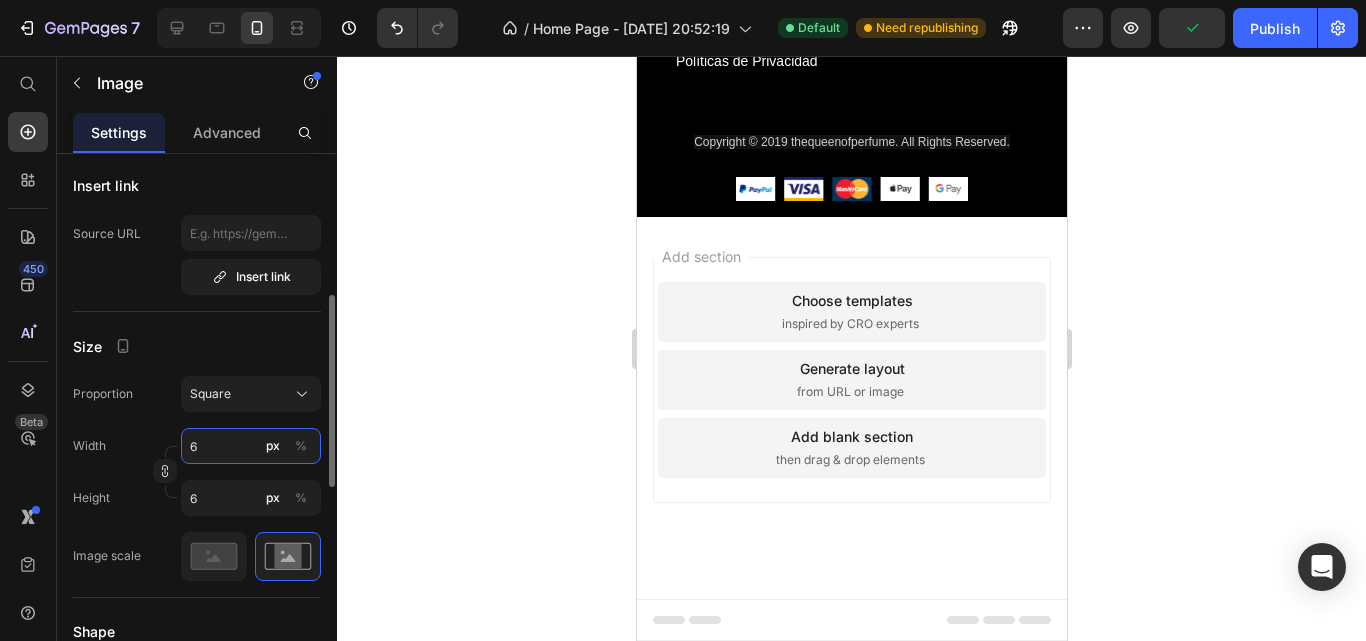 type on "69" 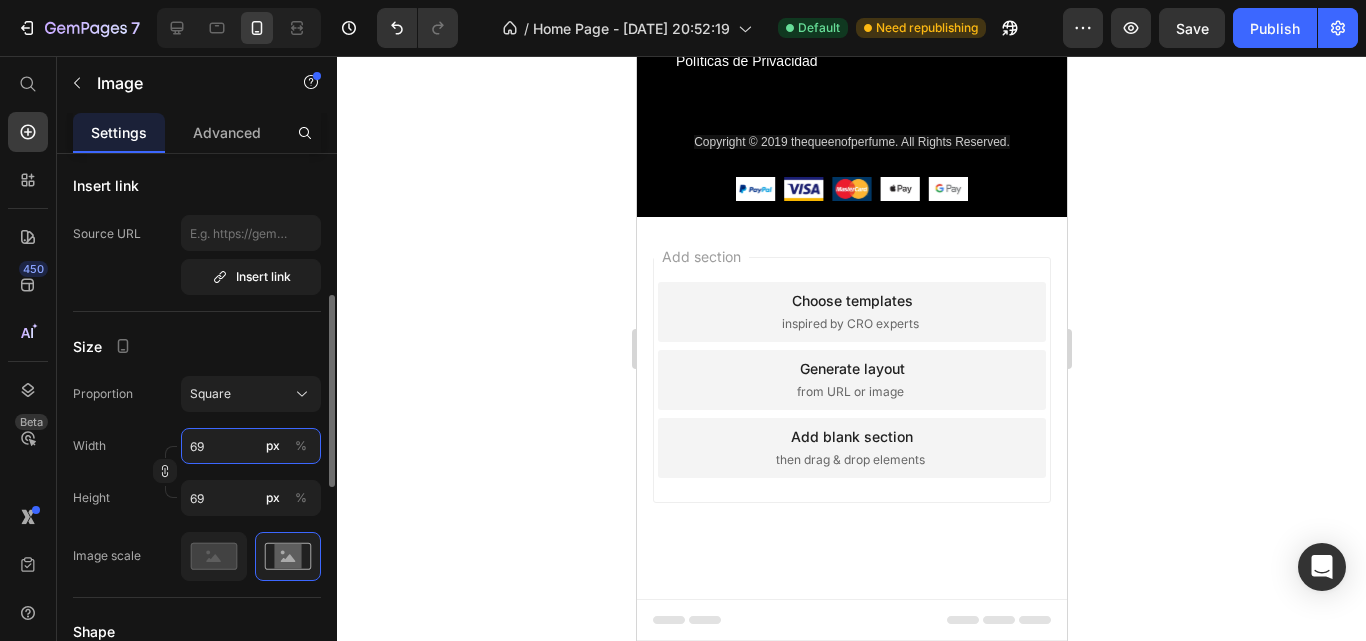 type on "6" 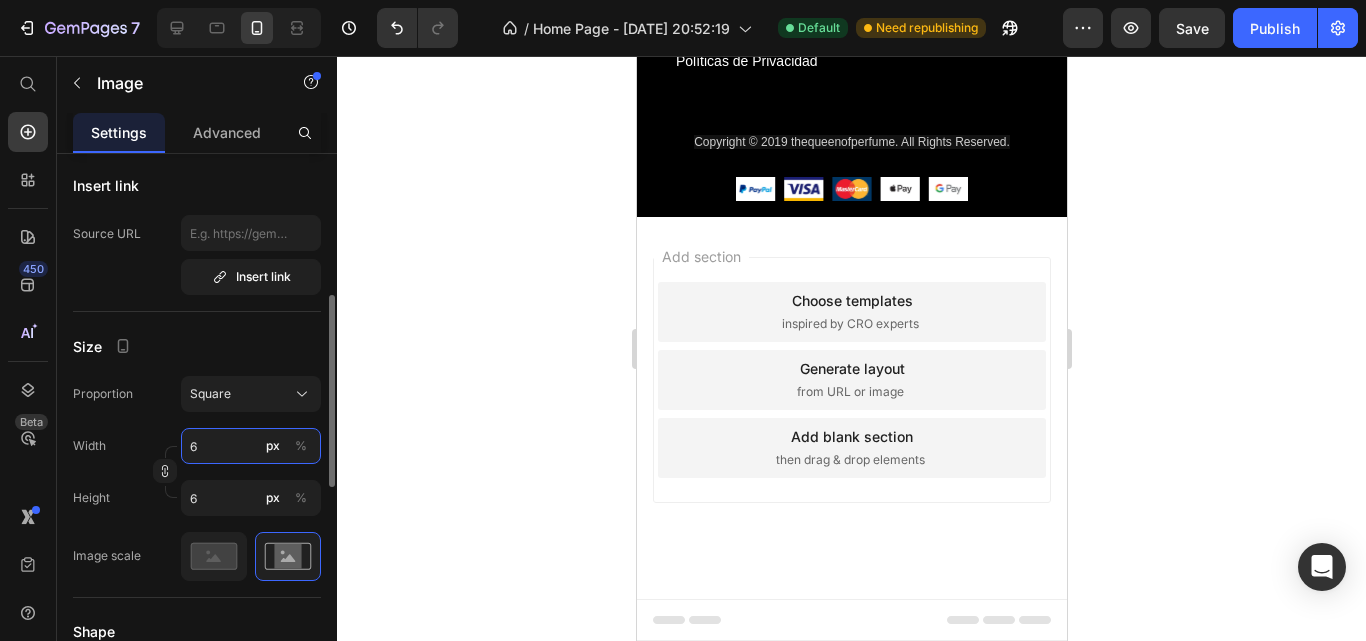 type 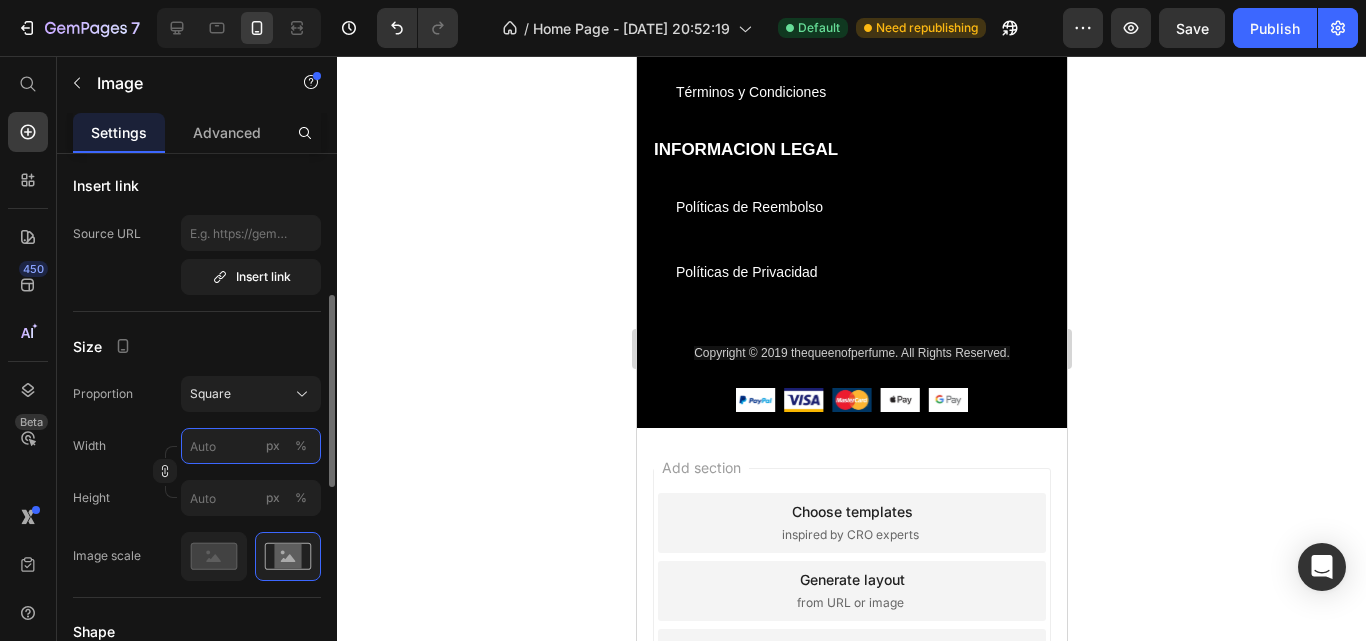 type on "8" 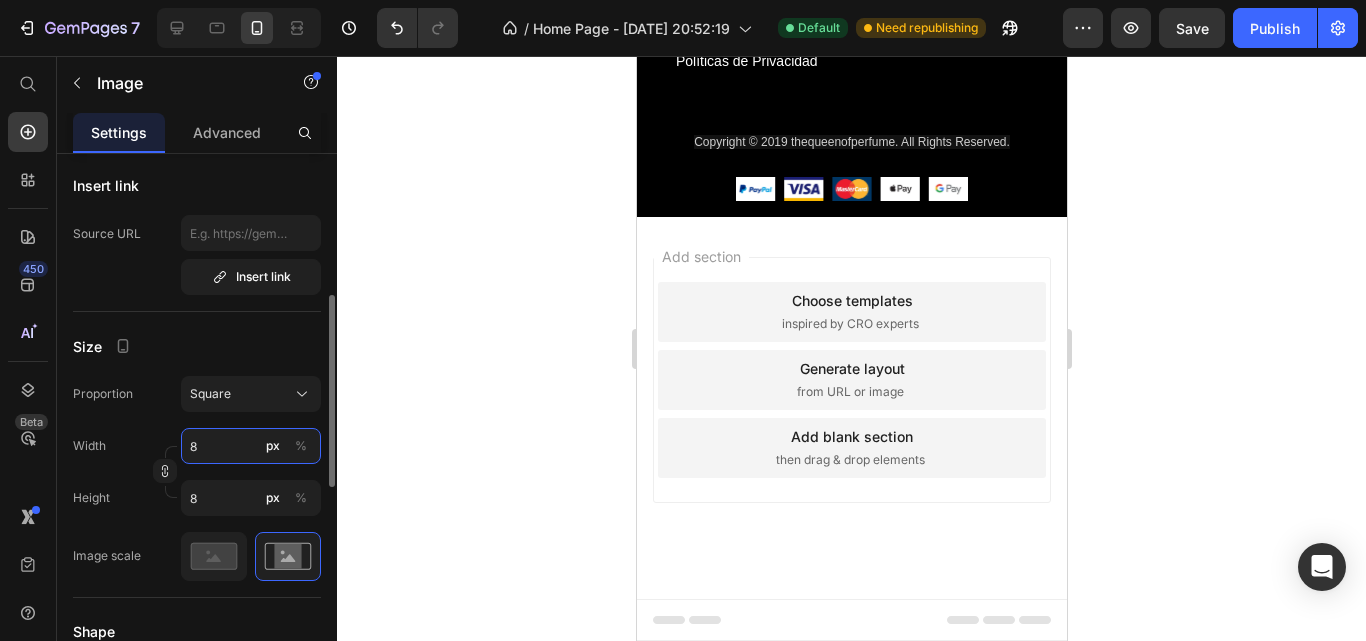 type 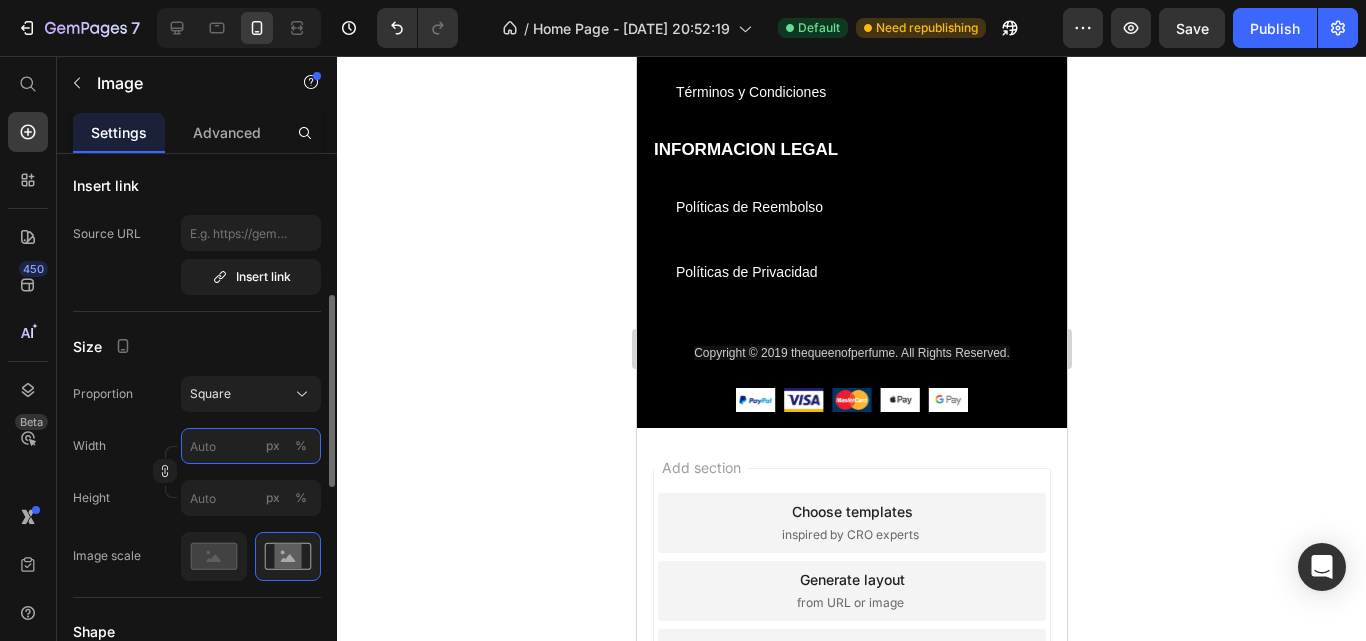type on "8" 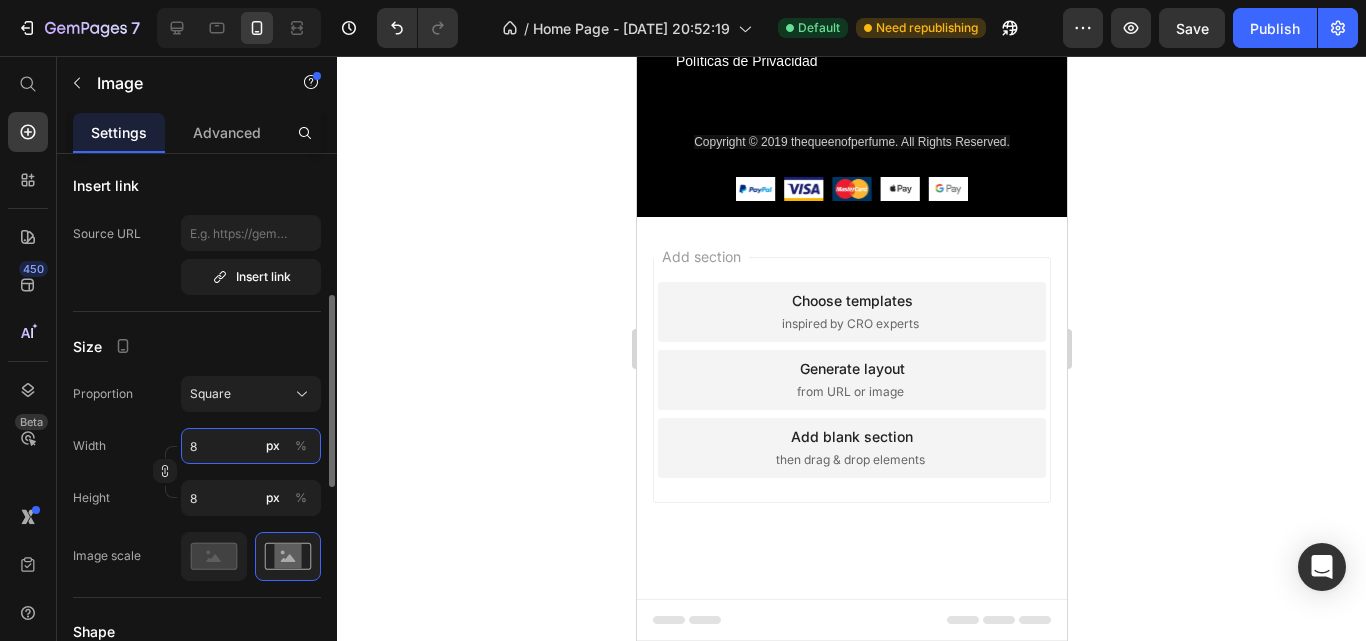 type on "89" 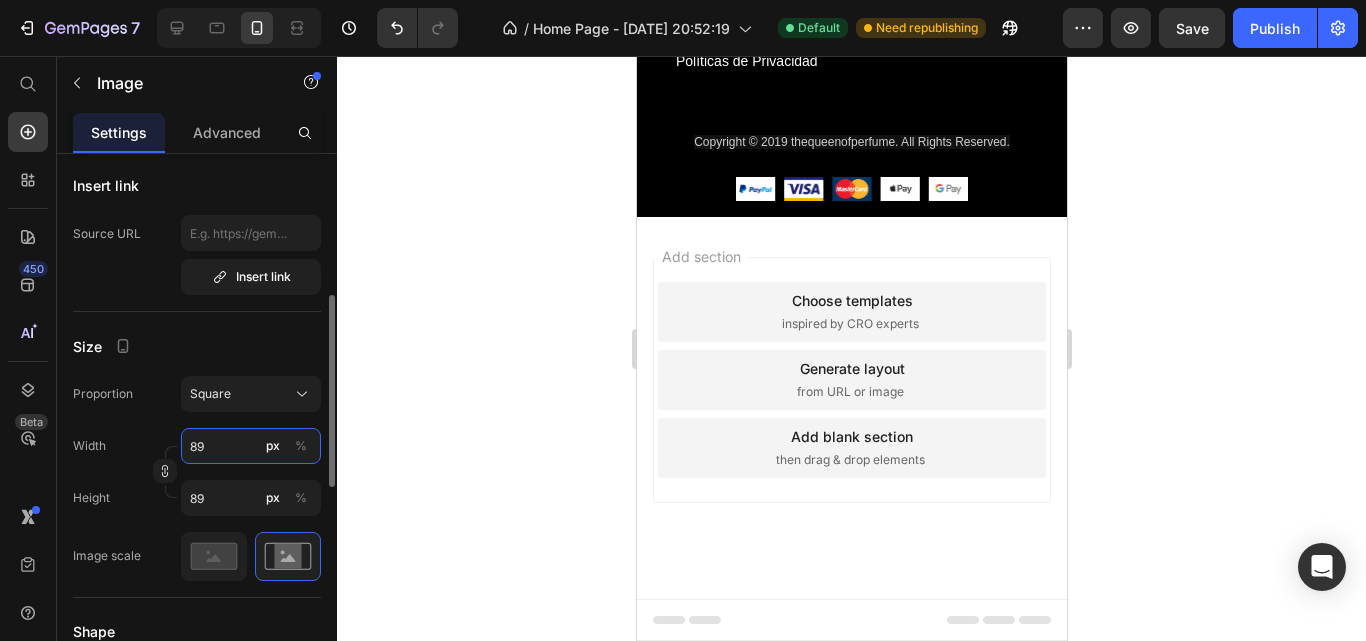 type on "890" 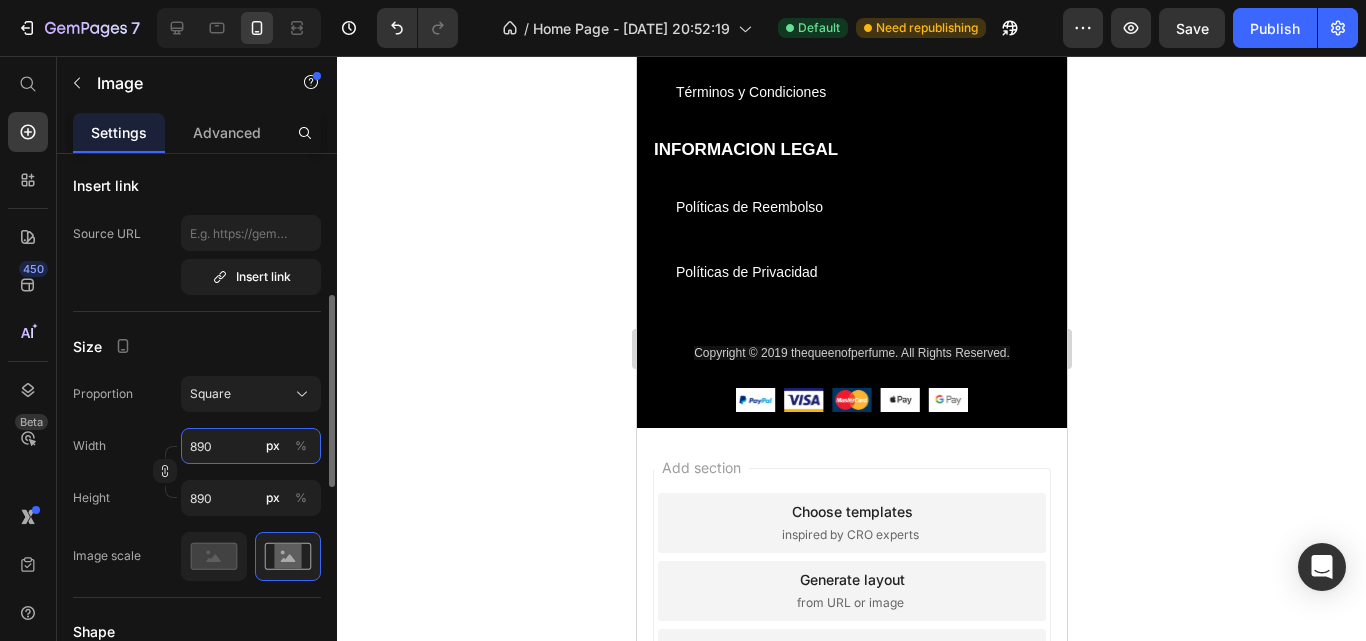 type on "89" 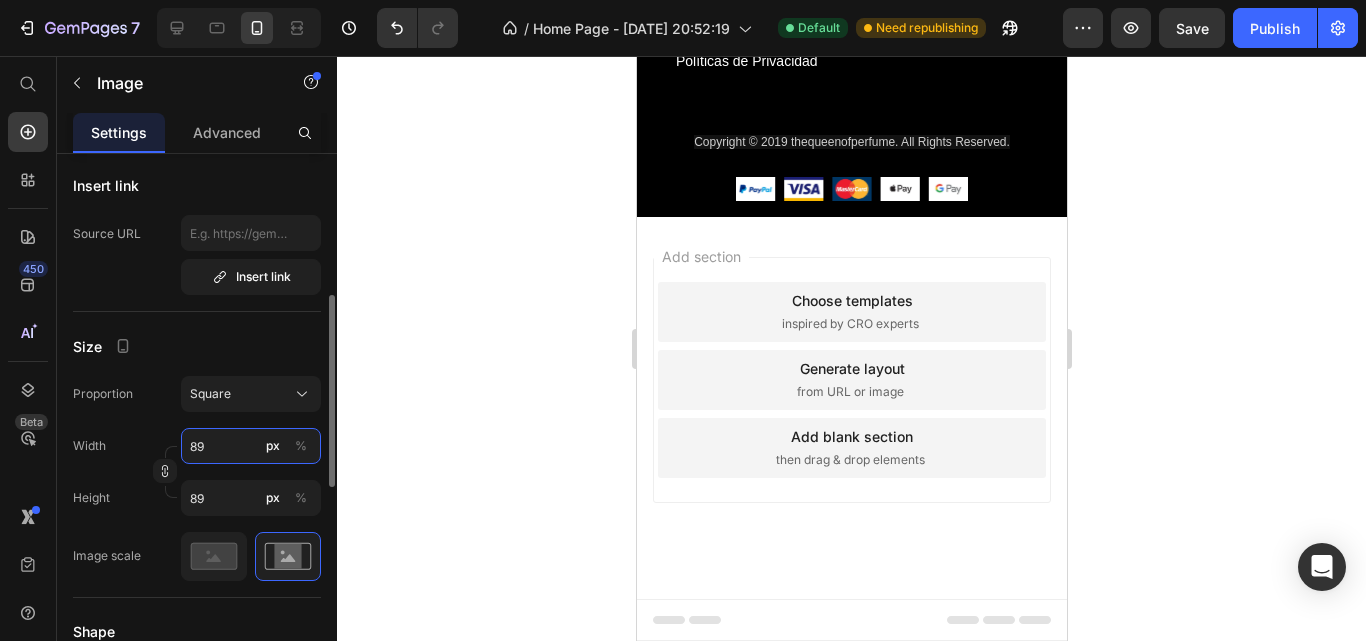 type on "8" 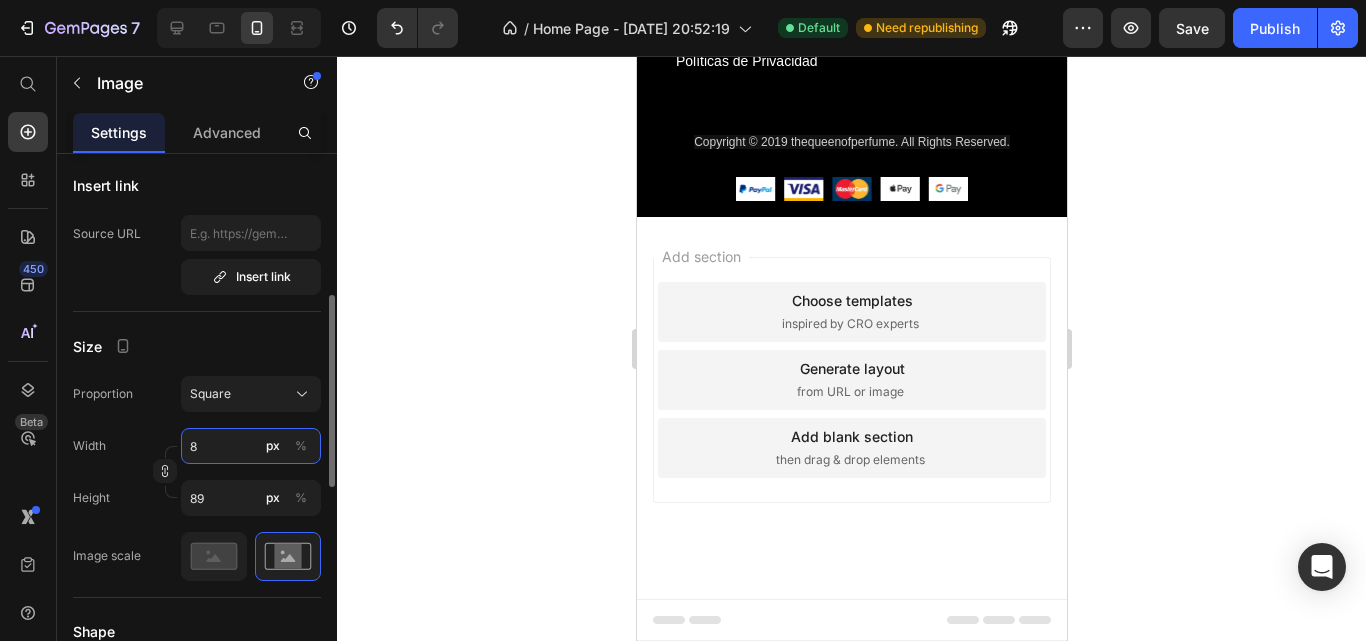 type on "8" 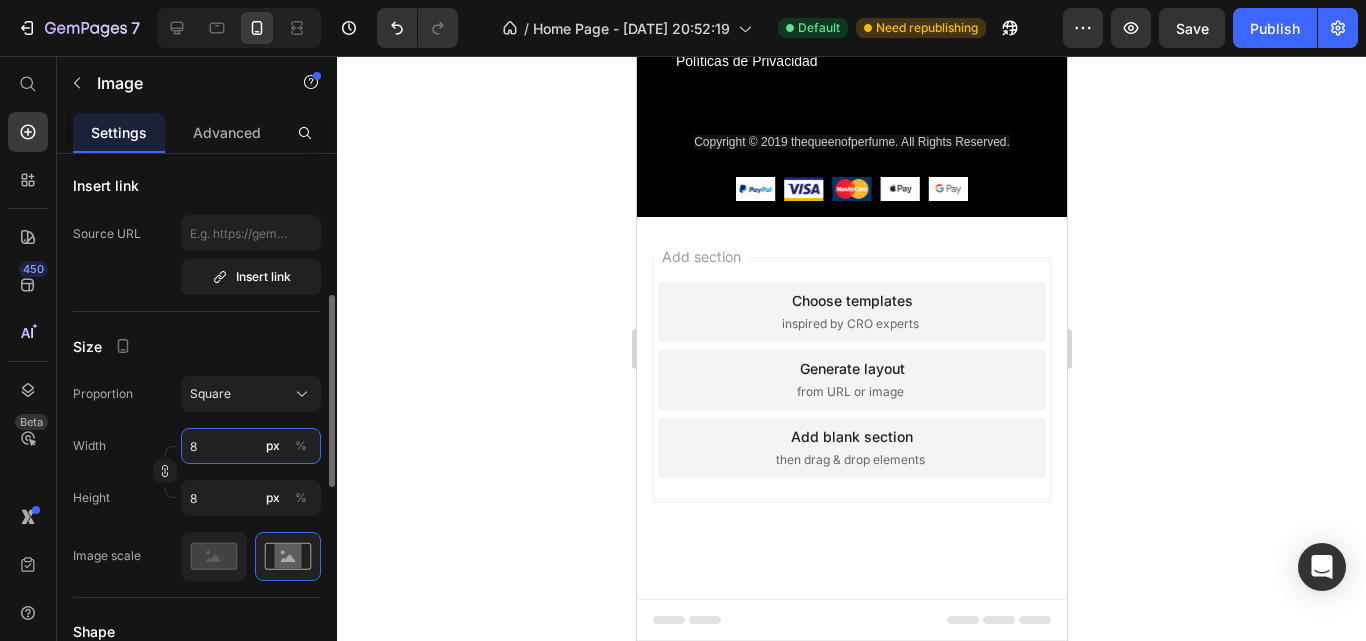 type 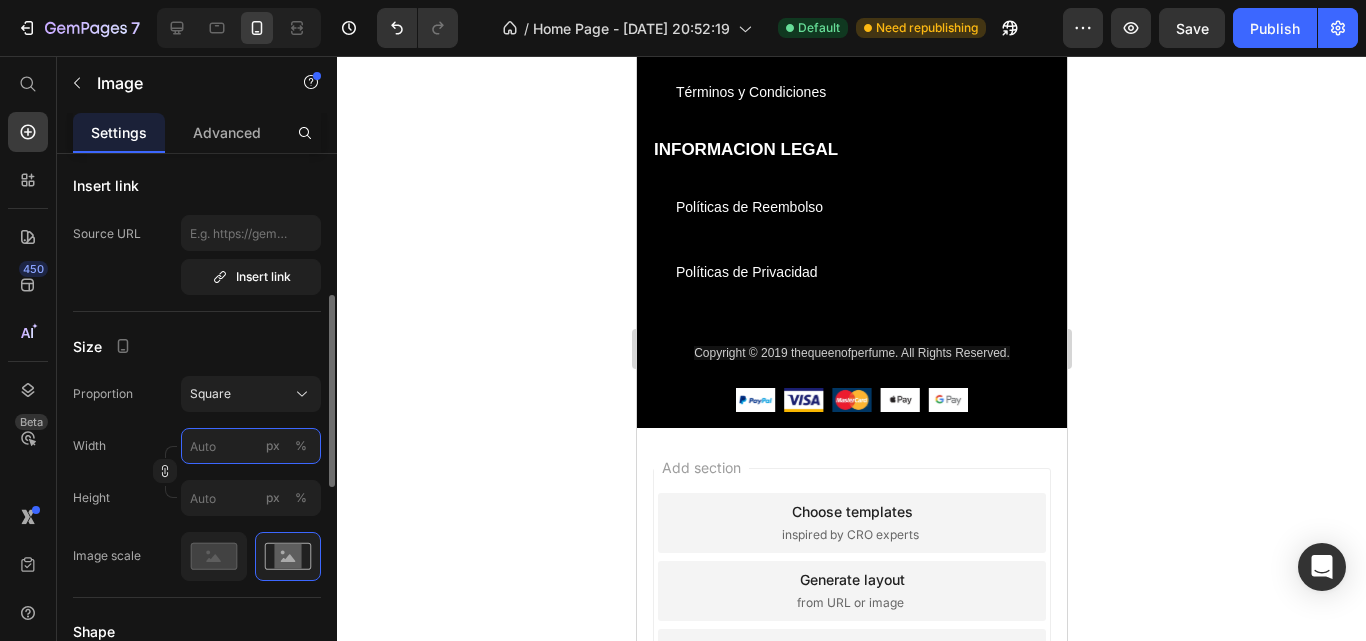type on "9" 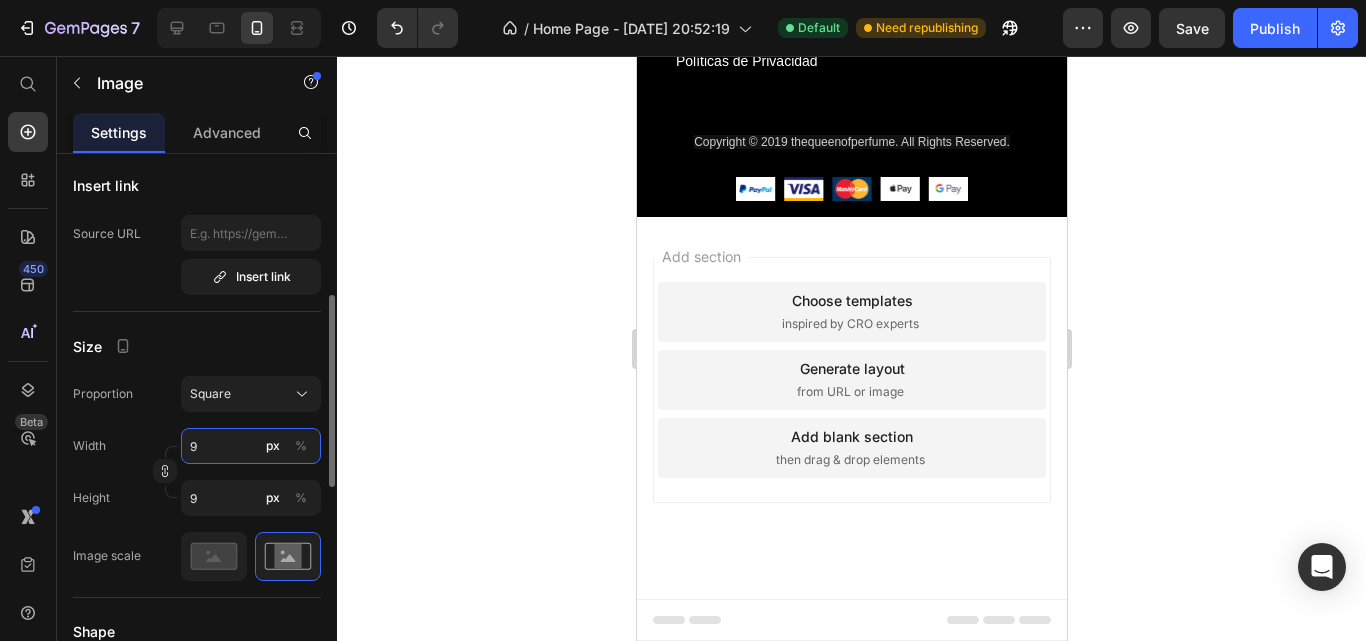 type on "90" 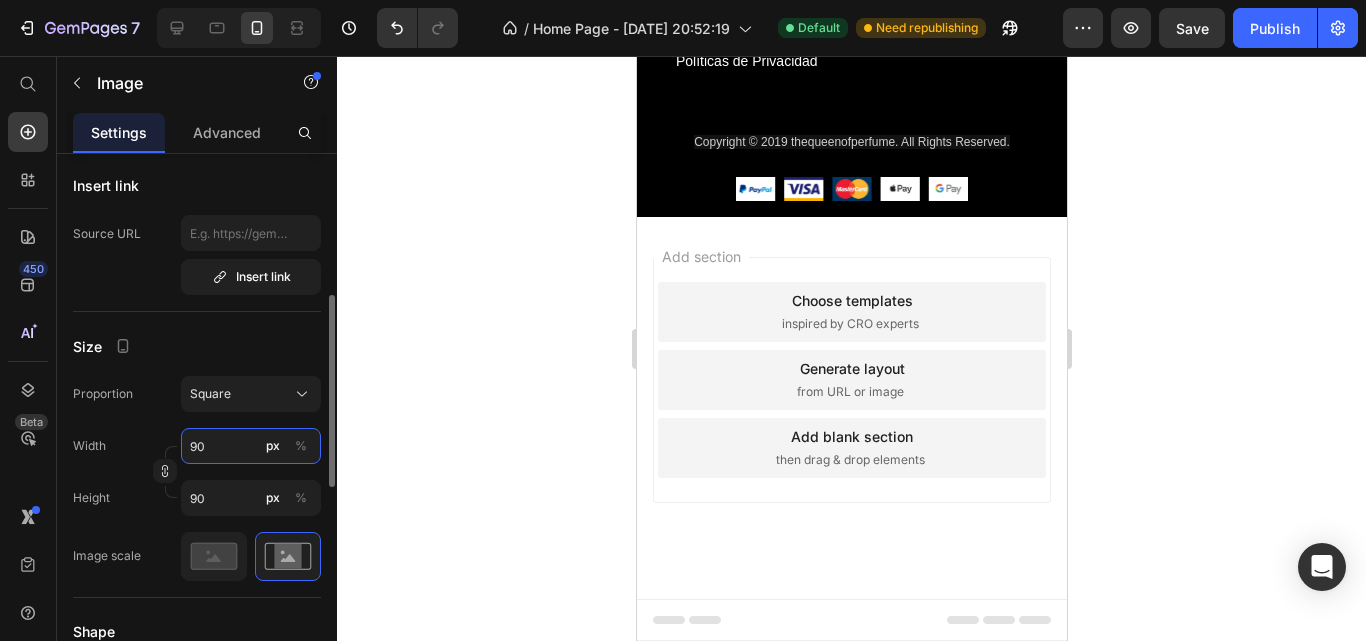type on "9" 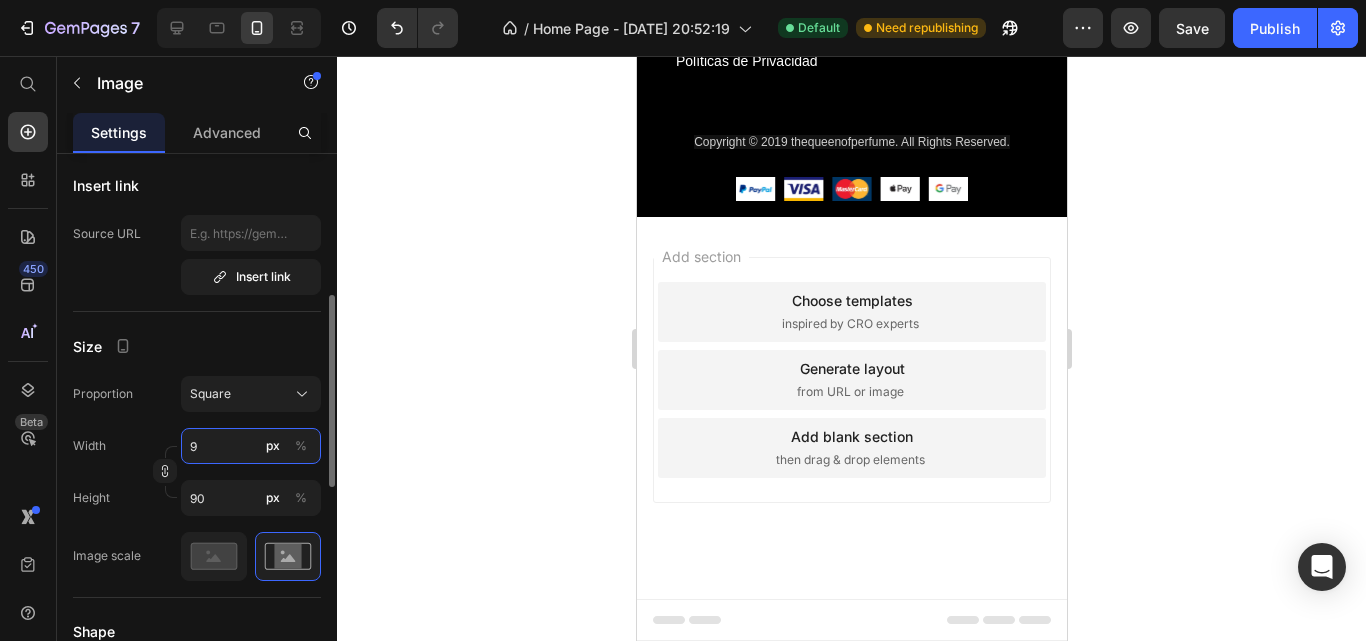 type on "9" 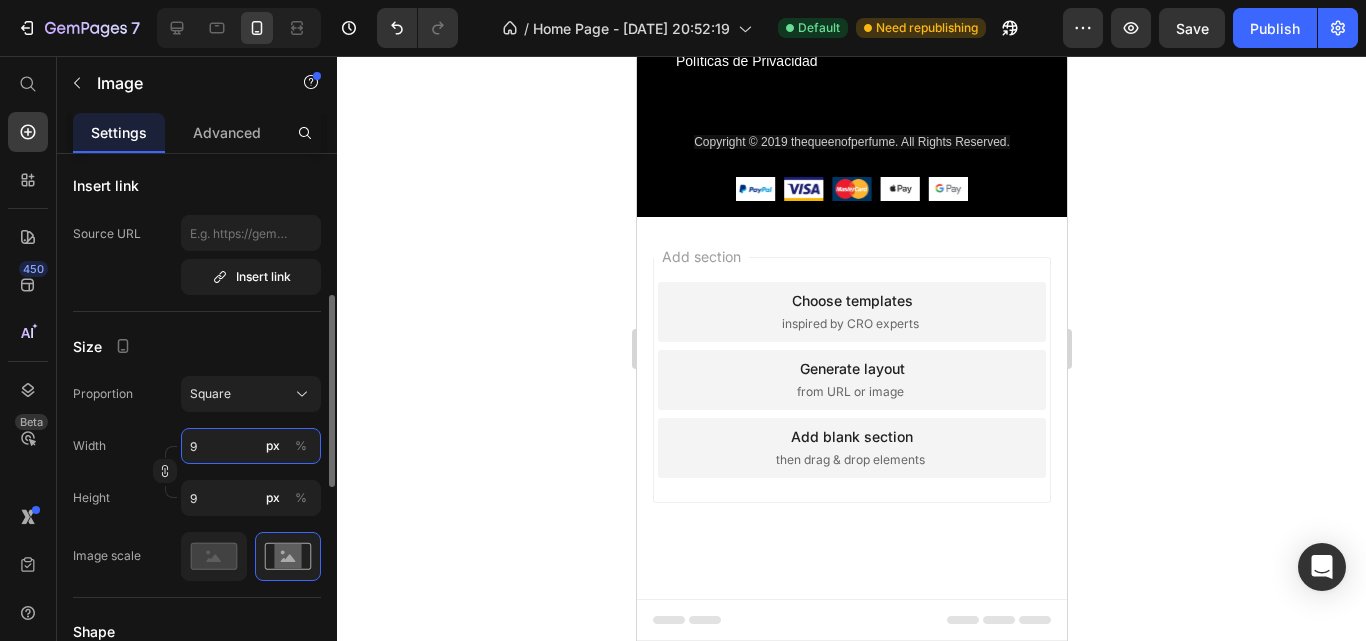 type 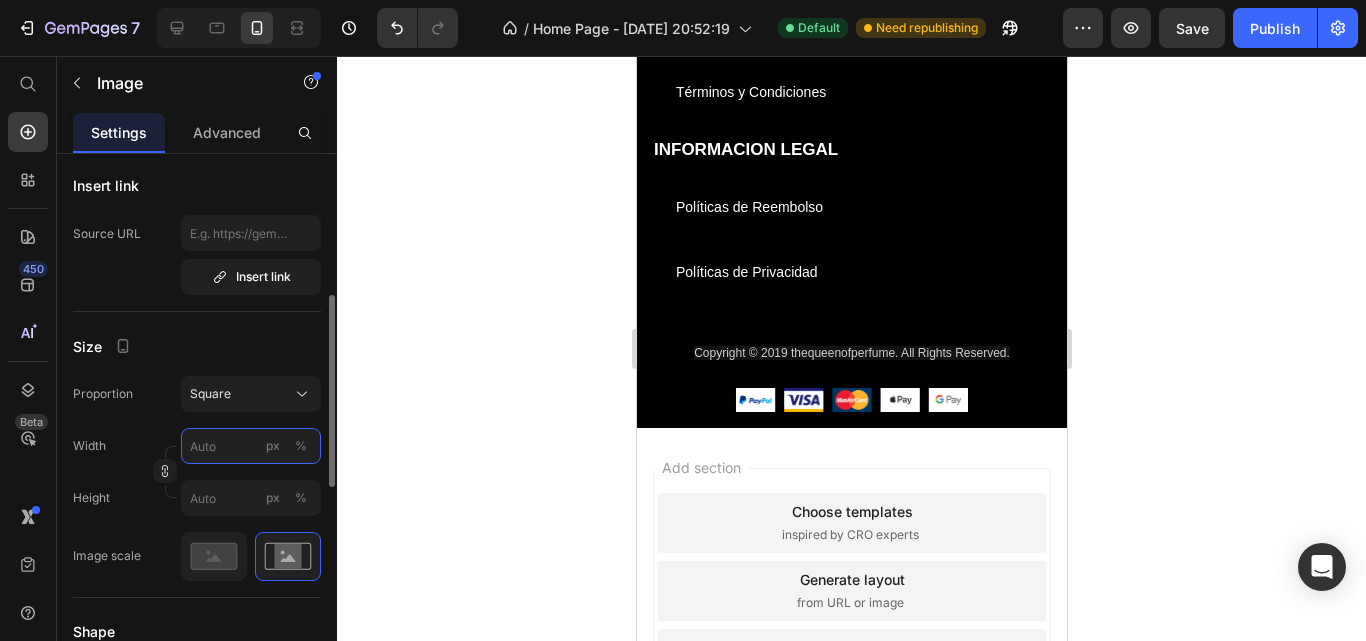 type on "9" 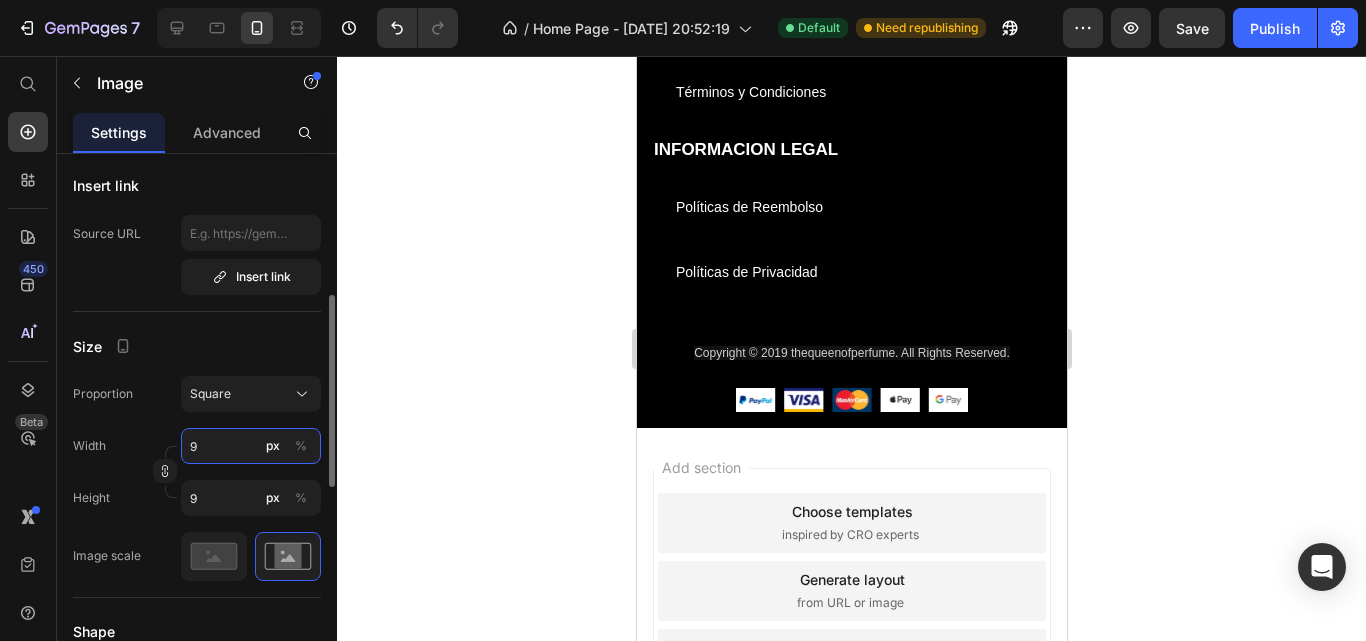 type on "91" 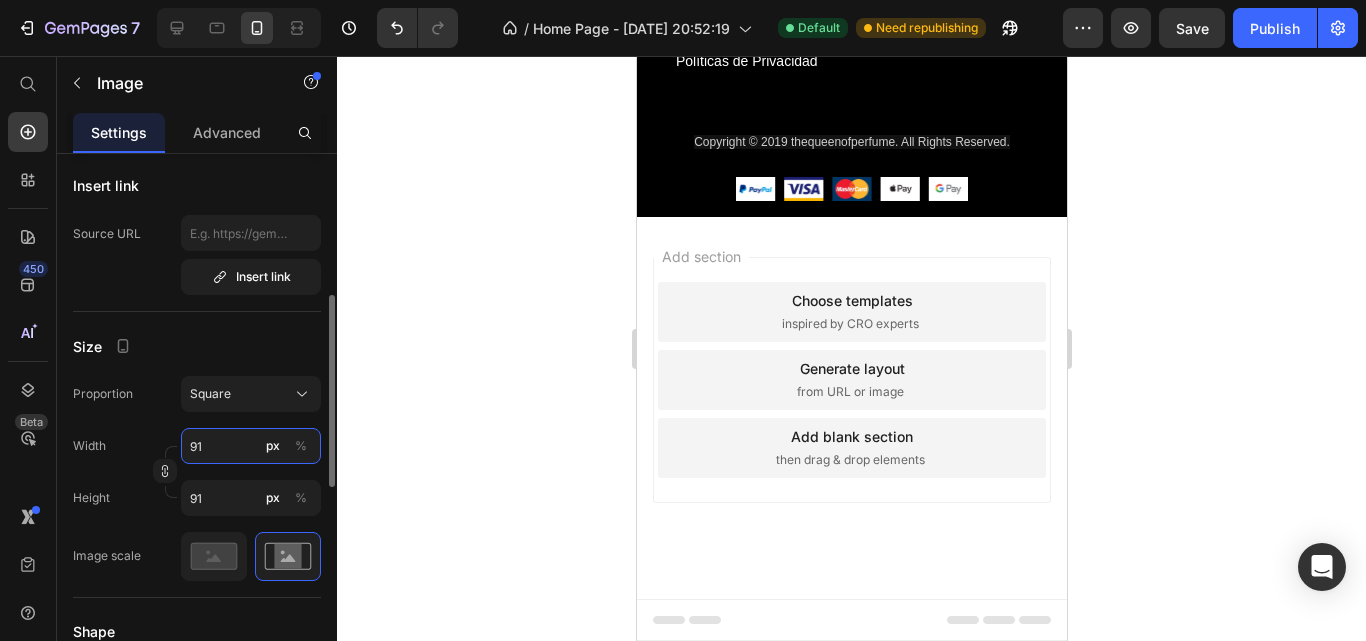 type on "910" 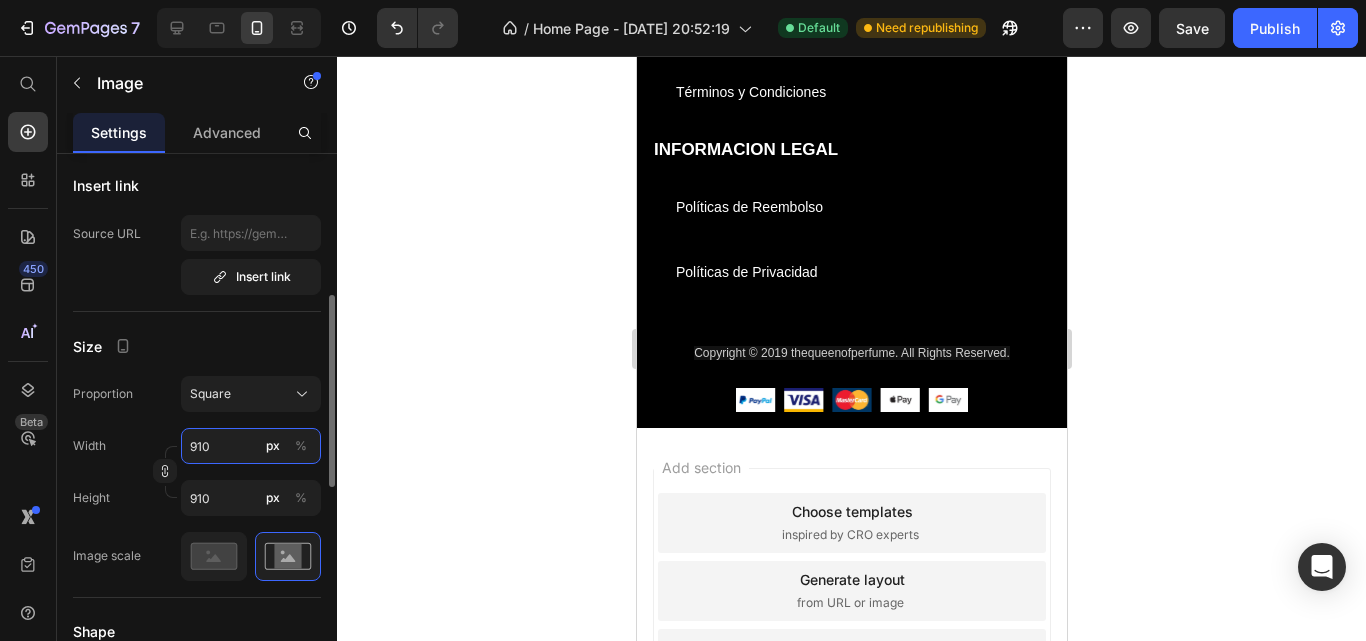 type on "91" 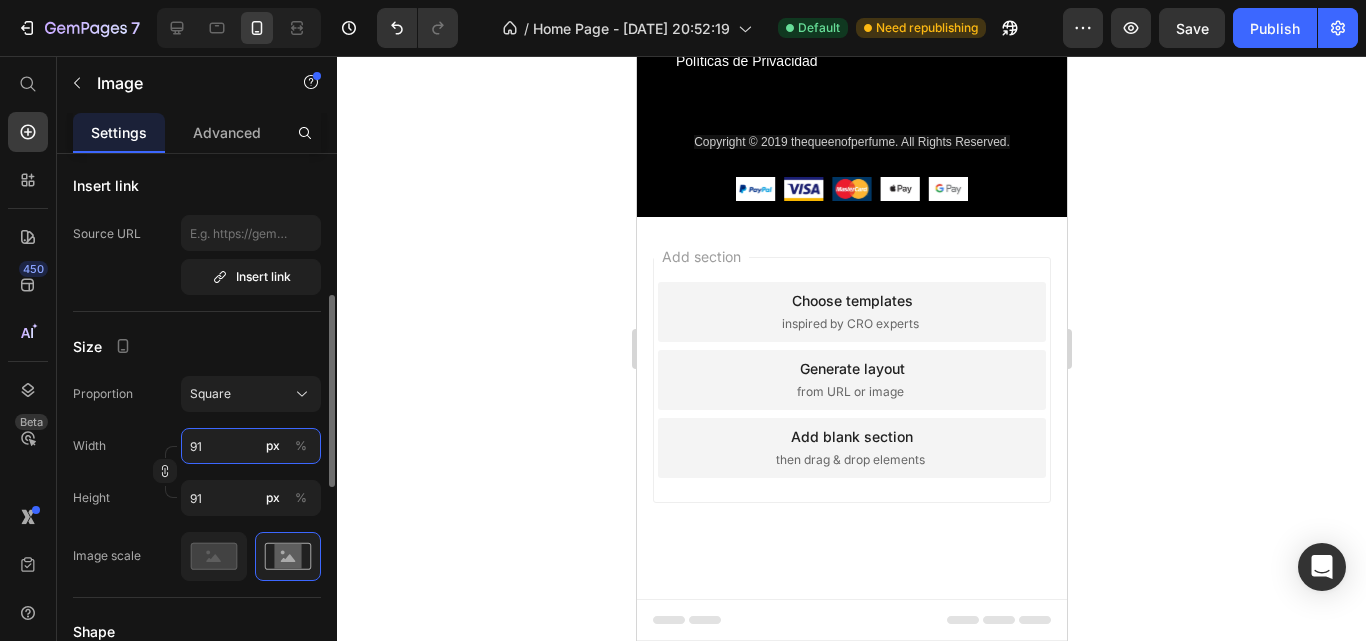 type on "9" 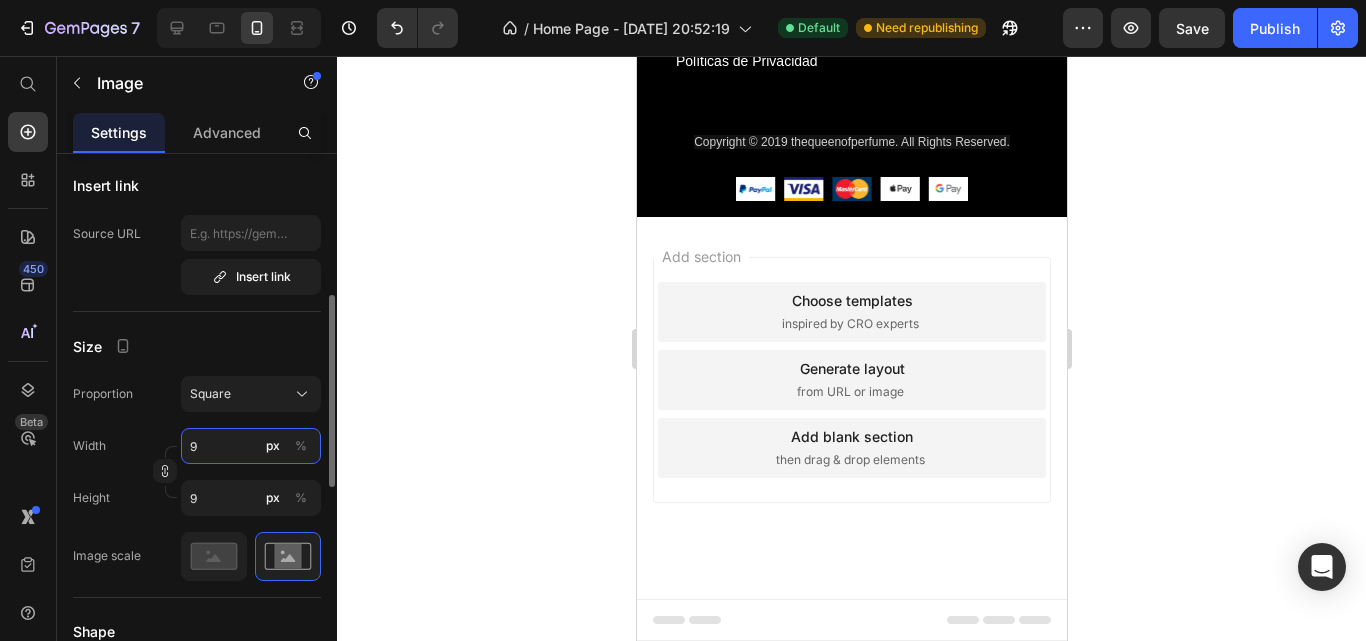 type 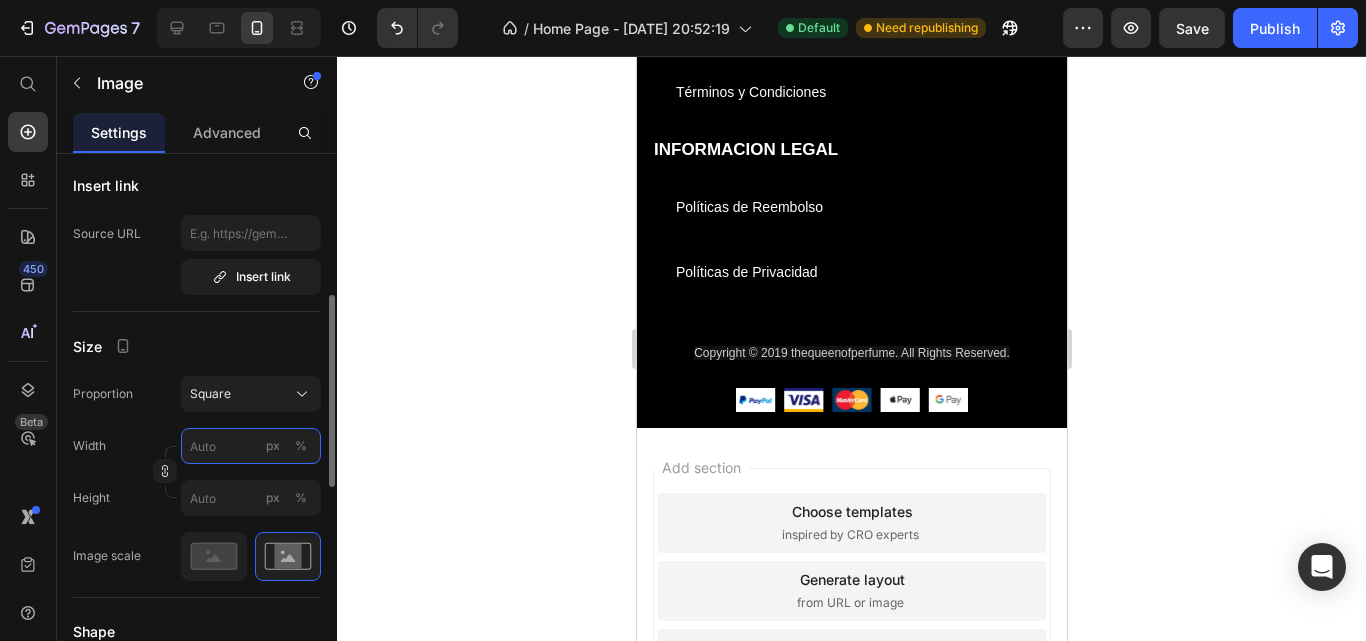type on "1" 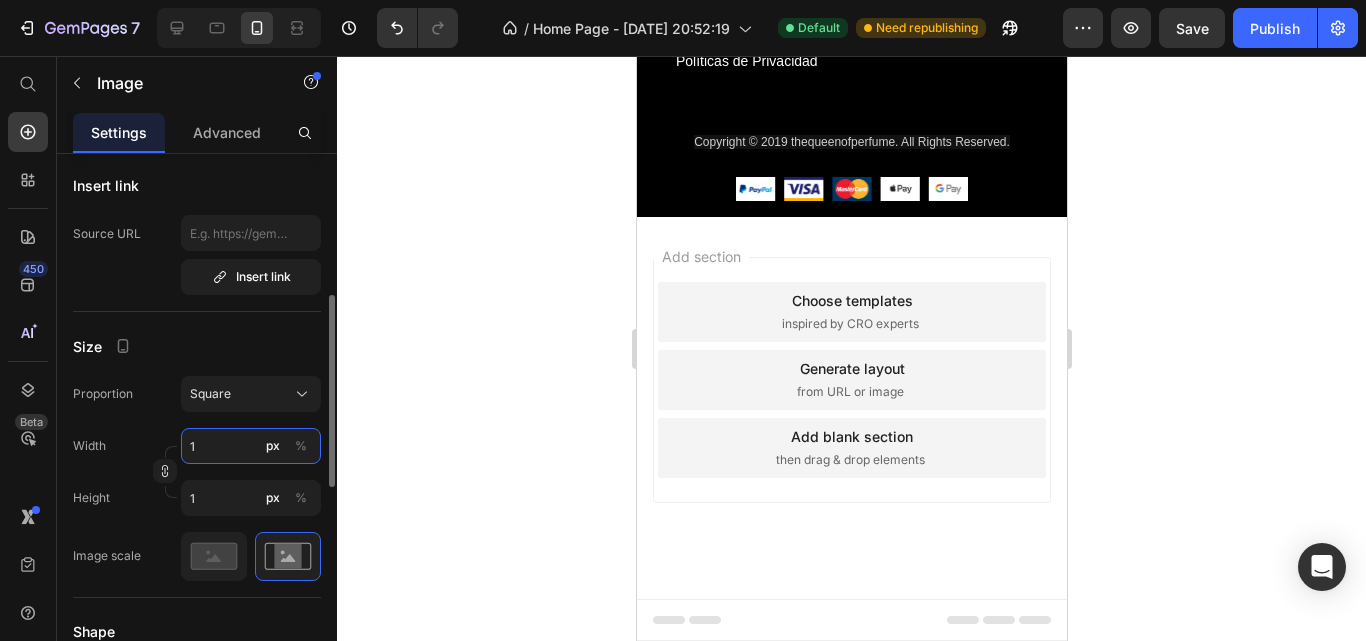 type on "10" 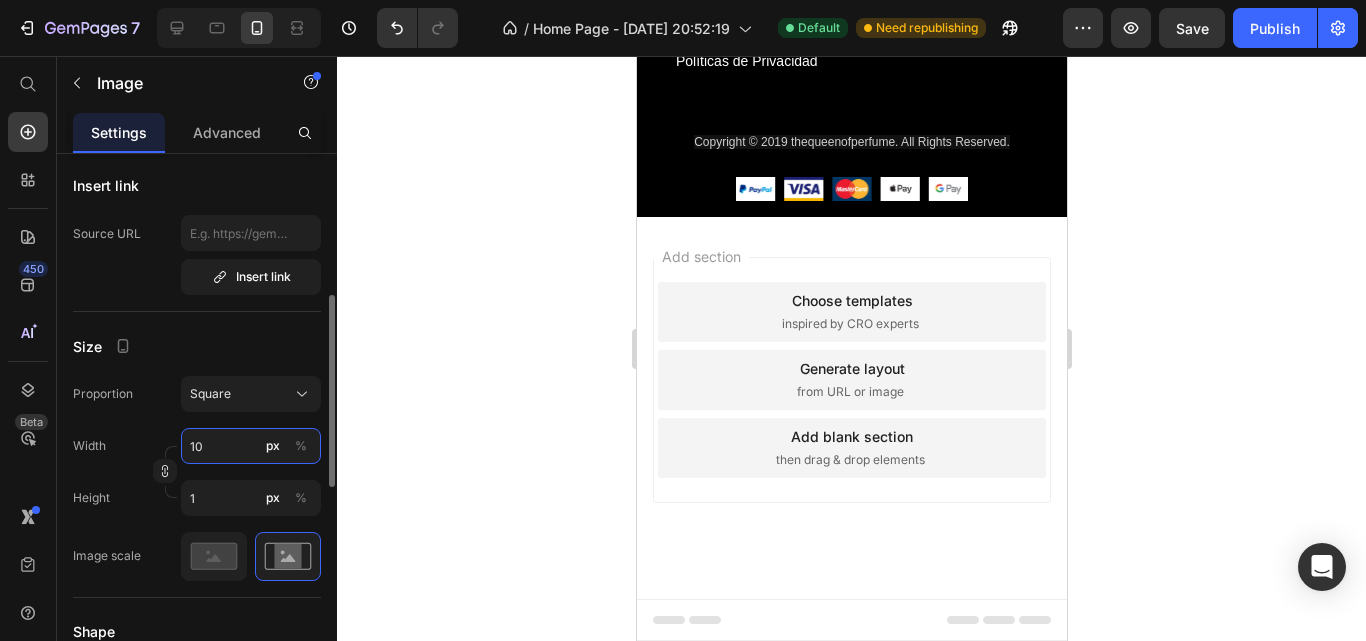 type on "10" 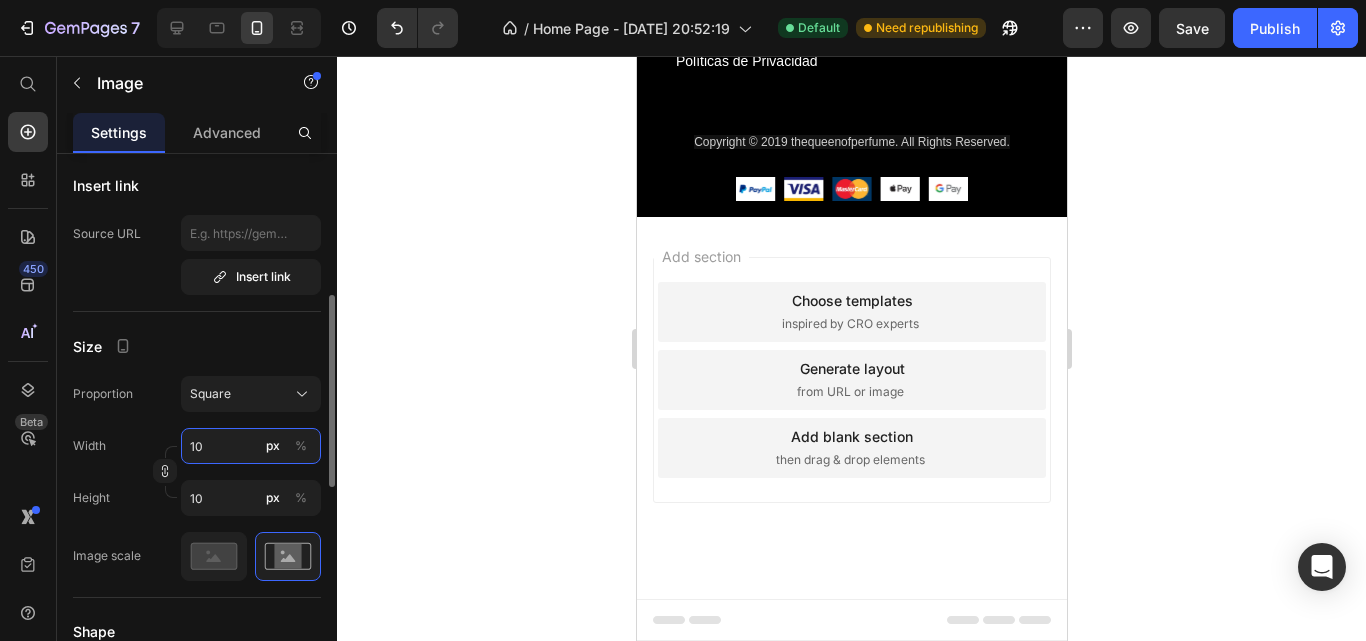 type on "9" 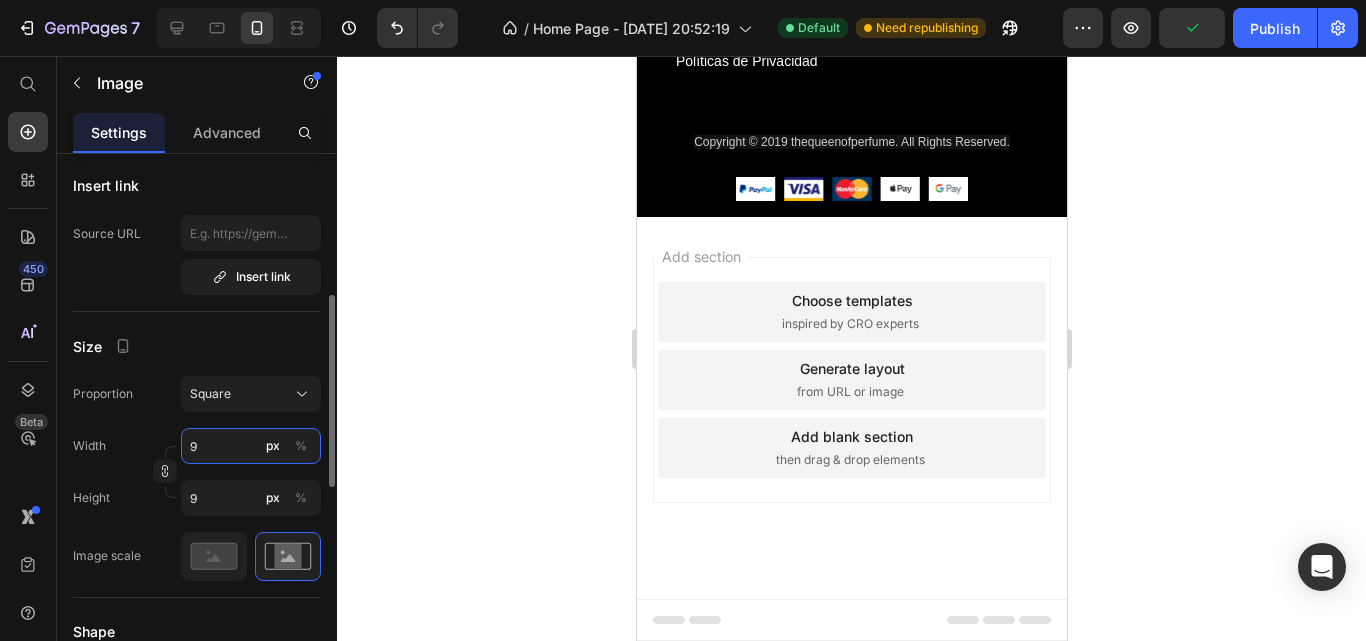type on "90" 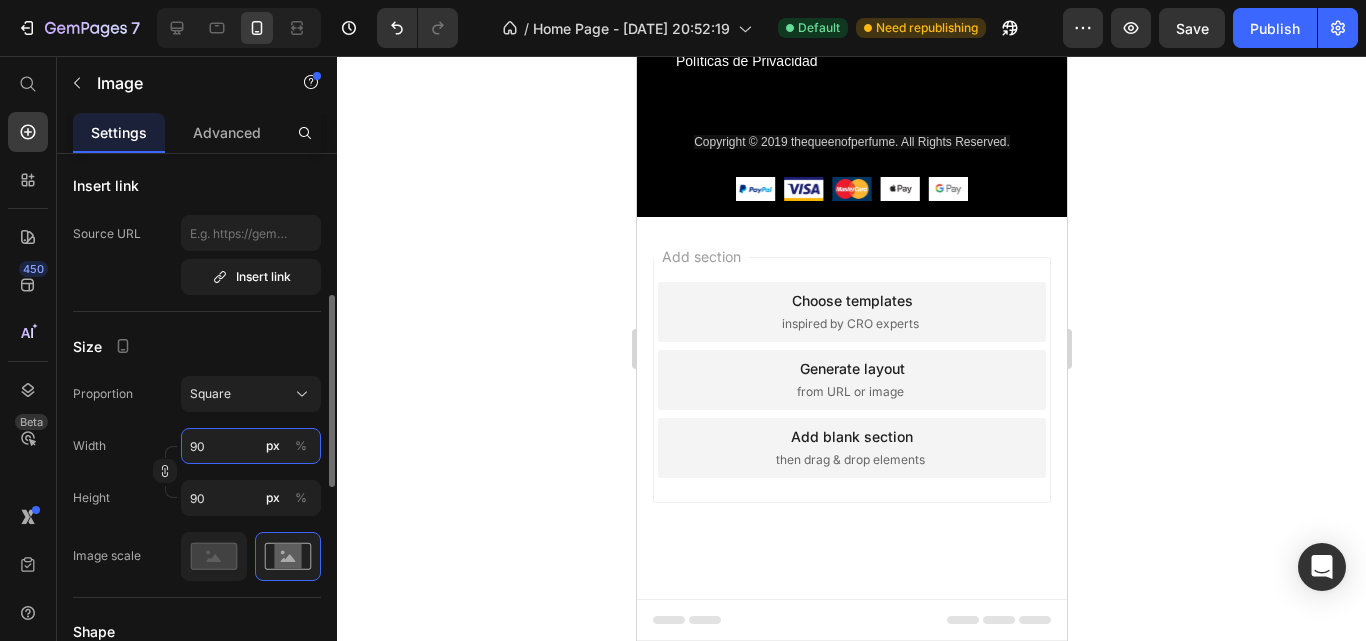 type on "9" 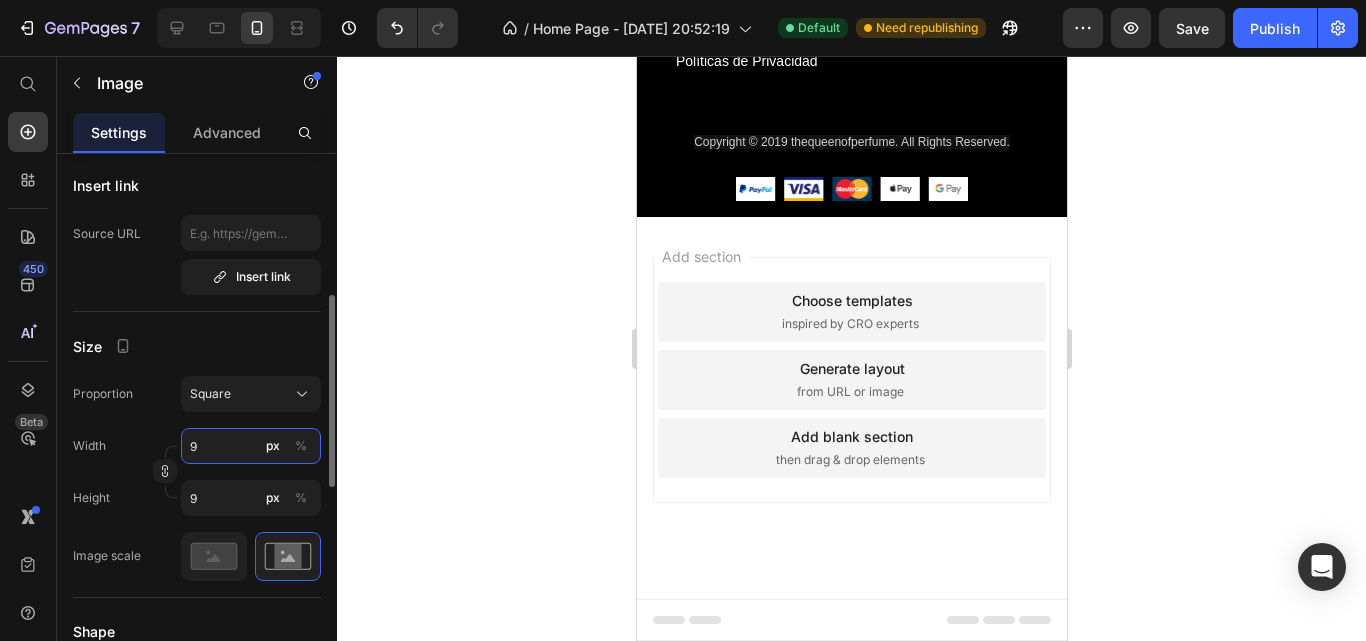 type 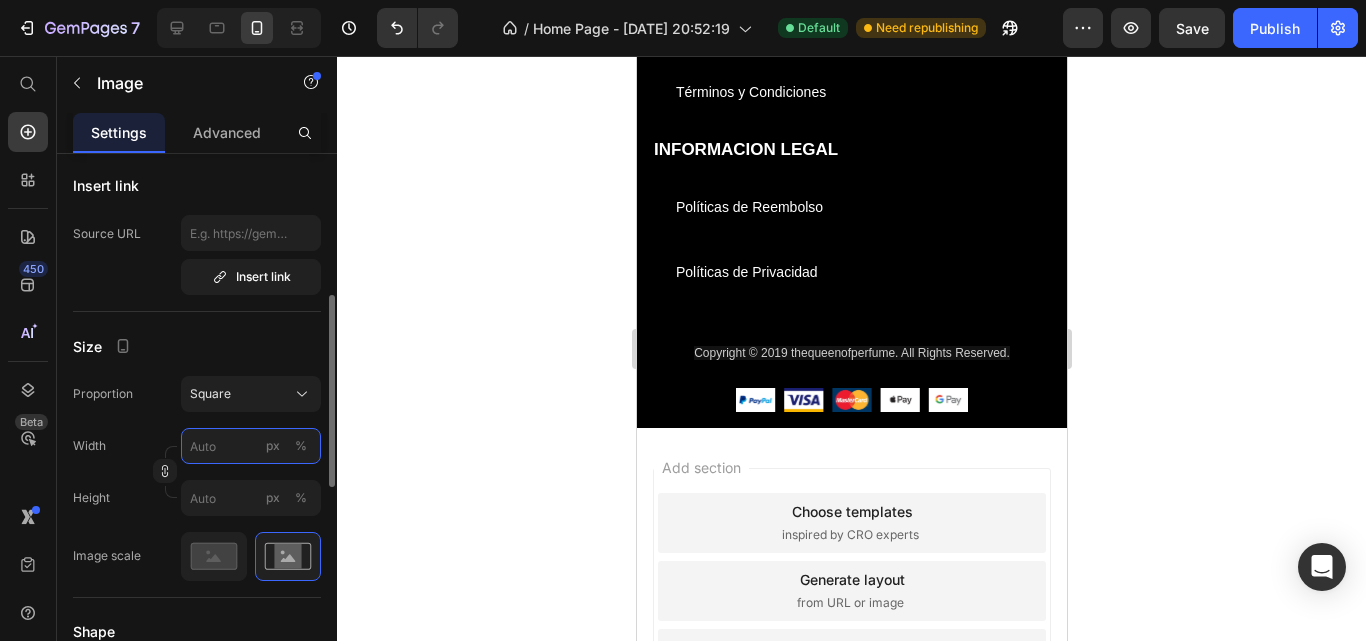 type on "1" 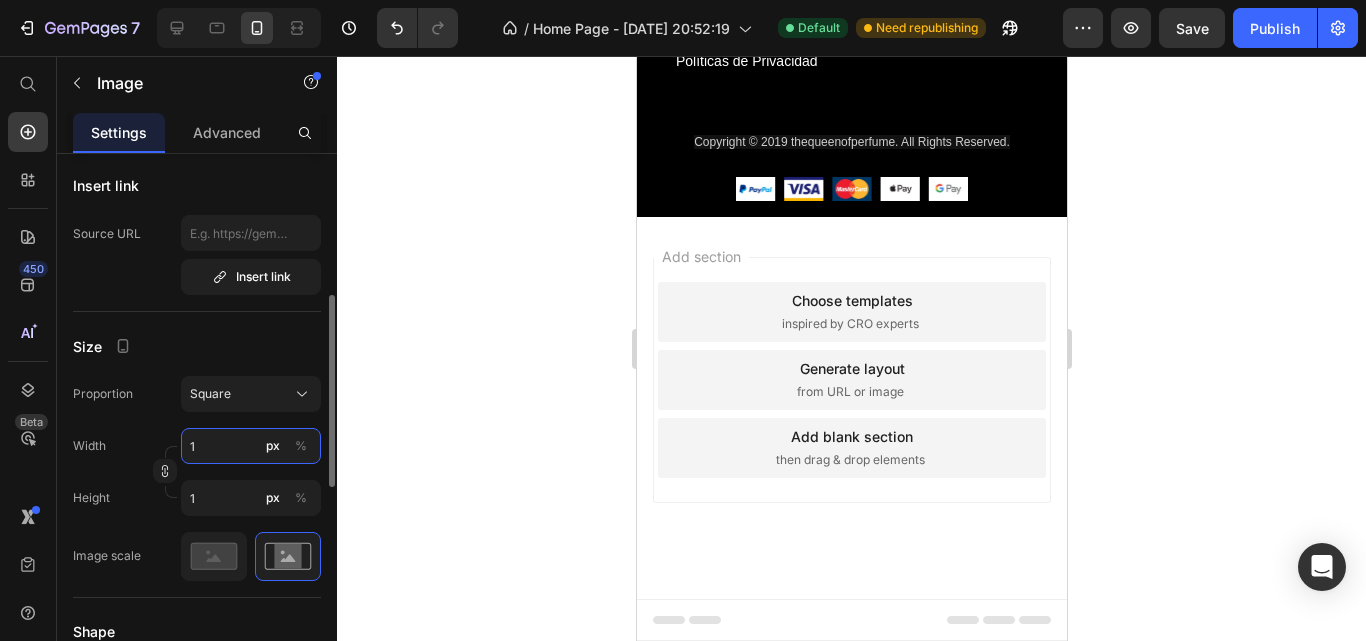type on "10" 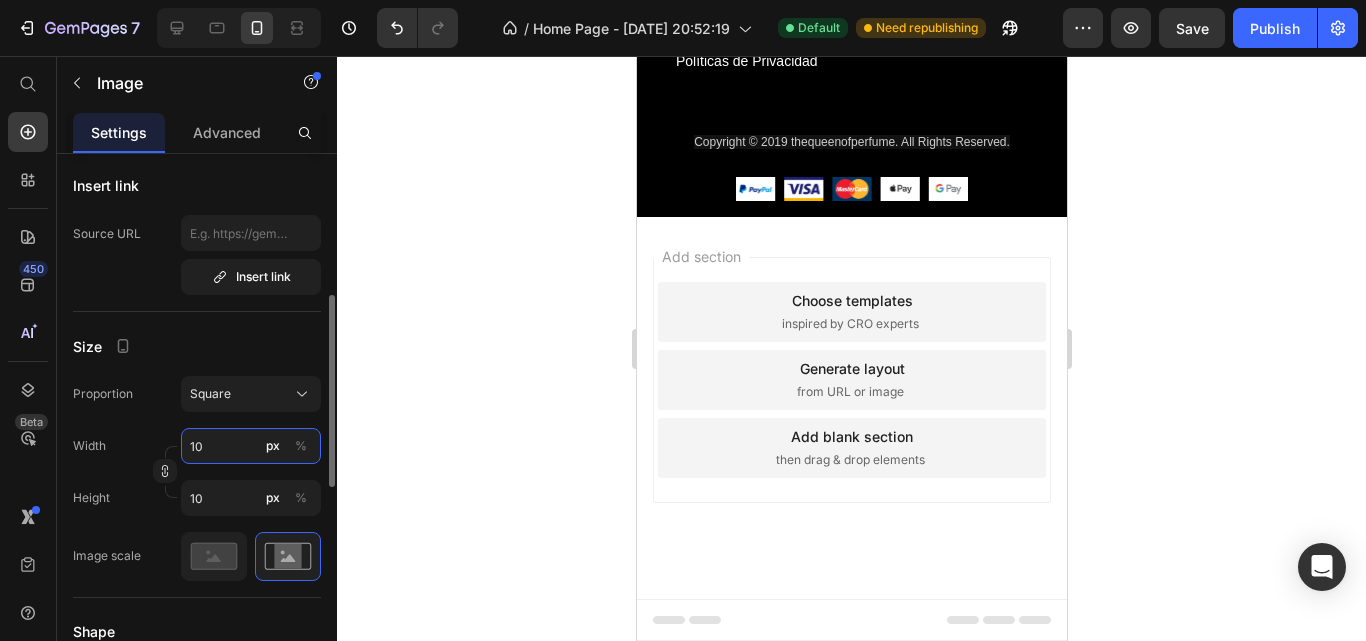 type on "100" 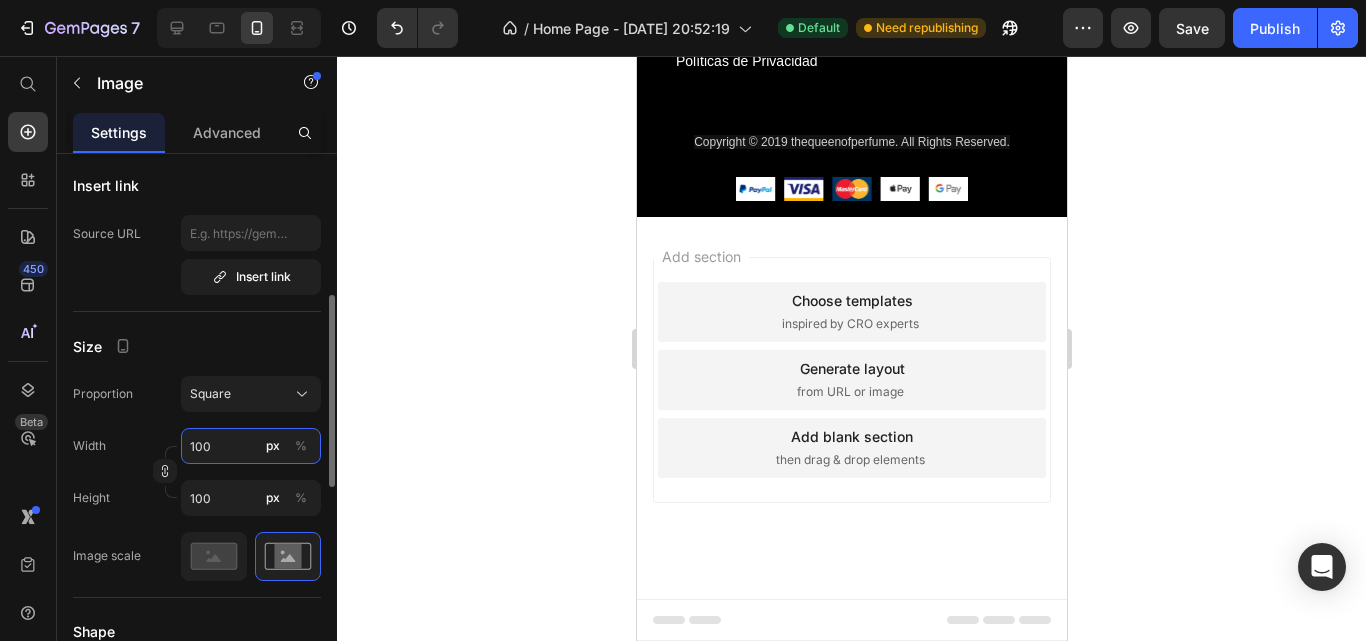 type on "10" 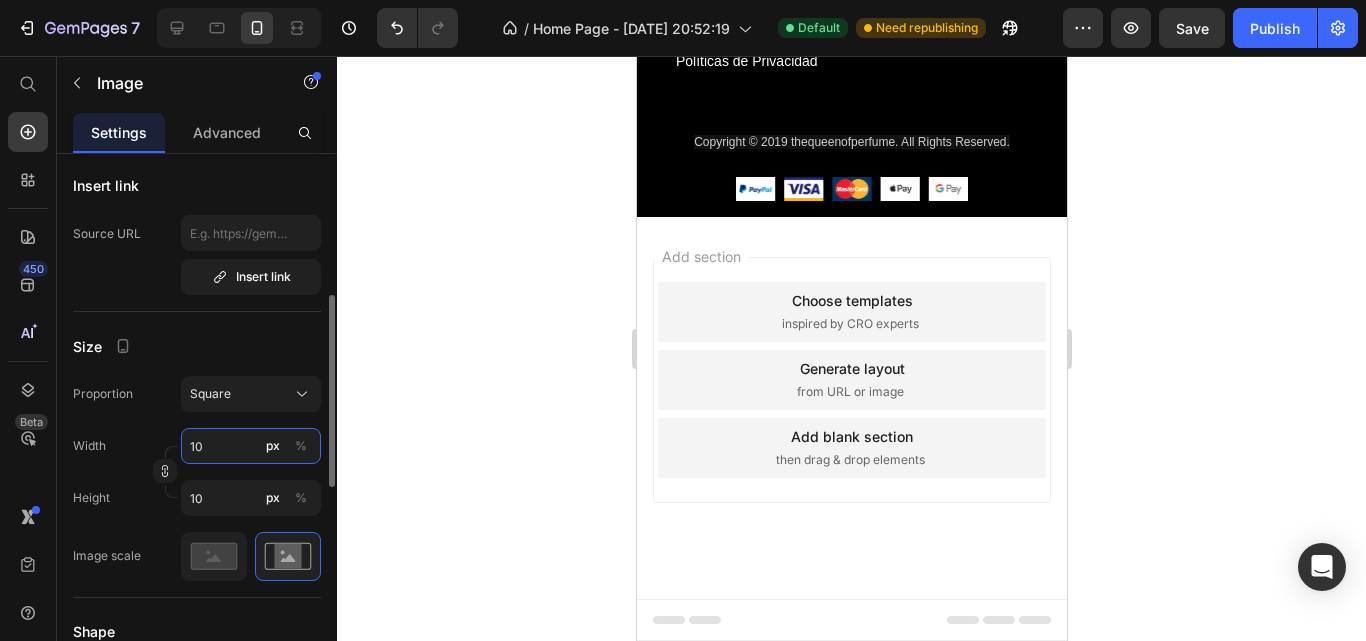 type on "1" 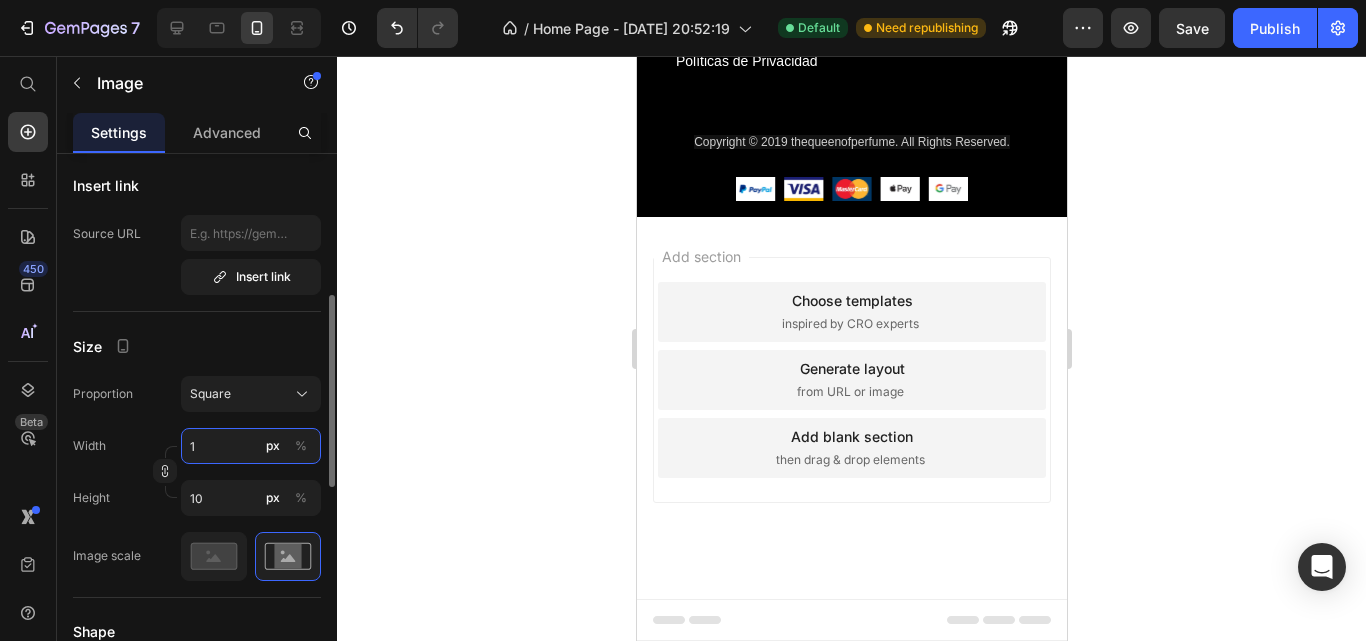 type on "1" 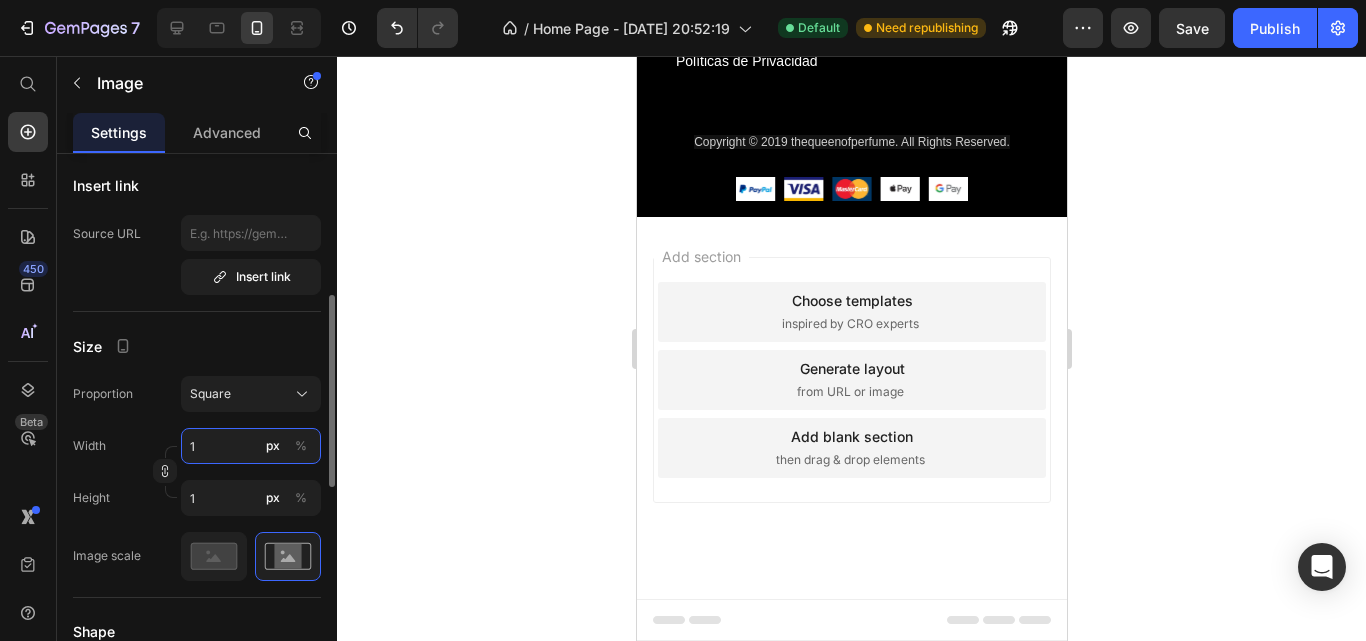 type on "15" 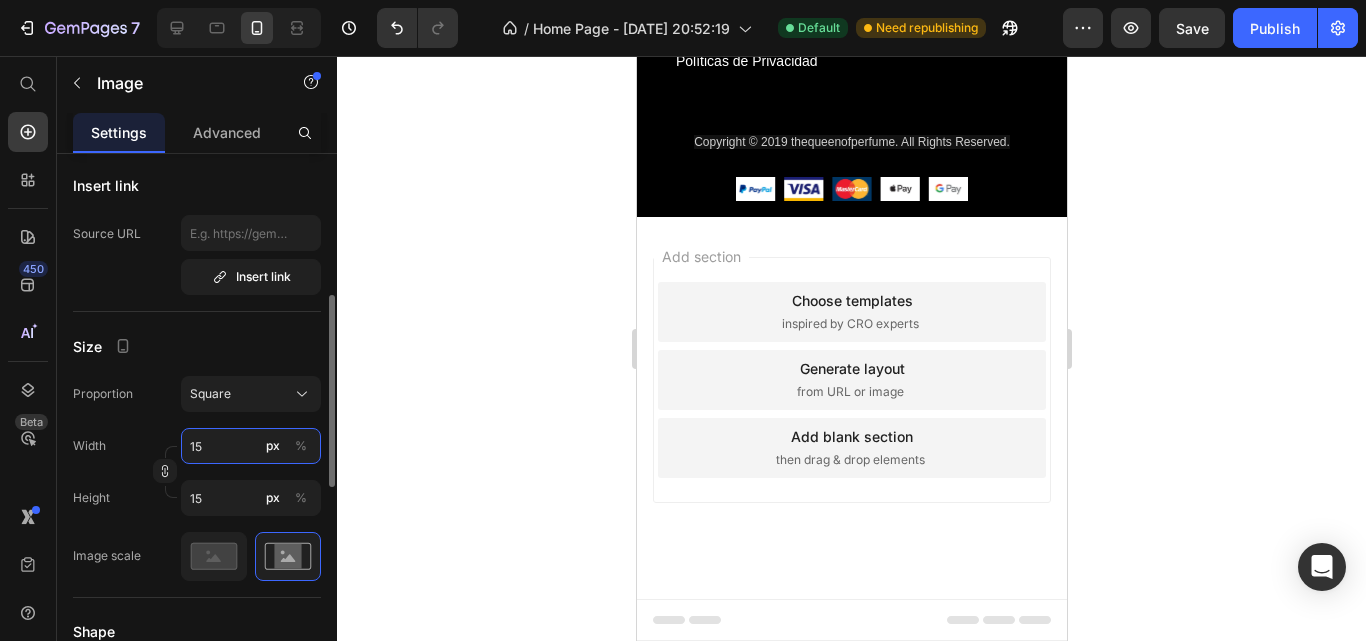 type on "150" 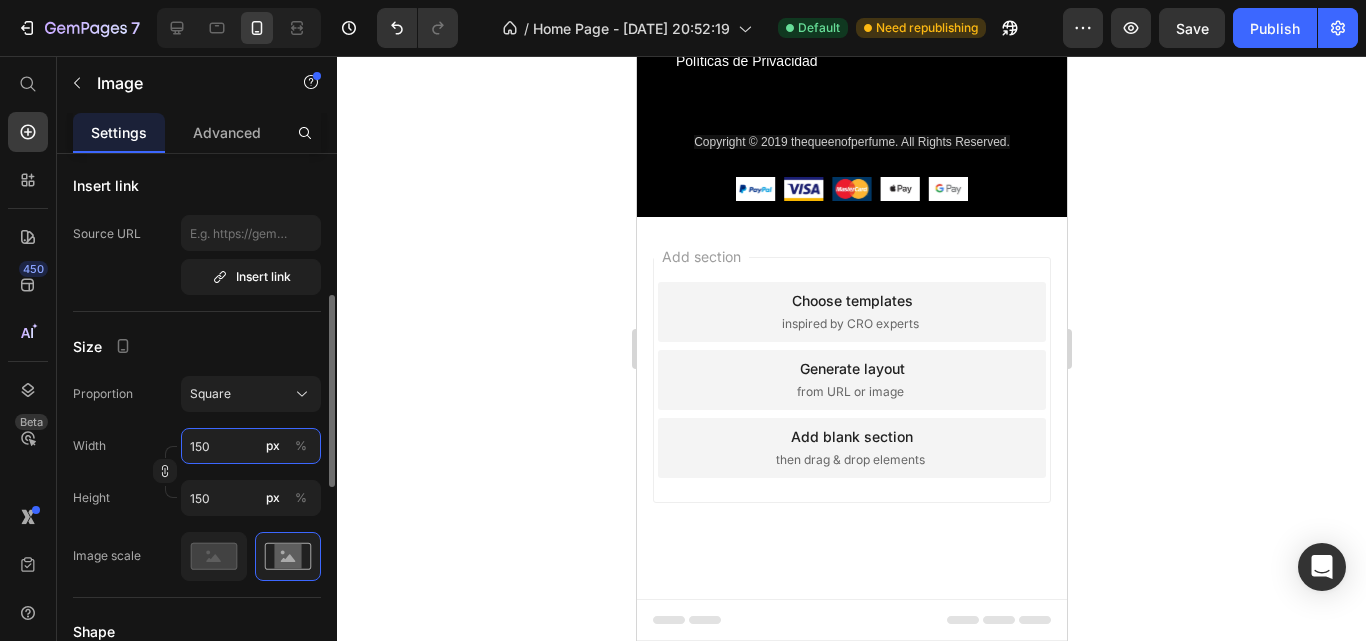 type on "15" 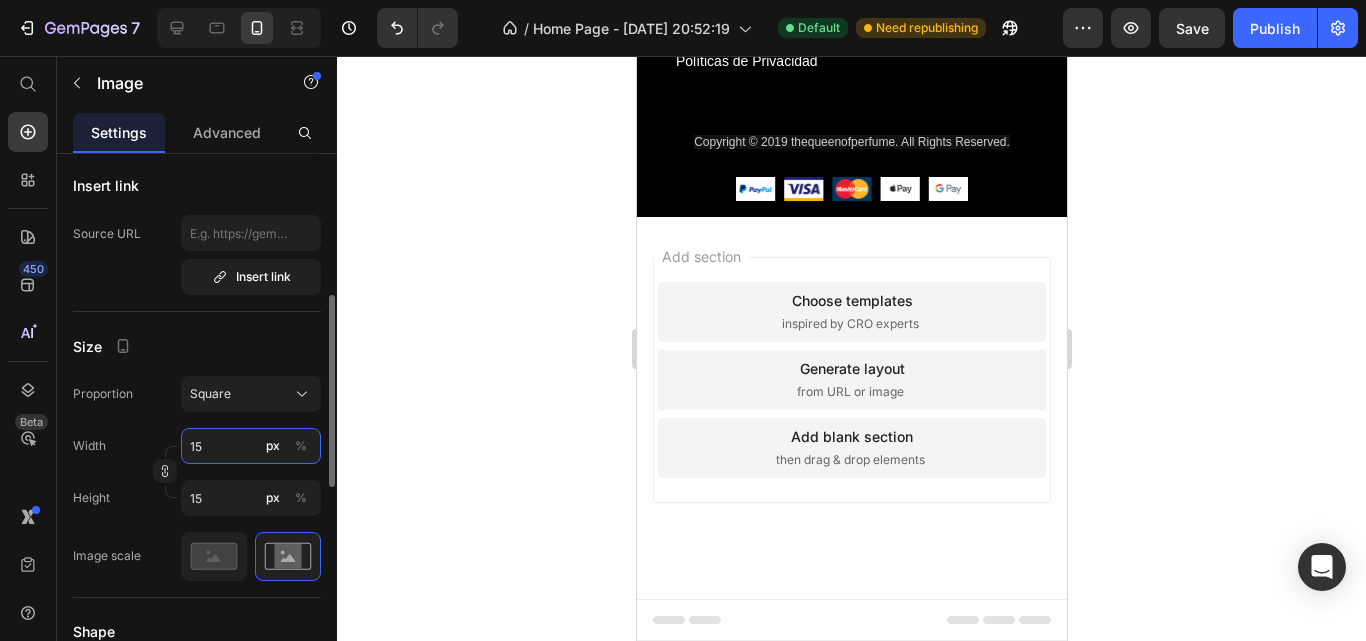 type on "1" 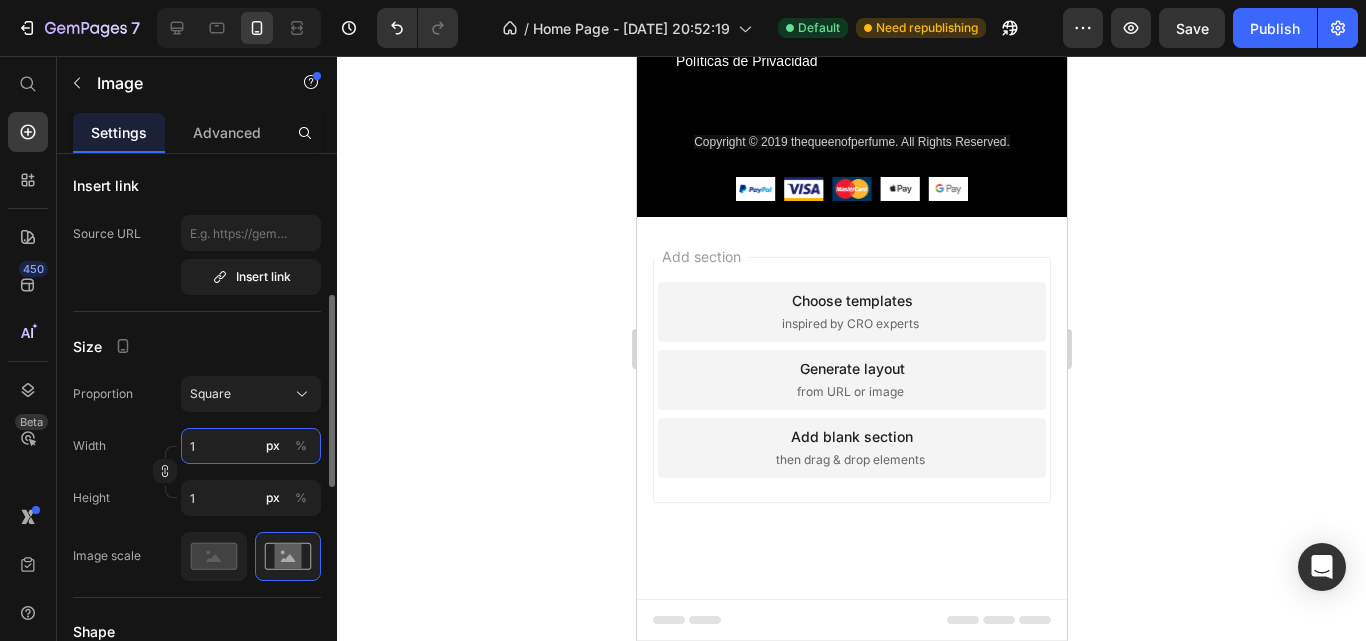 type 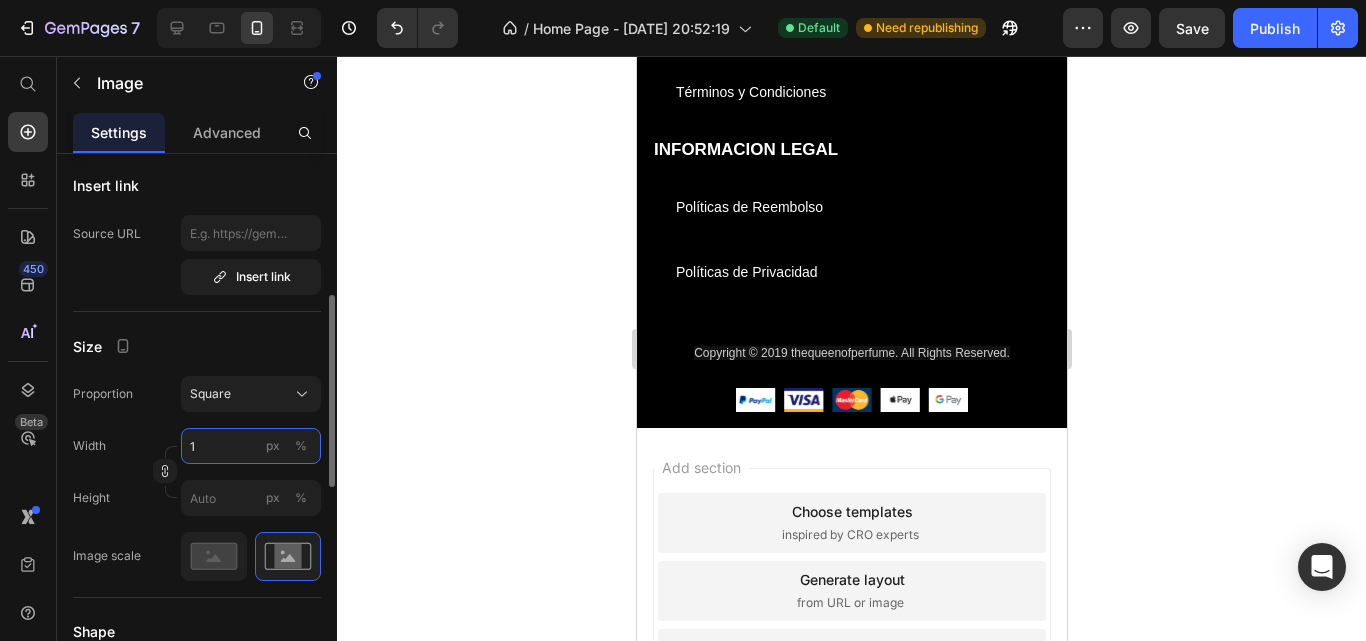 type on "12" 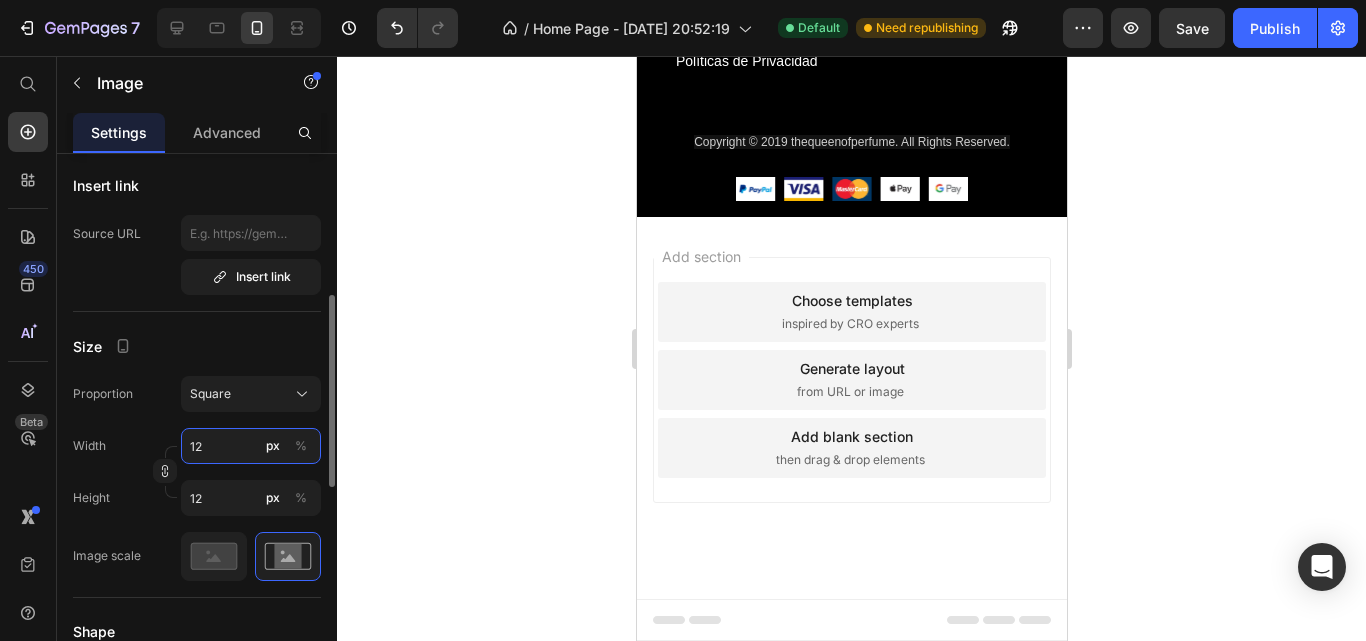 type on "1" 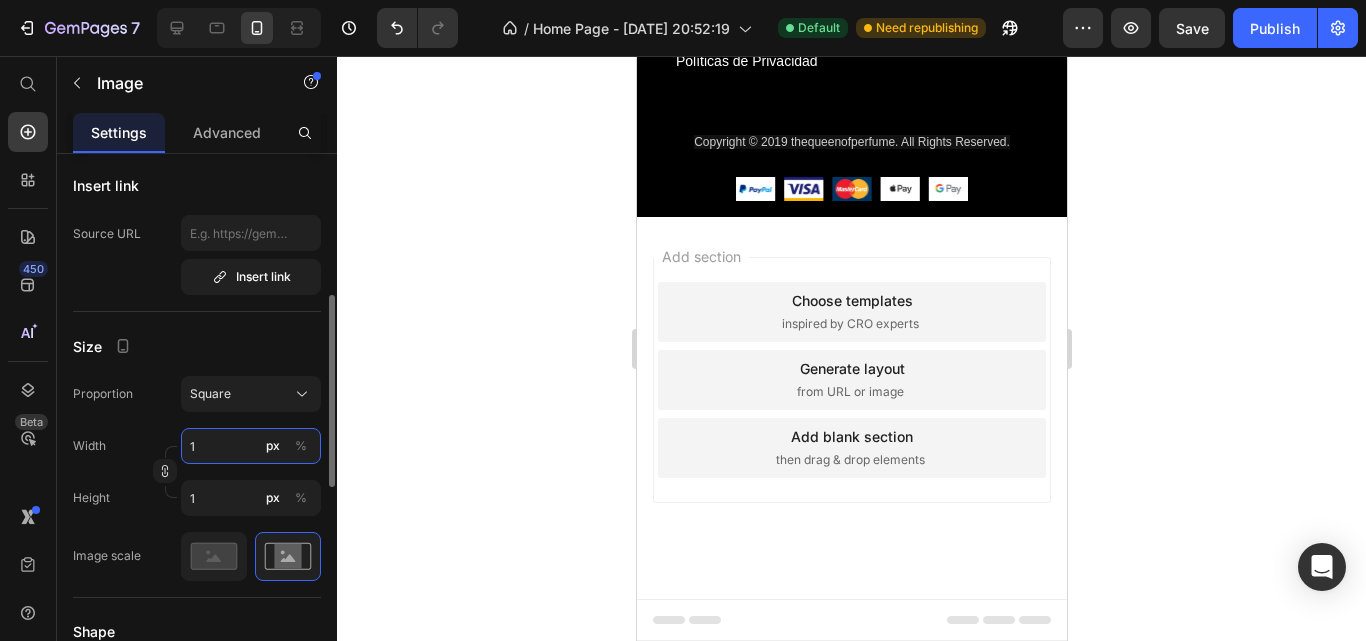 type 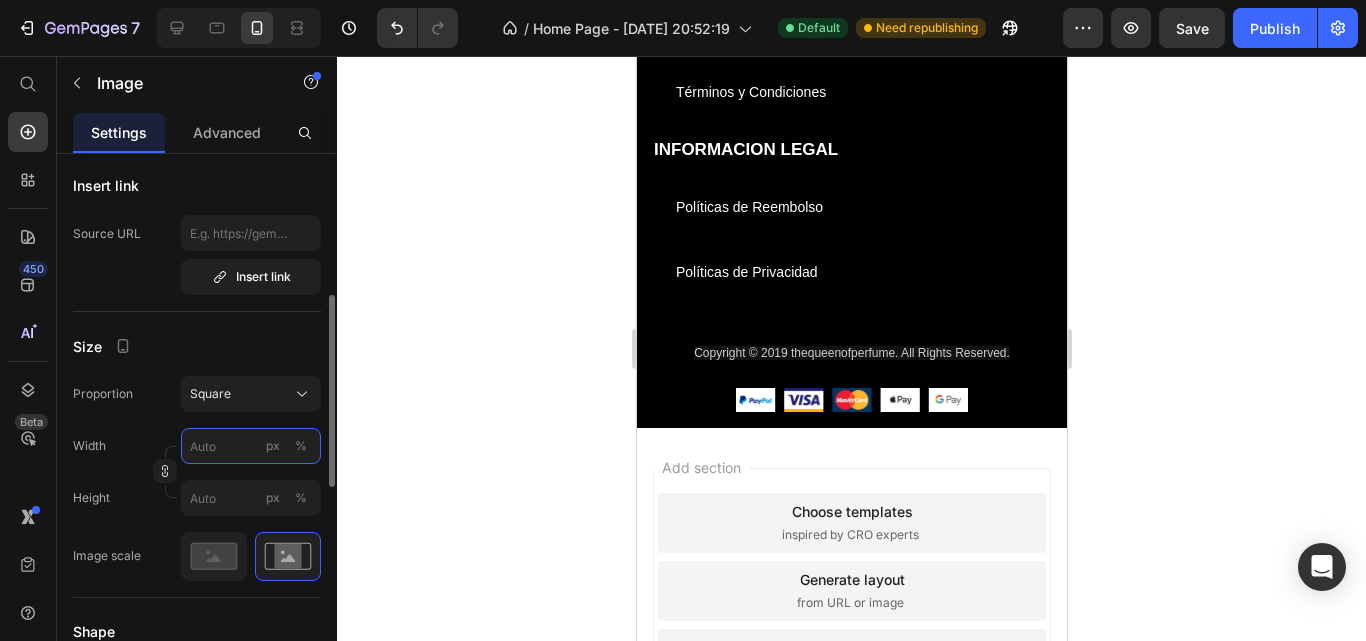 type on "2" 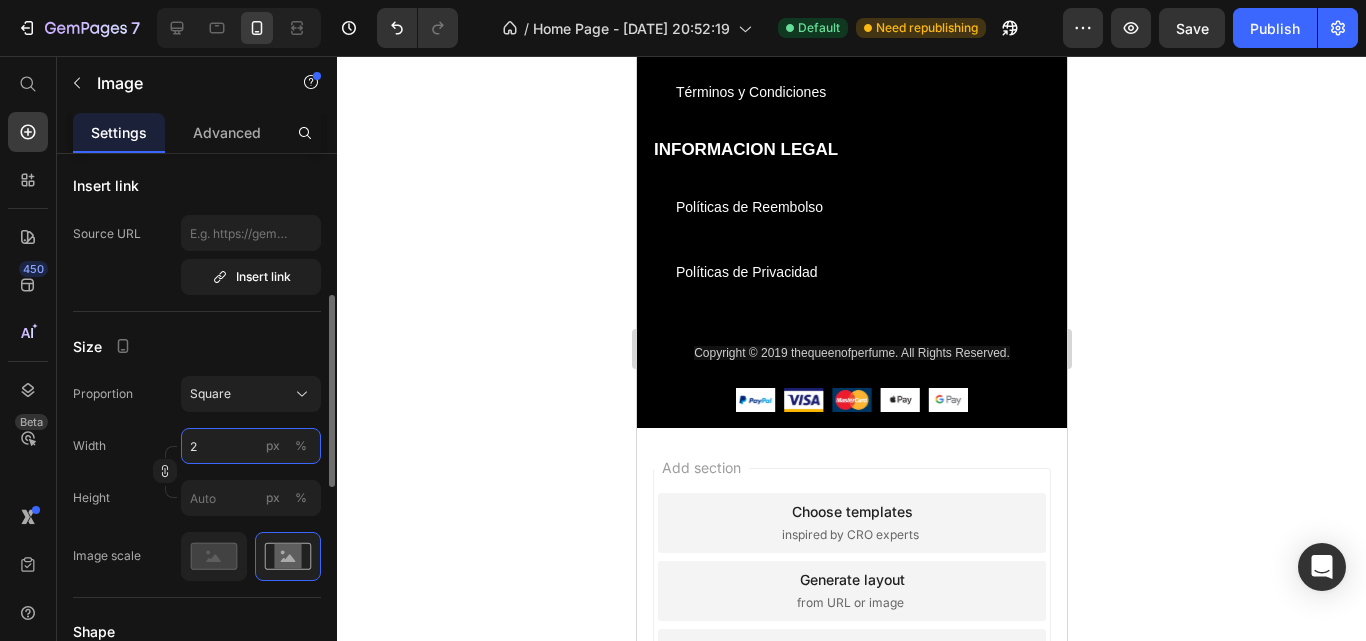 type on "2" 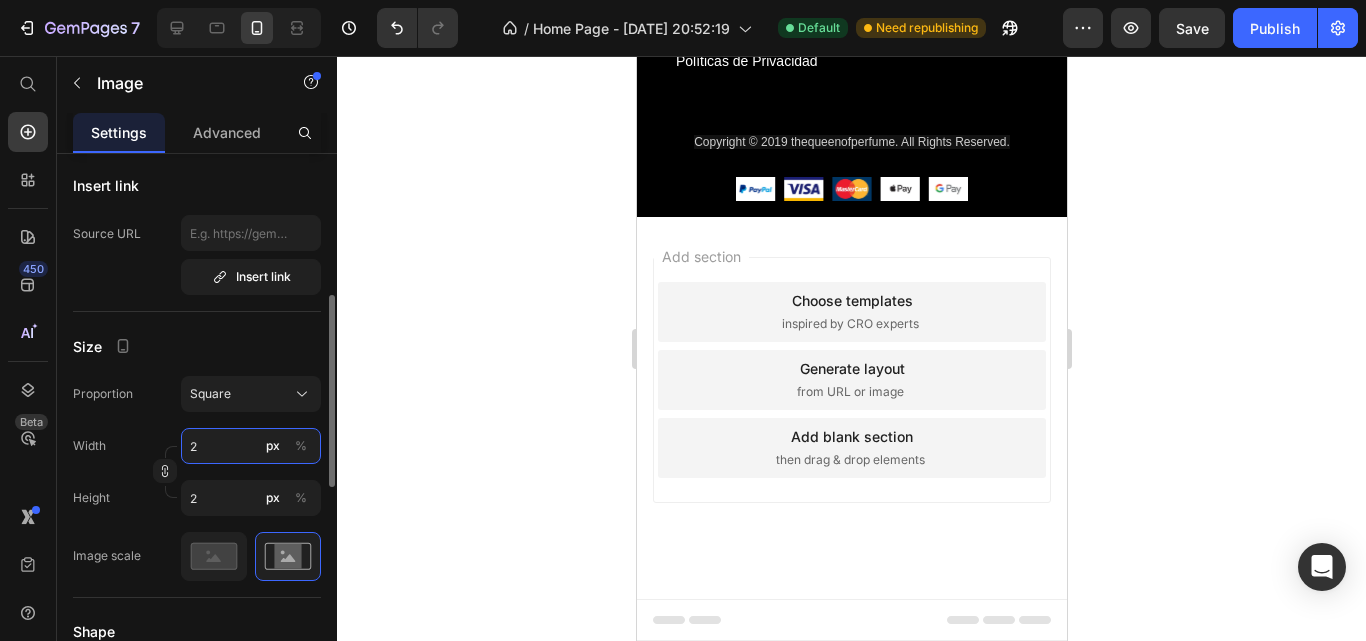 type on "20" 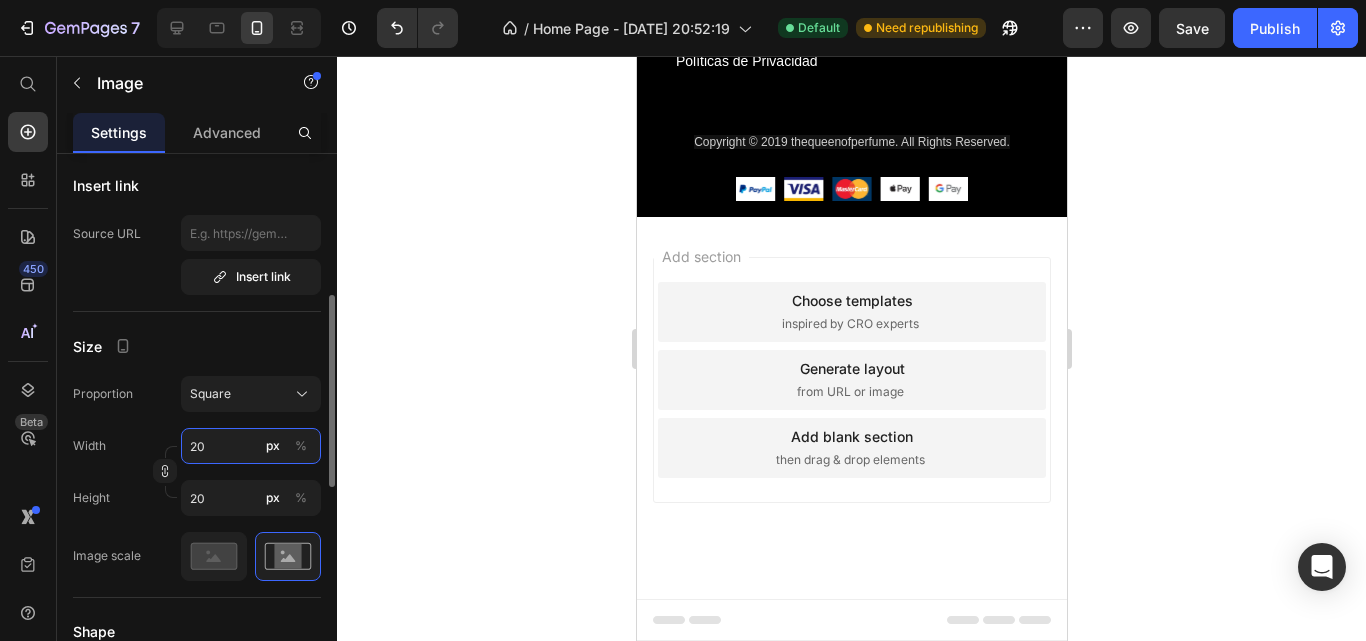 type on "200" 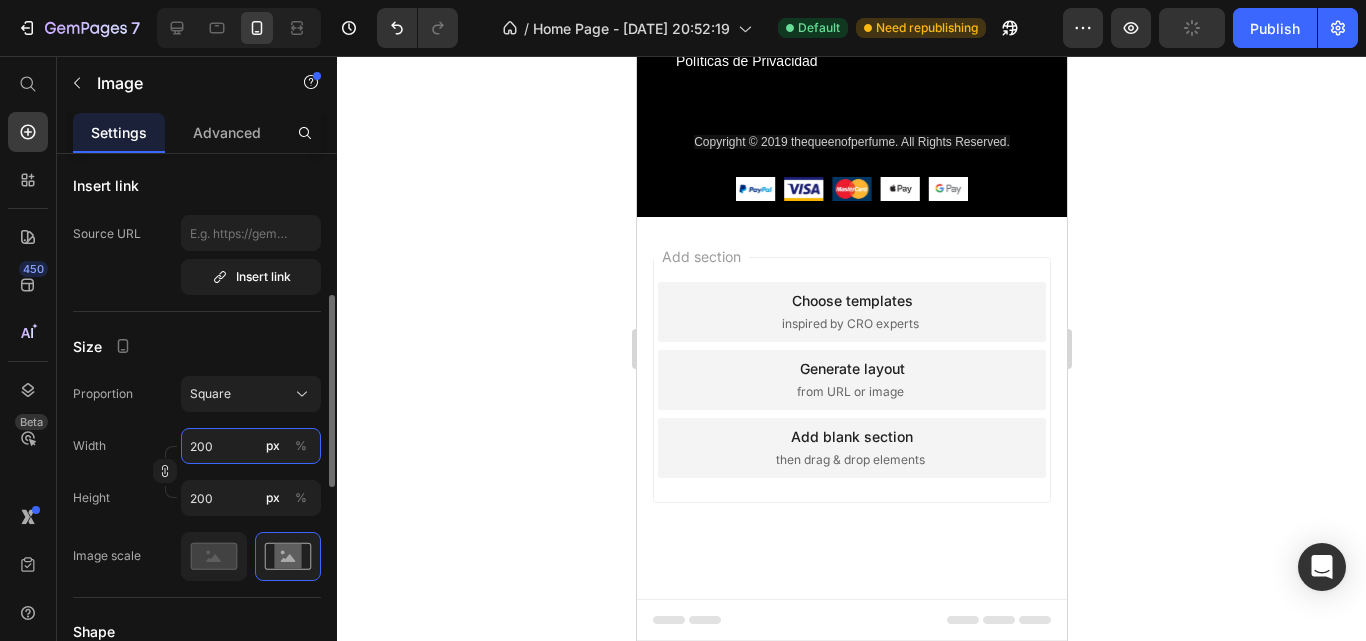 type on "1" 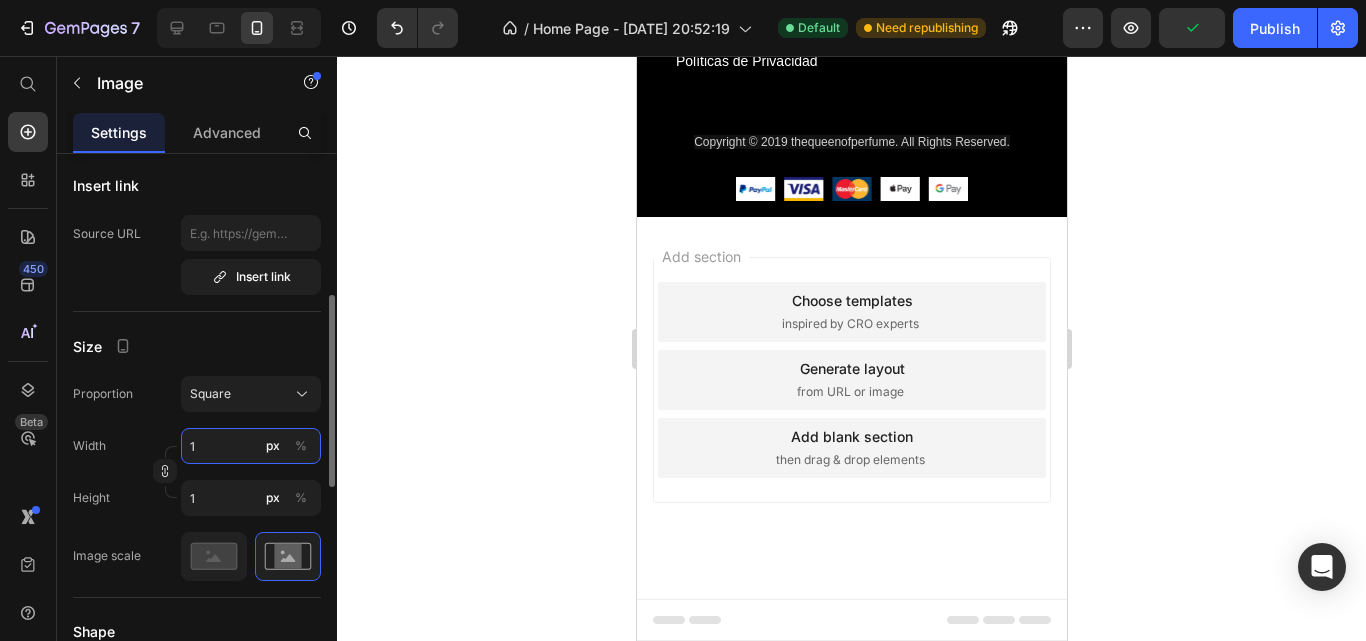 type on "200" 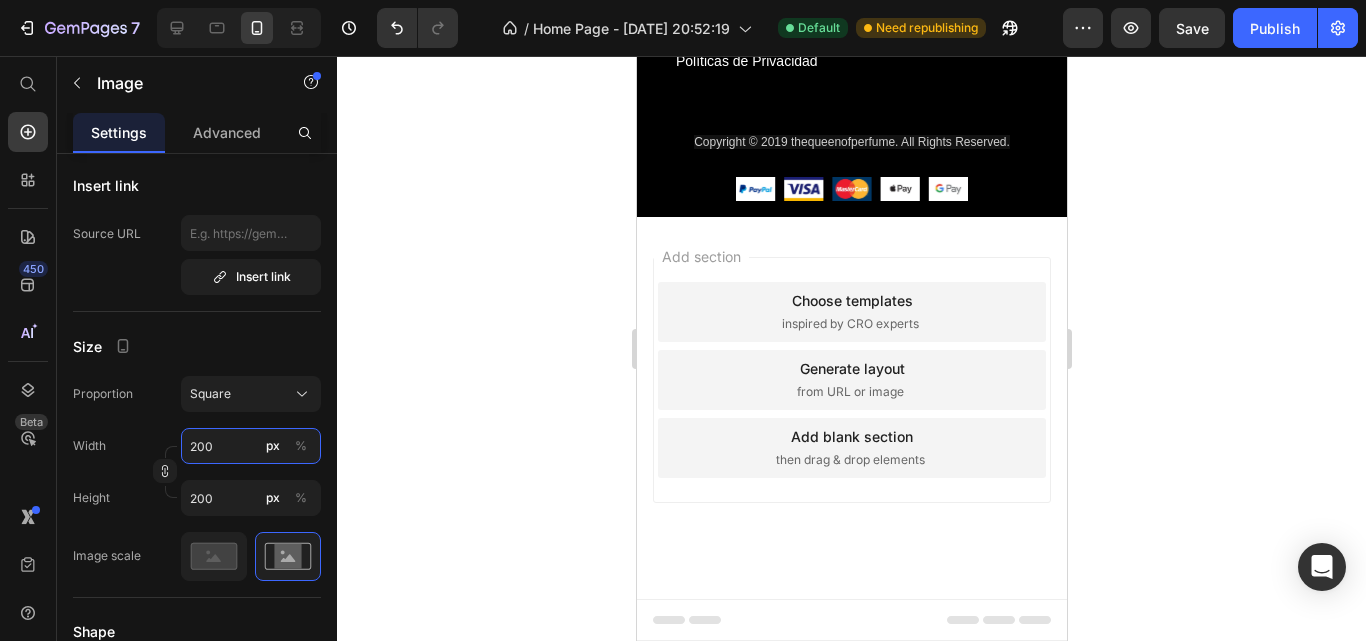 type on "200" 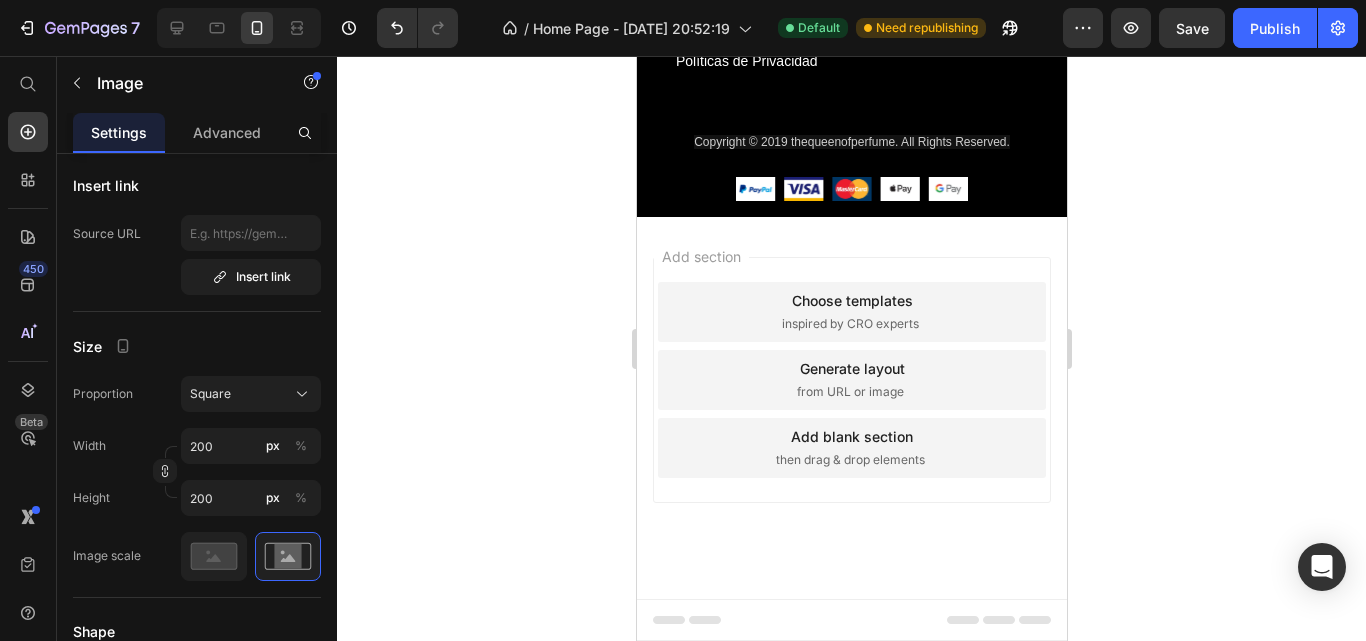 drag, startPoint x: 845, startPoint y: 467, endPoint x: 860, endPoint y: 434, distance: 36.249138 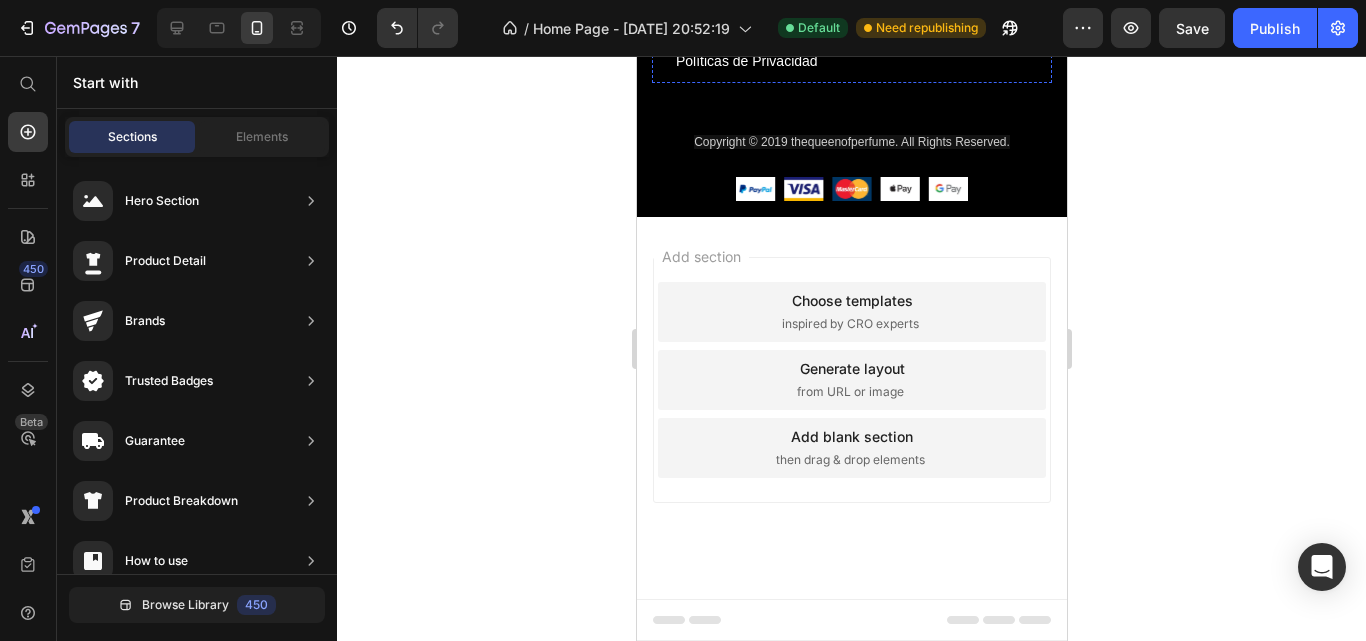click on "Image Image Image Image" at bounding box center (851, -274) 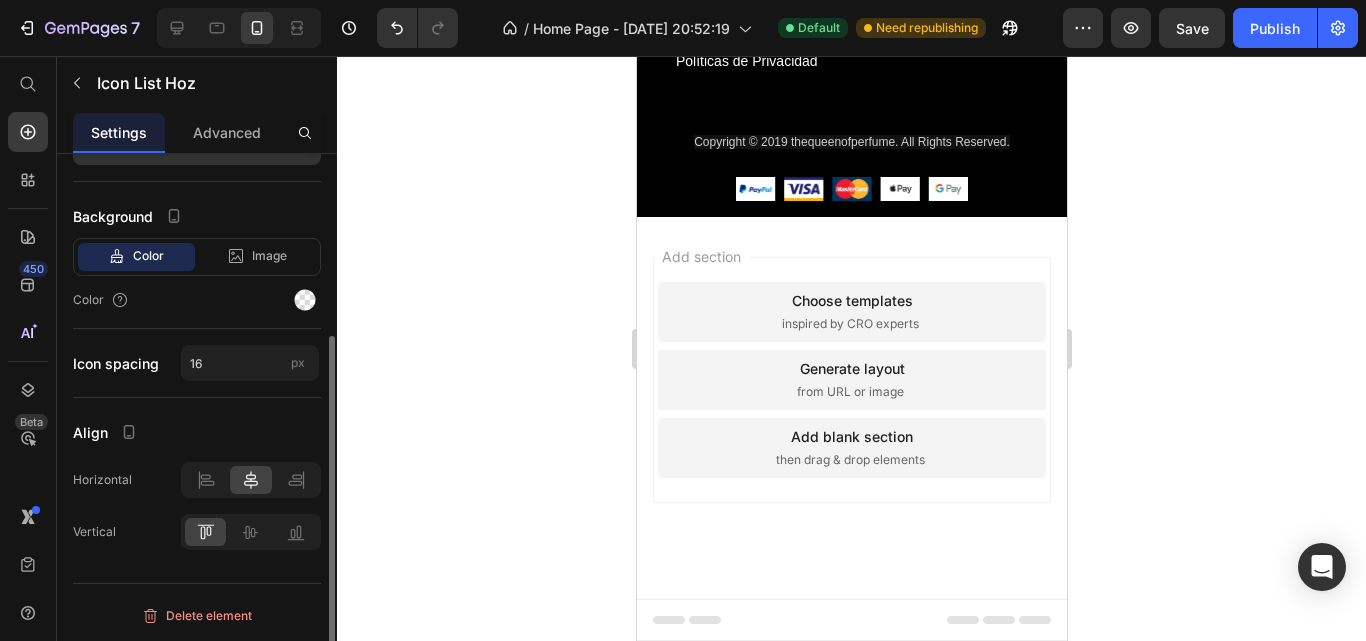 scroll, scrollTop: 0, scrollLeft: 0, axis: both 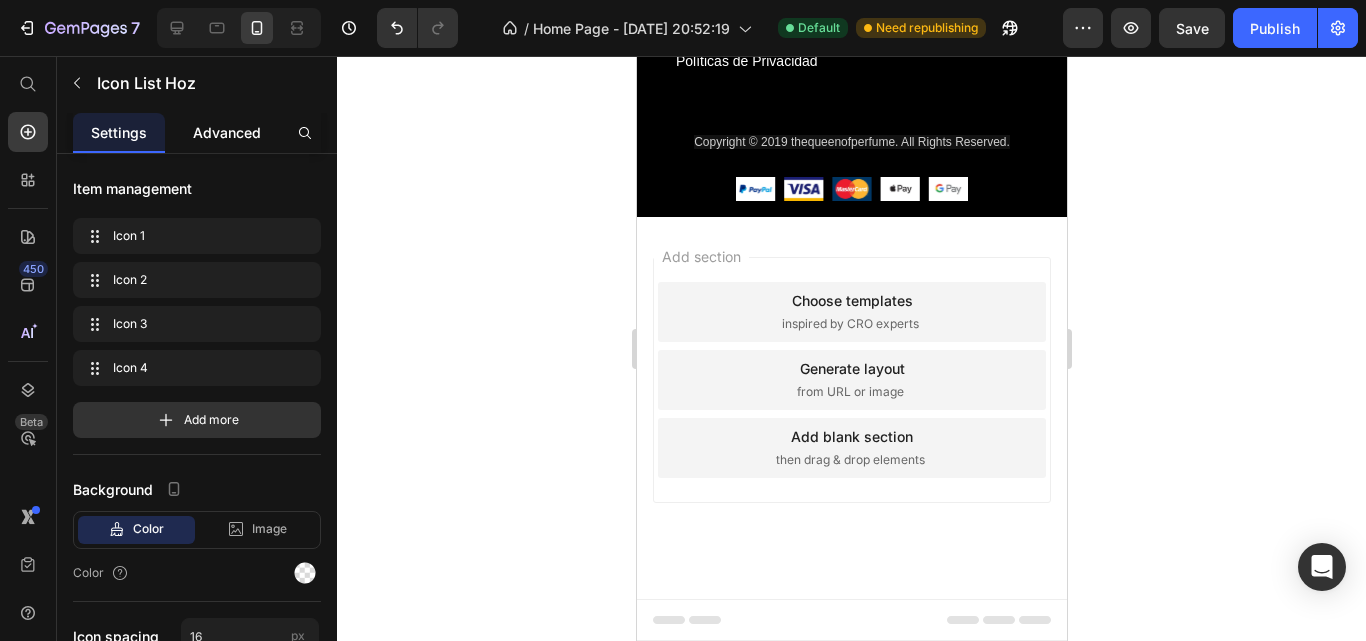 click on "Advanced" at bounding box center [227, 132] 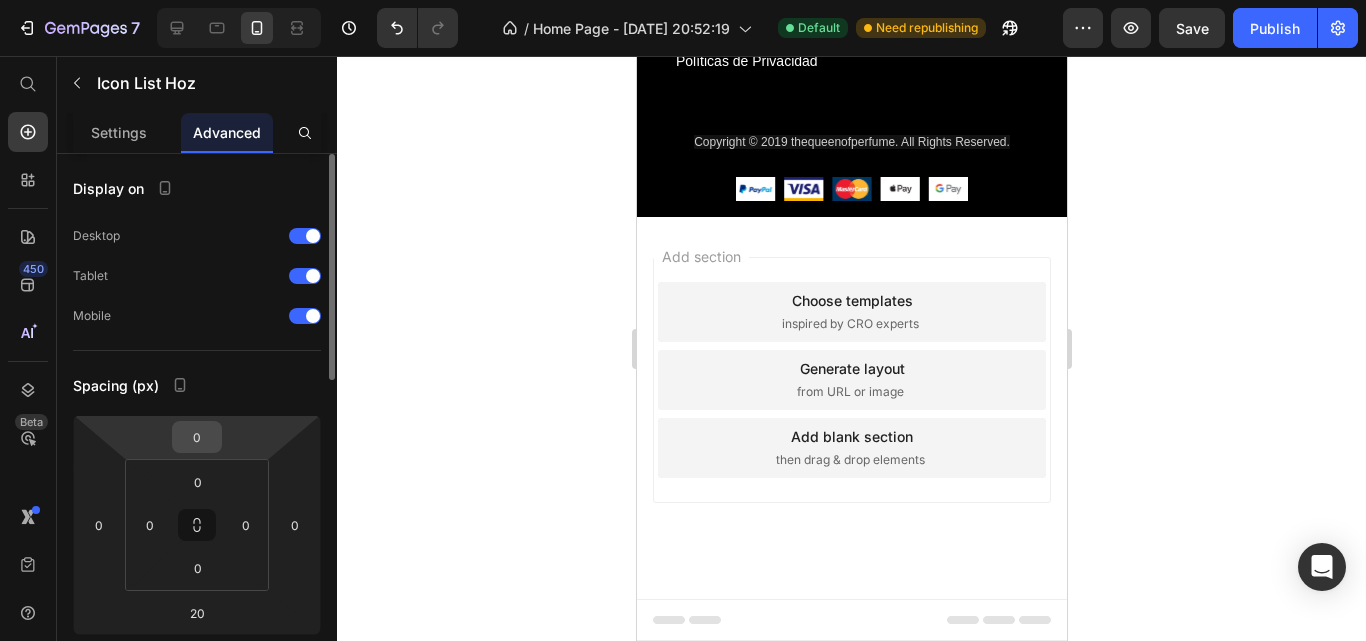 click on "0" at bounding box center (197, 437) 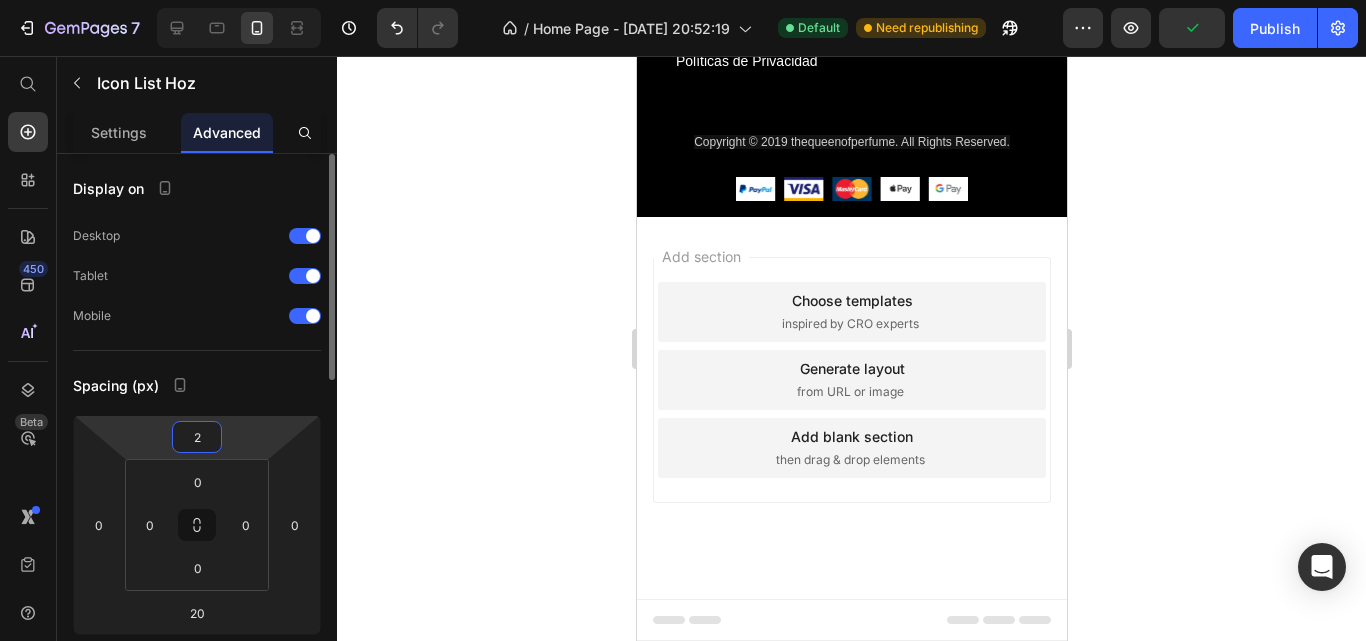 type on "20" 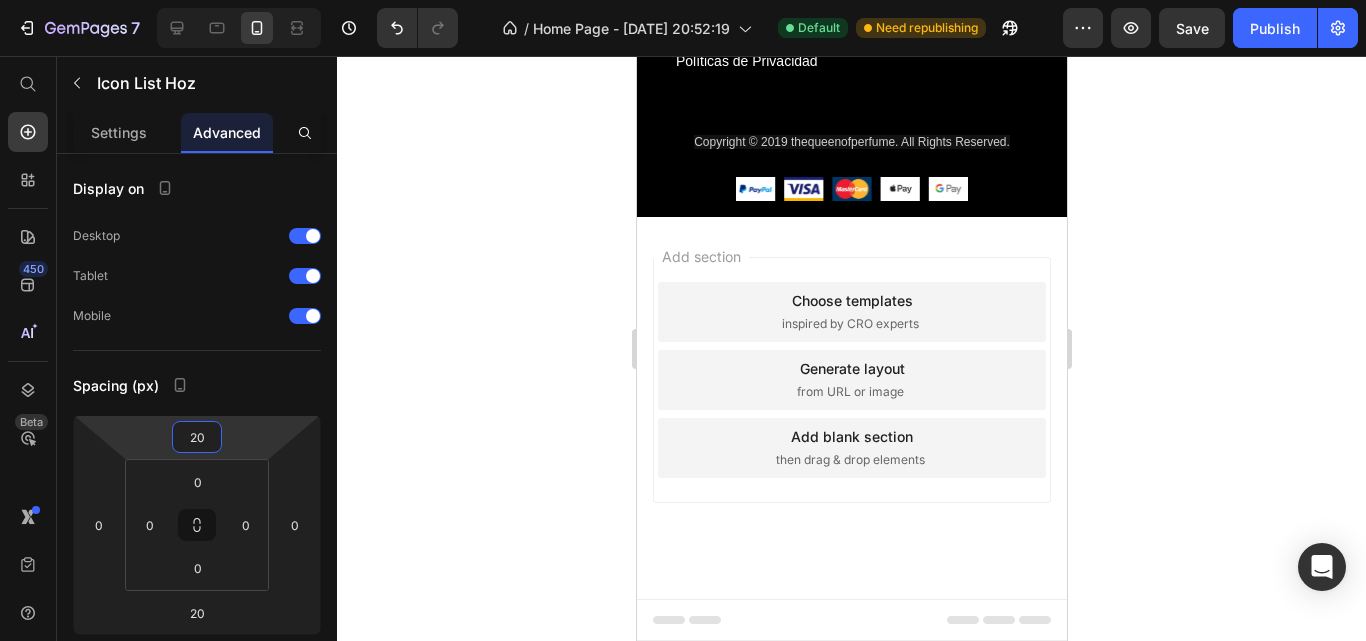 click 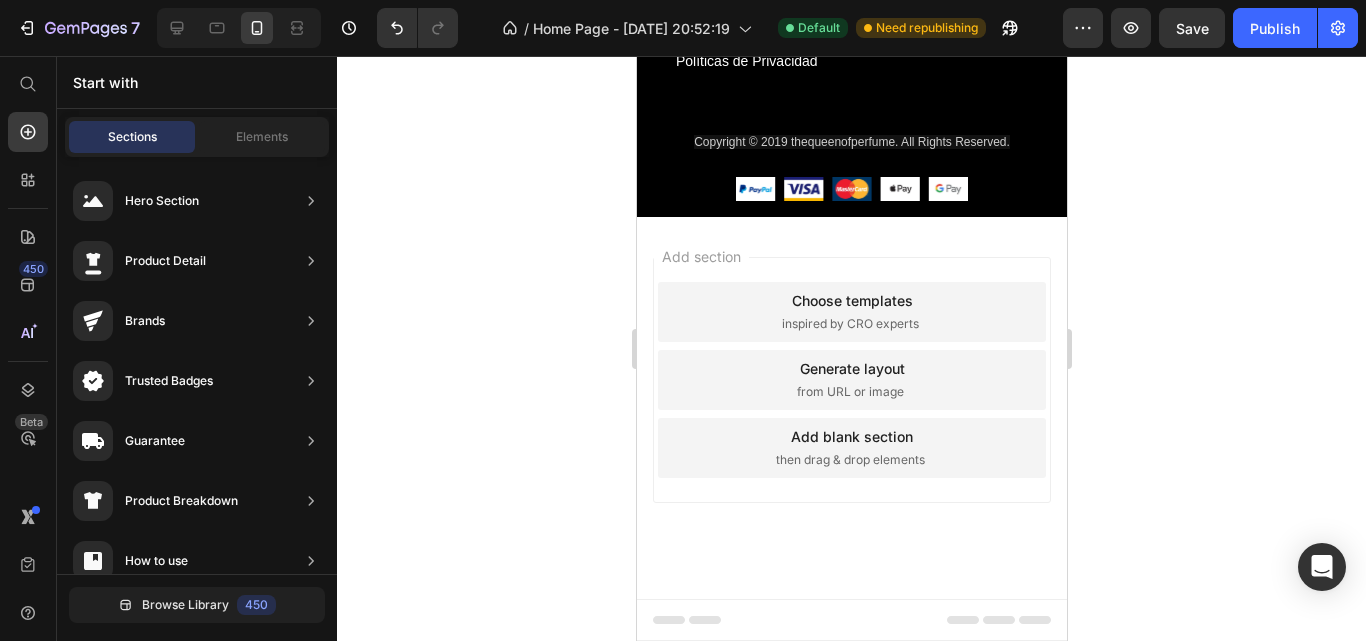 click at bounding box center (851, -394) 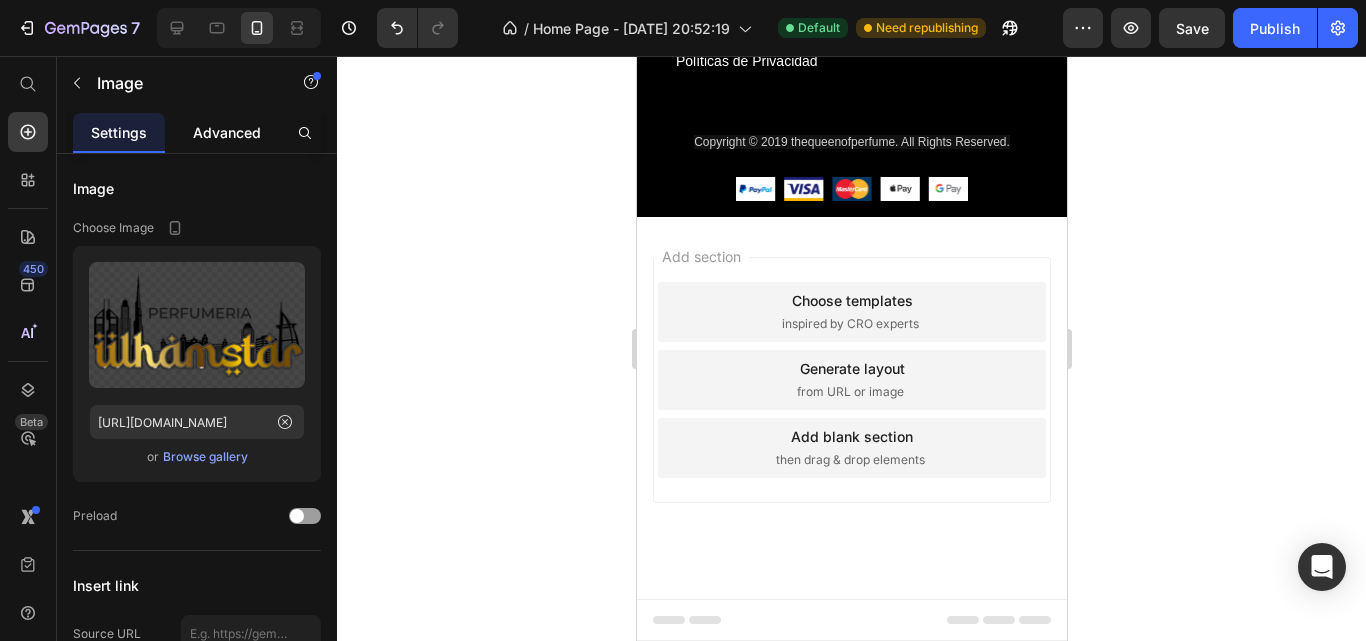 click on "Advanced" at bounding box center (227, 132) 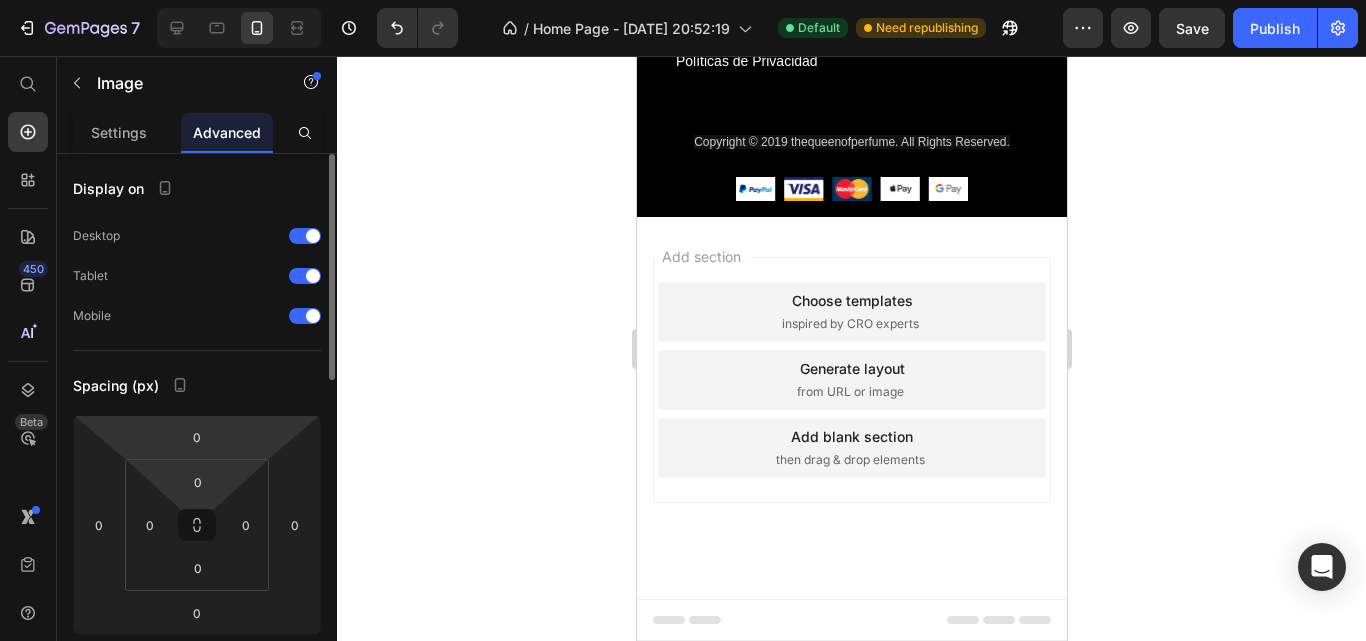 scroll, scrollTop: 200, scrollLeft: 0, axis: vertical 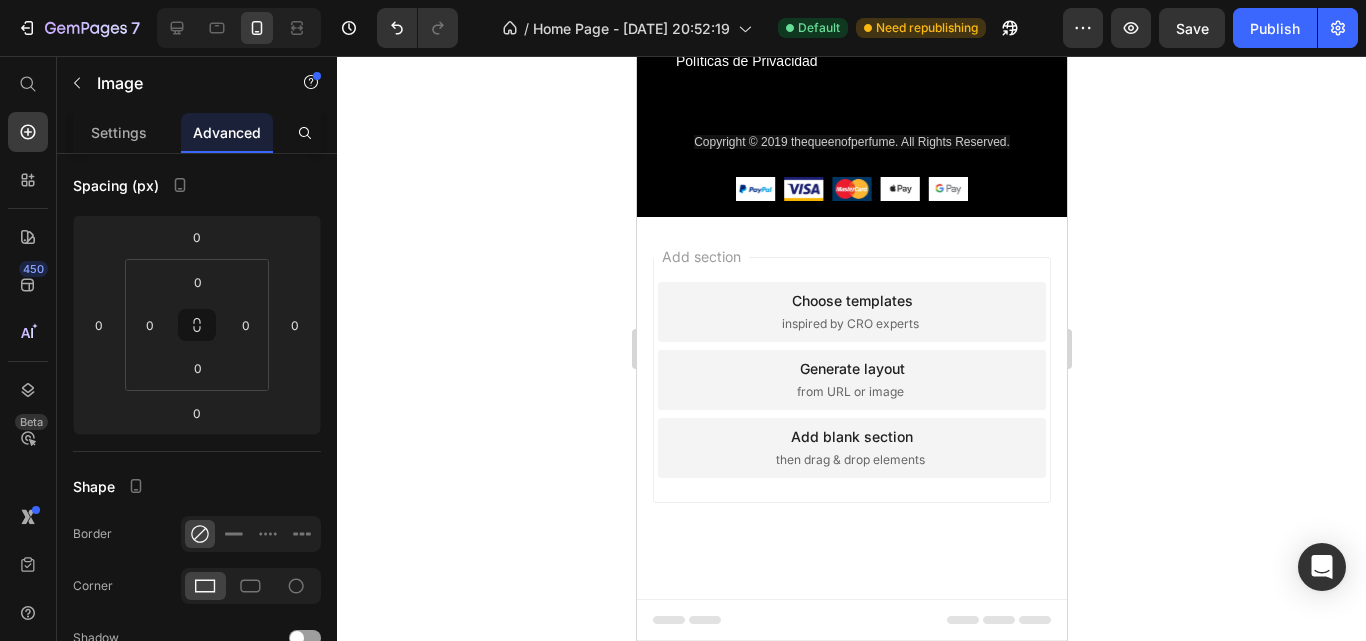 click at bounding box center (851, -394) 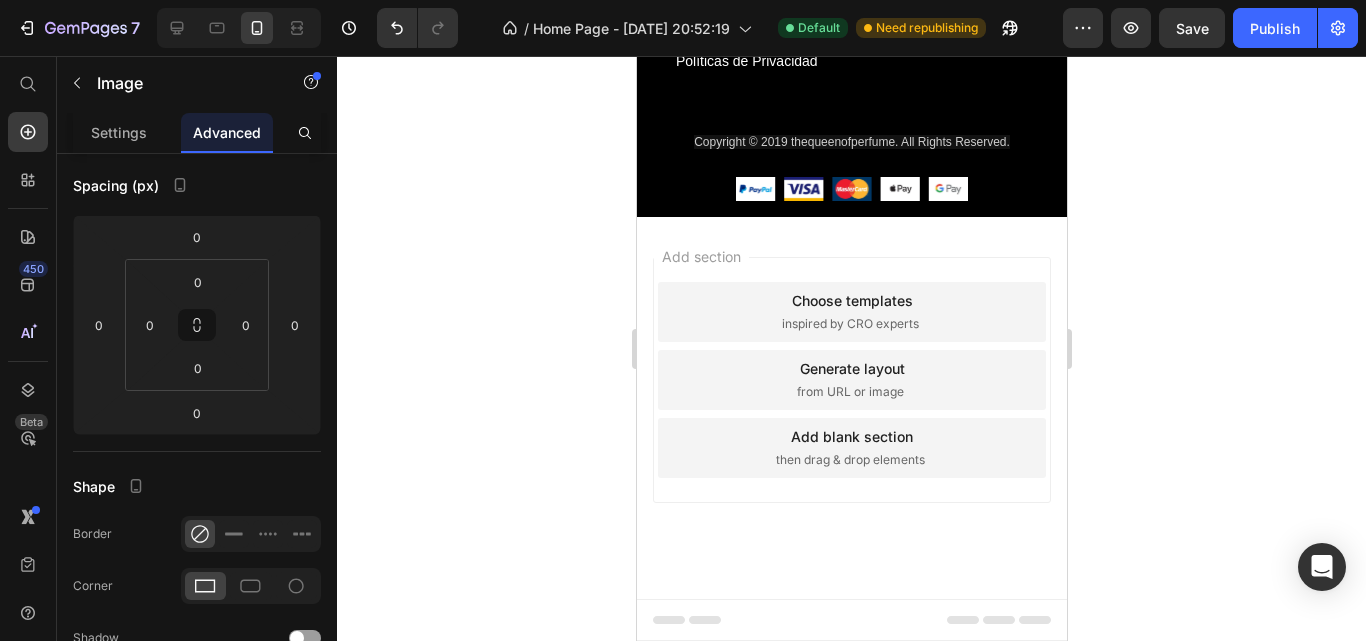 click at bounding box center (851, -394) 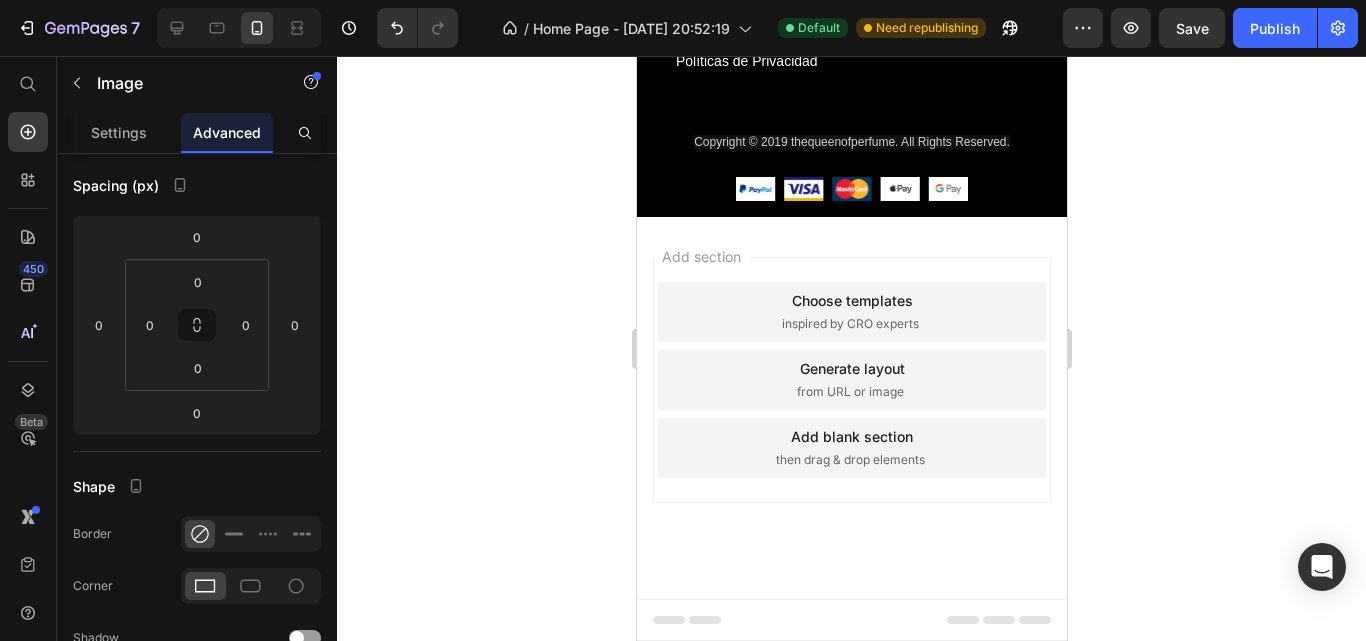 click 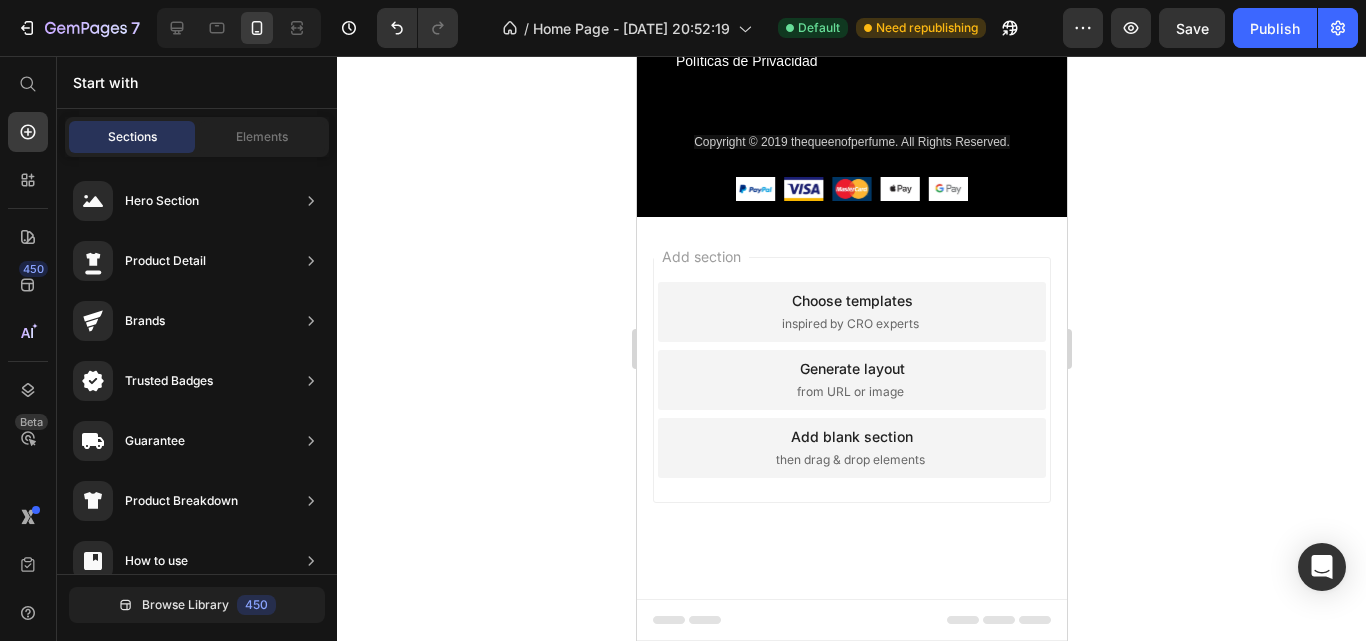 click at bounding box center [851, -394] 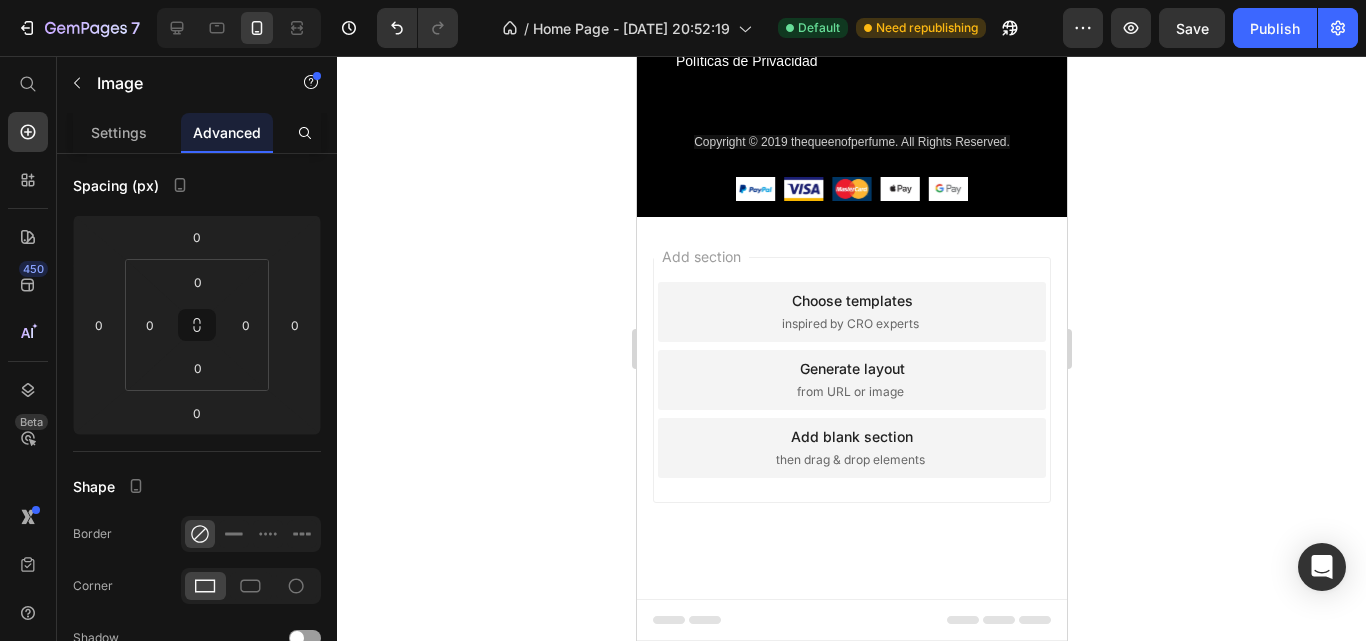 click at bounding box center (851, -394) 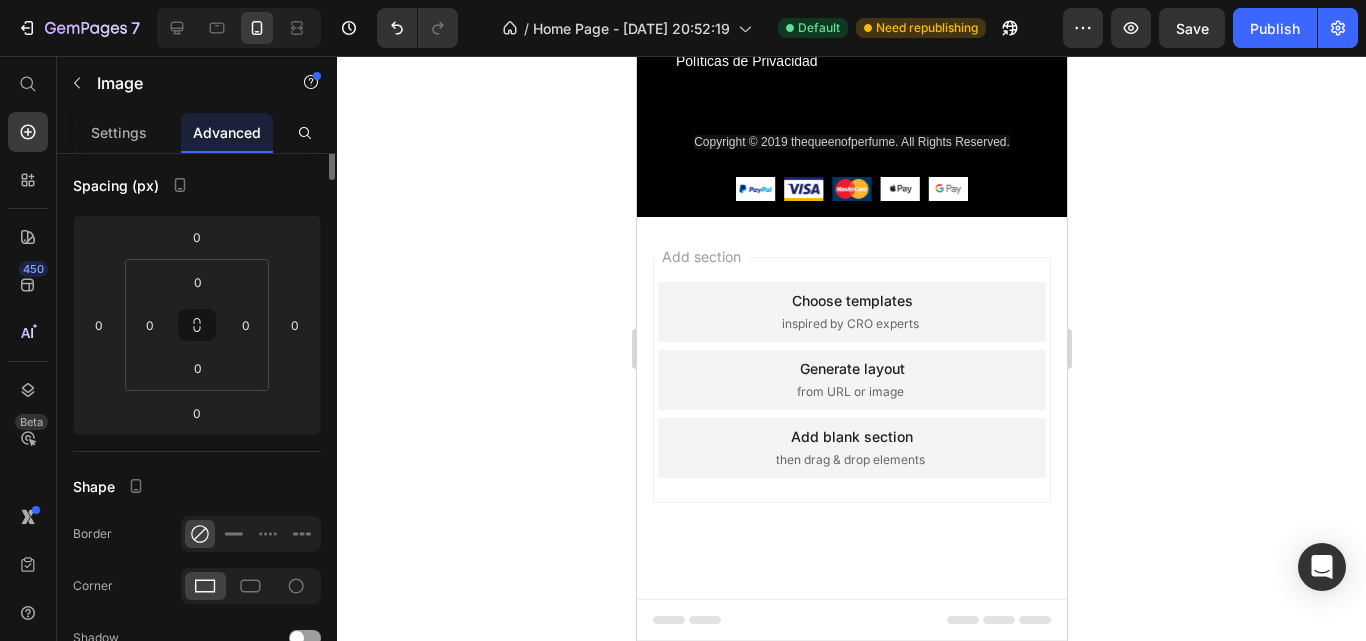 scroll, scrollTop: 0, scrollLeft: 0, axis: both 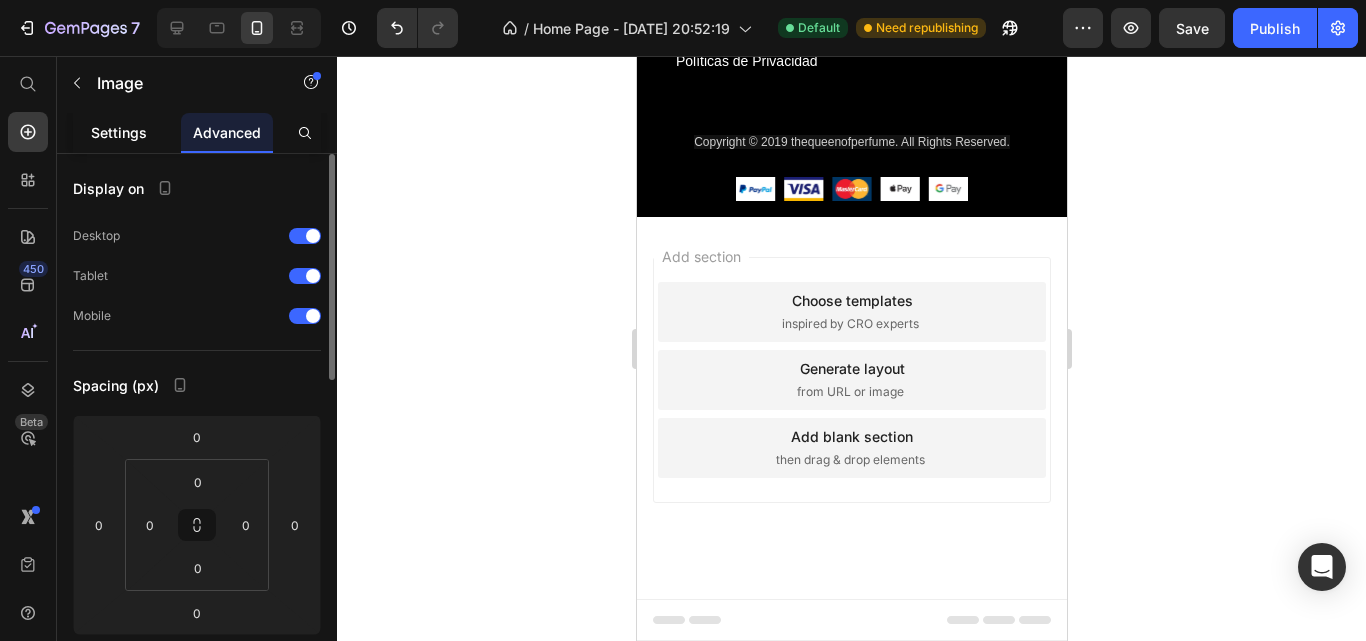 click on "Settings" at bounding box center (119, 132) 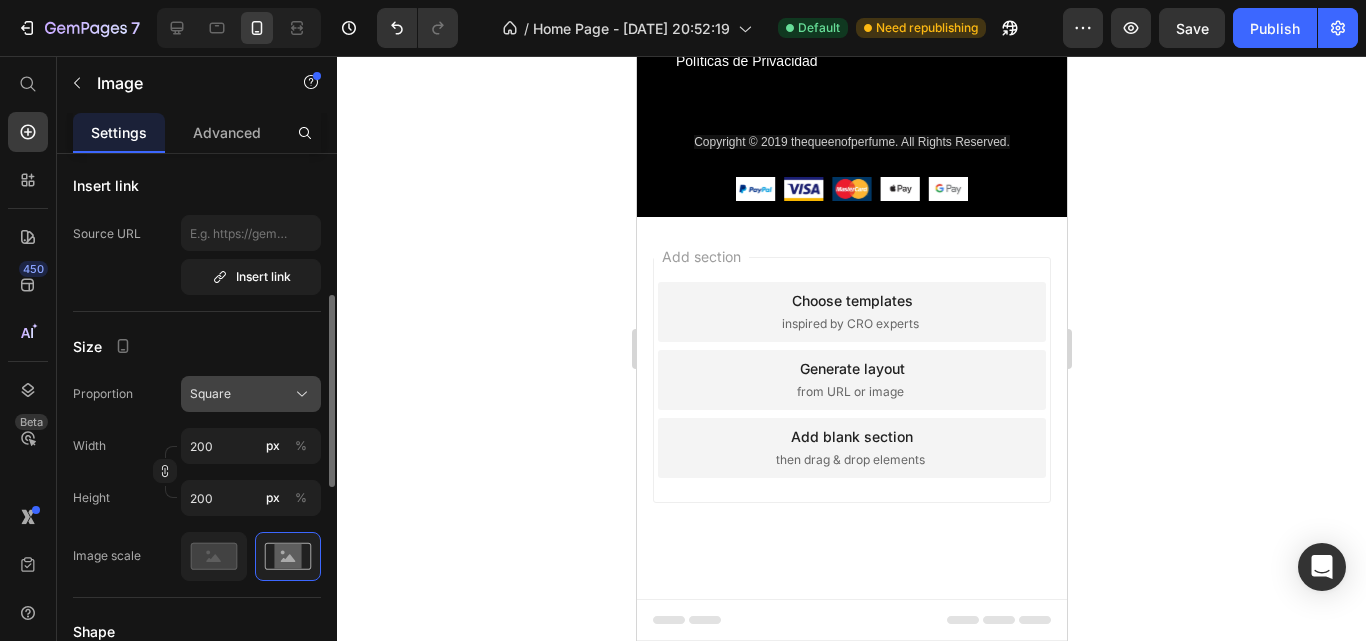 scroll, scrollTop: 500, scrollLeft: 0, axis: vertical 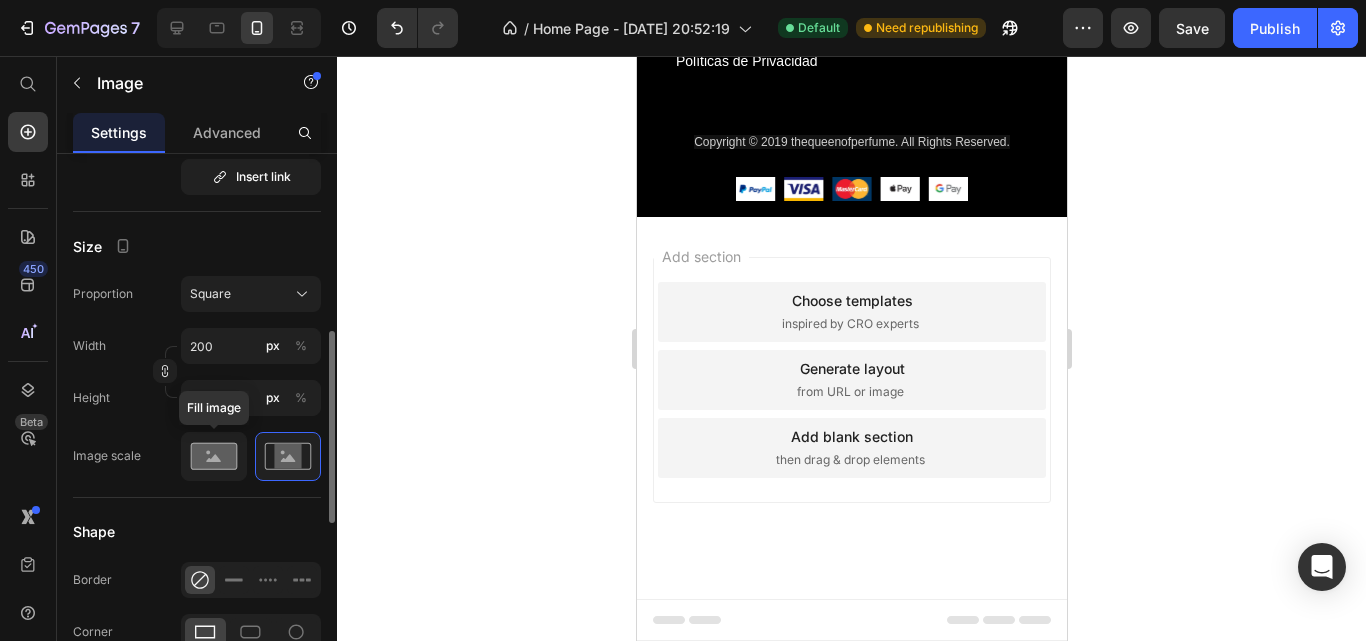 click 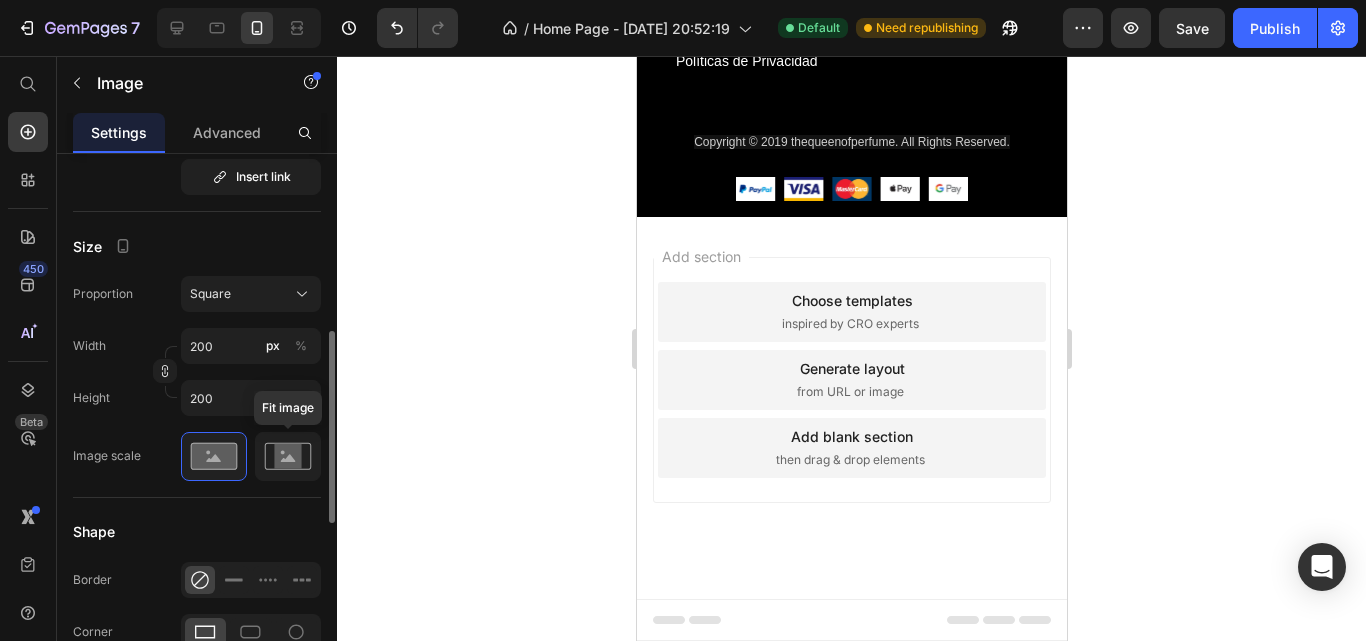 click 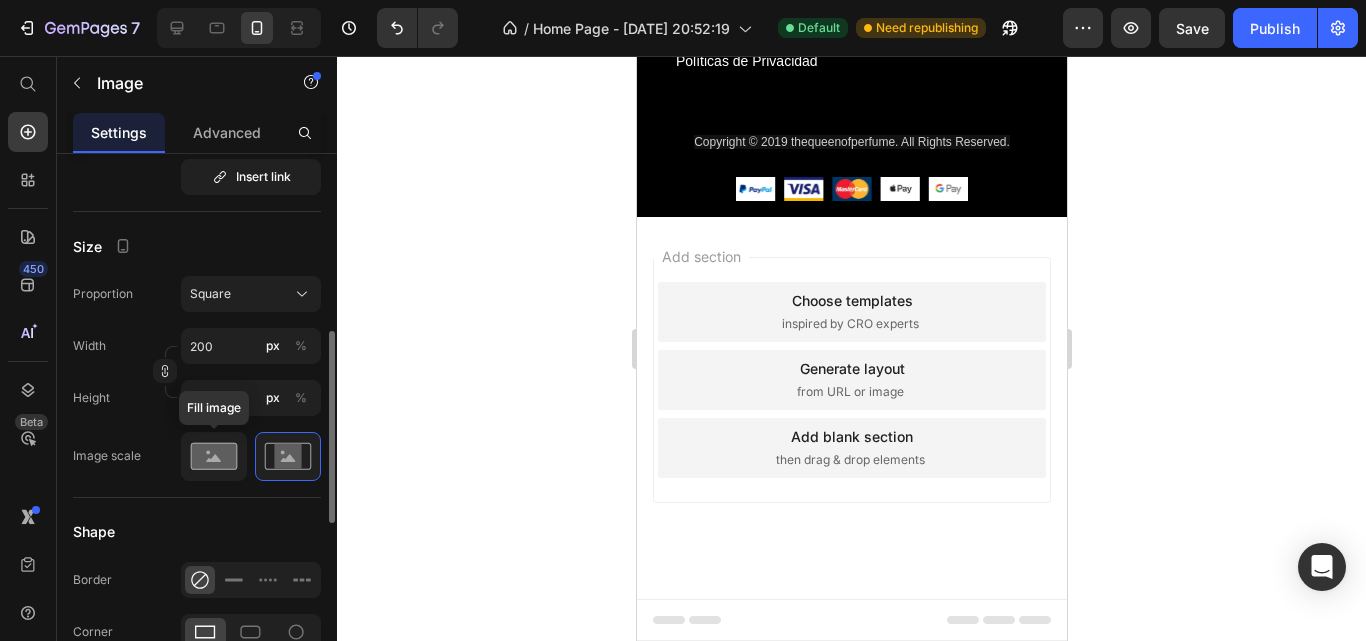 click 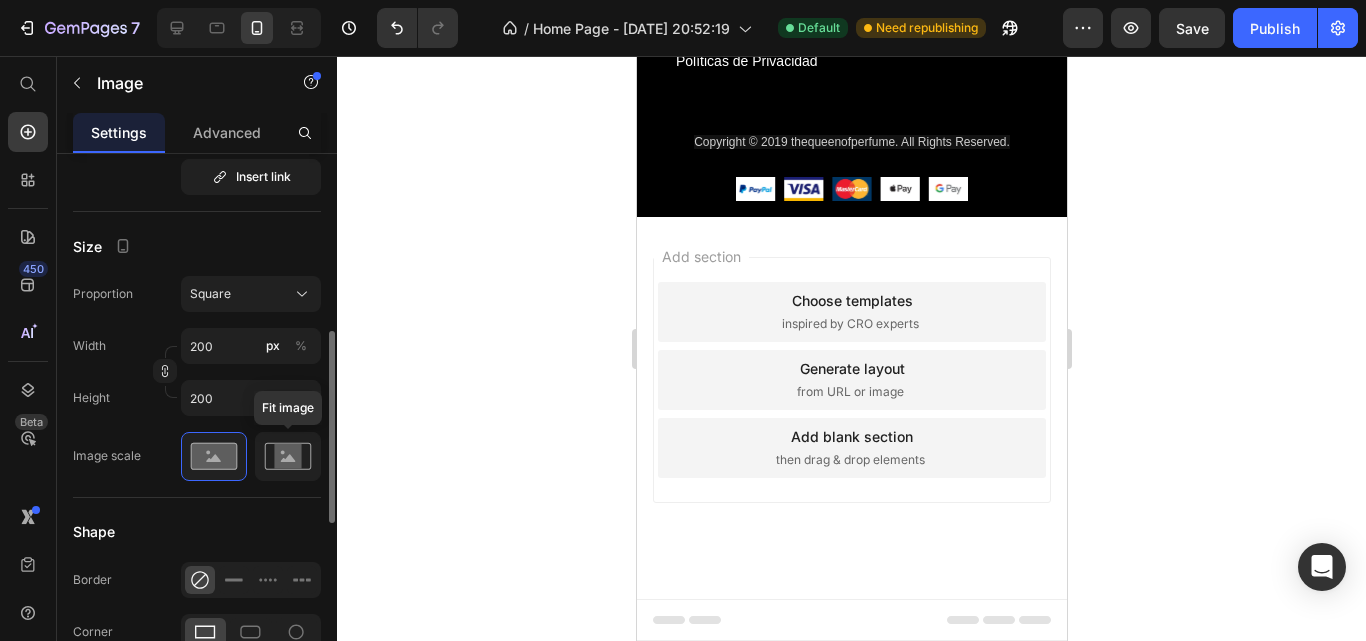 click 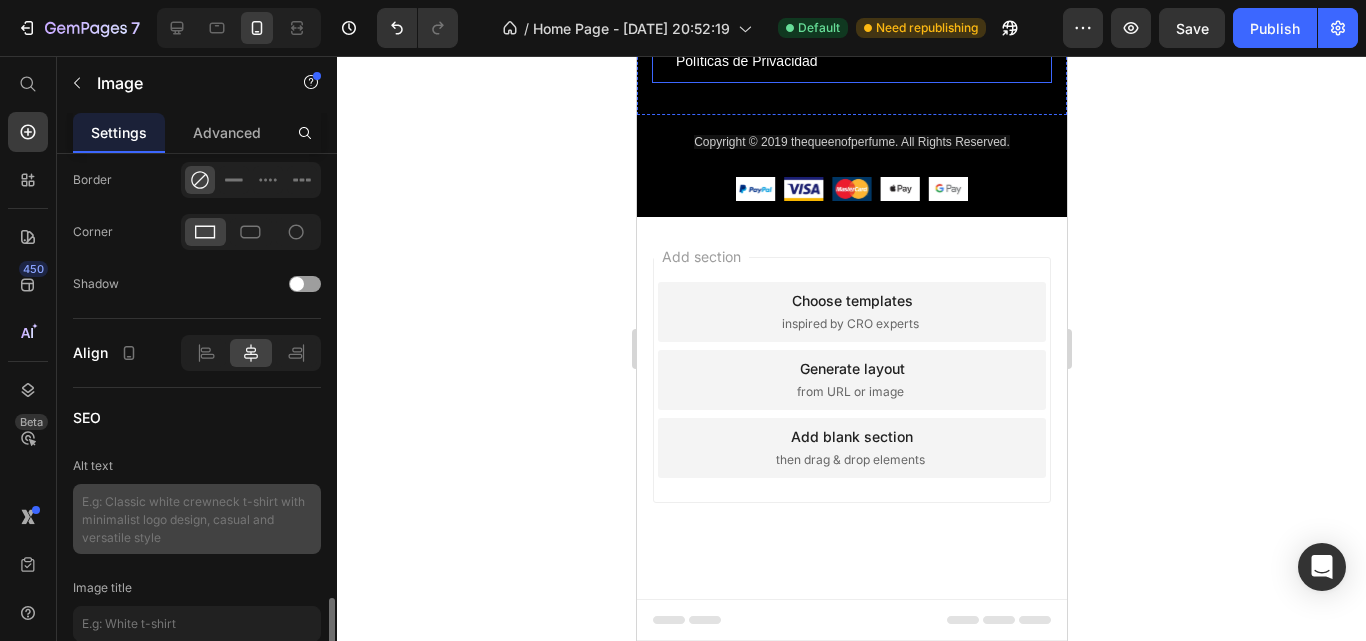 scroll, scrollTop: 992, scrollLeft: 0, axis: vertical 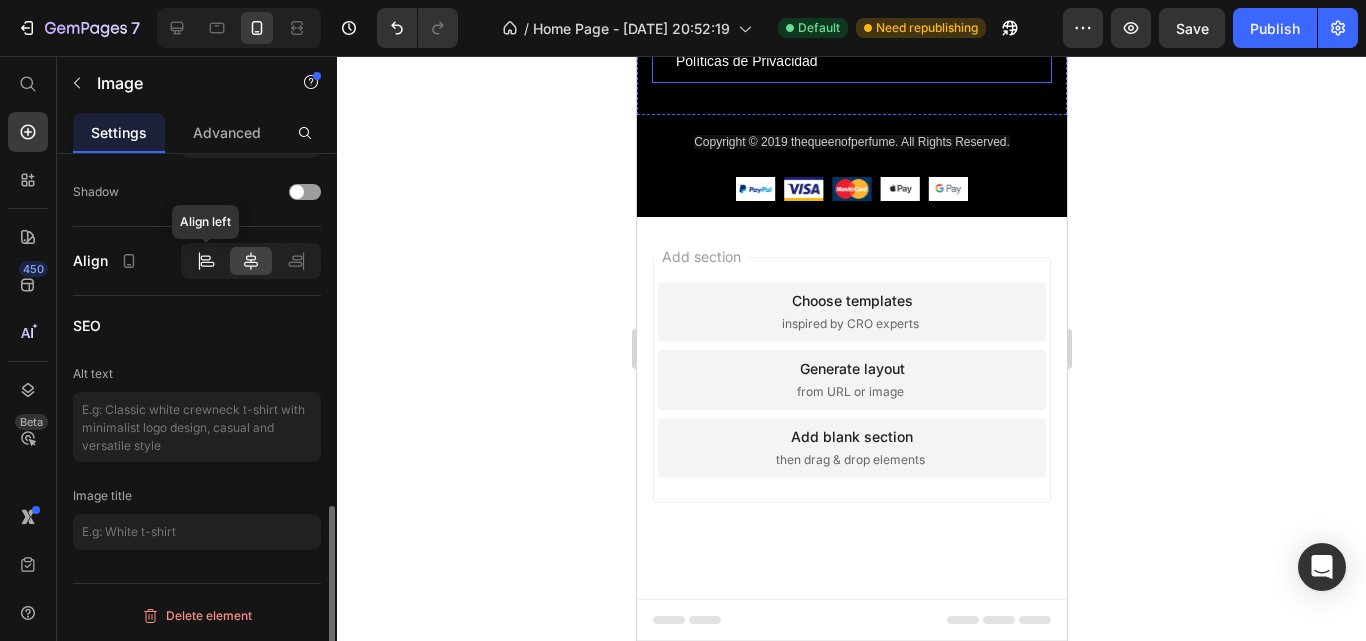 click 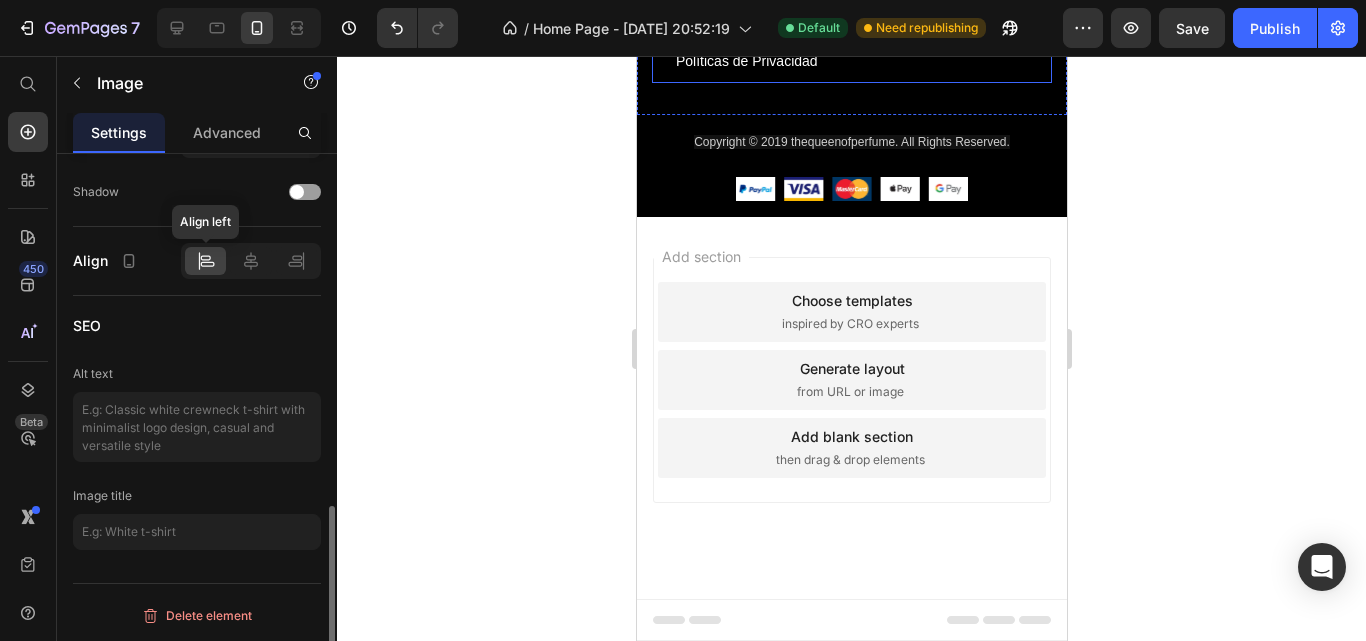 click 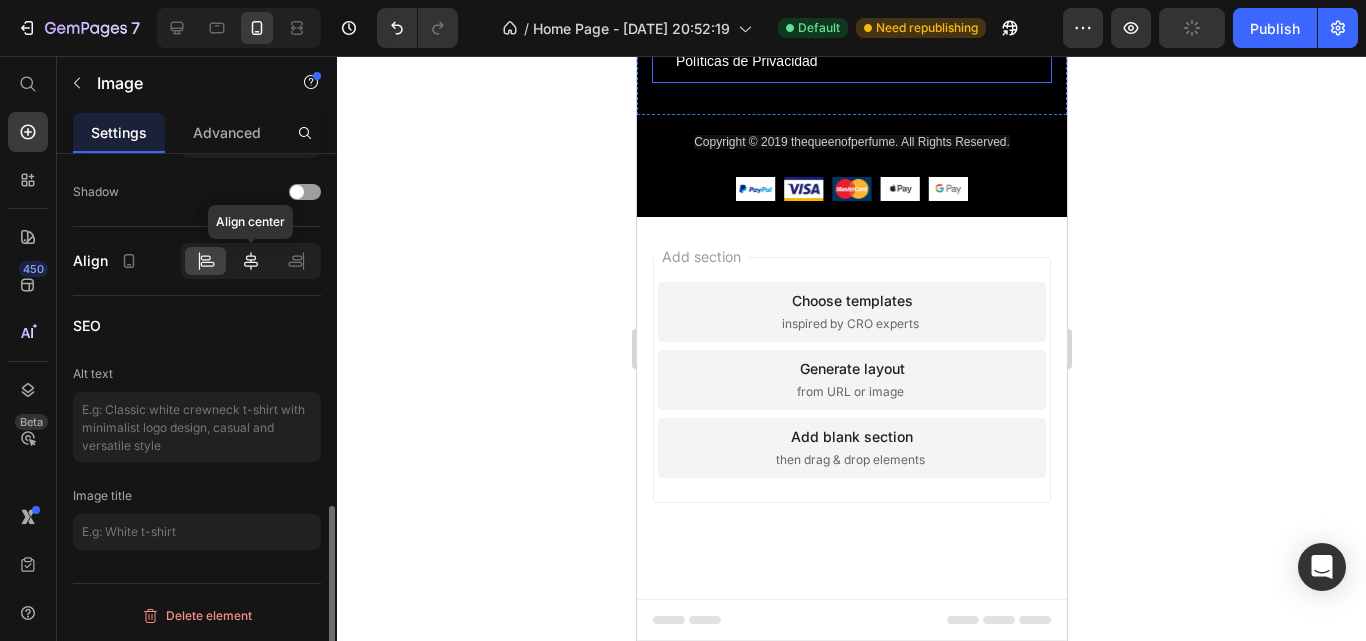 click 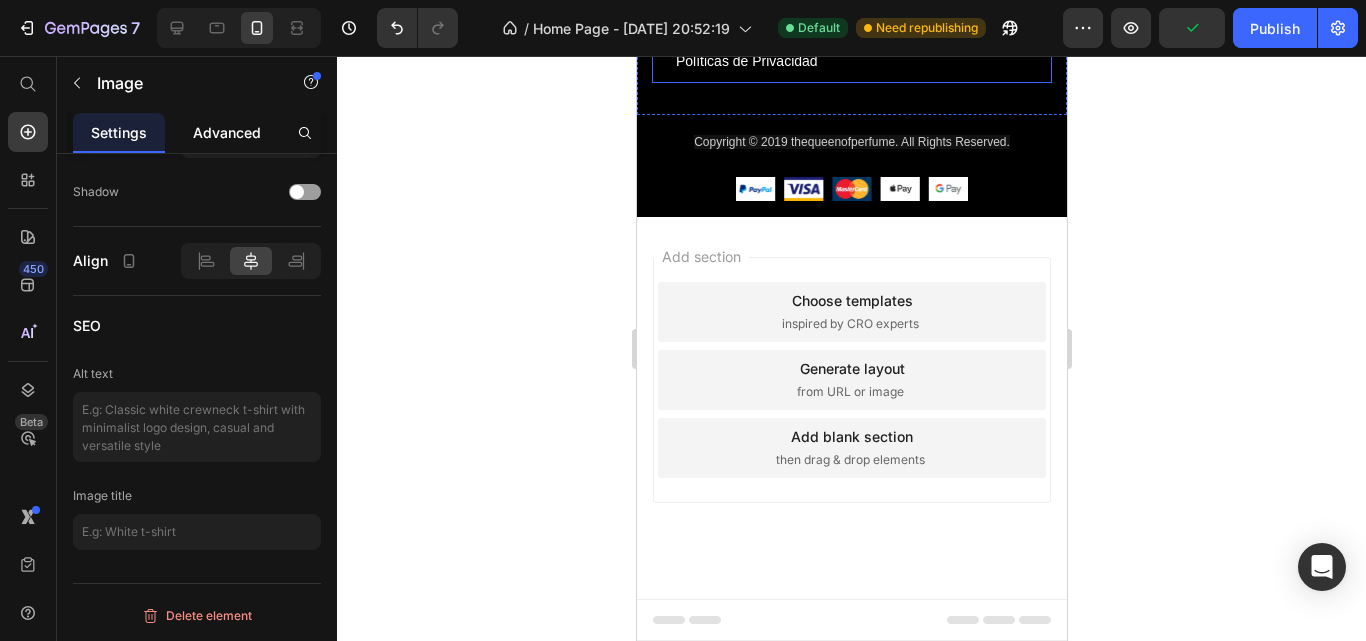 click on "Advanced" at bounding box center (227, 132) 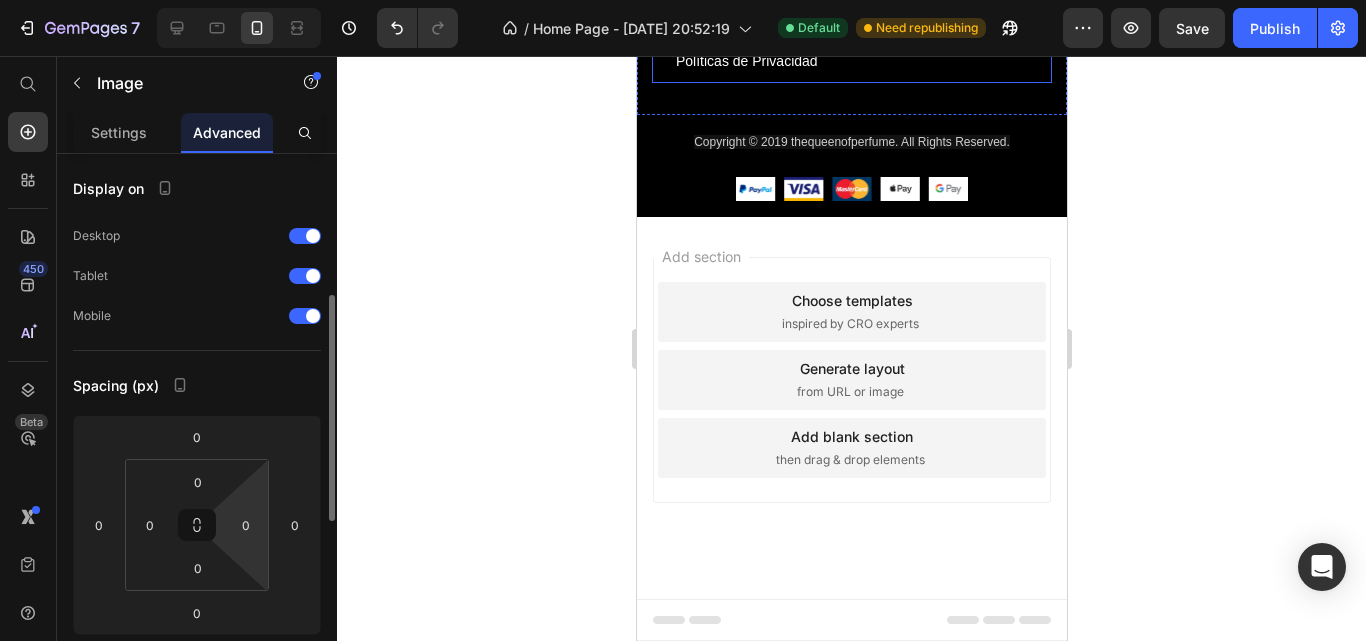 scroll, scrollTop: 200, scrollLeft: 0, axis: vertical 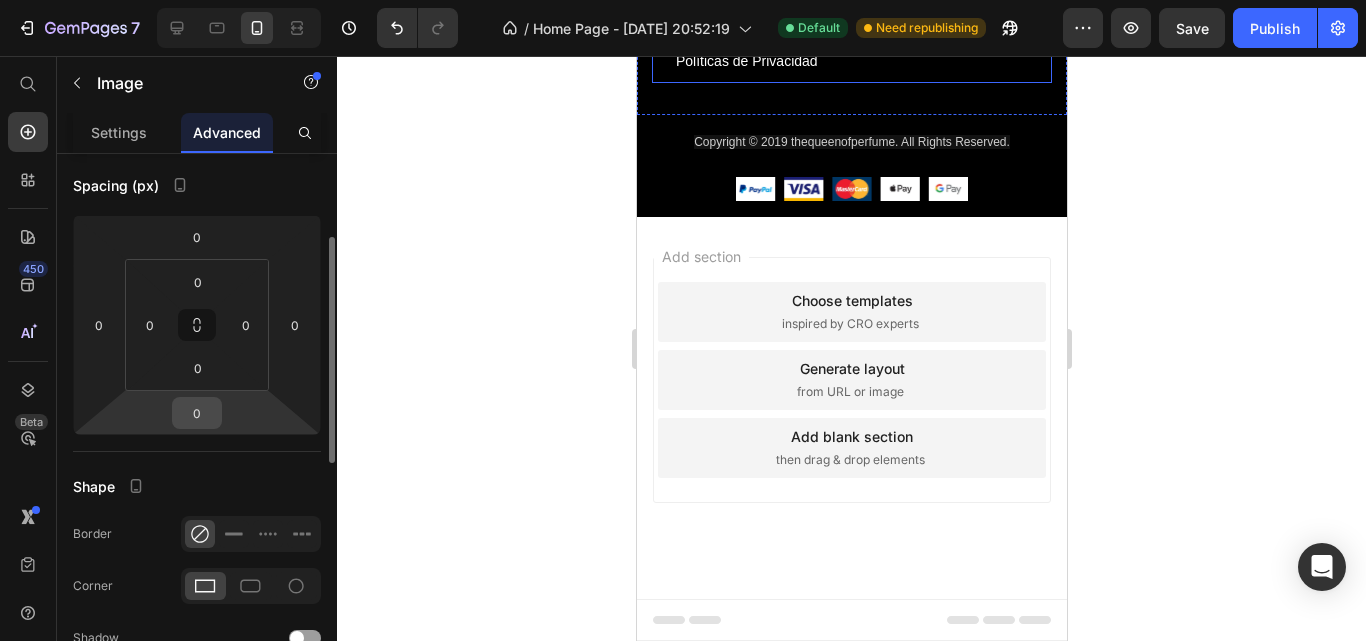 click on "0" at bounding box center [197, 413] 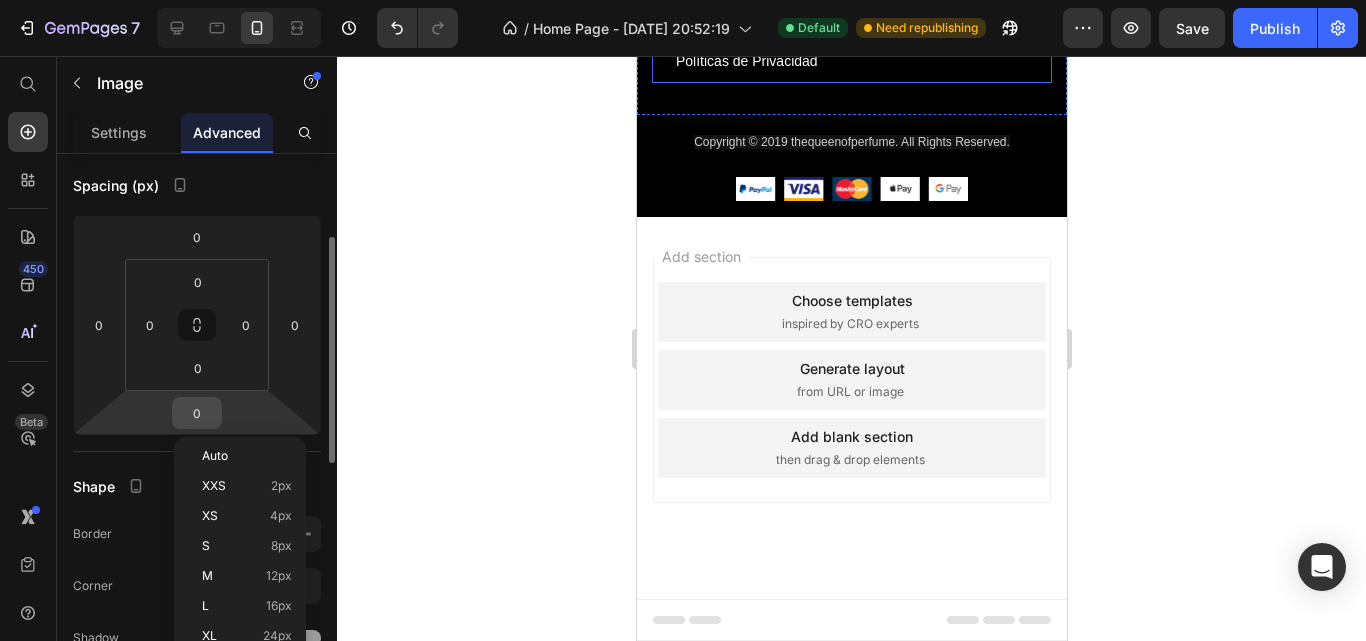 click on "0" at bounding box center (197, 413) 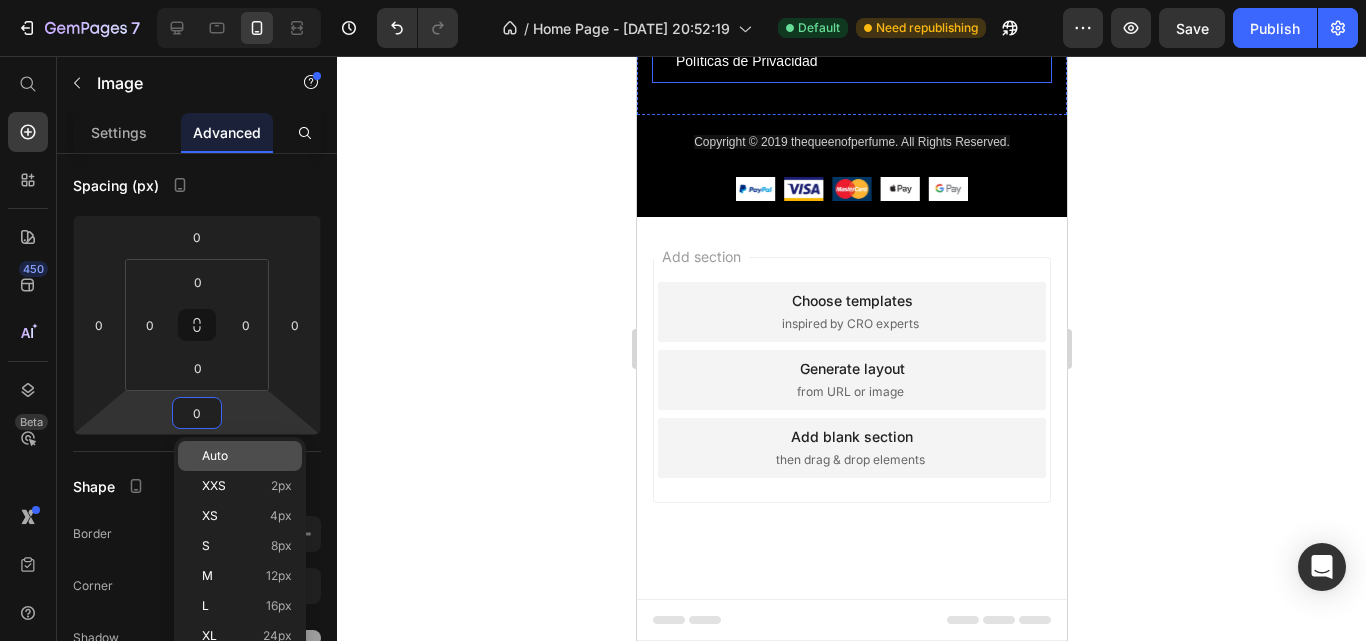 click on "Auto" at bounding box center (247, 456) 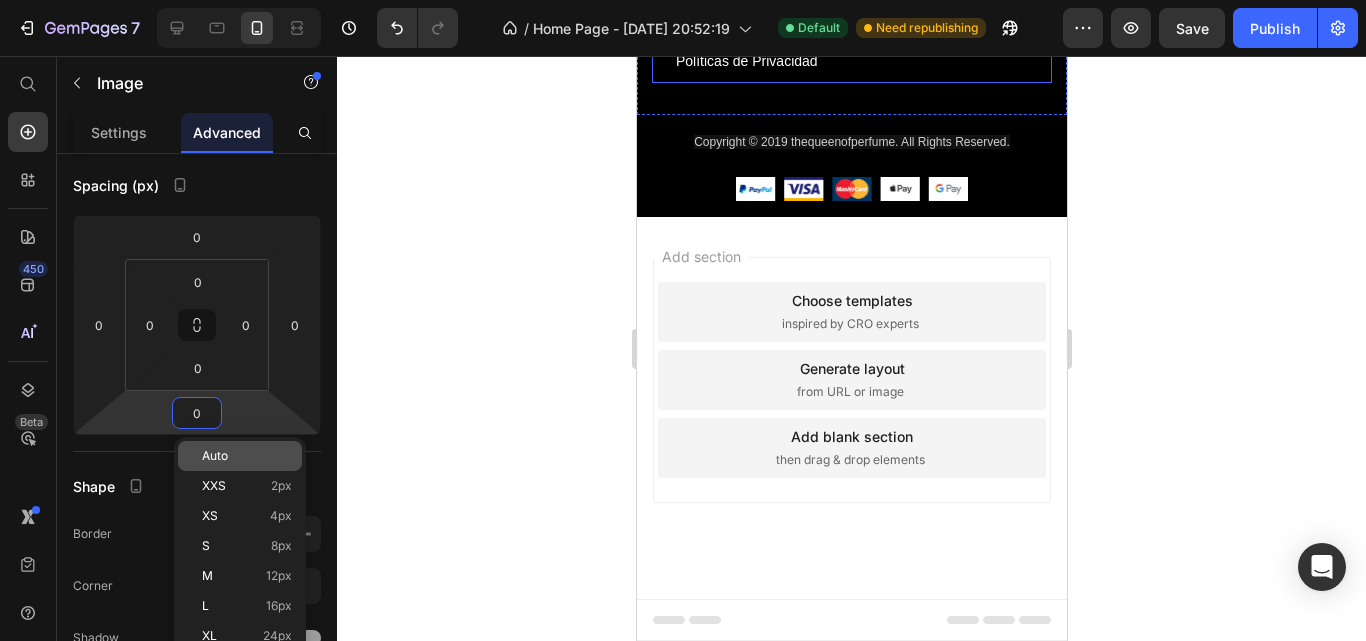 type 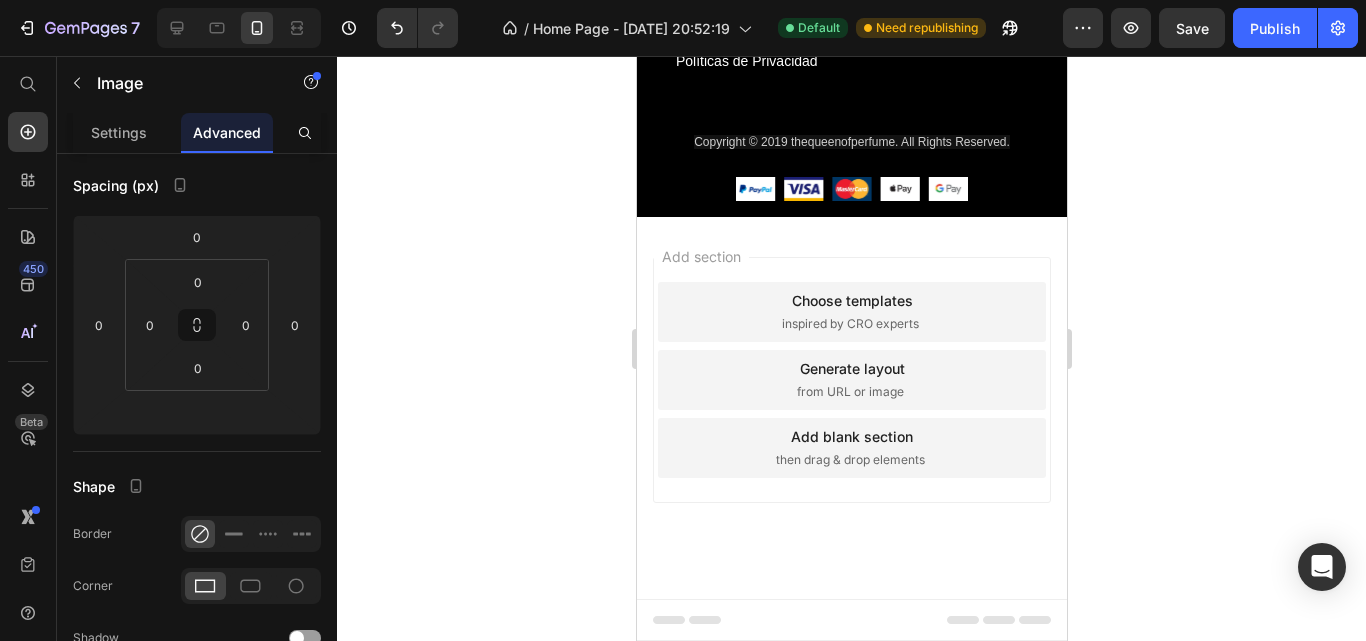 click at bounding box center (851, -394) 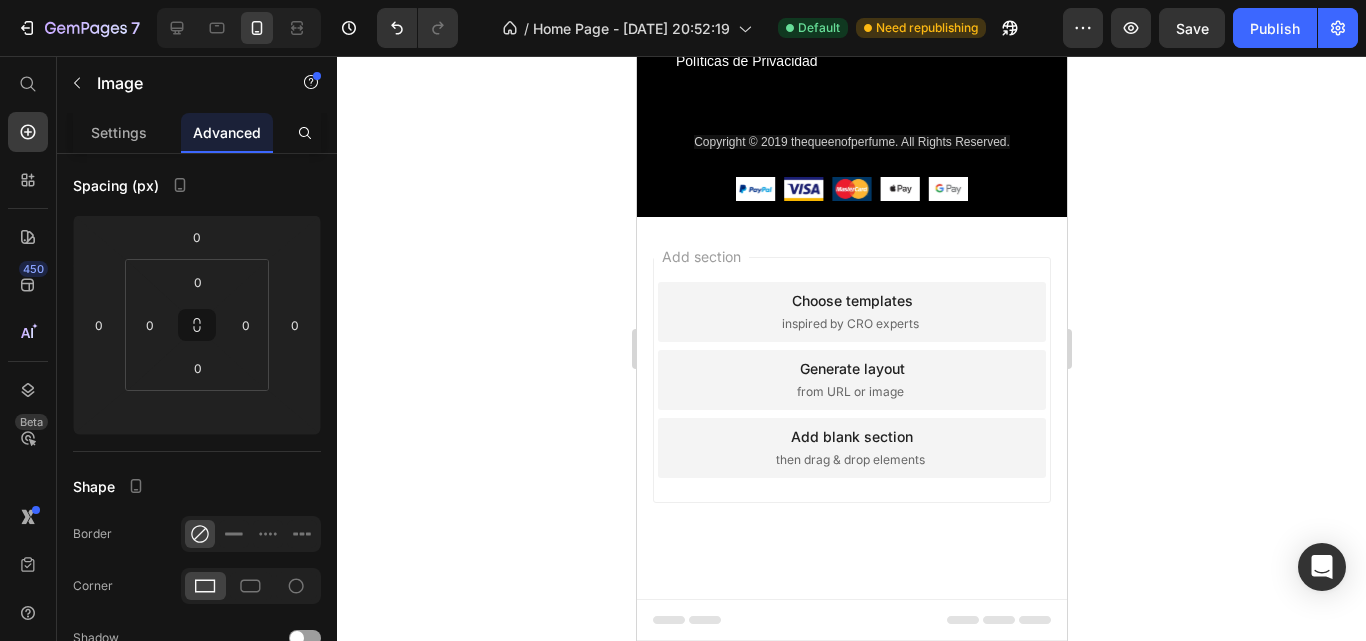 click at bounding box center (851, -394) 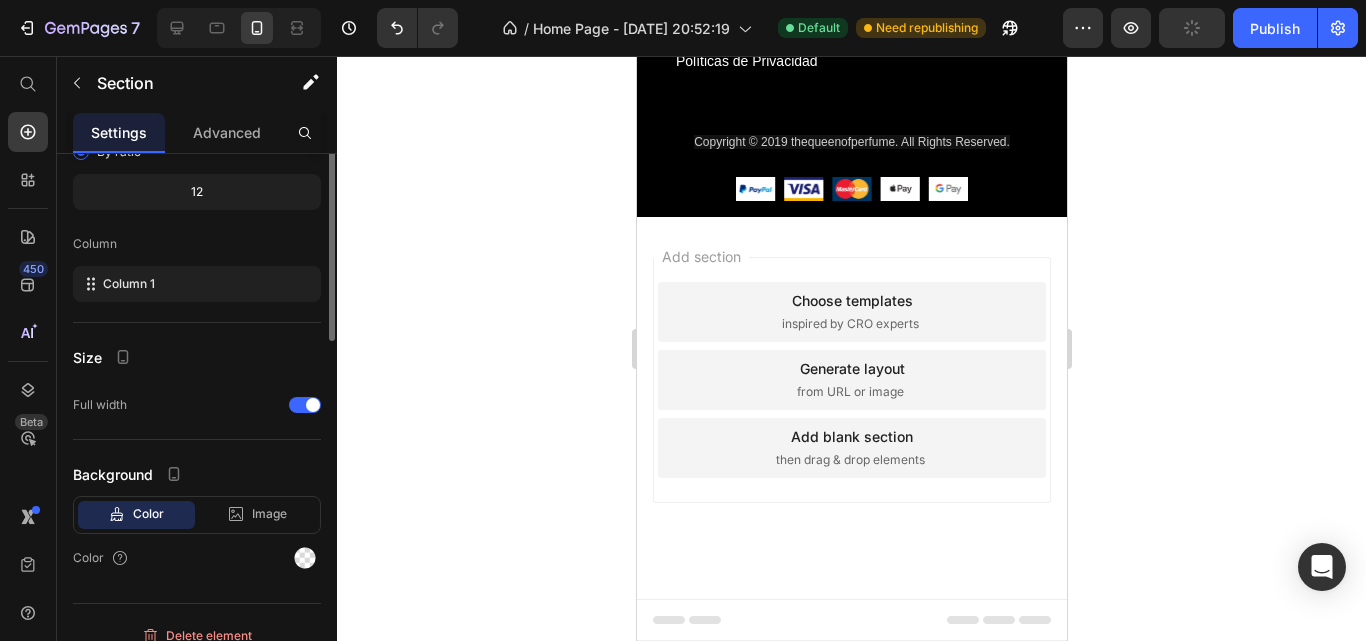 scroll, scrollTop: 0, scrollLeft: 0, axis: both 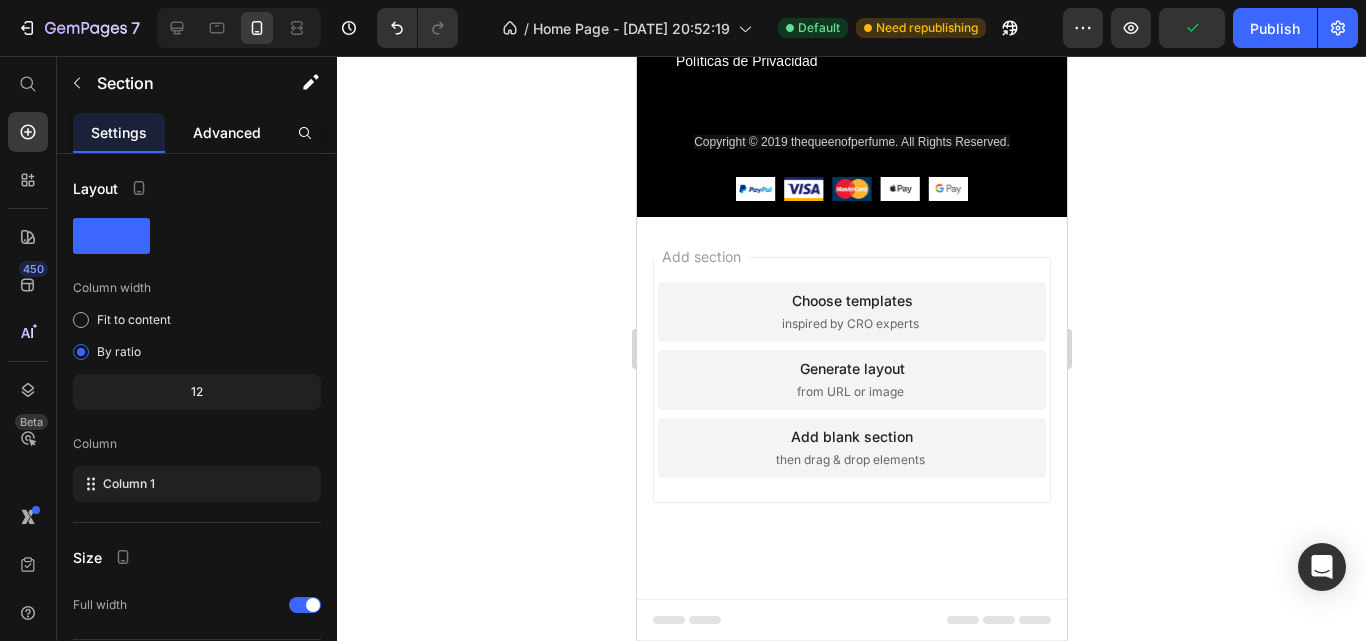 click on "Advanced" 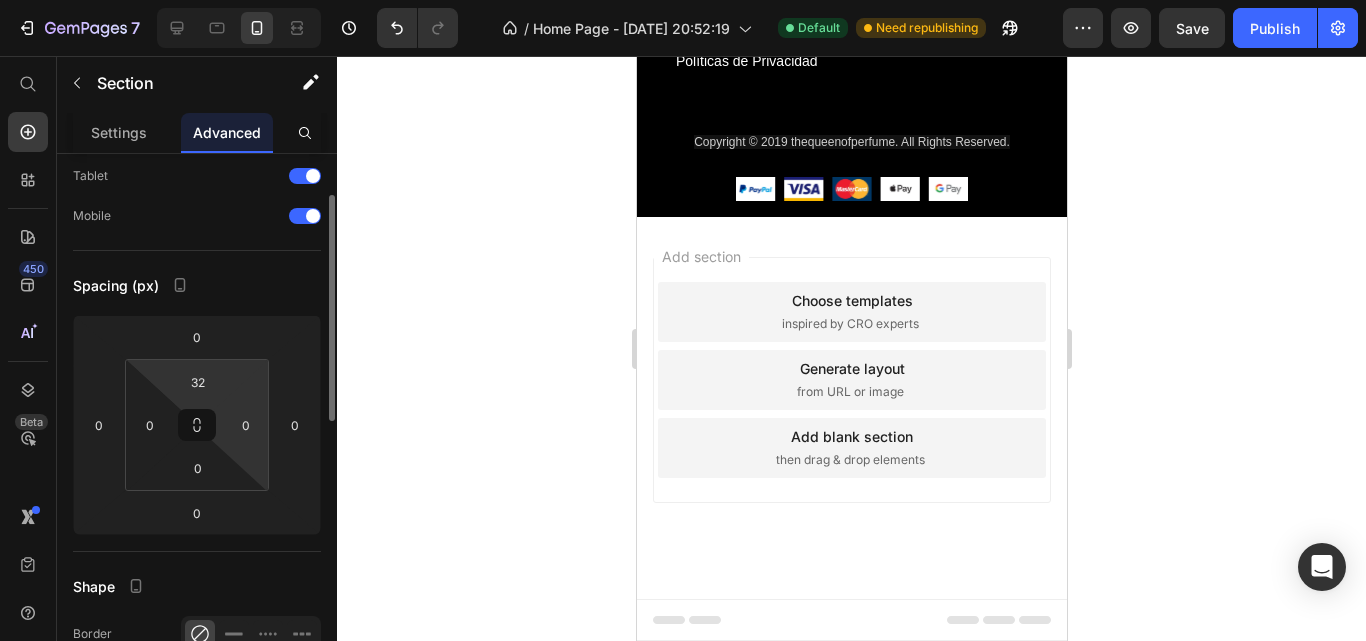 scroll, scrollTop: 200, scrollLeft: 0, axis: vertical 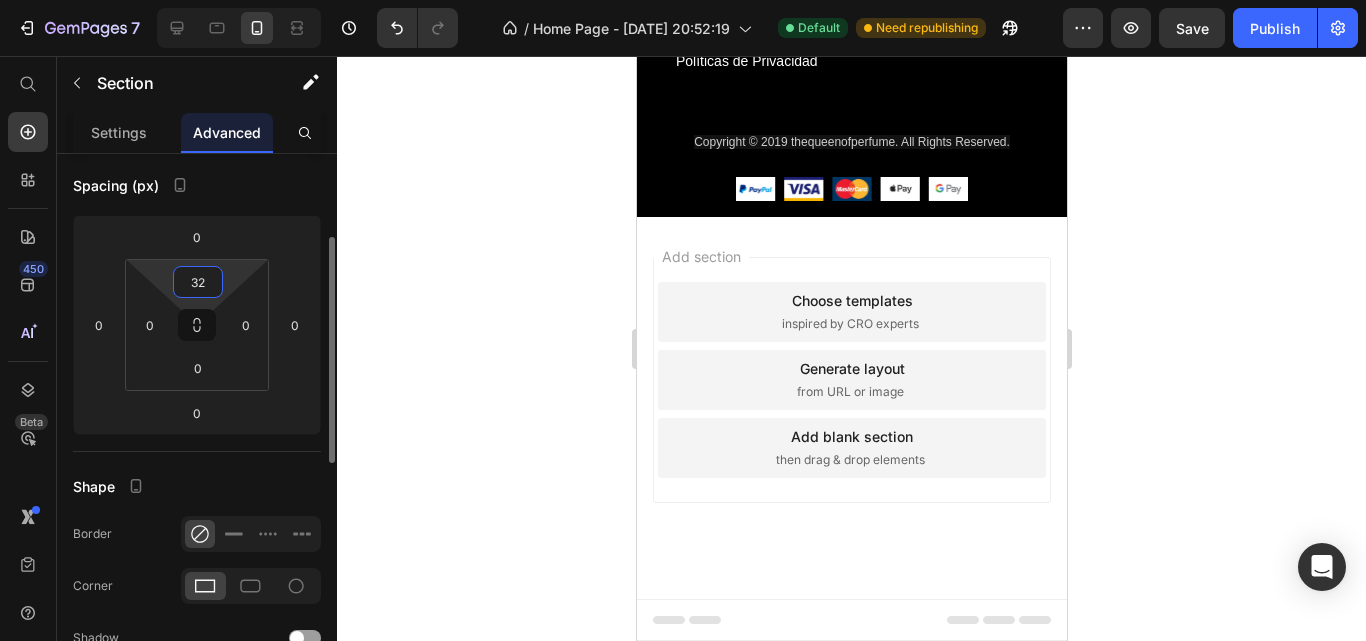 click on "32" at bounding box center (198, 282) 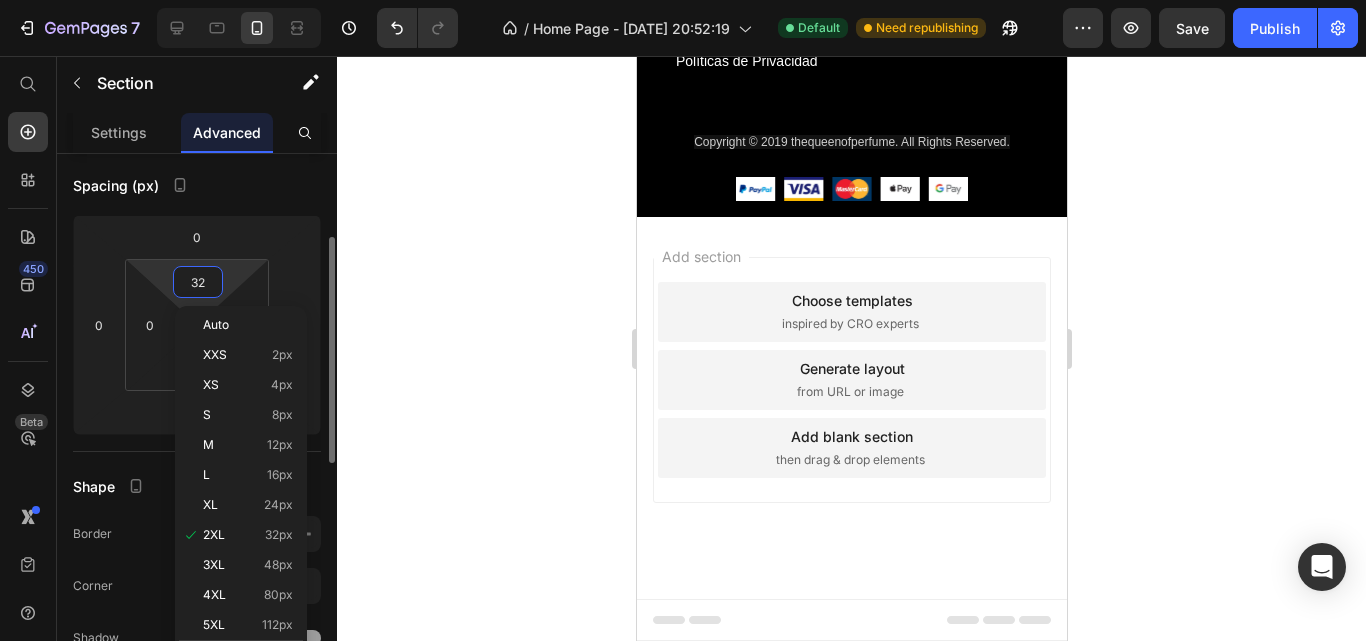 type on "0" 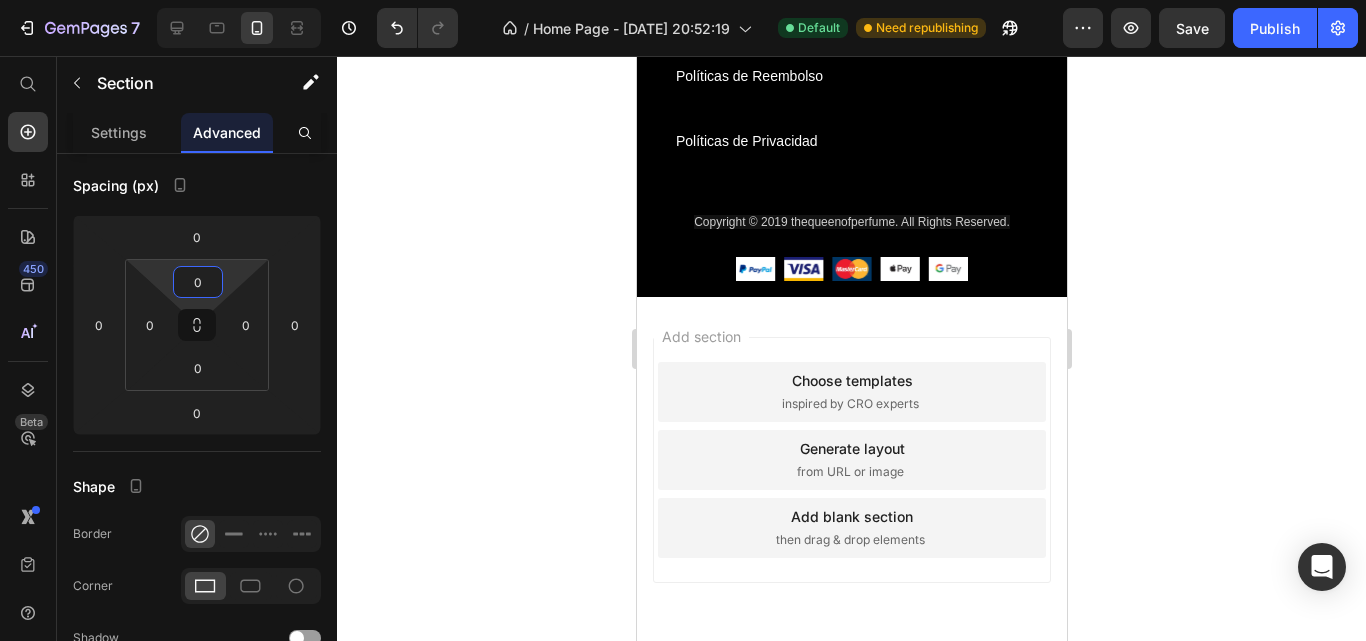 scroll, scrollTop: 5391, scrollLeft: 0, axis: vertical 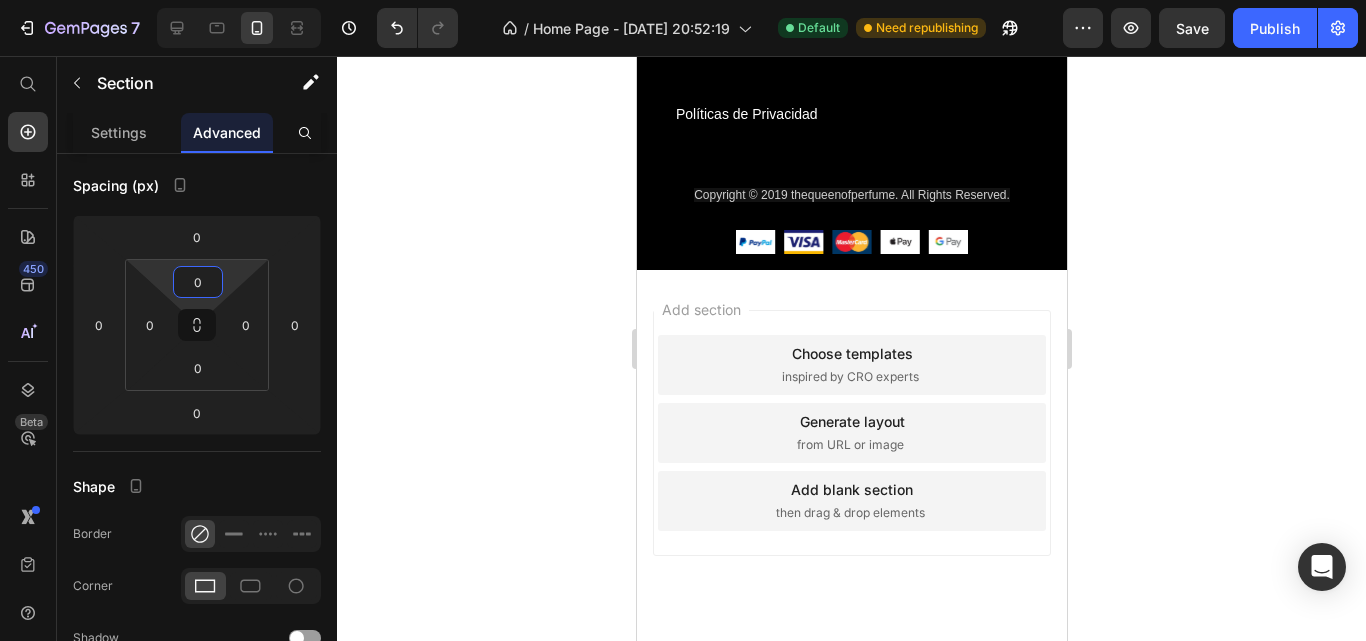 click at bounding box center (851, -341) 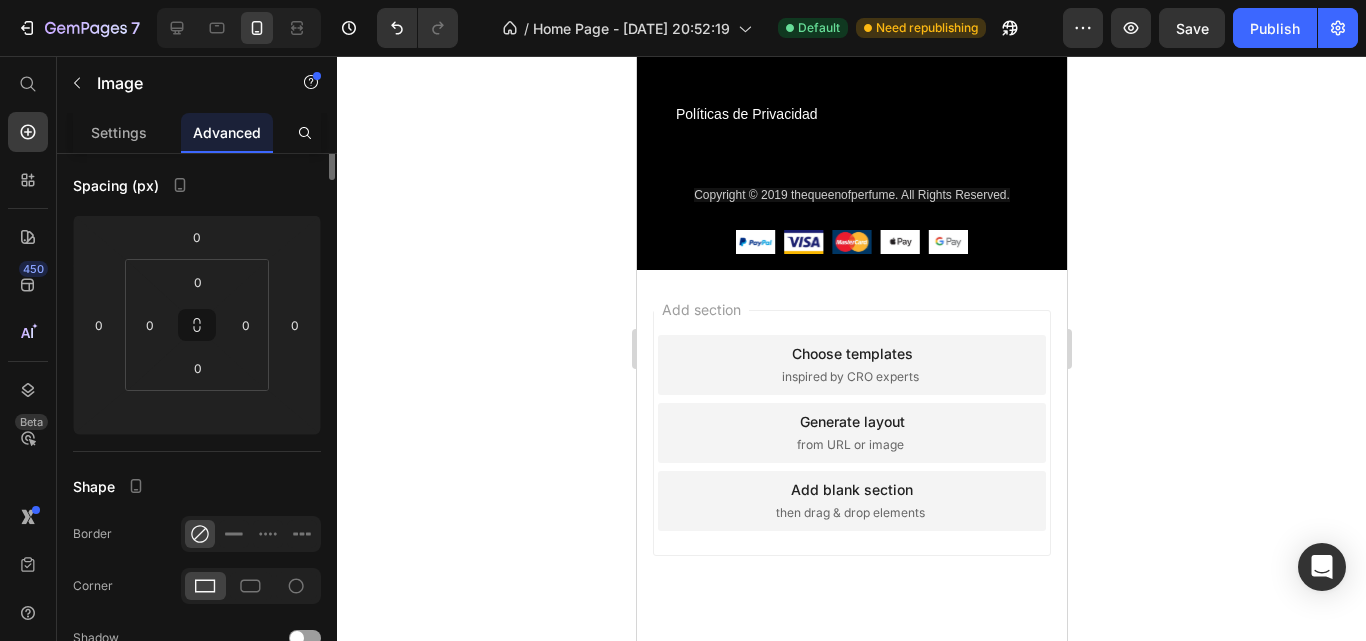 scroll, scrollTop: 0, scrollLeft: 0, axis: both 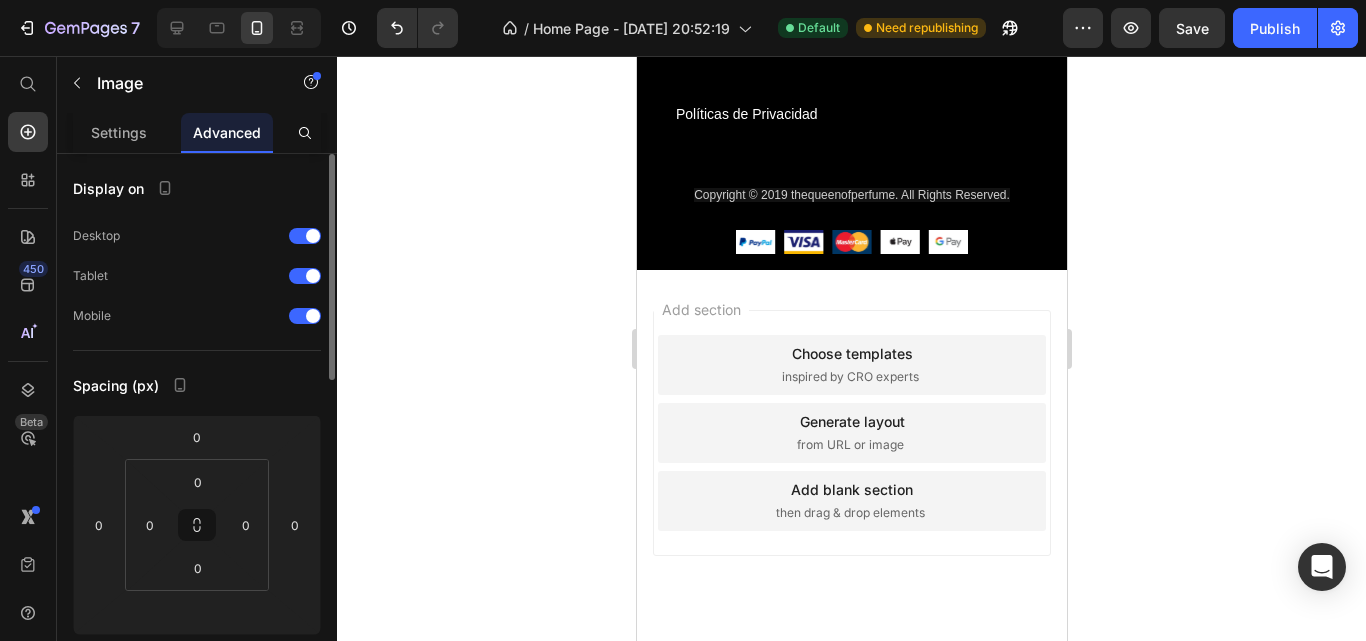 click at bounding box center (851, -341) 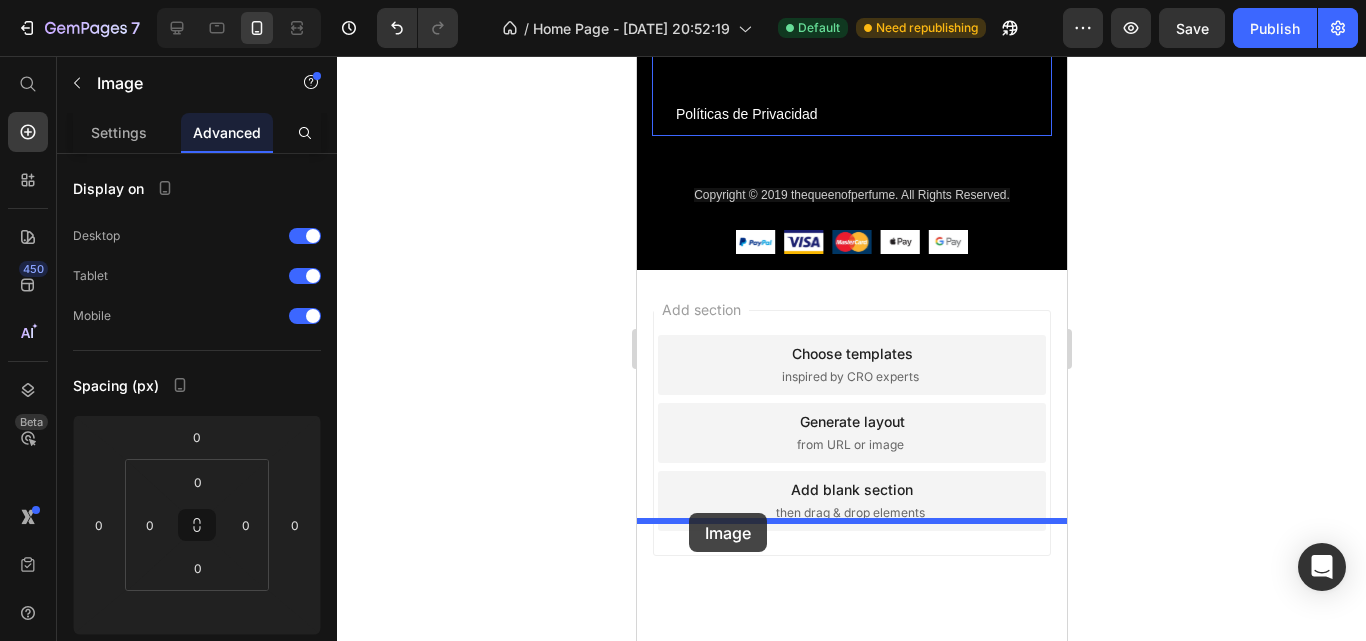 drag, startPoint x: 673, startPoint y: 307, endPoint x: 688, endPoint y: 512, distance: 205.54805 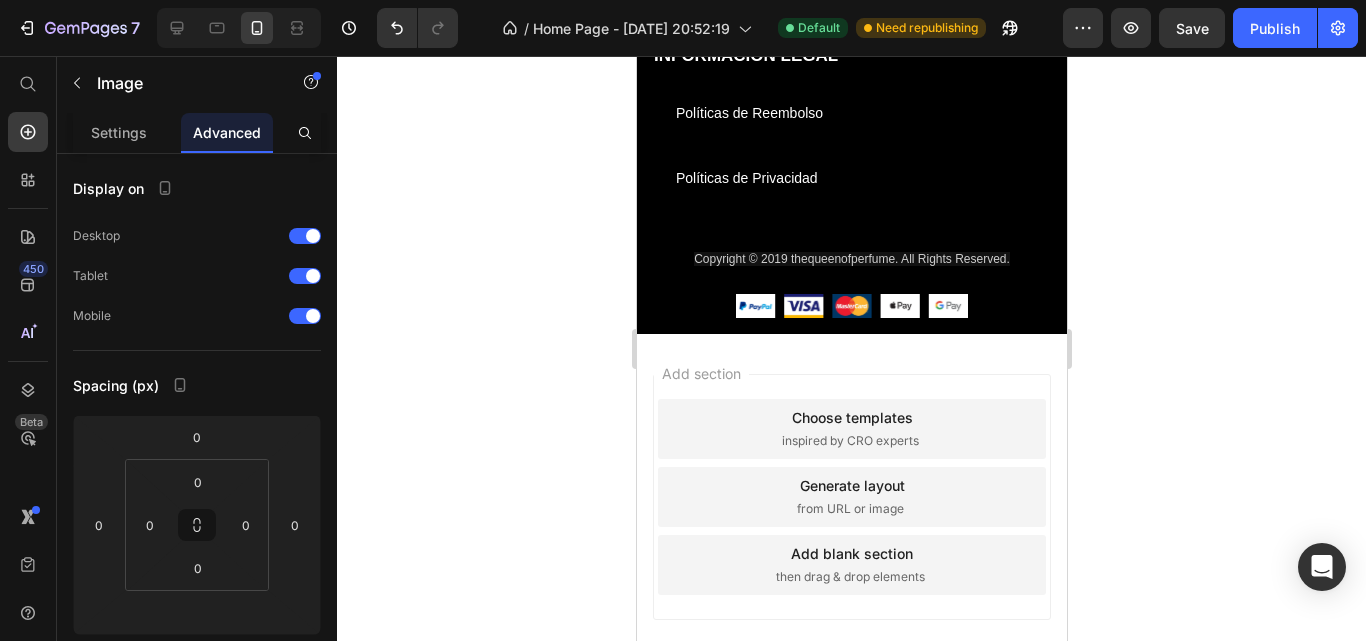 click on "Image   0 Section 11" at bounding box center (851, -309) 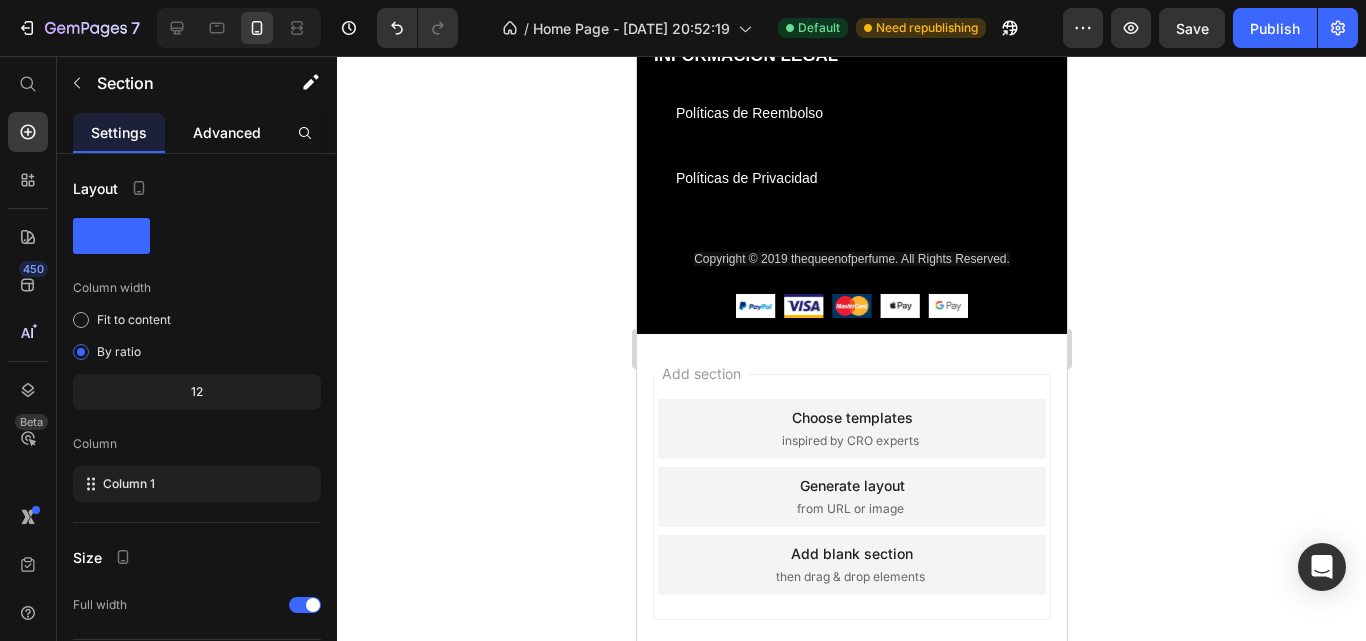 click on "Advanced" 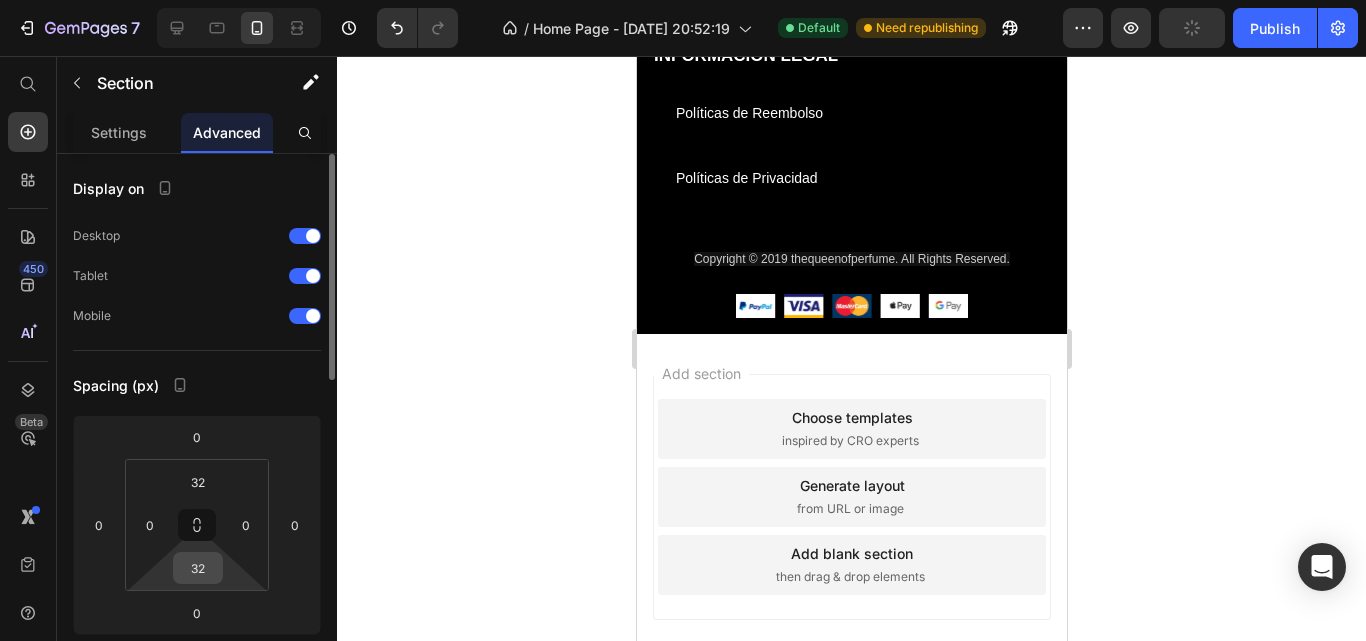 click on "32" at bounding box center [198, 568] 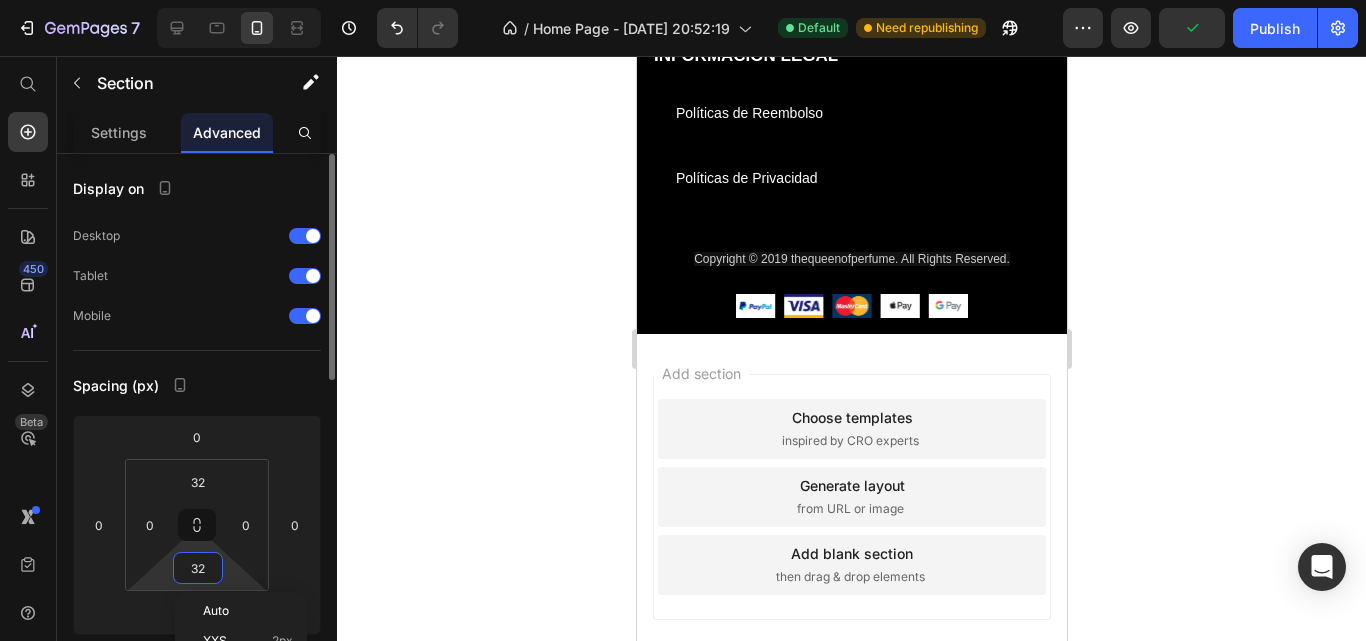type on "0" 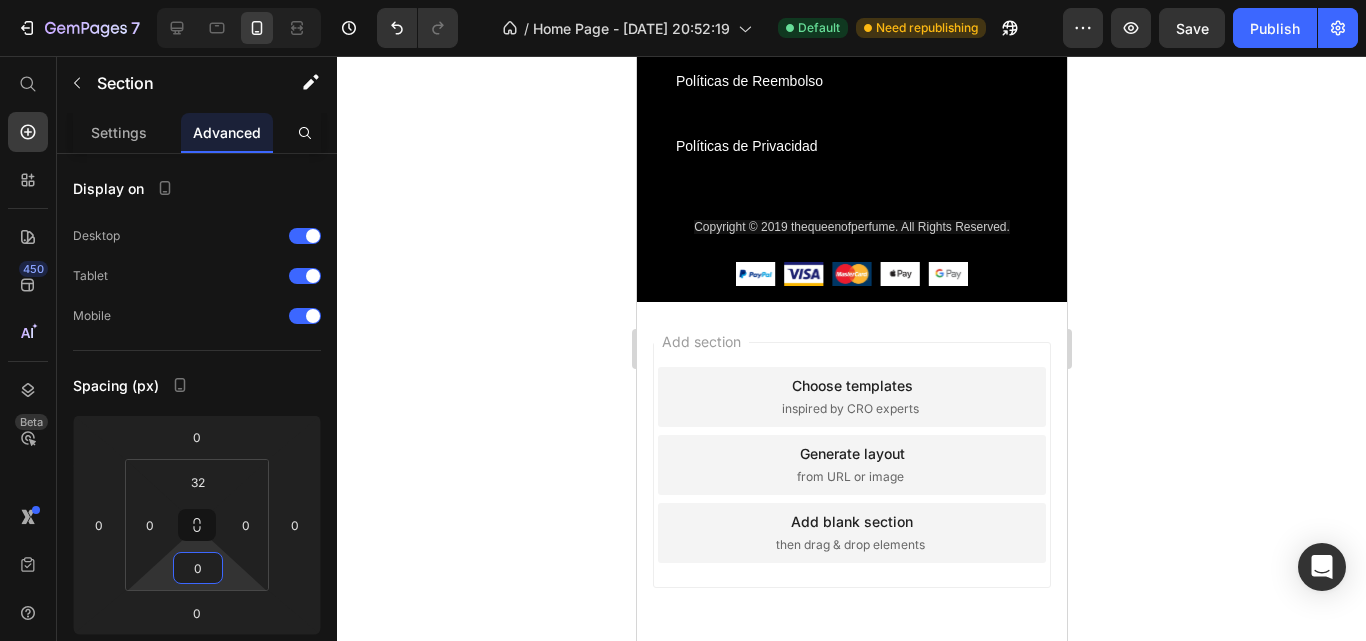 click at bounding box center [851, -309] 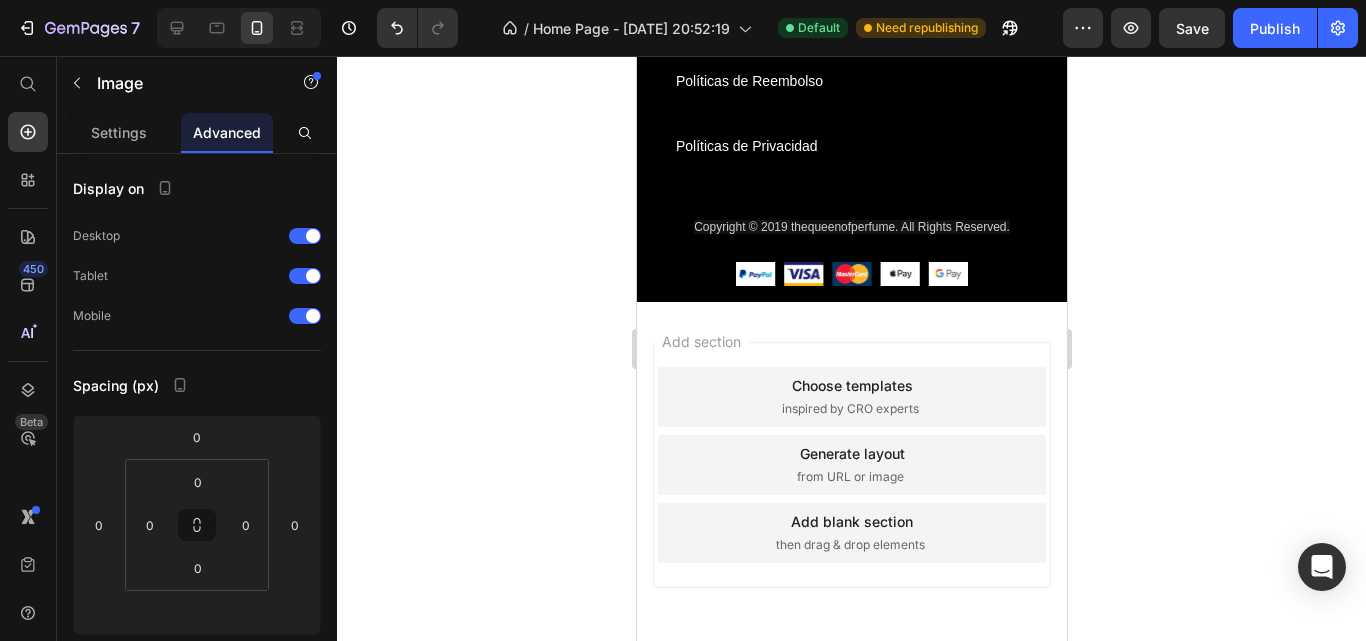 click at bounding box center (851, -309) 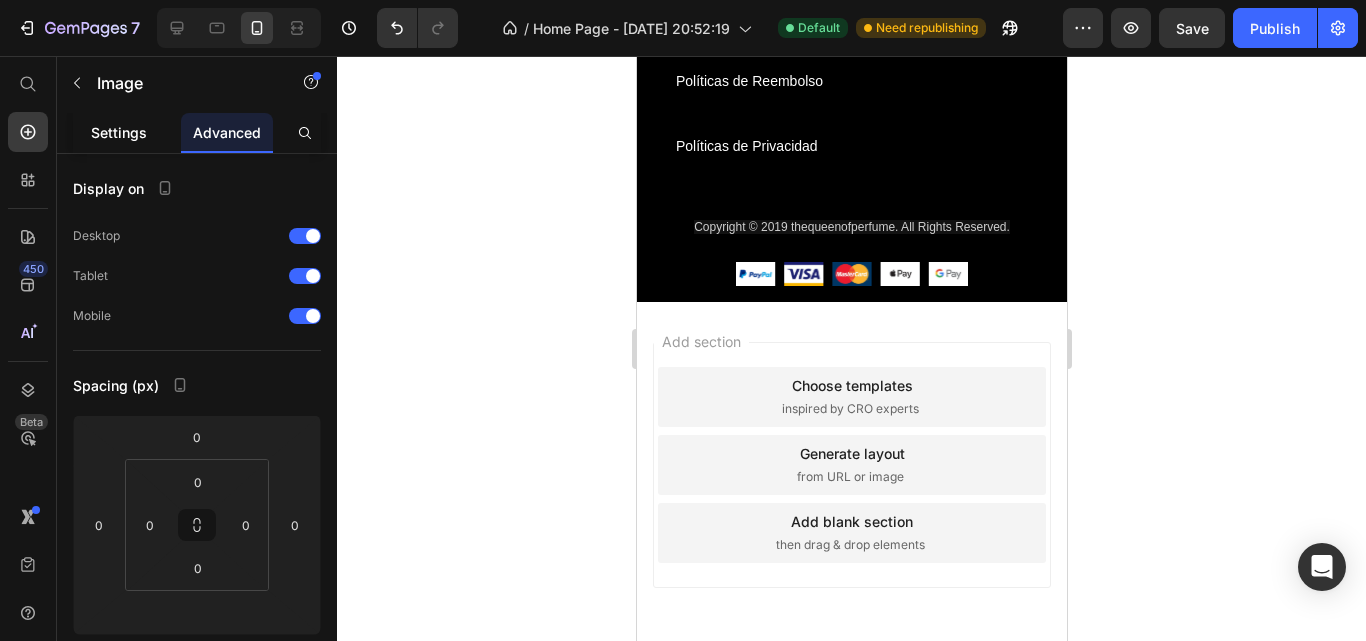 click on "Settings" at bounding box center (119, 132) 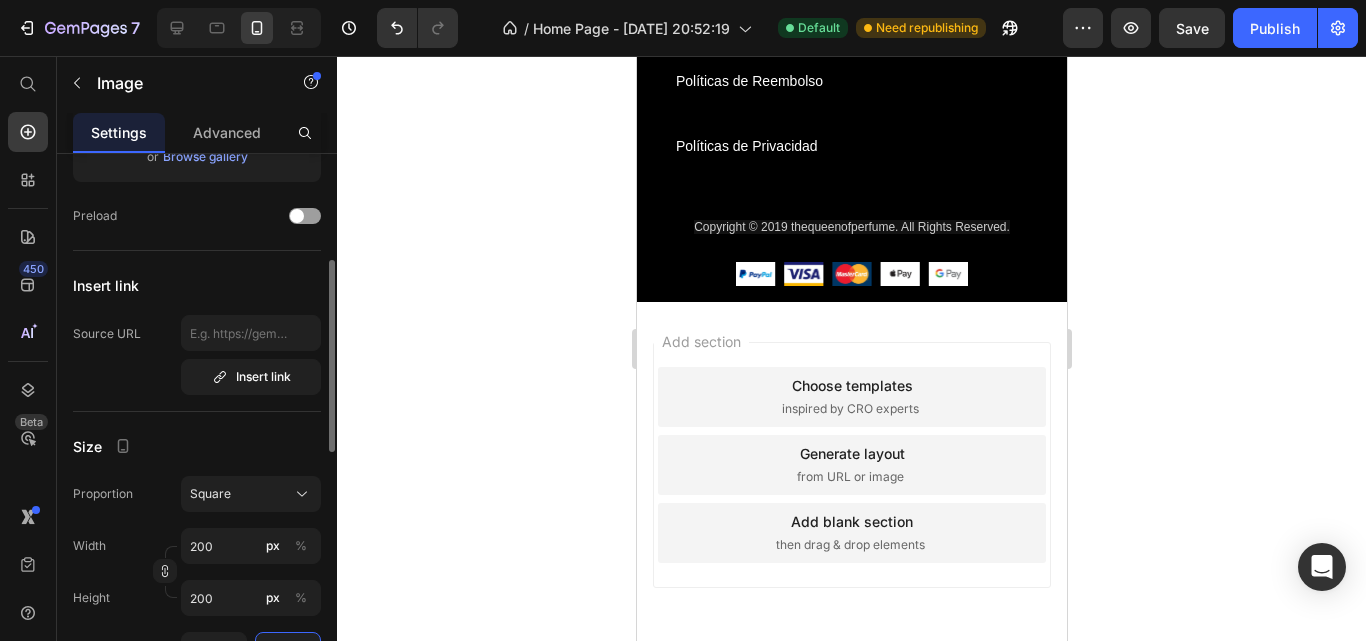 scroll, scrollTop: 400, scrollLeft: 0, axis: vertical 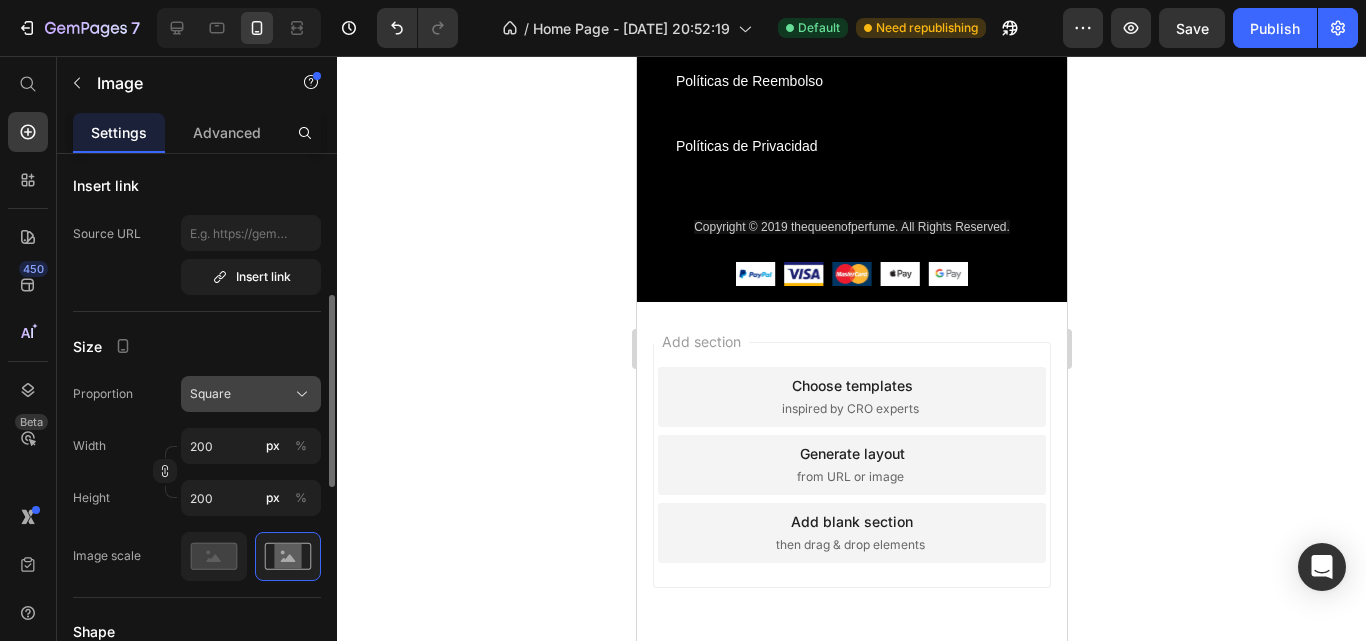 click on "Square" at bounding box center (210, 394) 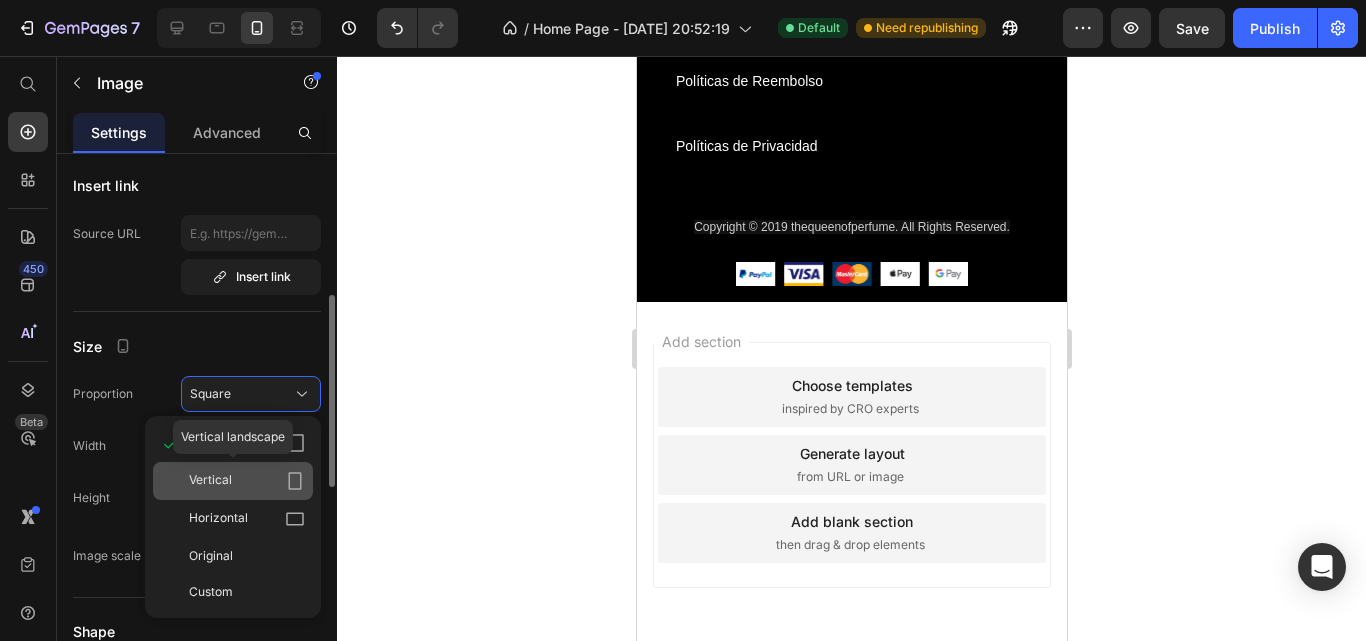 click on "Vertical" at bounding box center [247, 481] 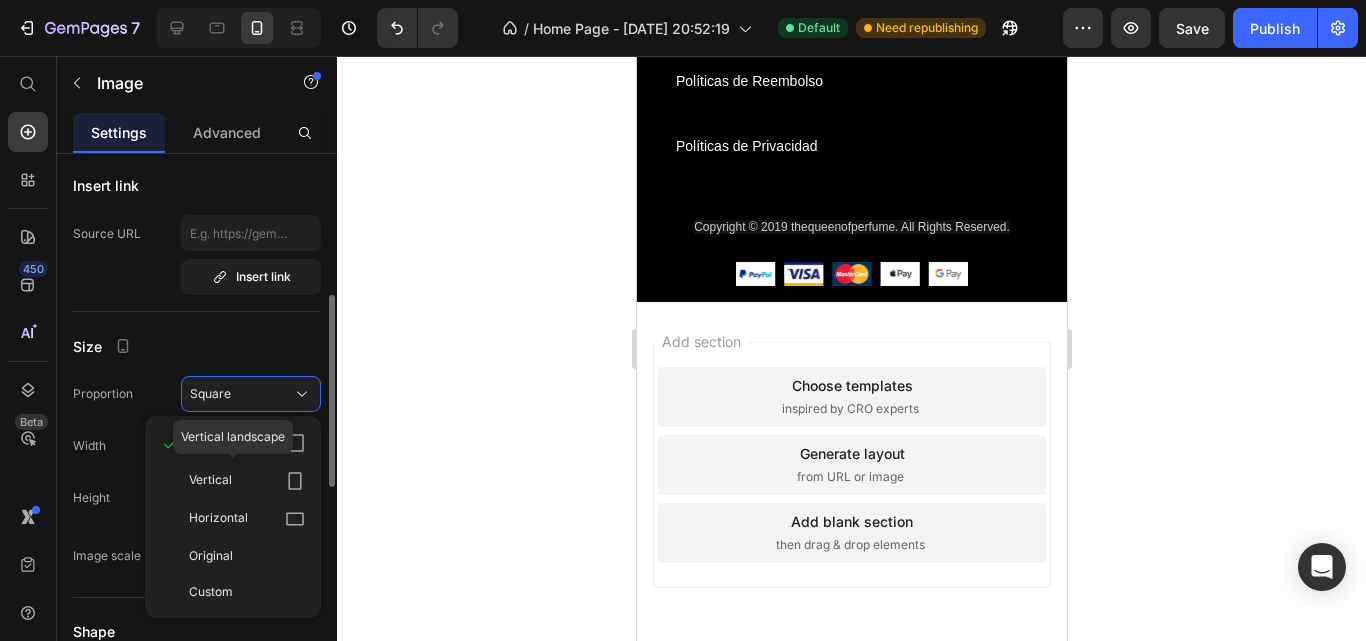 type 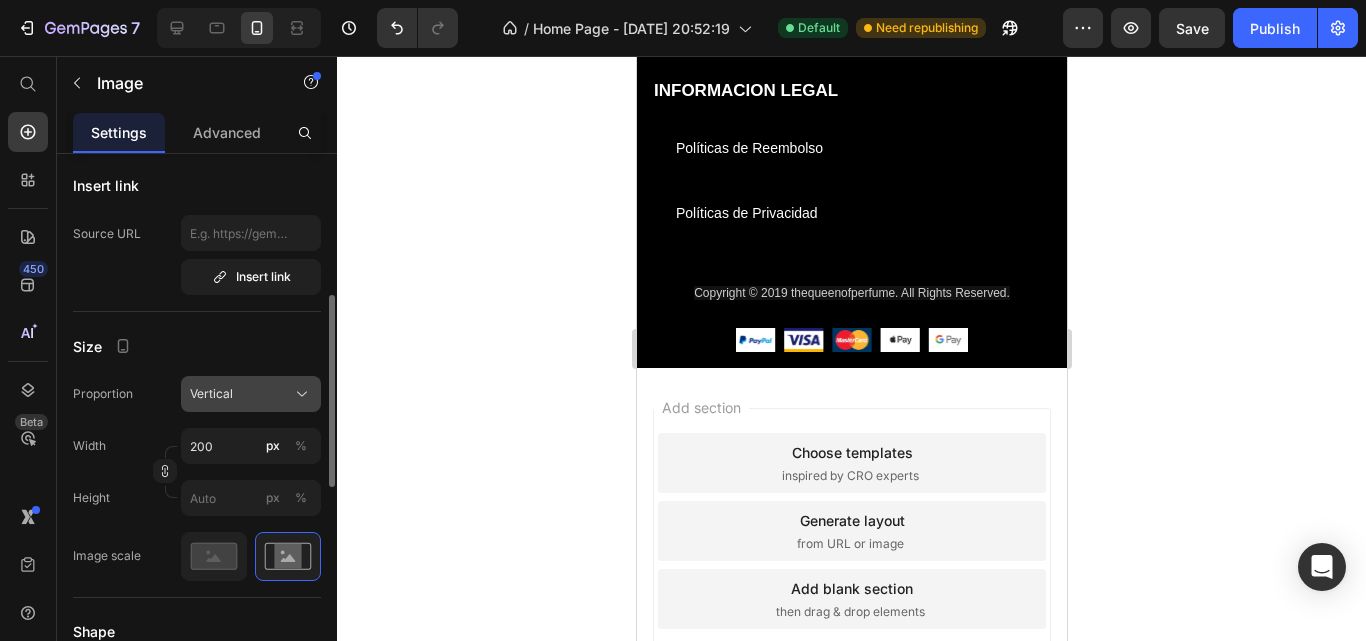 click on "Vertical" 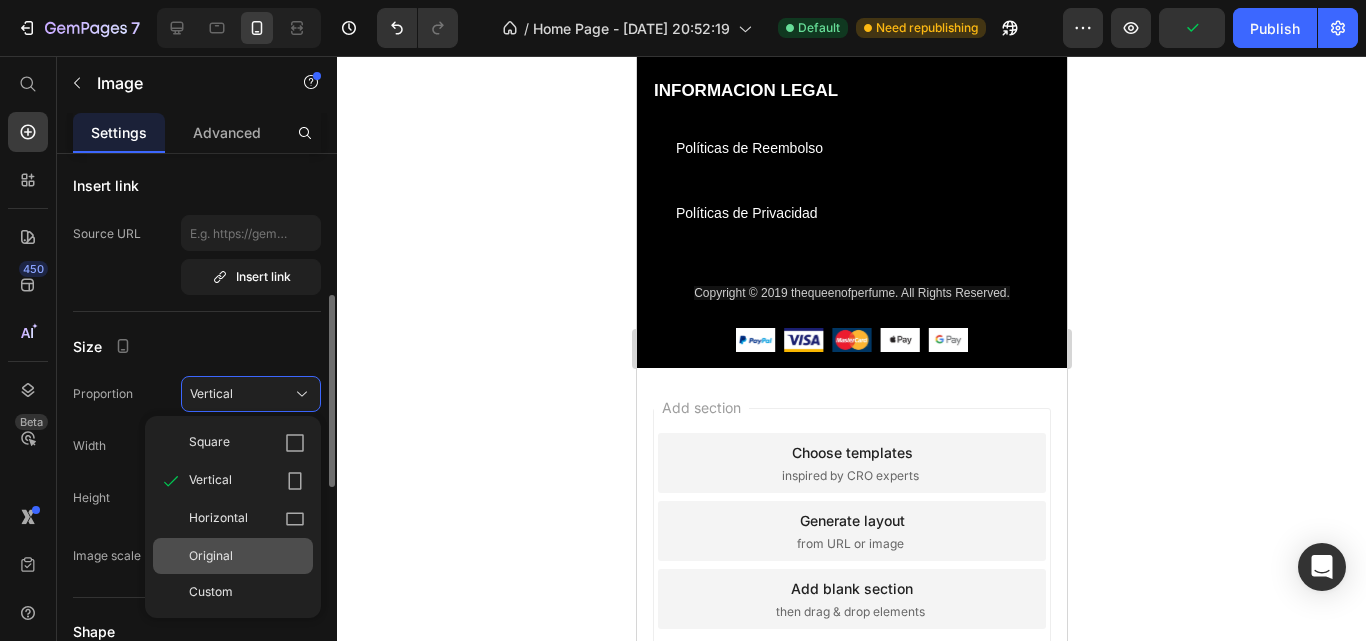 click on "Original" at bounding box center (247, 556) 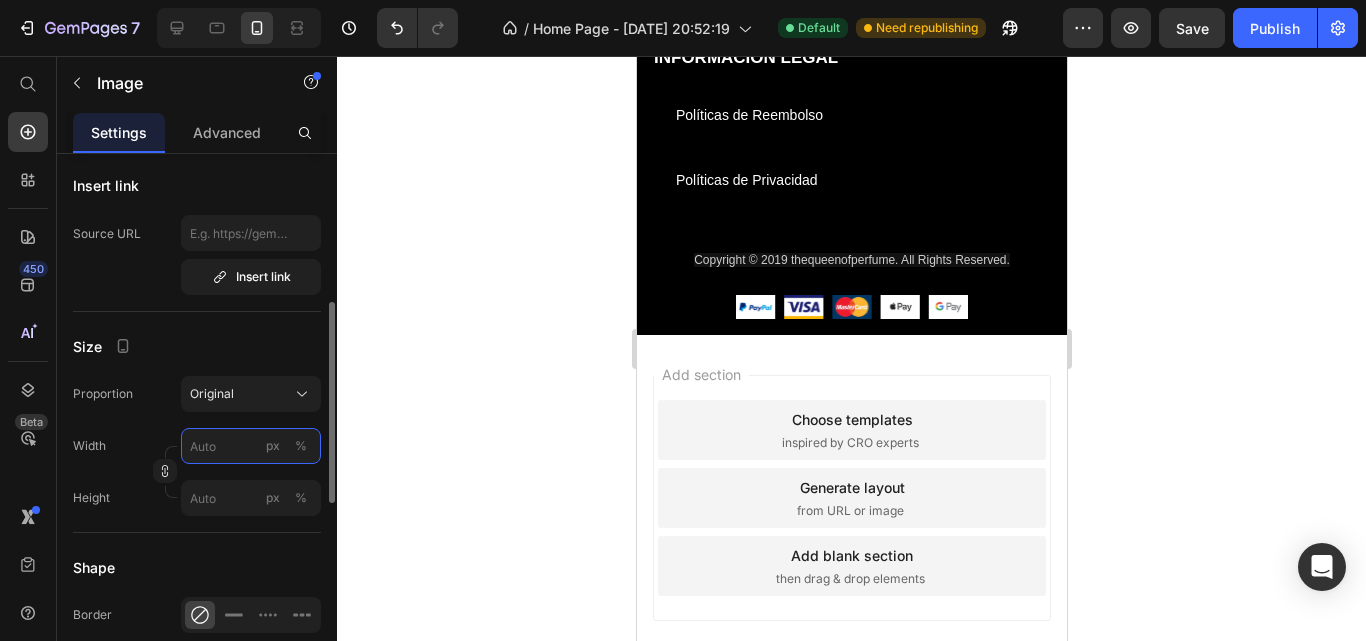 click on "px %" at bounding box center [251, 446] 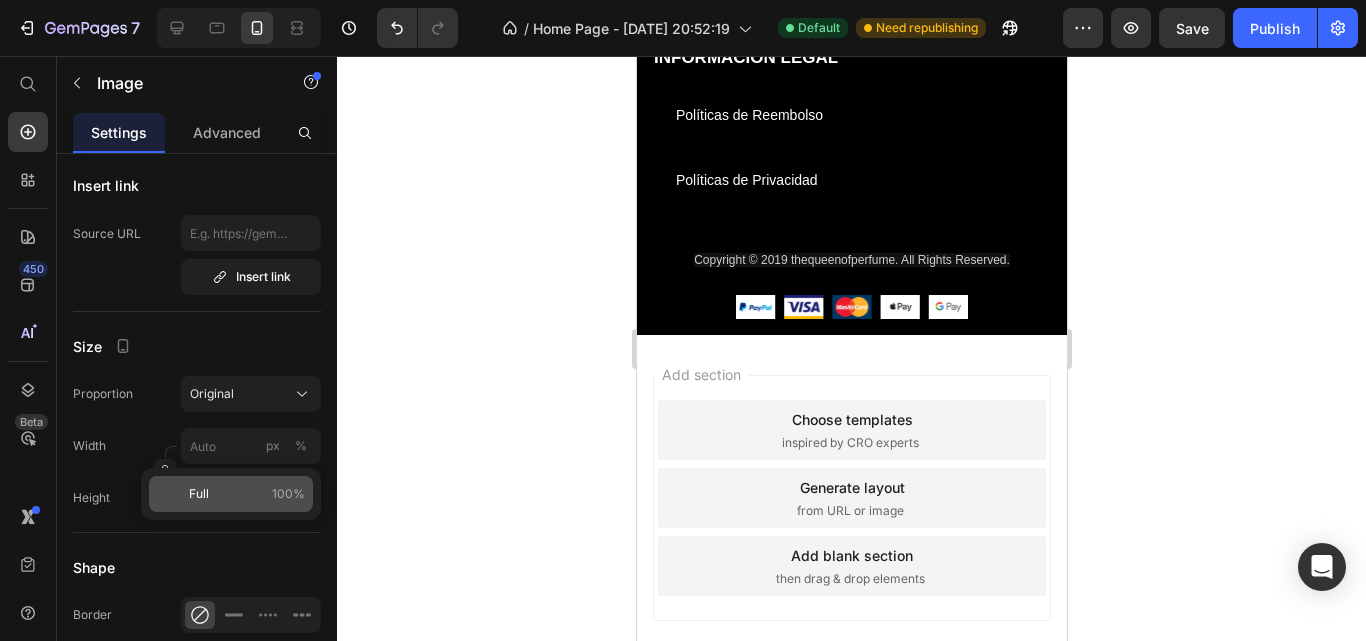 click on "Full 100%" at bounding box center [247, 494] 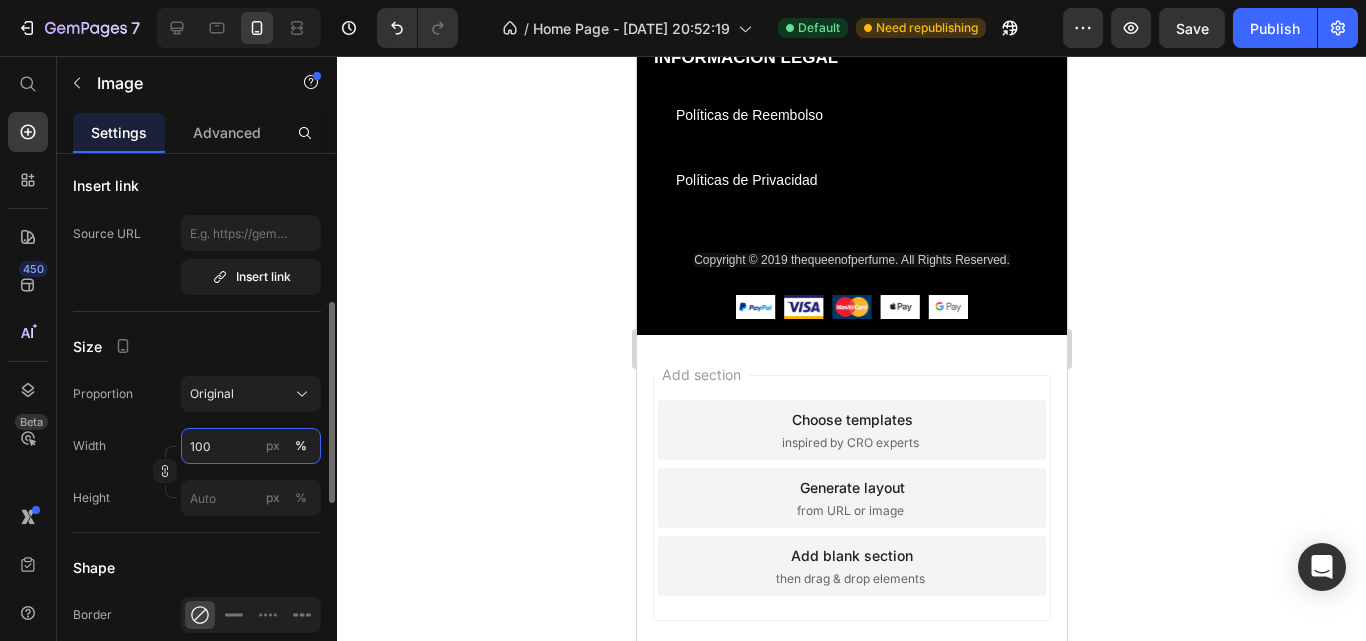 click on "100" at bounding box center [251, 446] 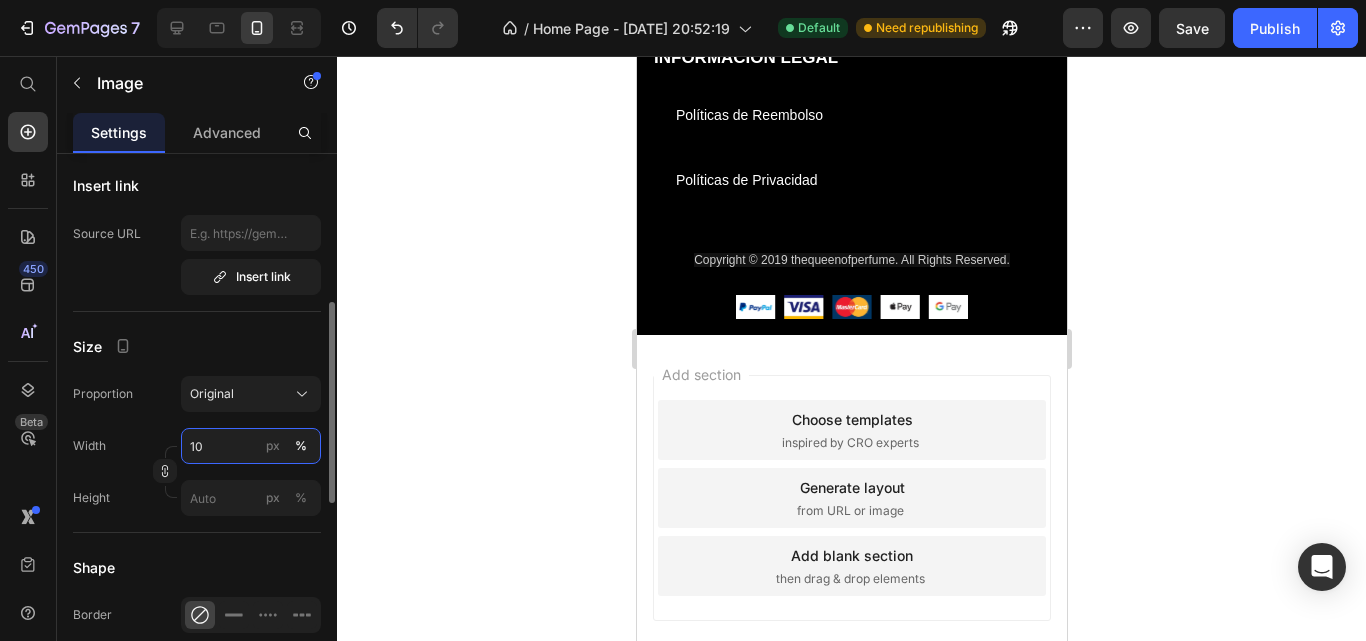 type on "1" 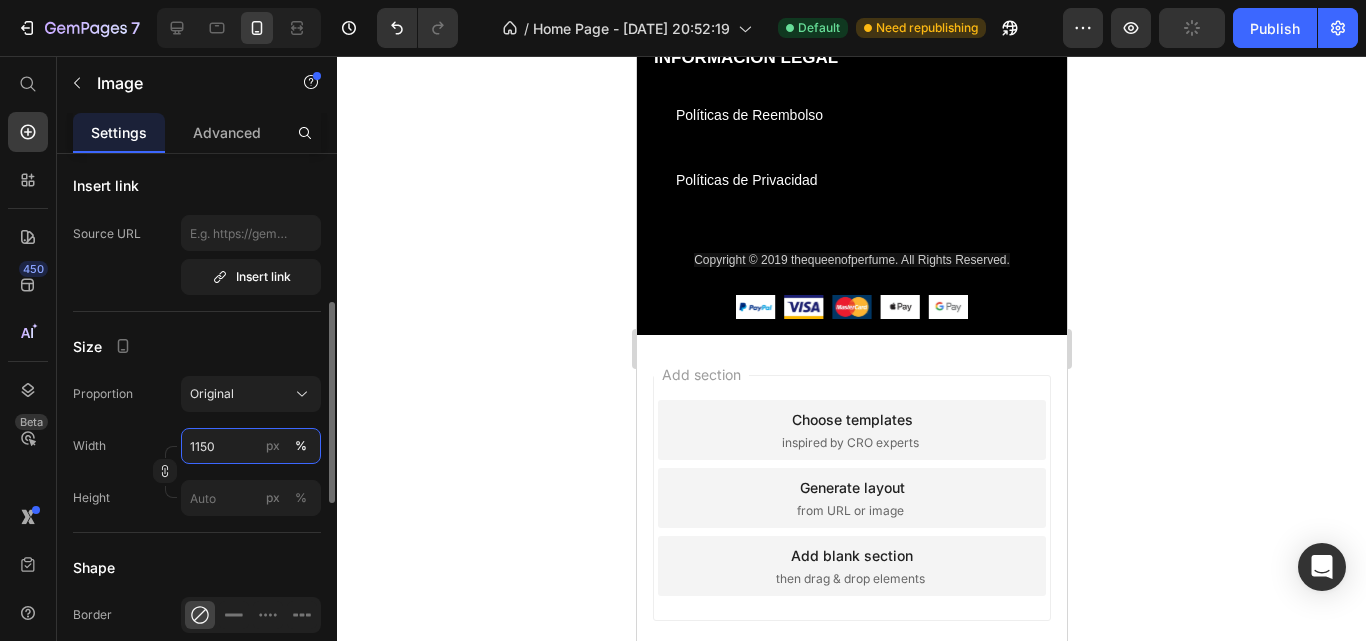type on "1" 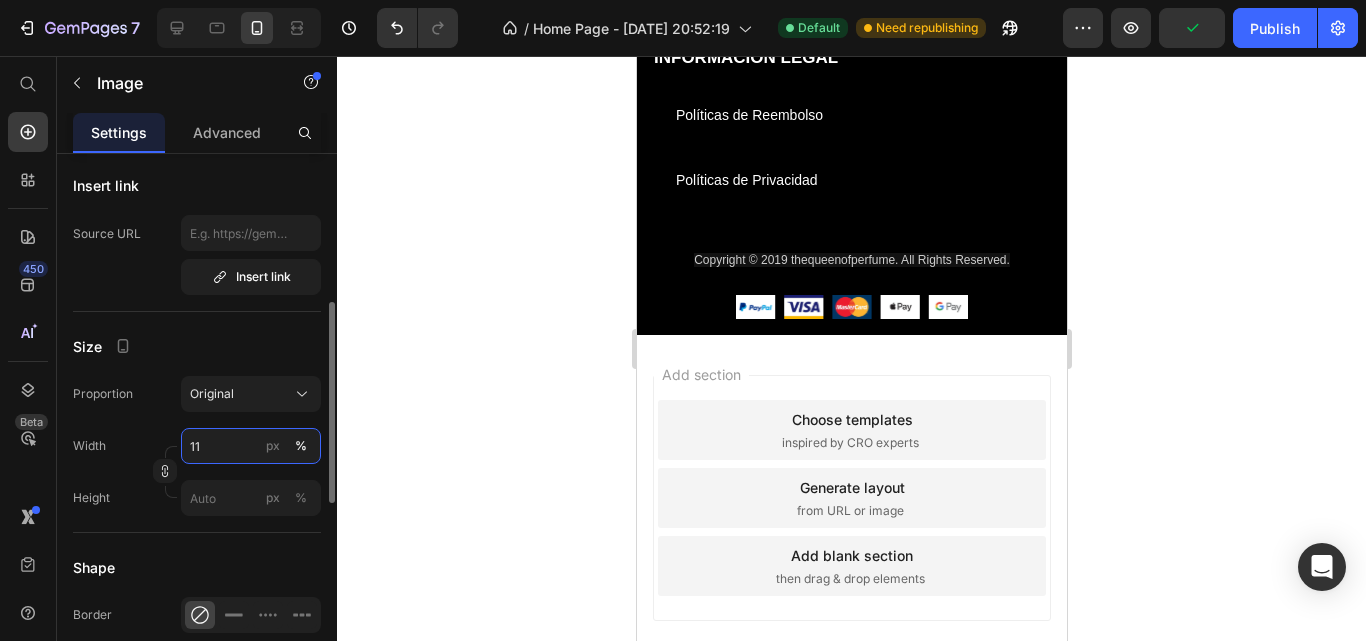 type on "1" 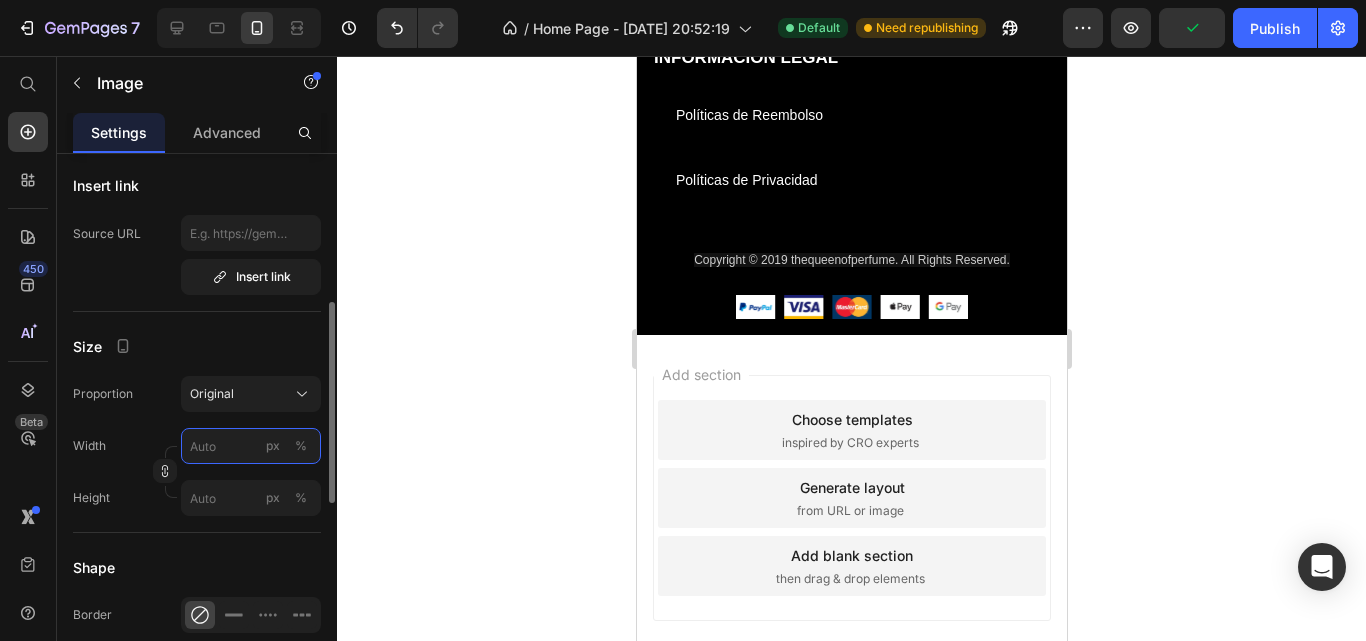 type on "1" 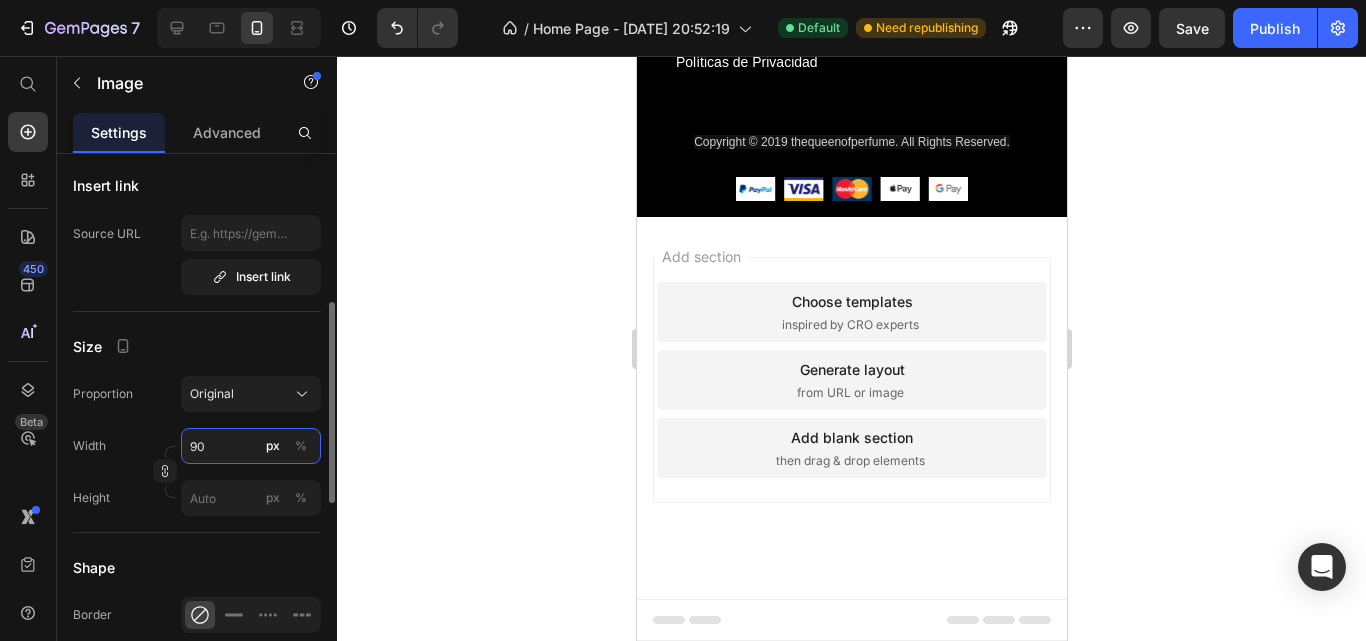 type on "9" 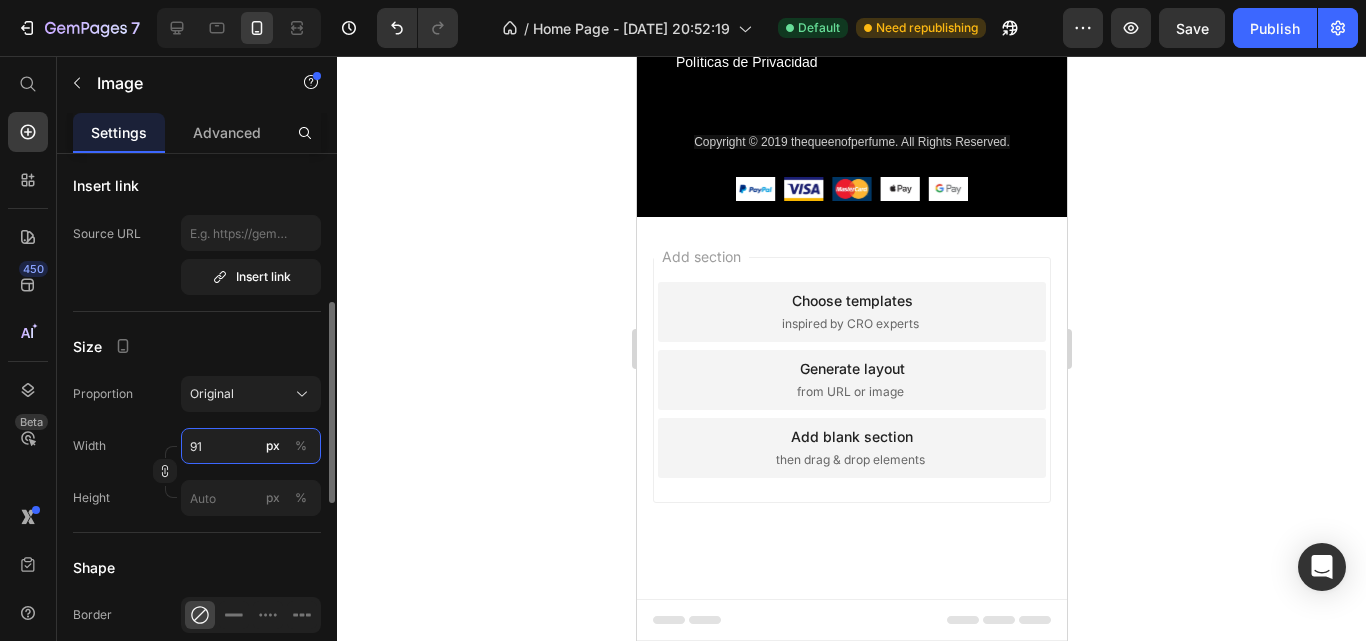 type on "9" 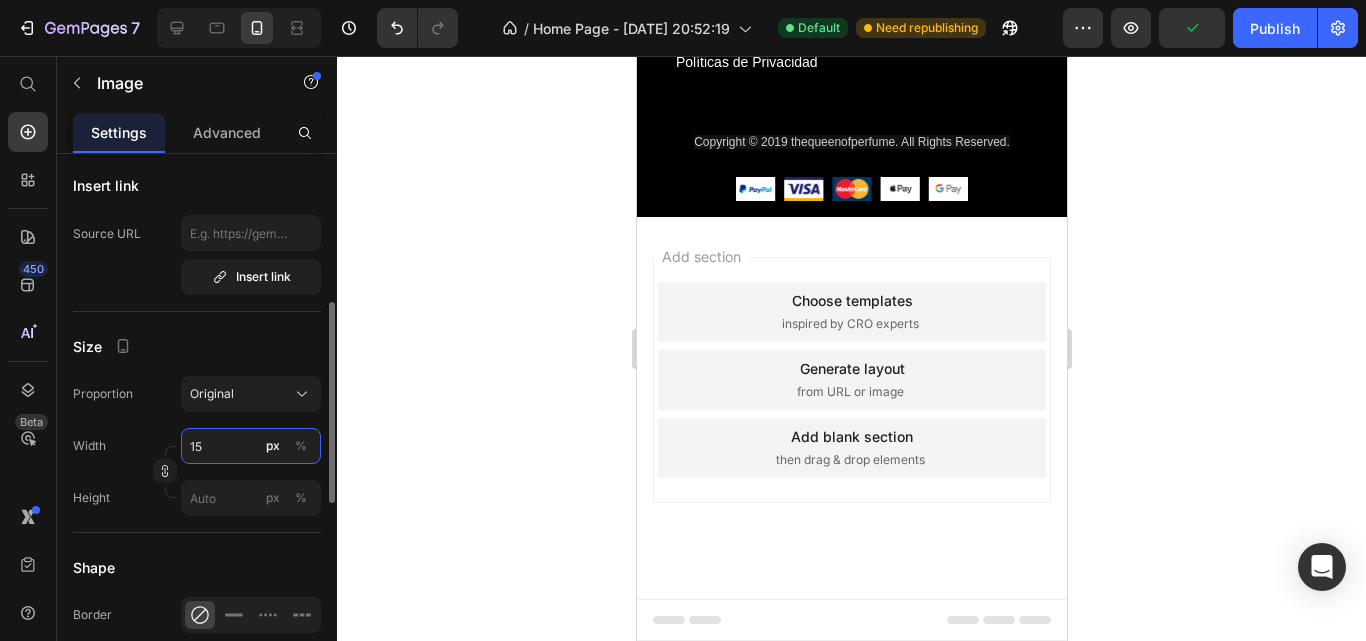 type on "1" 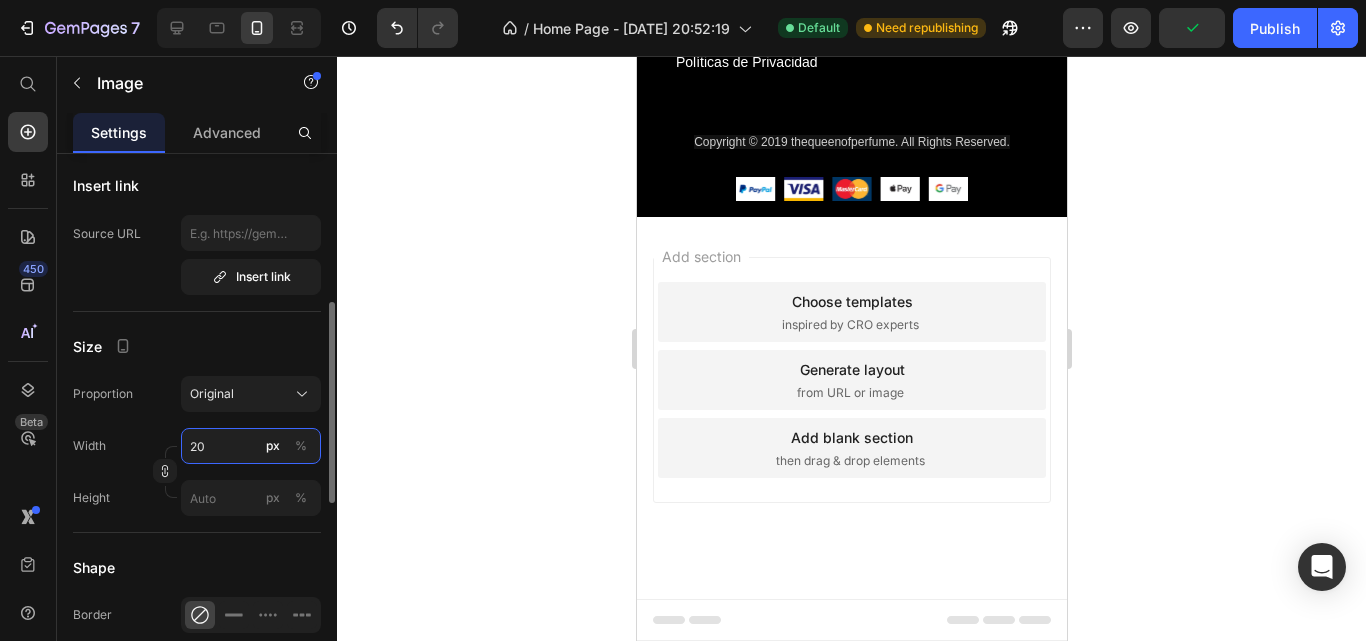 type on "200" 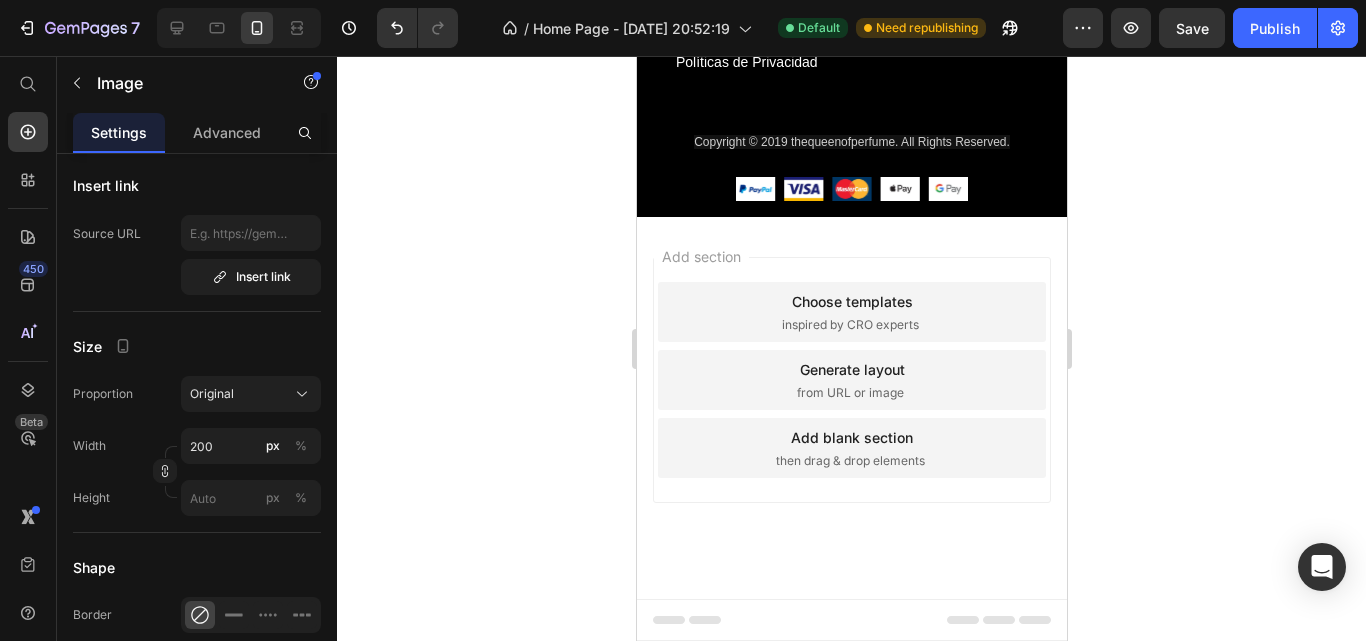 click 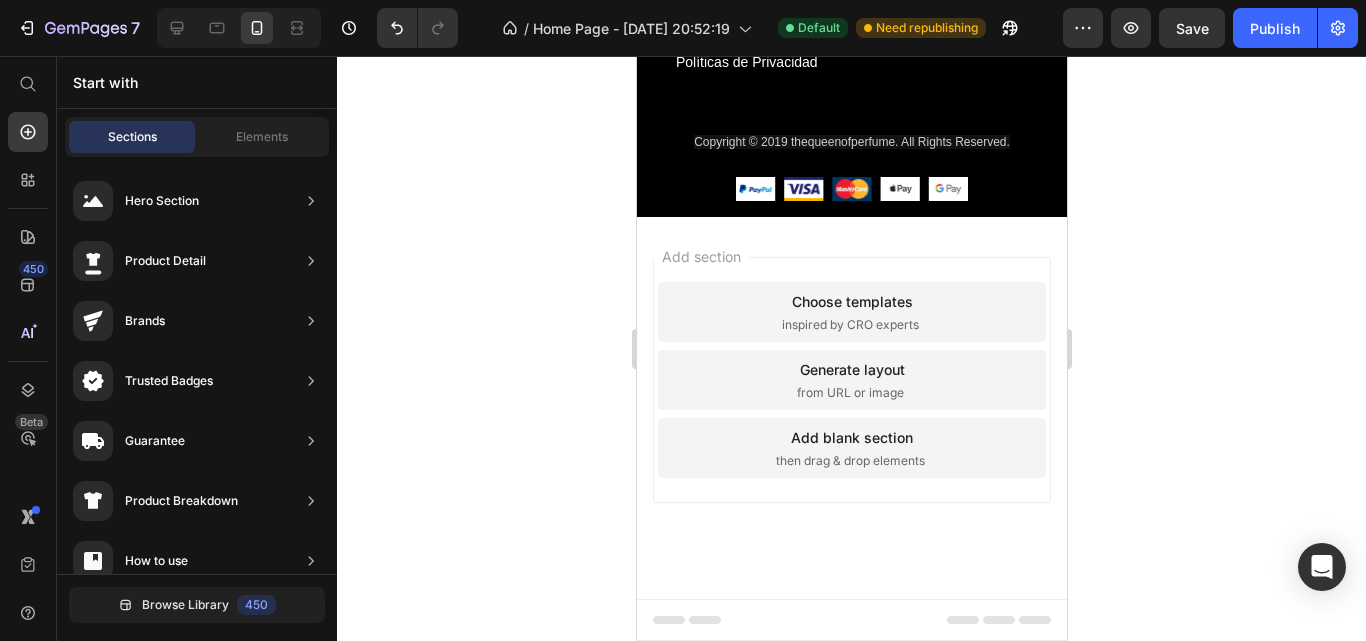 click 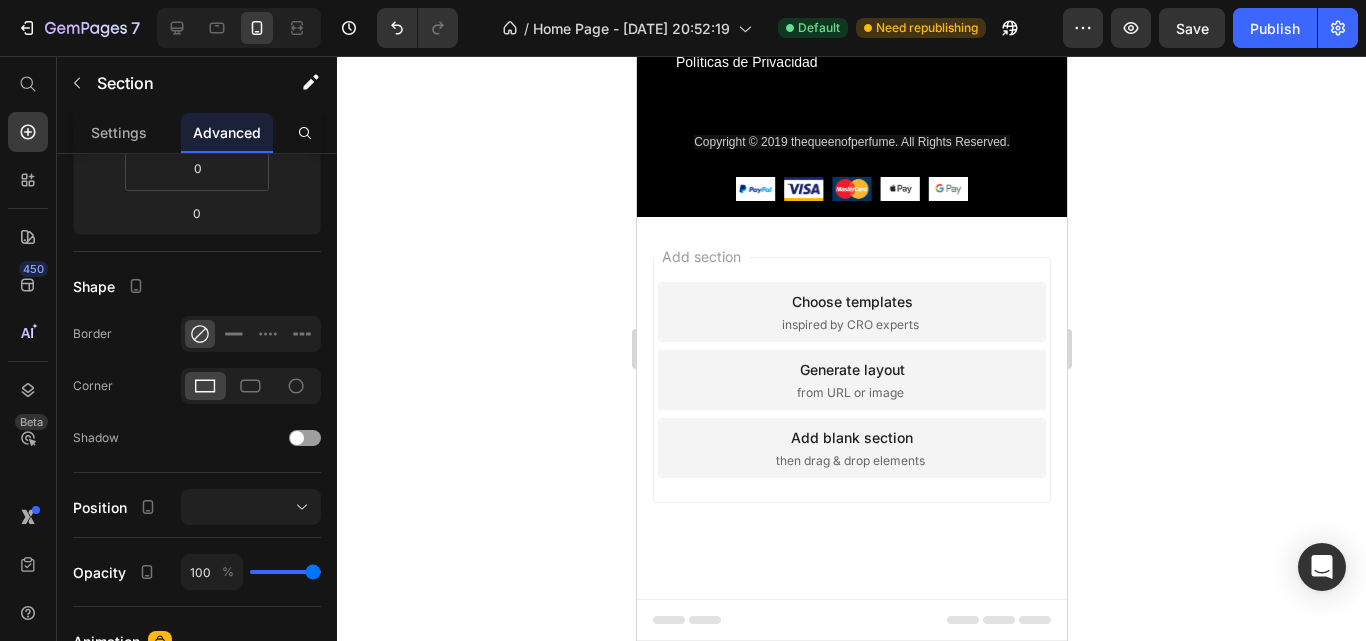 scroll, scrollTop: 0, scrollLeft: 0, axis: both 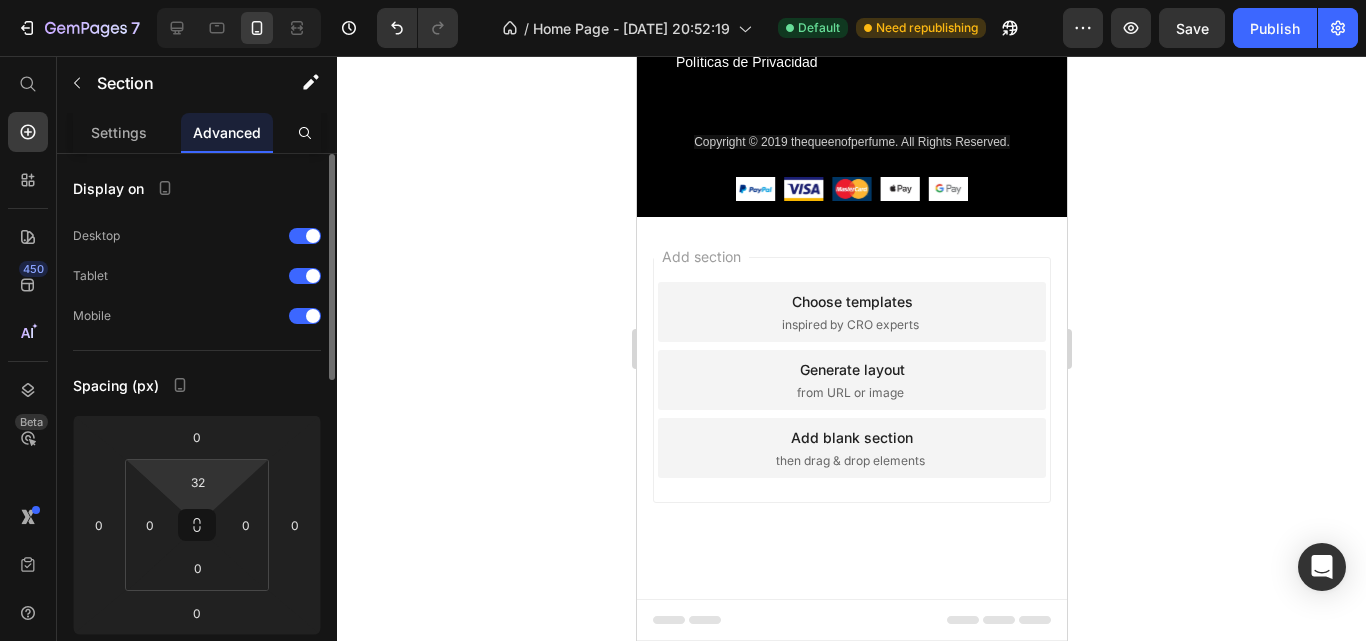 click on "7   /  Home Page - [DATE] 20:52:19 Default Need republishing Preview  Save   Publish  450 Beta Start with Sections Elements Hero Section Product Detail Brands Trusted Badges Guarantee Product Breakdown How to use Testimonials Compare Bundle FAQs Social Proof Brand Story Product List Collection Blog List Contact Sticky Add to Cart Custom Footer Browse Library 450 Layout
Row
Row
Row
Row Text
Heading
Text Block Button
Button
Button
Sticky Back to top Media
Image" at bounding box center (683, 0) 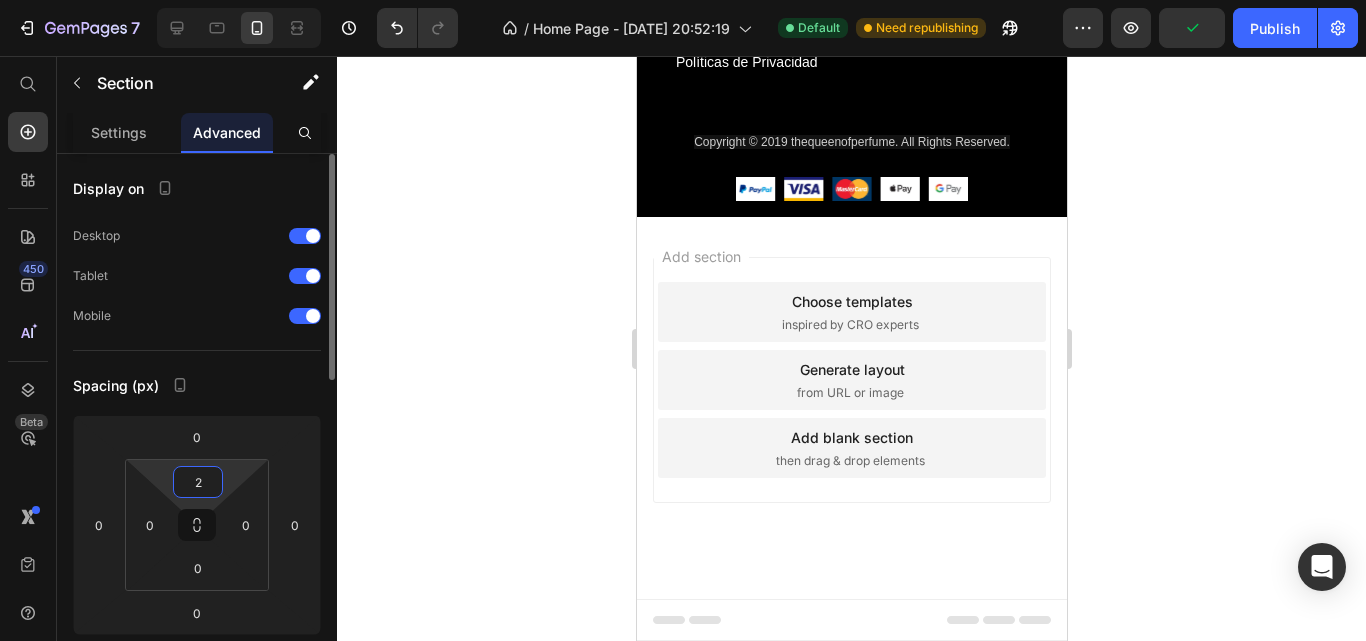 type on "0" 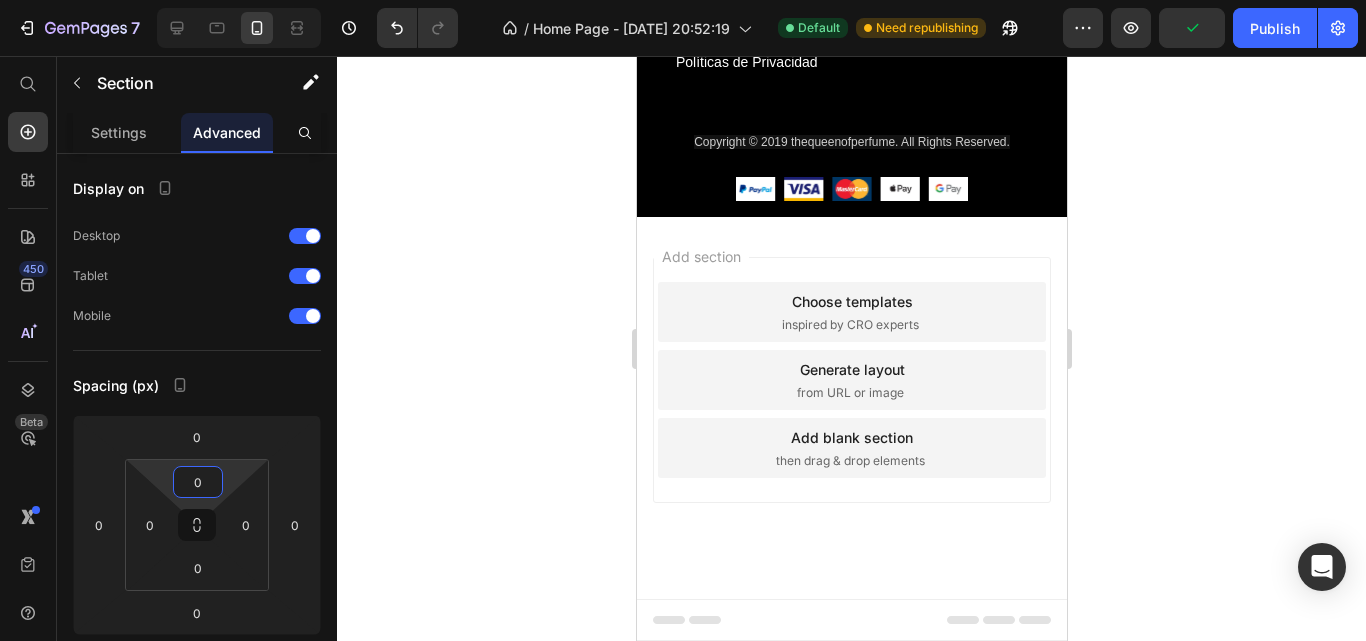 click 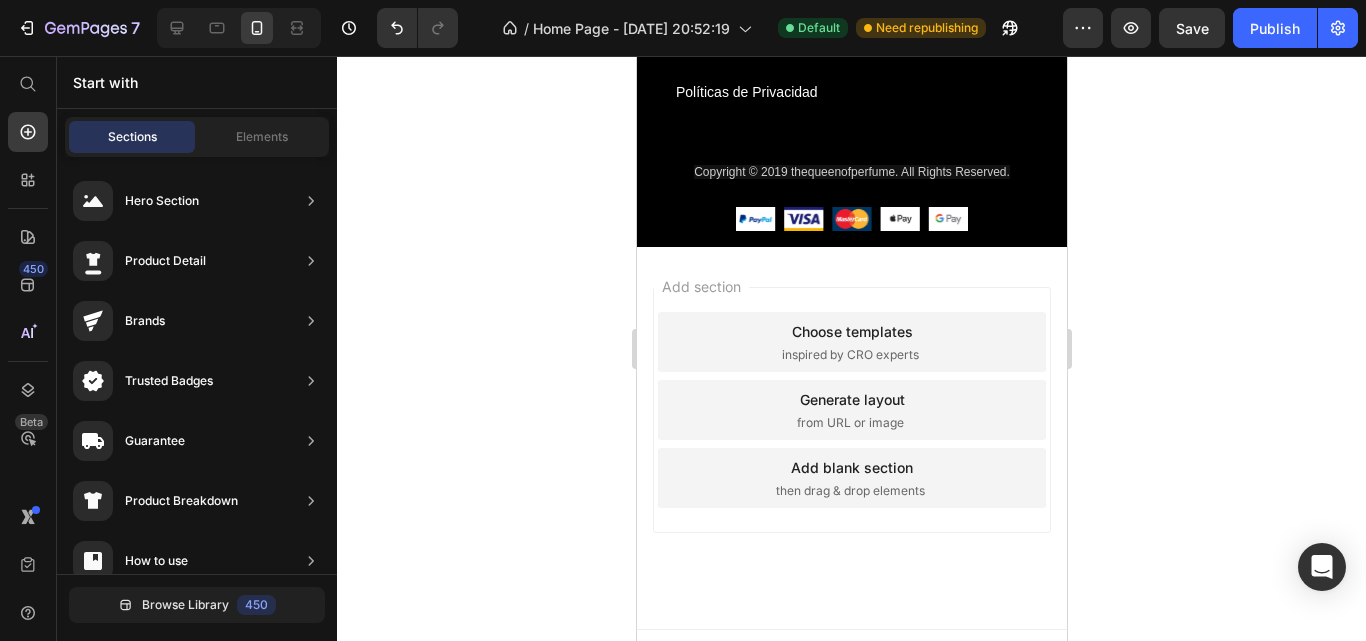 scroll, scrollTop: 5291, scrollLeft: 0, axis: vertical 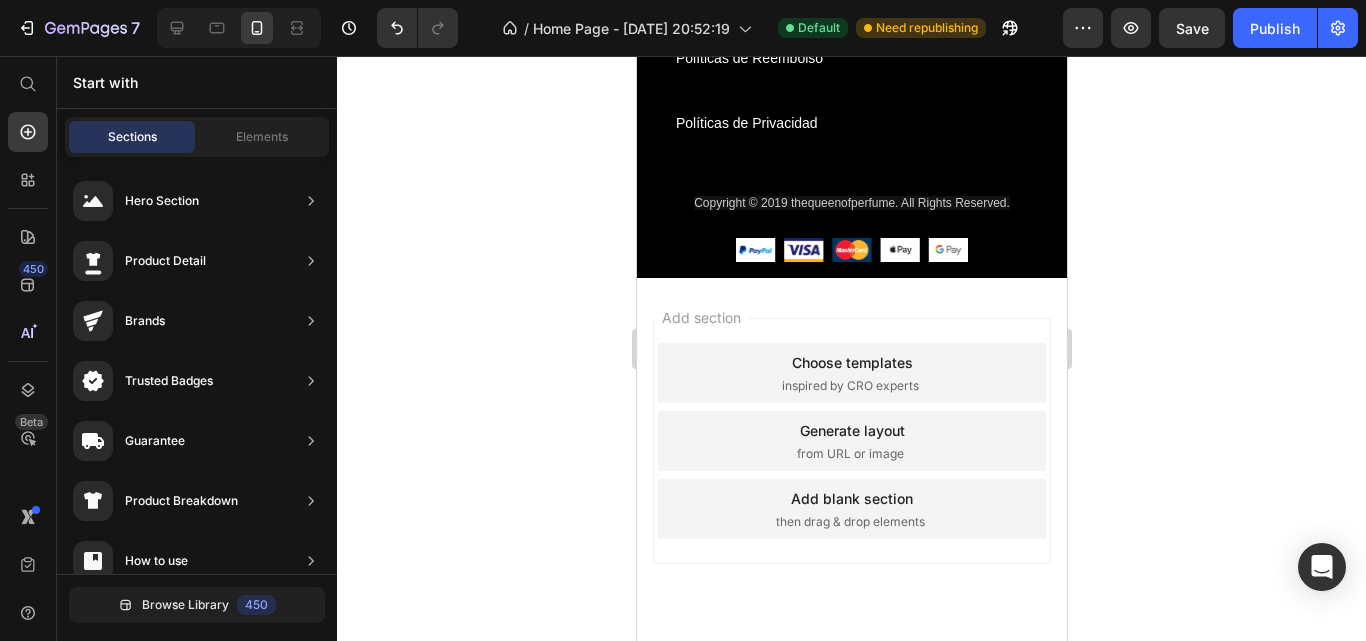 click at bounding box center (851, -449) 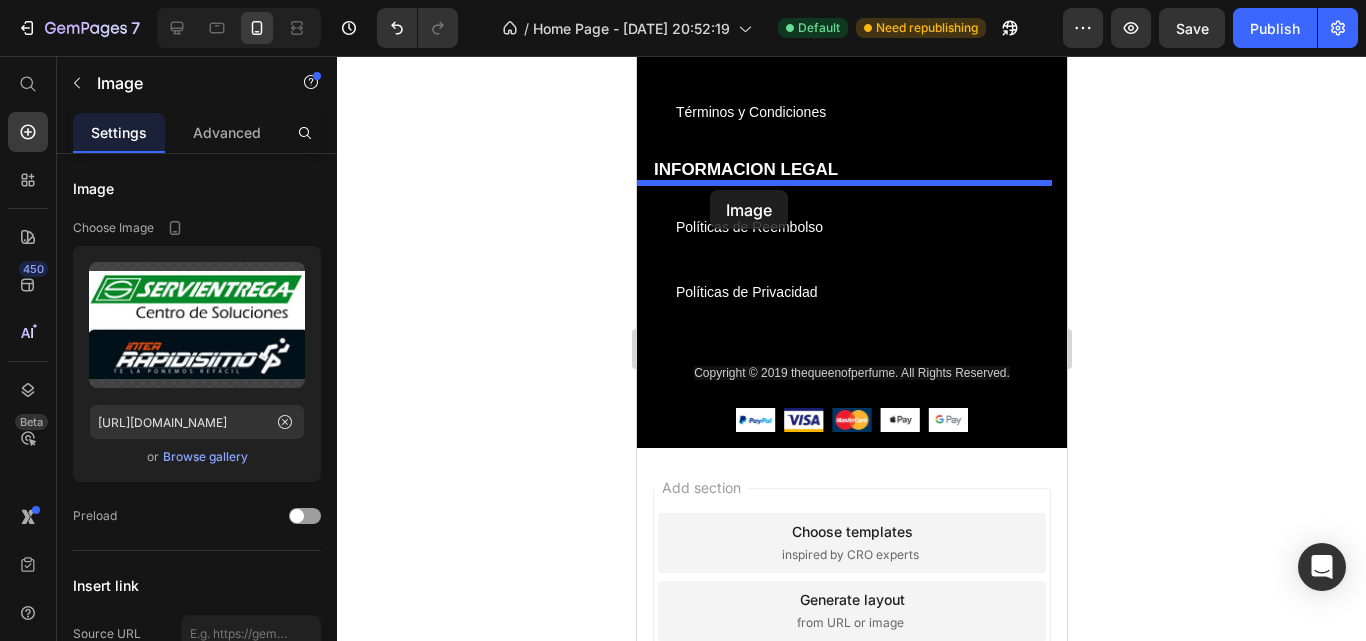 scroll, scrollTop: 5091, scrollLeft: 0, axis: vertical 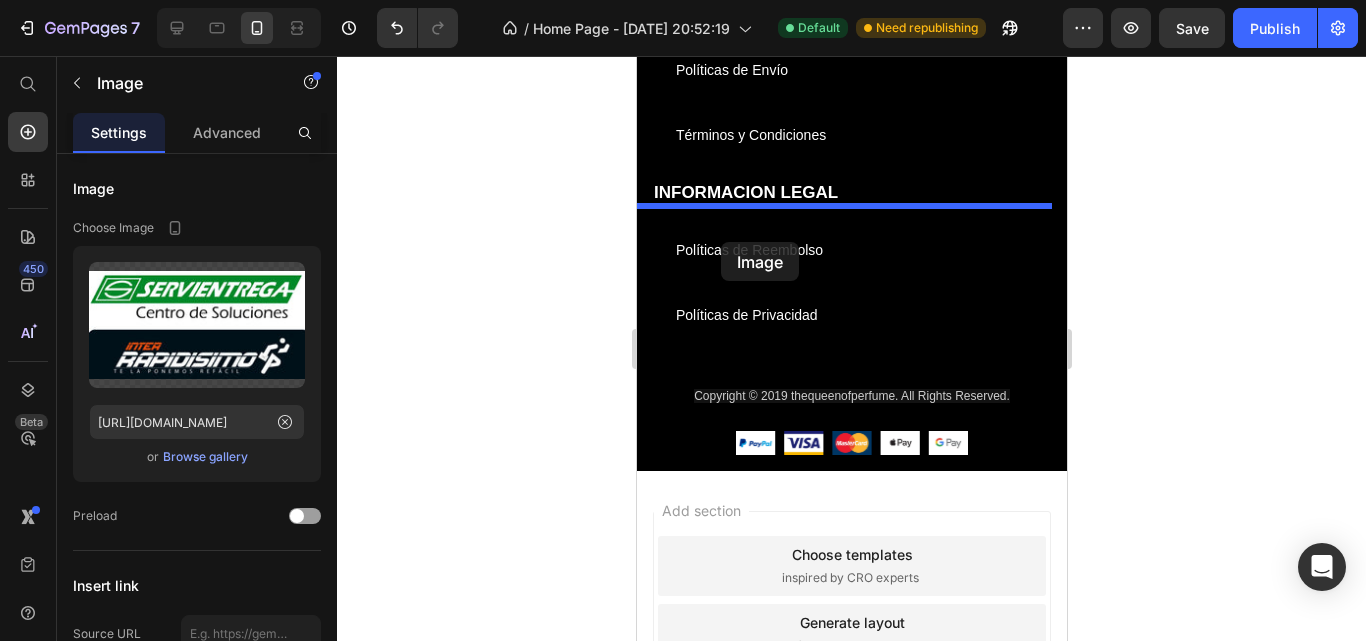 drag, startPoint x: 684, startPoint y: 199, endPoint x: 720, endPoint y: 242, distance: 56.0803 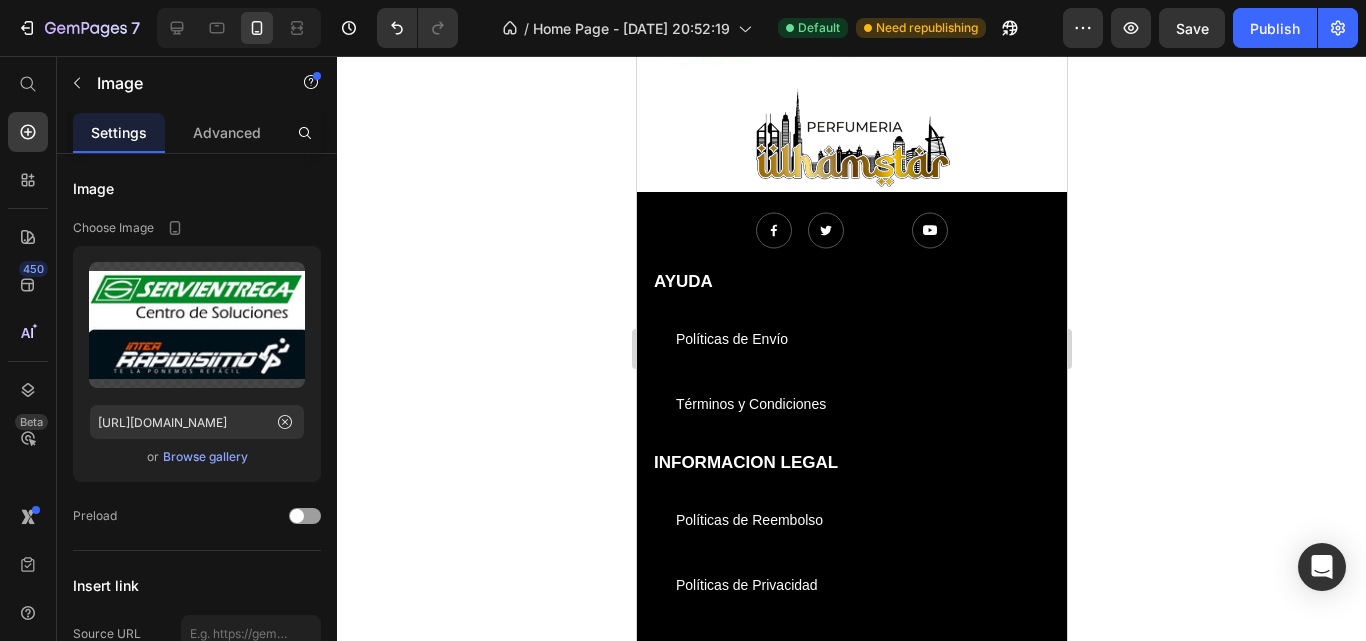 scroll, scrollTop: 5191, scrollLeft: 0, axis: vertical 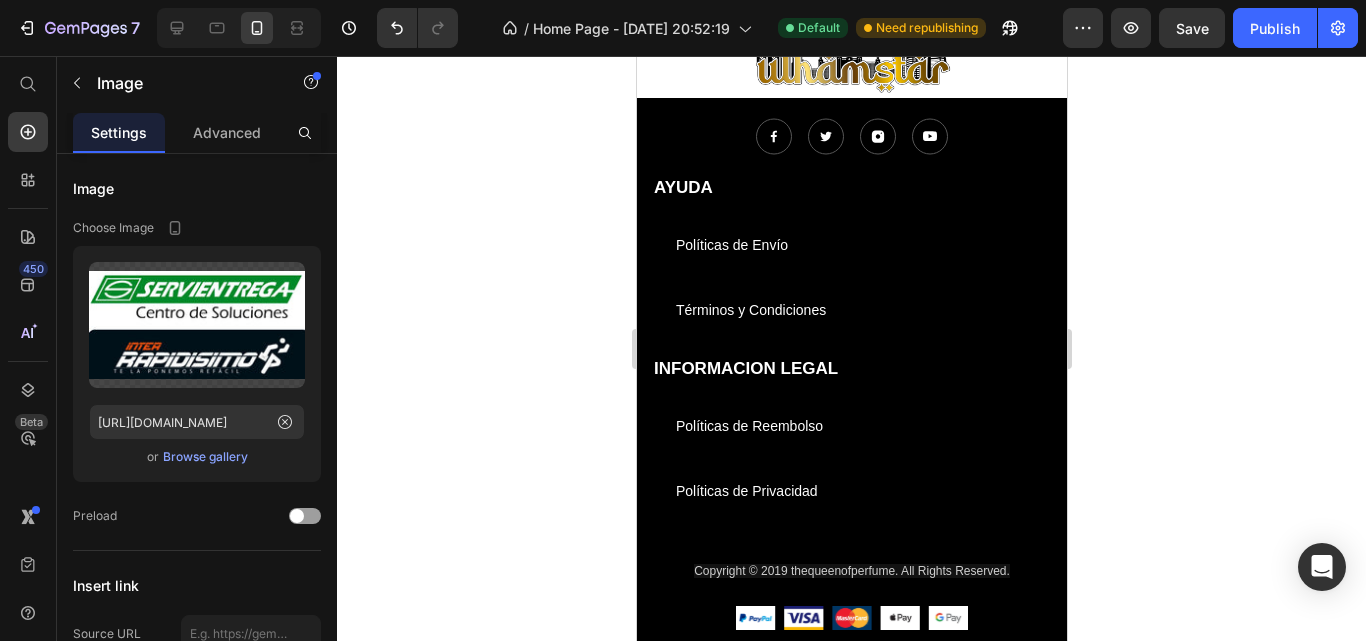 click at bounding box center (851, -118) 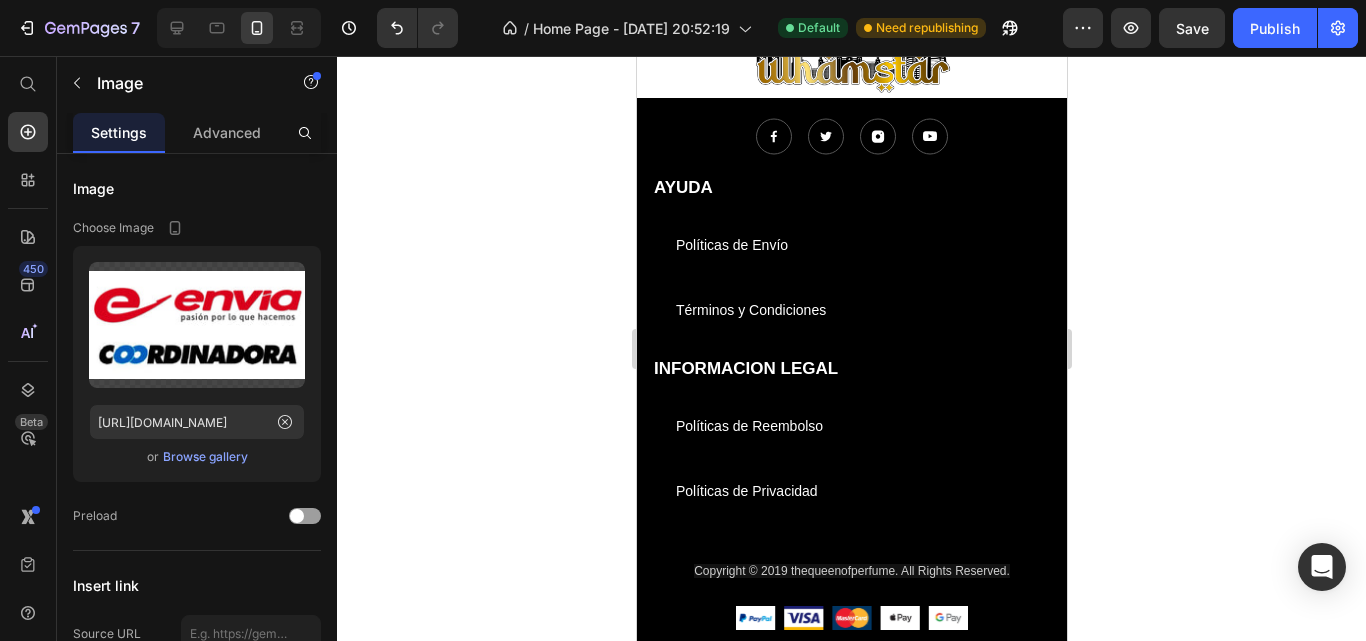 click 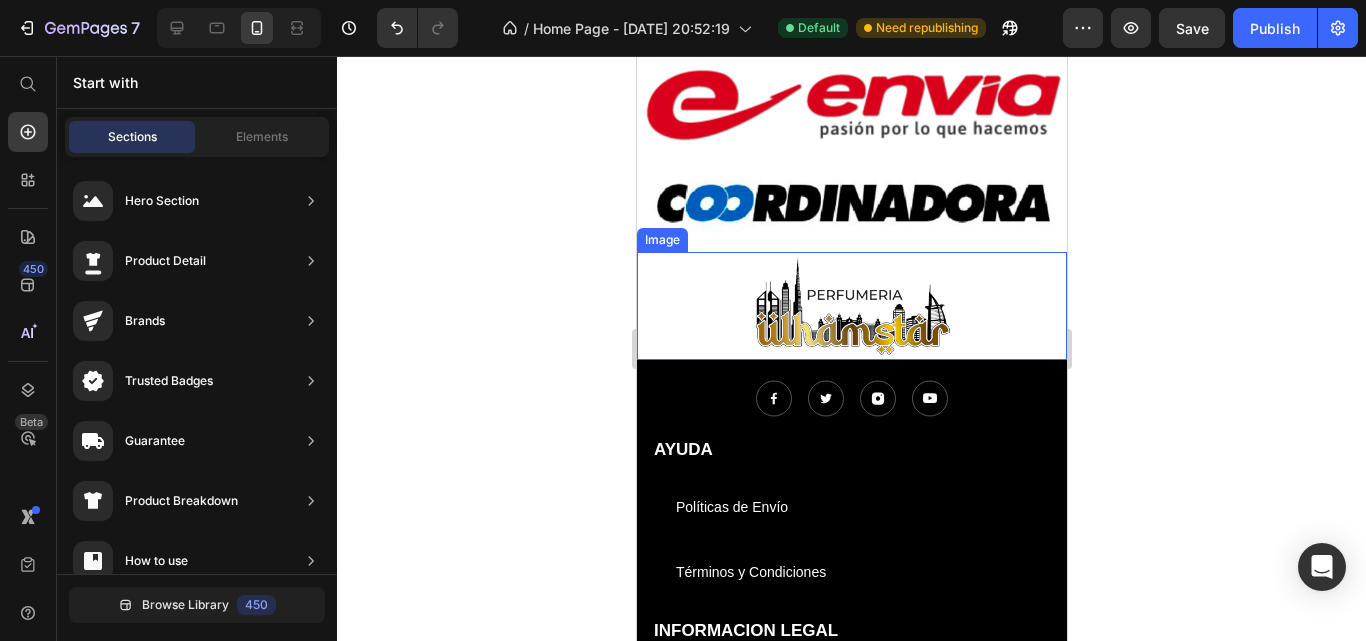 scroll, scrollTop: 5091, scrollLeft: 0, axis: vertical 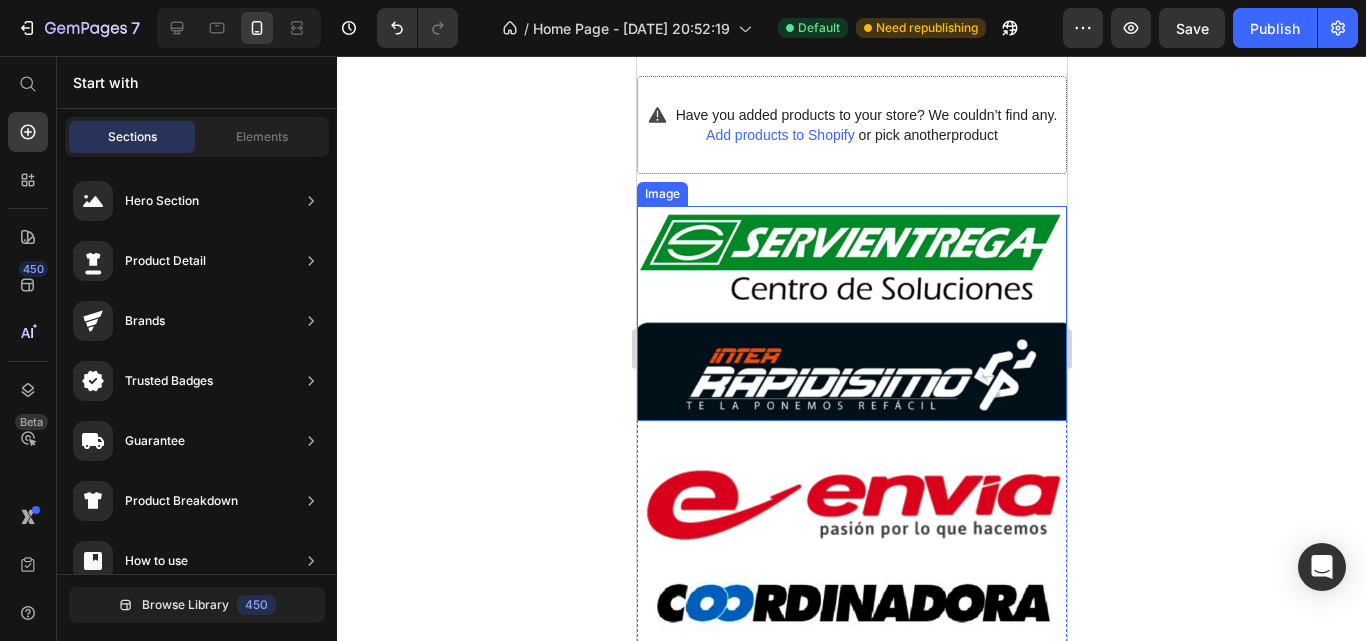 click 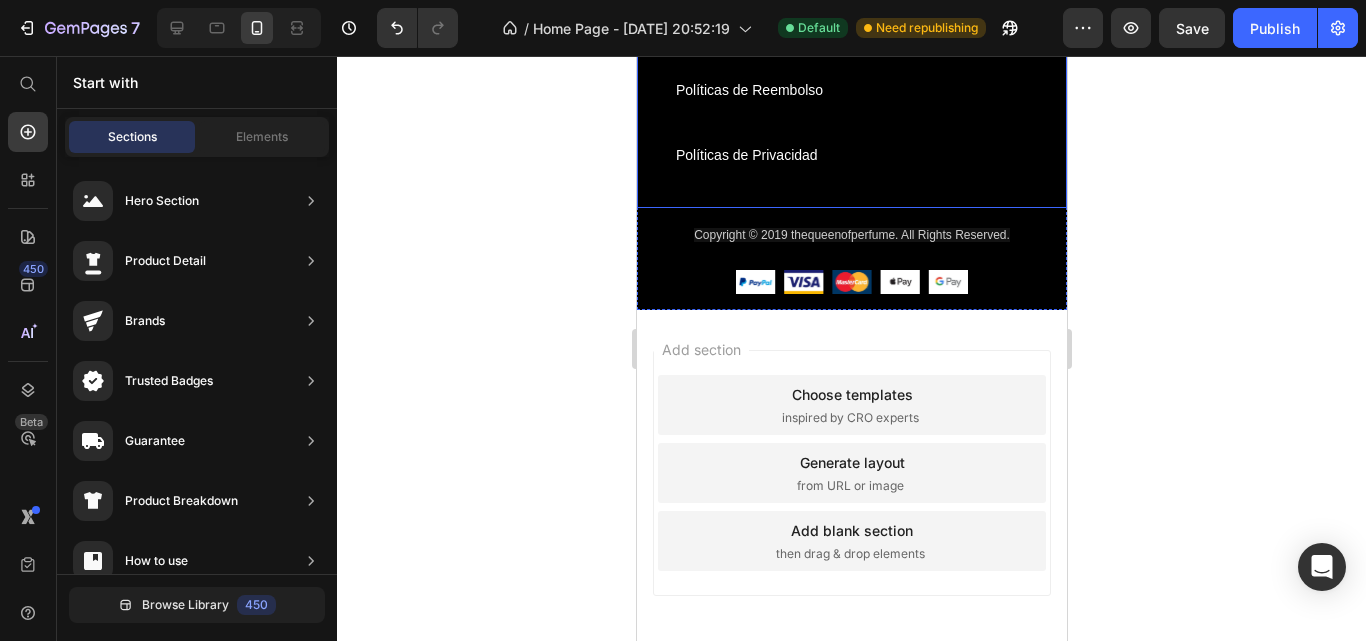 scroll, scrollTop: 6067, scrollLeft: 0, axis: vertical 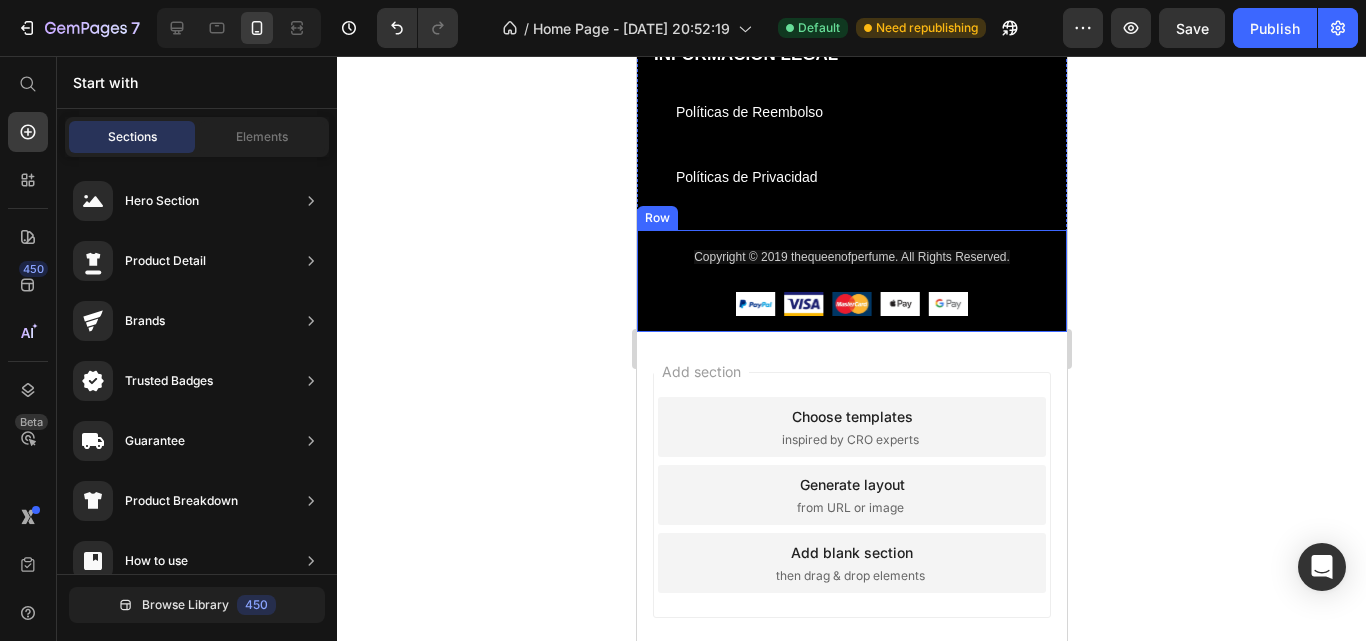 click on "Copyright © 2019 thequeenofperfume. All Rights Reserved. Text block Image Image Image Image Image Icon List Hoz Row" at bounding box center [851, 289] 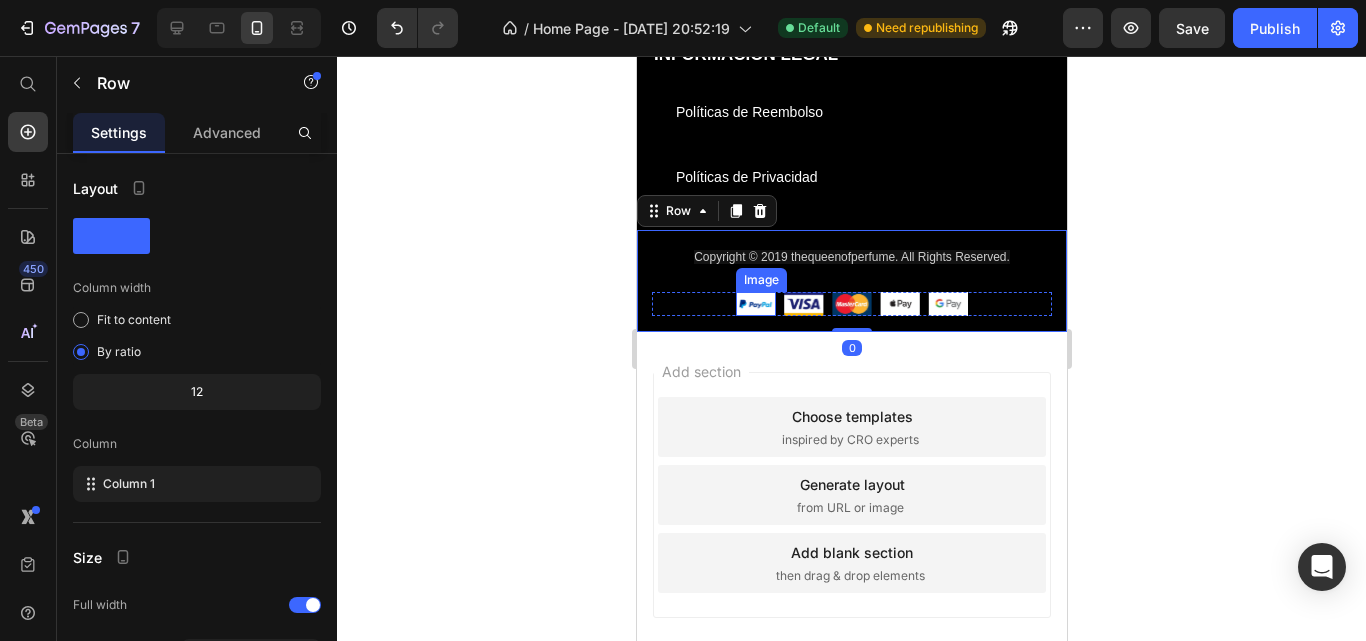 click at bounding box center (755, 304) 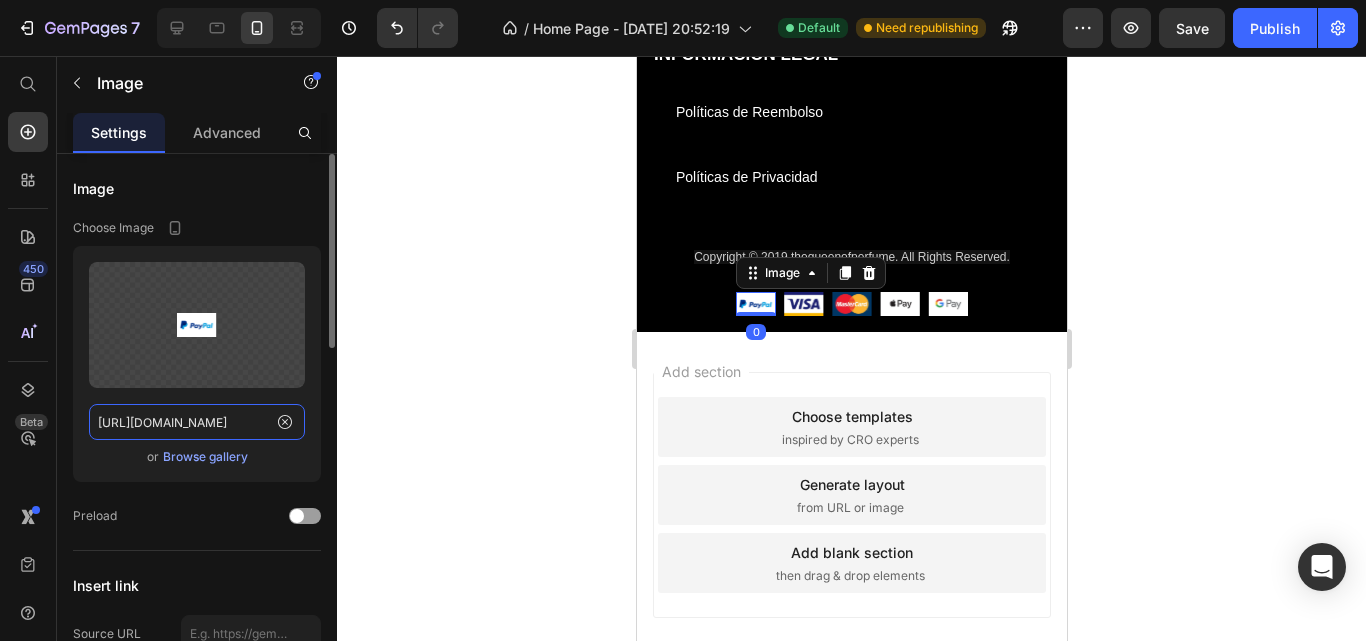 click on "[URL][DOMAIN_NAME]" 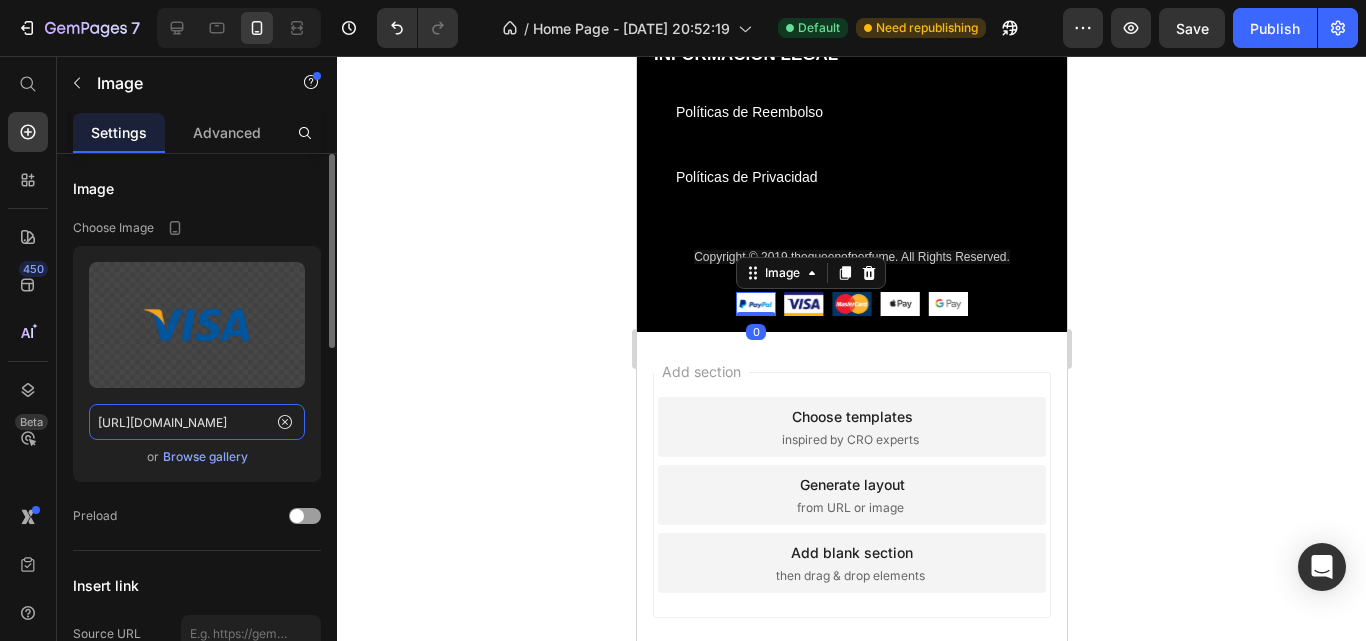 scroll, scrollTop: 0, scrollLeft: 307, axis: horizontal 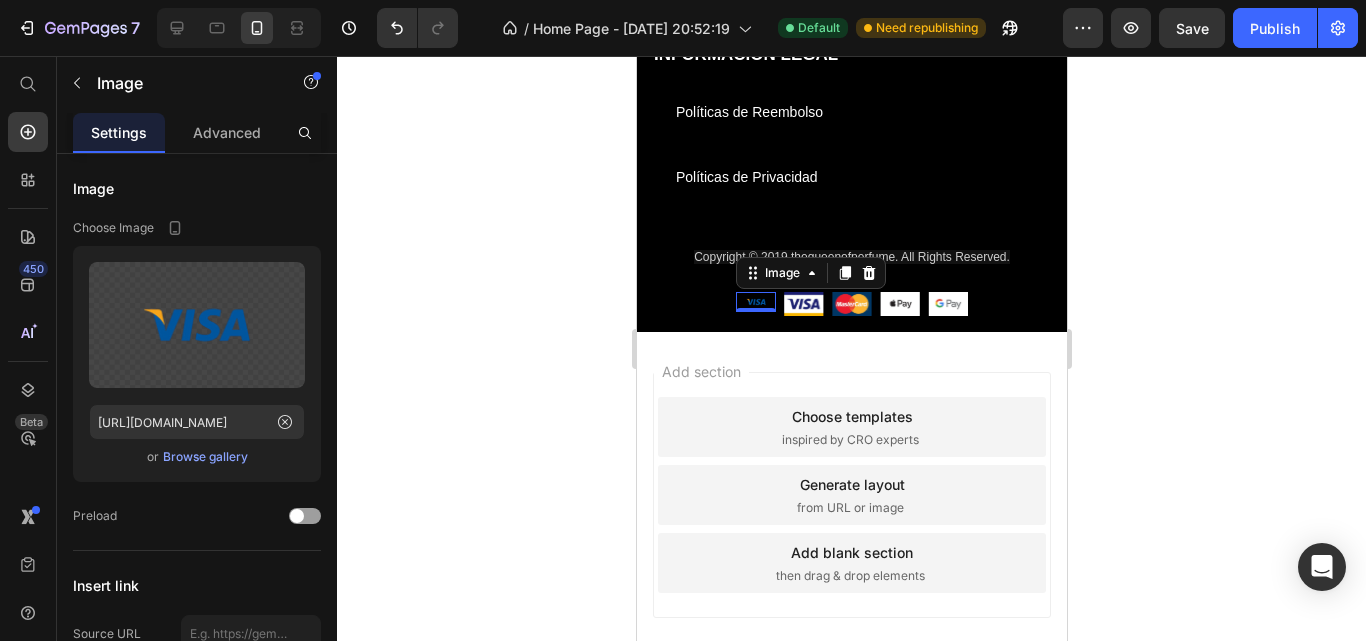 click 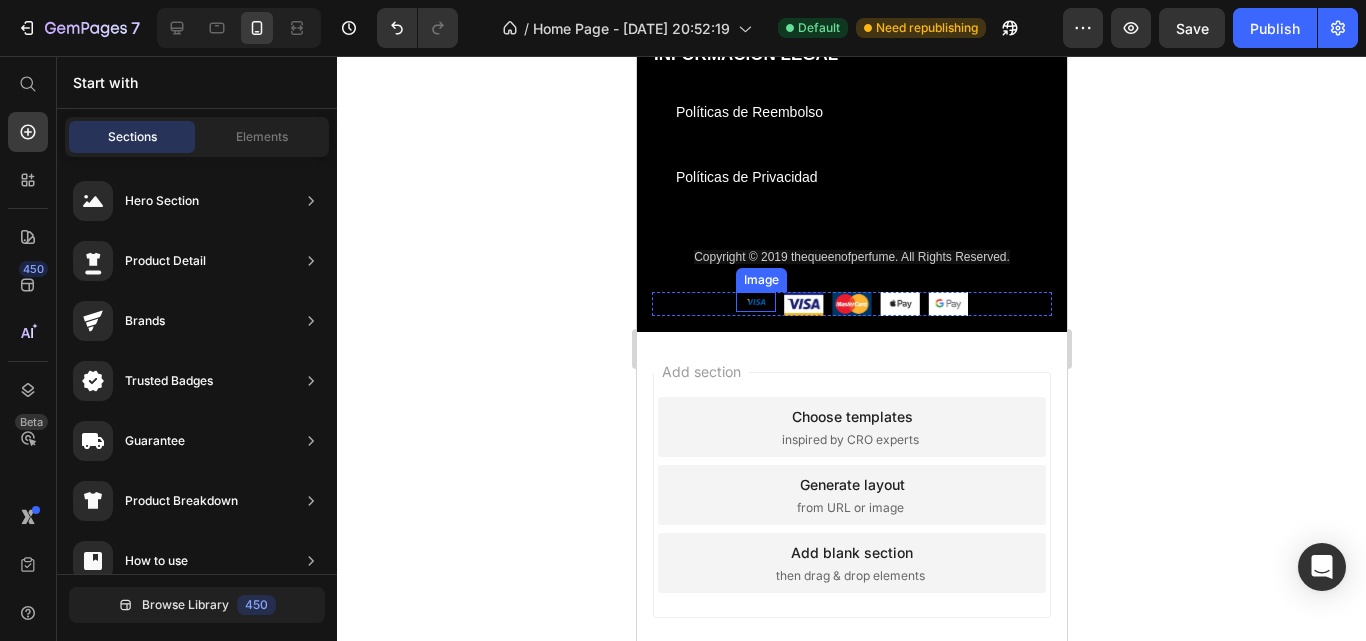 click at bounding box center (755, 302) 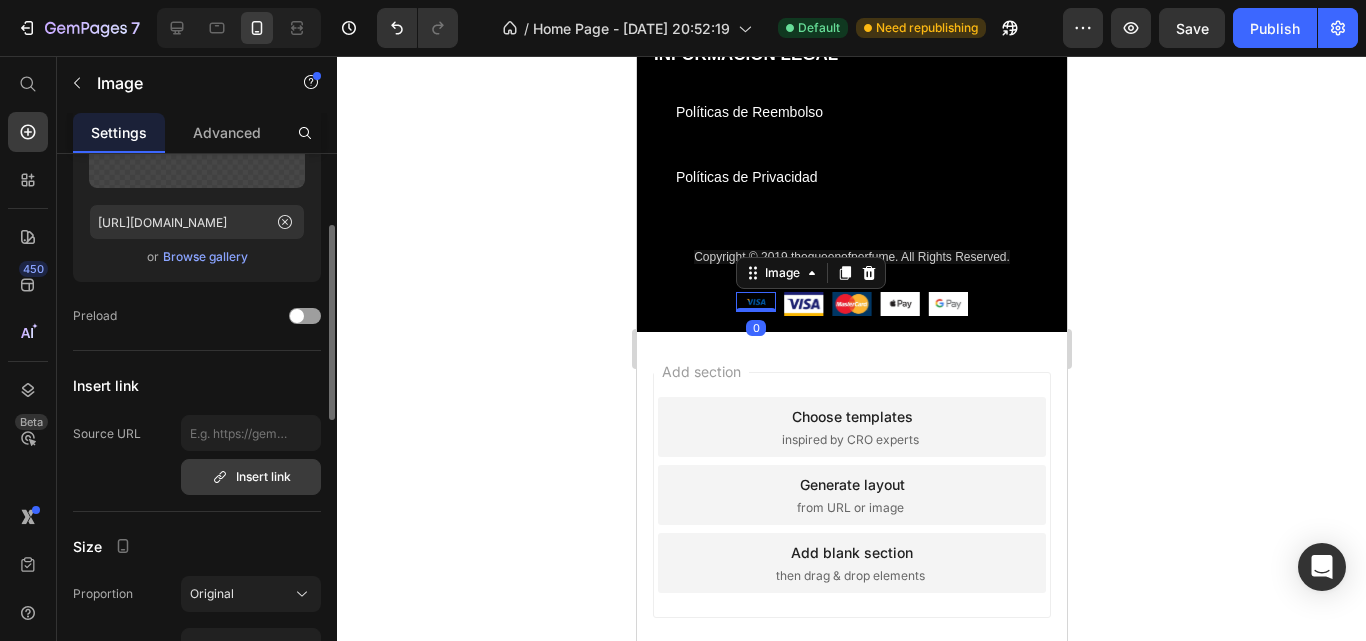 scroll, scrollTop: 300, scrollLeft: 0, axis: vertical 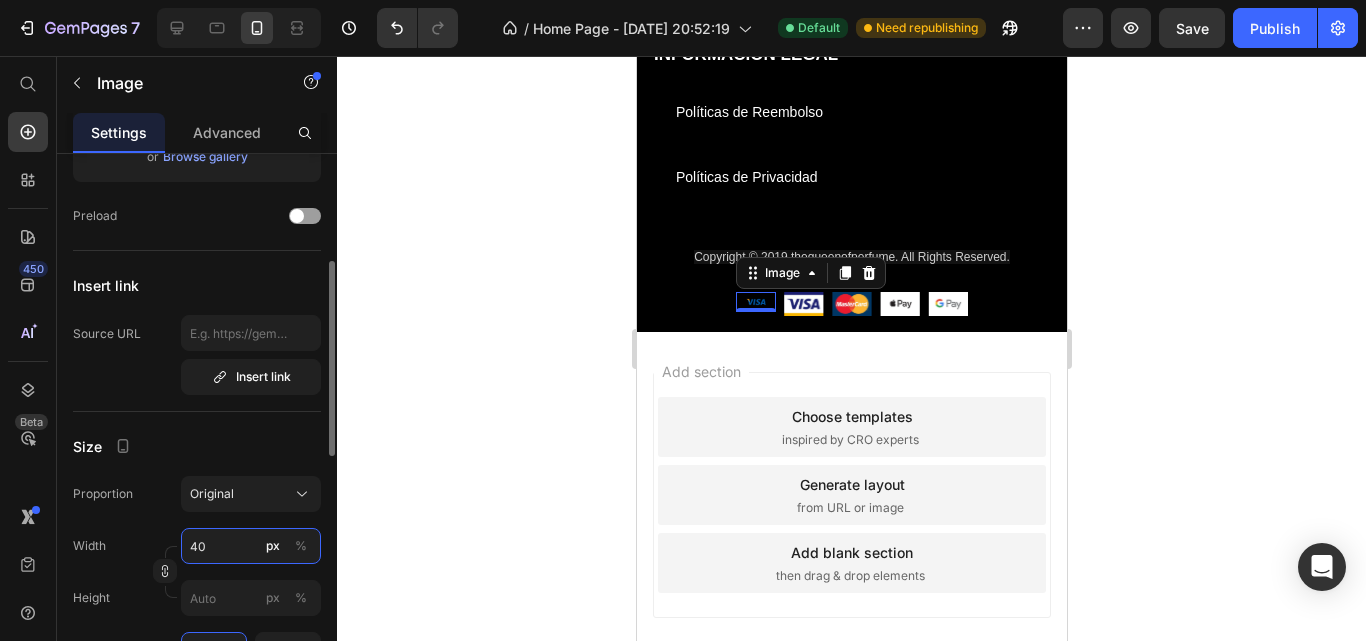 click on "40" at bounding box center (251, 546) 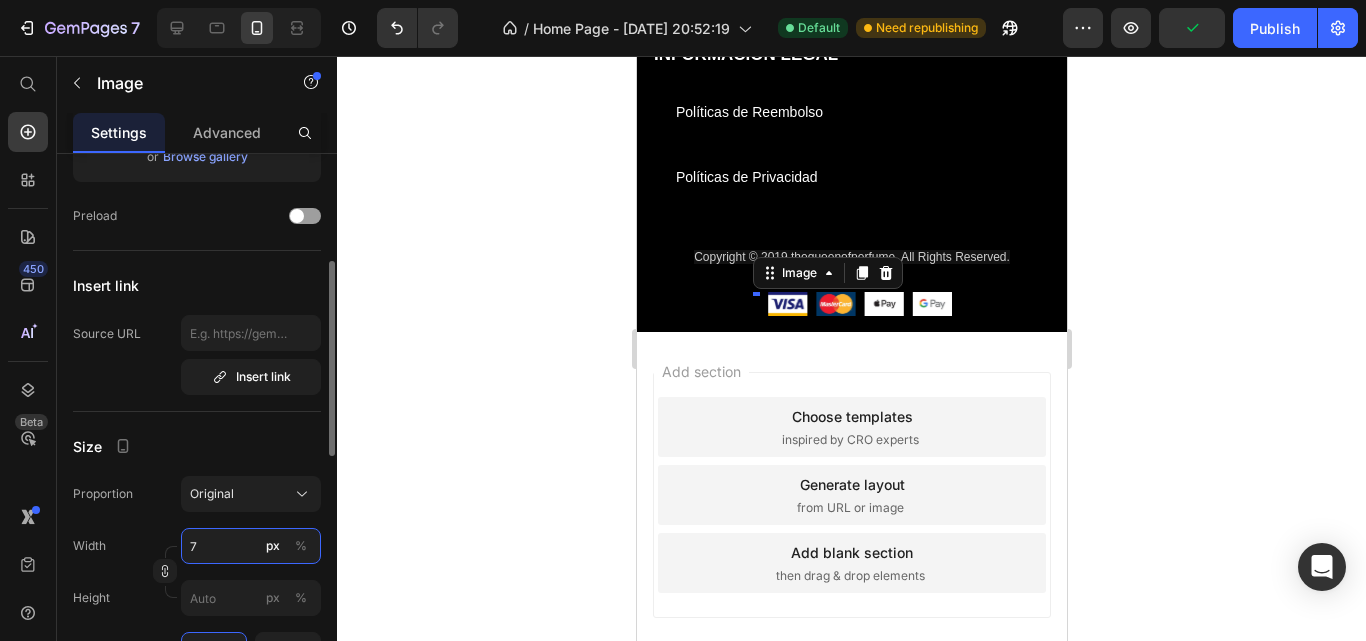 type on "70" 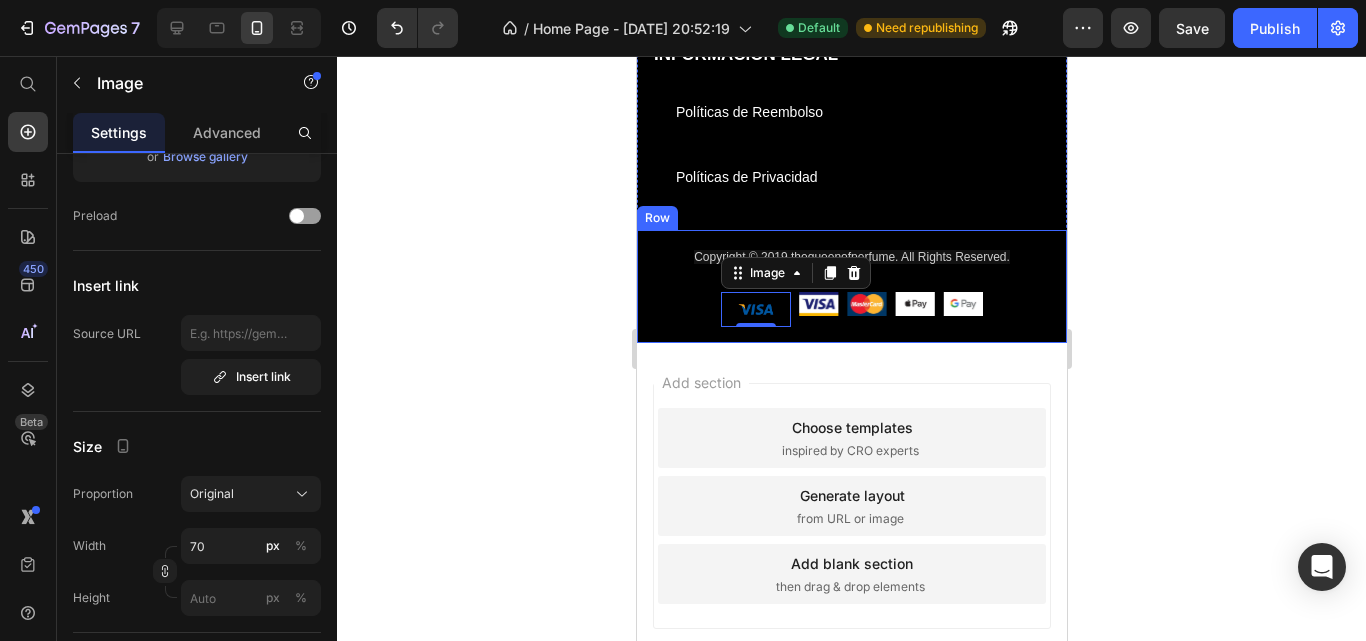click 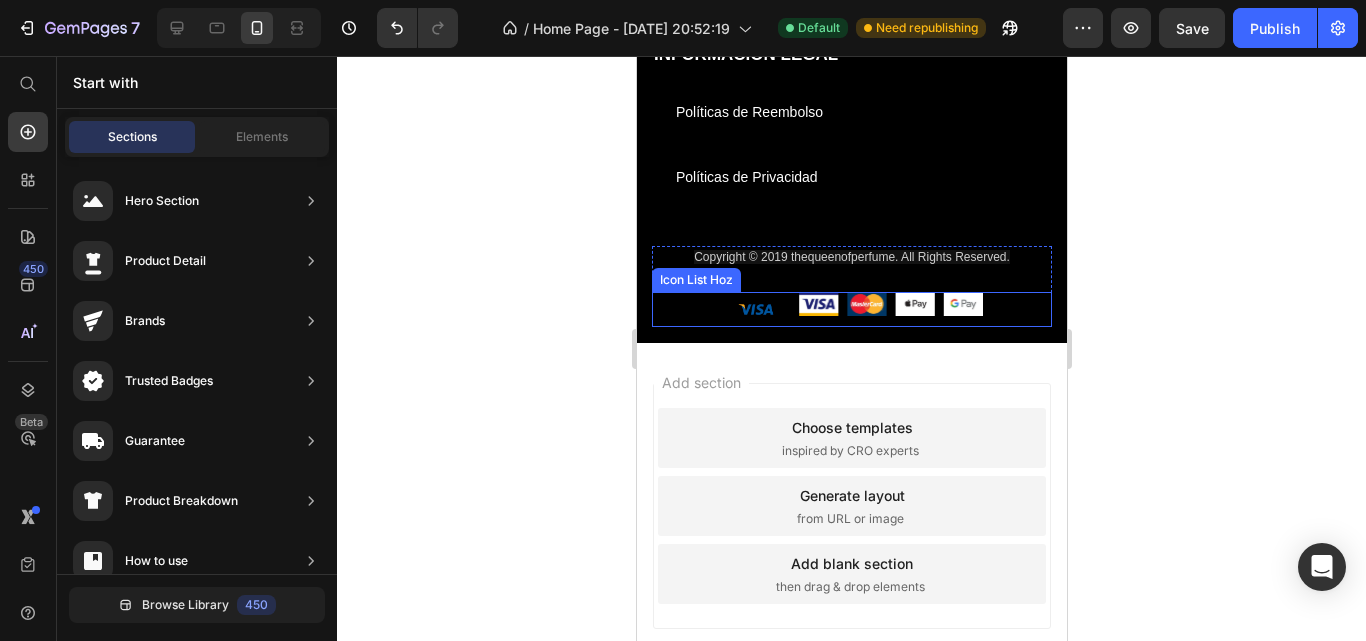click on "Image Image Image Image Image" at bounding box center [851, 309] 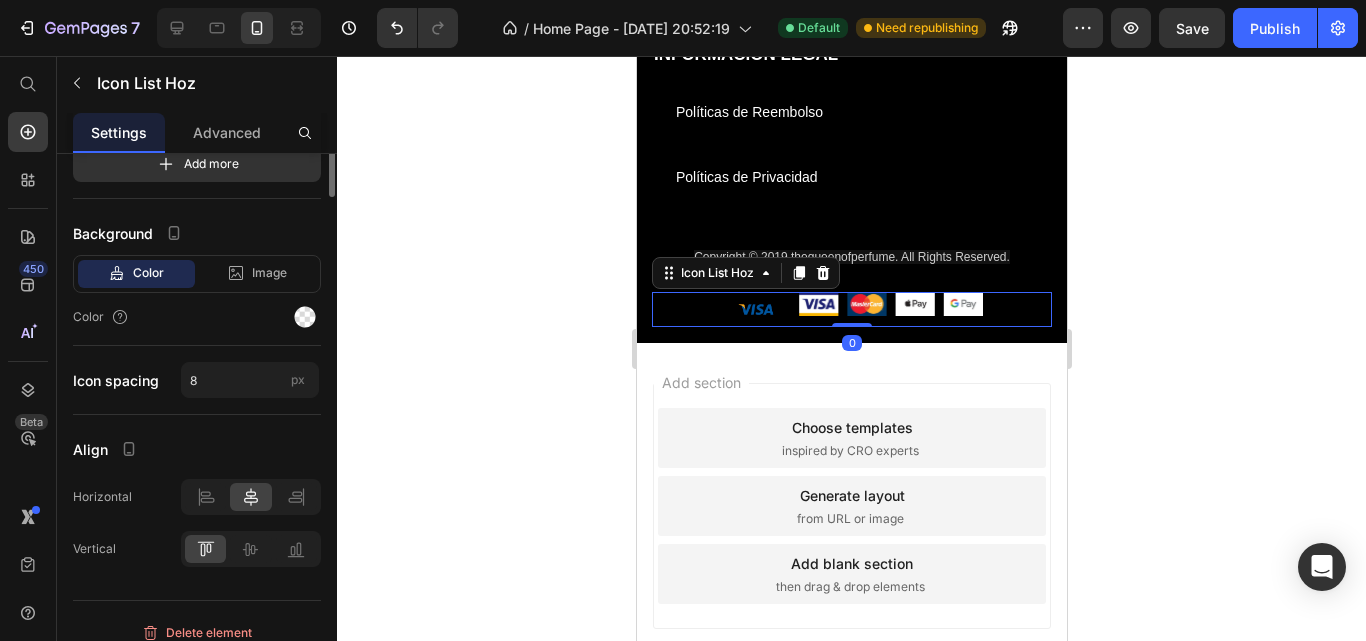 scroll, scrollTop: 0, scrollLeft: 0, axis: both 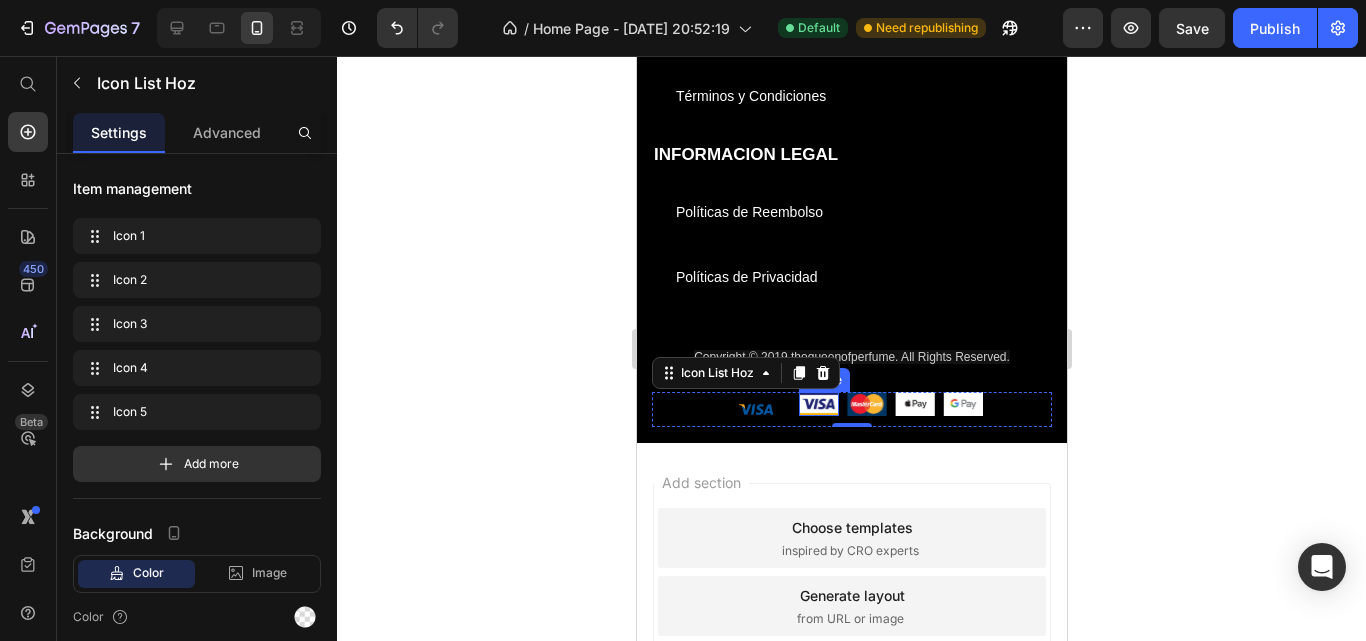 click at bounding box center [818, 404] 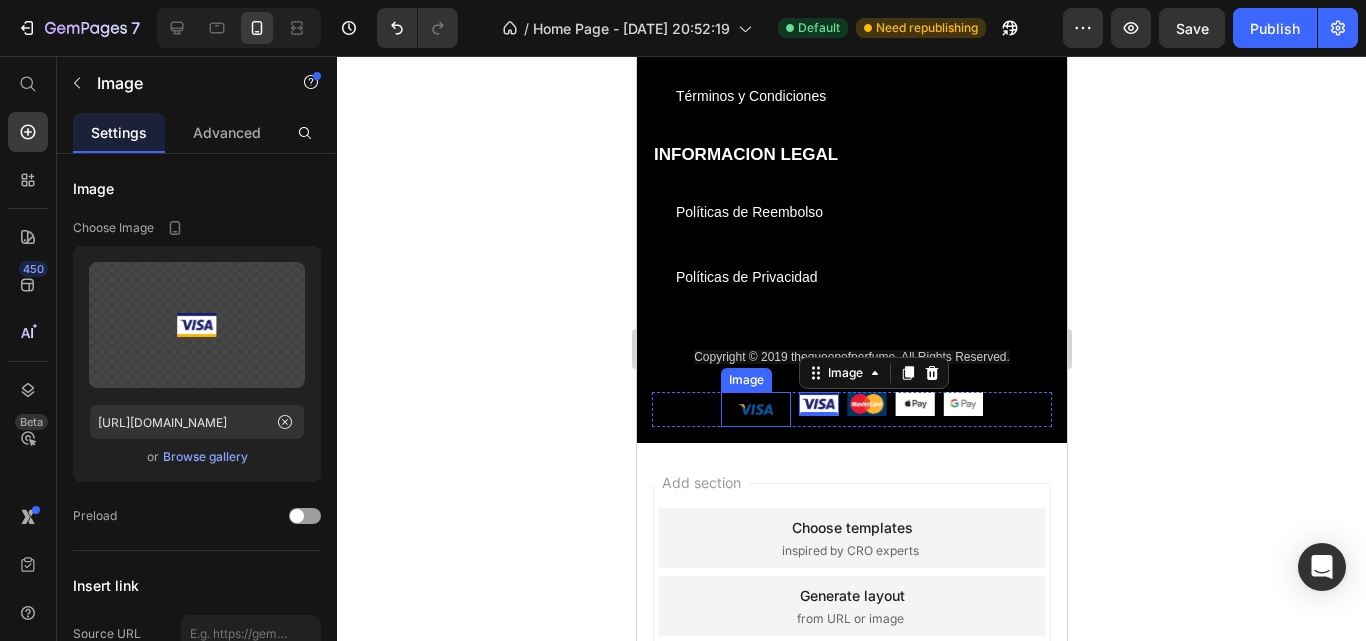click at bounding box center [755, 409] 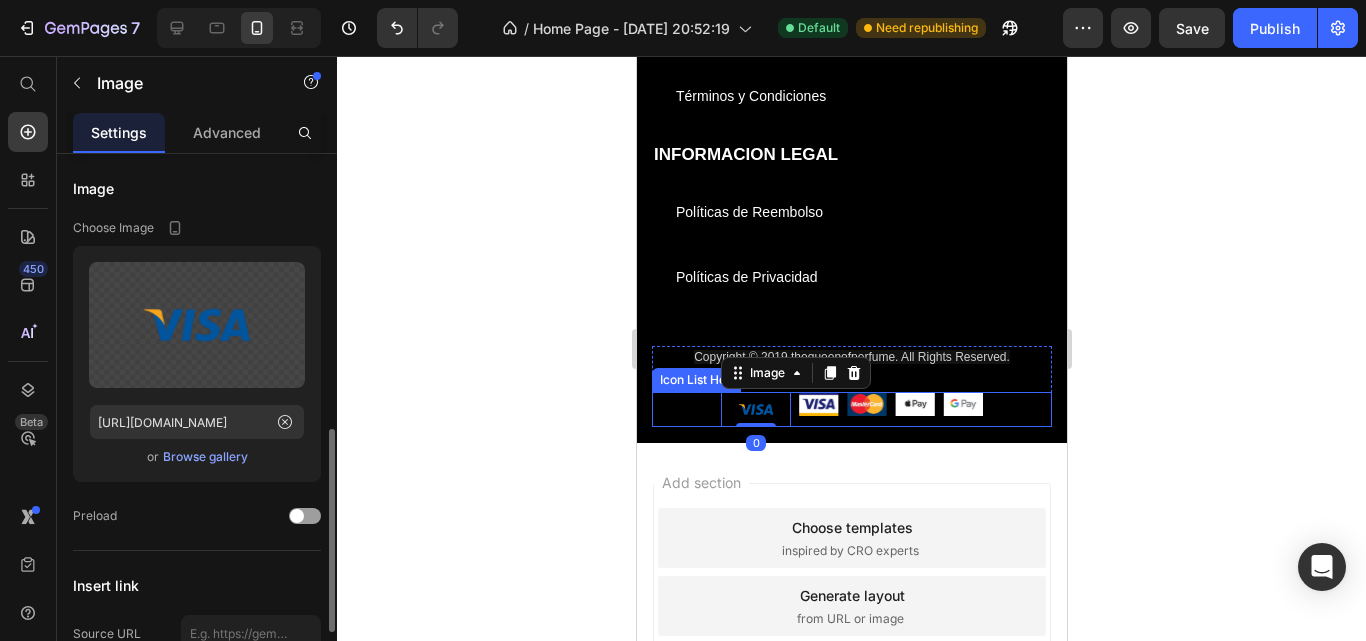 scroll, scrollTop: 300, scrollLeft: 0, axis: vertical 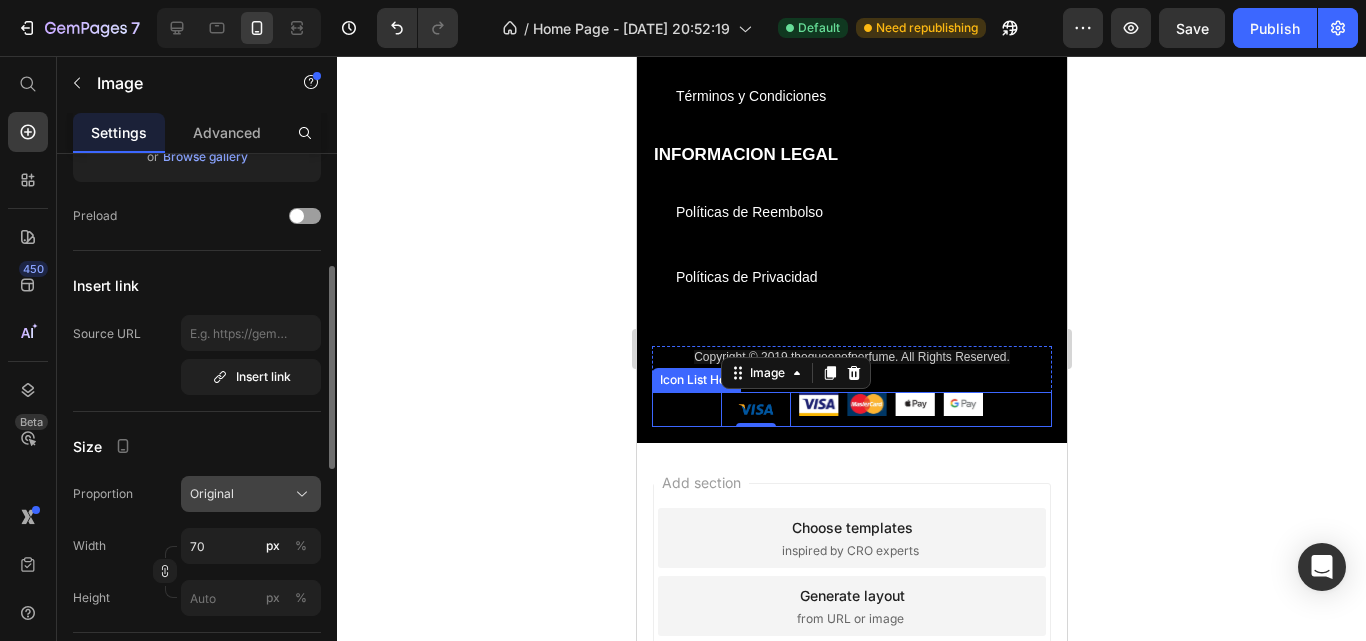 click on "Original" at bounding box center [251, 494] 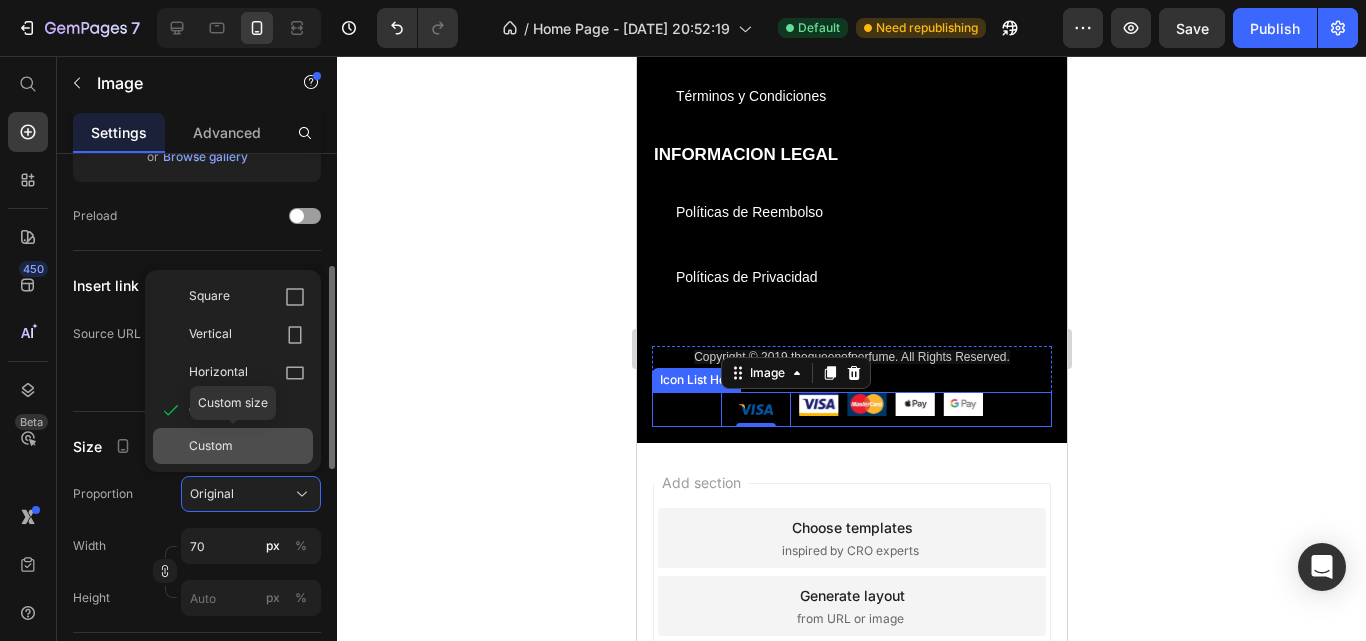 click on "Custom" at bounding box center (211, 446) 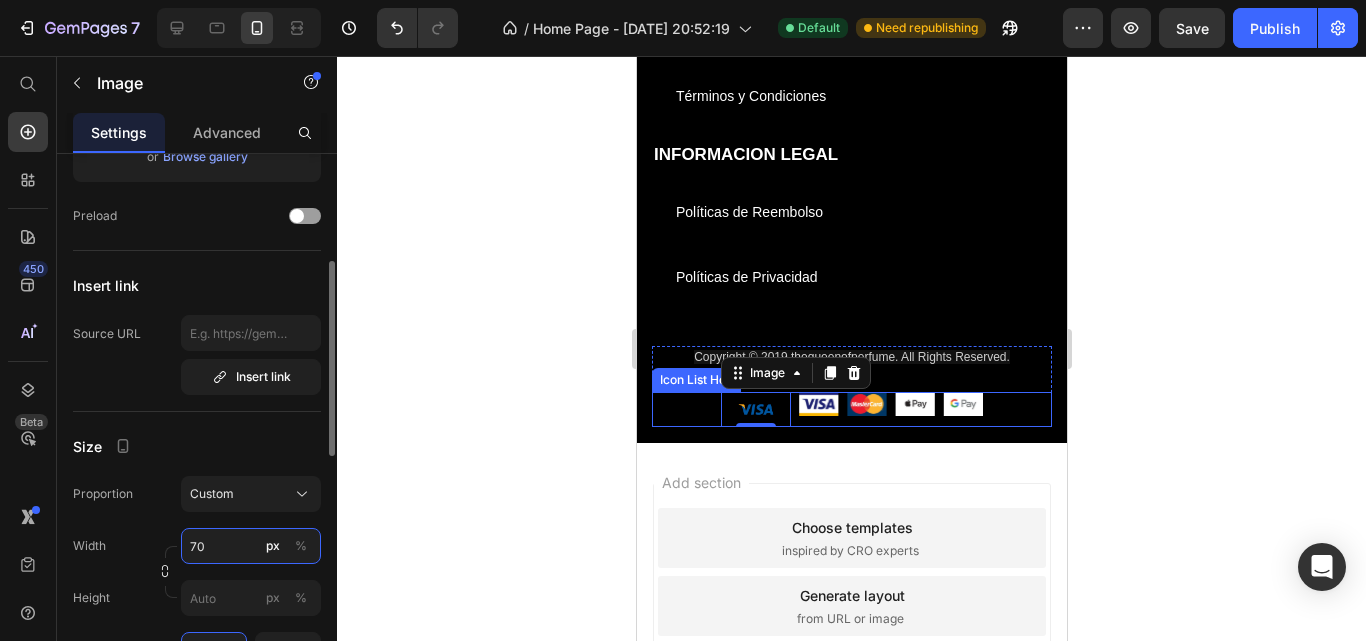 click on "70" at bounding box center [251, 546] 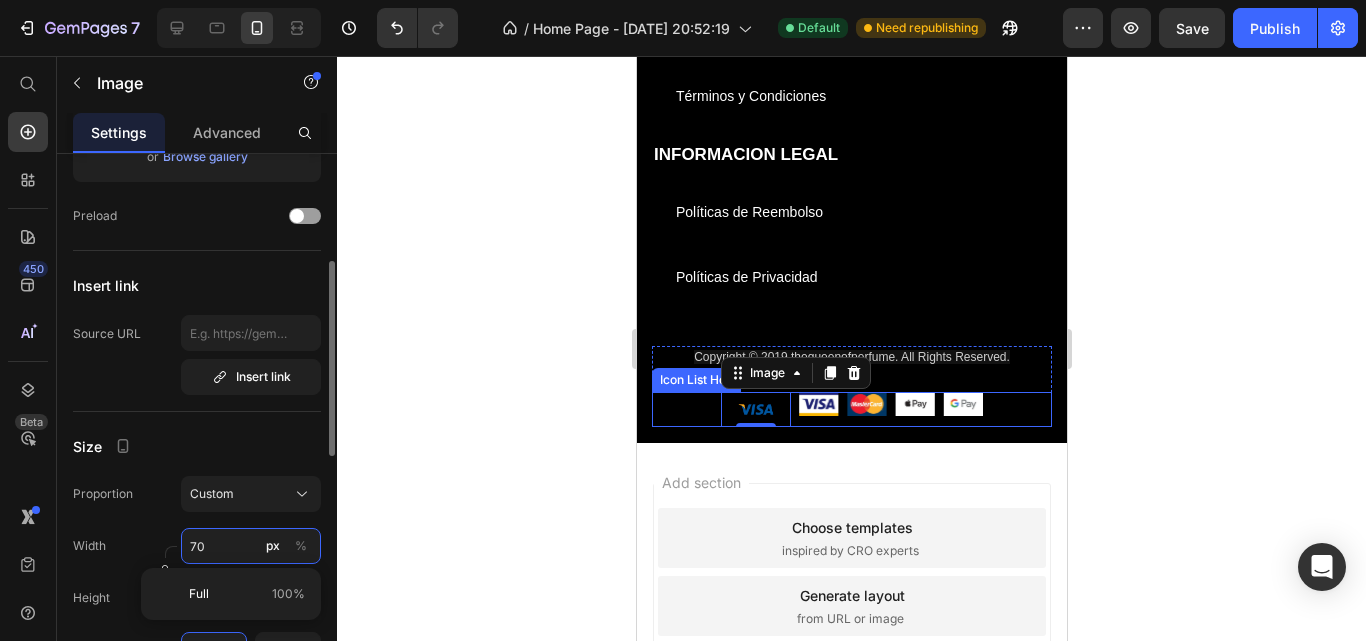 type on "7" 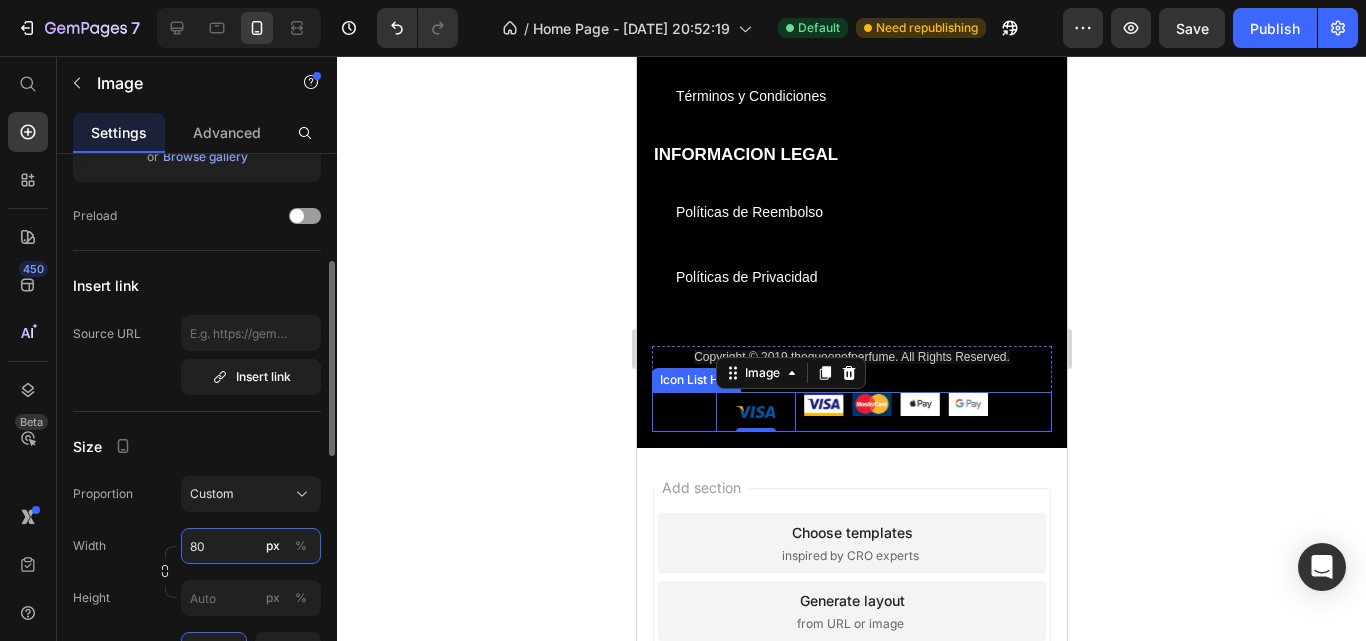 type on "8" 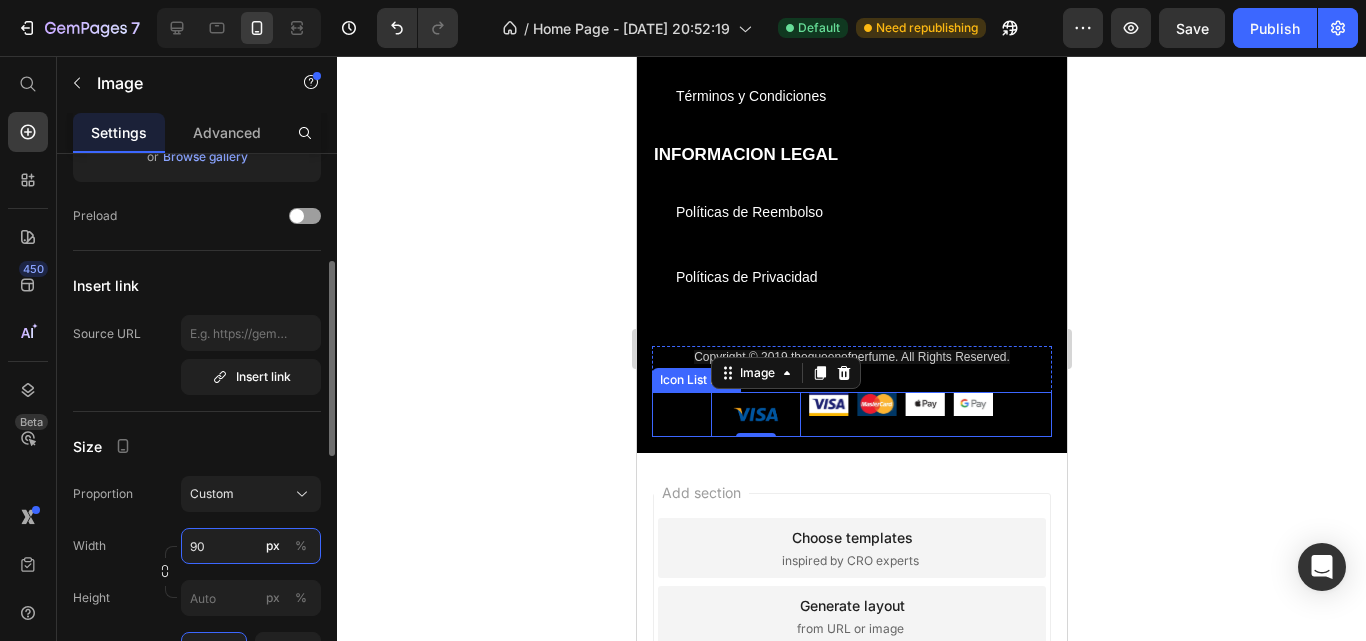 scroll, scrollTop: 500, scrollLeft: 0, axis: vertical 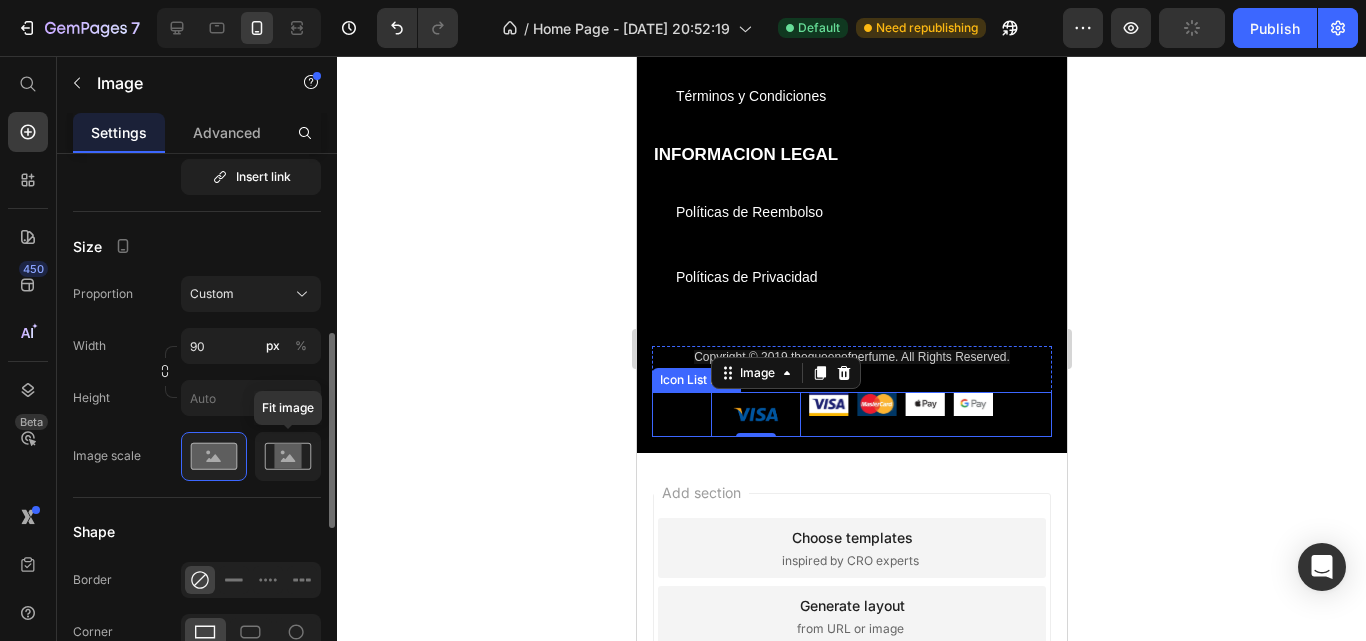 click 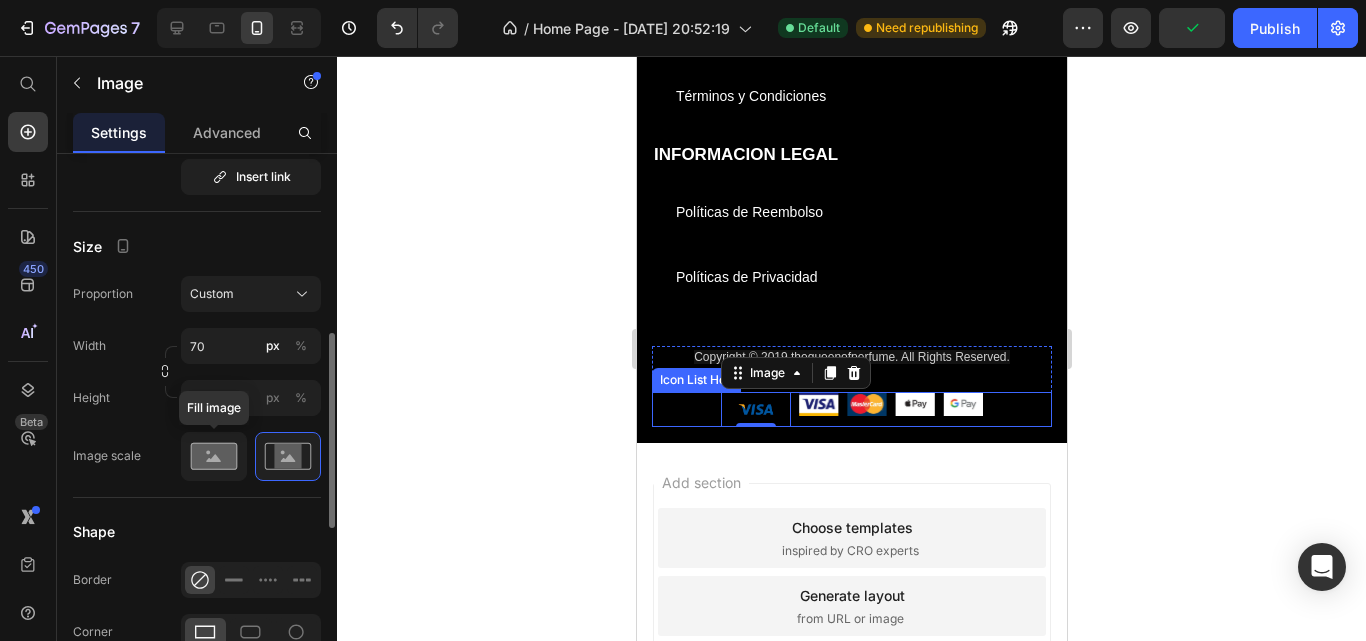 click 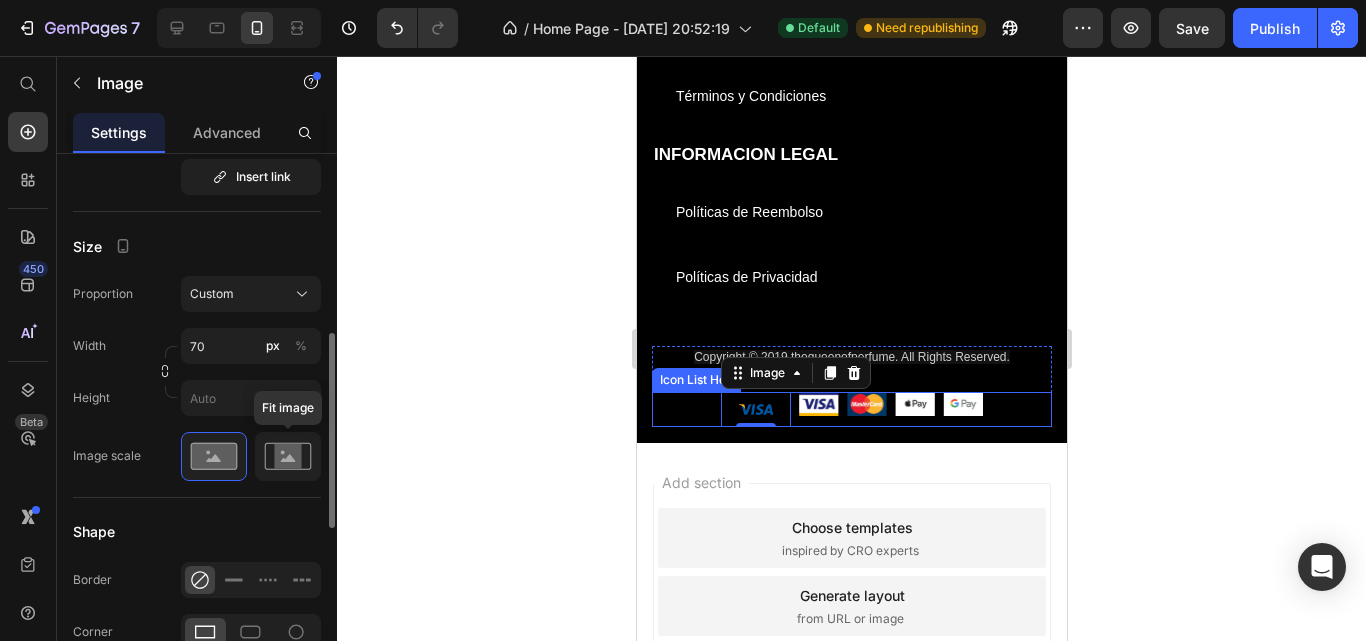 click 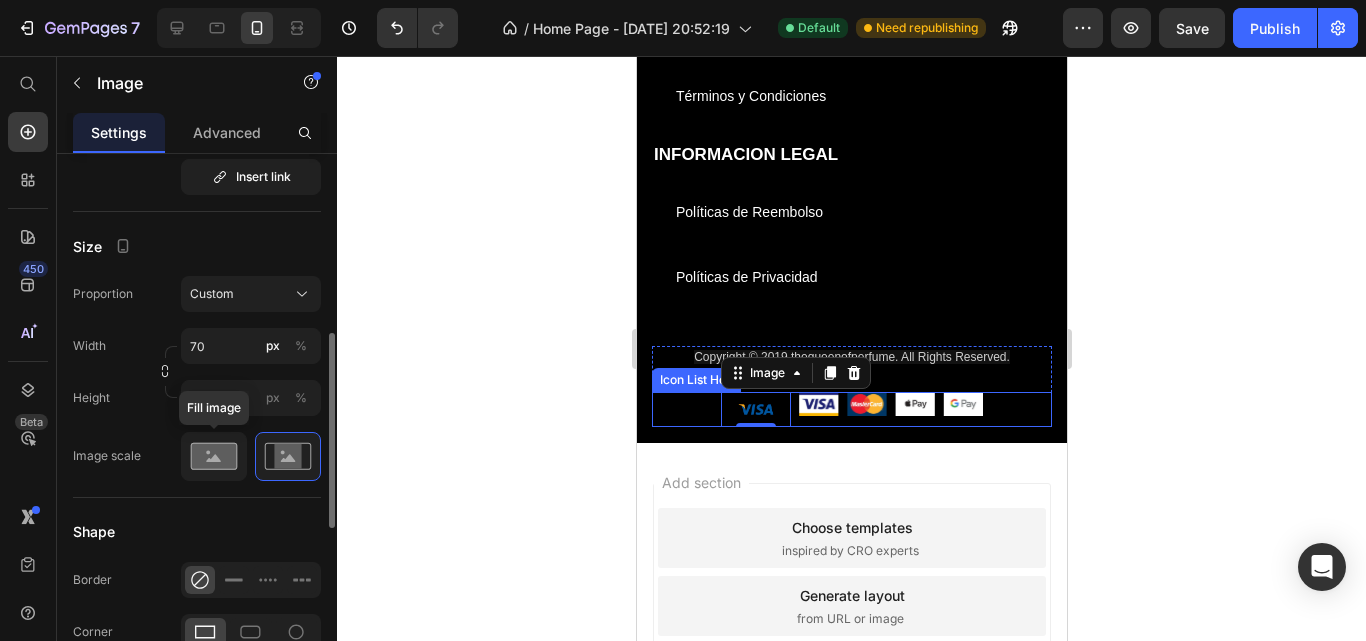 click 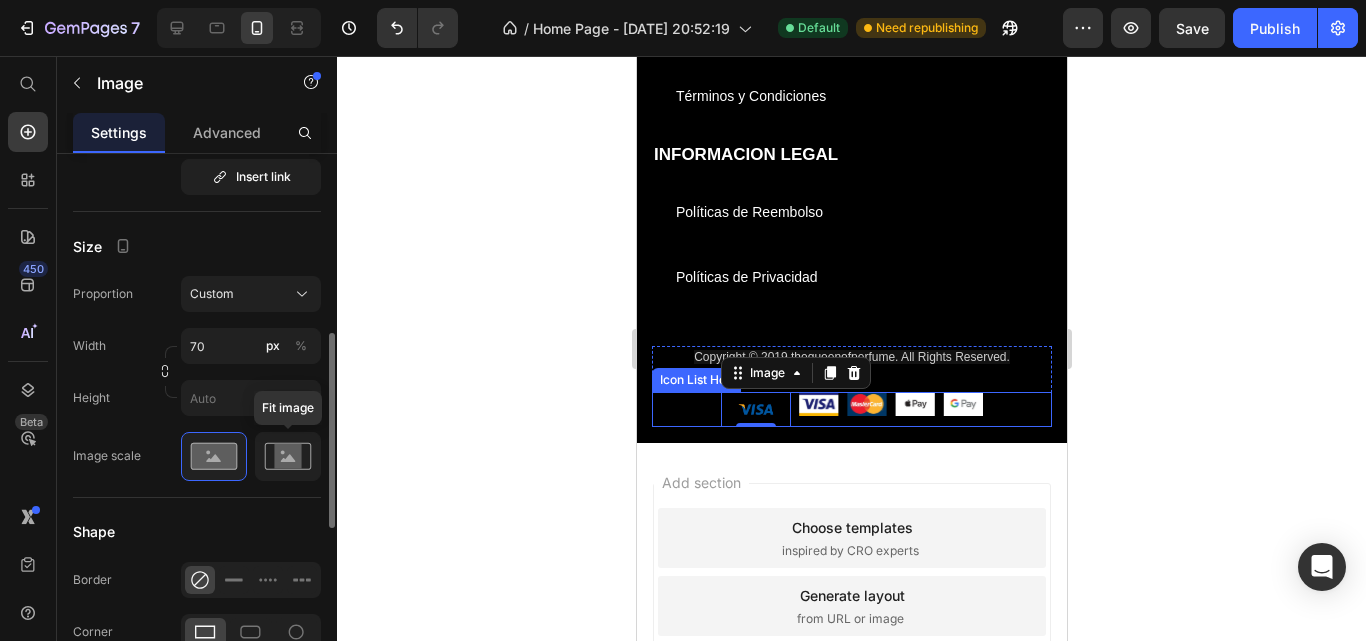 click 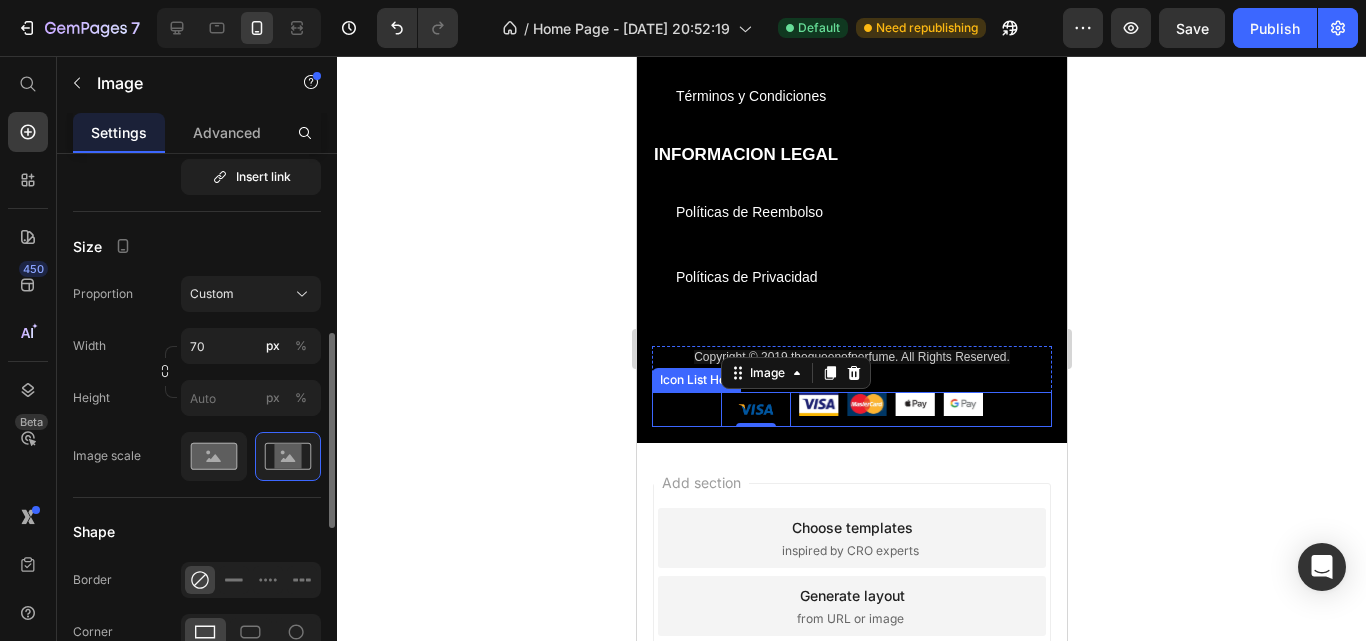 click 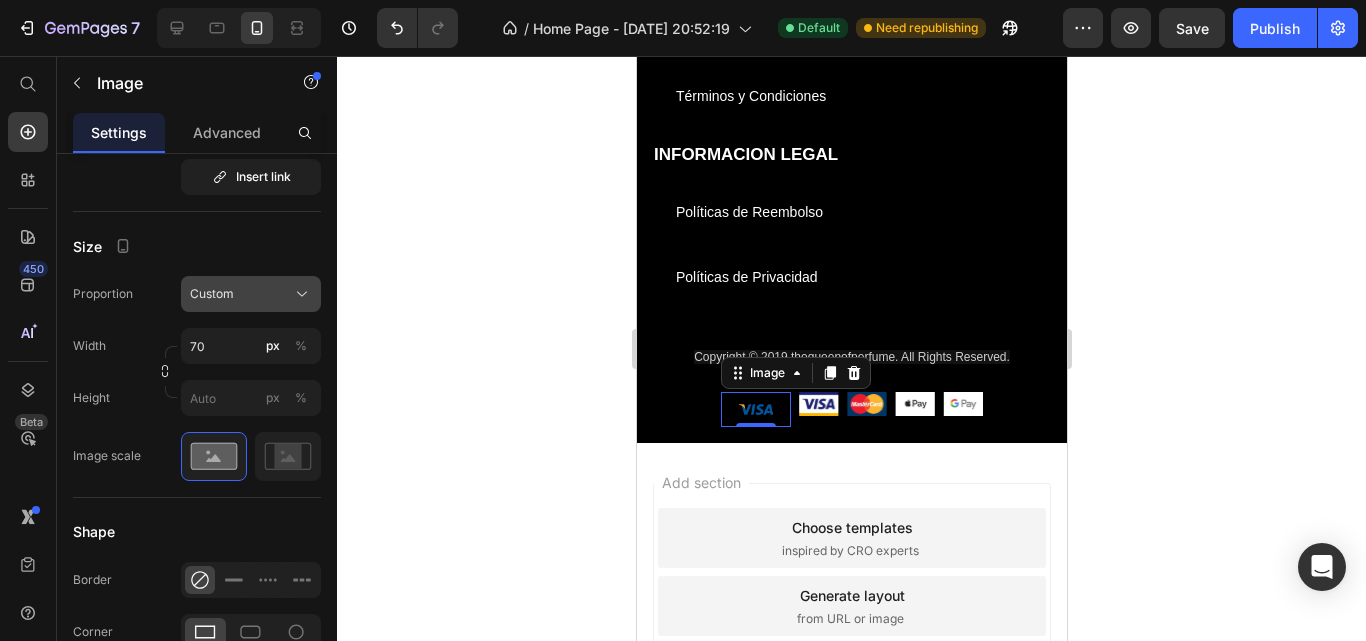 click on "Custom" at bounding box center [251, 294] 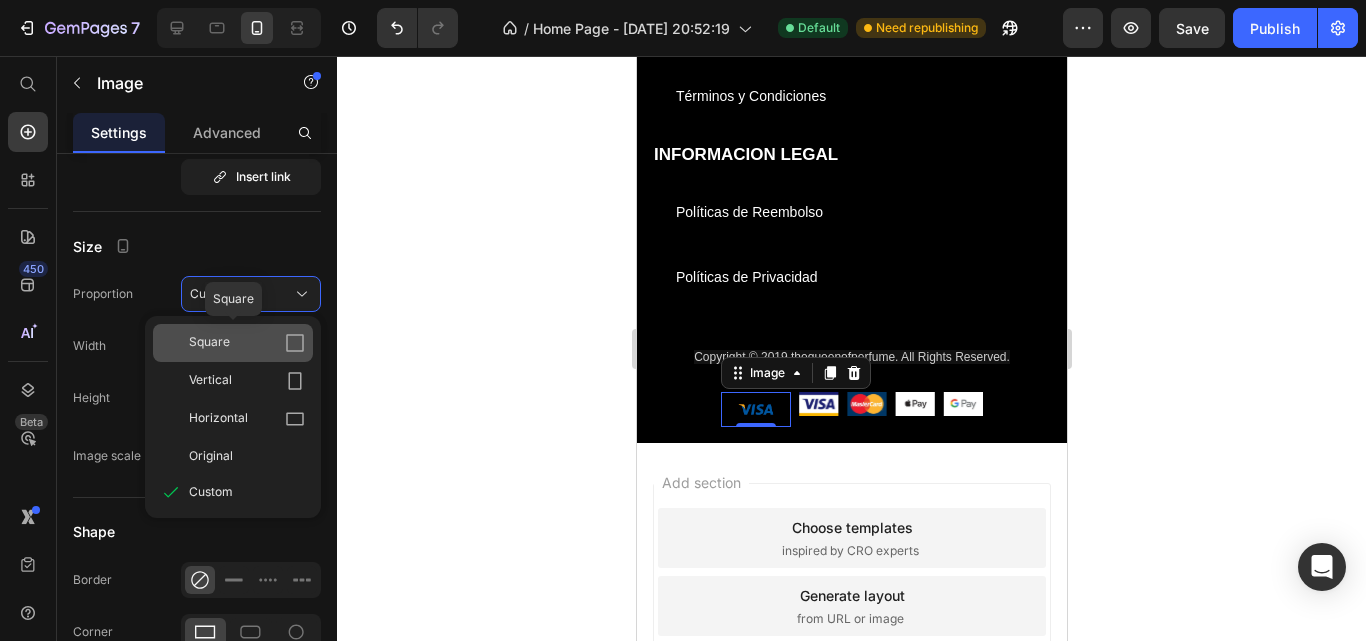 click on "Square" at bounding box center (247, 343) 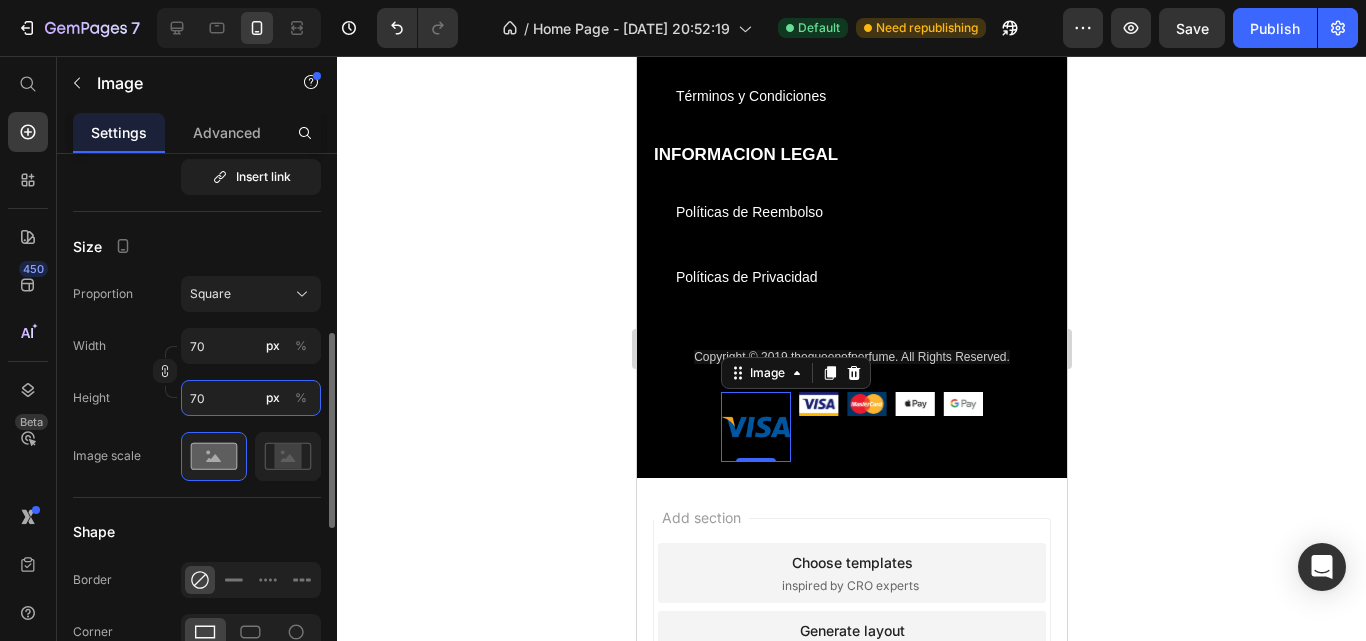 click on "70" at bounding box center (251, 398) 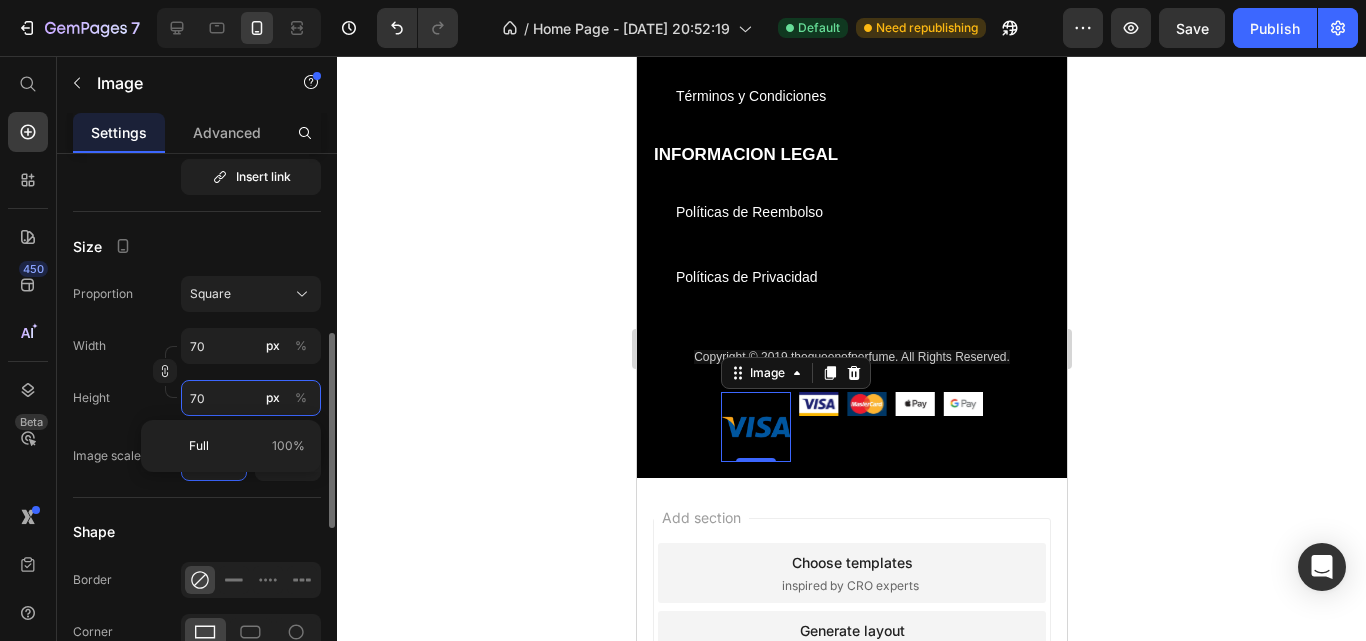 type on "3" 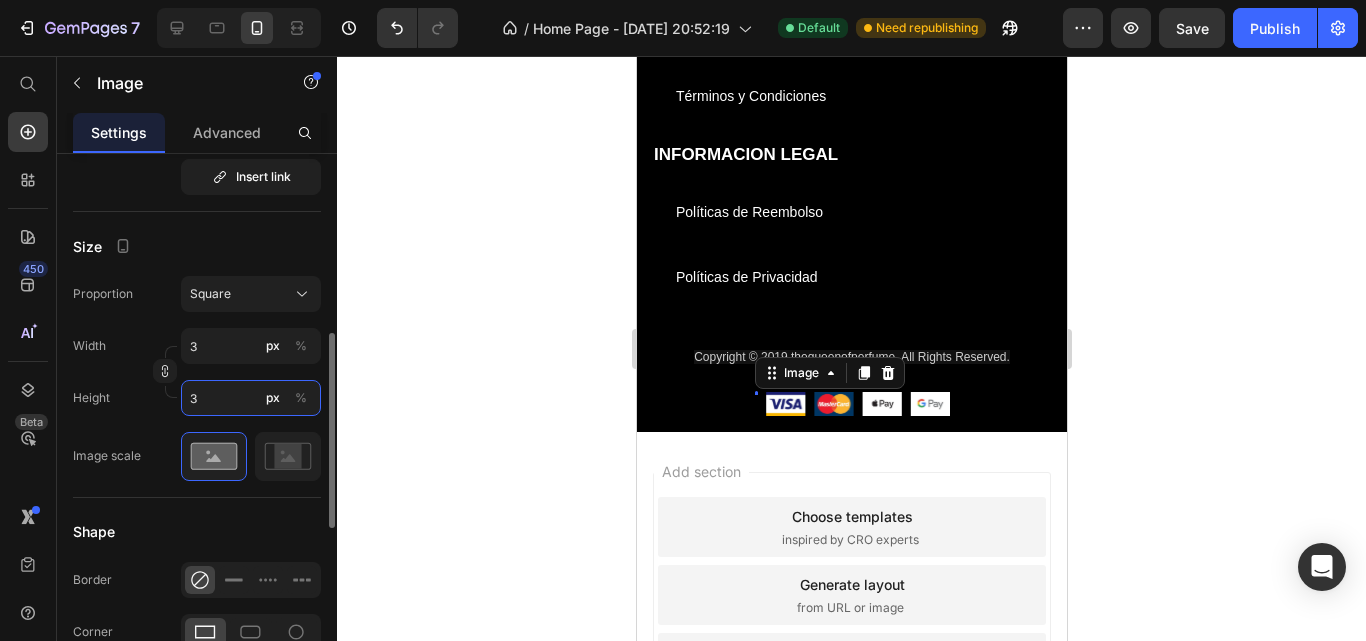 type on "30" 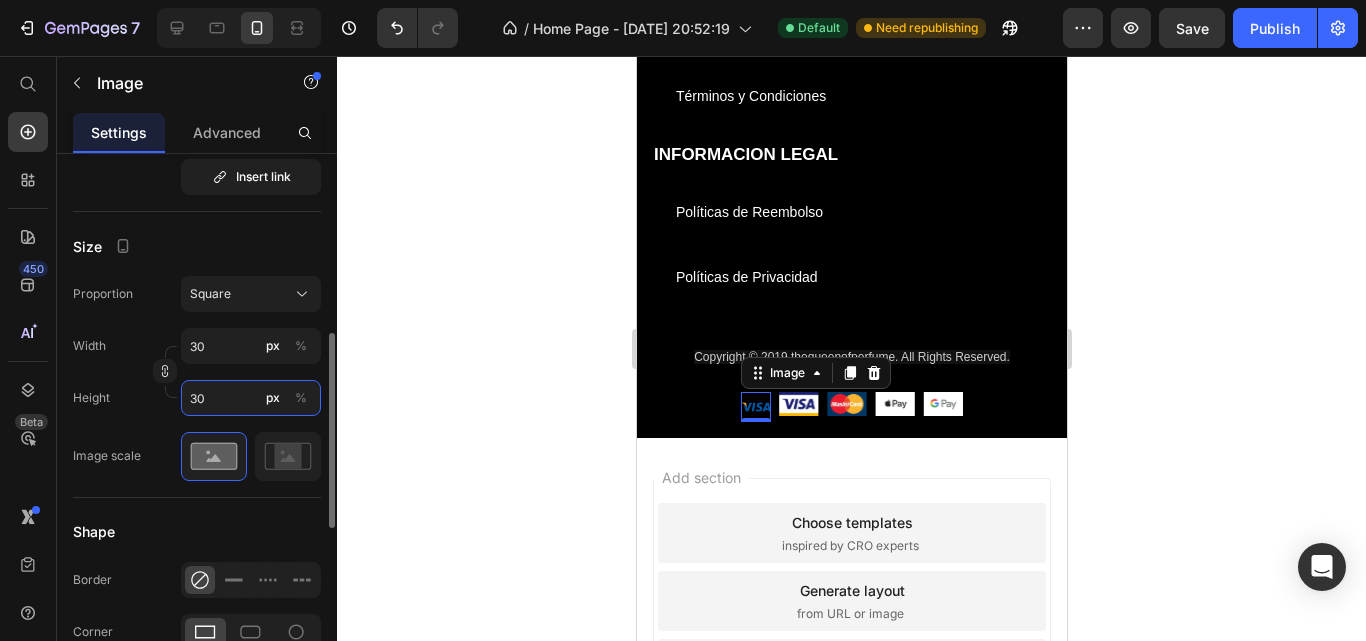 type on "3" 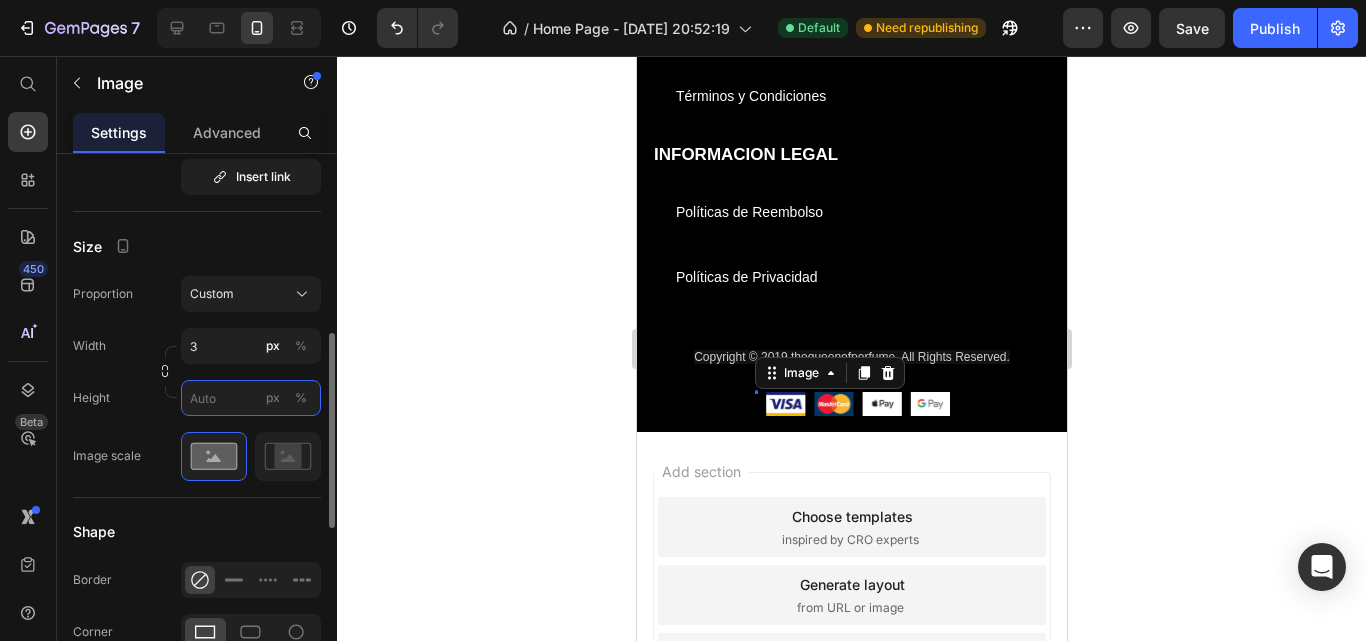 type on "3" 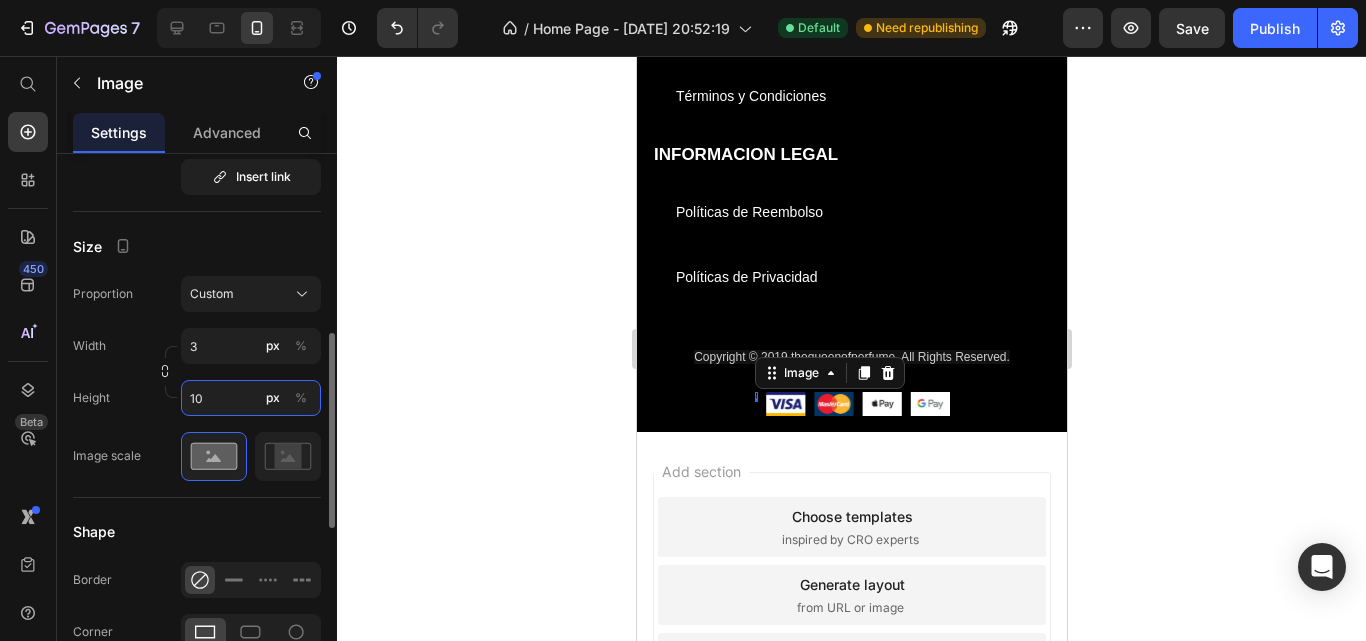 type on "1" 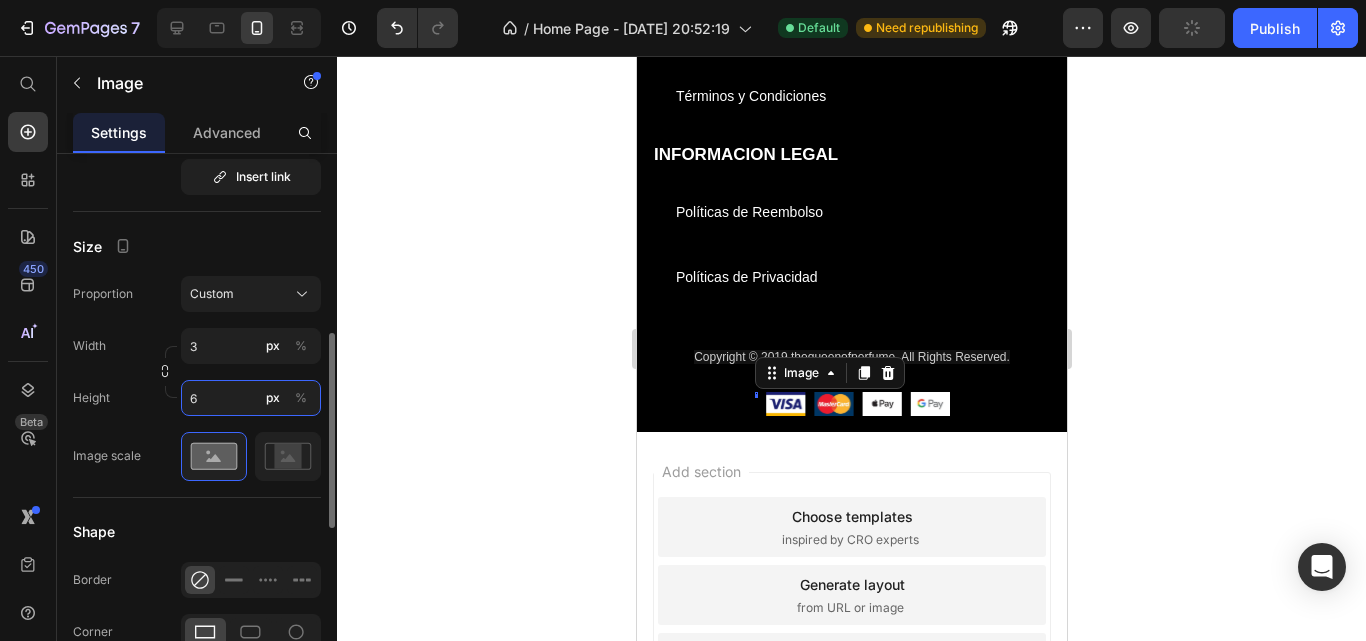 type on "3" 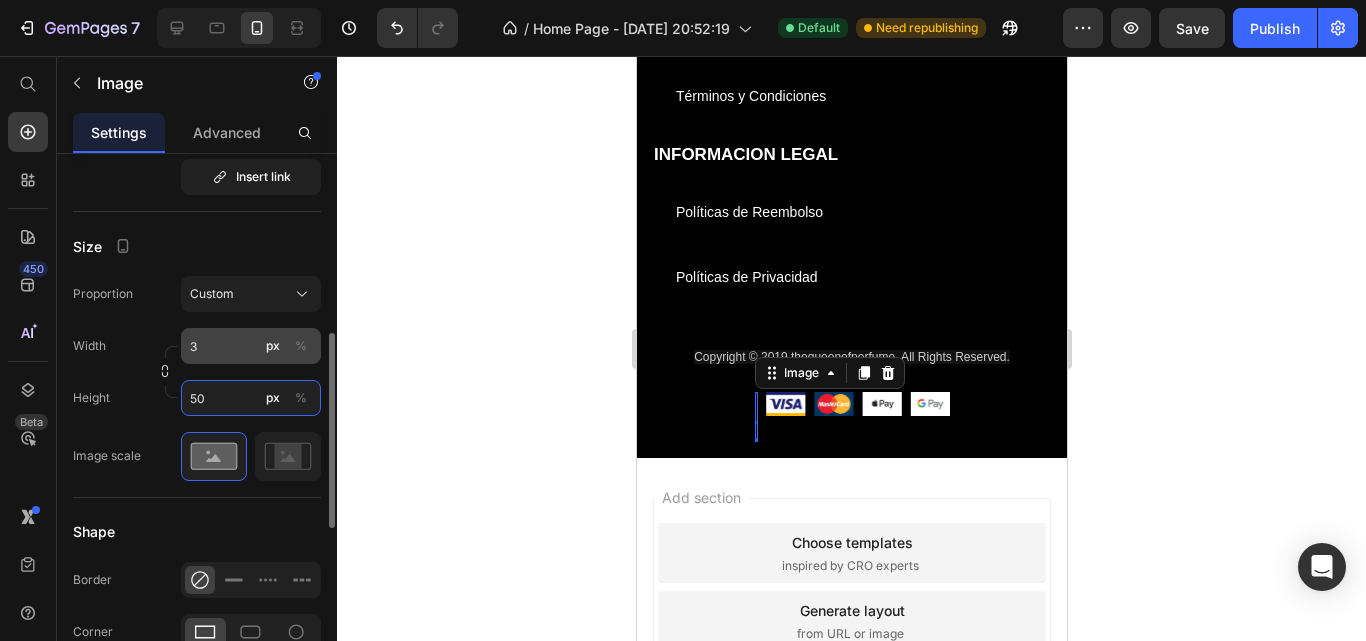 type on "50" 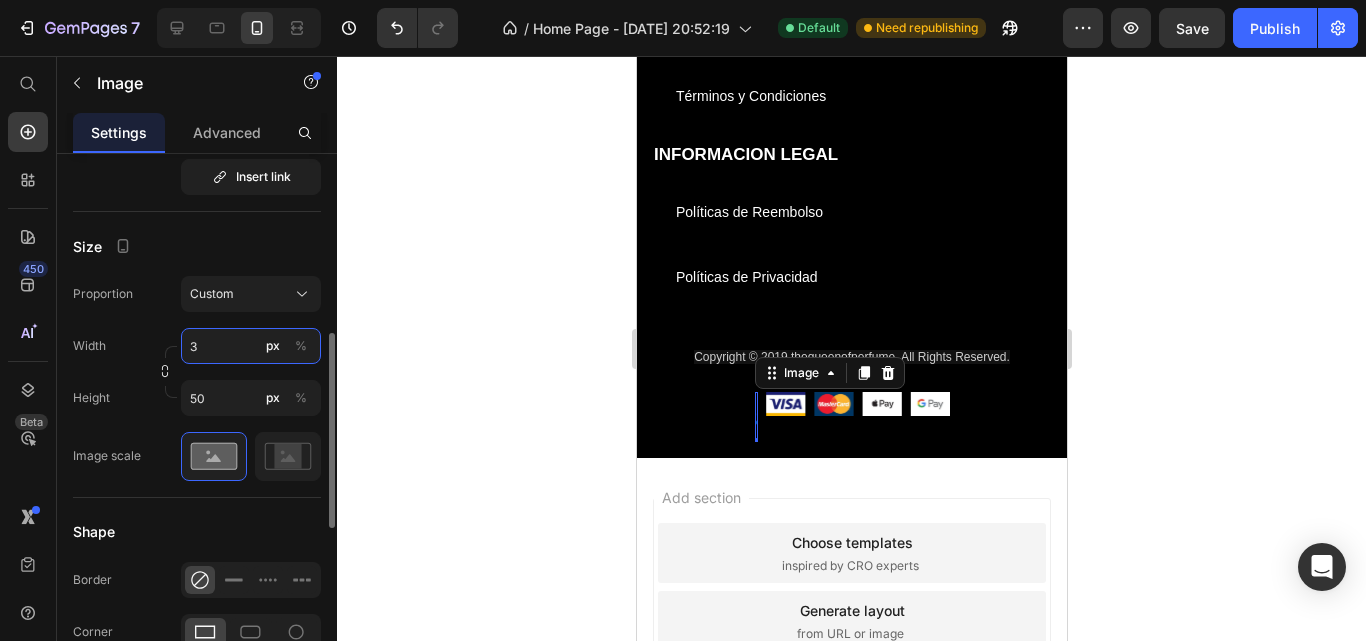 click on "3" at bounding box center [251, 346] 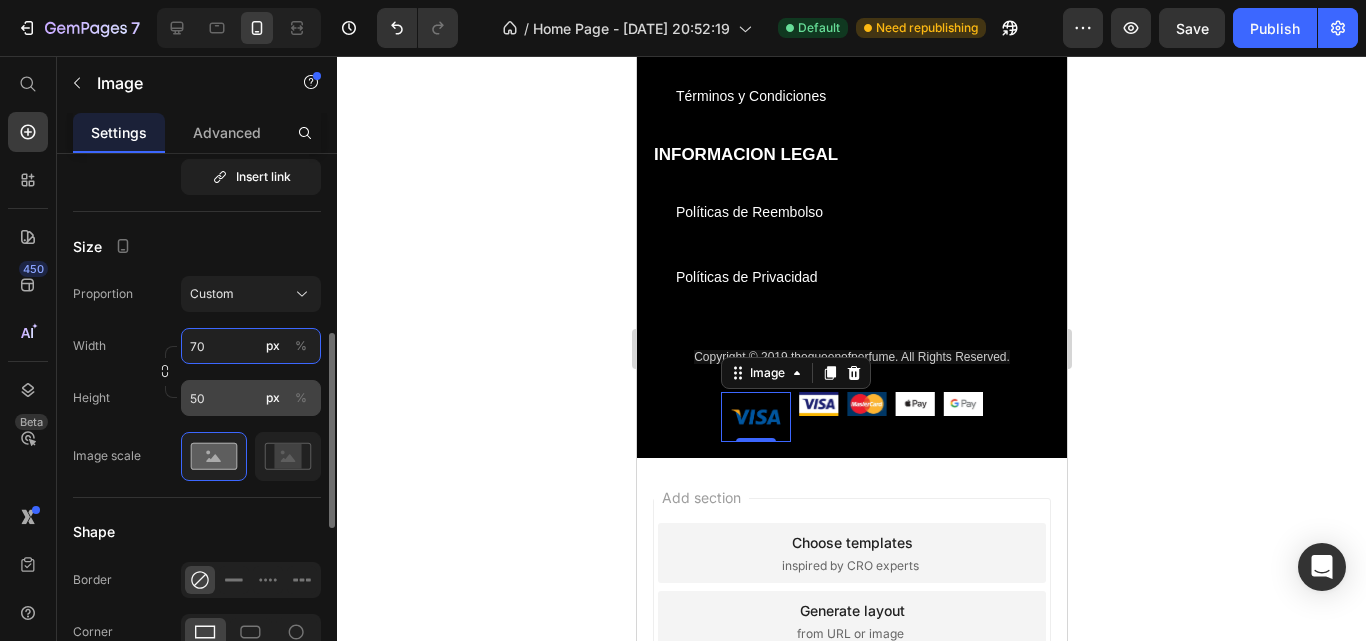 type on "70" 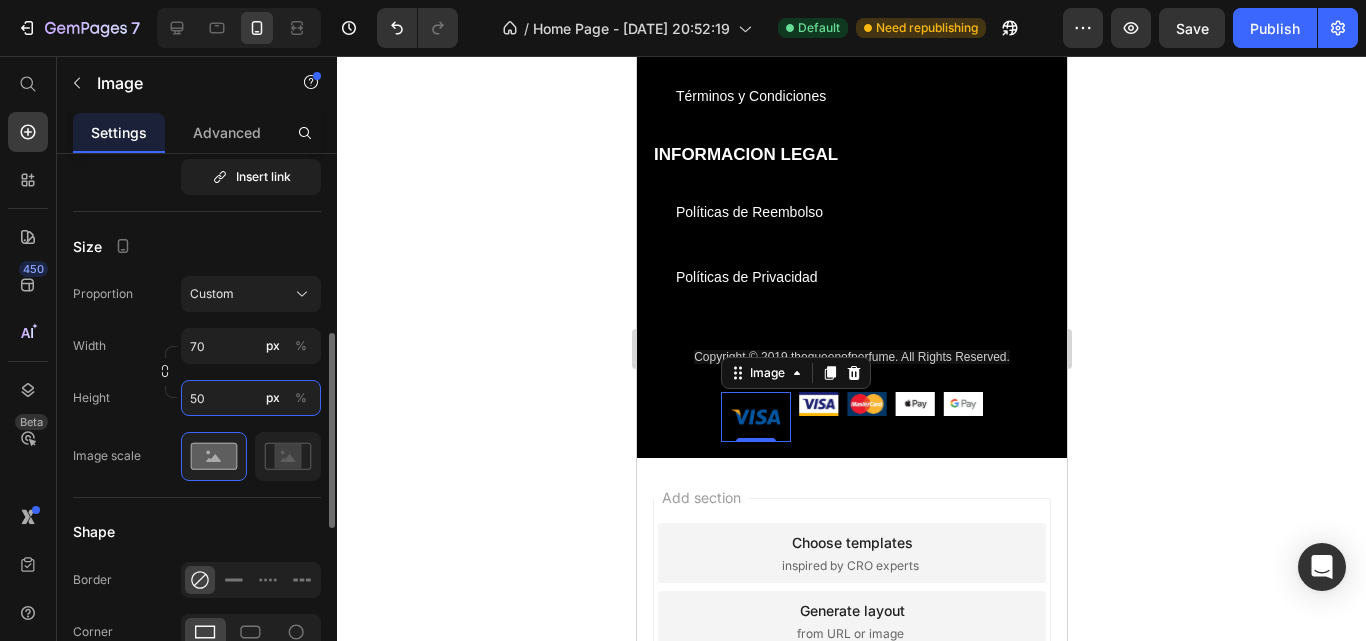 click on "50" at bounding box center [251, 398] 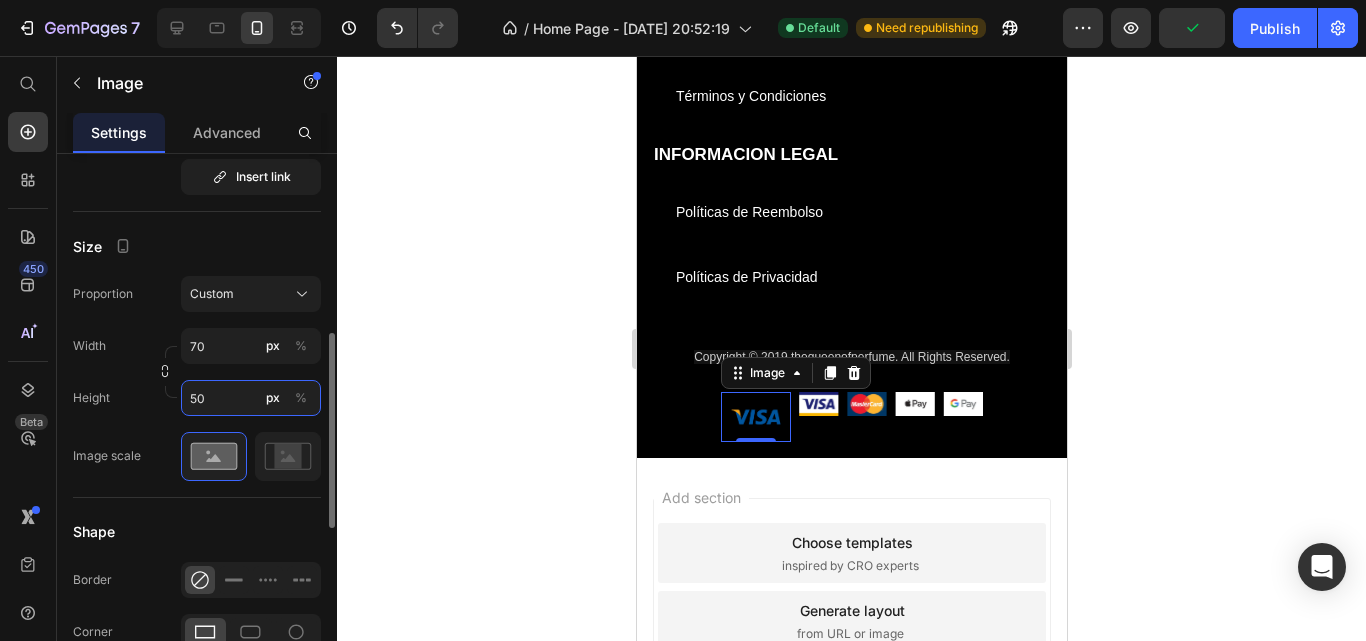type on "5" 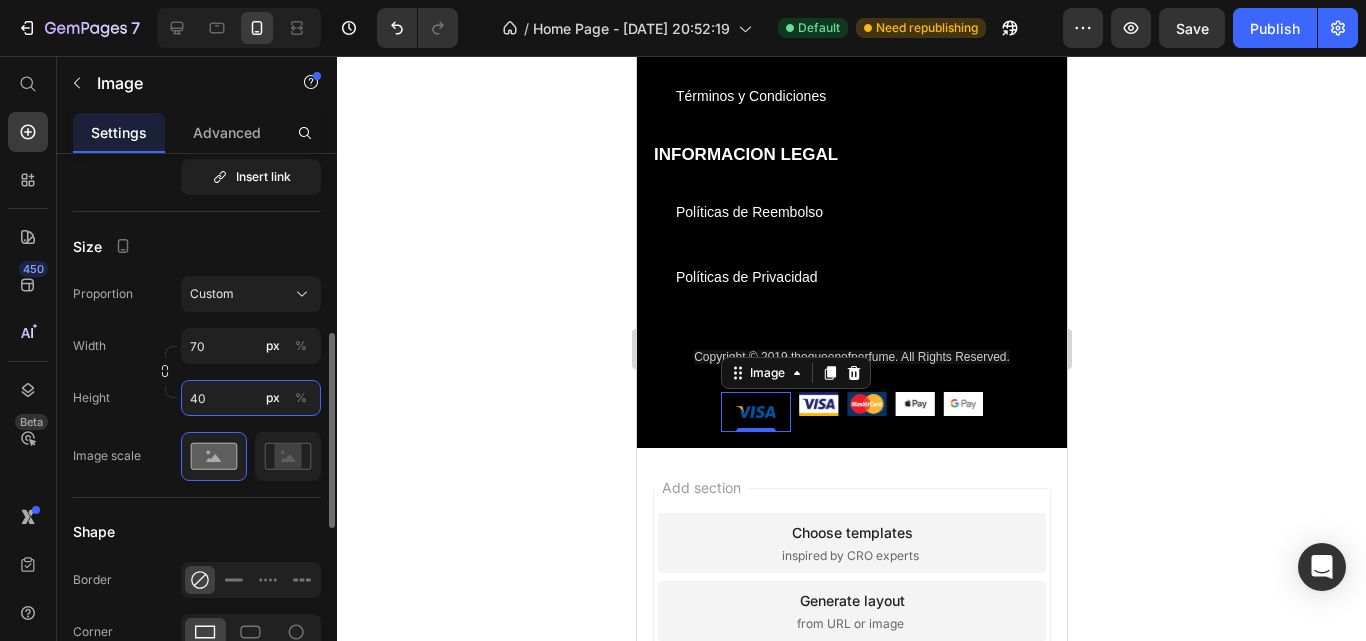 type on "4" 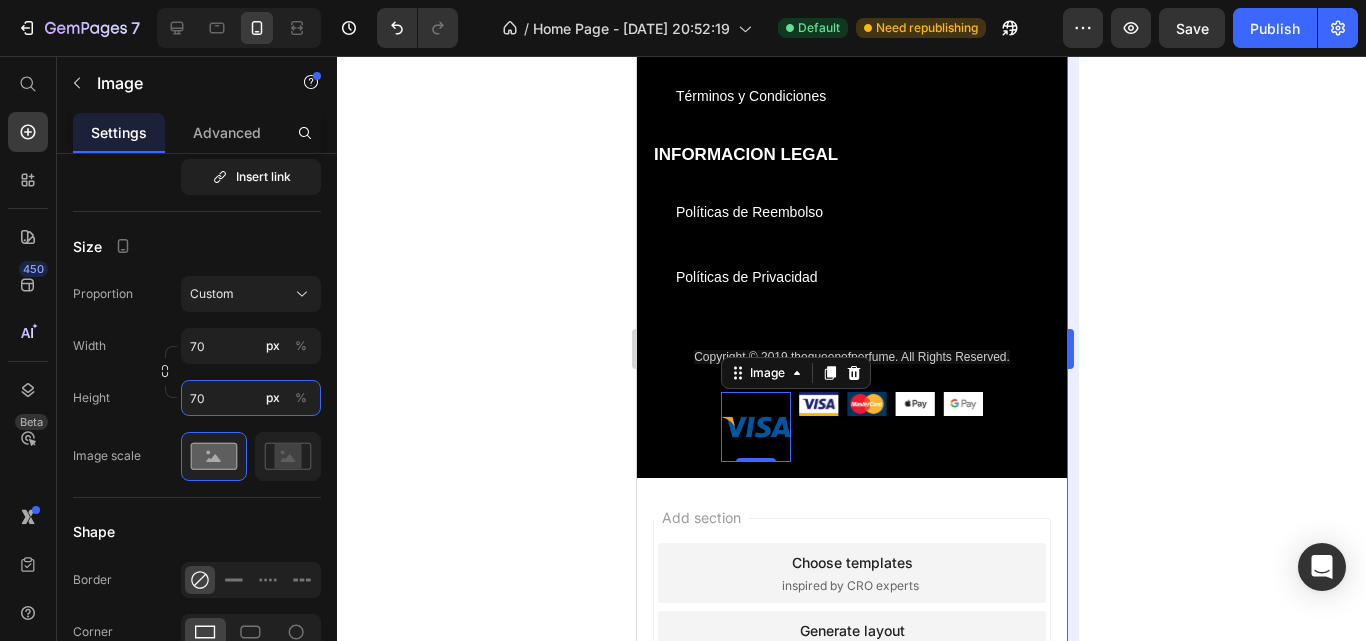 type on "70" 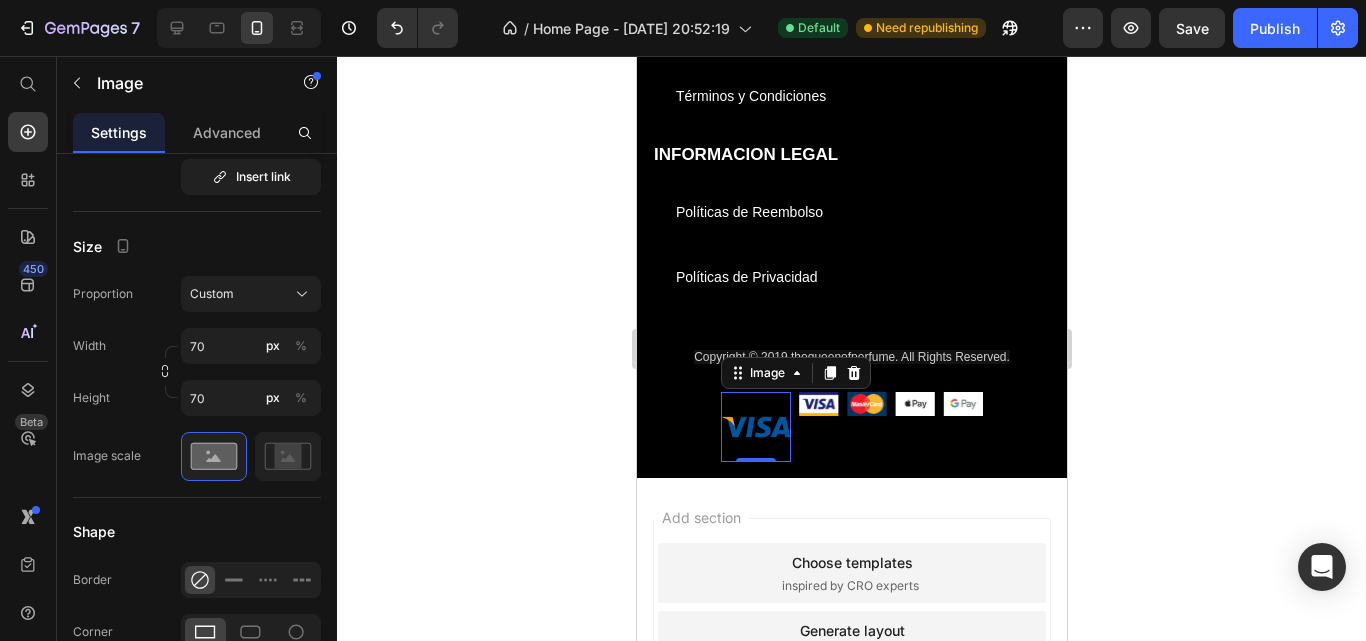 click at bounding box center (755, 427) 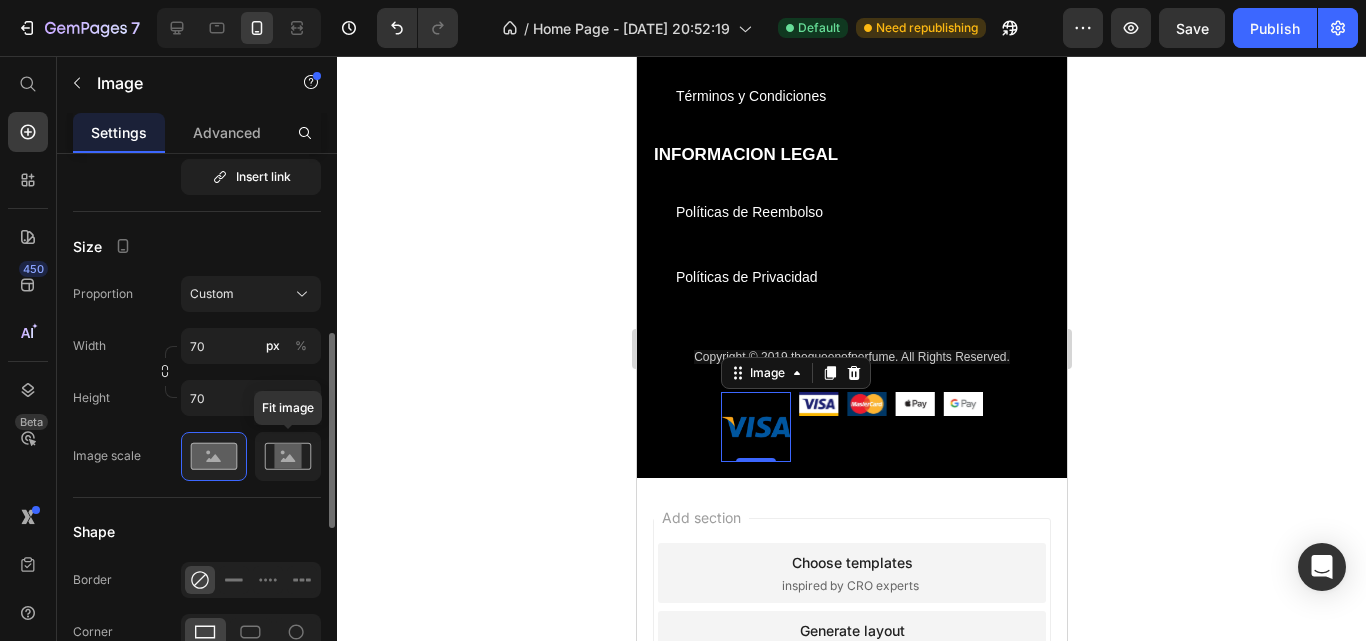 click 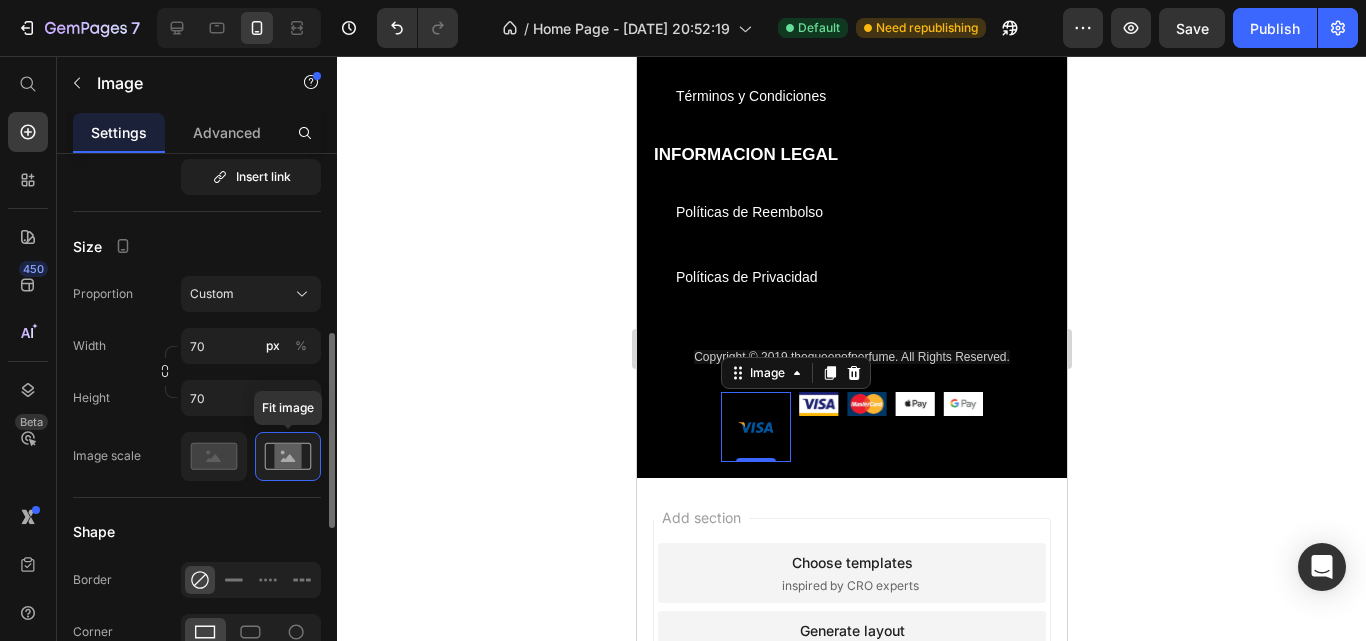 click 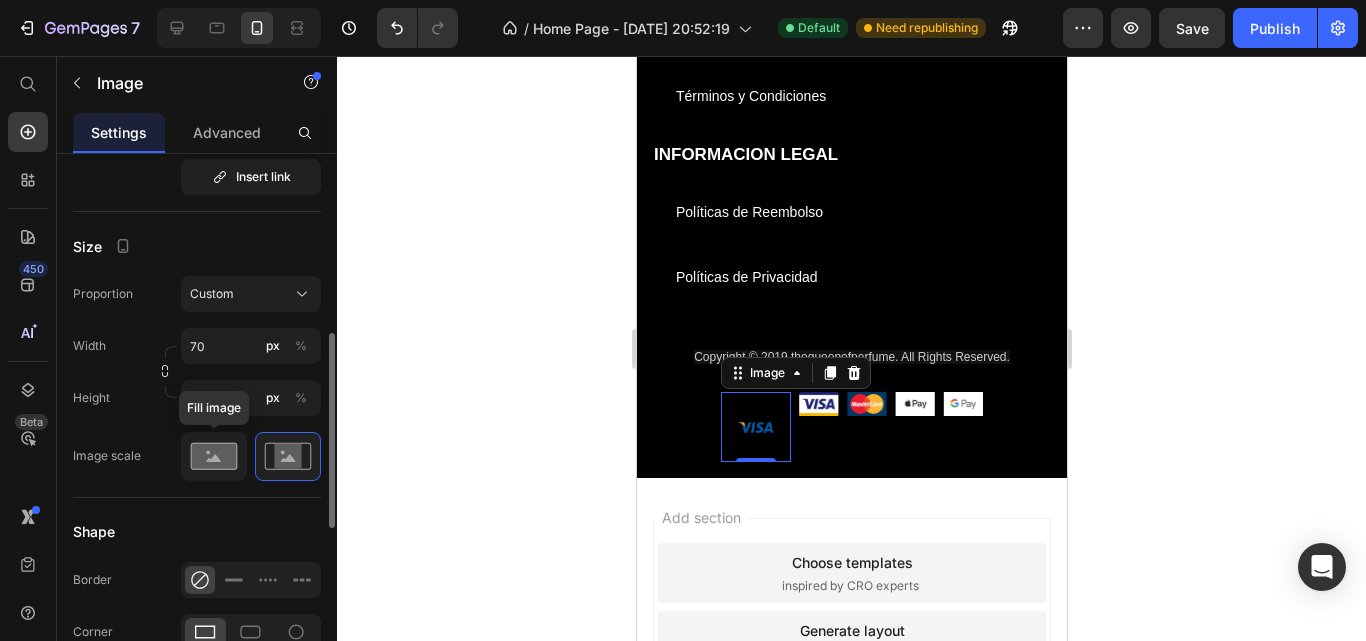 click 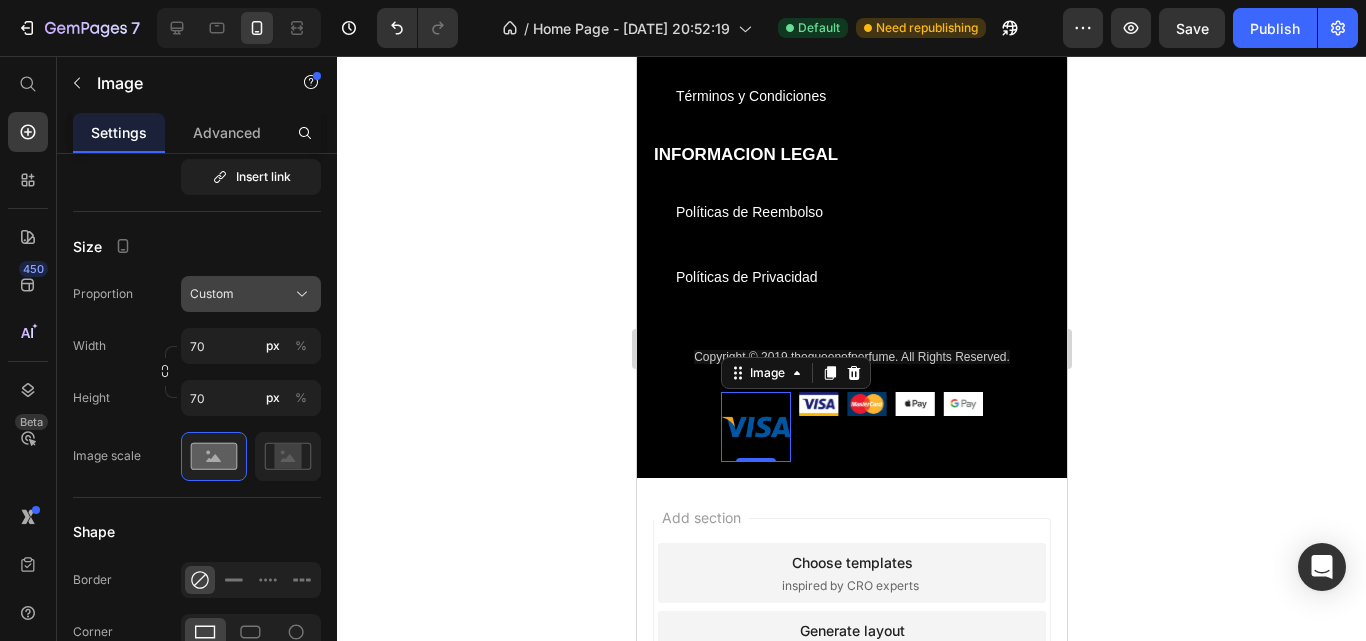 click on "Custom" 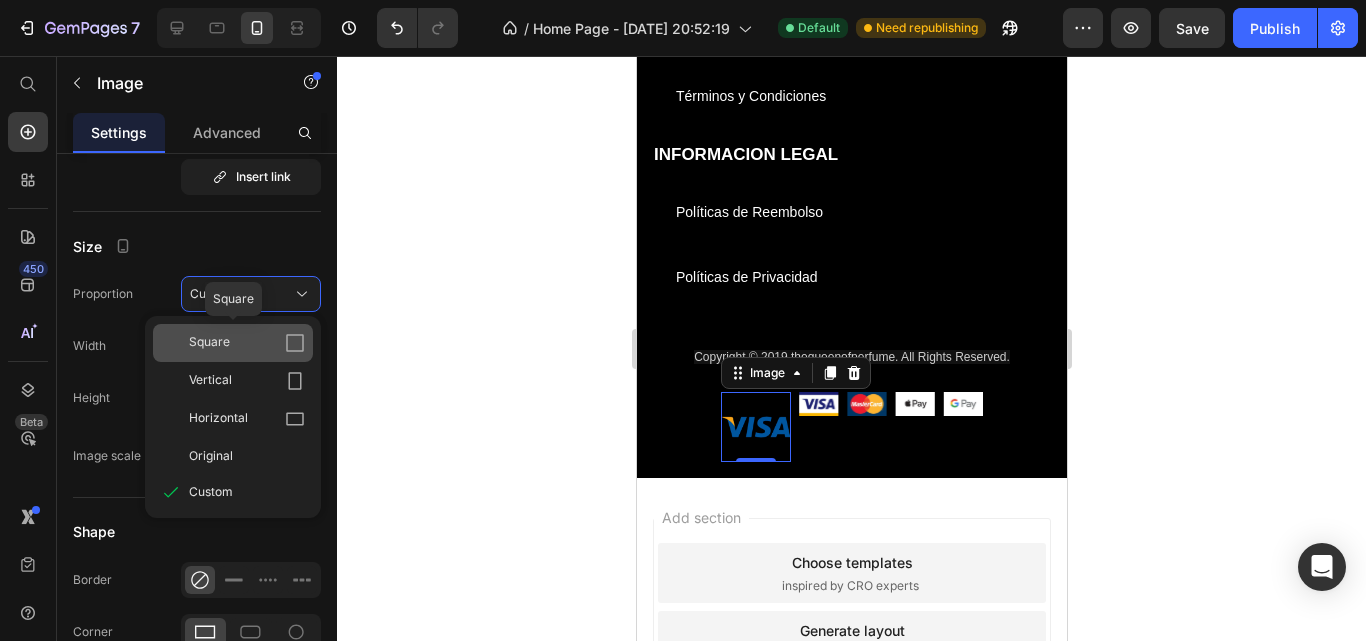click on "Square" at bounding box center (247, 343) 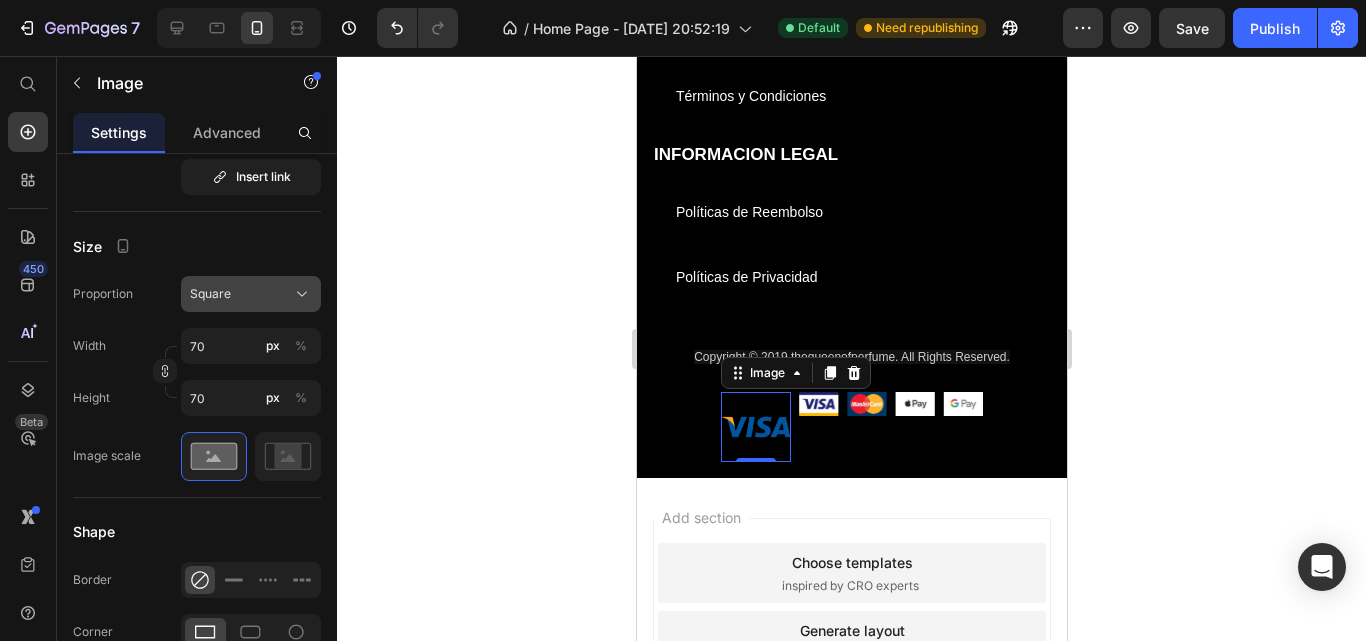 click on "Square" at bounding box center (251, 294) 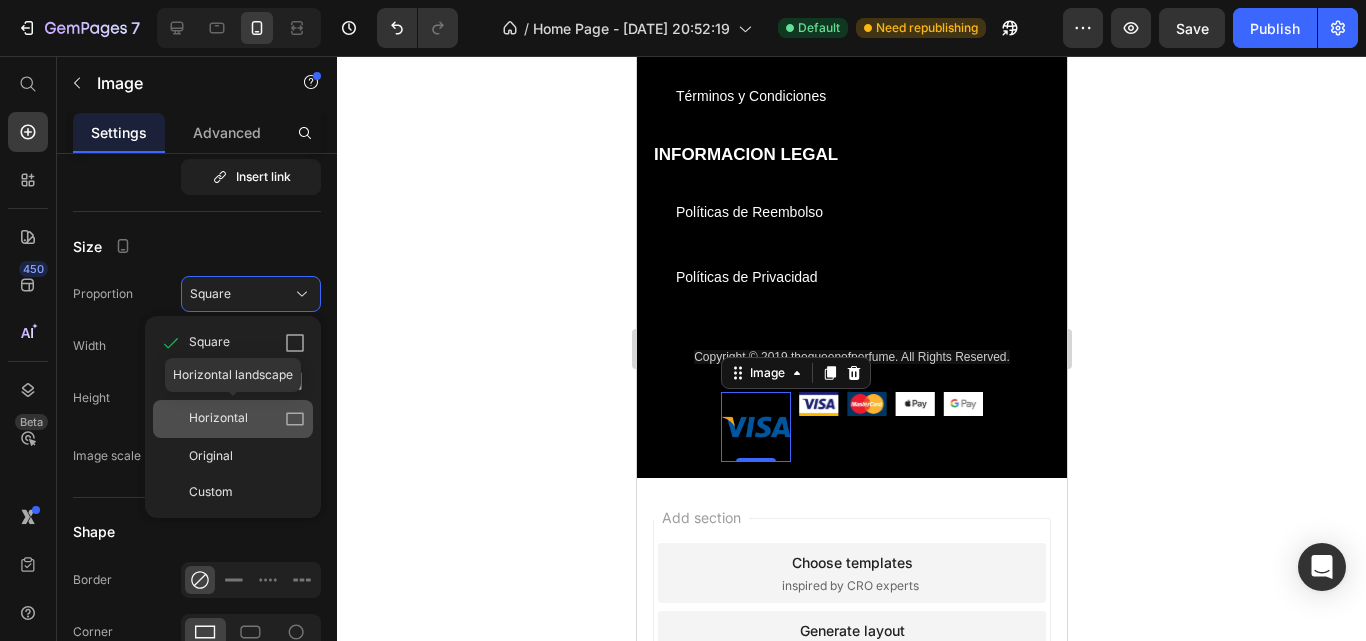 click 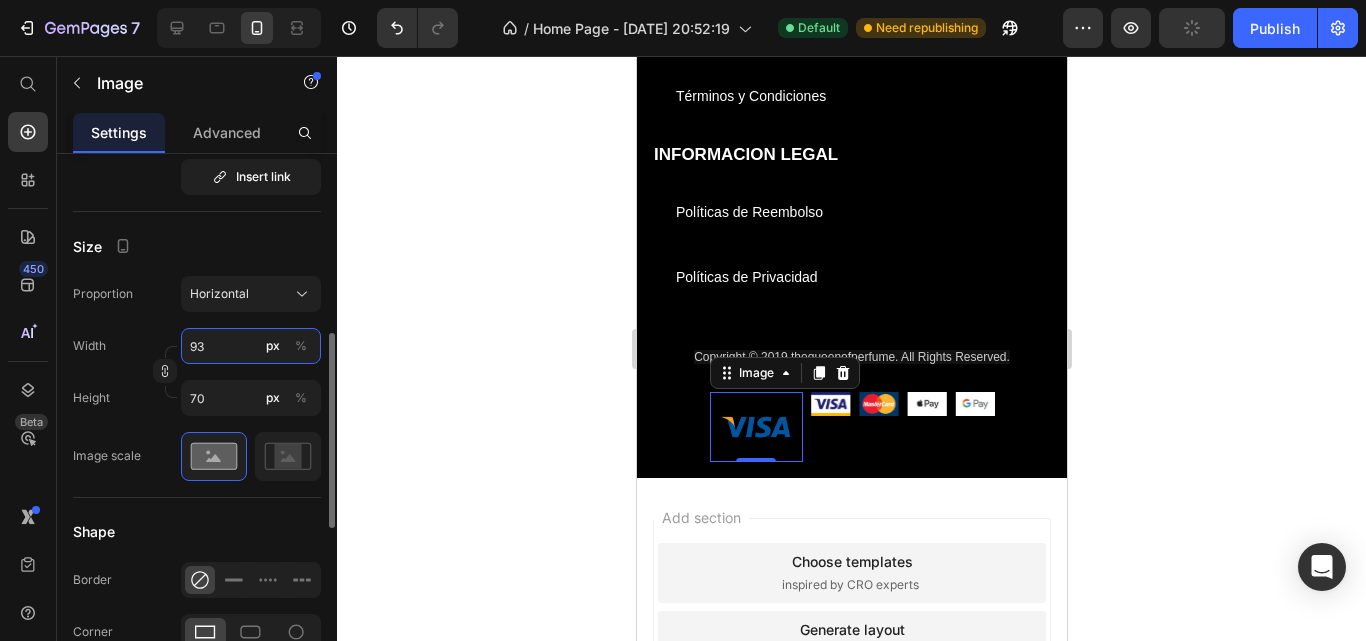 click on "93" at bounding box center (251, 346) 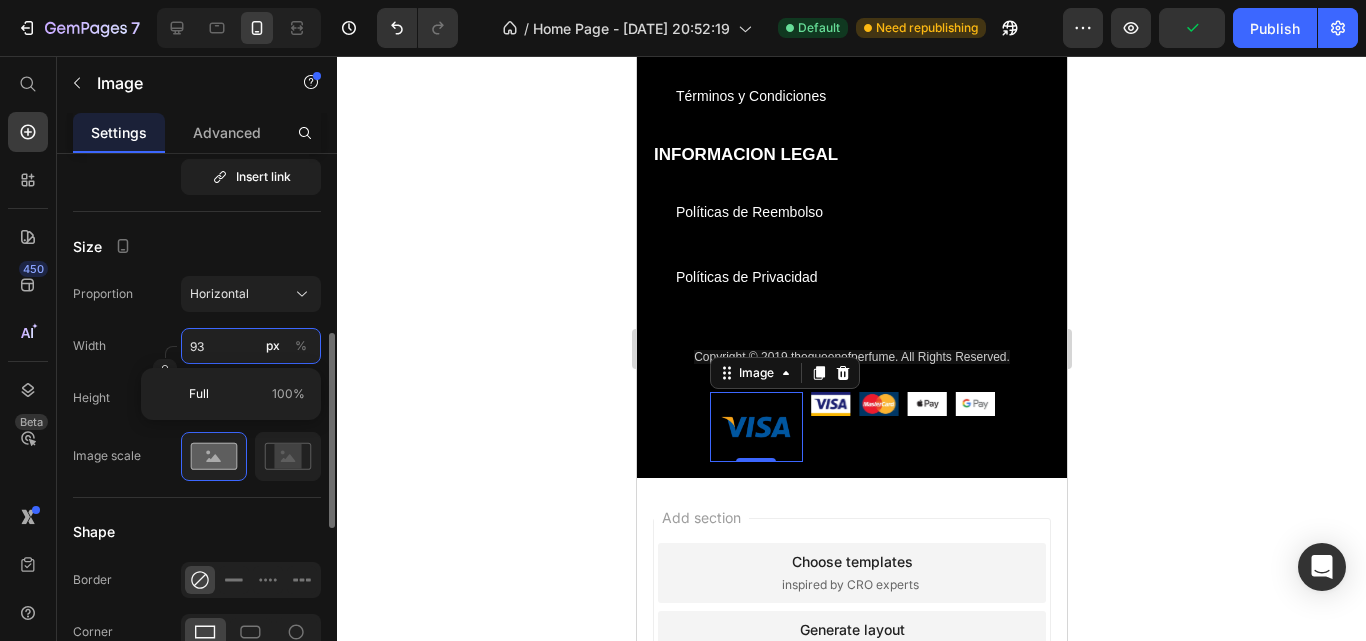 type on "9" 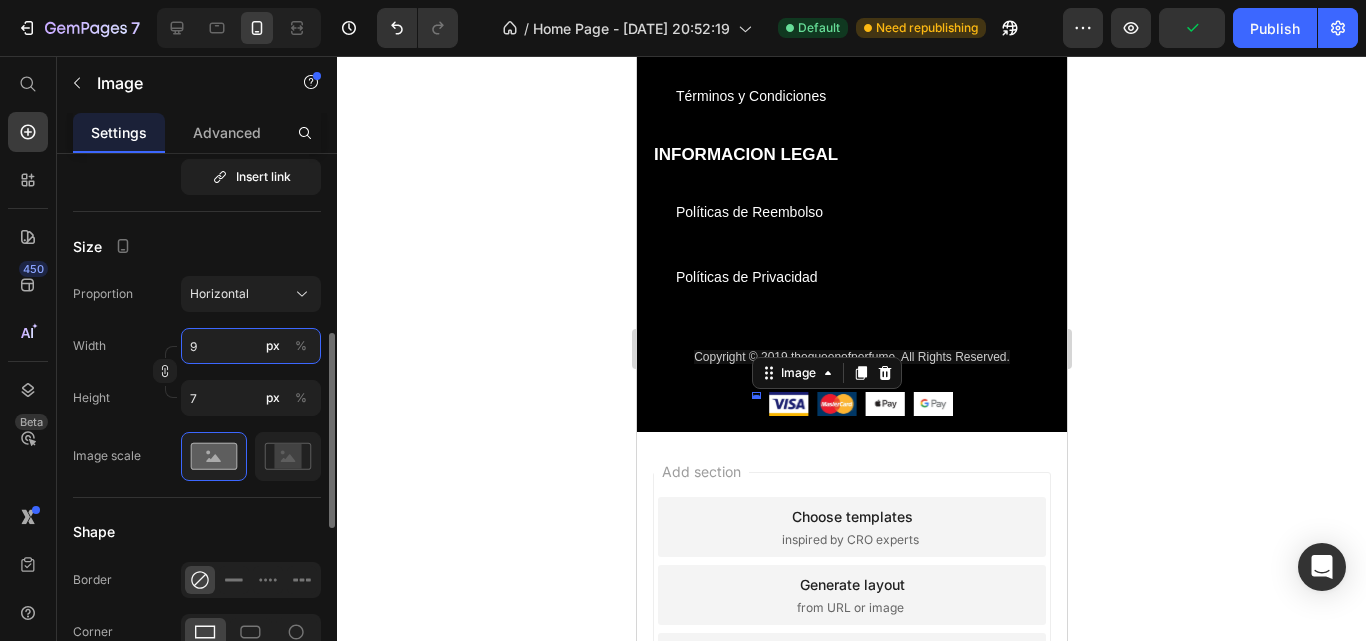type on "90" 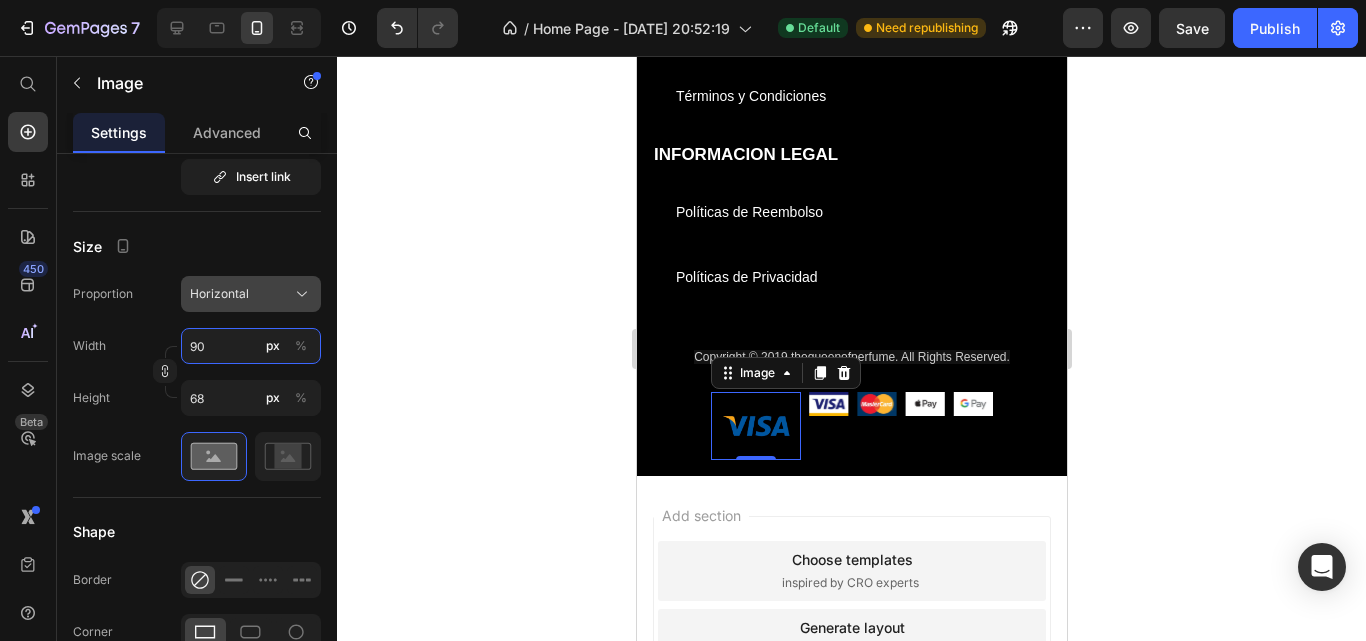 type on "90" 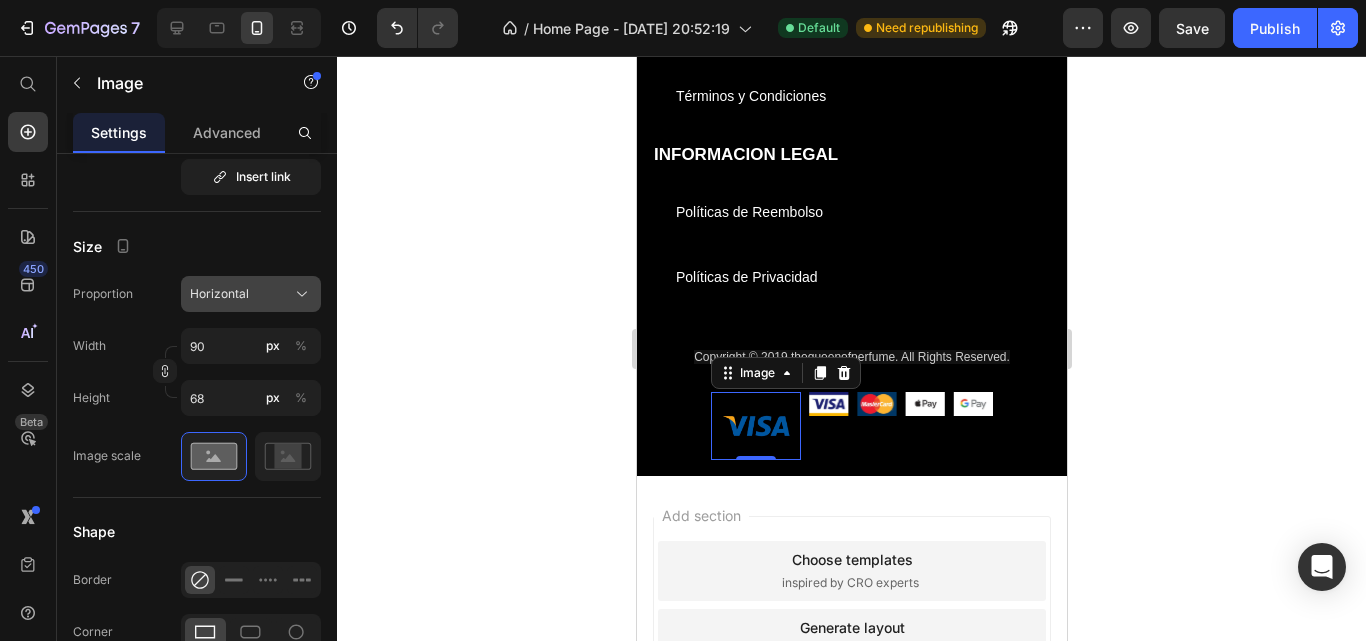 click on "Horizontal" 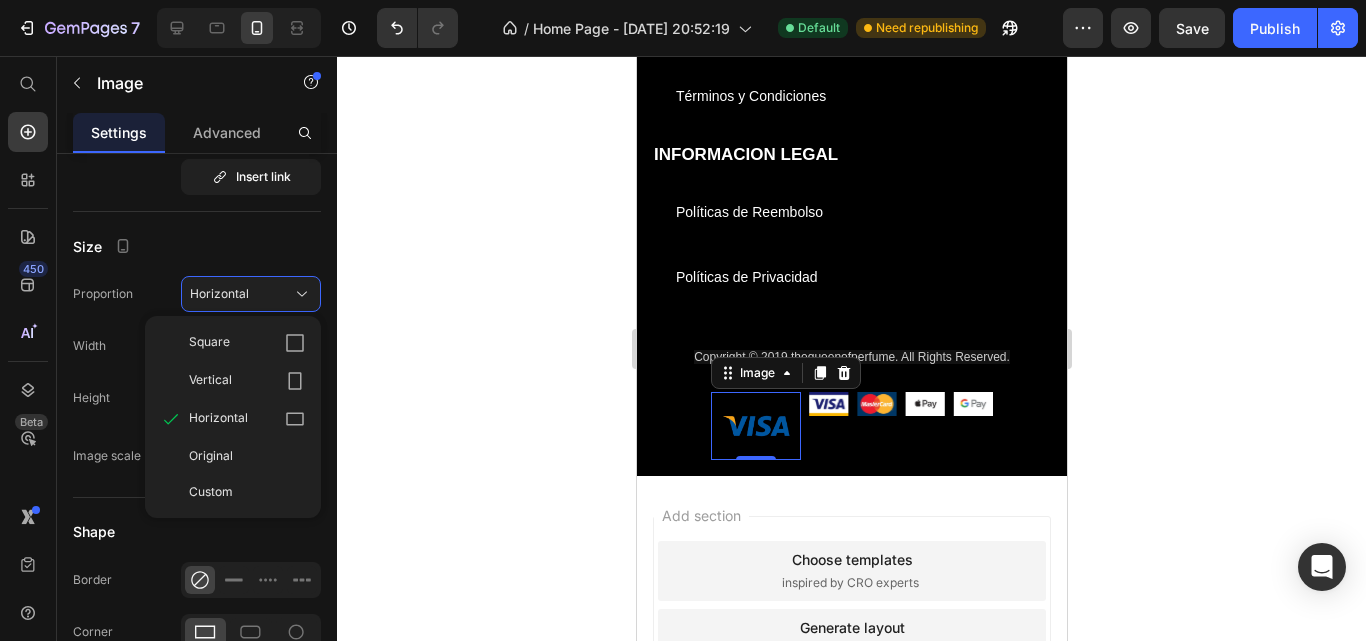 click on "Original" at bounding box center [247, 456] 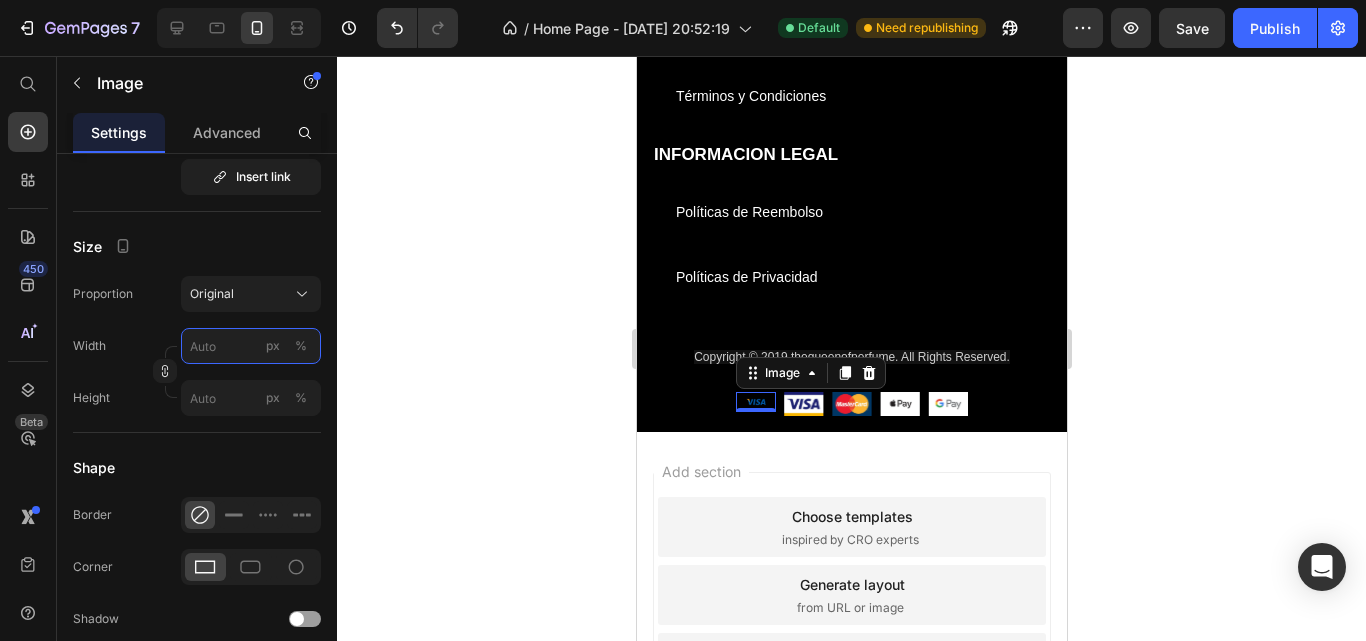 click on "px %" at bounding box center (251, 346) 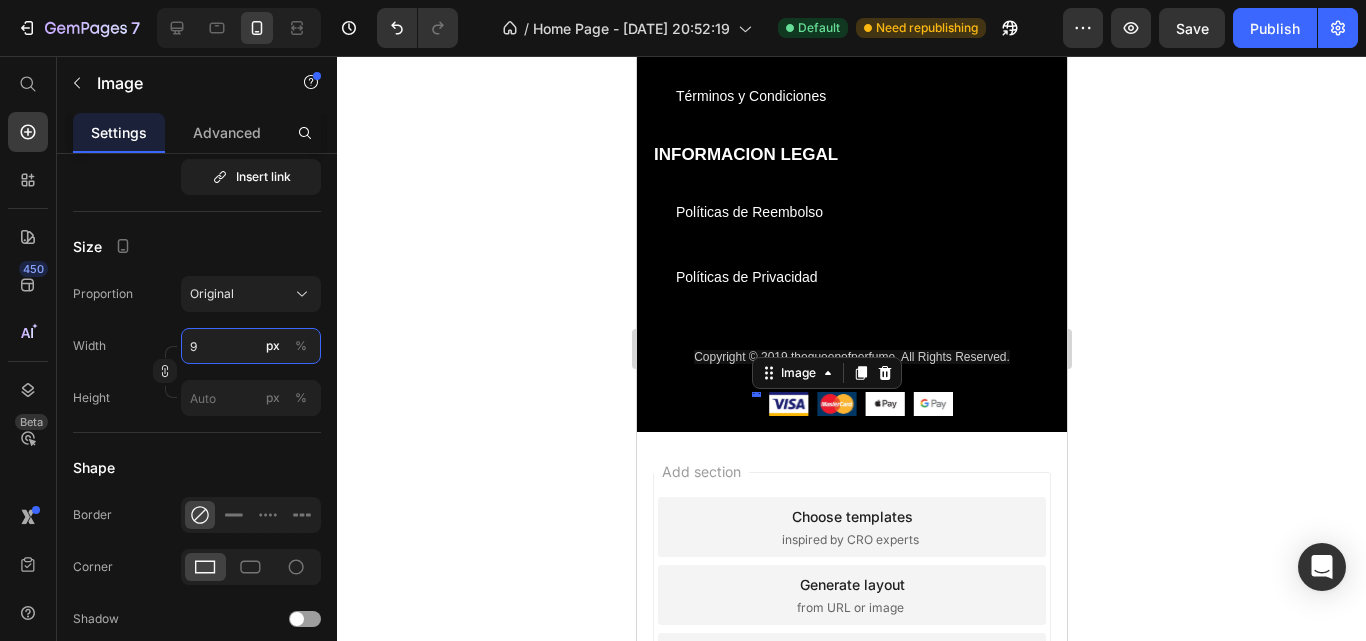 type on "90" 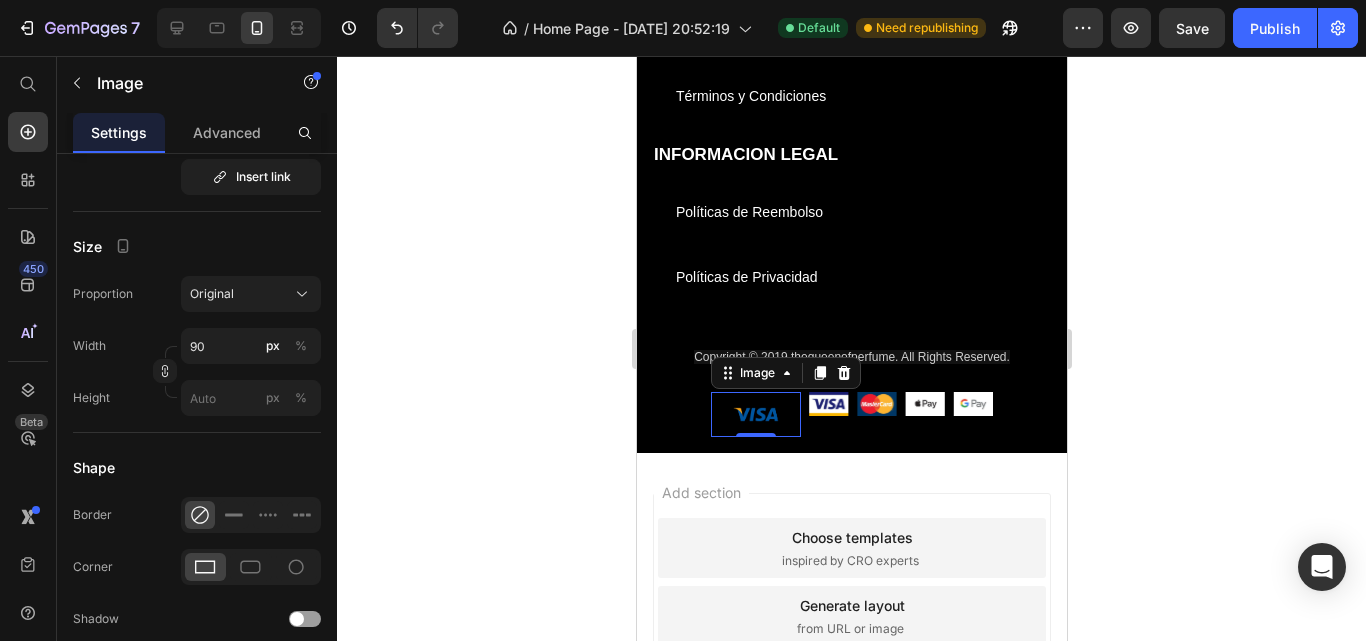 click 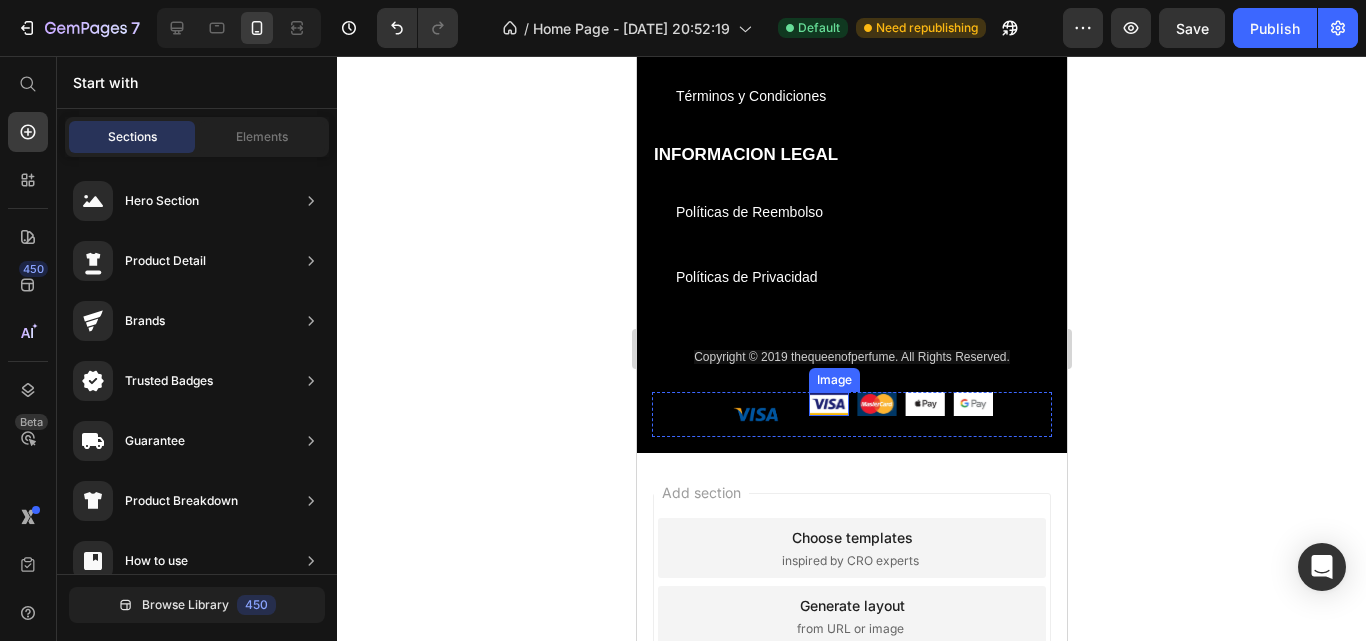 click at bounding box center [828, 404] 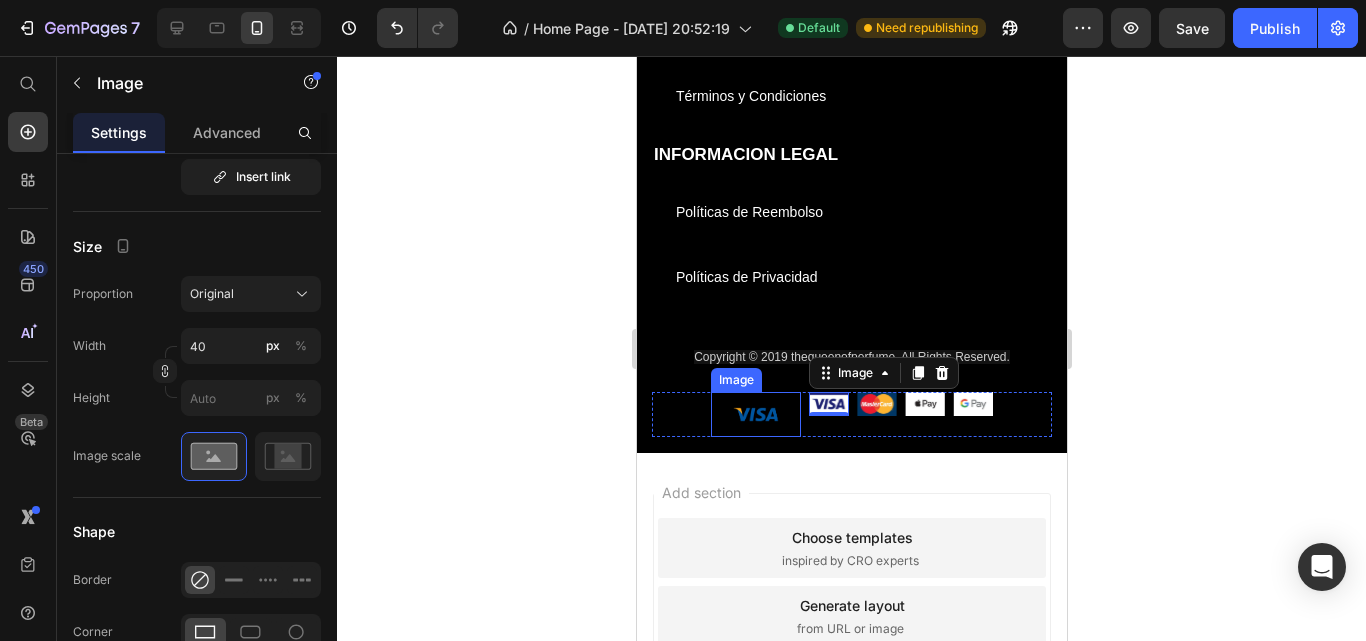 click at bounding box center (755, 414) 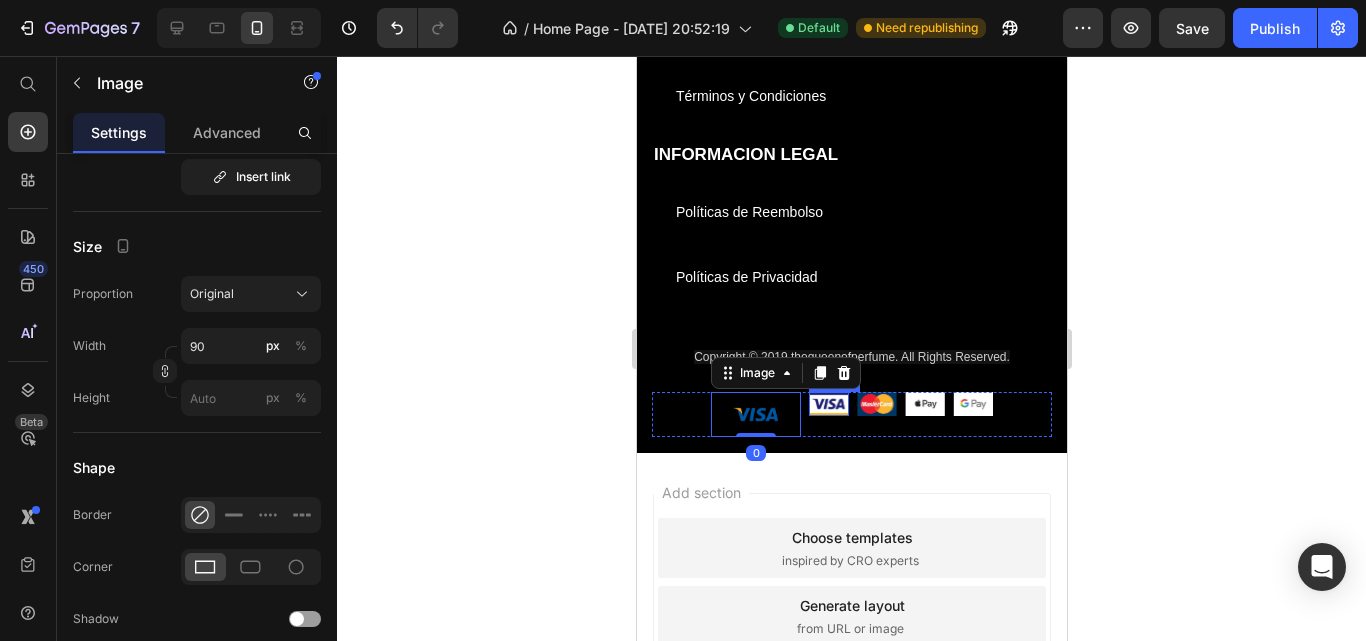 click at bounding box center [828, 404] 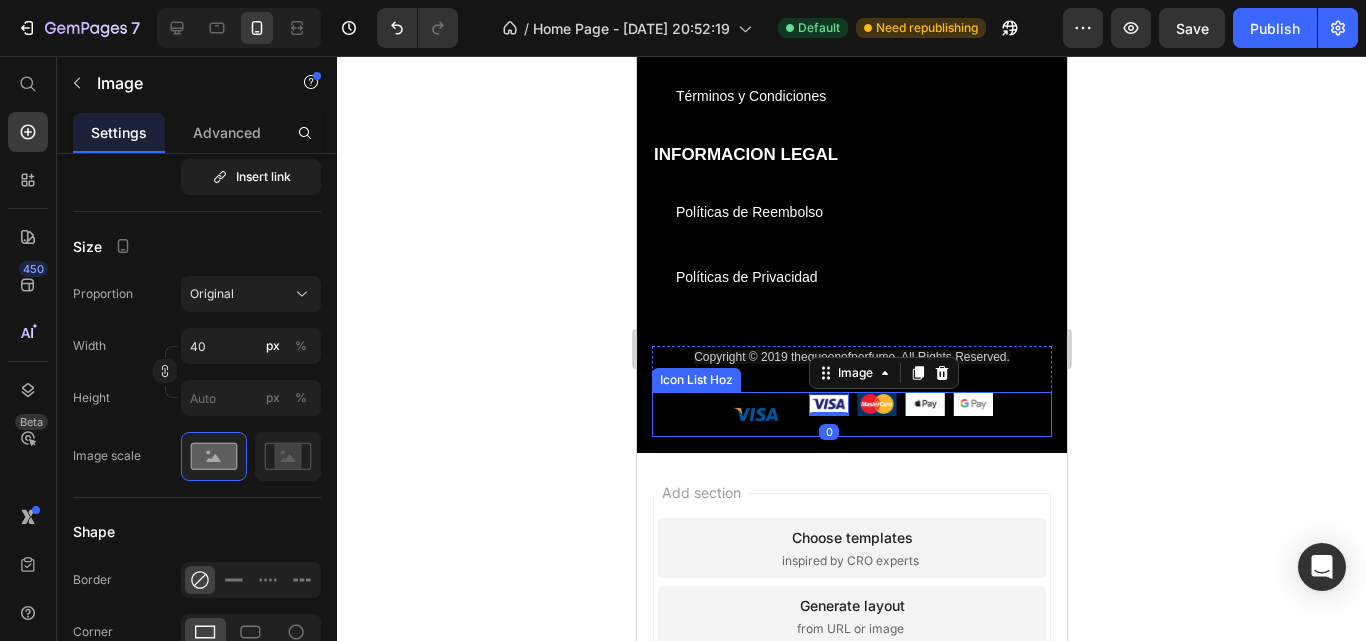 click on "Image Image   0 Image Image Image" at bounding box center [851, 414] 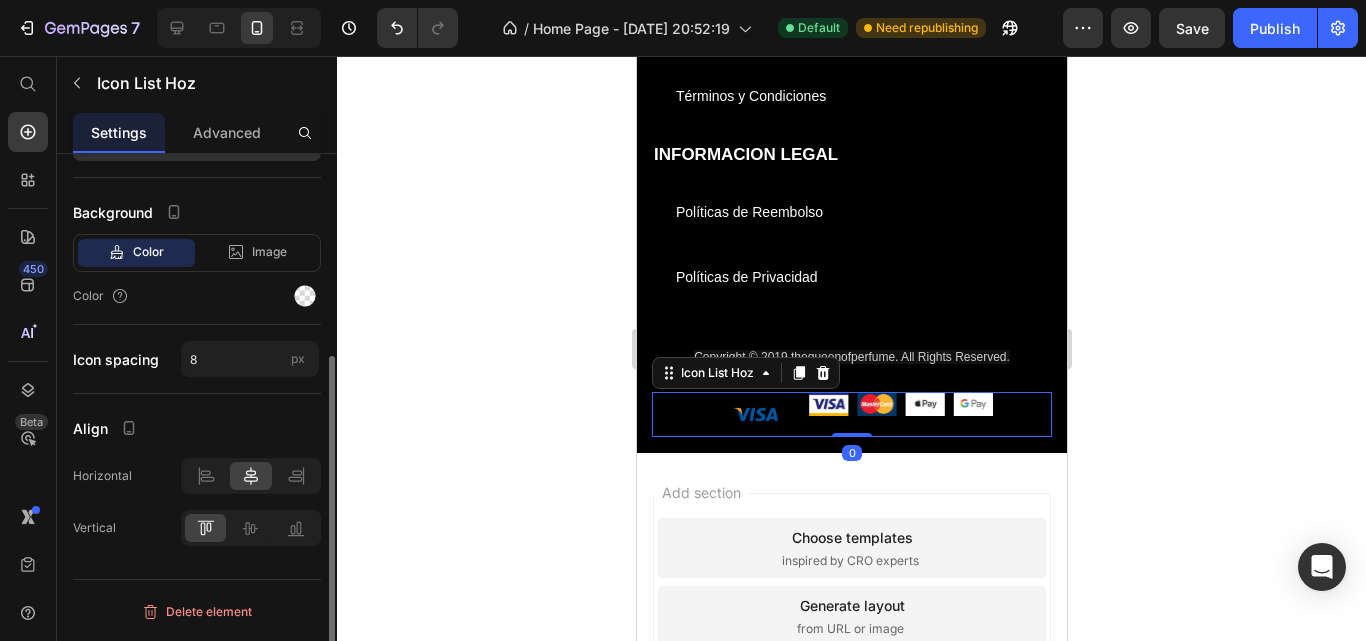 scroll, scrollTop: 0, scrollLeft: 0, axis: both 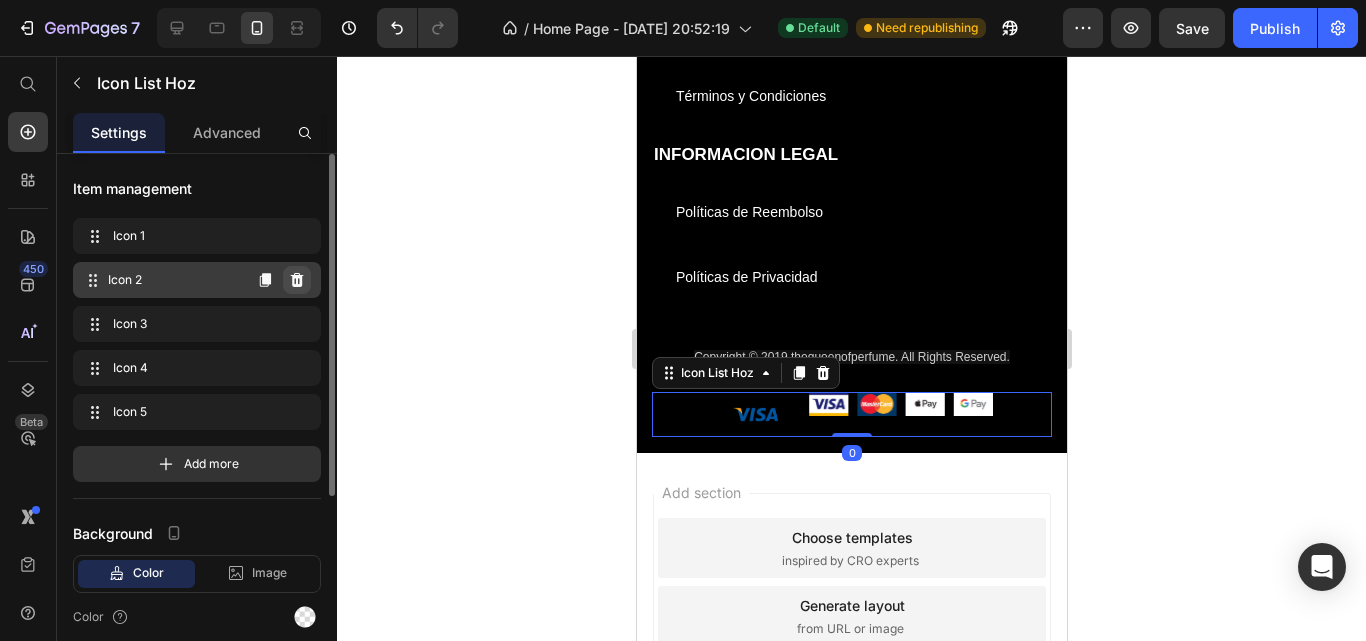 click 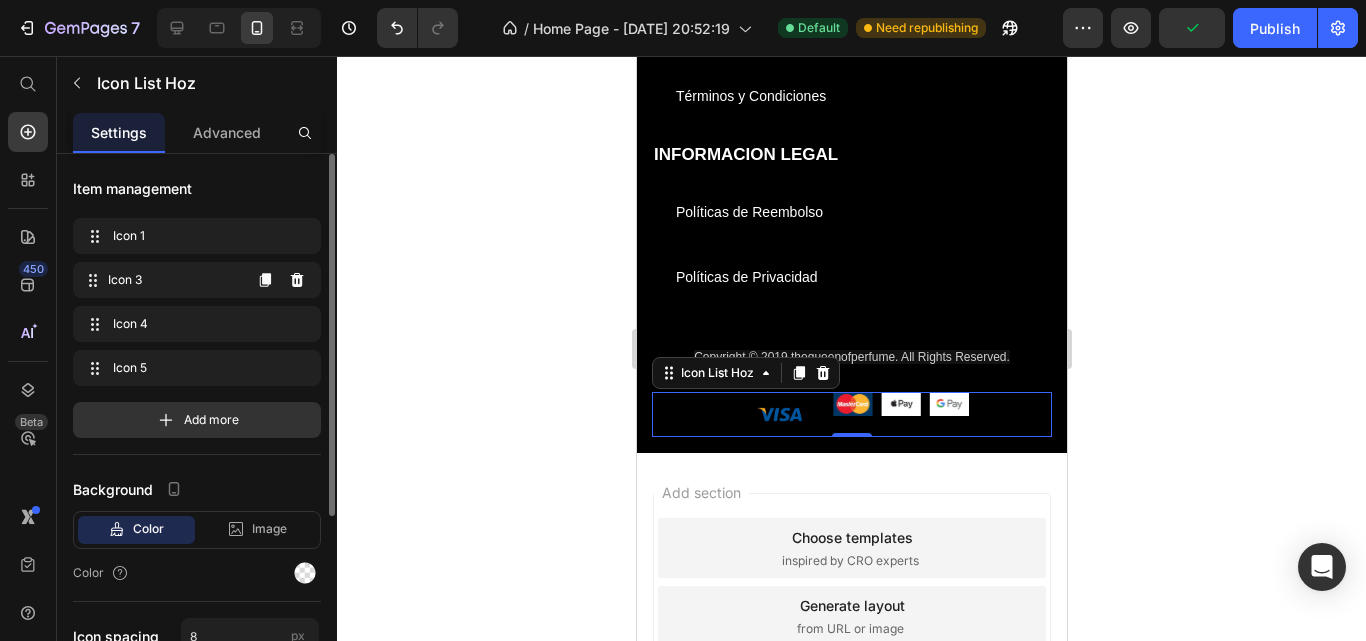 click 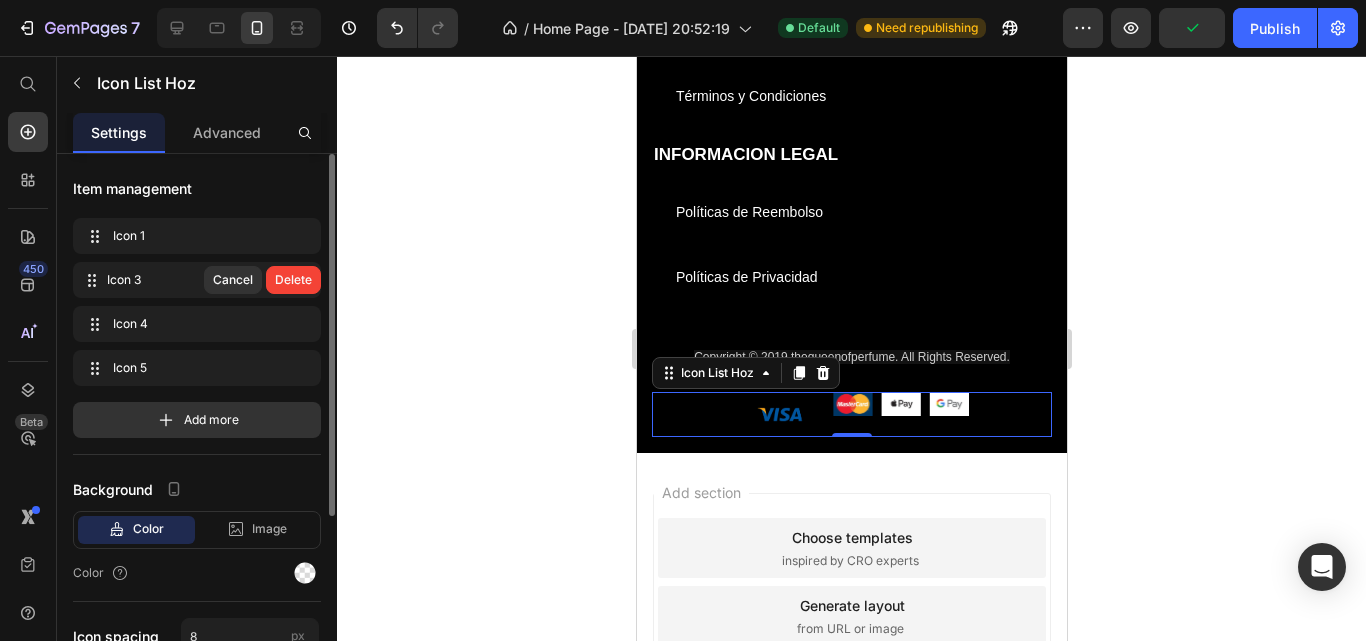click on "Delete" at bounding box center [293, 280] 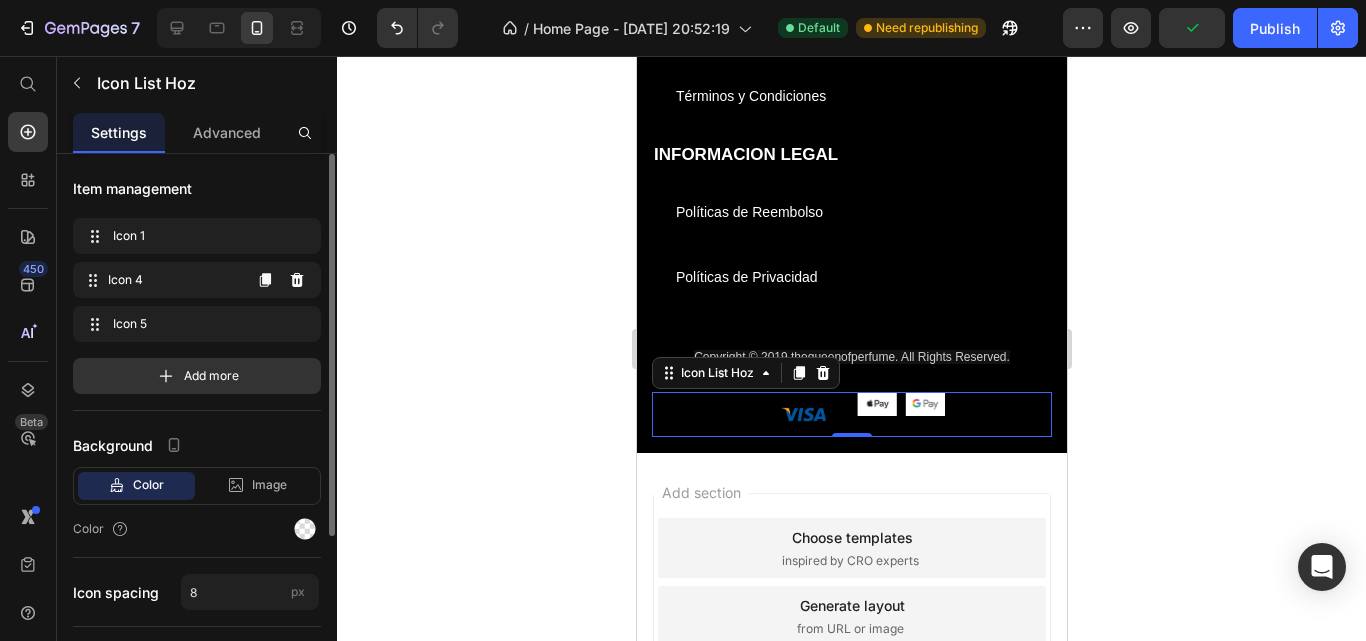 click 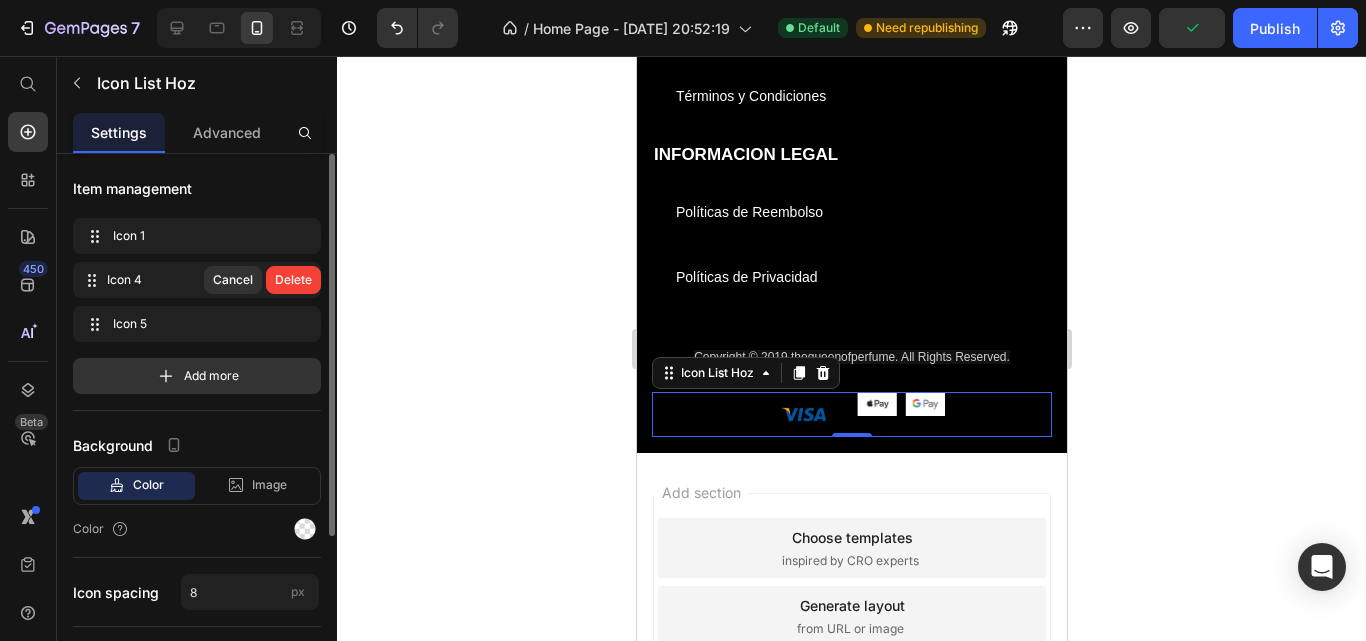 click on "Delete" at bounding box center [293, 280] 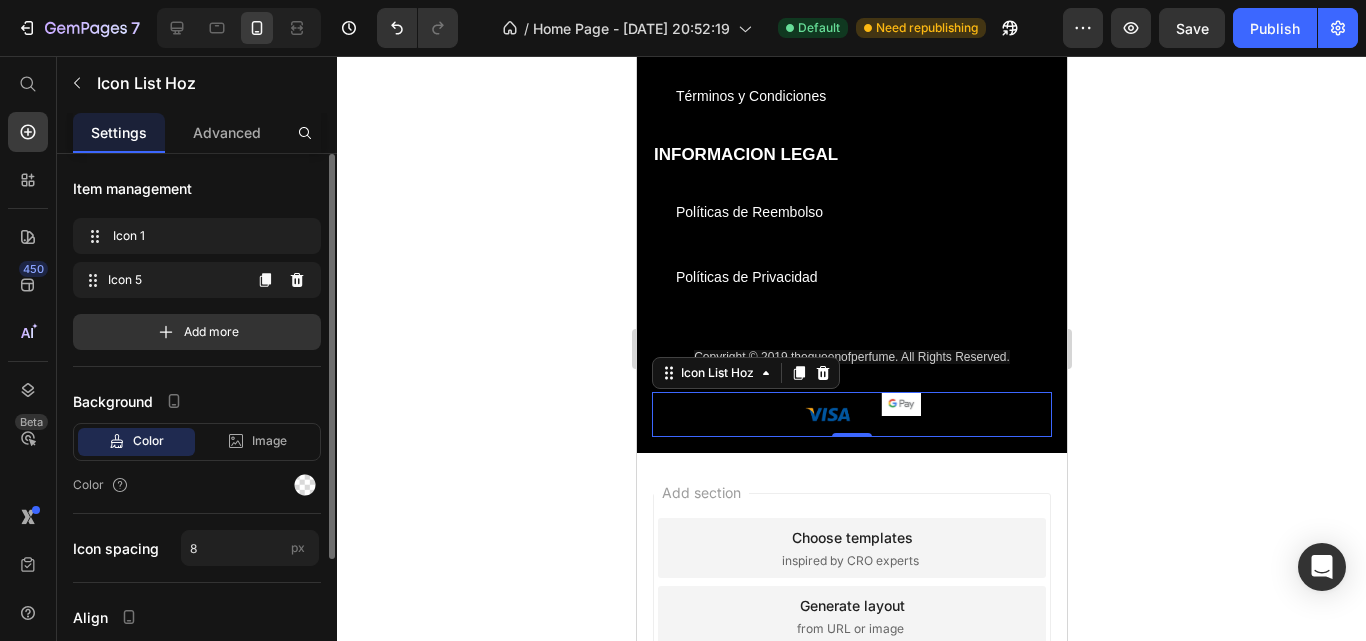 click 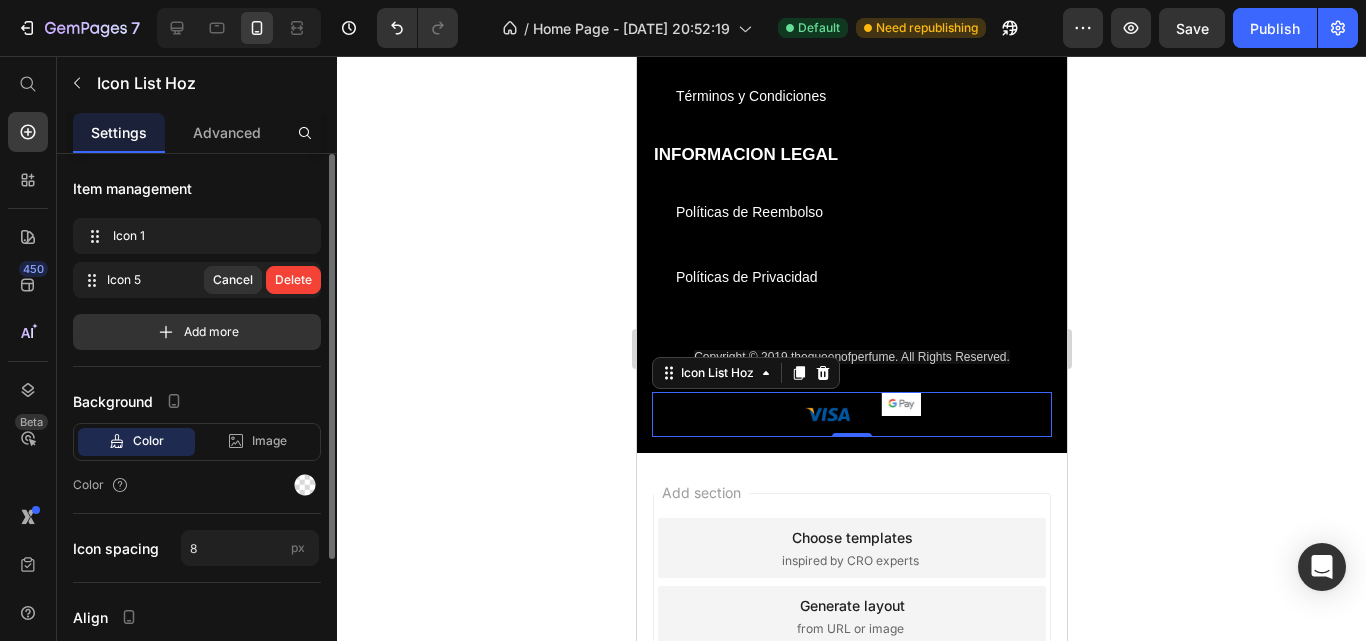 click on "Delete" at bounding box center (293, 280) 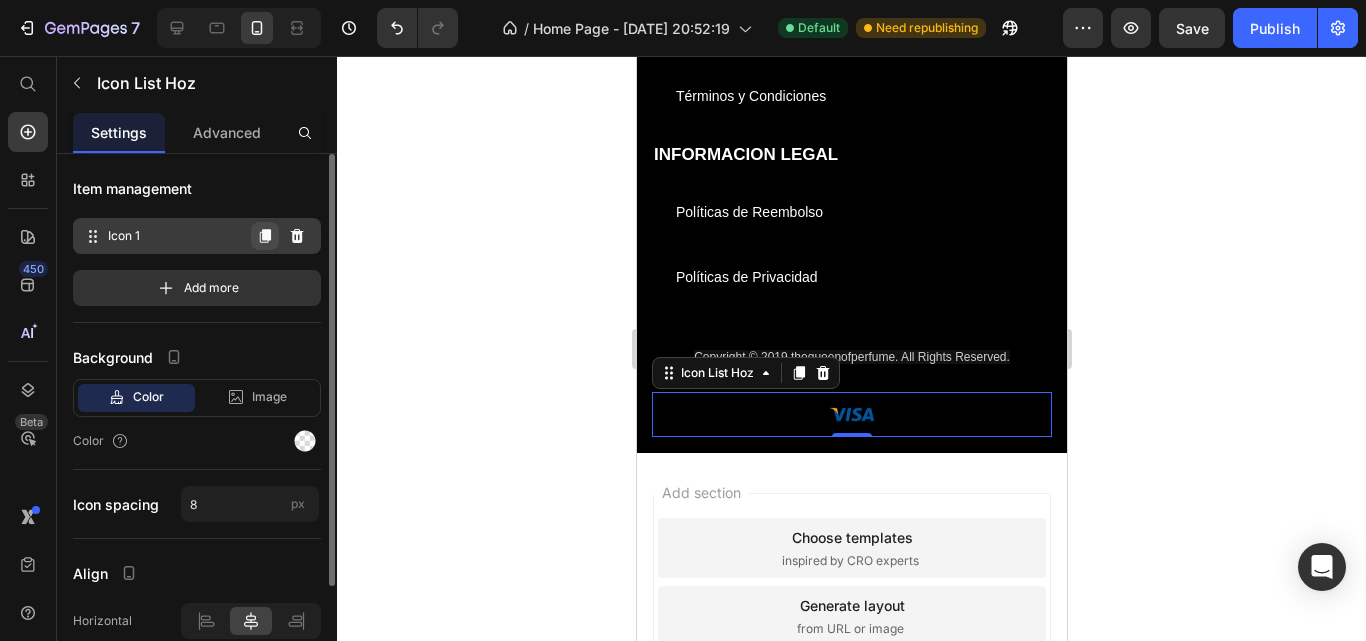 click 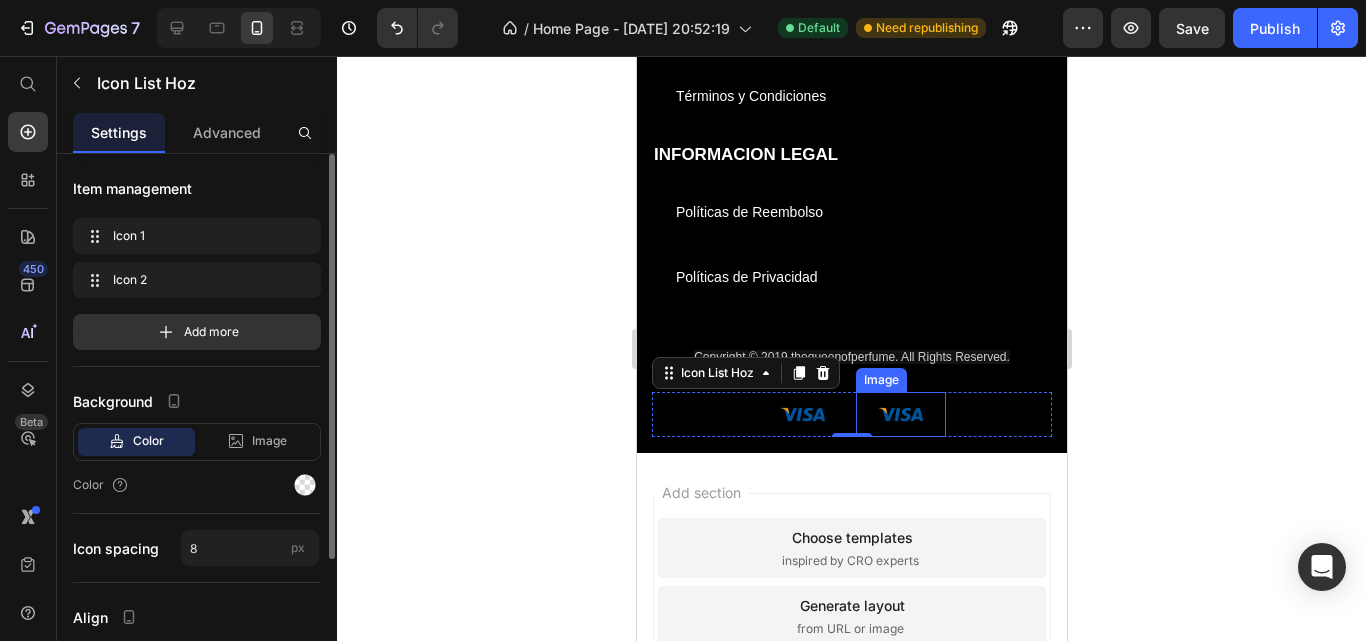 click at bounding box center [900, 414] 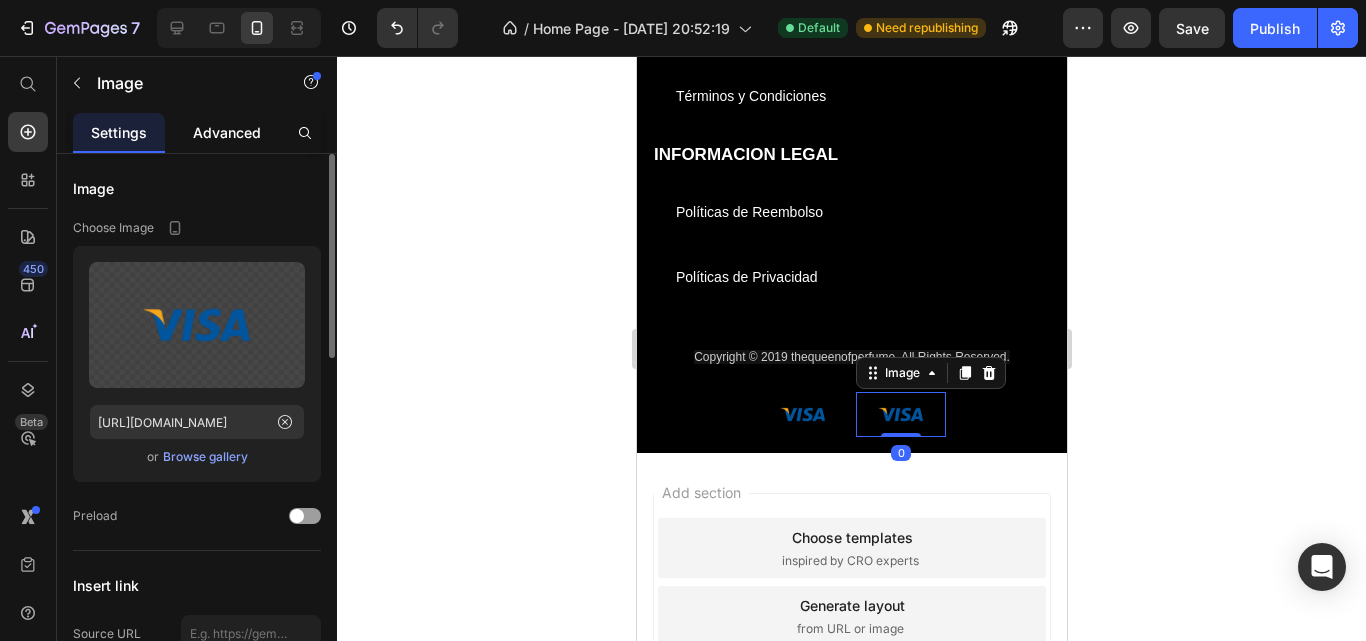 click on "Advanced" at bounding box center [227, 132] 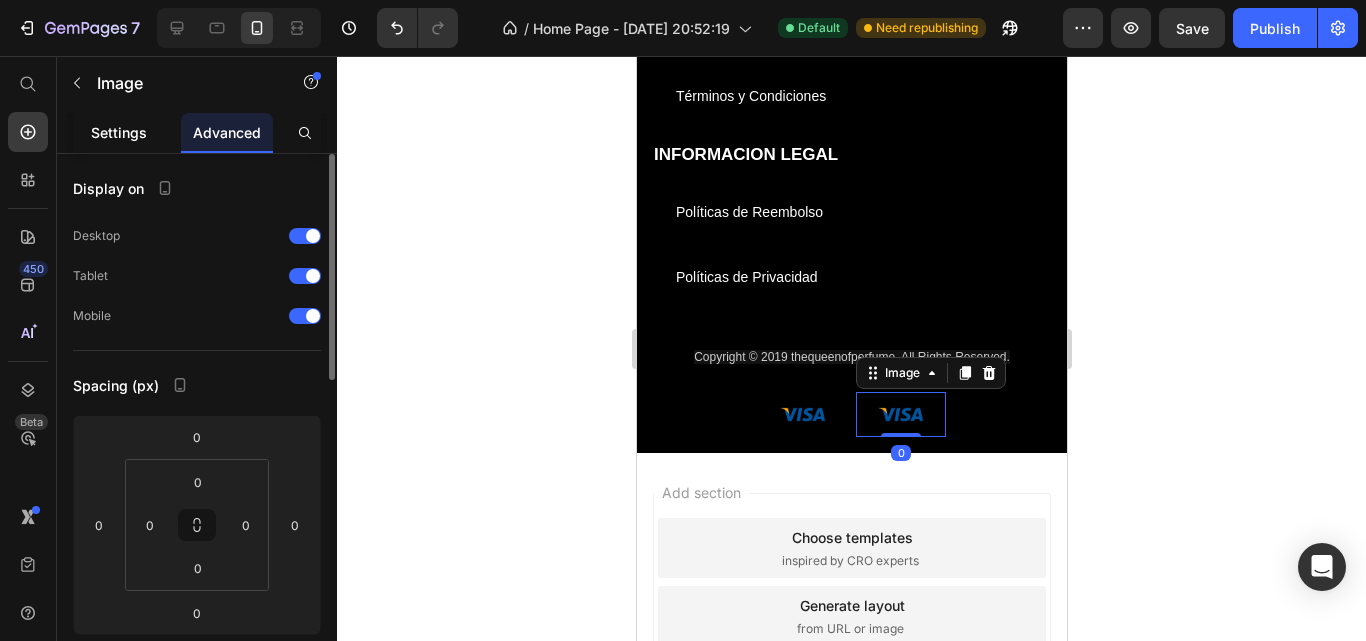 click on "Settings" at bounding box center (119, 132) 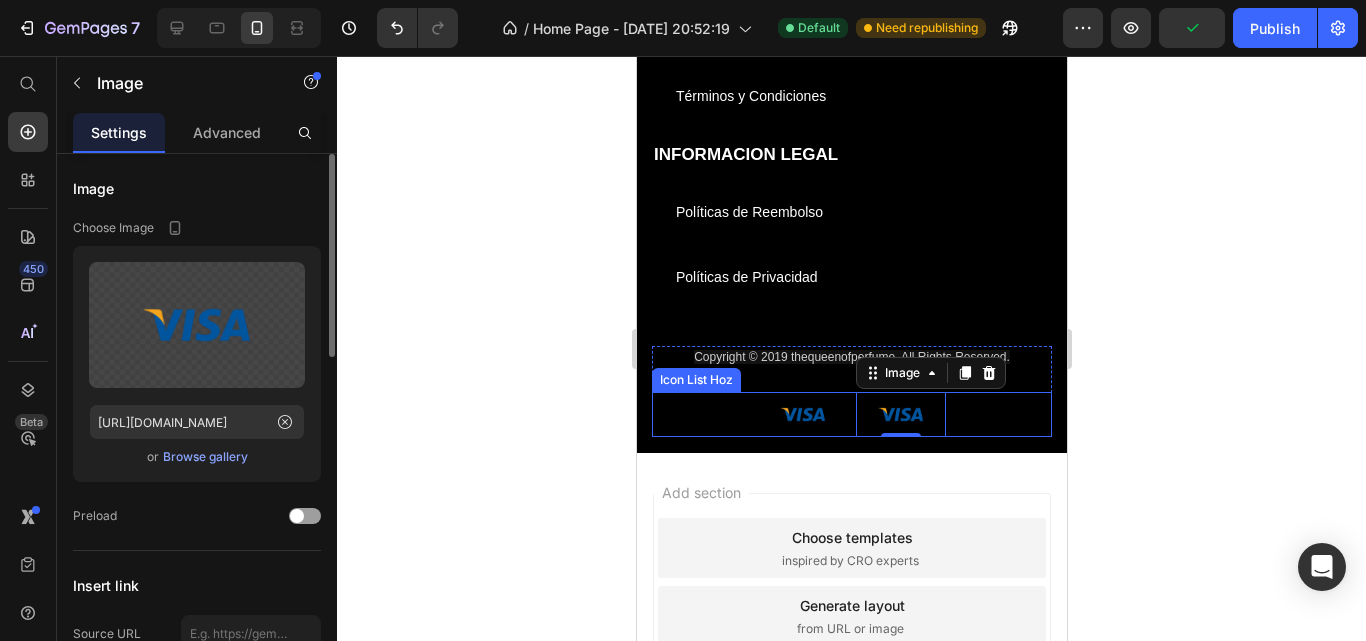 click on "Image Image   0" at bounding box center [851, 414] 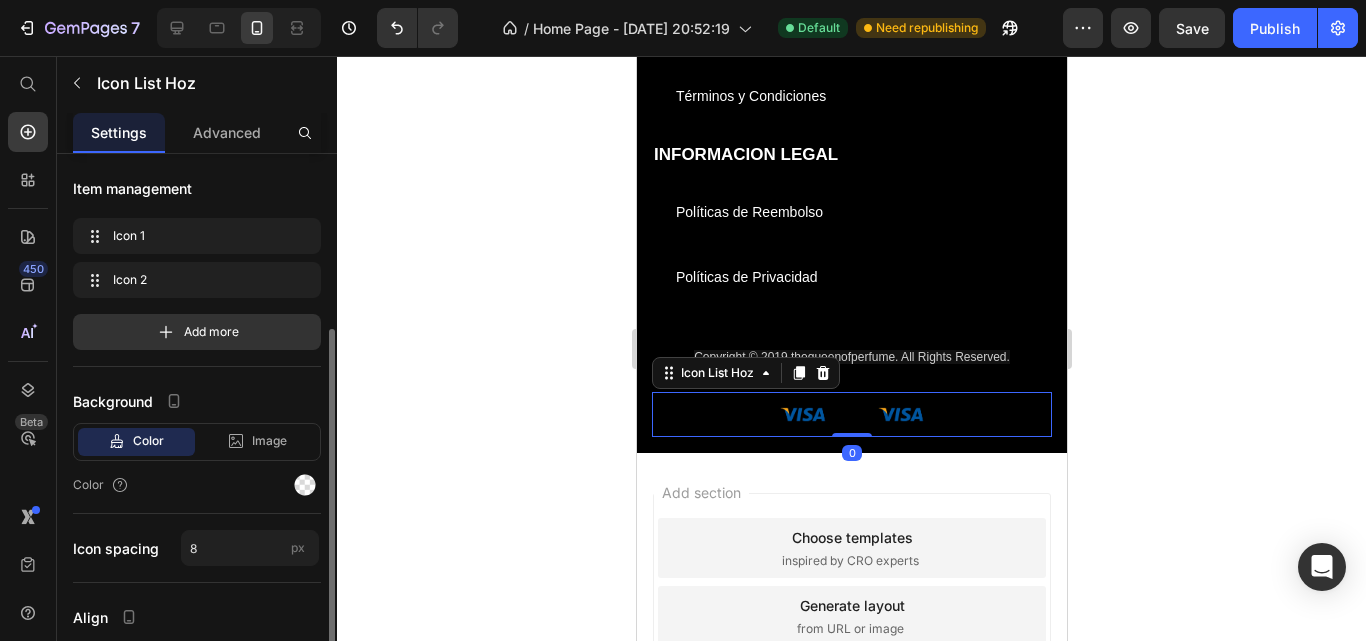 scroll, scrollTop: 100, scrollLeft: 0, axis: vertical 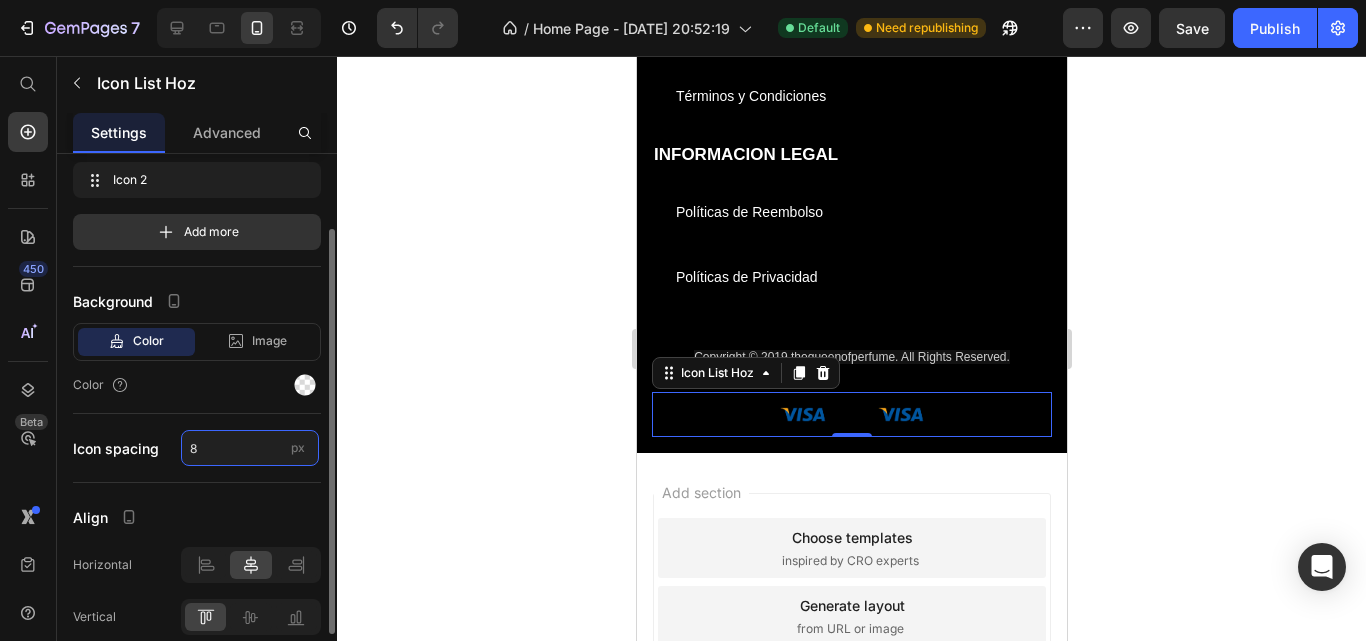 click on "8" at bounding box center [250, 448] 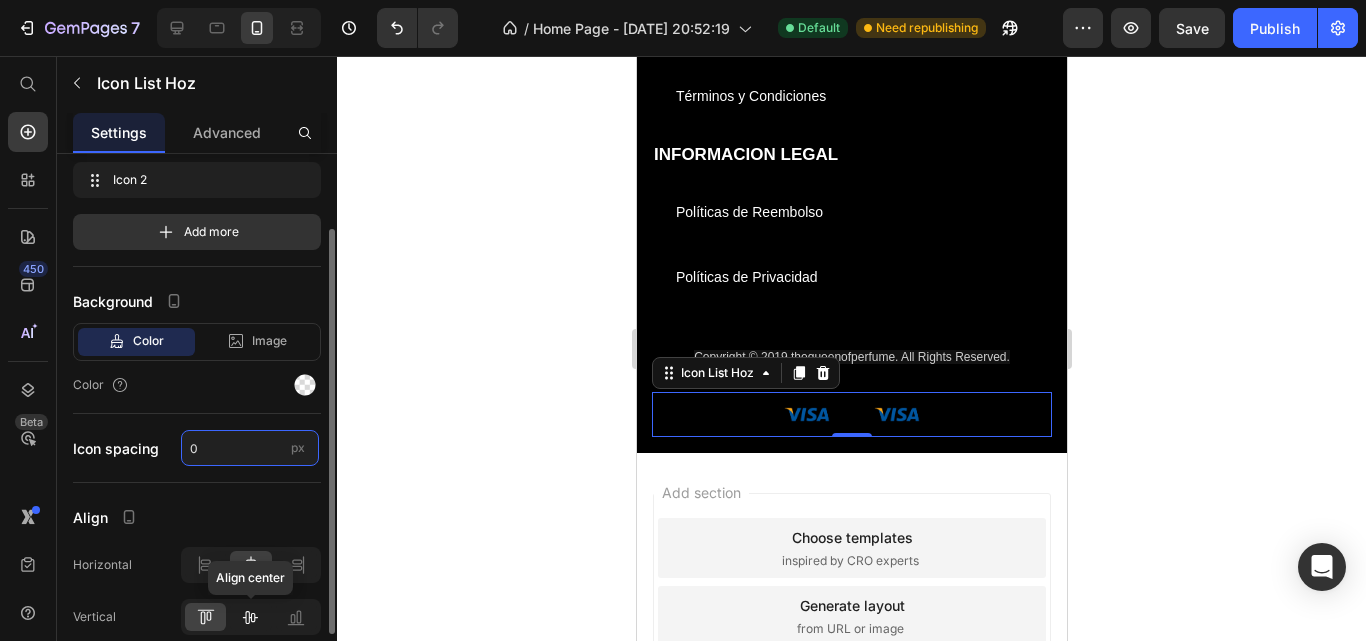 type on "0" 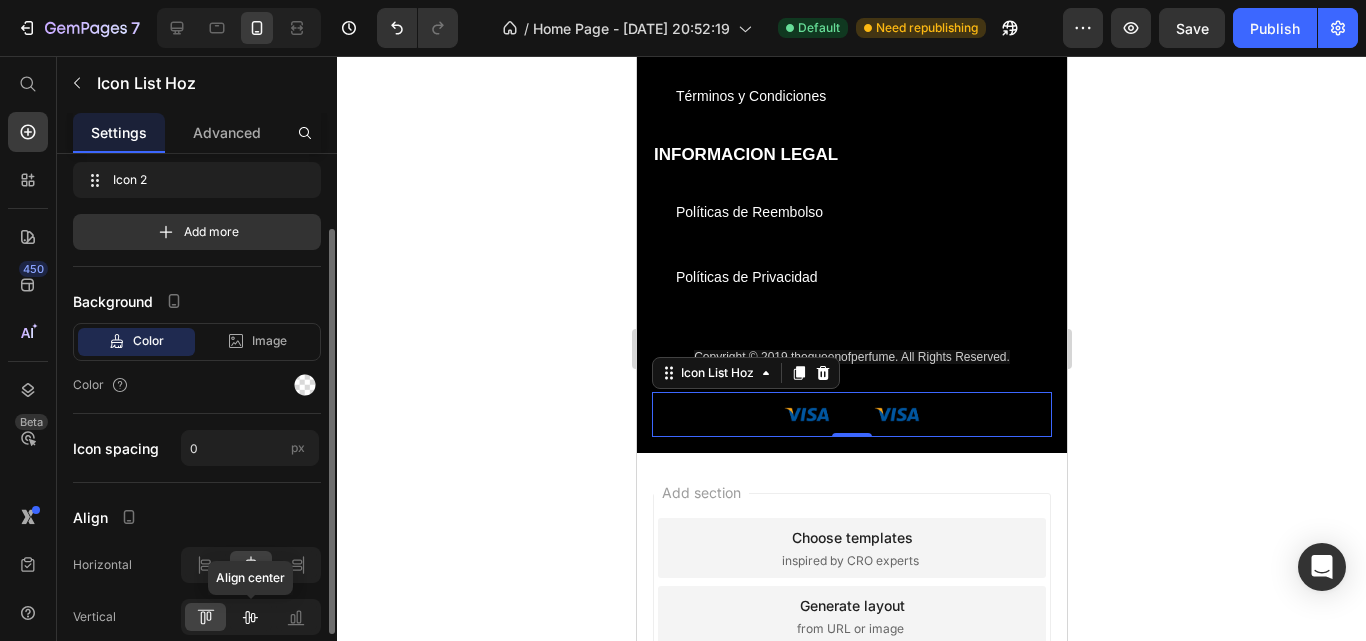 click 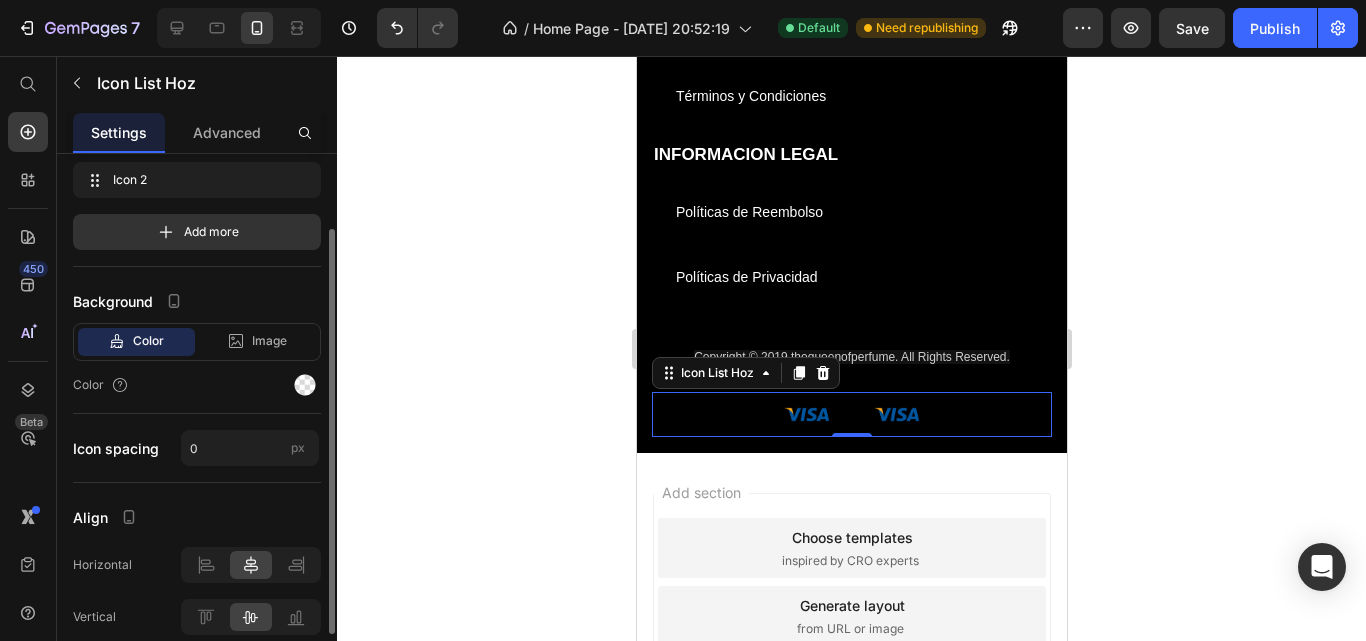 scroll, scrollTop: 185, scrollLeft: 0, axis: vertical 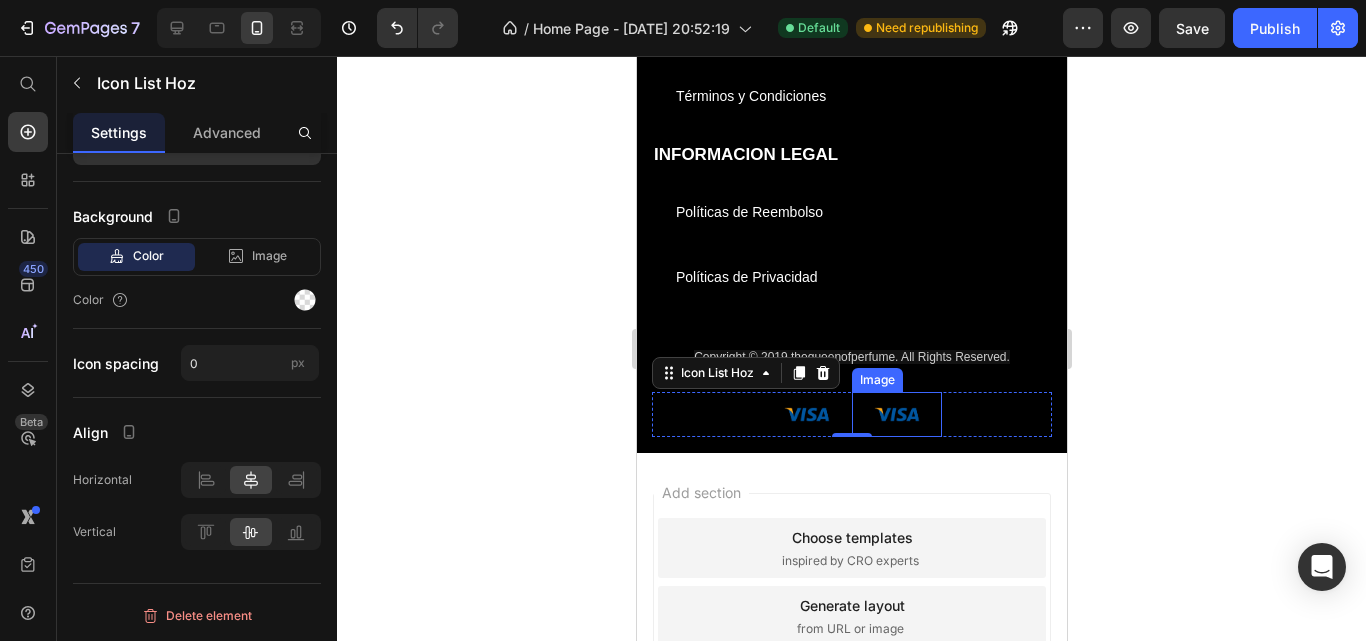 click at bounding box center [896, 414] 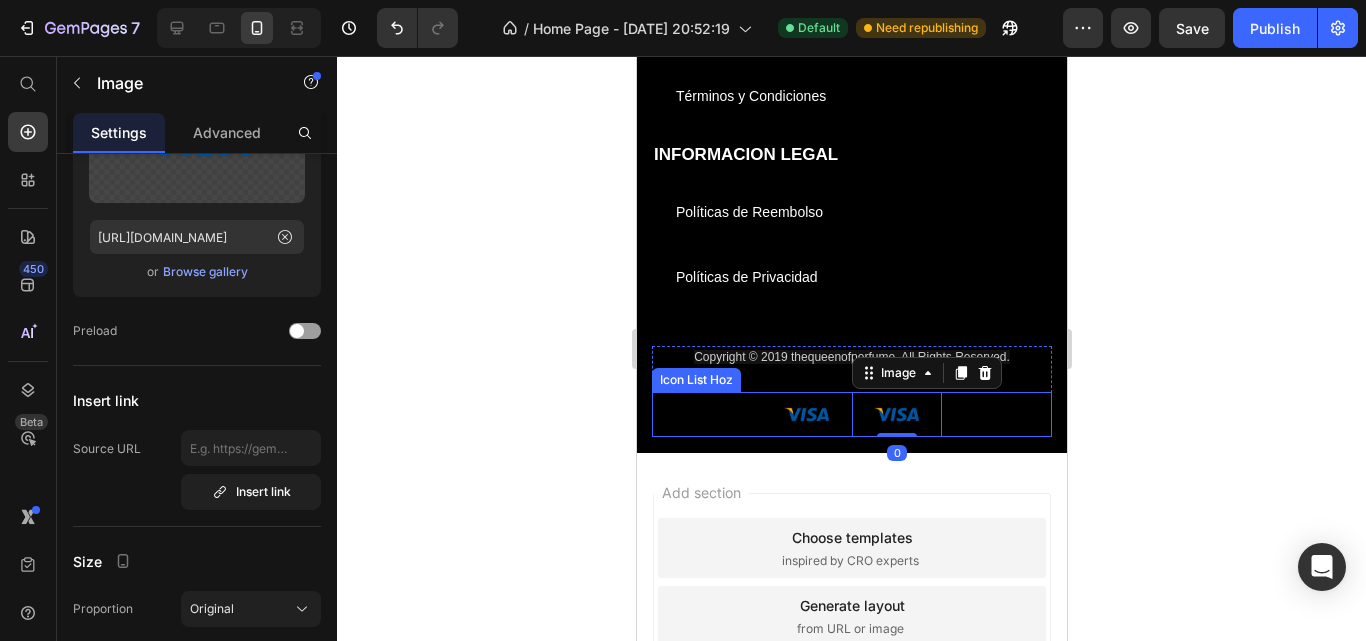 scroll, scrollTop: 0, scrollLeft: 0, axis: both 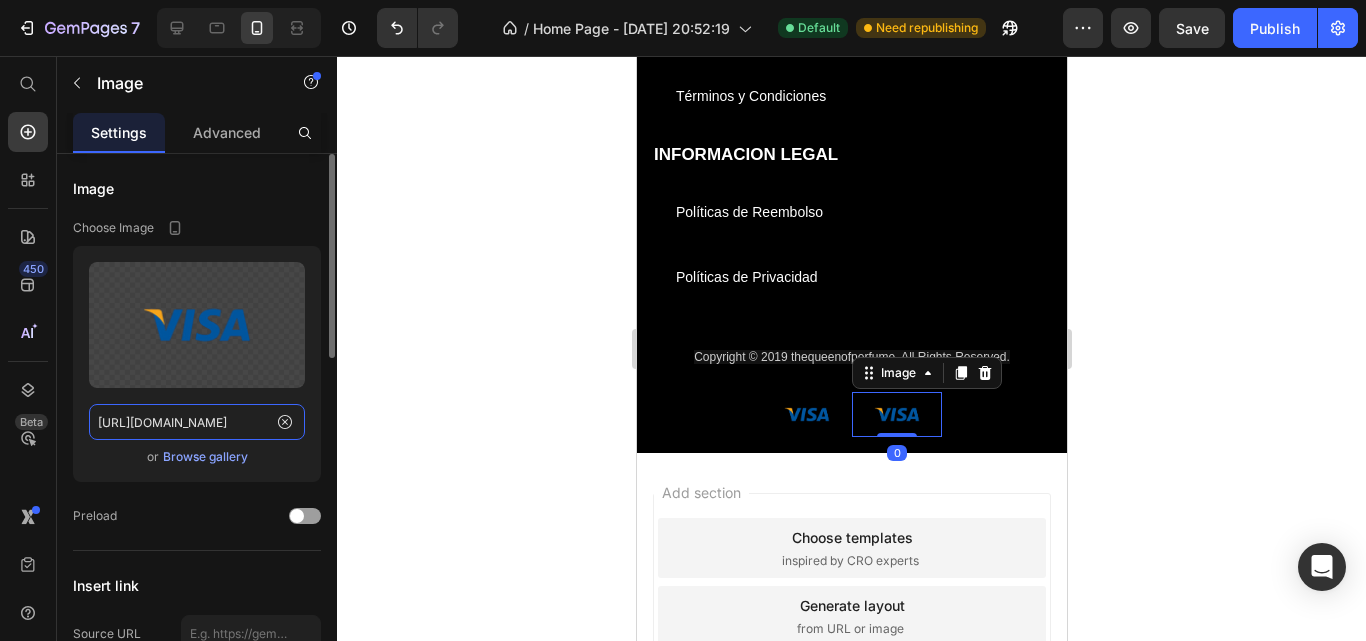 click on "[URL][DOMAIN_NAME]" 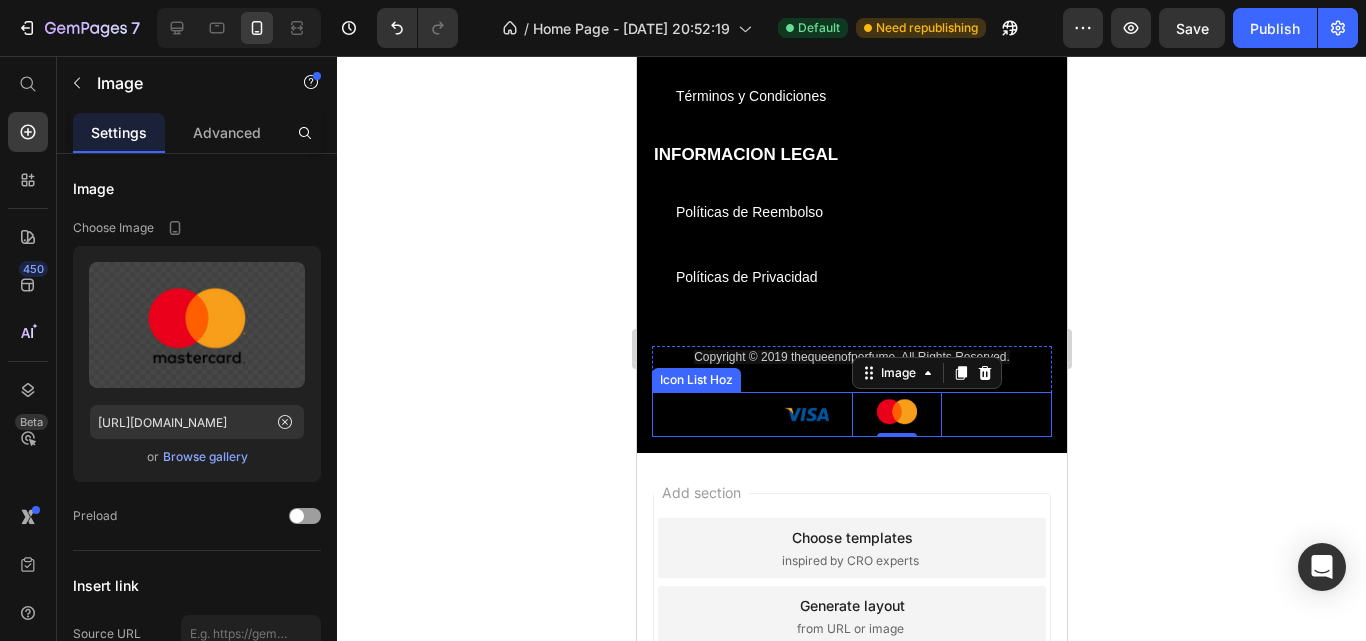 click on "Image Image   0" at bounding box center [851, 414] 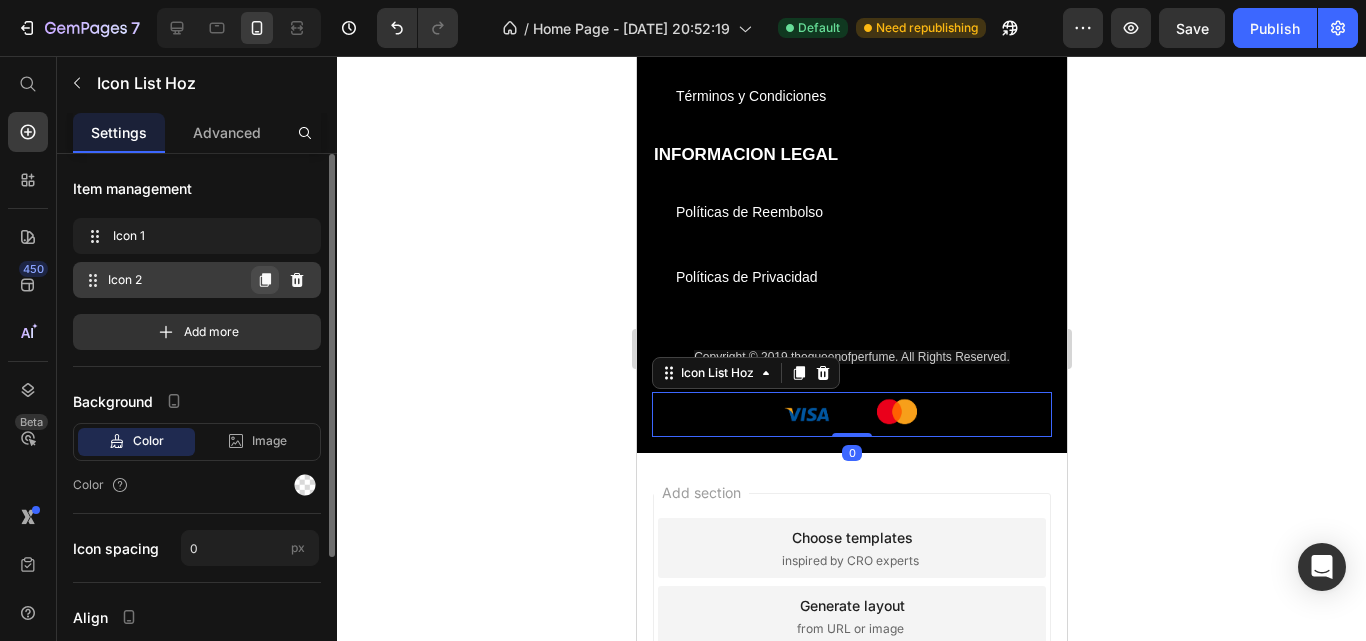 click 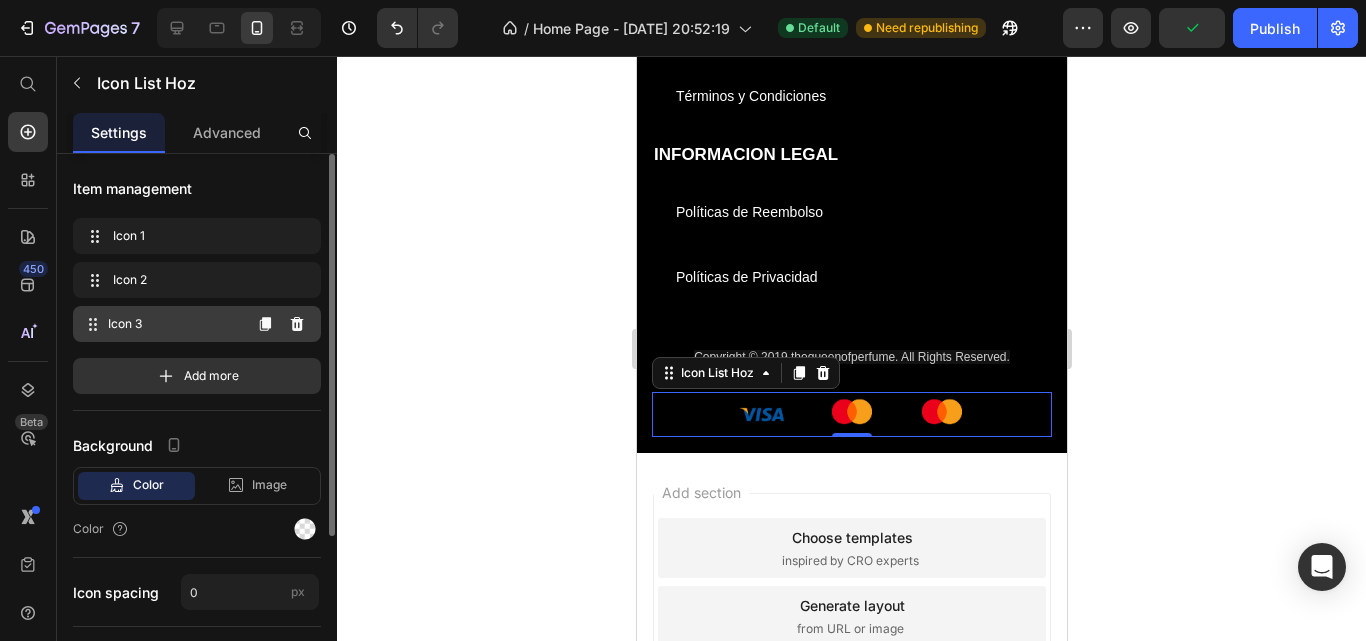 click 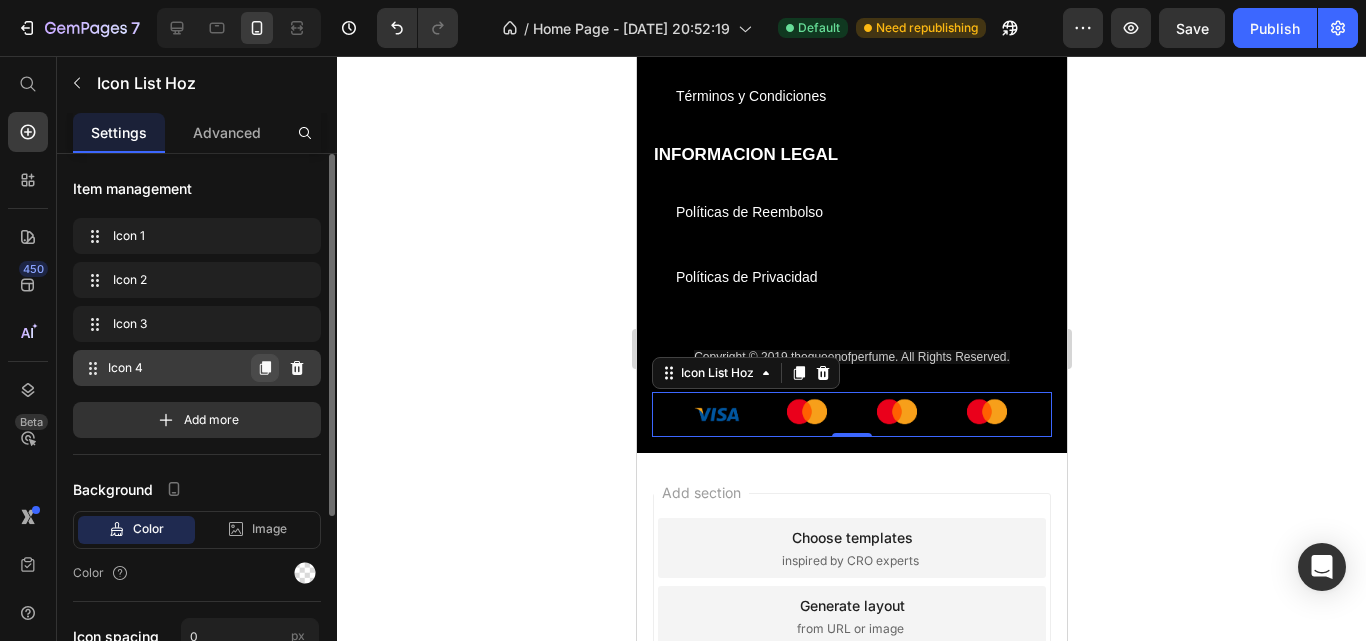 click 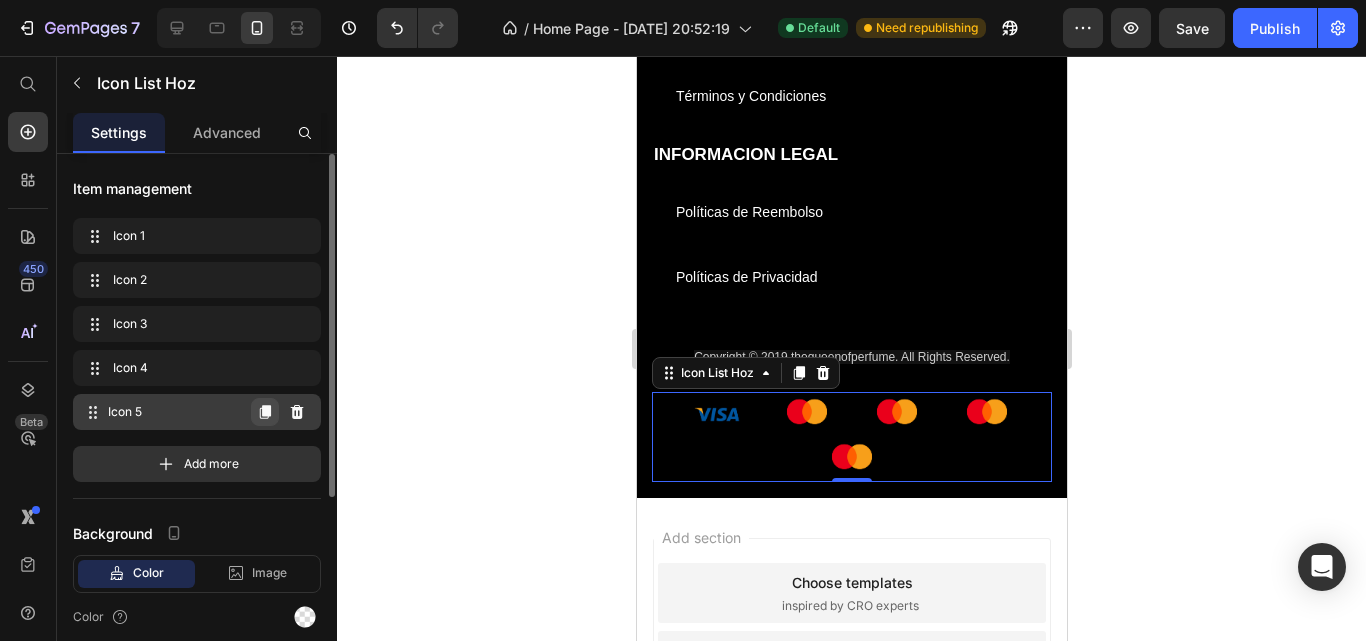 click 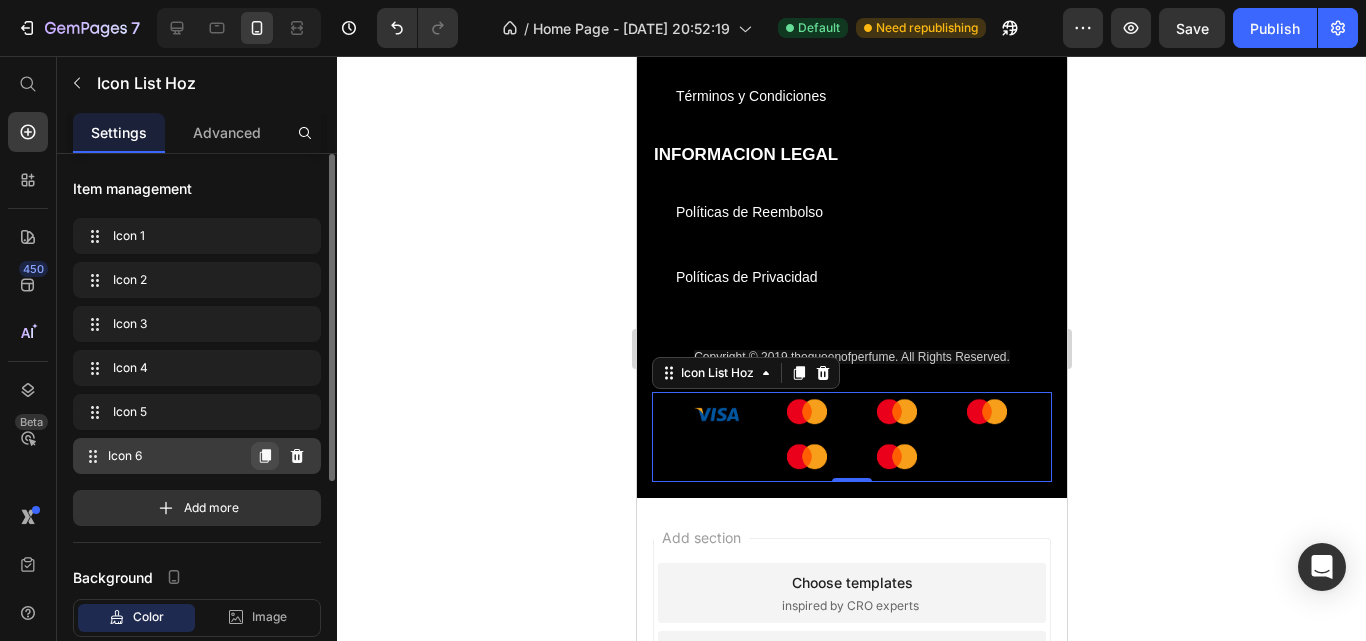 click 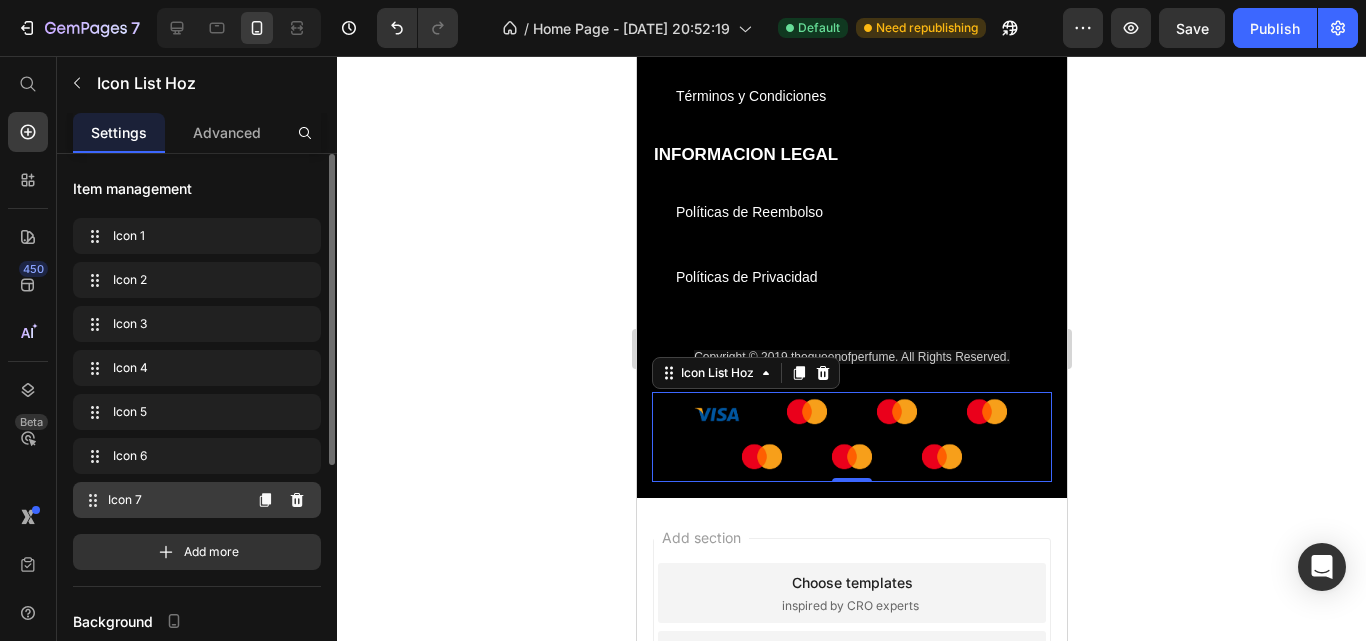 click 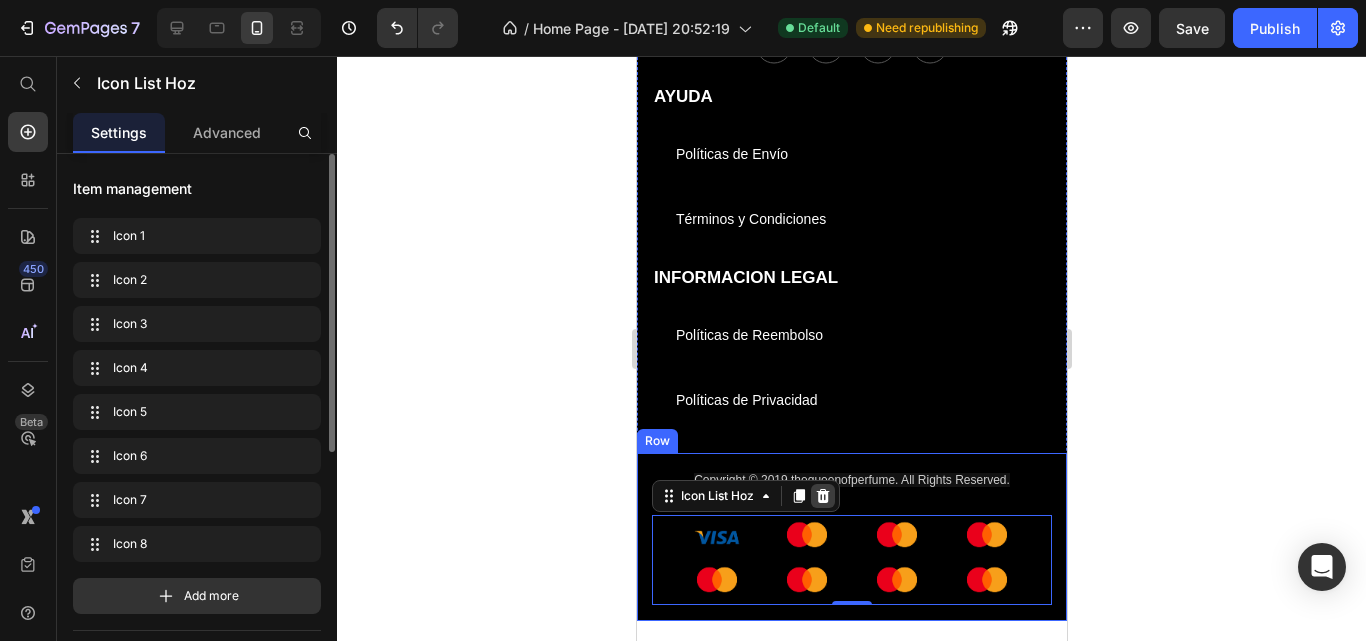 scroll, scrollTop: 5867, scrollLeft: 0, axis: vertical 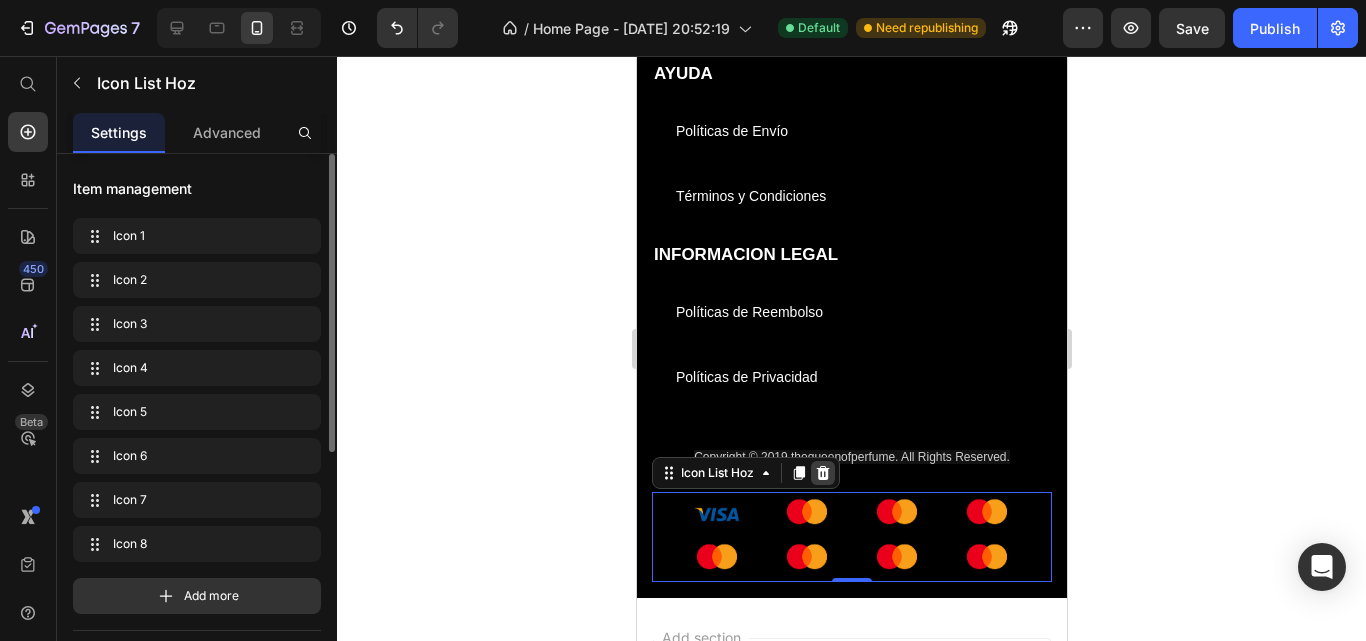 click 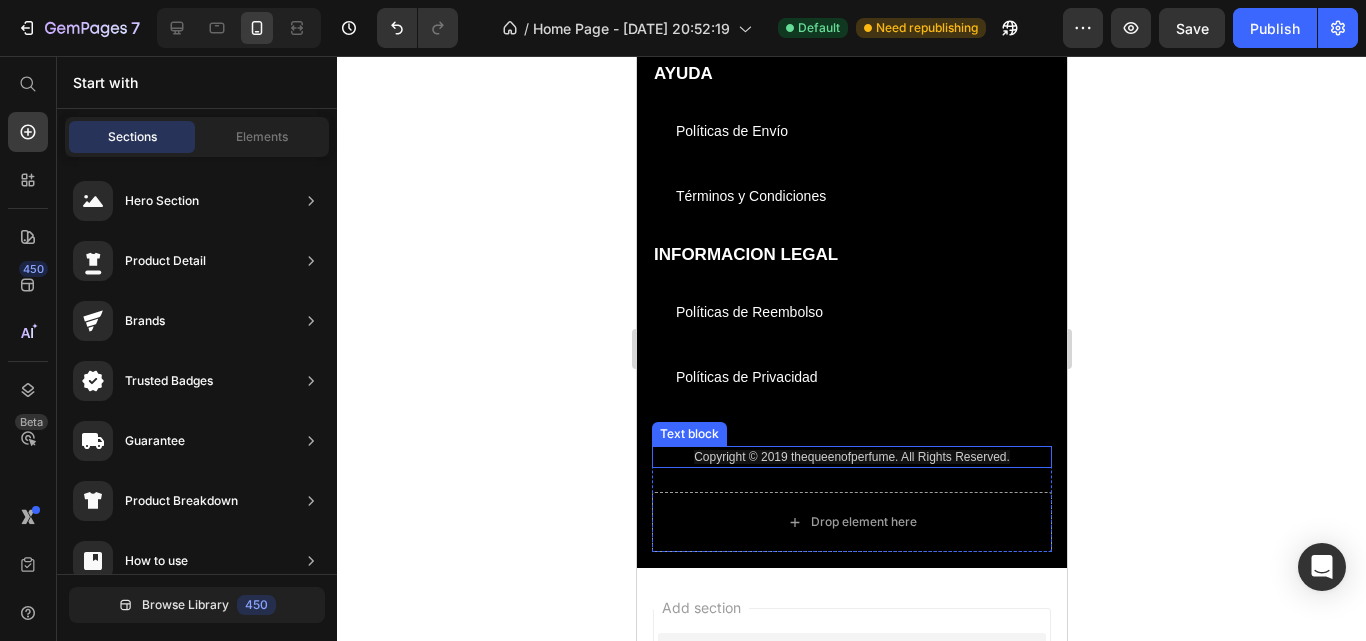 click on "Copyright © 2019 thequeenofperfume. All Rights Reserved." at bounding box center [851, 457] 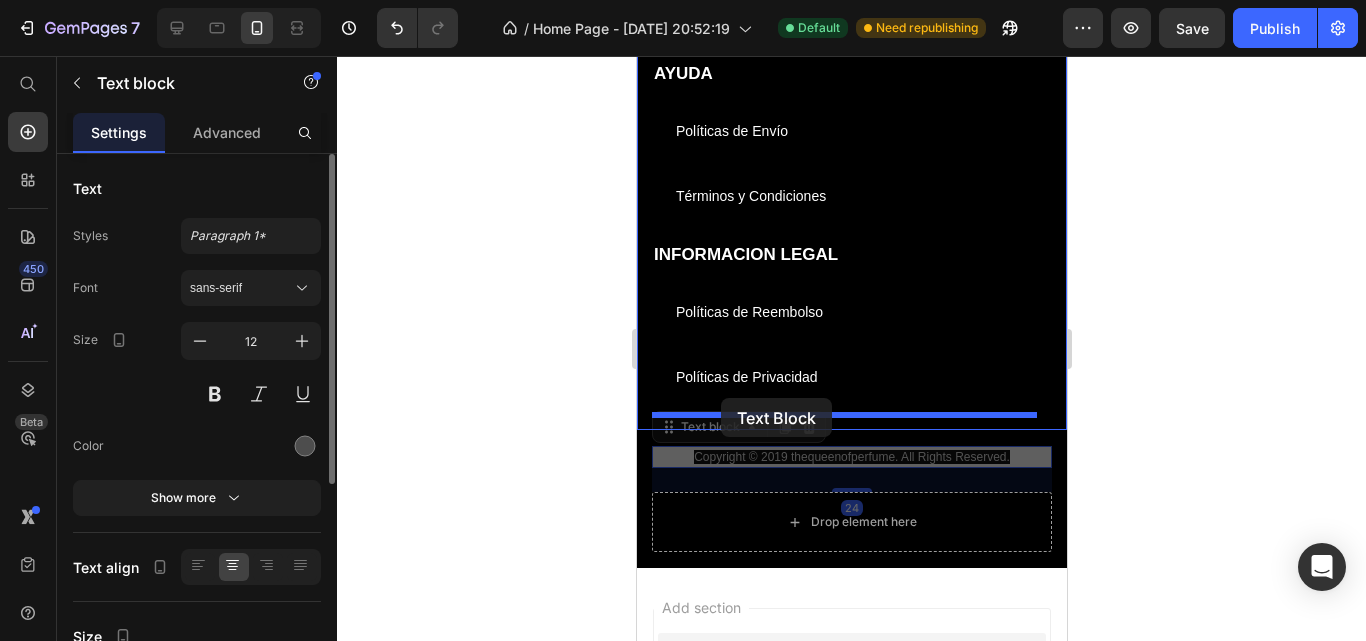 drag, startPoint x: 688, startPoint y: 416, endPoint x: 720, endPoint y: 398, distance: 36.71512 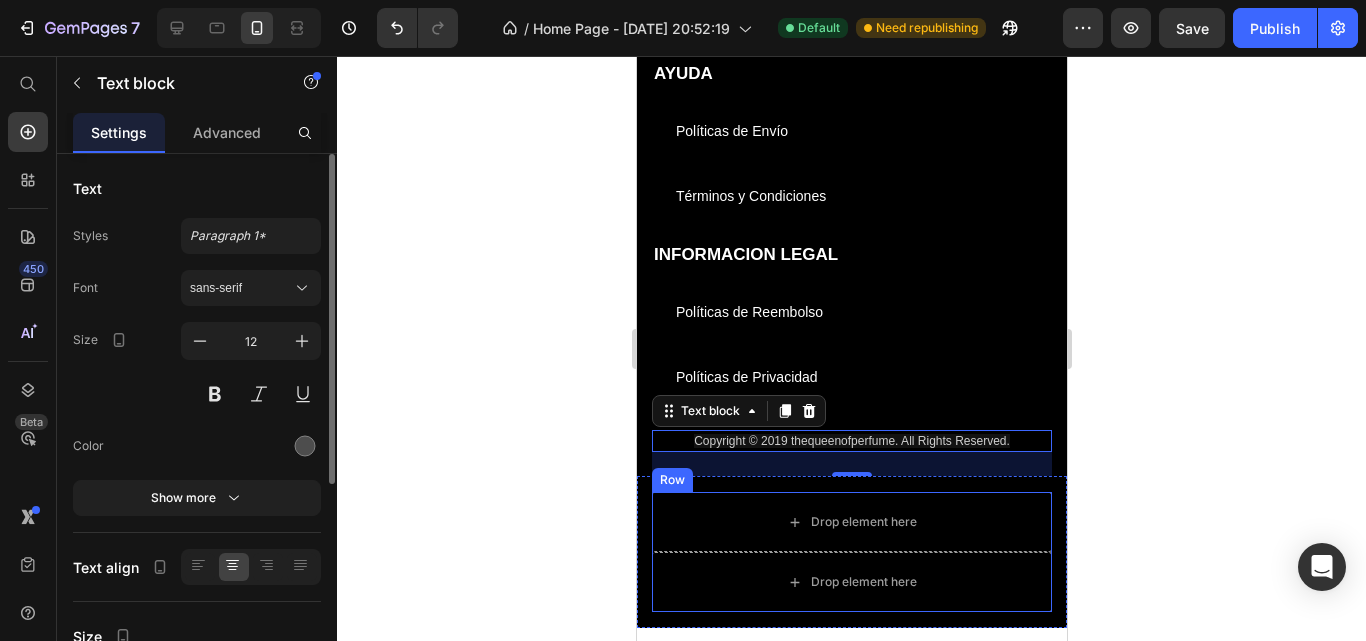 click on "Row" at bounding box center (671, 480) 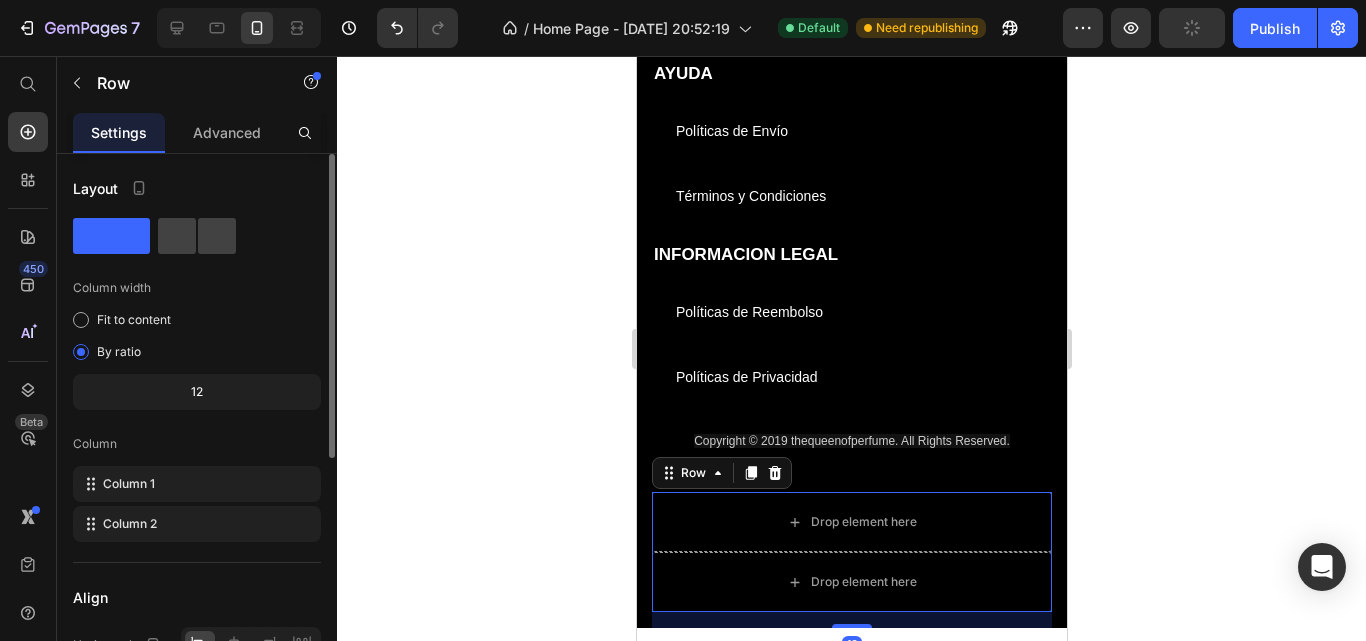 click 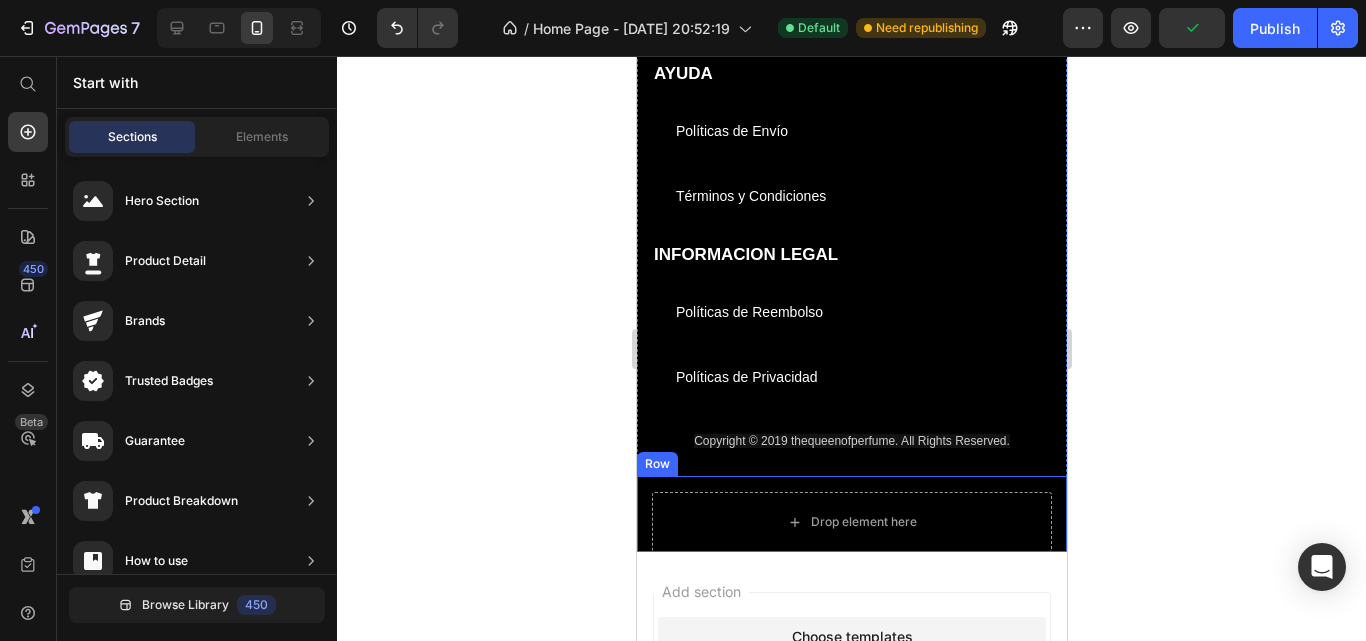click on "Drop element here Row" at bounding box center [851, 514] 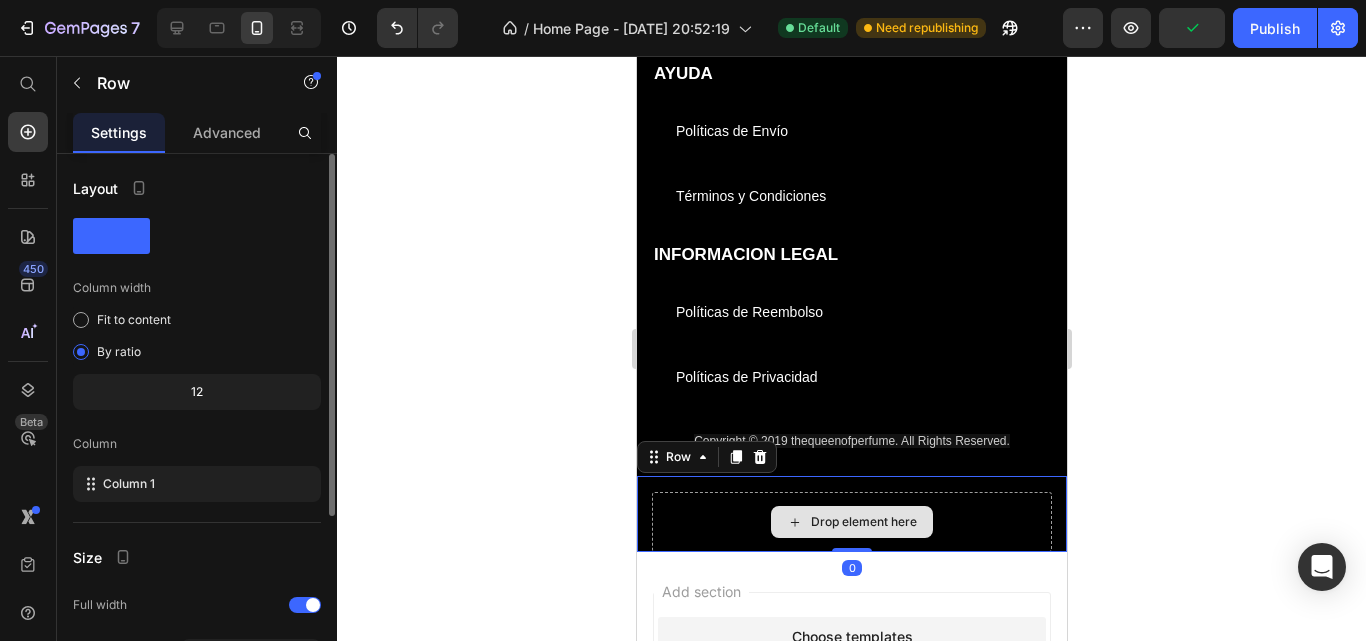 click on "Drop element here" at bounding box center (851, 522) 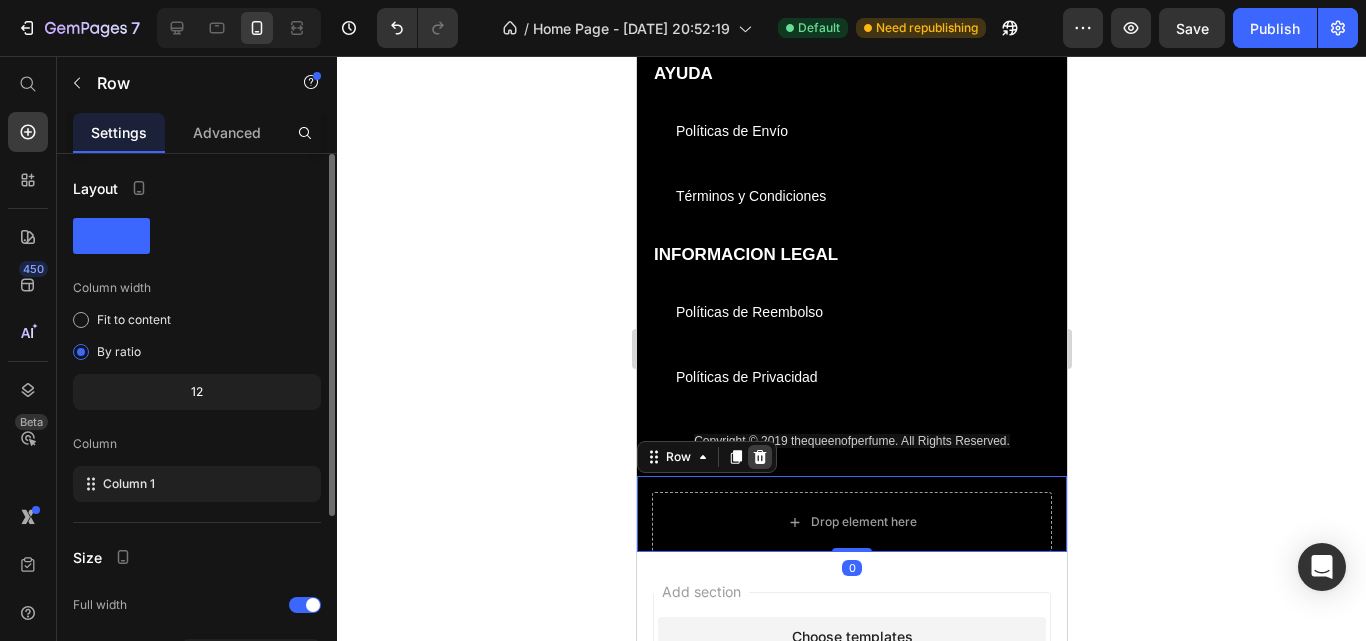 click 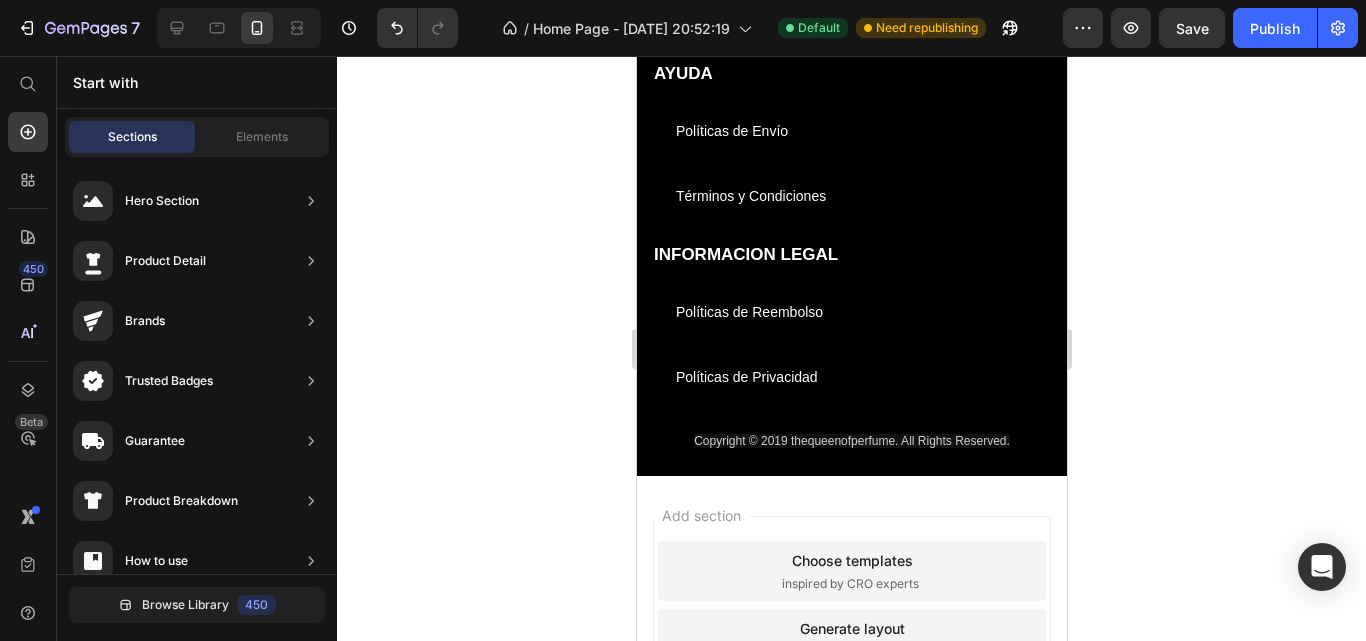 click 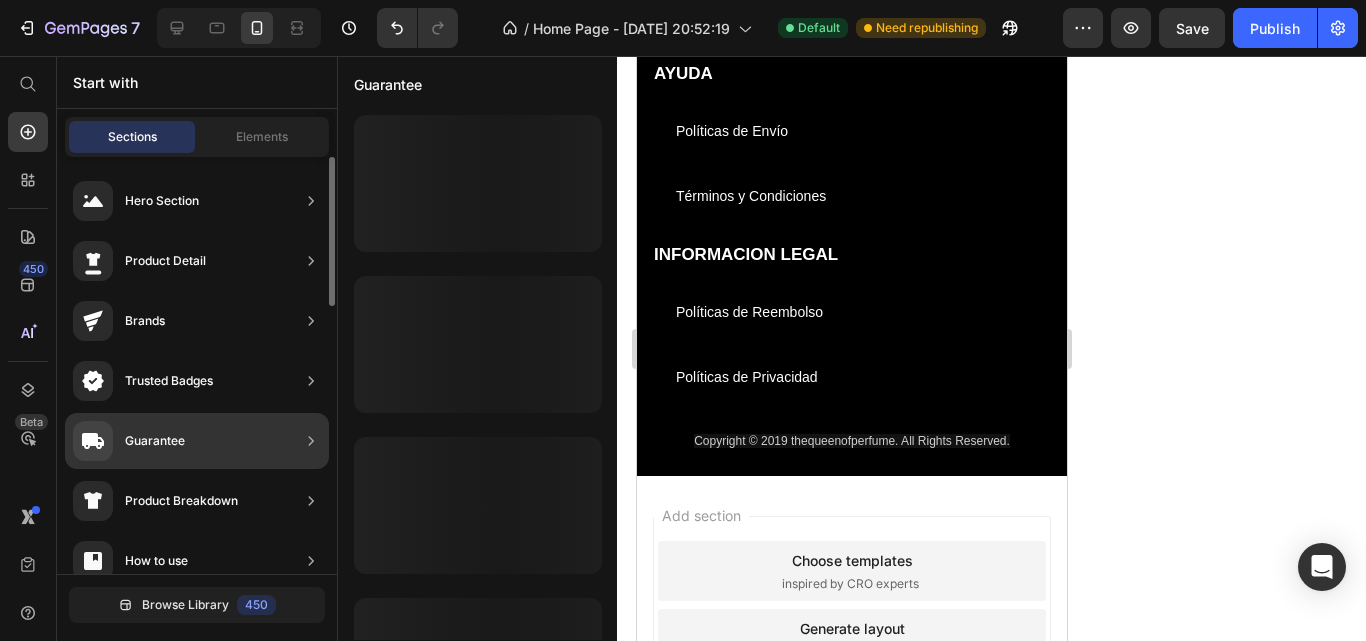 scroll, scrollTop: 100, scrollLeft: 0, axis: vertical 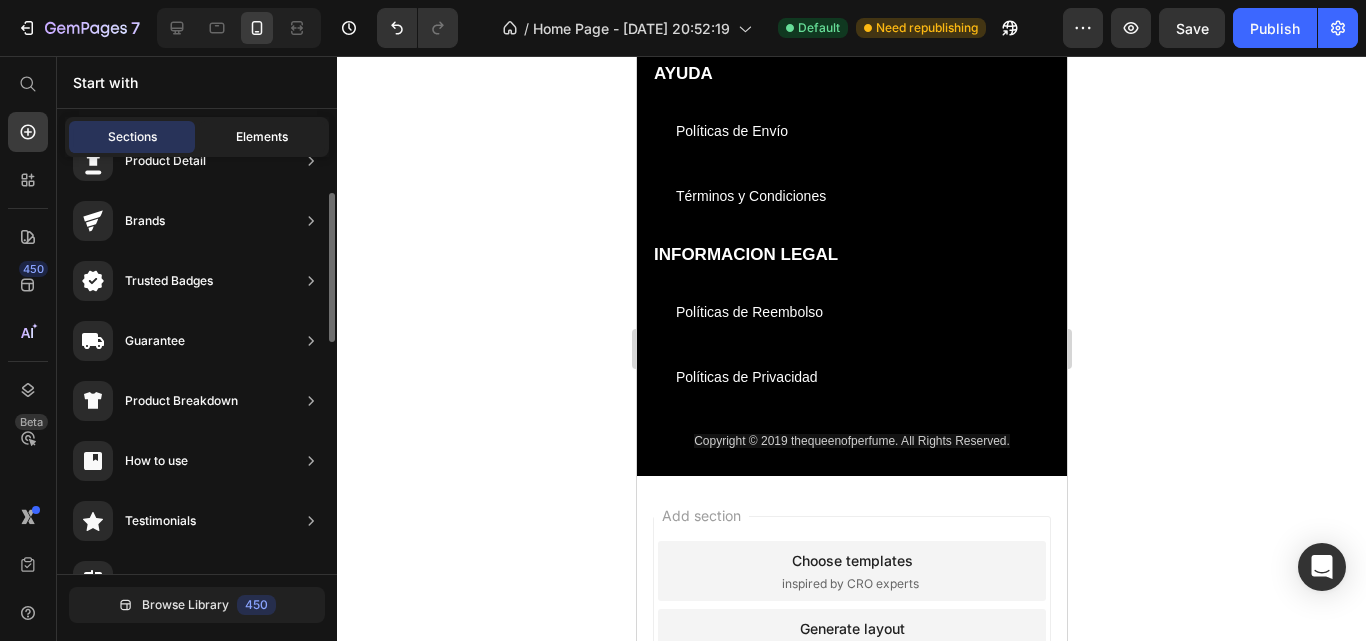 click on "Elements" at bounding box center (262, 137) 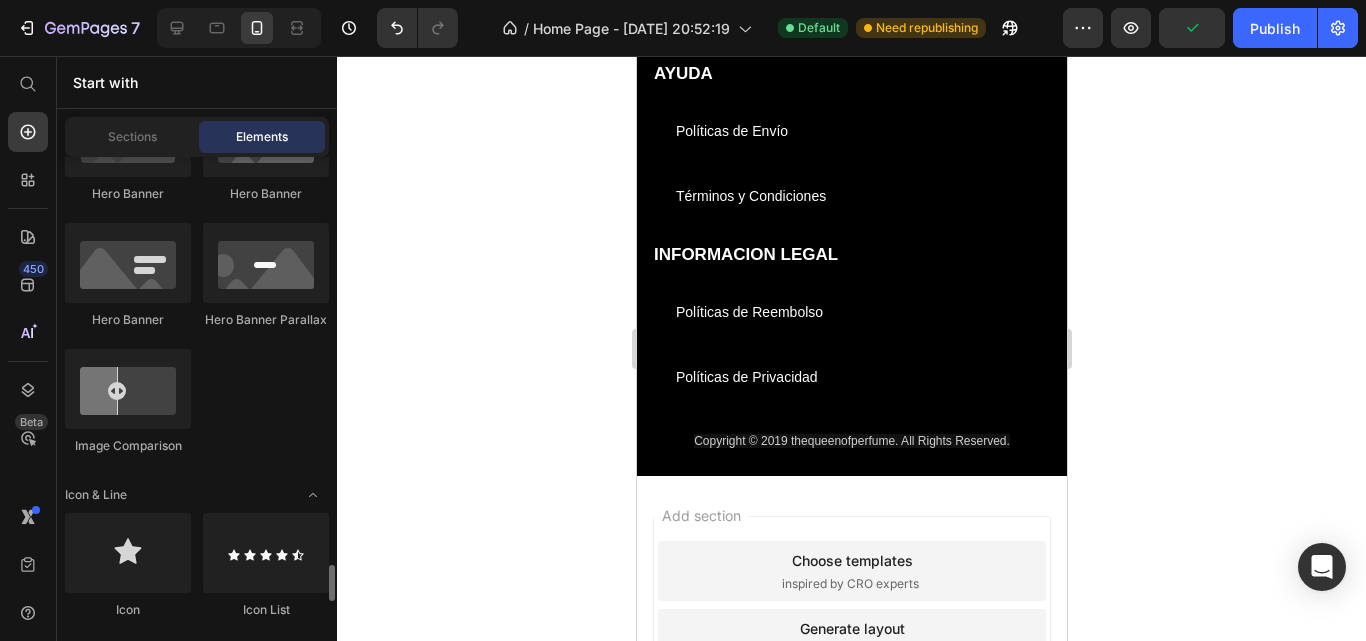 scroll, scrollTop: 1400, scrollLeft: 0, axis: vertical 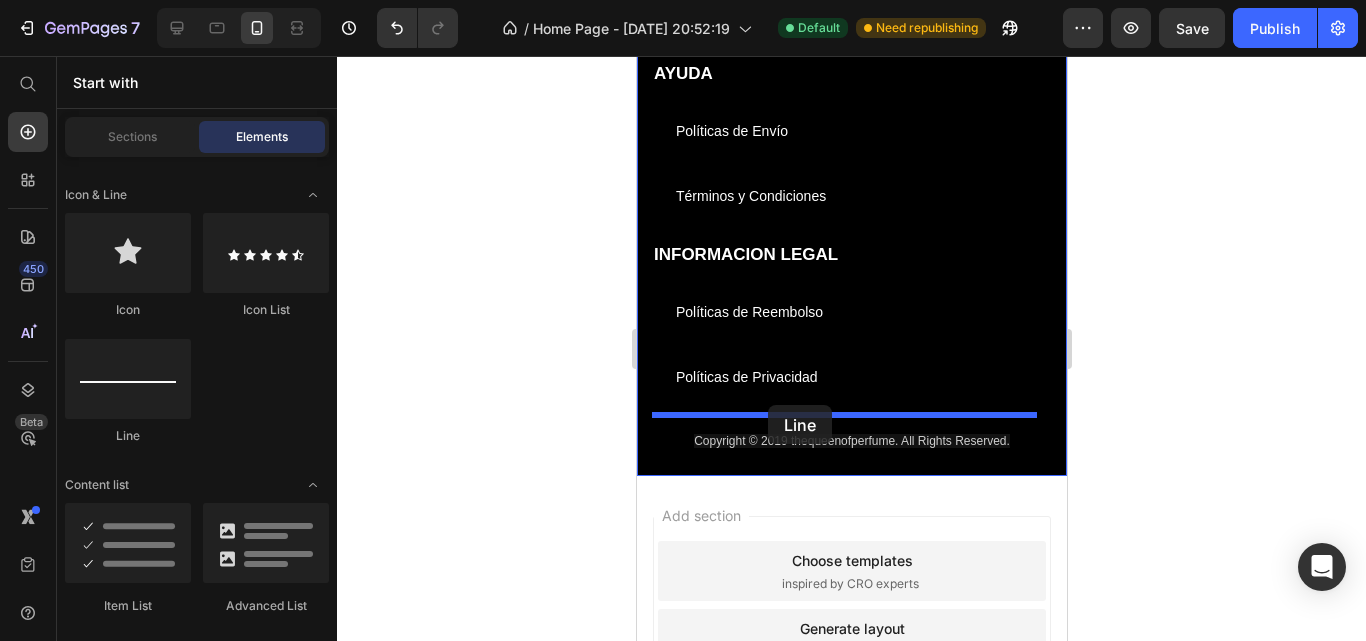 drag, startPoint x: 766, startPoint y: 444, endPoint x: 767, endPoint y: 405, distance: 39.012817 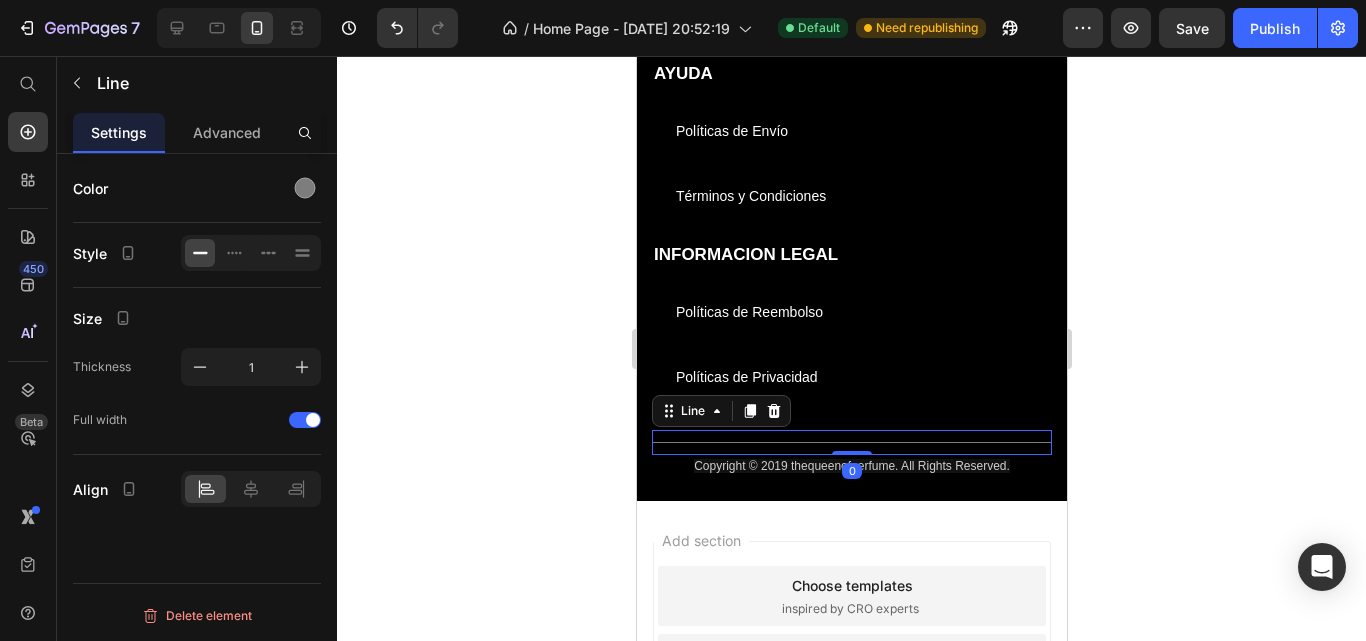 drag, startPoint x: 845, startPoint y: 470, endPoint x: 862, endPoint y: 410, distance: 62.361847 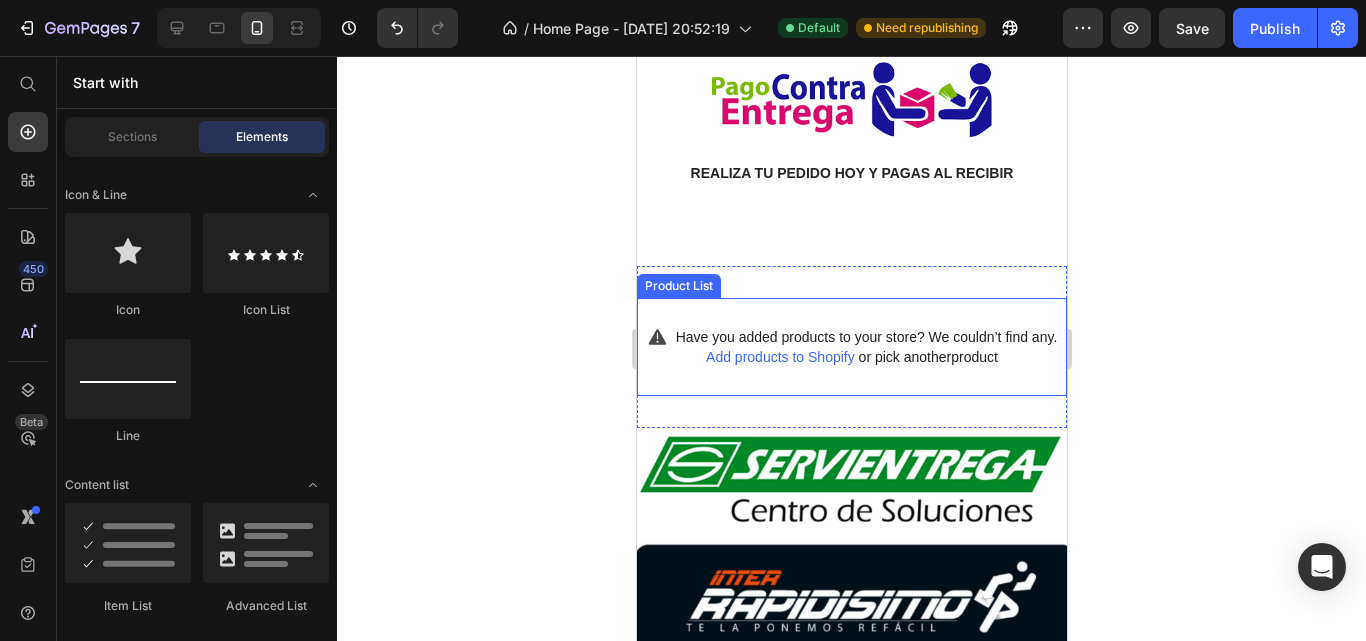 scroll, scrollTop: 4867, scrollLeft: 0, axis: vertical 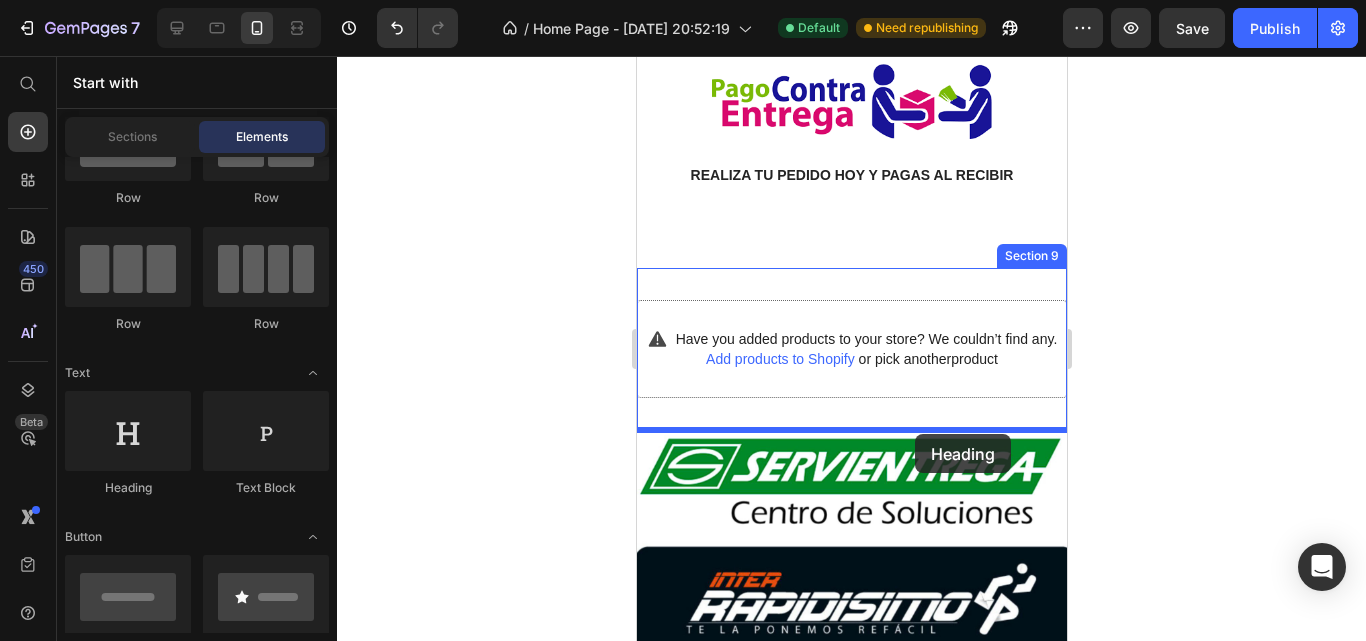 drag, startPoint x: 961, startPoint y: 495, endPoint x: 915, endPoint y: 434, distance: 76.40026 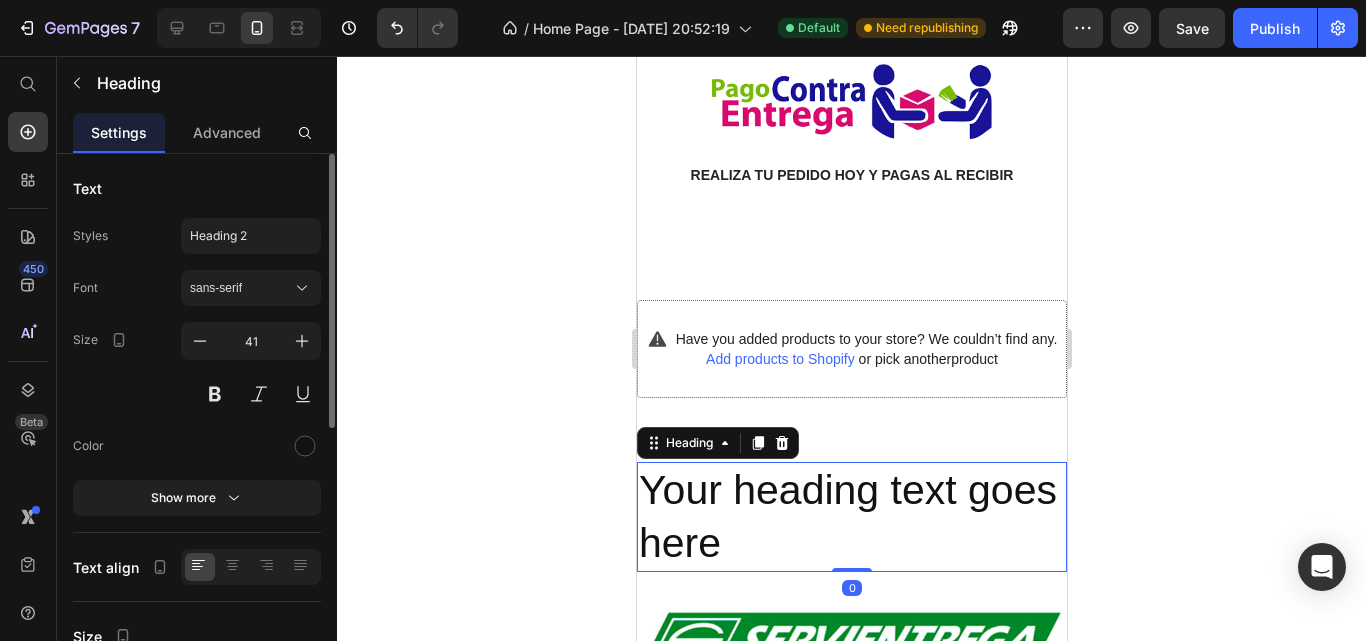 click on "Your heading text goes here" at bounding box center (851, 517) 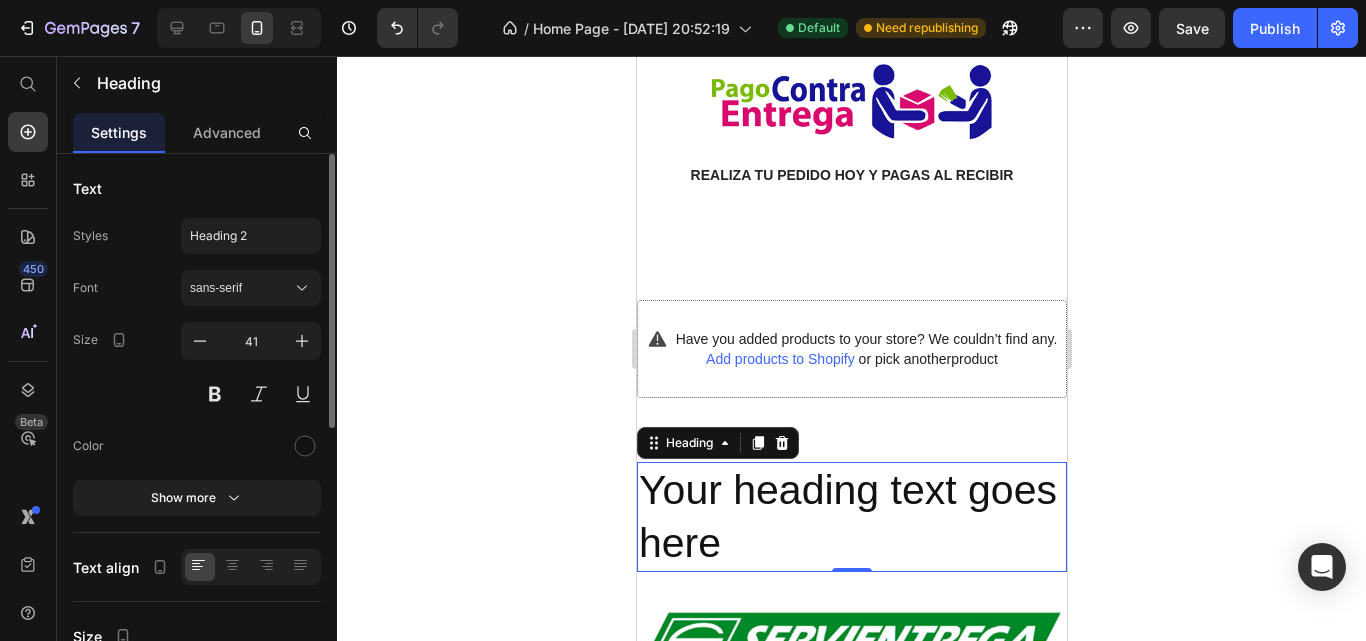 click on "Your heading text goes here" at bounding box center (851, 517) 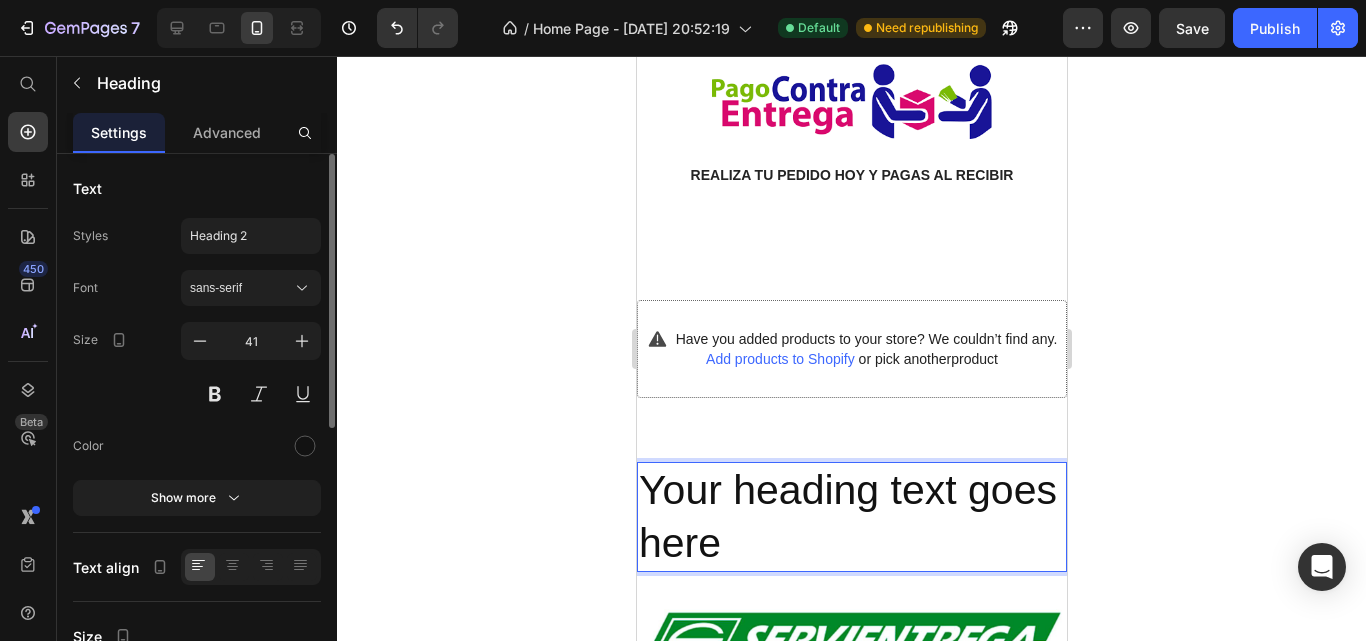 click on "Your heading text goes here" at bounding box center [851, 517] 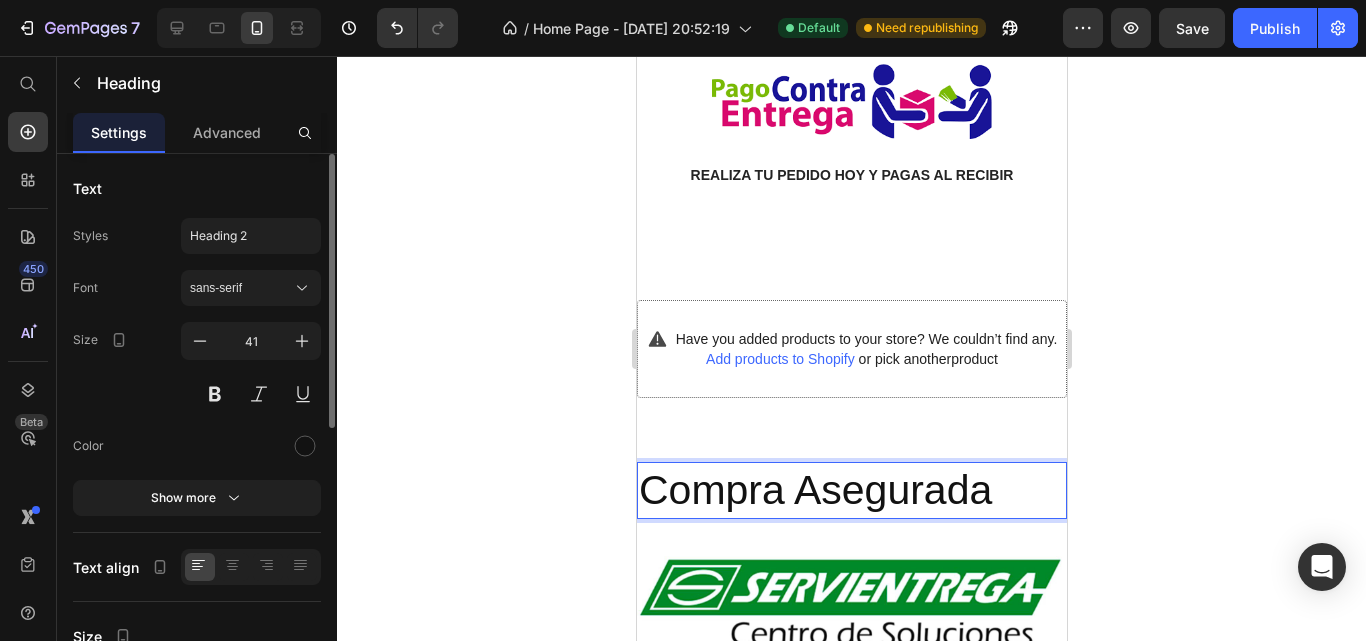 click on "Compra Asegurada" at bounding box center [851, 490] 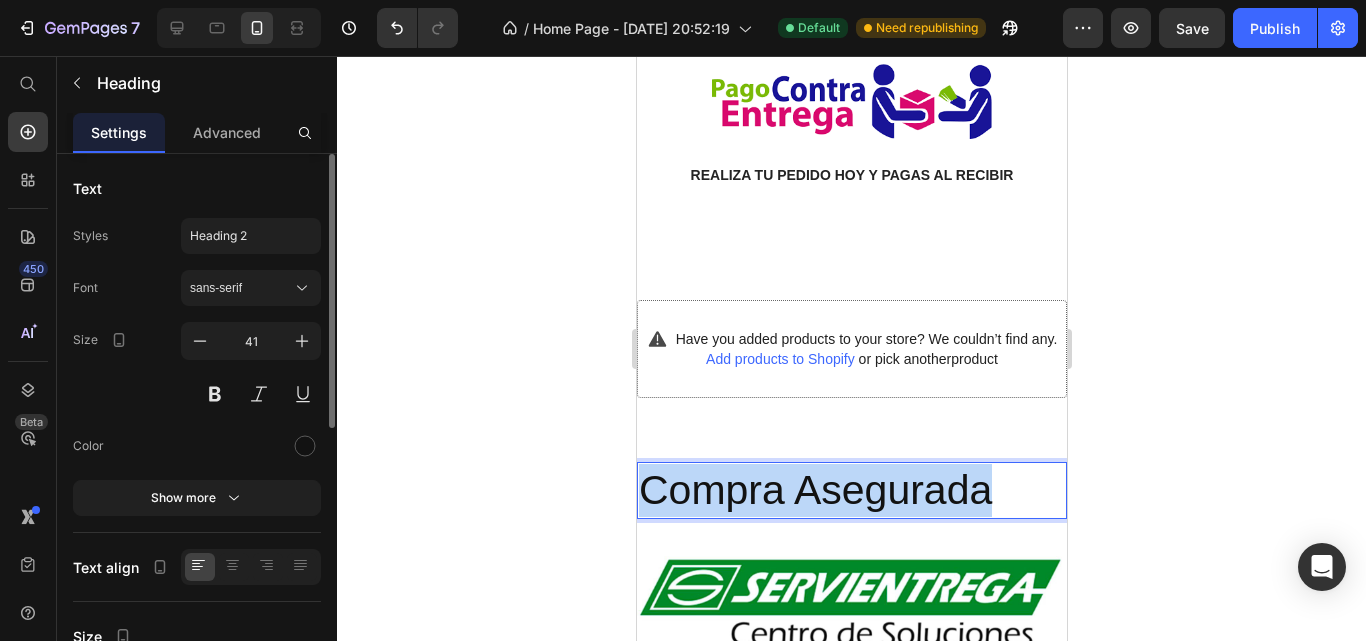 drag, startPoint x: 999, startPoint y: 492, endPoint x: 632, endPoint y: 484, distance: 367.0872 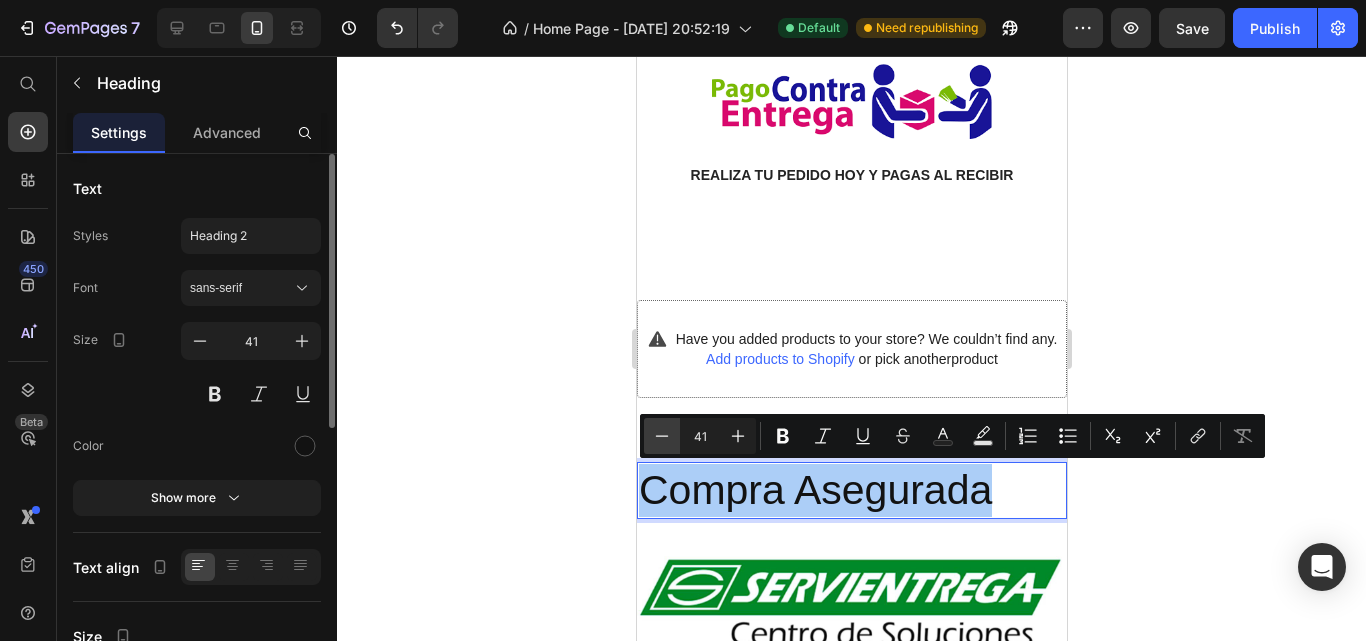 click 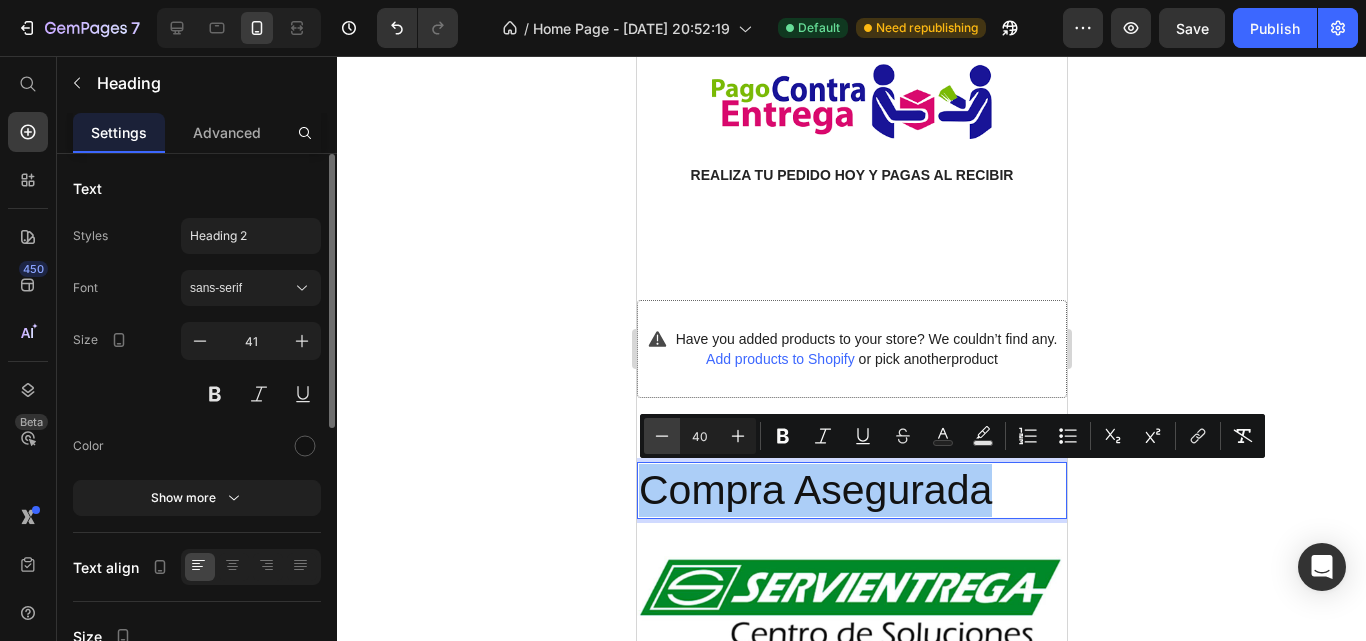 click 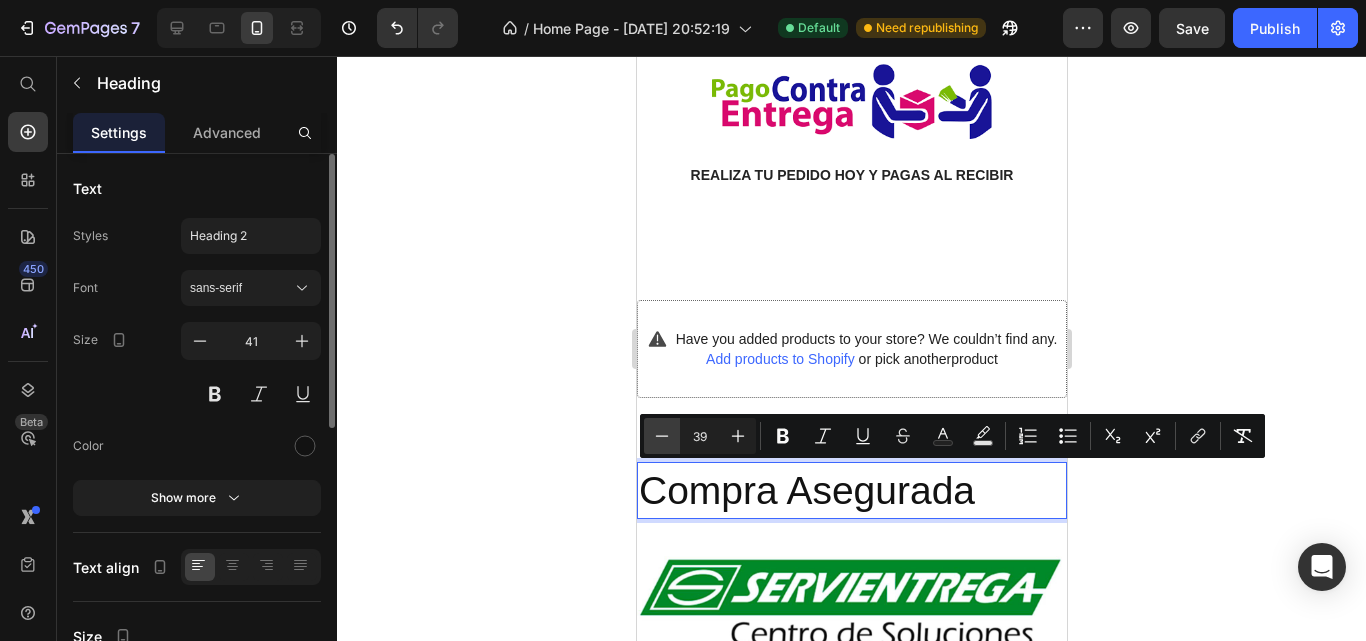 click 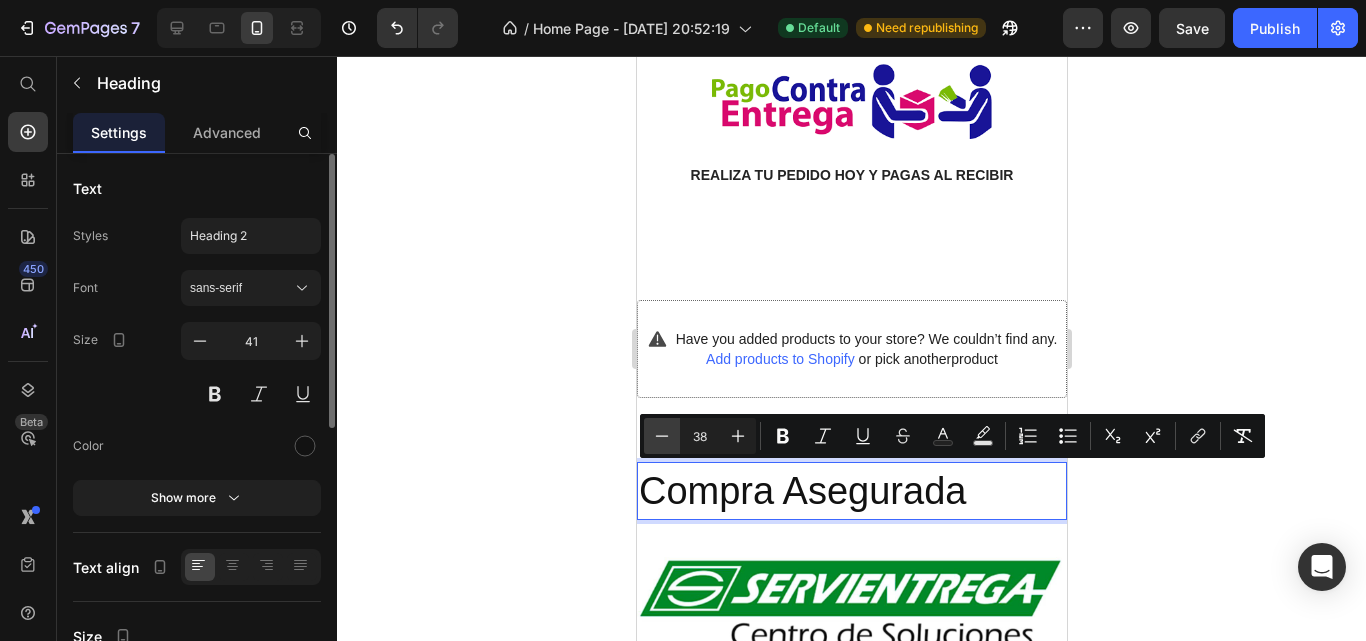click 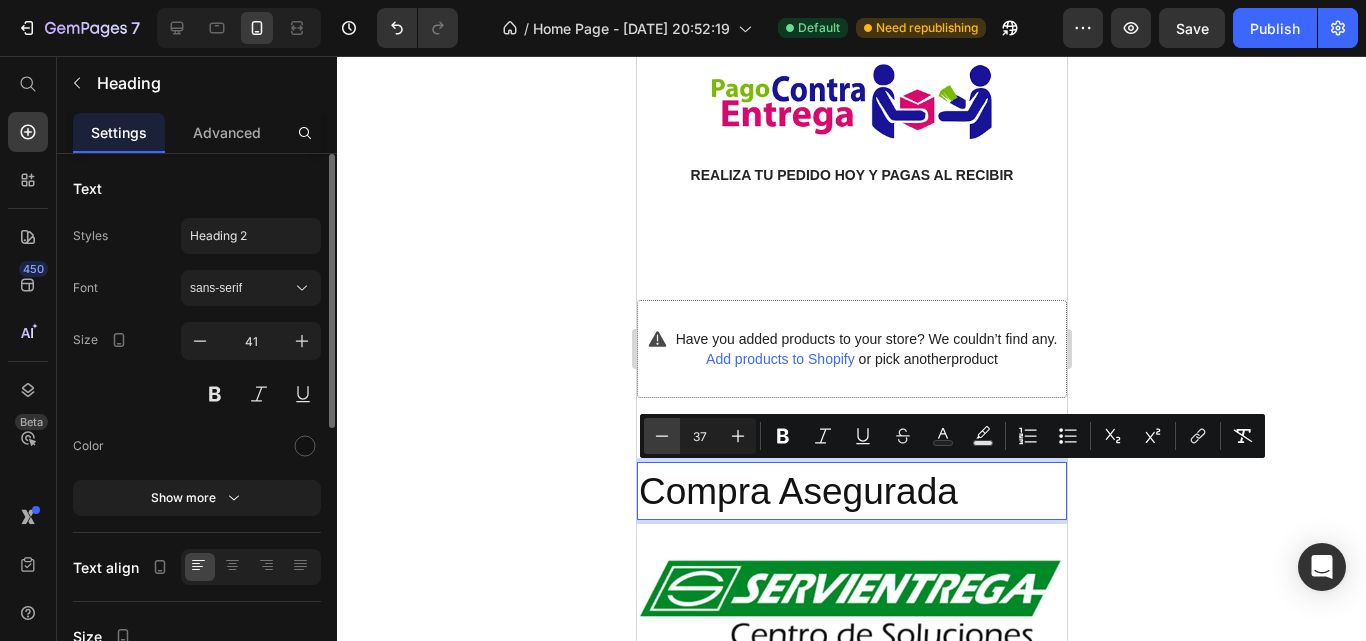 click 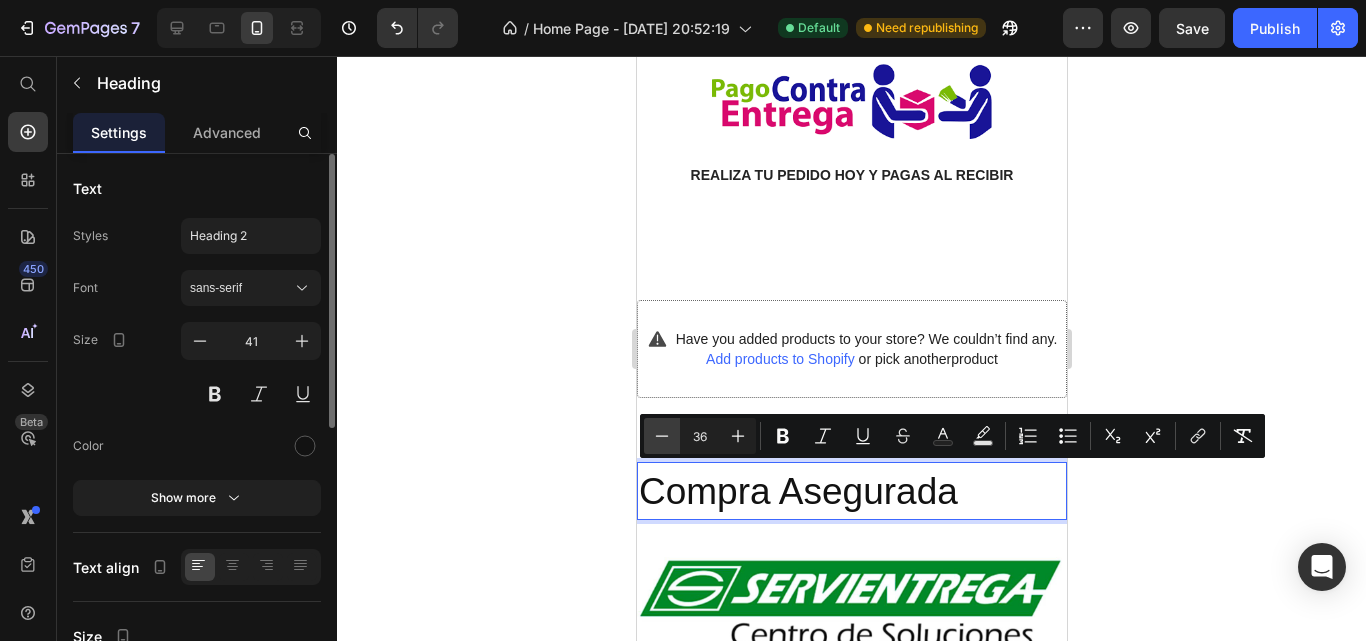 click 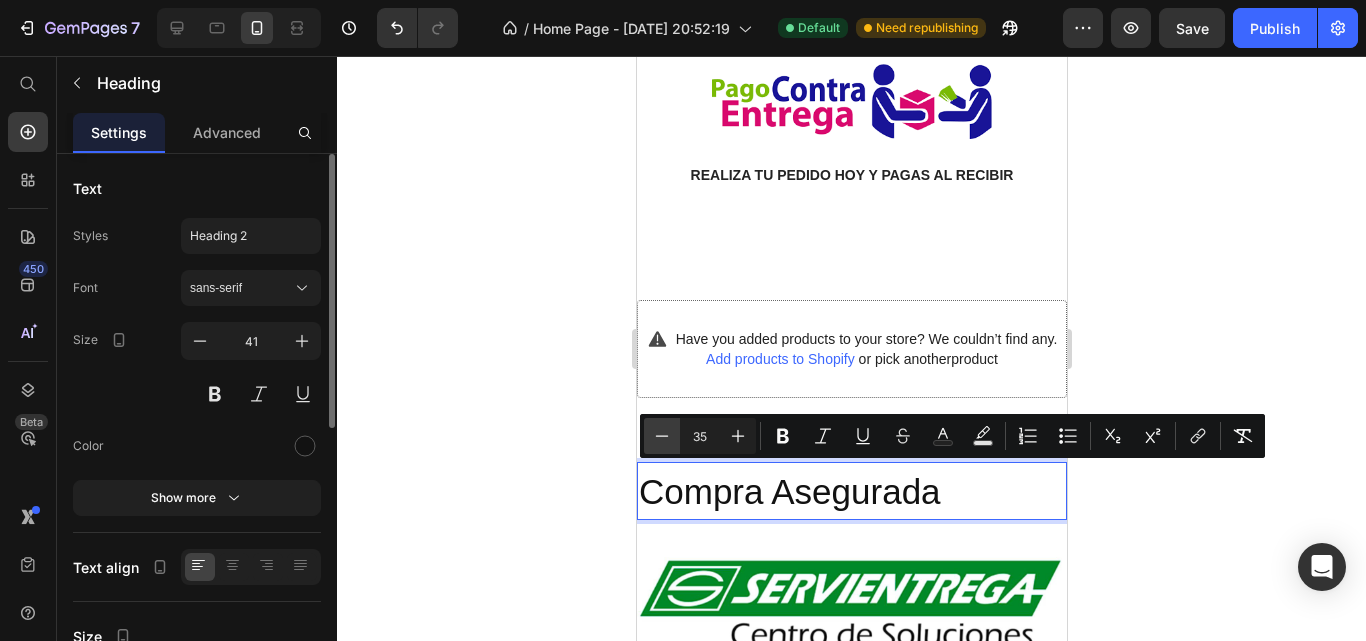 click 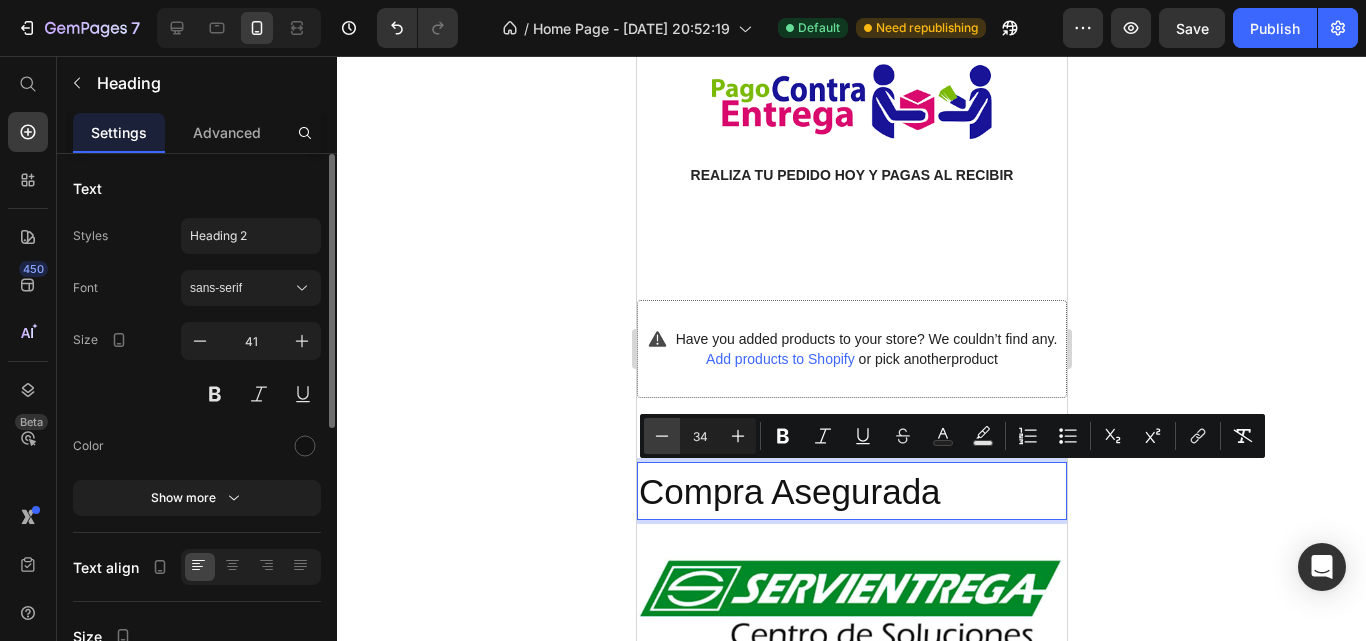 click 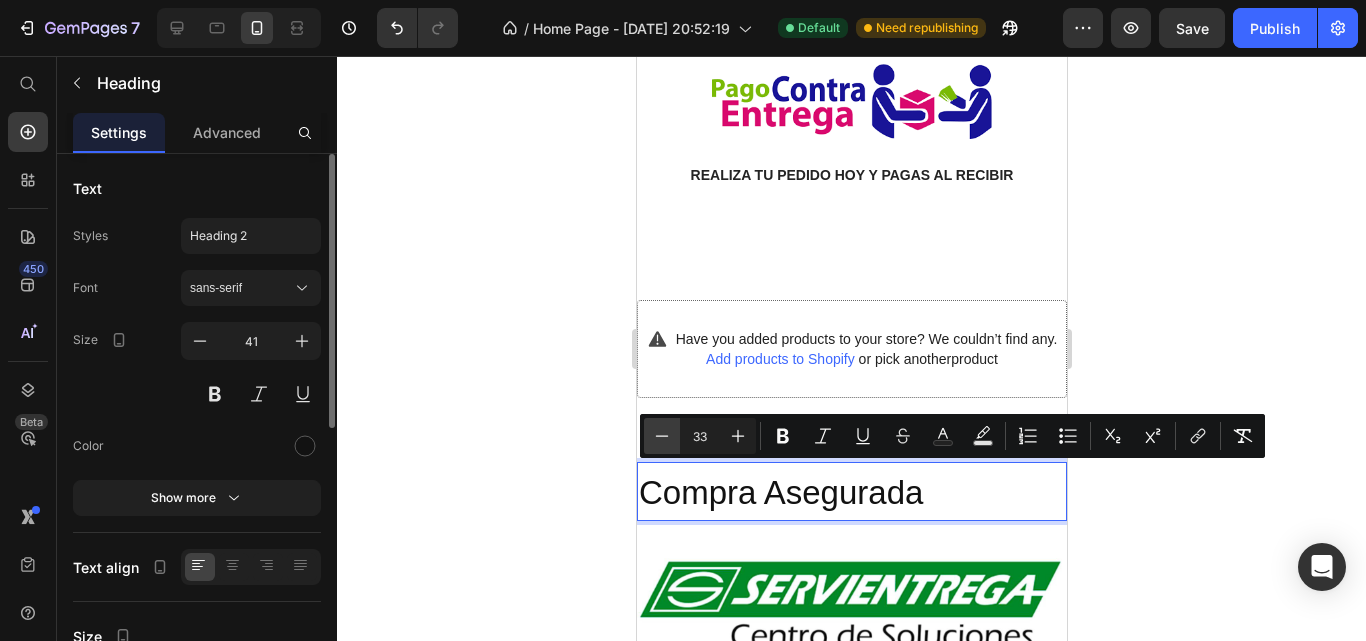 click 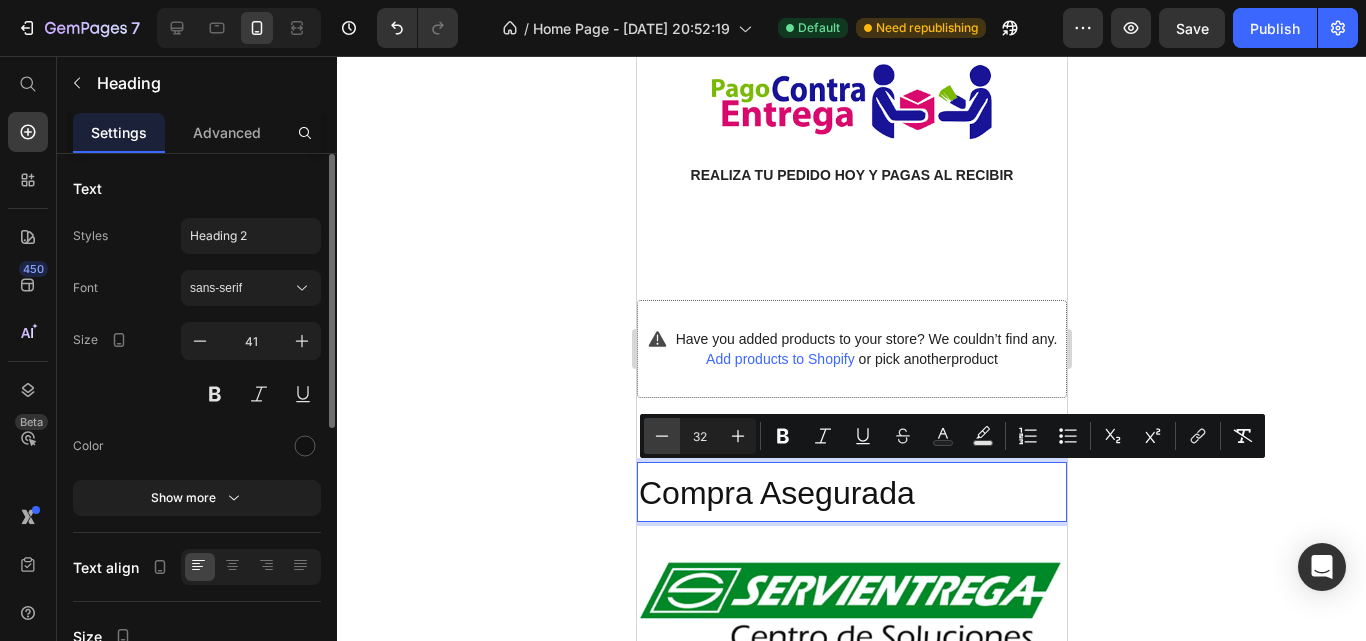 click 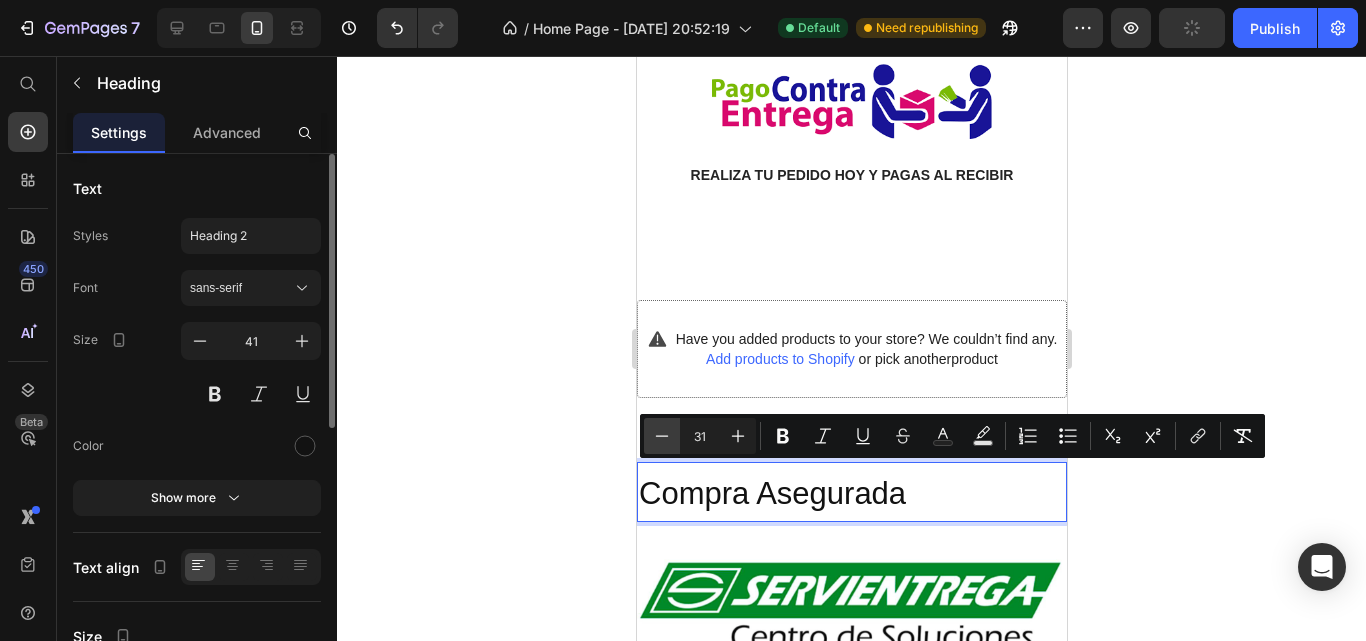 click 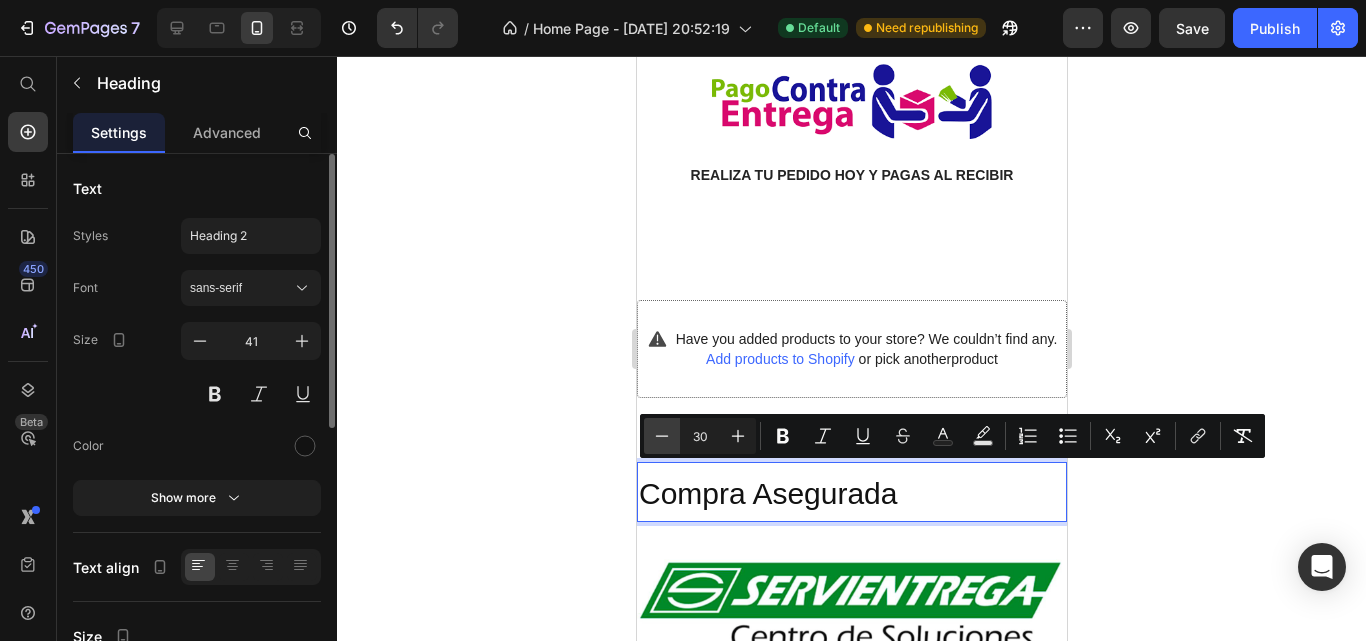 click 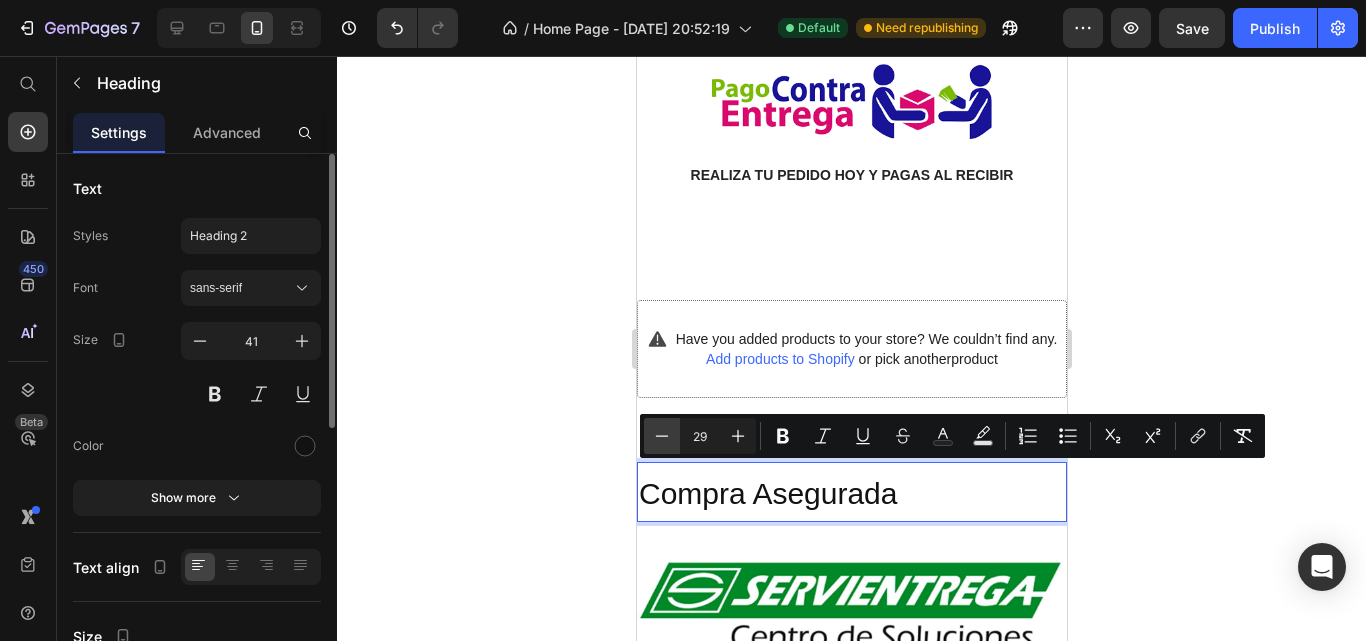 click 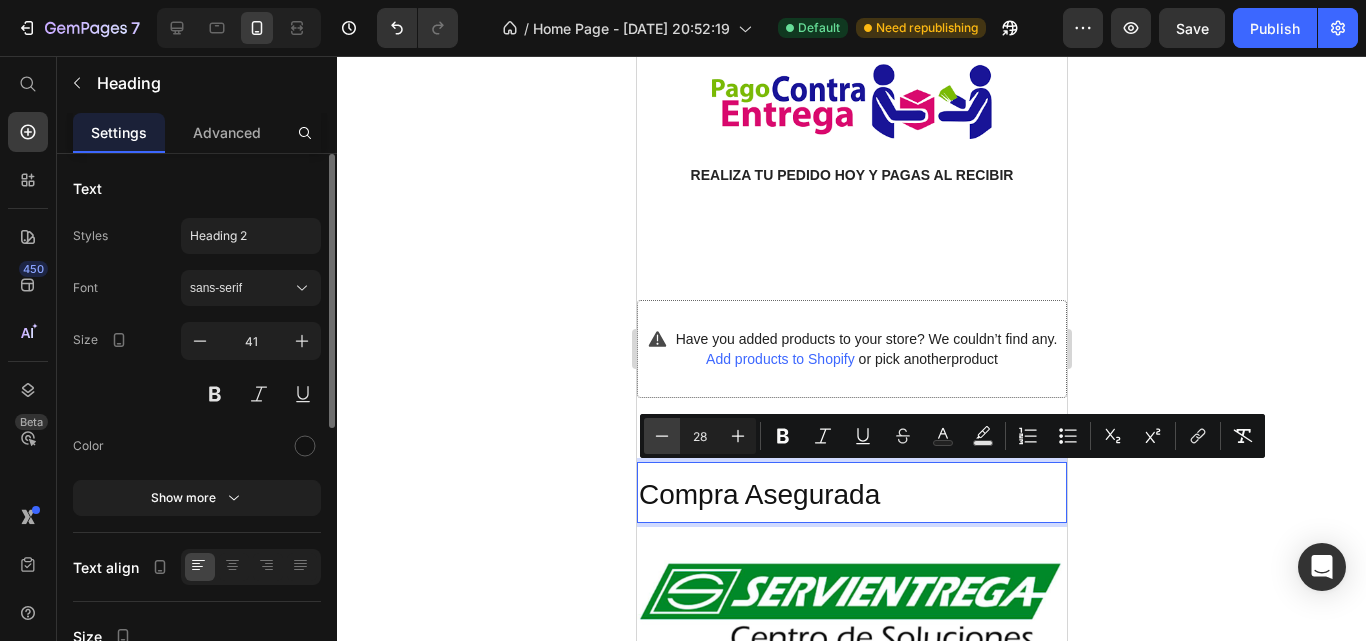 click 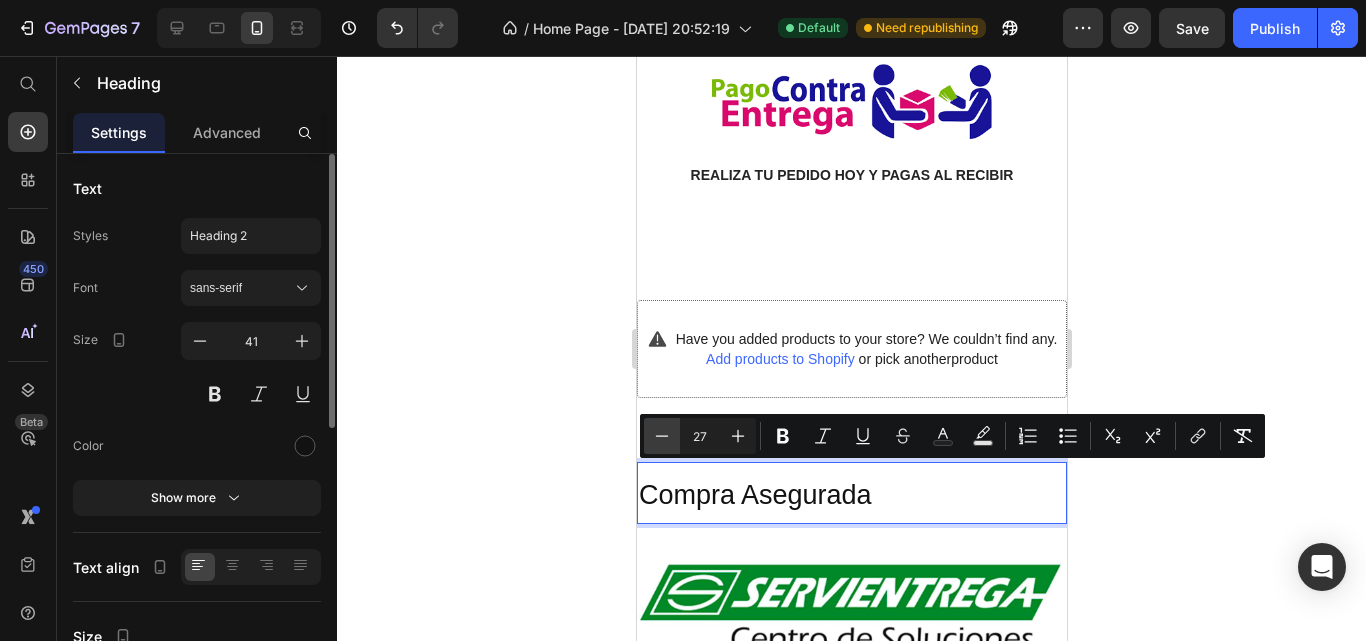 click 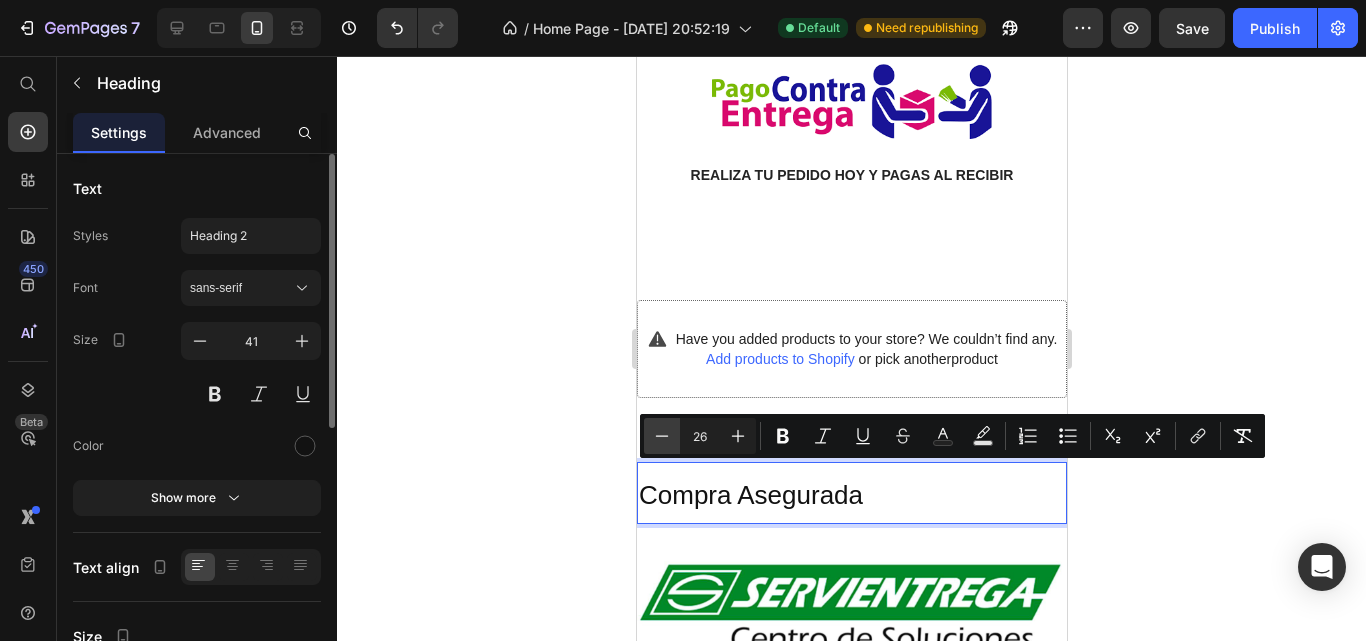 click 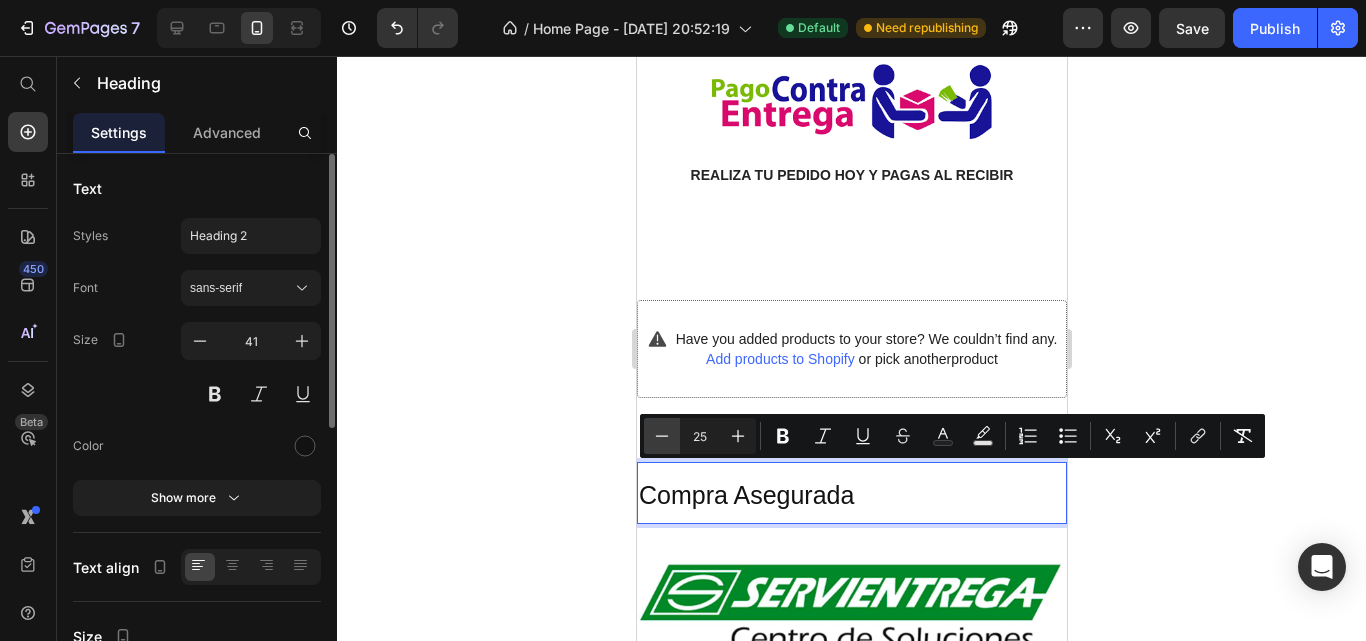 click 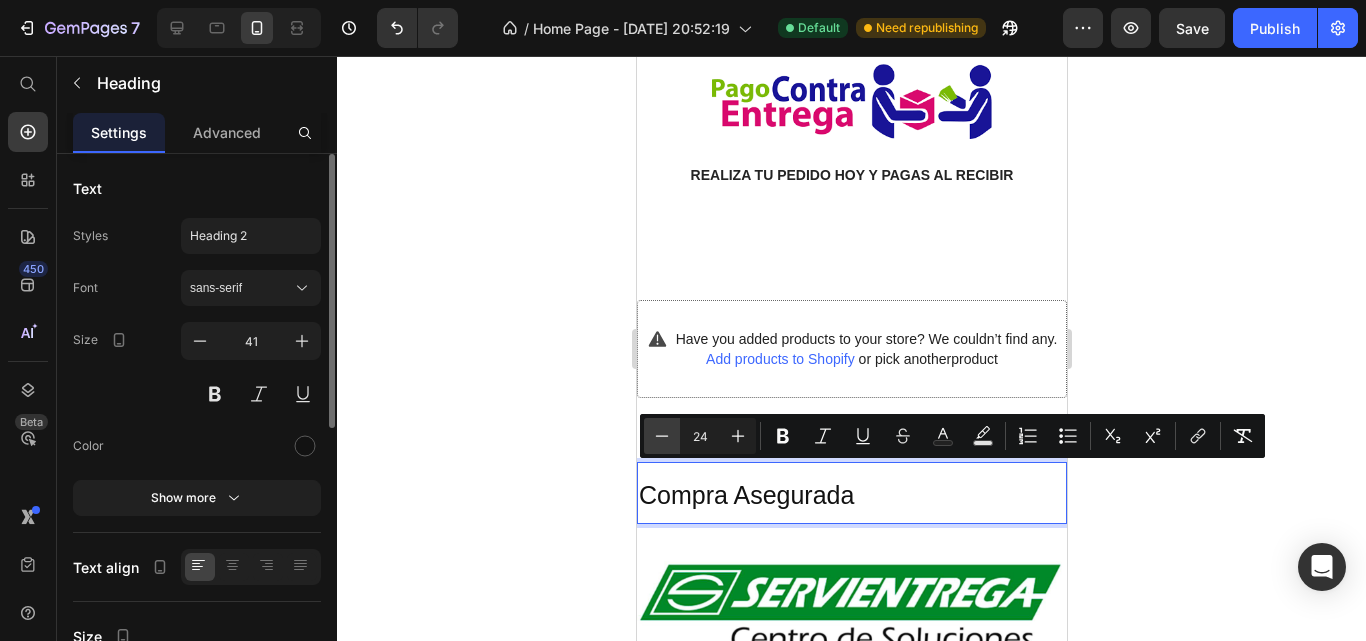 click 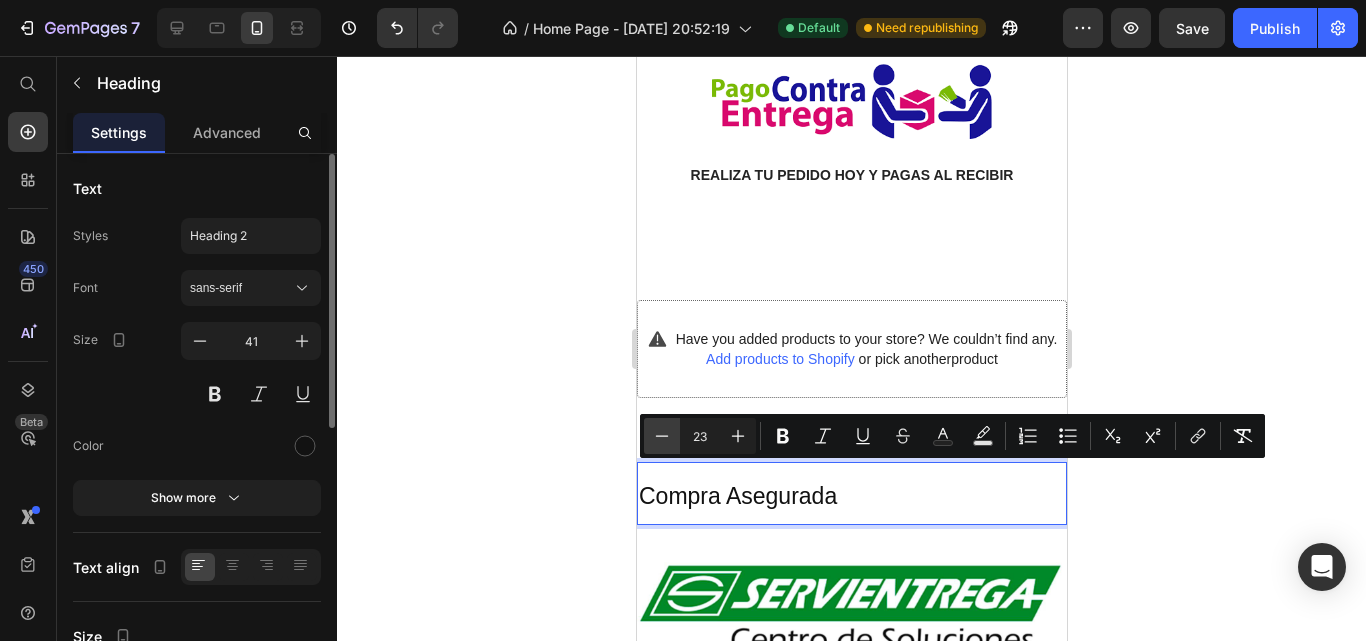 click 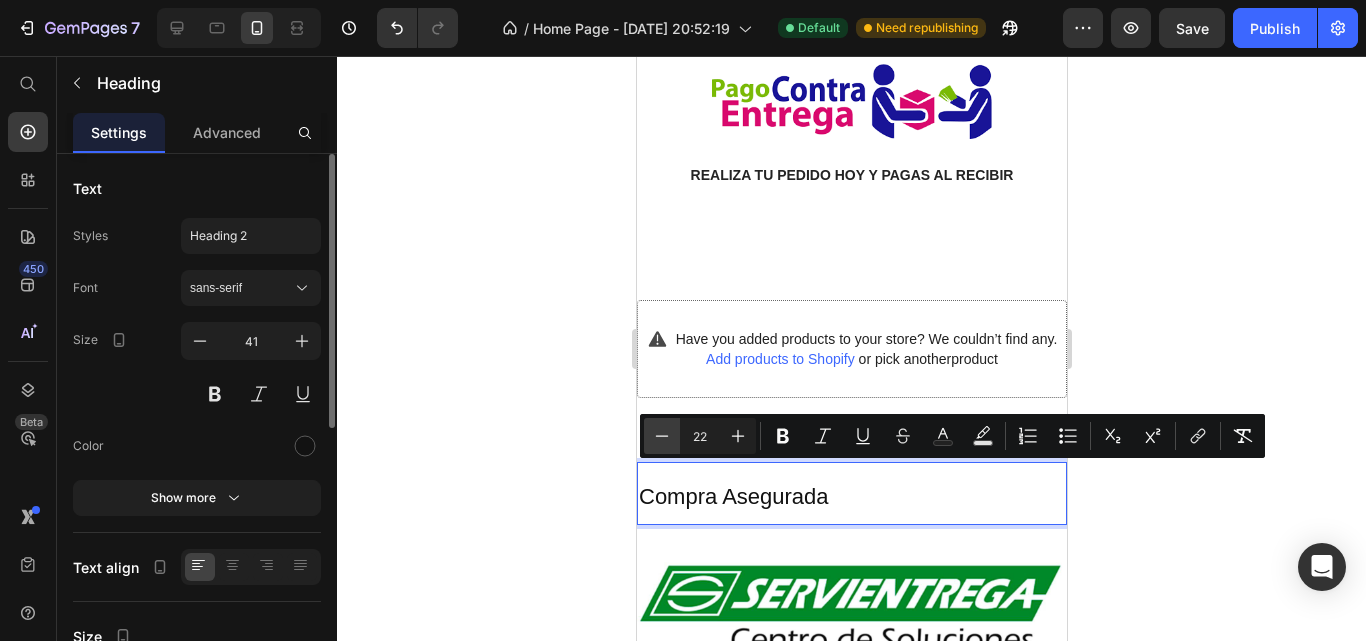 click 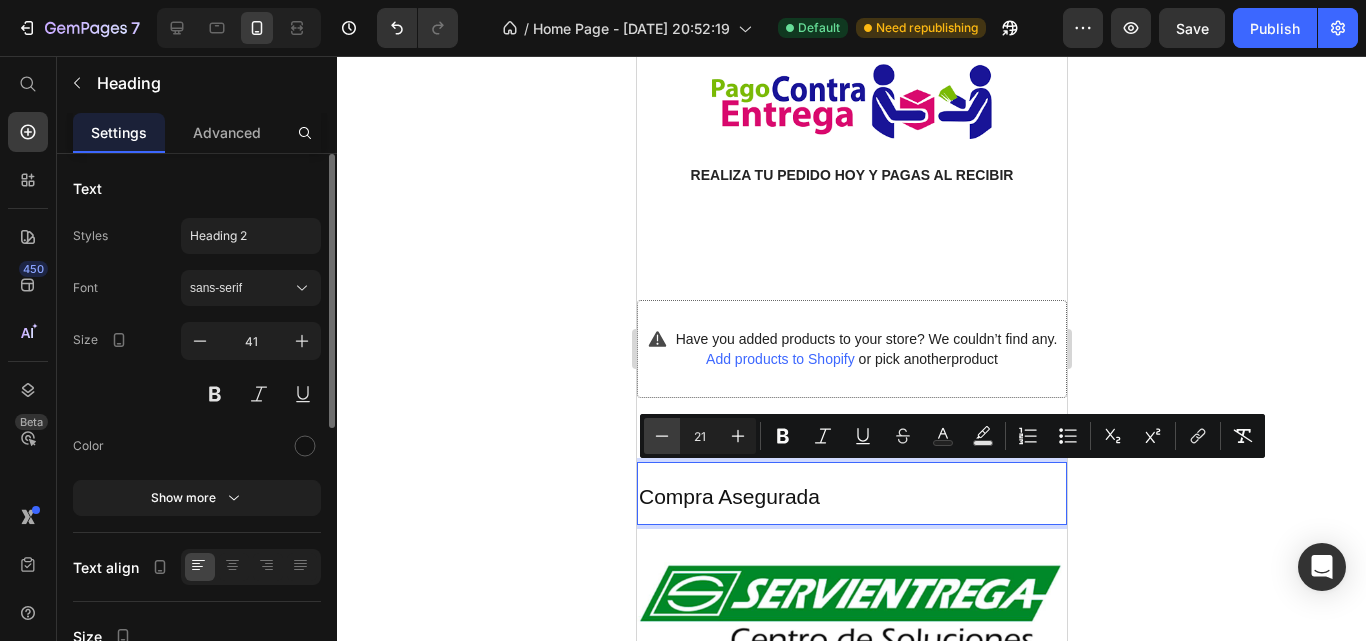 click 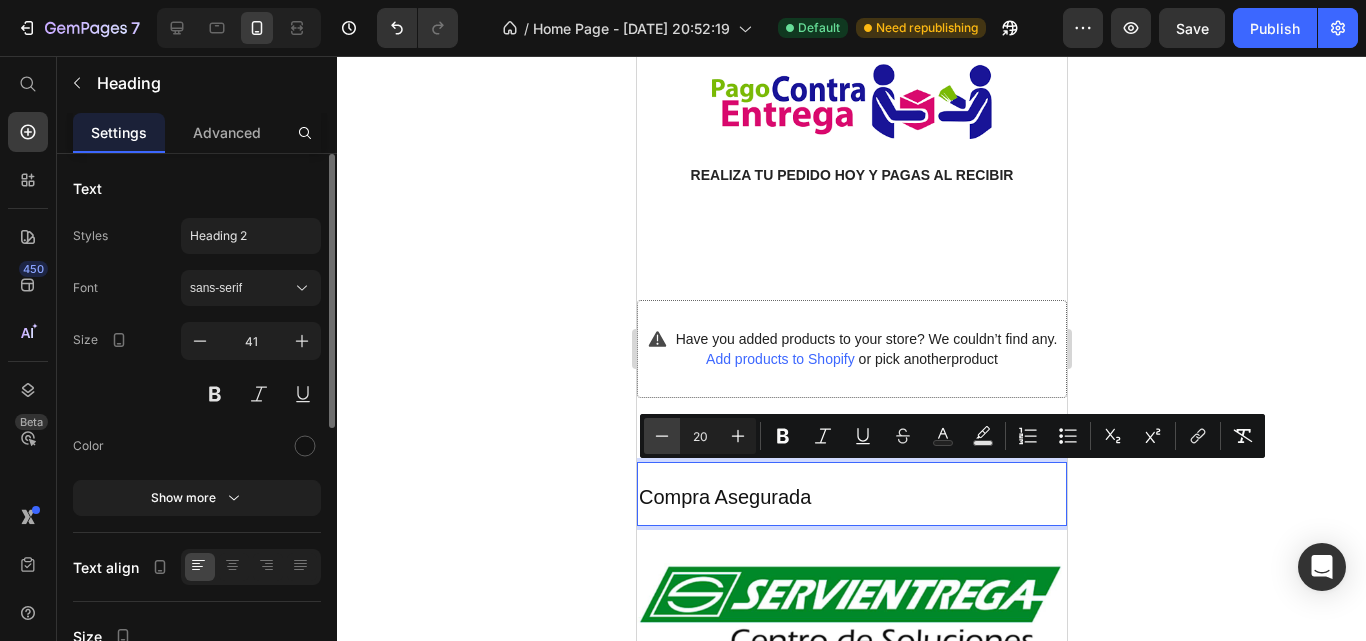 click 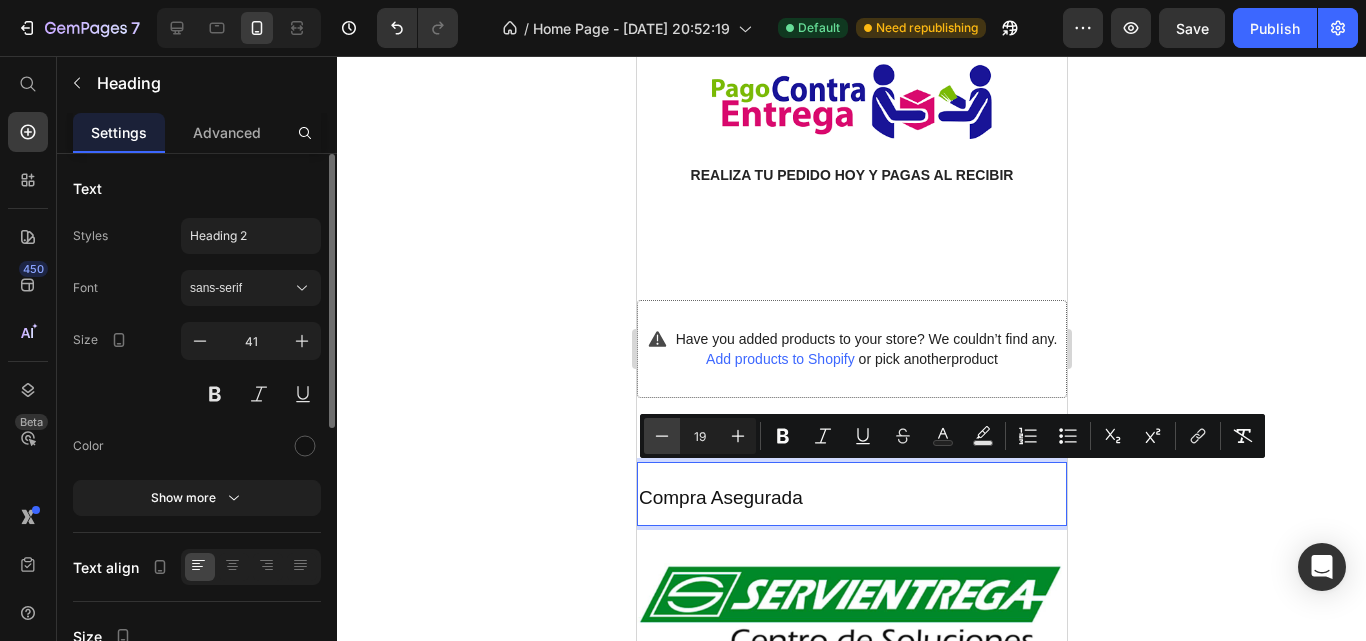 click 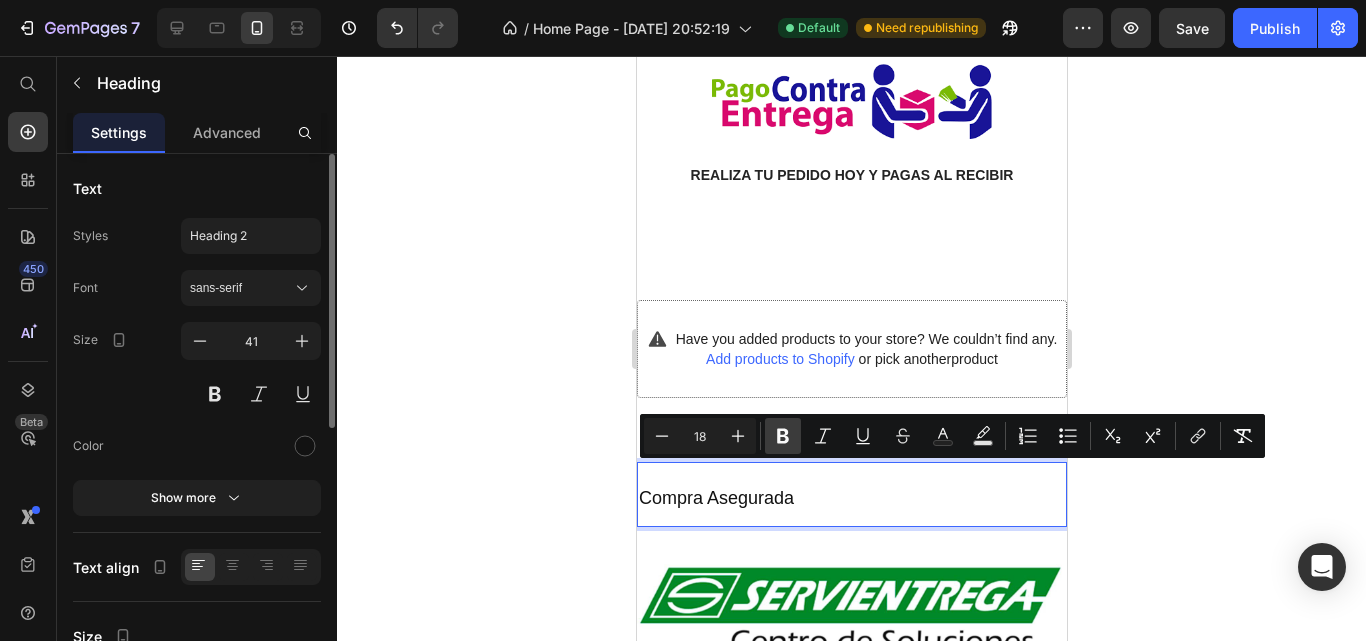 click 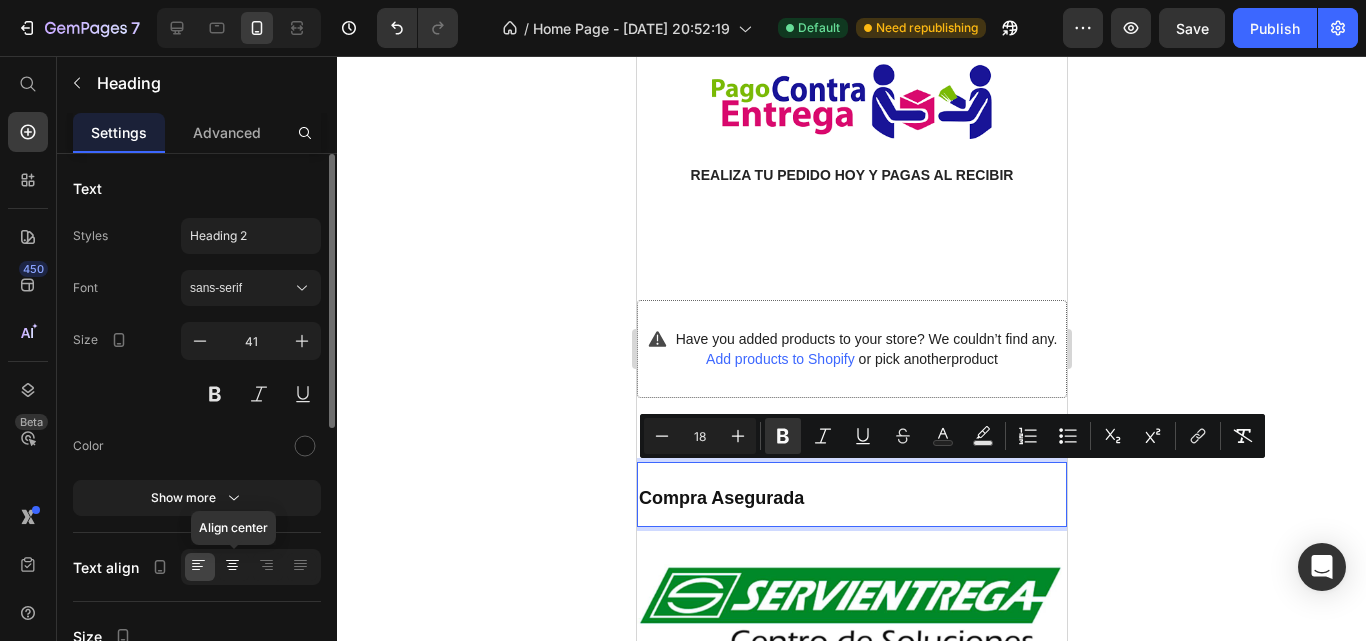 click 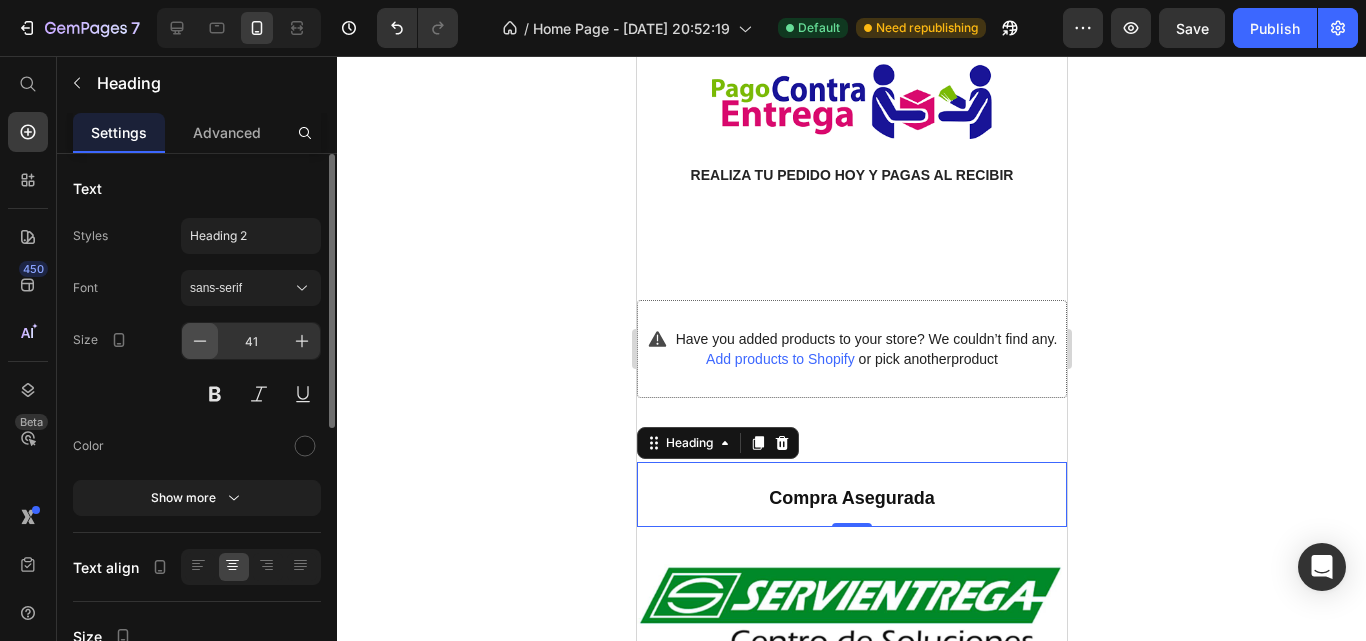 click 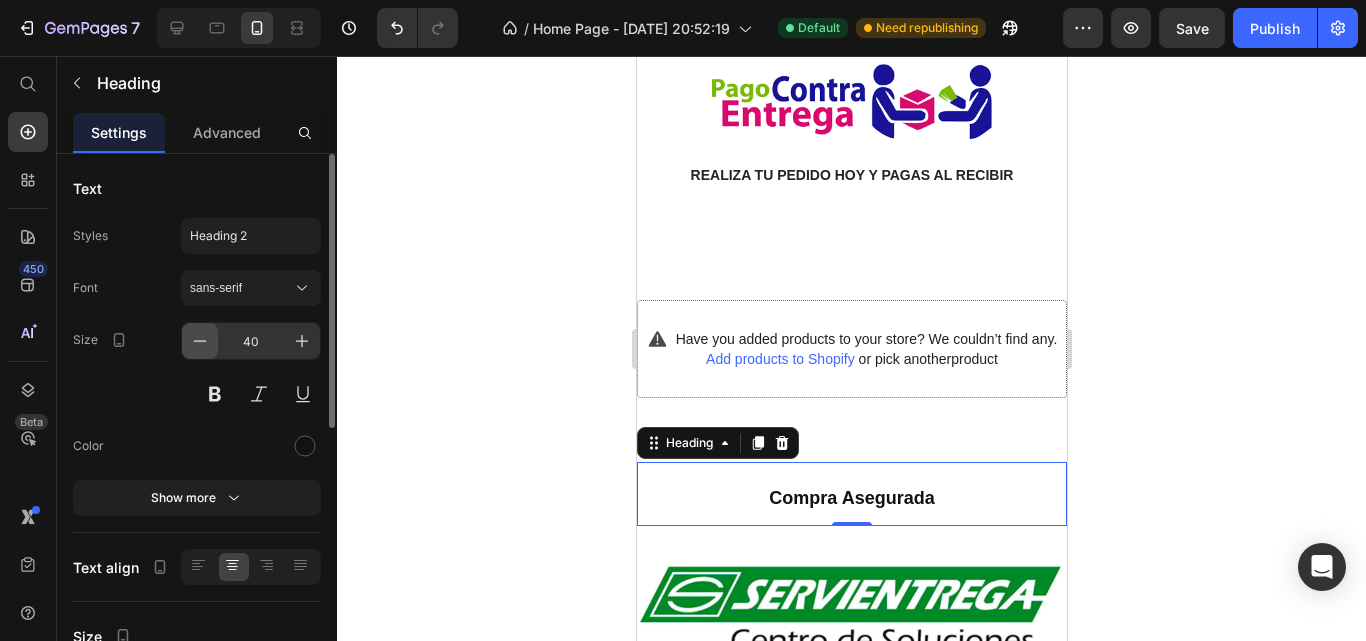 click 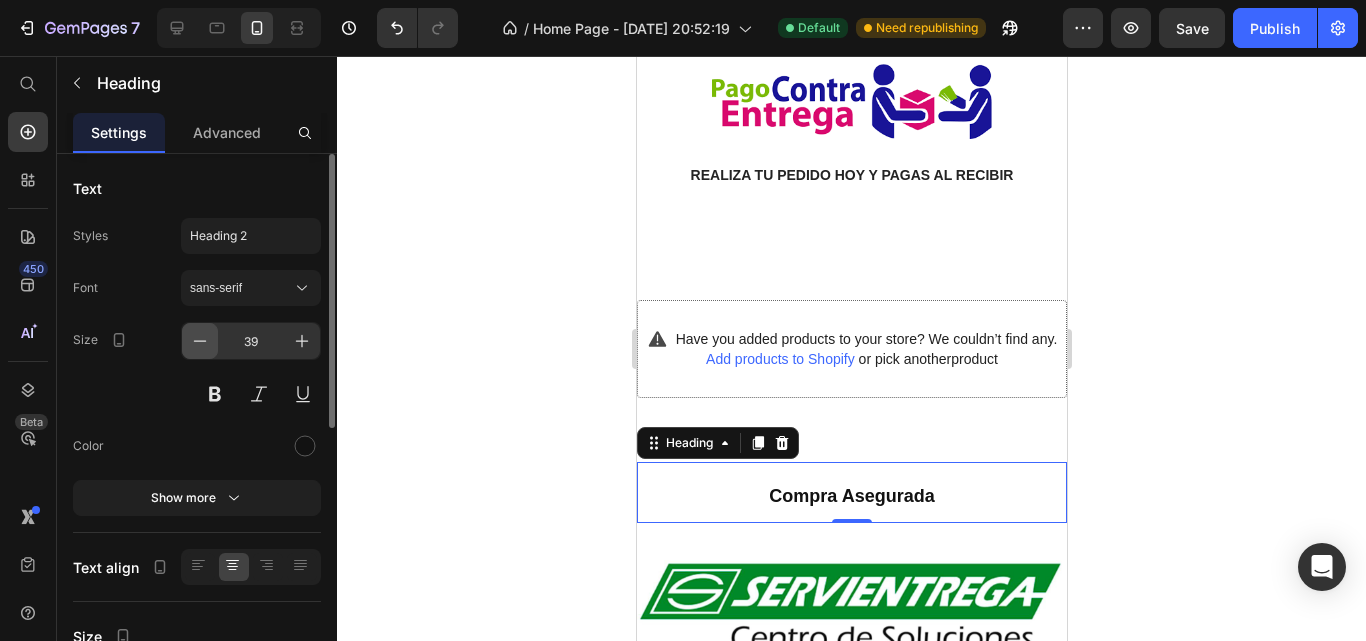click 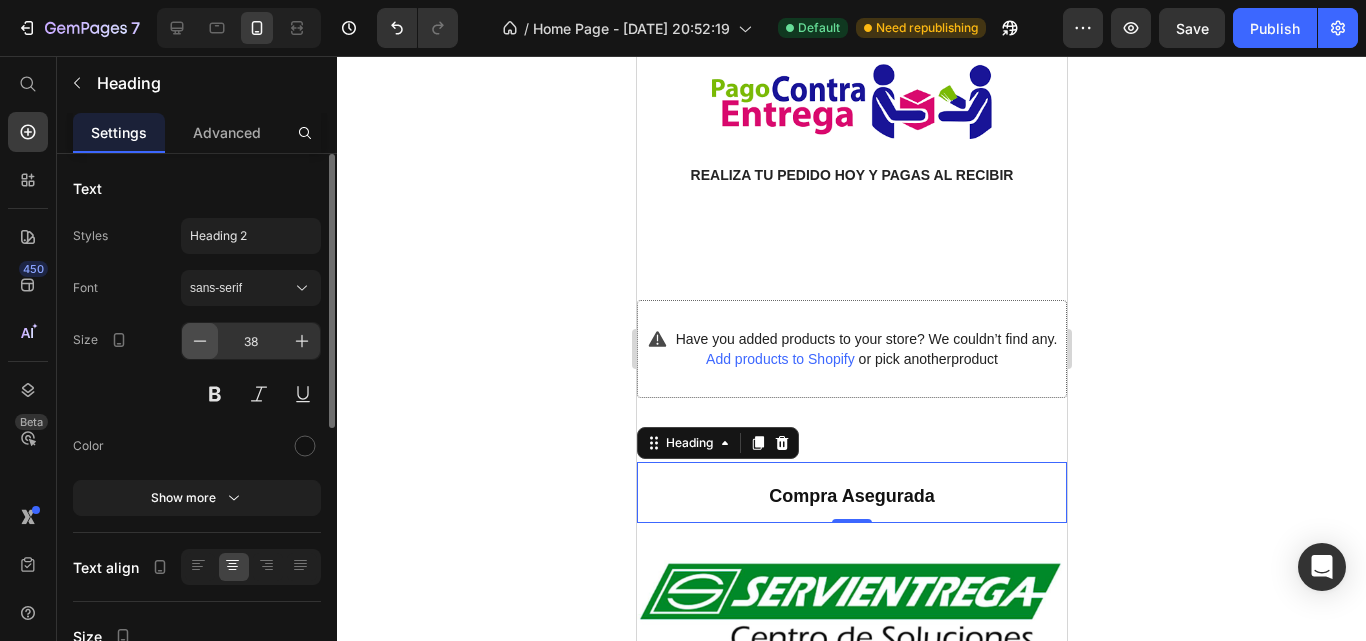 click 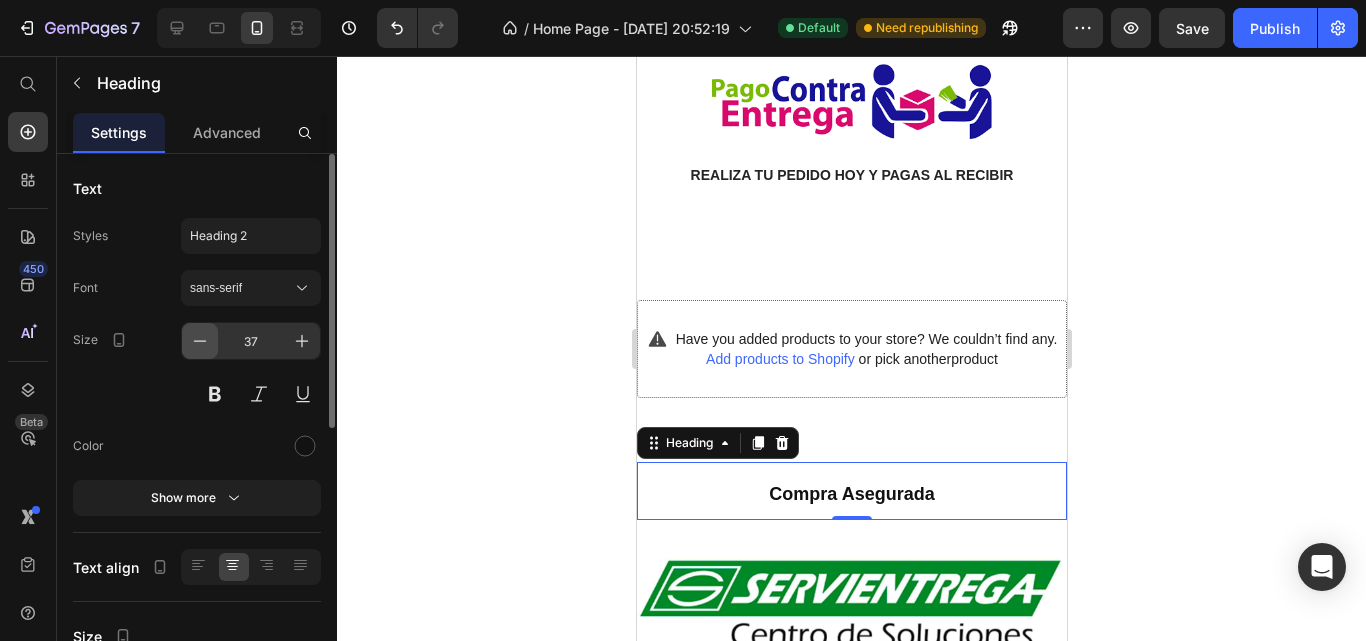 click 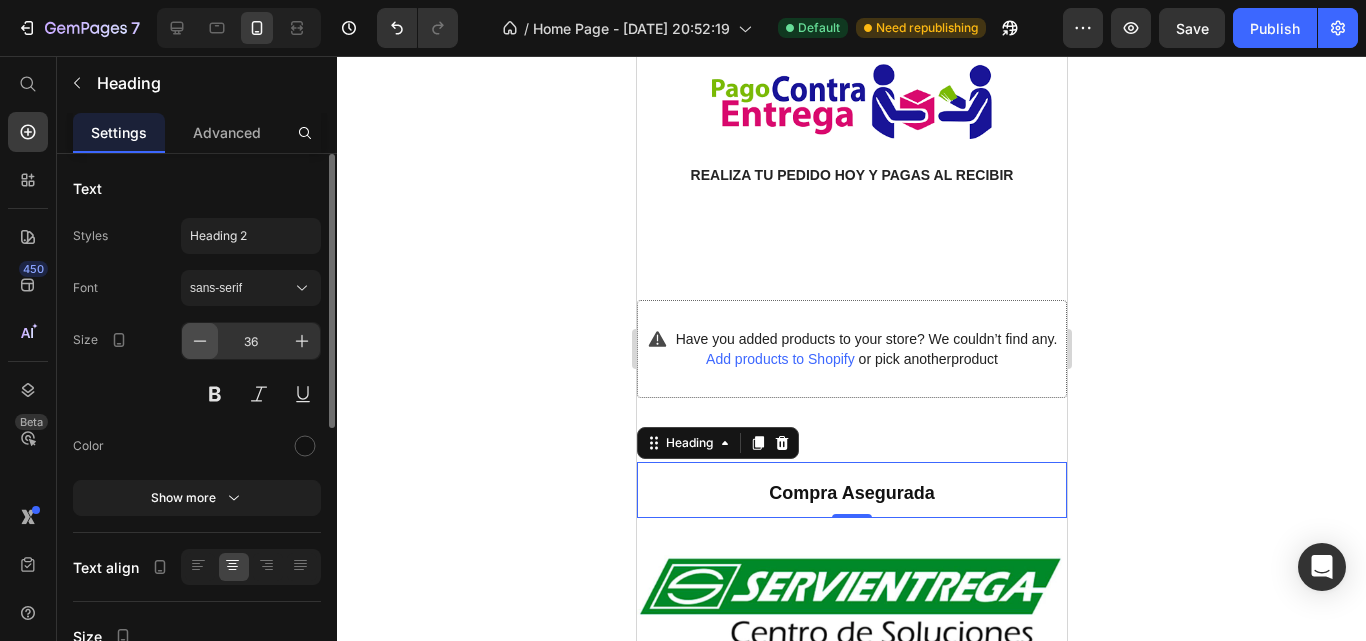 click 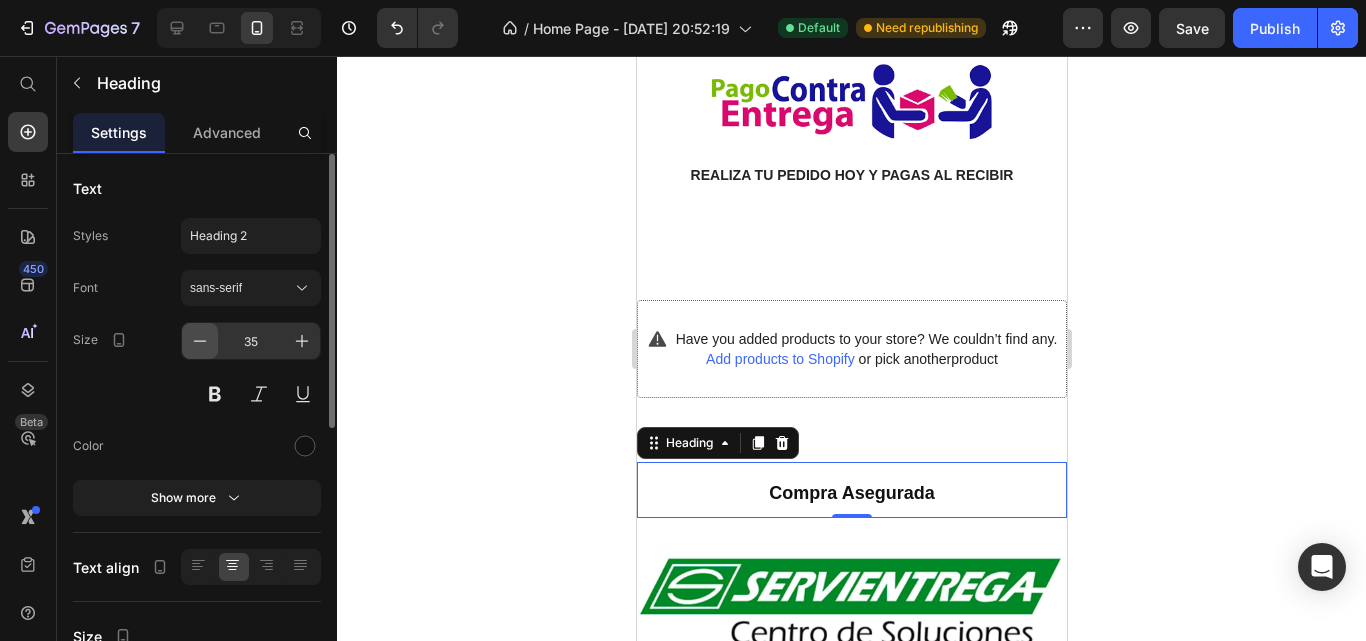 click 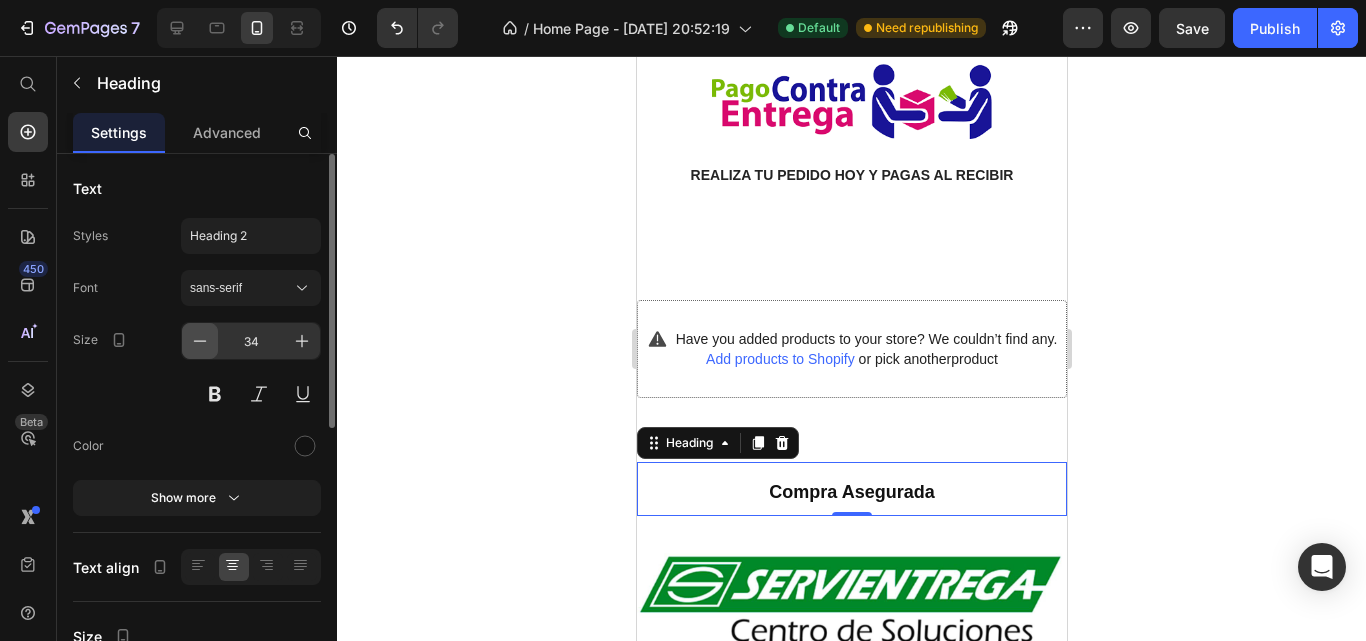 click 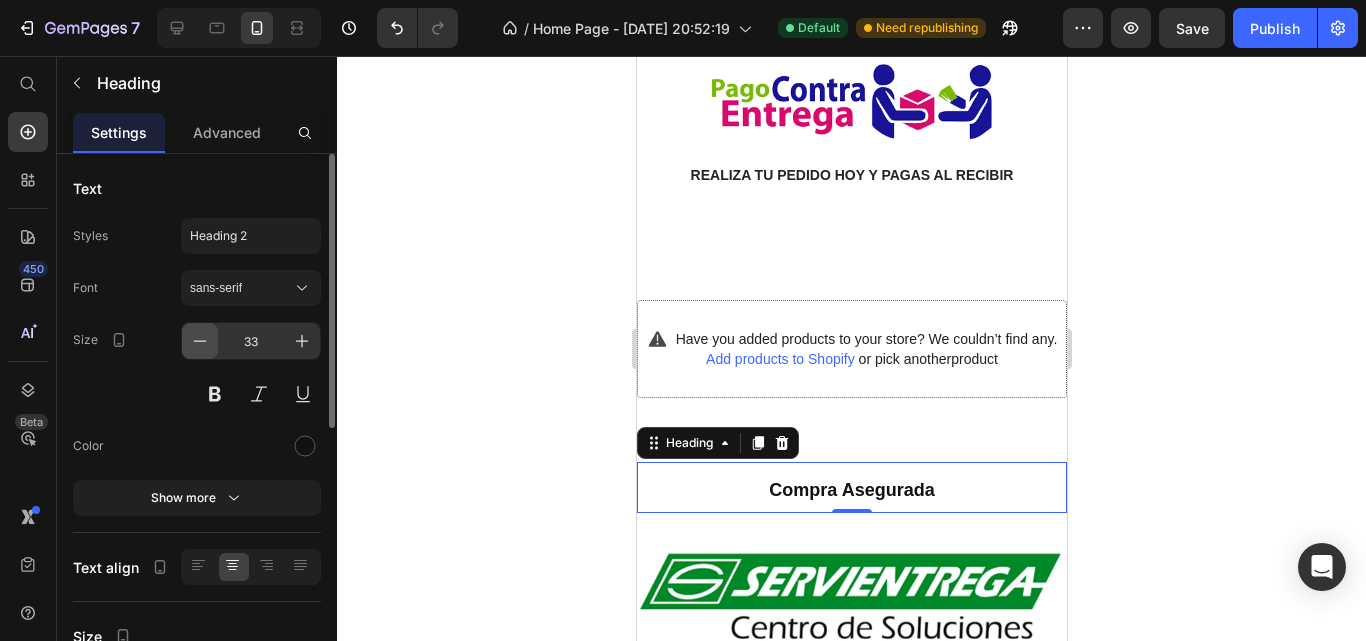 click 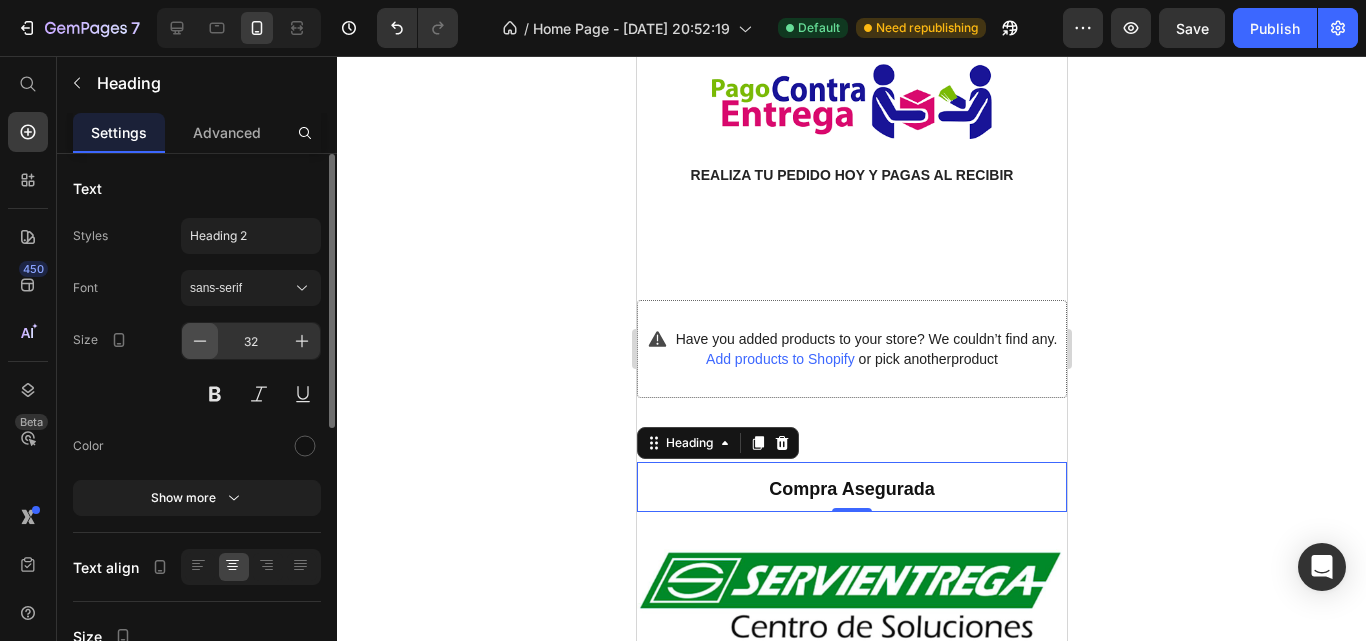 click 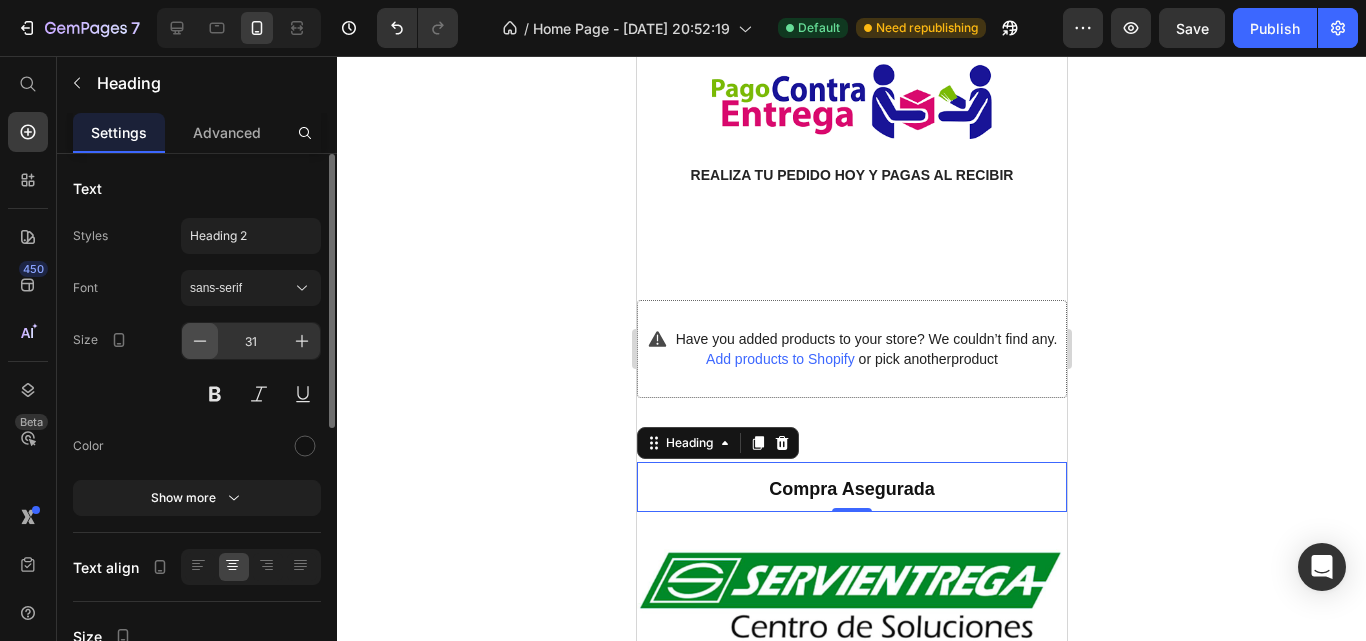 click 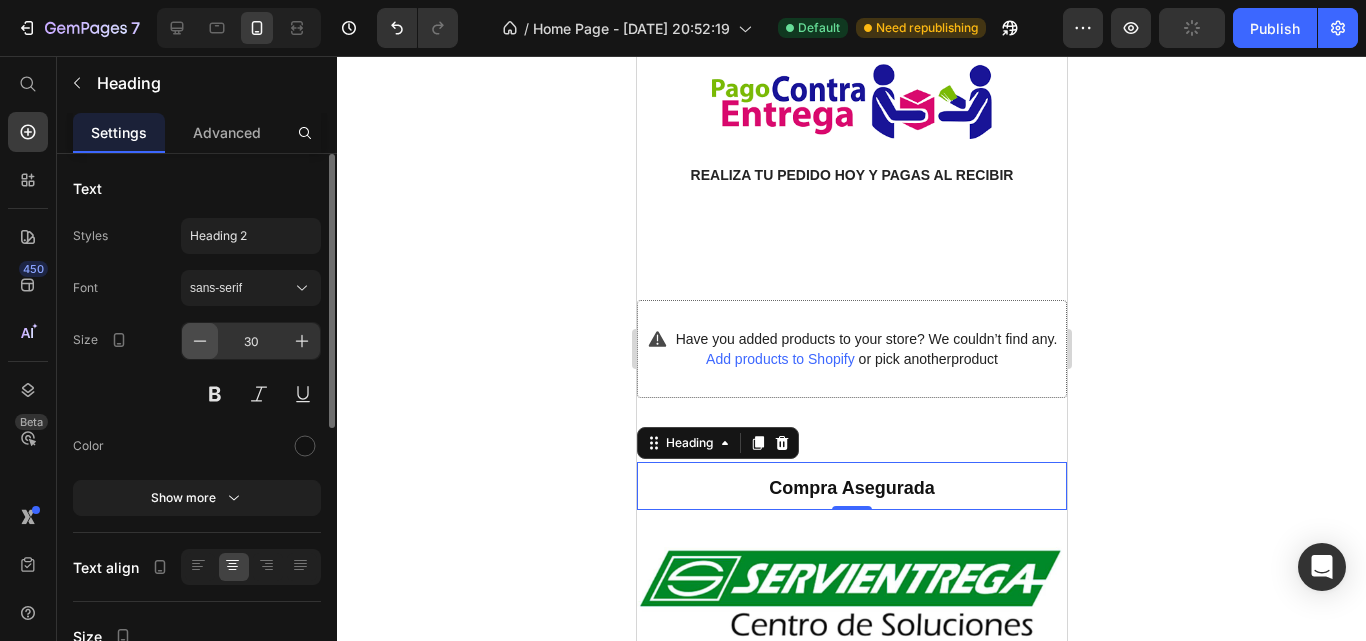 click 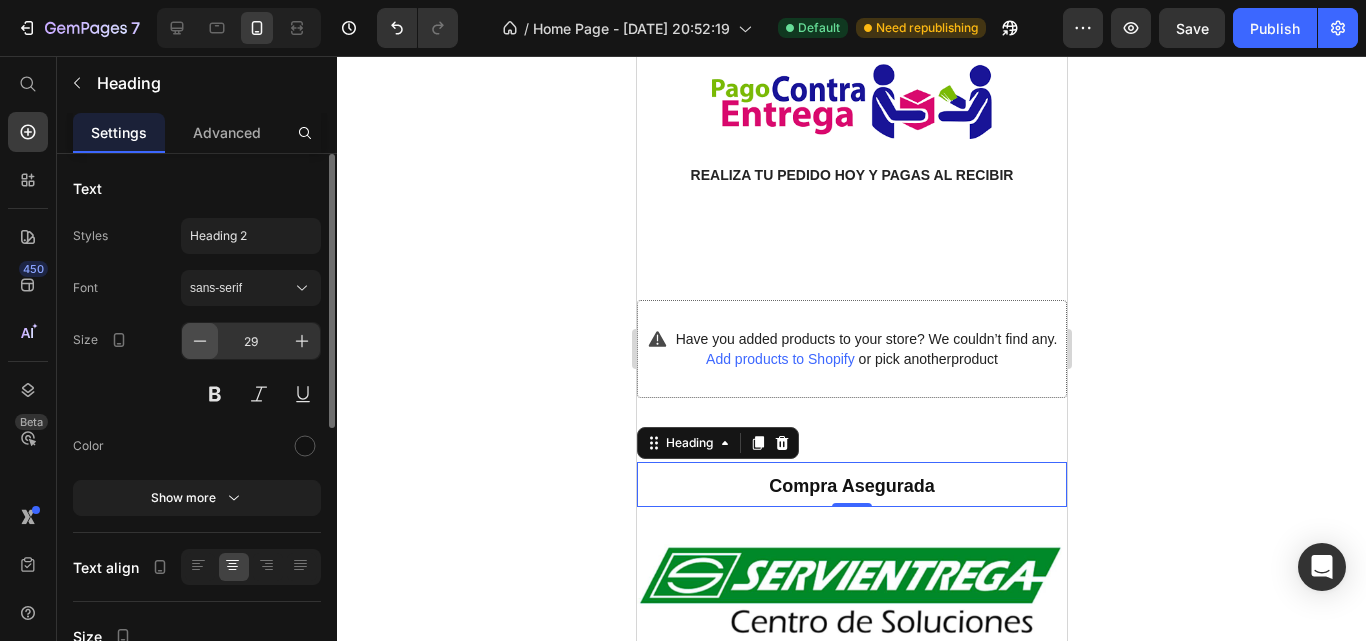 click 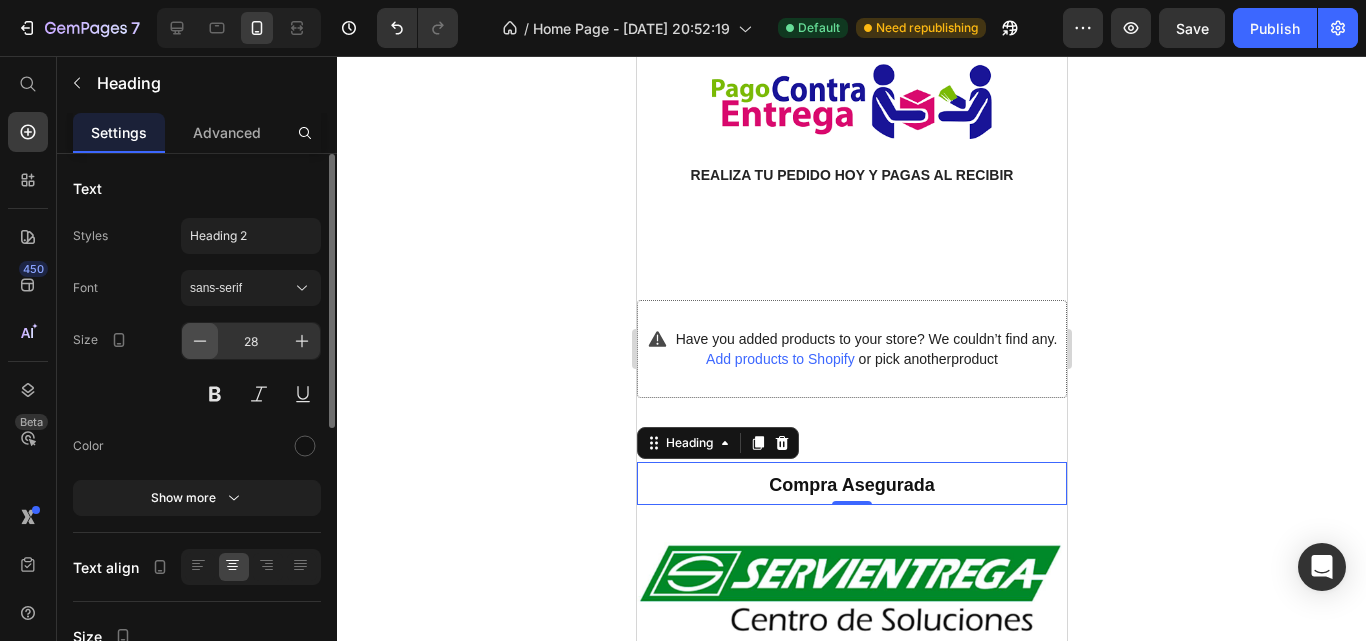 click 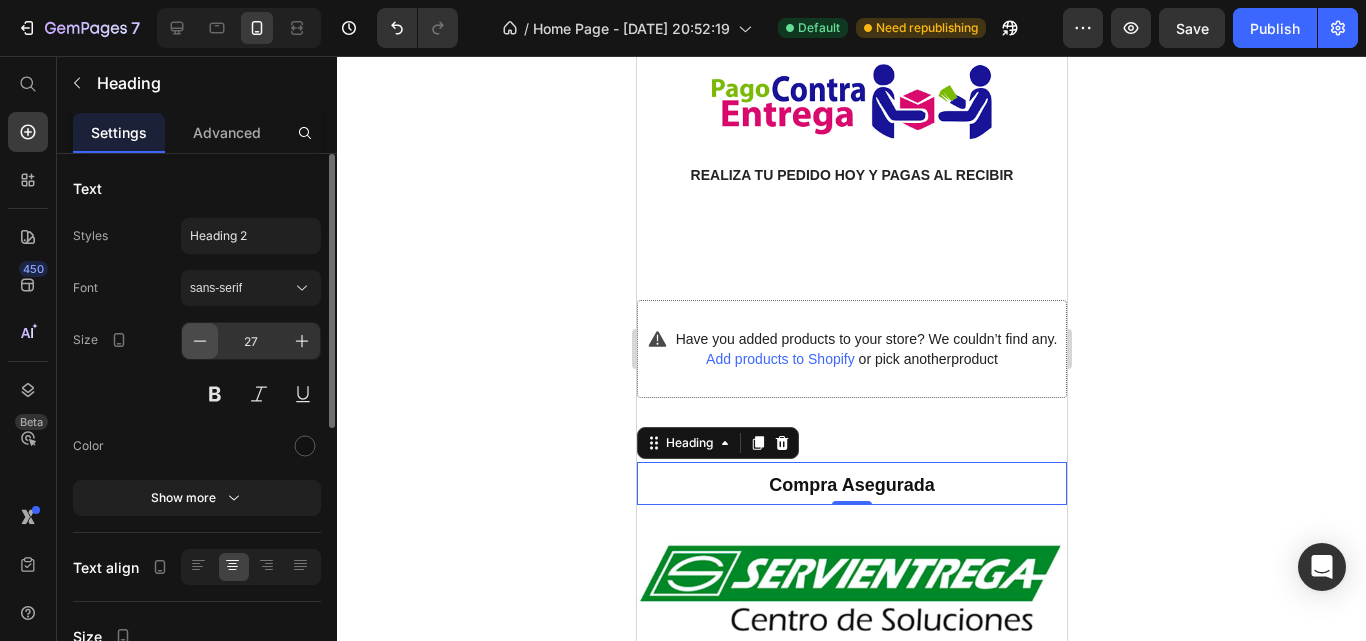 click 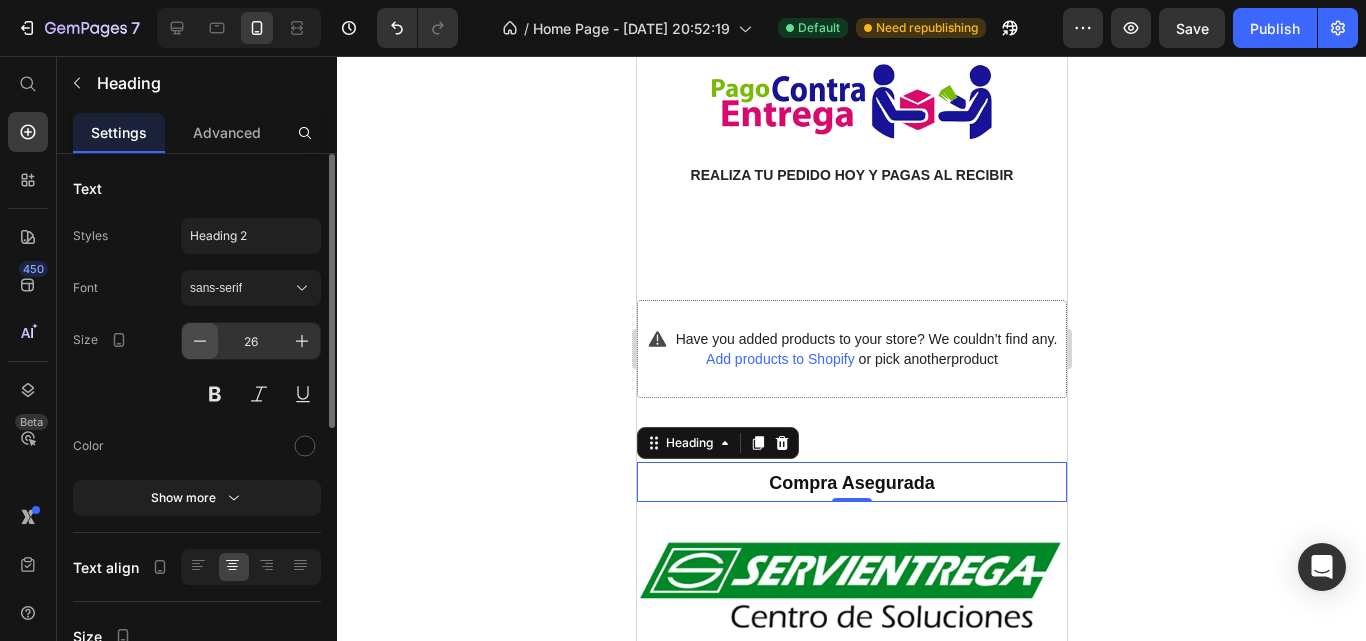 click 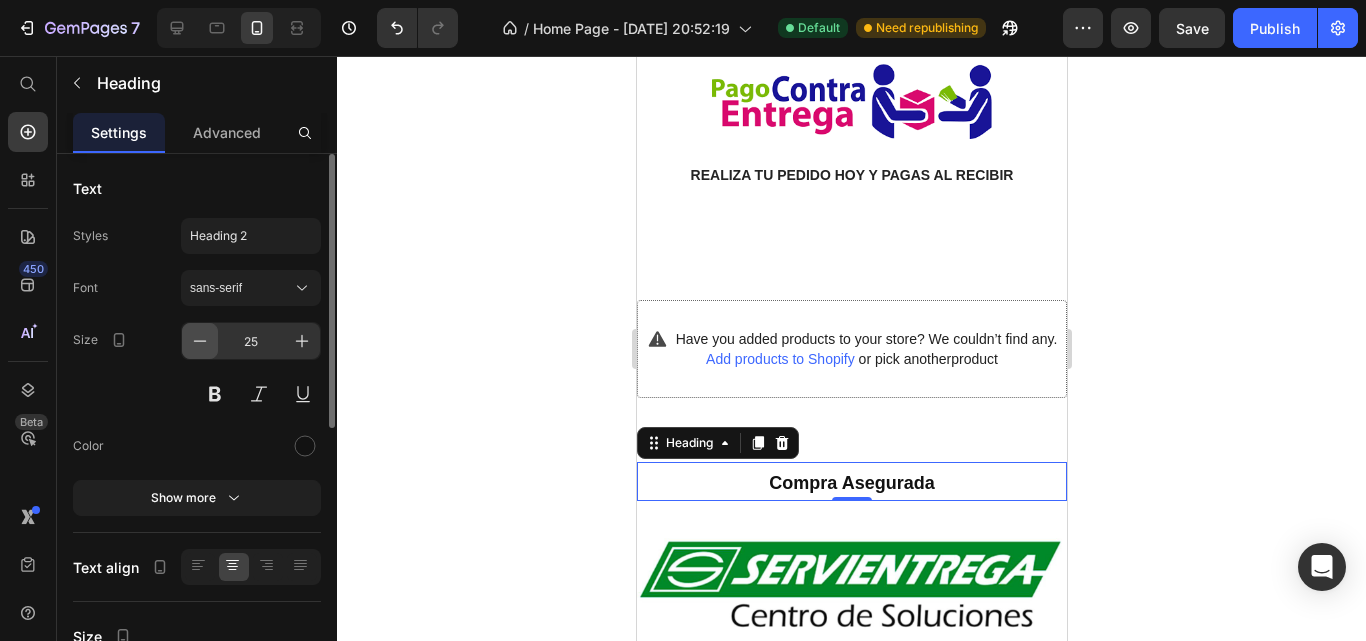 click 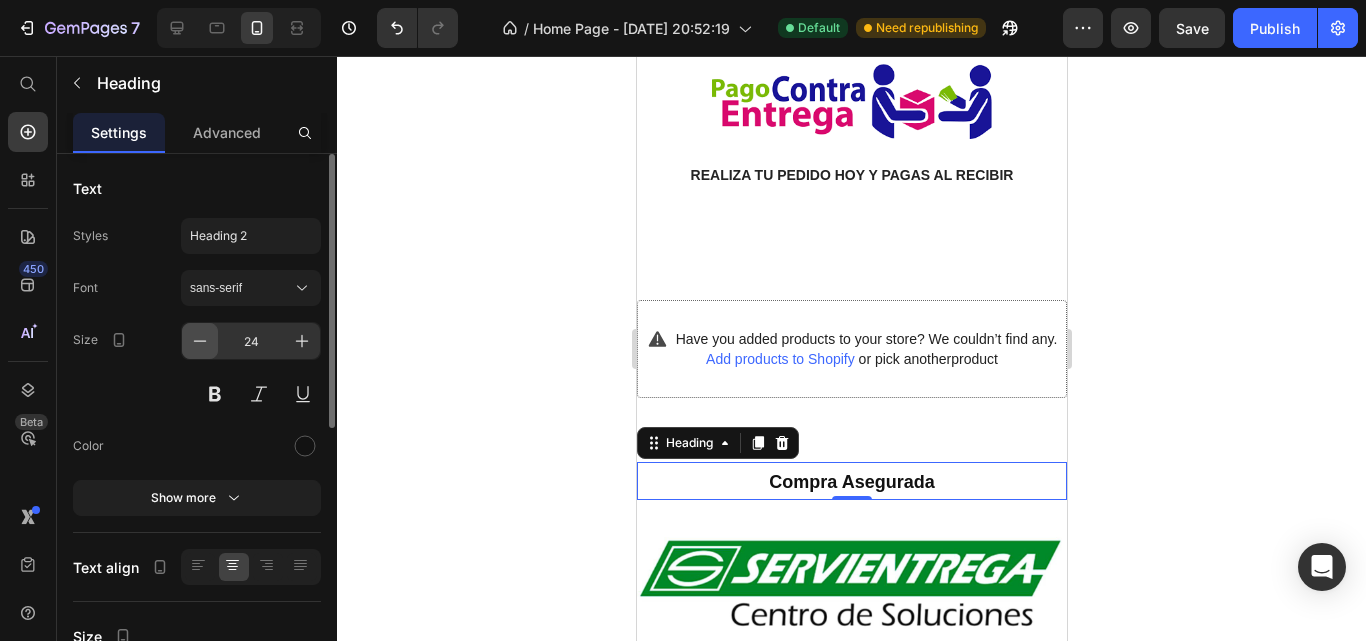 click 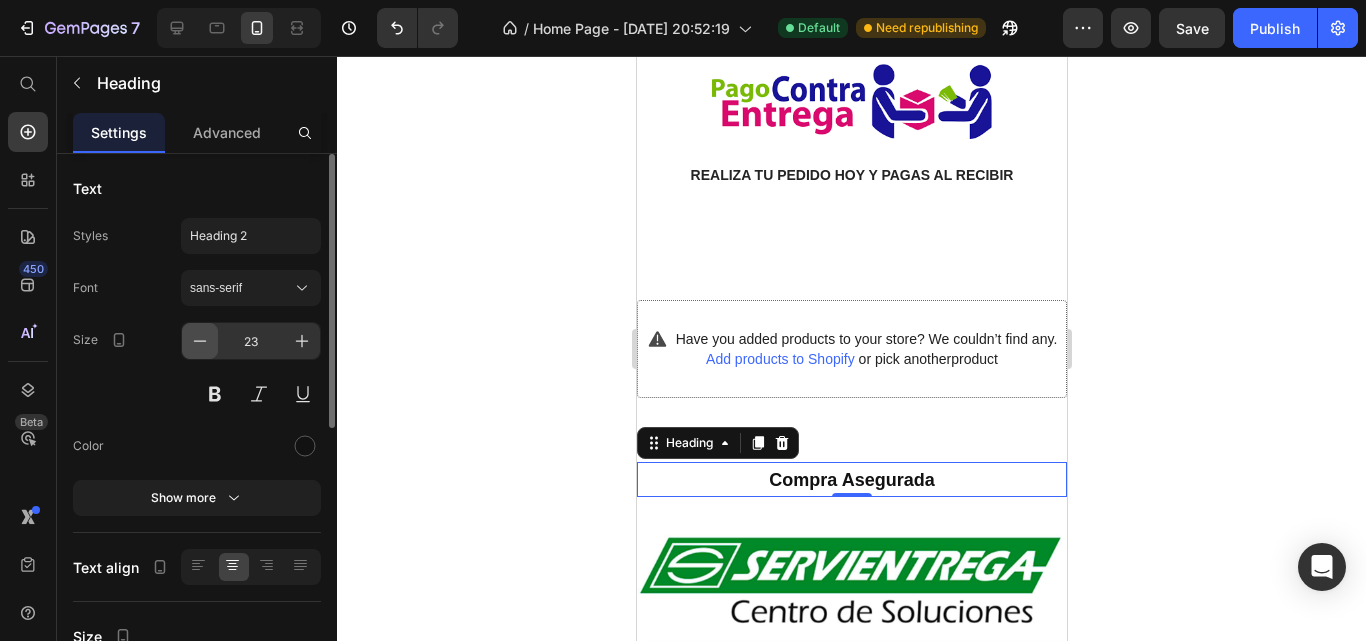 click 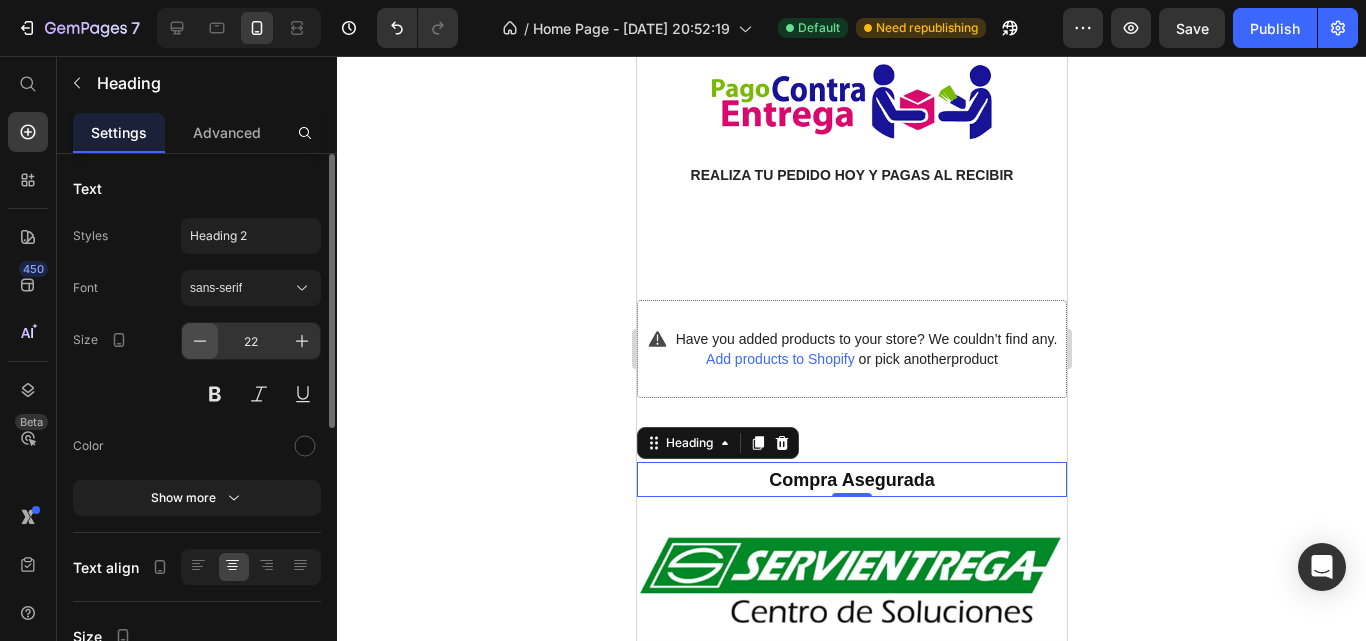 click 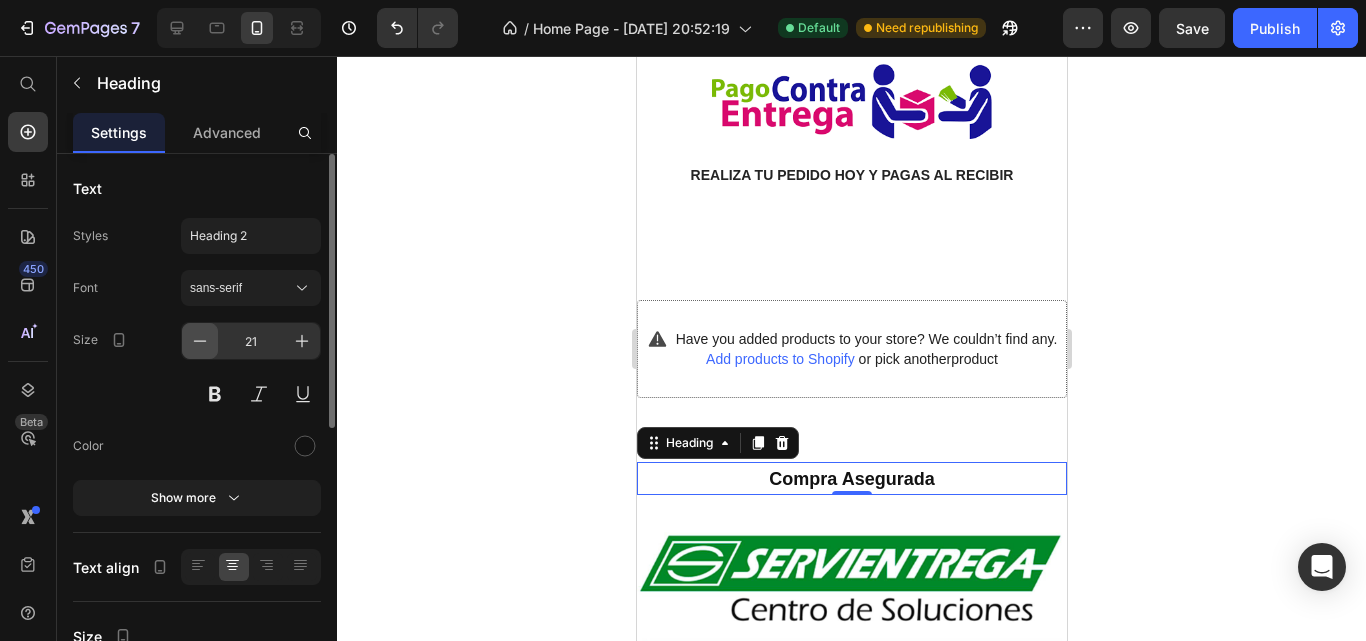 click 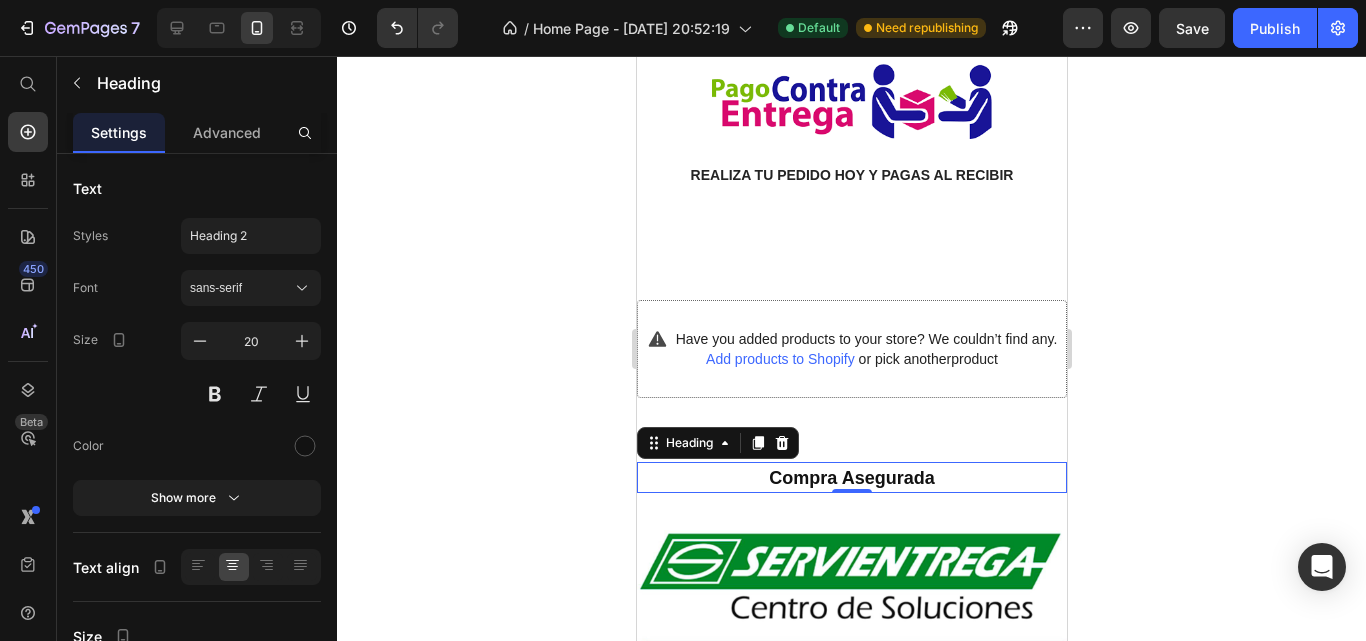 click 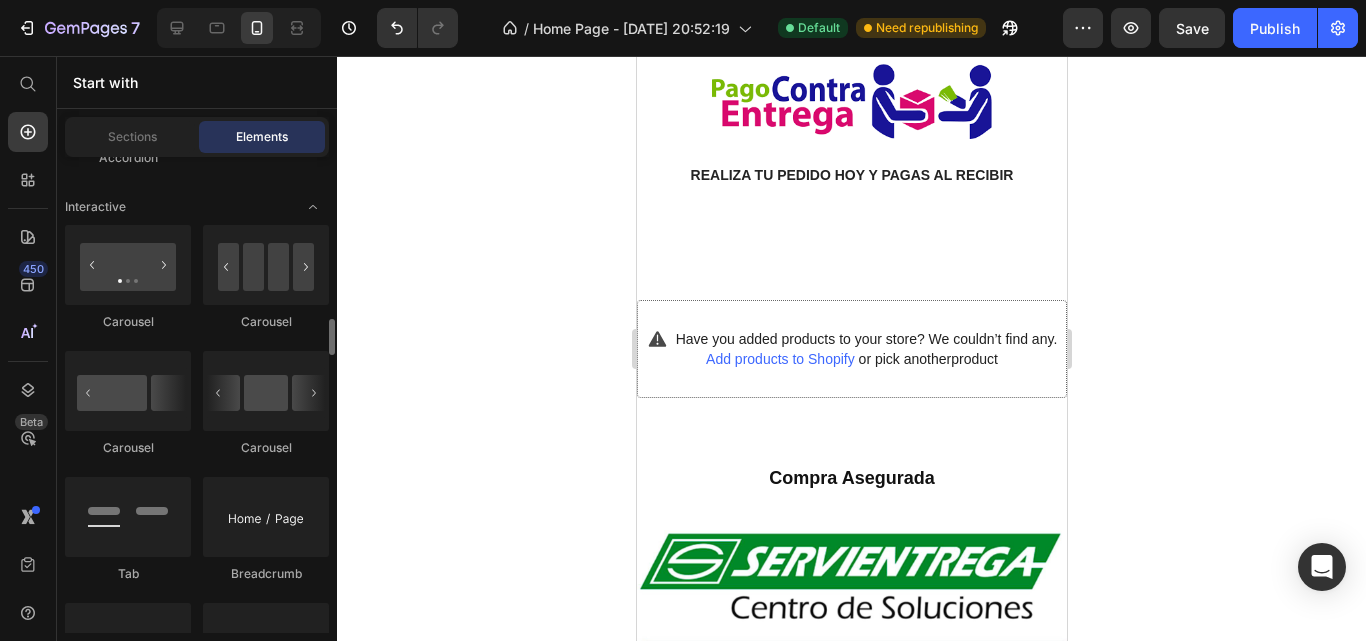 scroll, scrollTop: 2200, scrollLeft: 0, axis: vertical 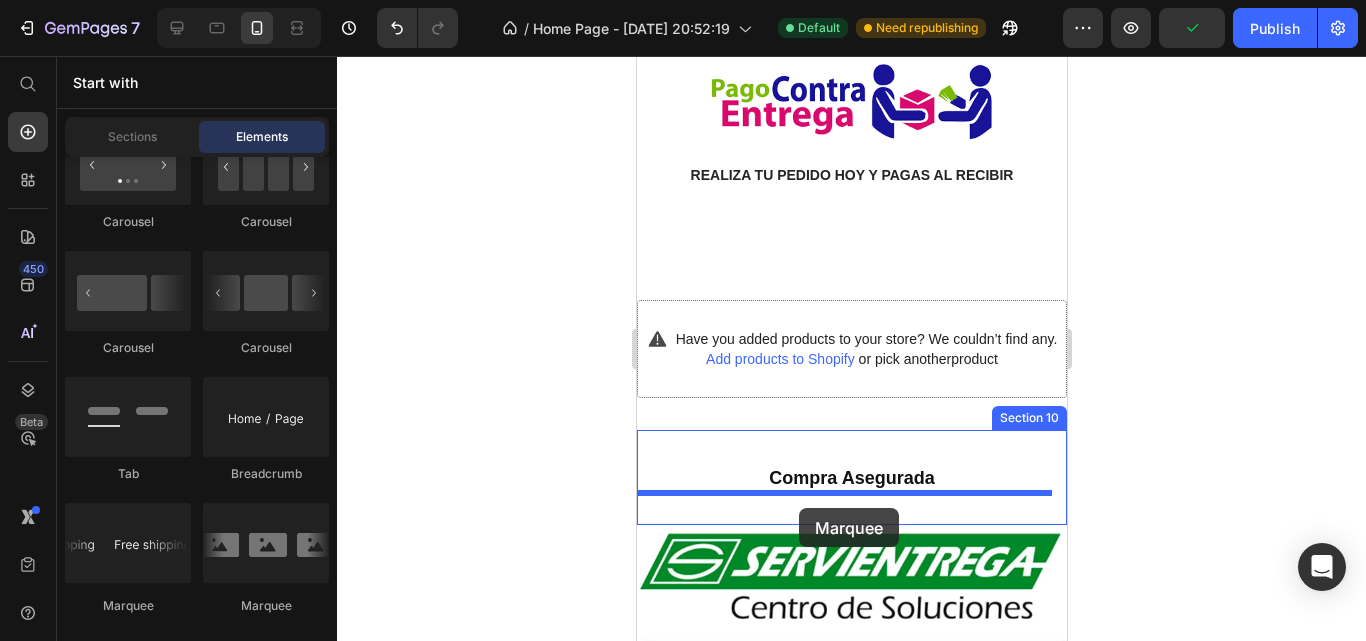 drag, startPoint x: 883, startPoint y: 581, endPoint x: 802, endPoint y: 508, distance: 109.041275 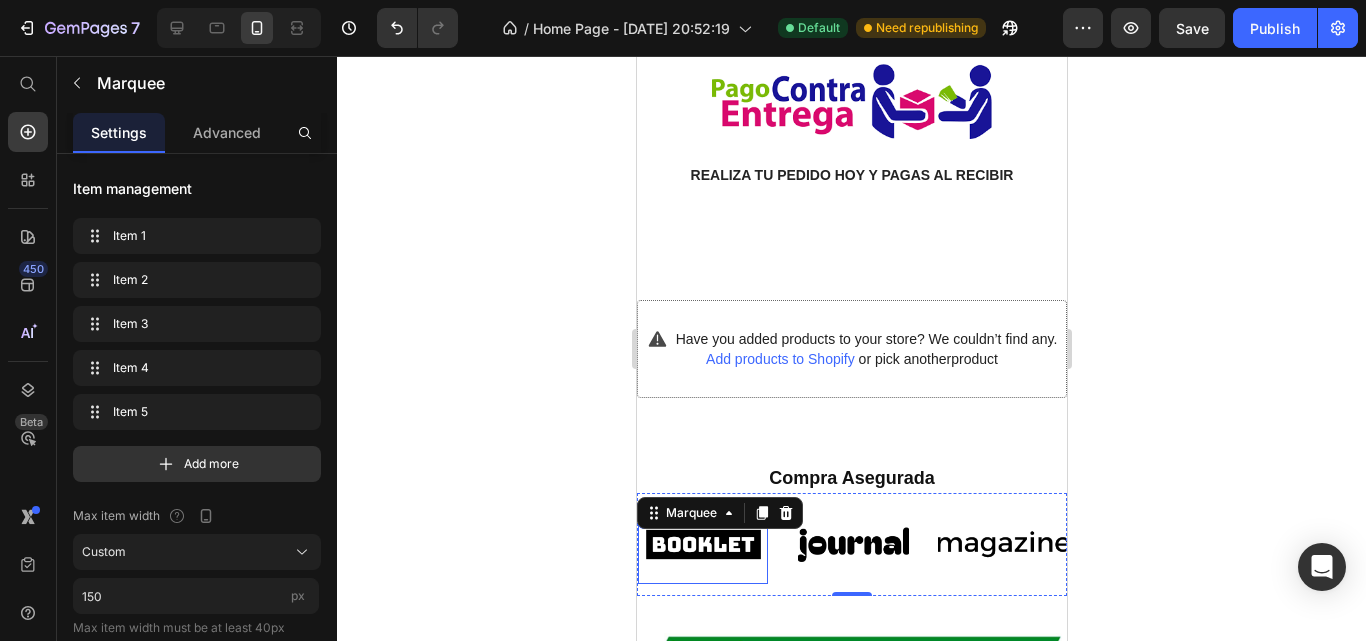 click at bounding box center [702, 544] 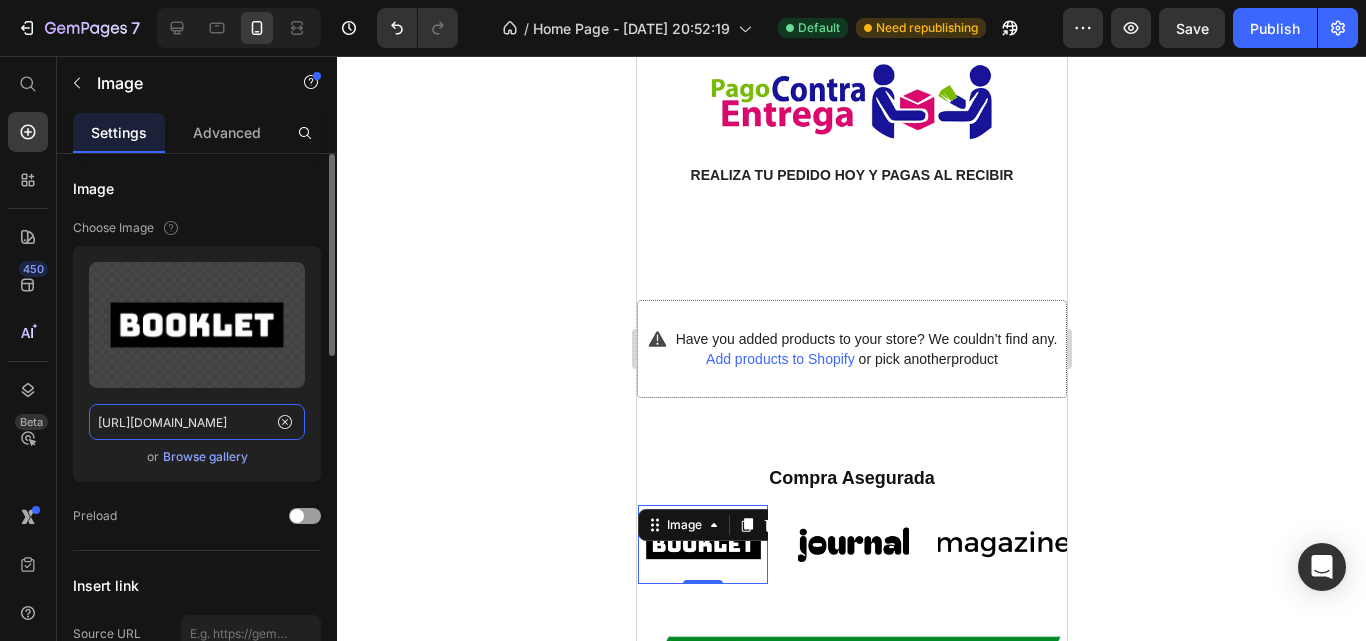 click on "[URL][DOMAIN_NAME]" 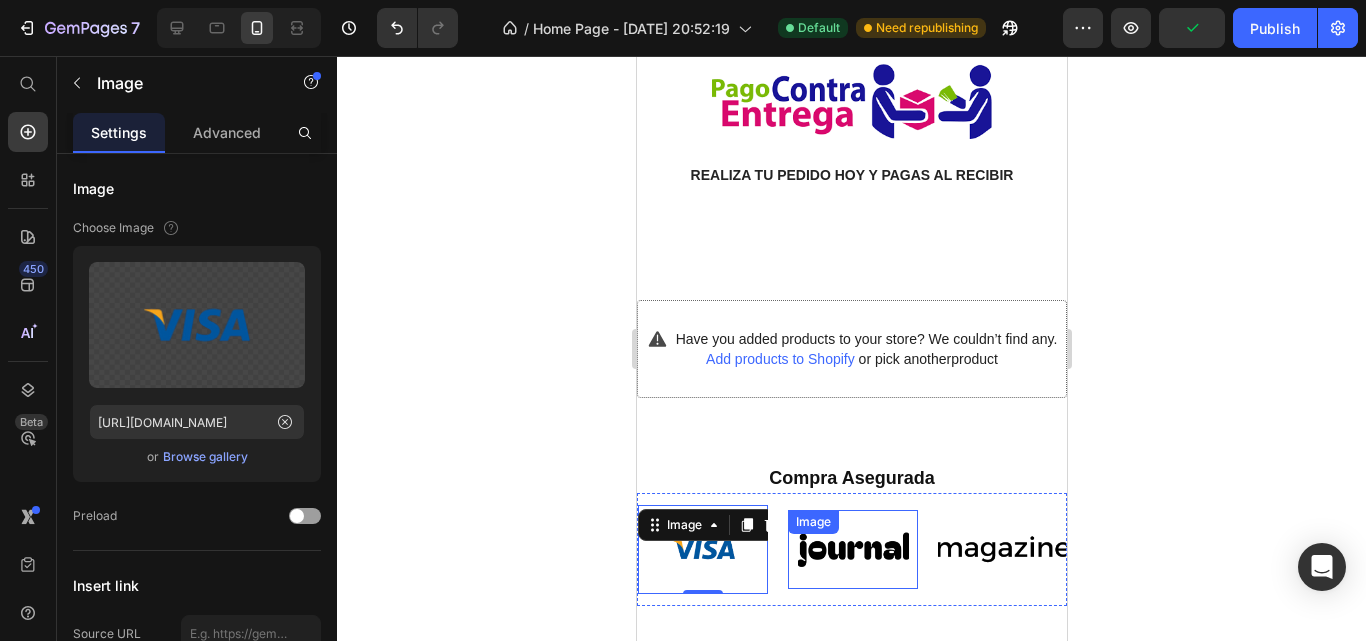 click at bounding box center (852, 549) 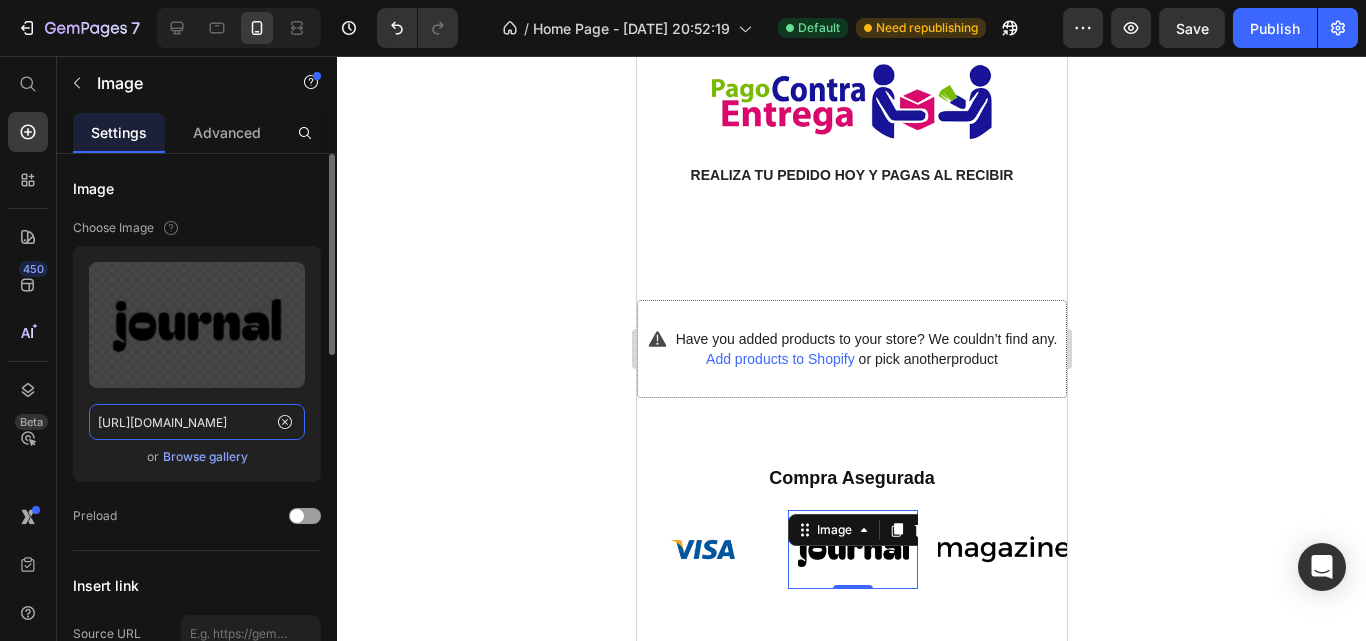 click on "[URL][DOMAIN_NAME]" 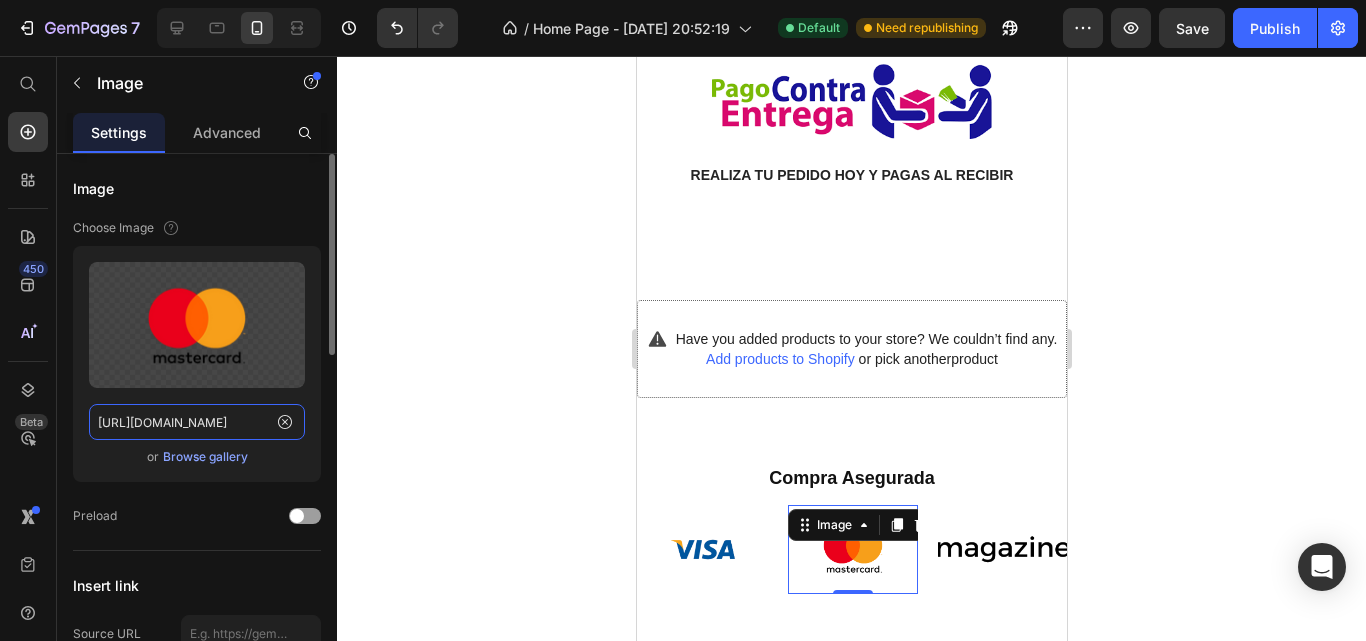 scroll, scrollTop: 0, scrollLeft: 310, axis: horizontal 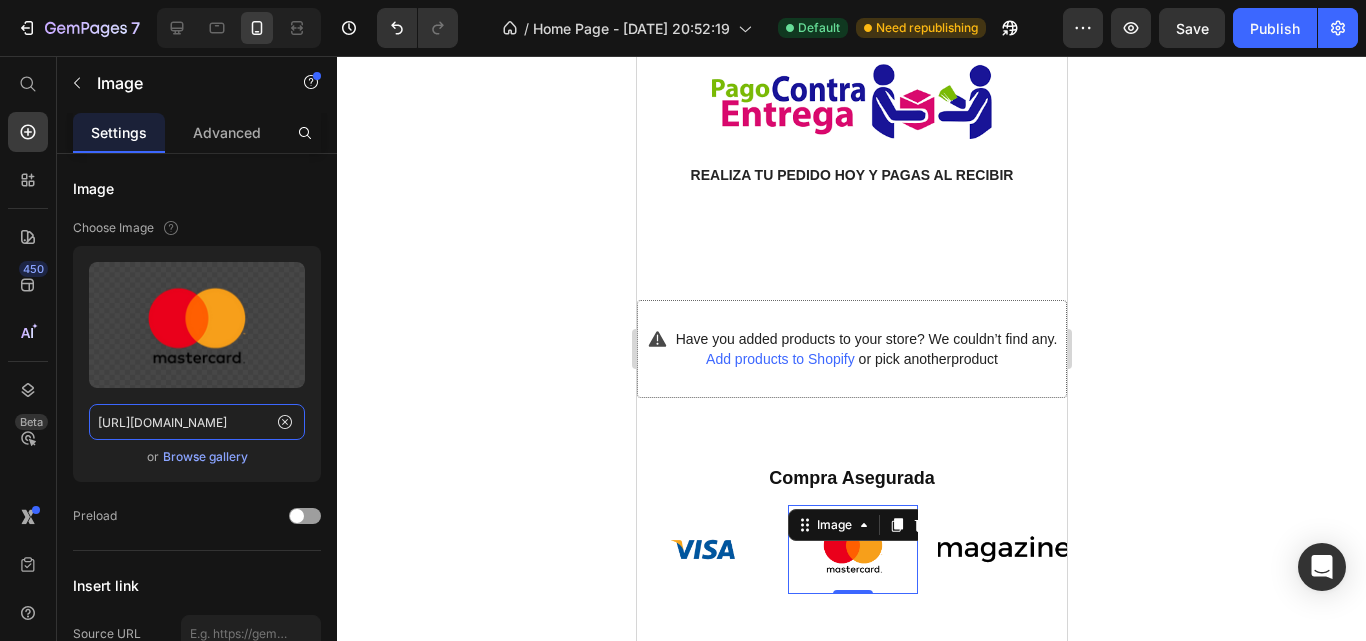 type on "[URL][DOMAIN_NAME]" 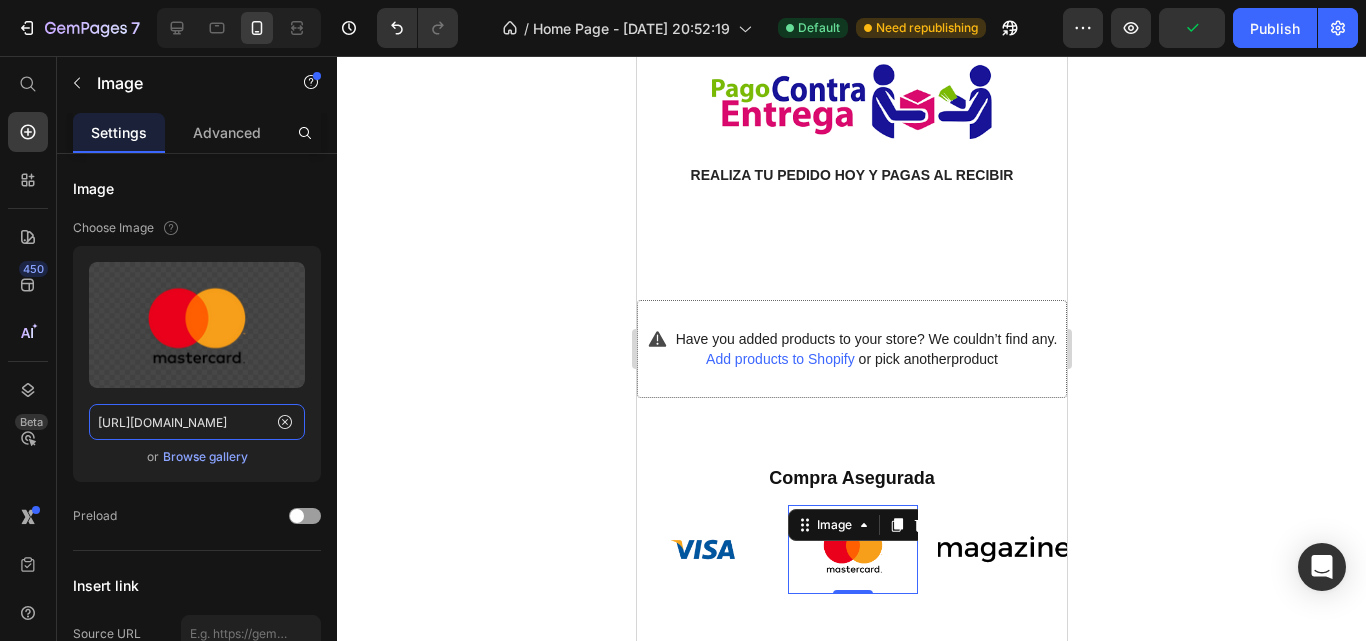 scroll, scrollTop: 0, scrollLeft: 0, axis: both 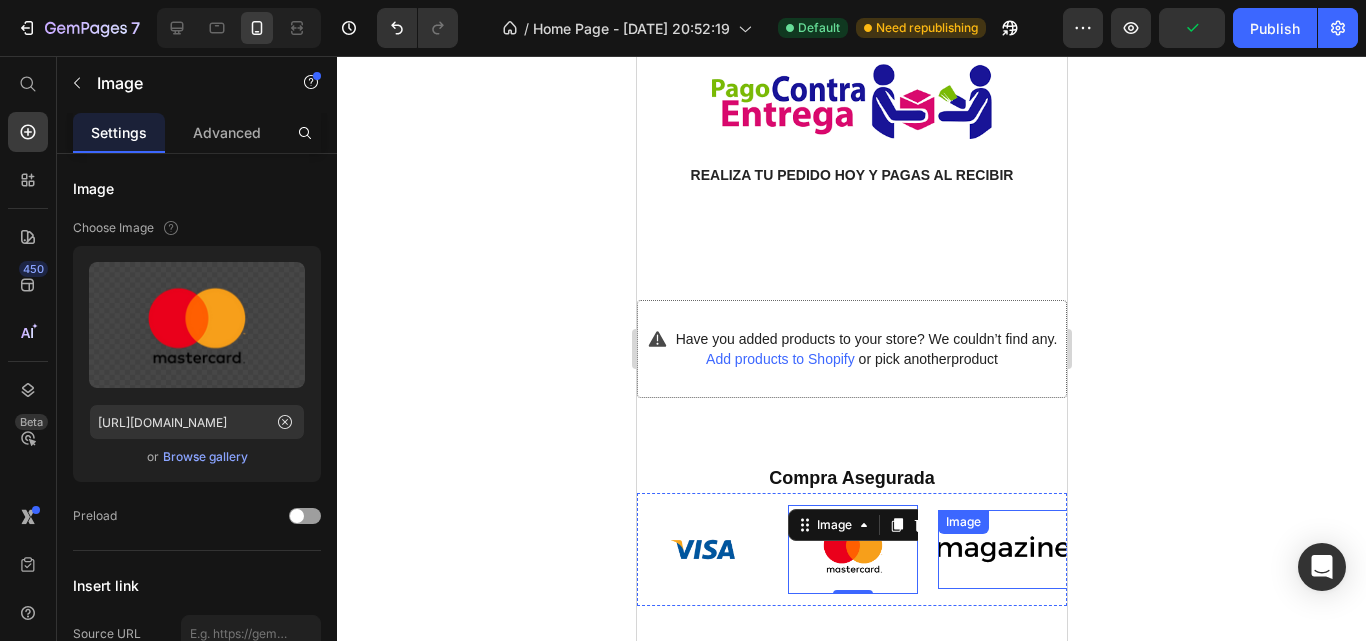click at bounding box center [1002, 549] 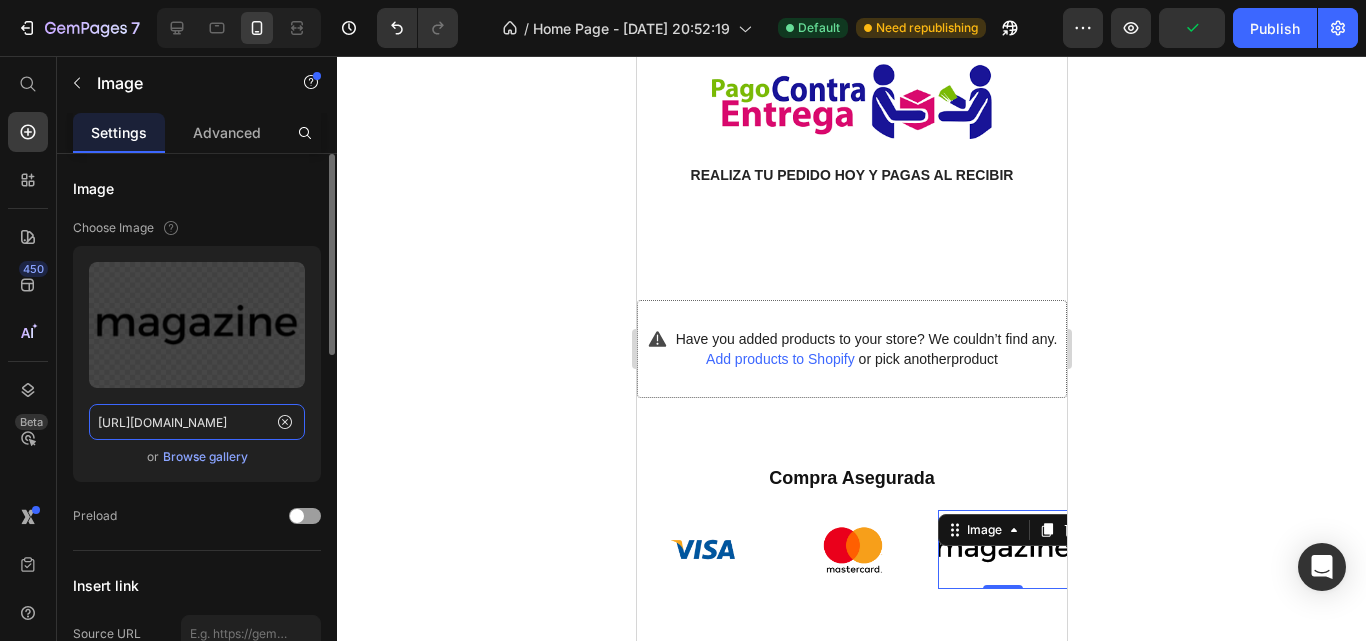 click on "[URL][DOMAIN_NAME]" 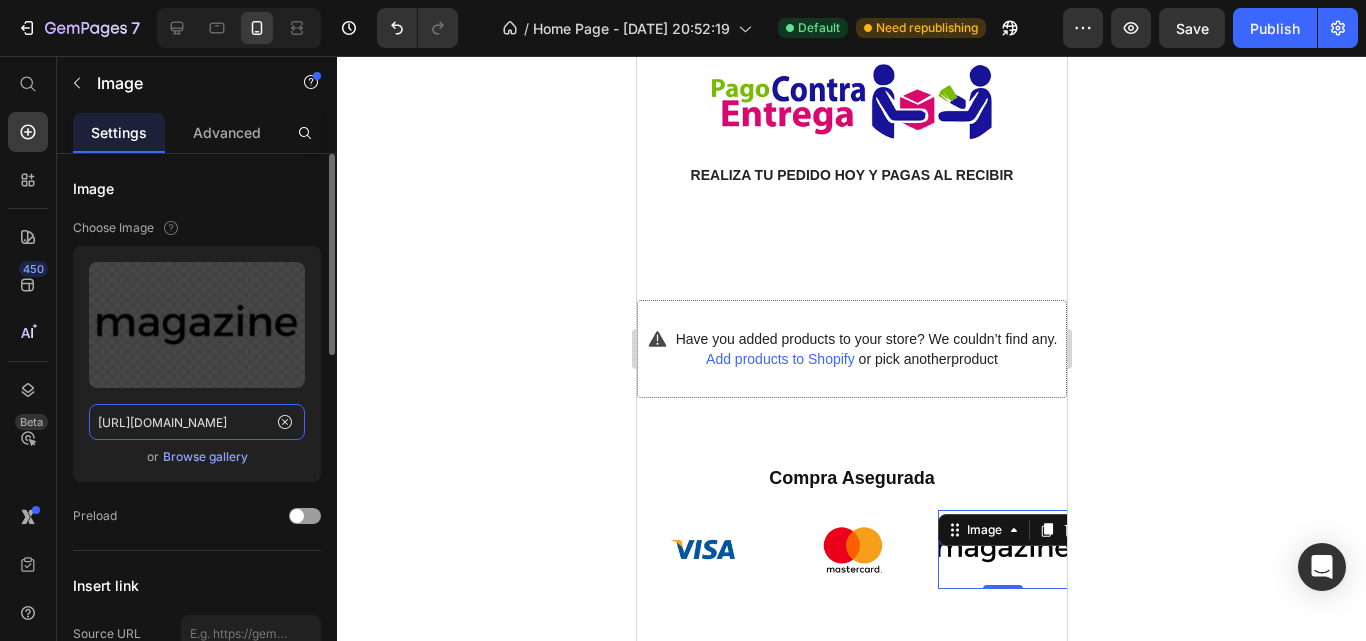 paste on "628/2267/8663/files/IMG_8175.png?v=1752162324" 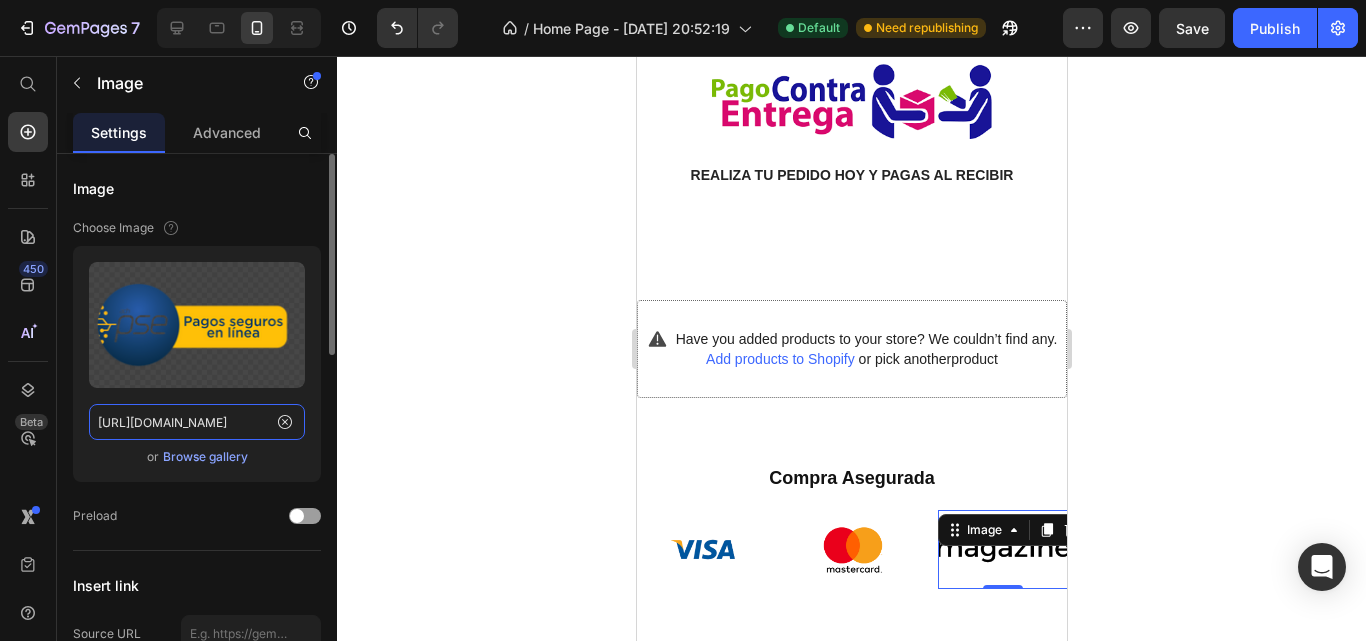 scroll, scrollTop: 0, scrollLeft: 309, axis: horizontal 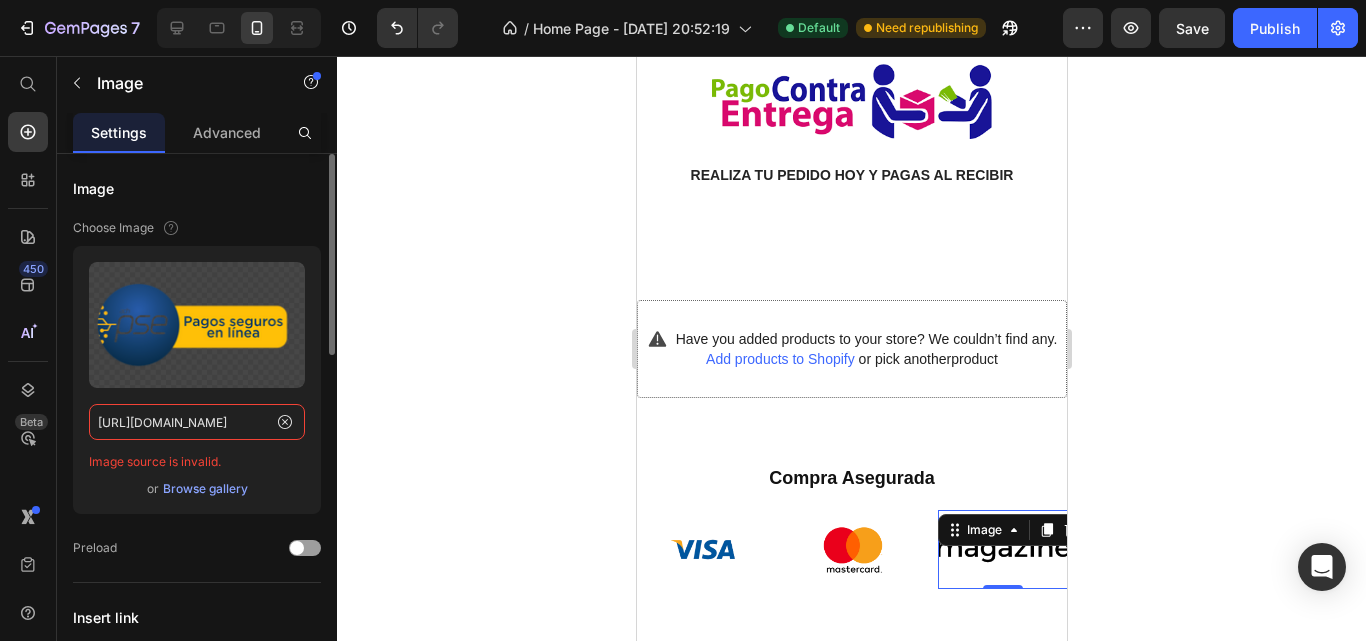 type on "[URL][DOMAIN_NAME]" 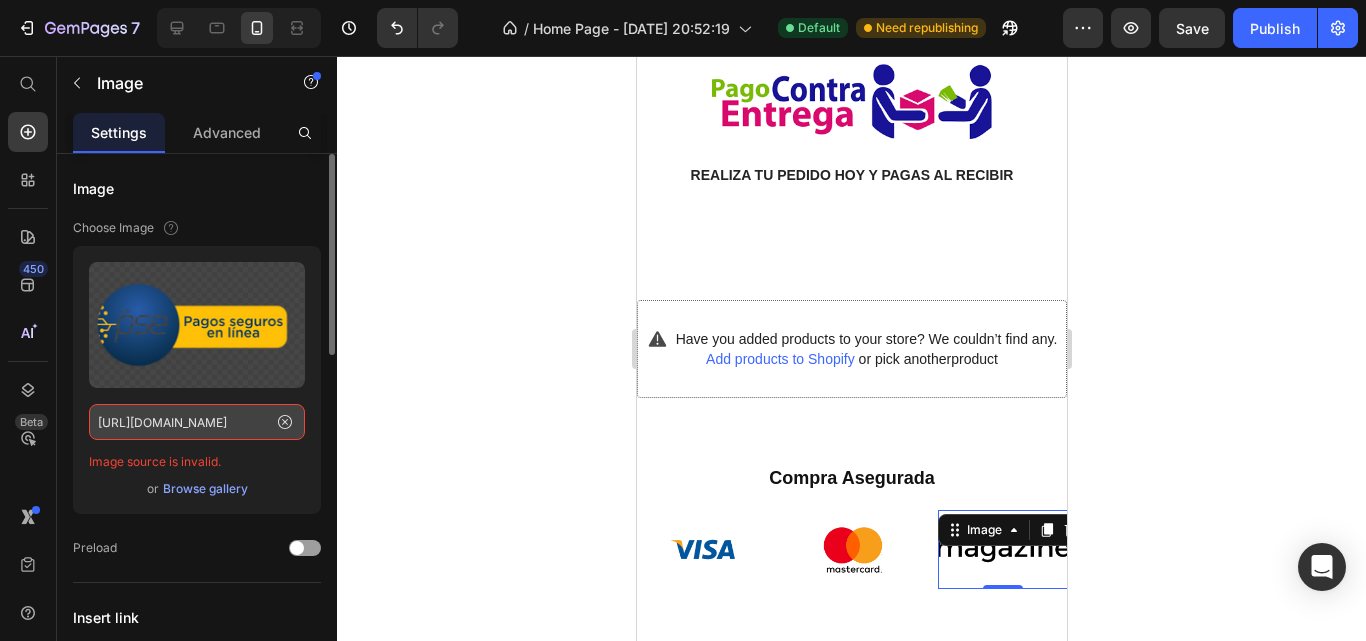 click 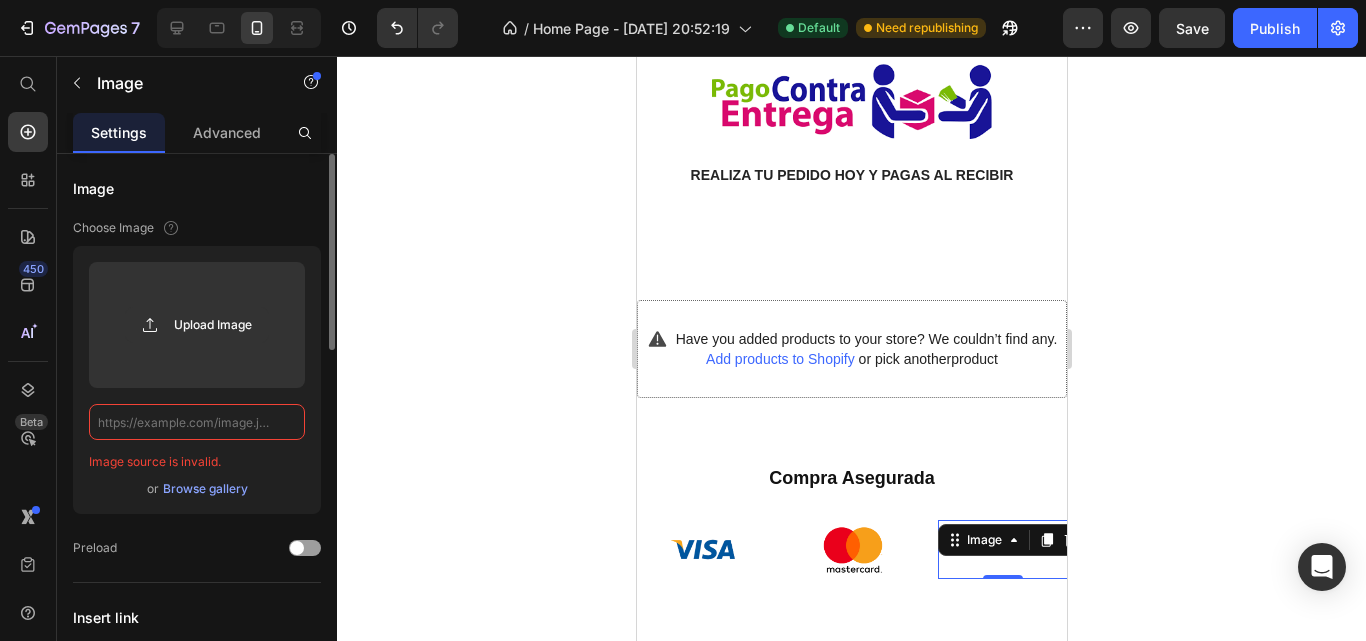 scroll, scrollTop: 0, scrollLeft: 0, axis: both 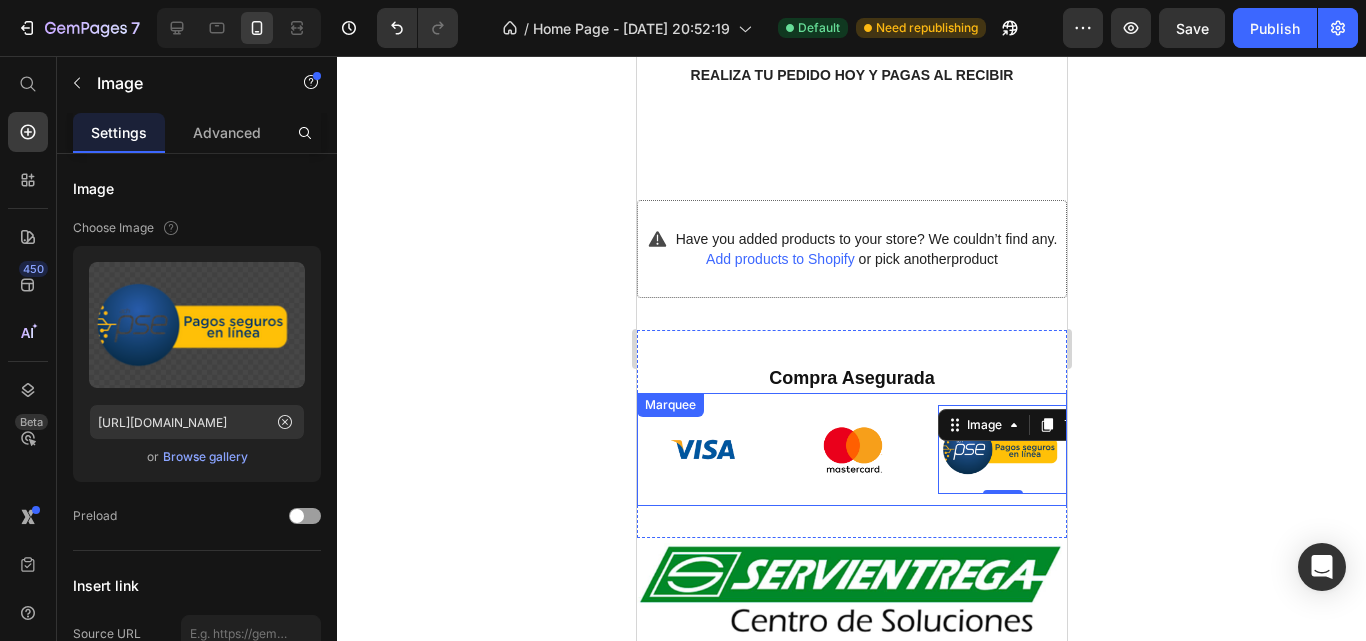 click on "Image" at bounding box center (862, 449) 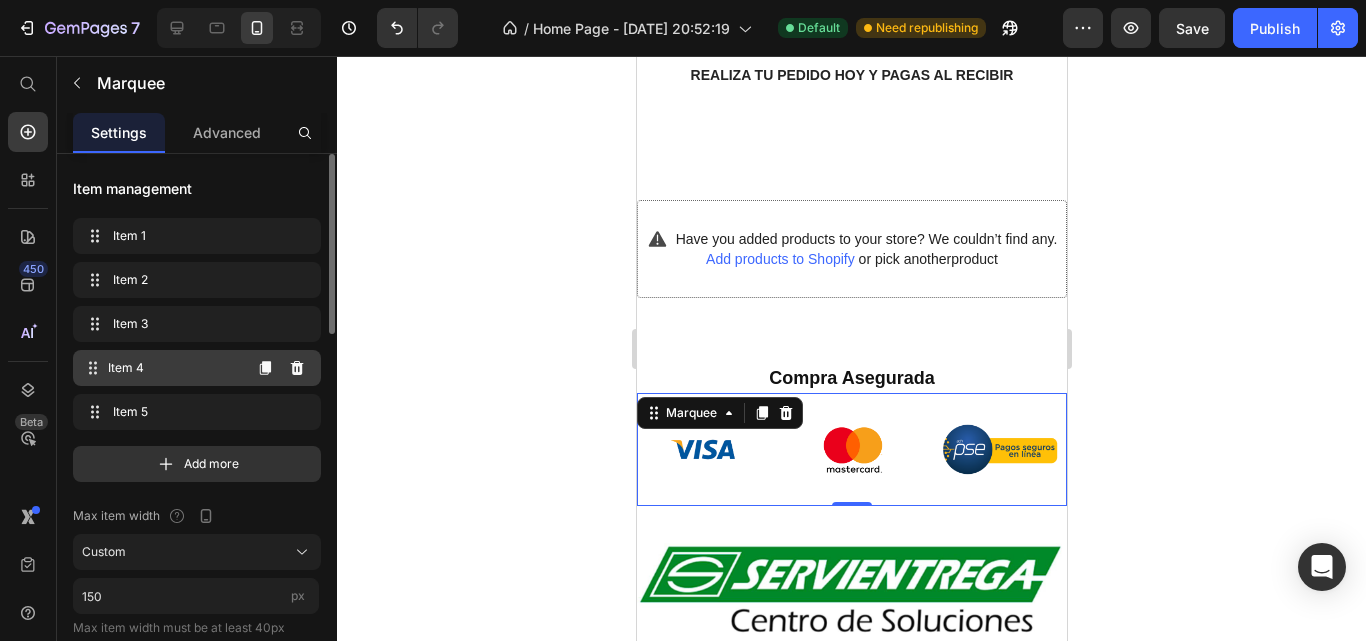click on "Item 4" at bounding box center (174, 368) 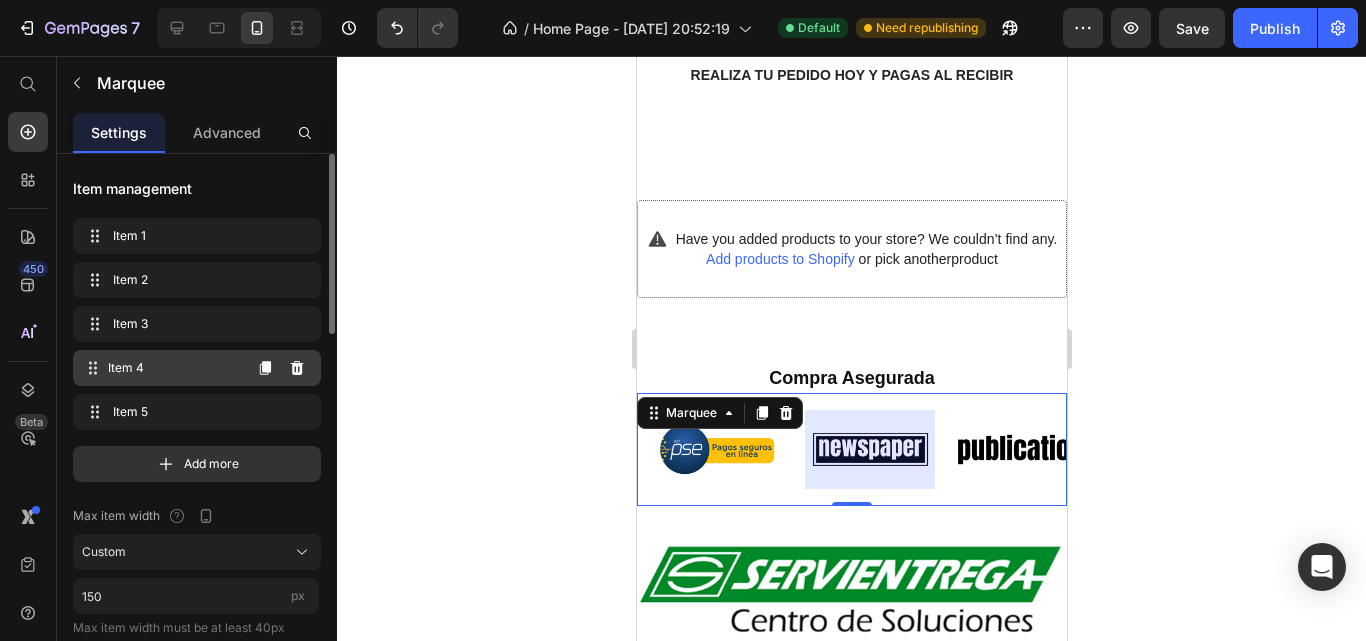 scroll, scrollTop: 0, scrollLeft: 309, axis: horizontal 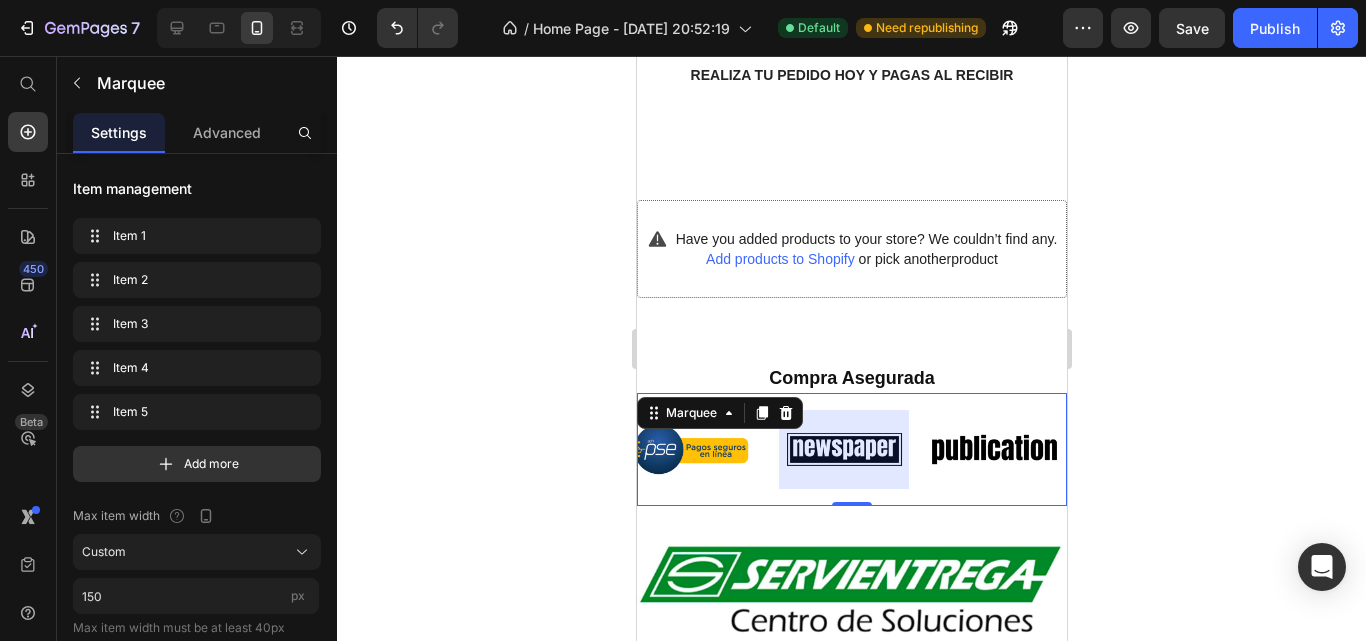 click at bounding box center (843, 449) 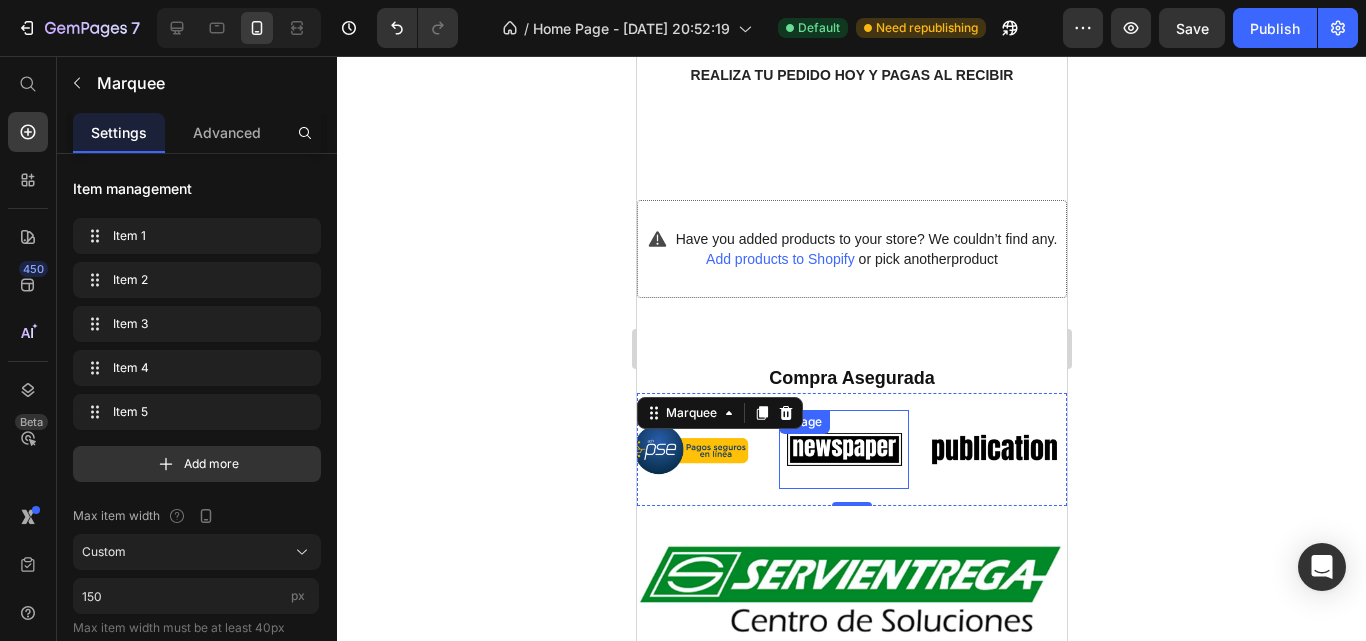 click at bounding box center [843, 449] 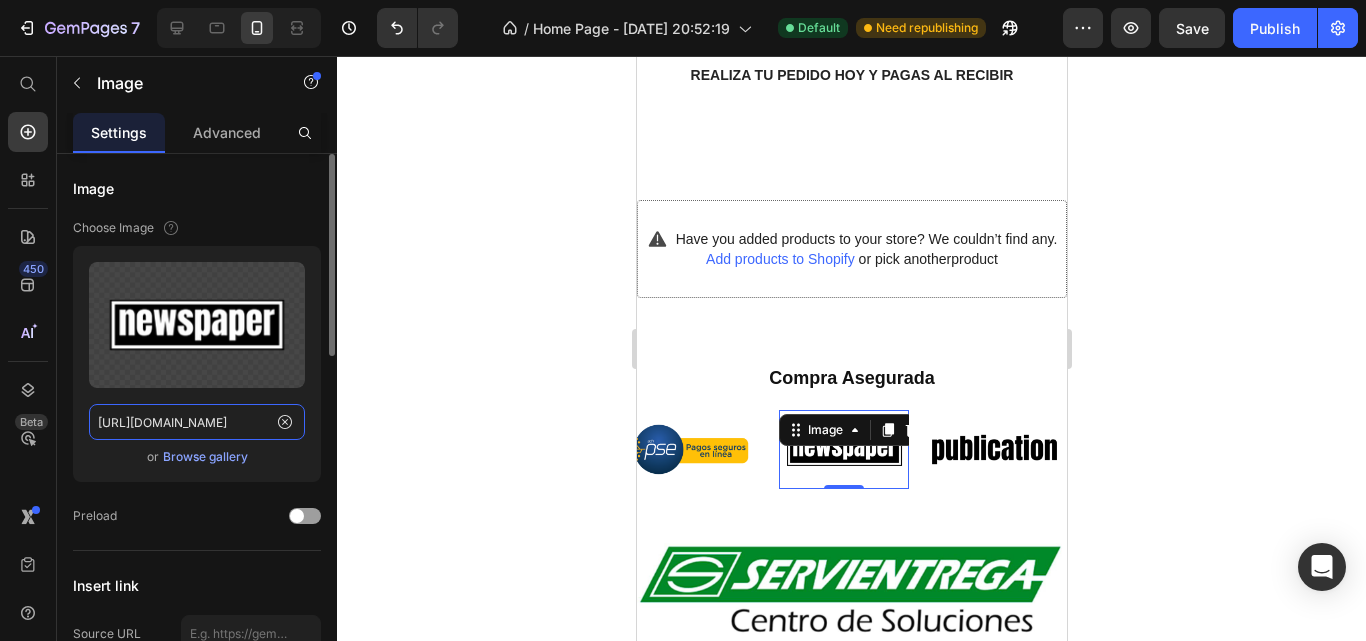 click on "[URL][DOMAIN_NAME]" 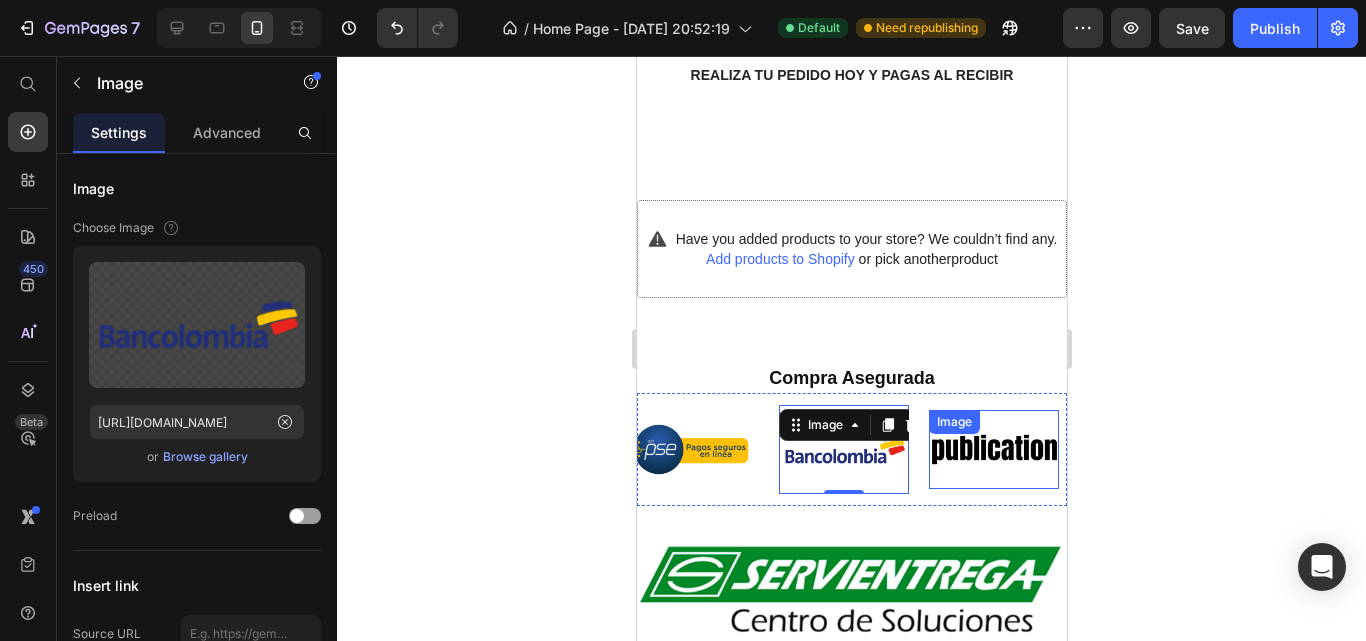 click on "Image" at bounding box center [993, 449] 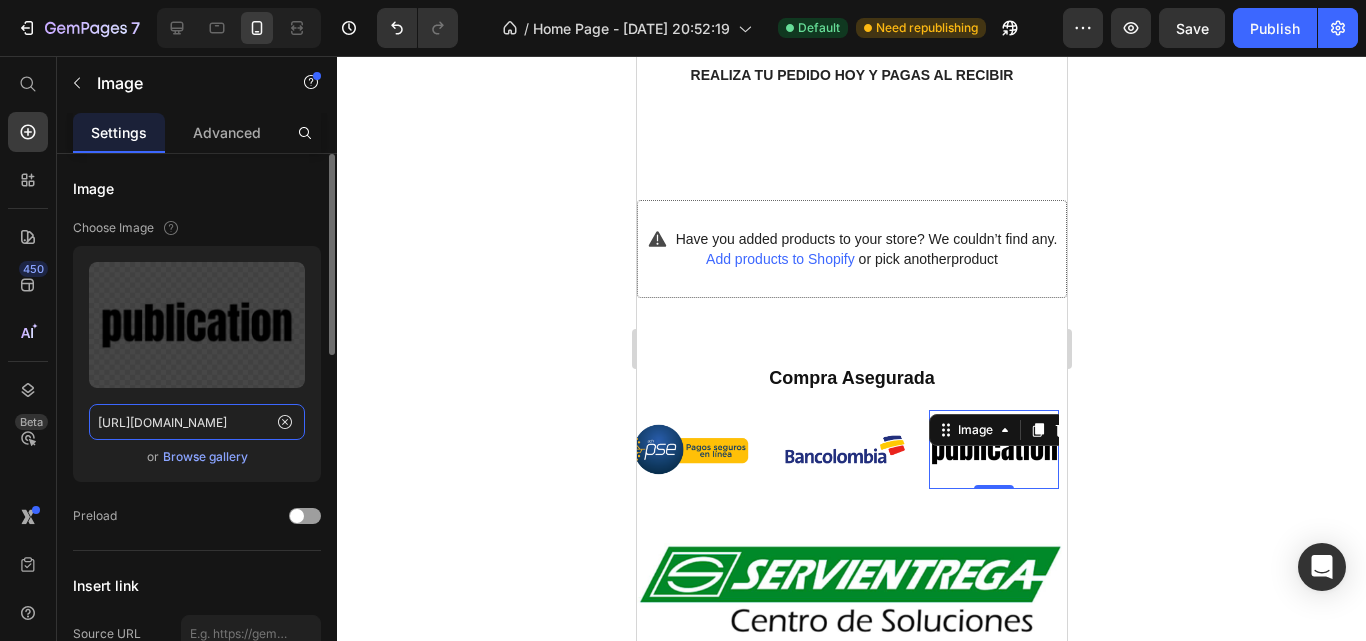 click on "[URL][DOMAIN_NAME]" 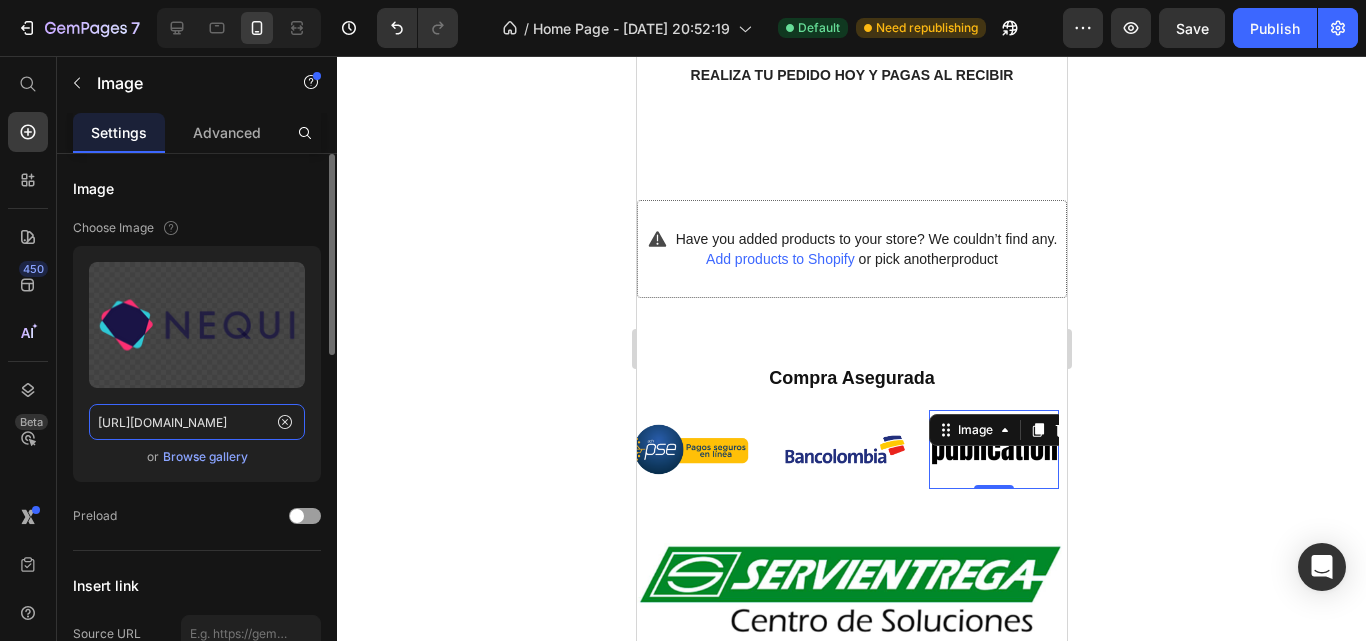 scroll, scrollTop: 0, scrollLeft: 309, axis: horizontal 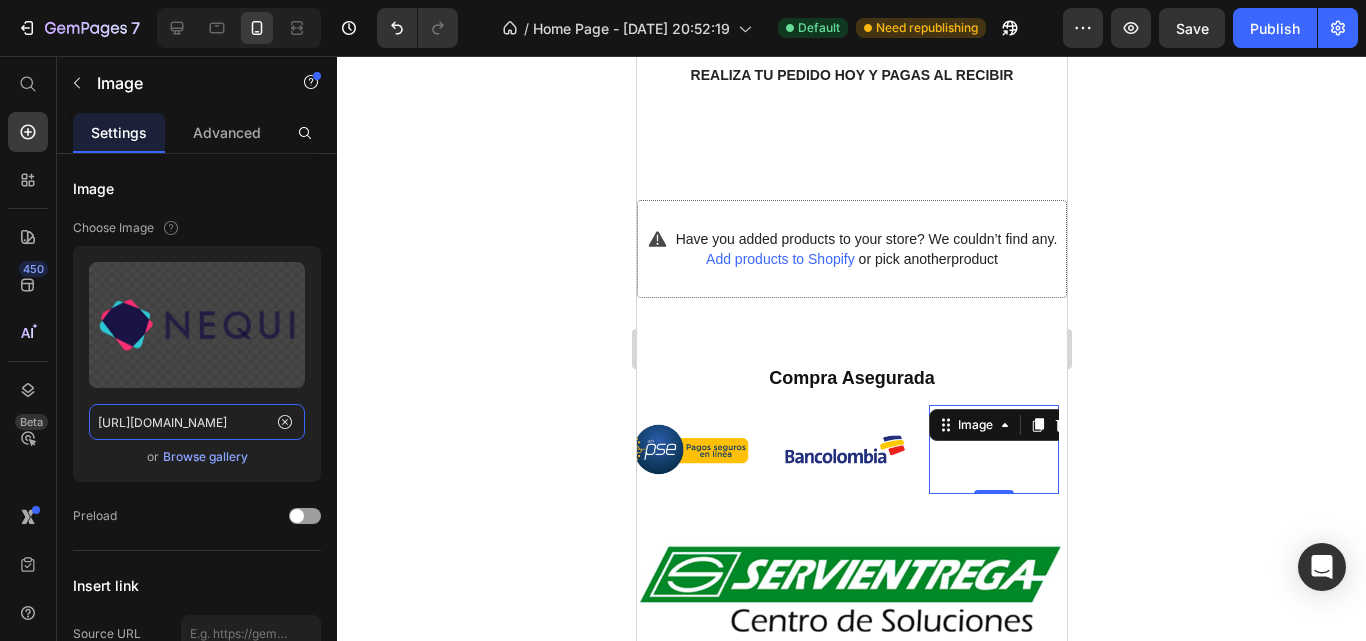 type on "[URL][DOMAIN_NAME]" 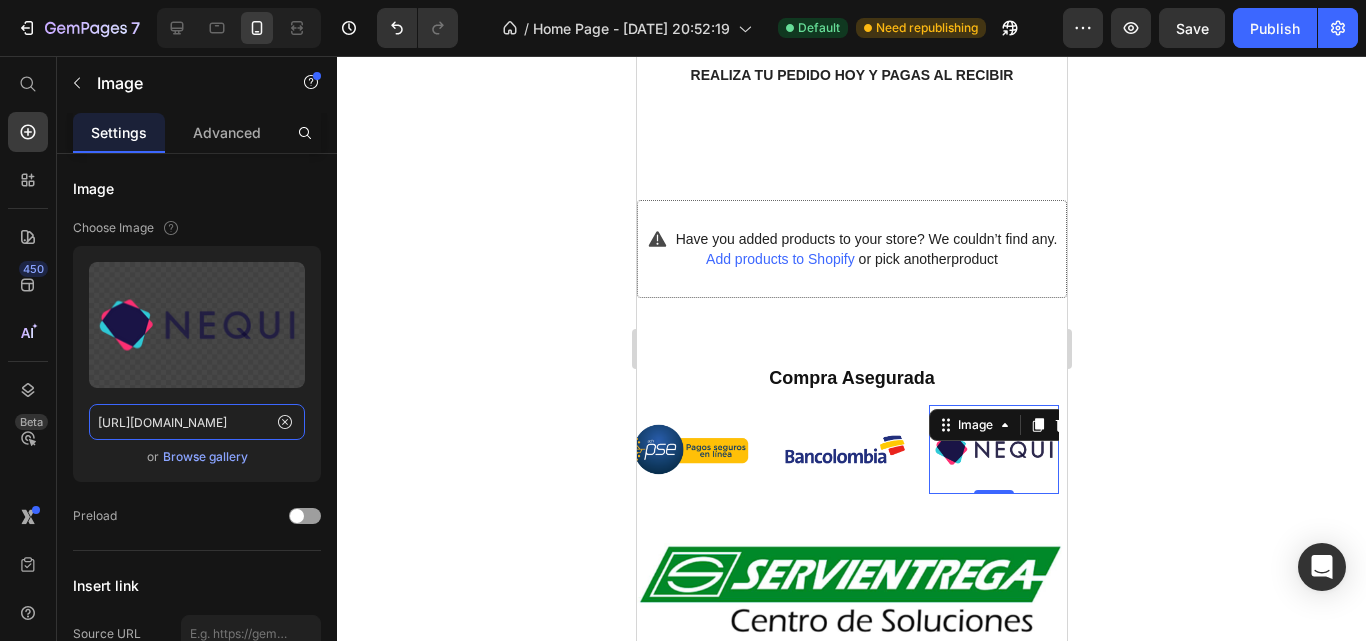 scroll, scrollTop: 0, scrollLeft: 0, axis: both 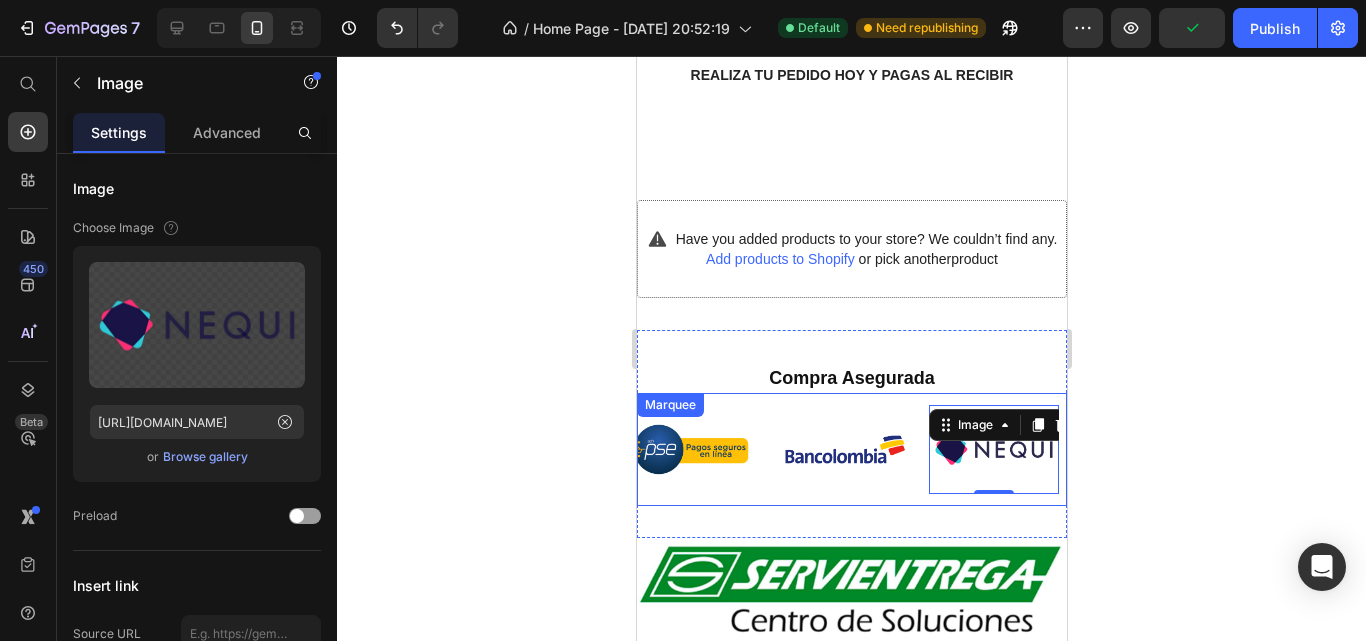 click on "Image" at bounding box center [703, 449] 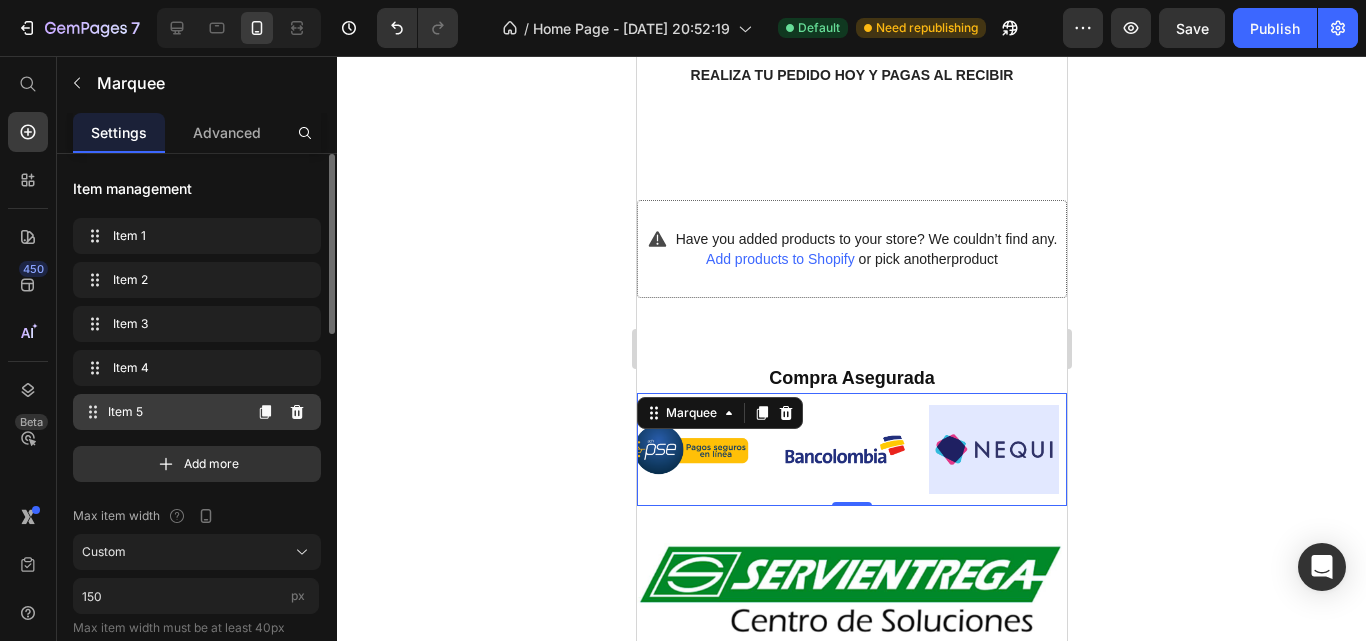 click on "Item 5" at bounding box center [174, 412] 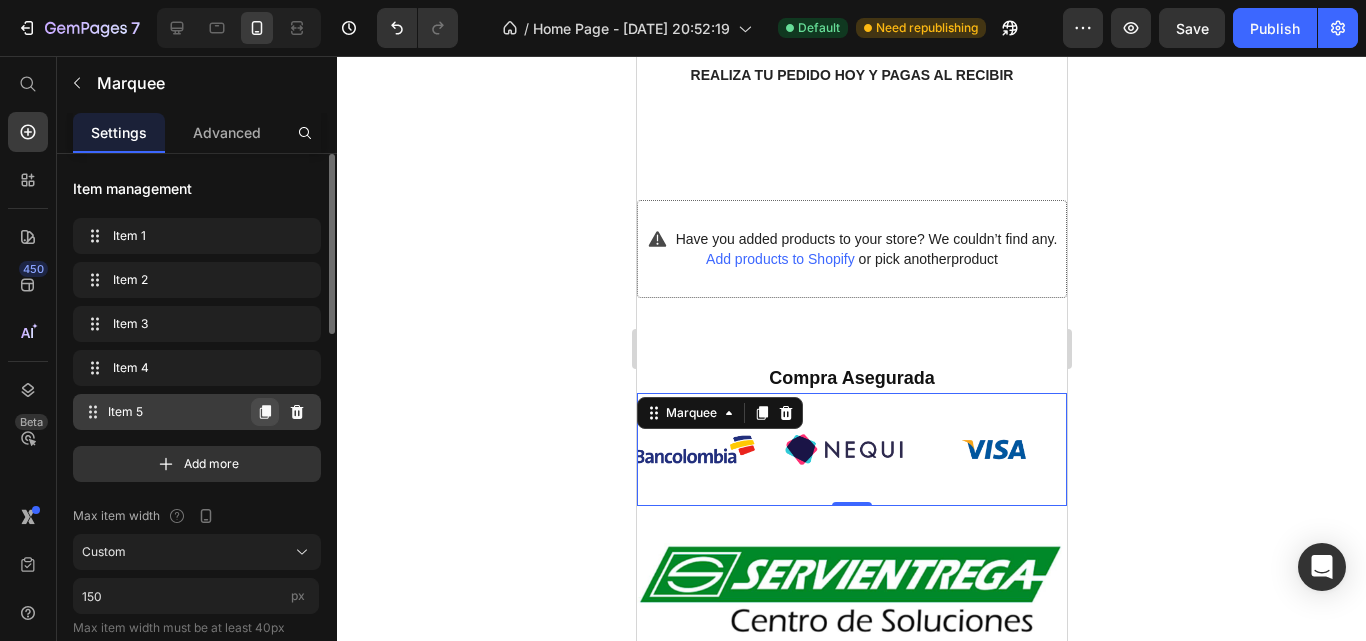 click 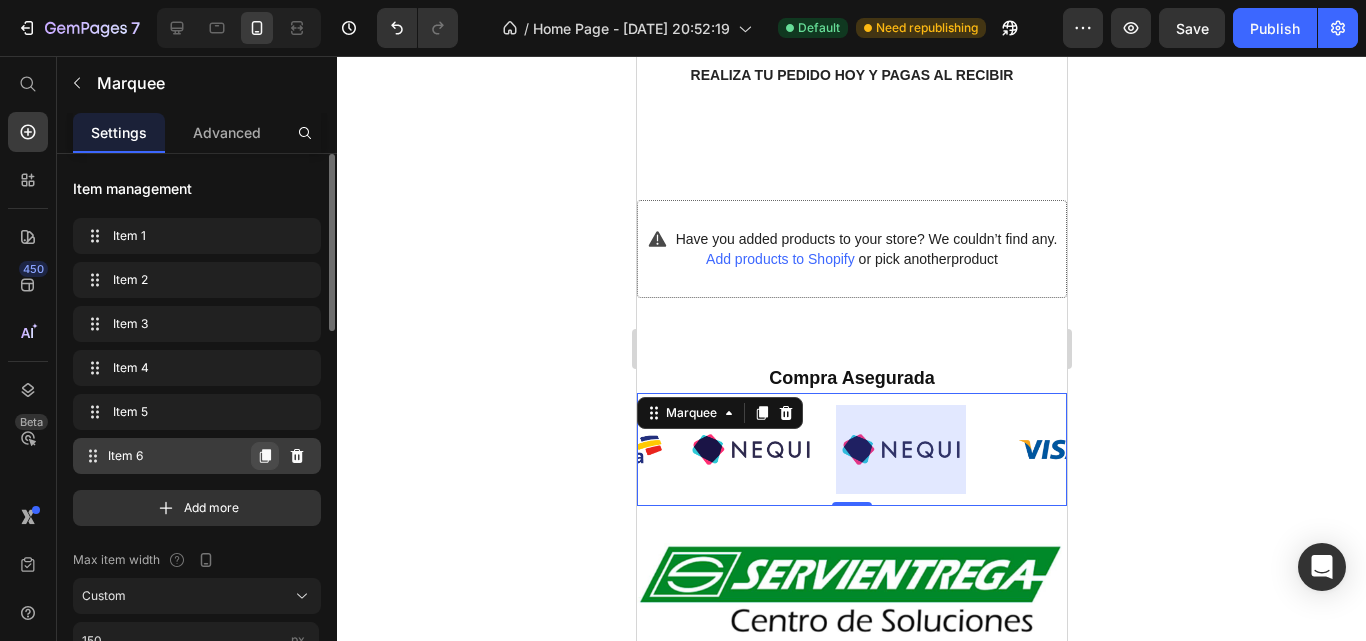 scroll, scrollTop: 0, scrollLeft: 609, axis: horizontal 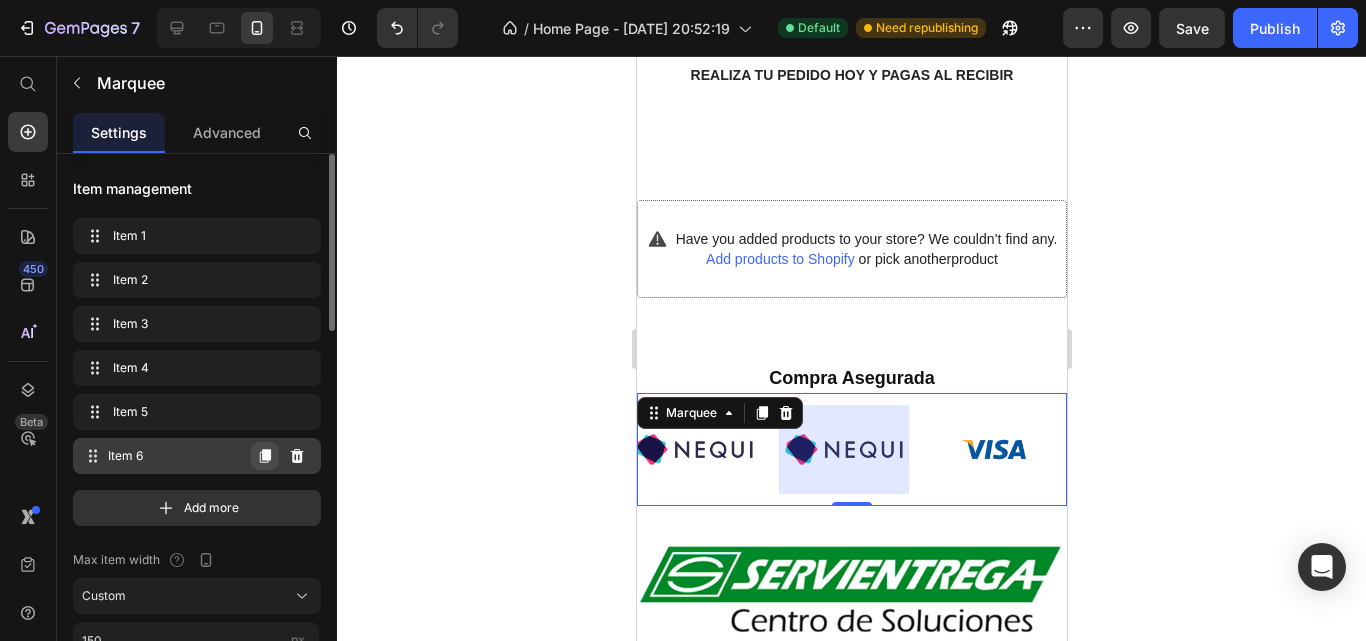 click 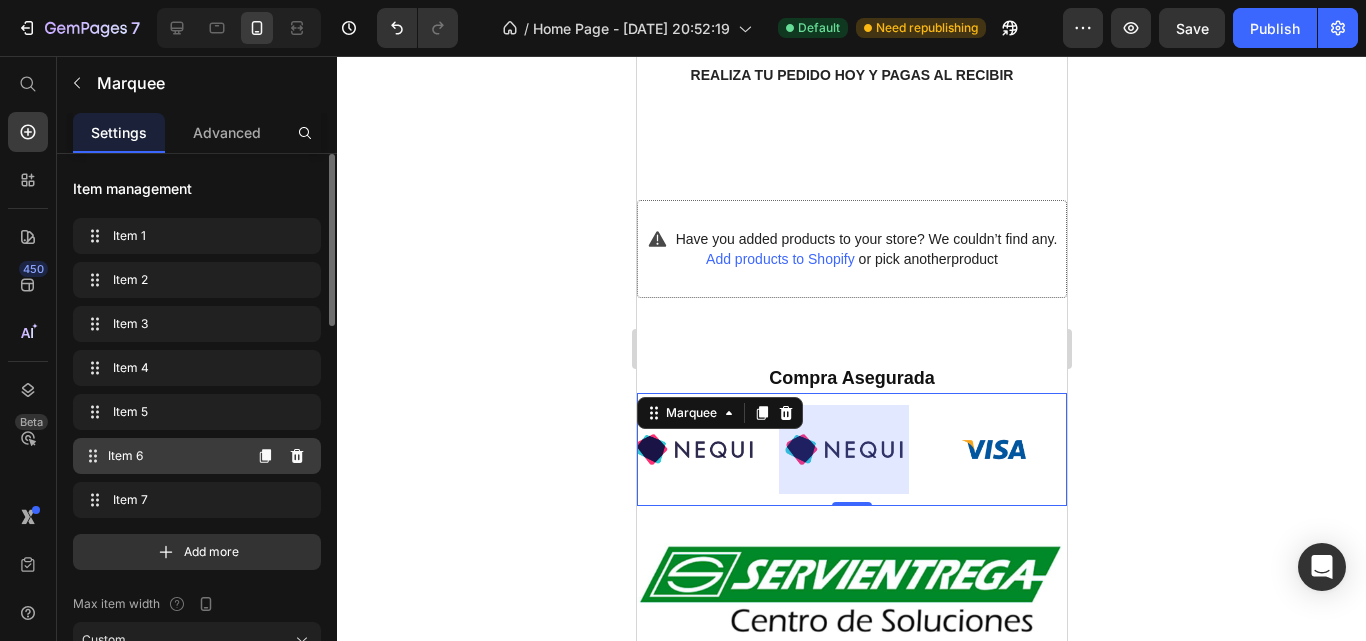 click on "Item 6" at bounding box center [174, 456] 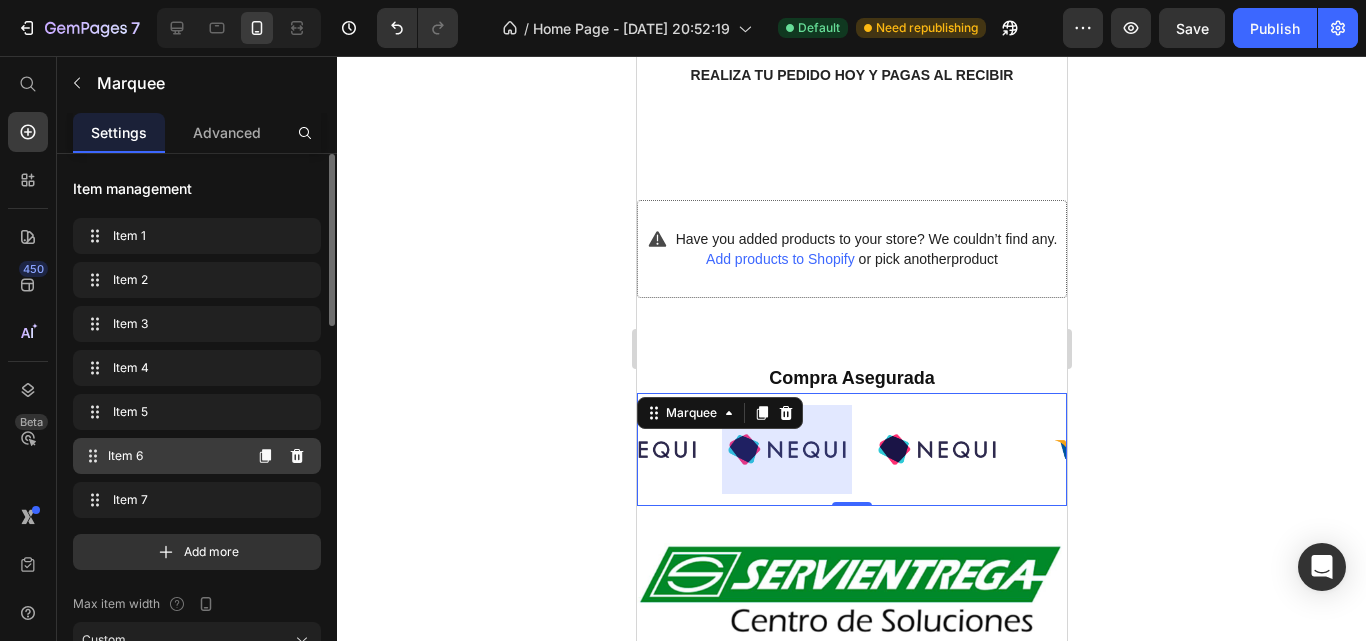 scroll, scrollTop: 0, scrollLeft: 609, axis: horizontal 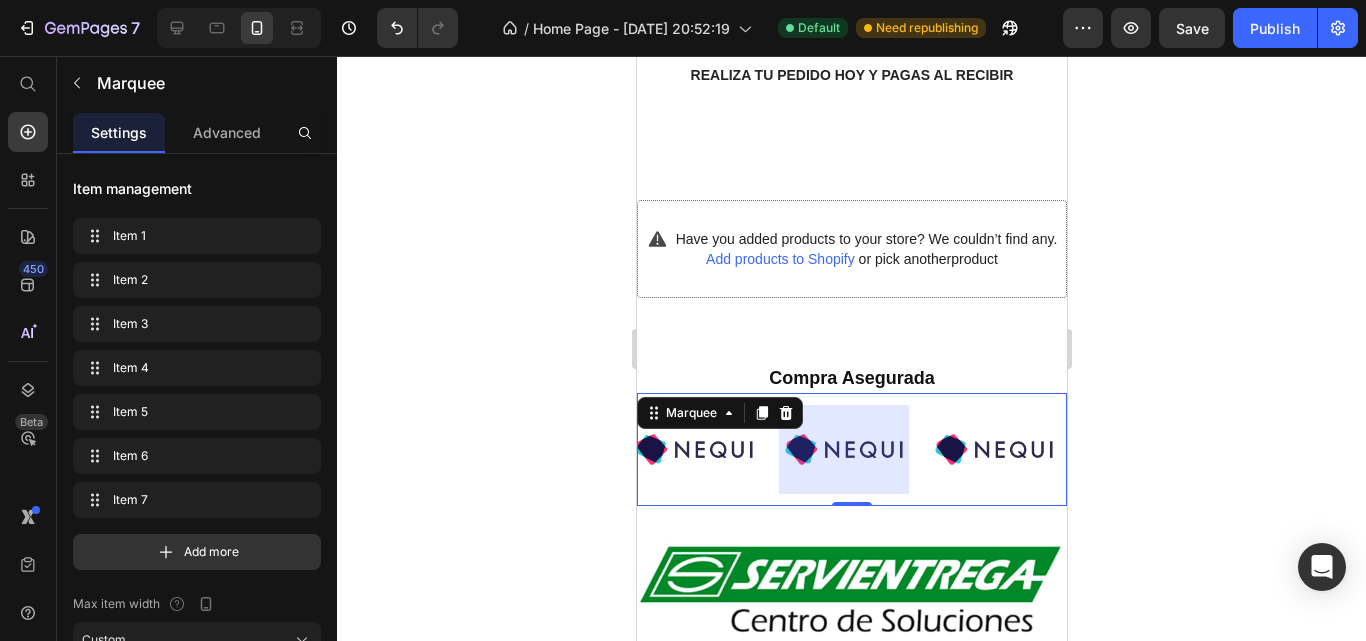 click at bounding box center [843, 449] 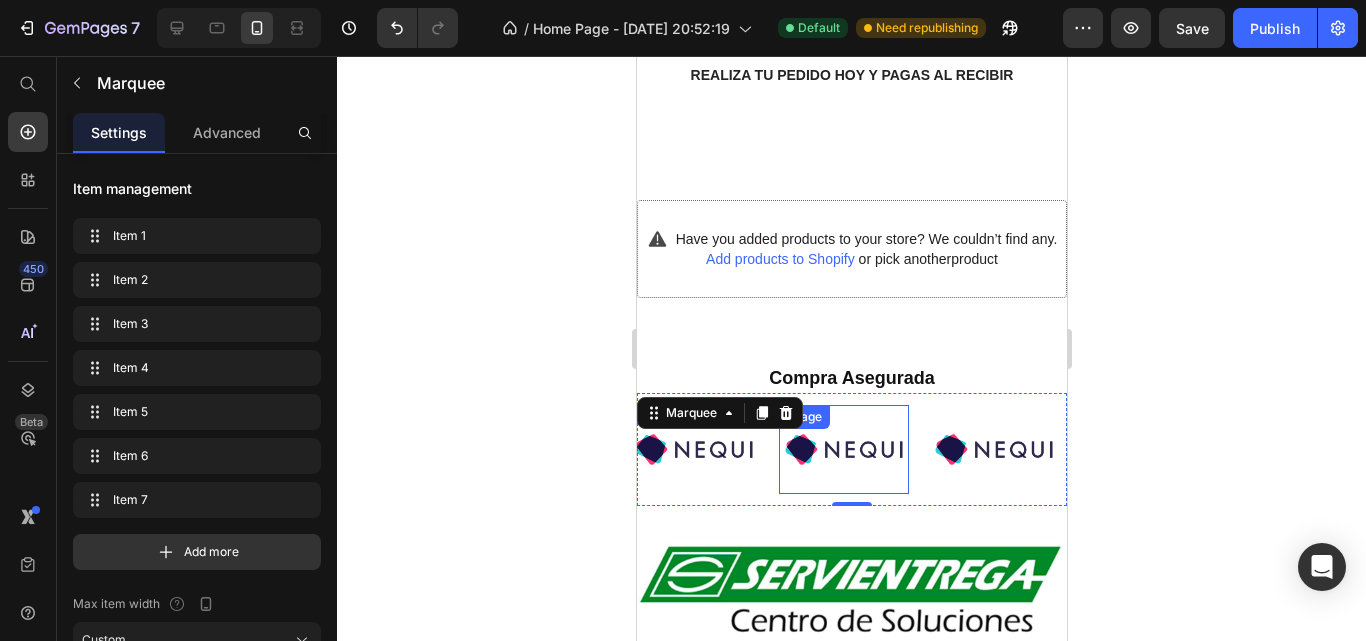 click at bounding box center (843, 449) 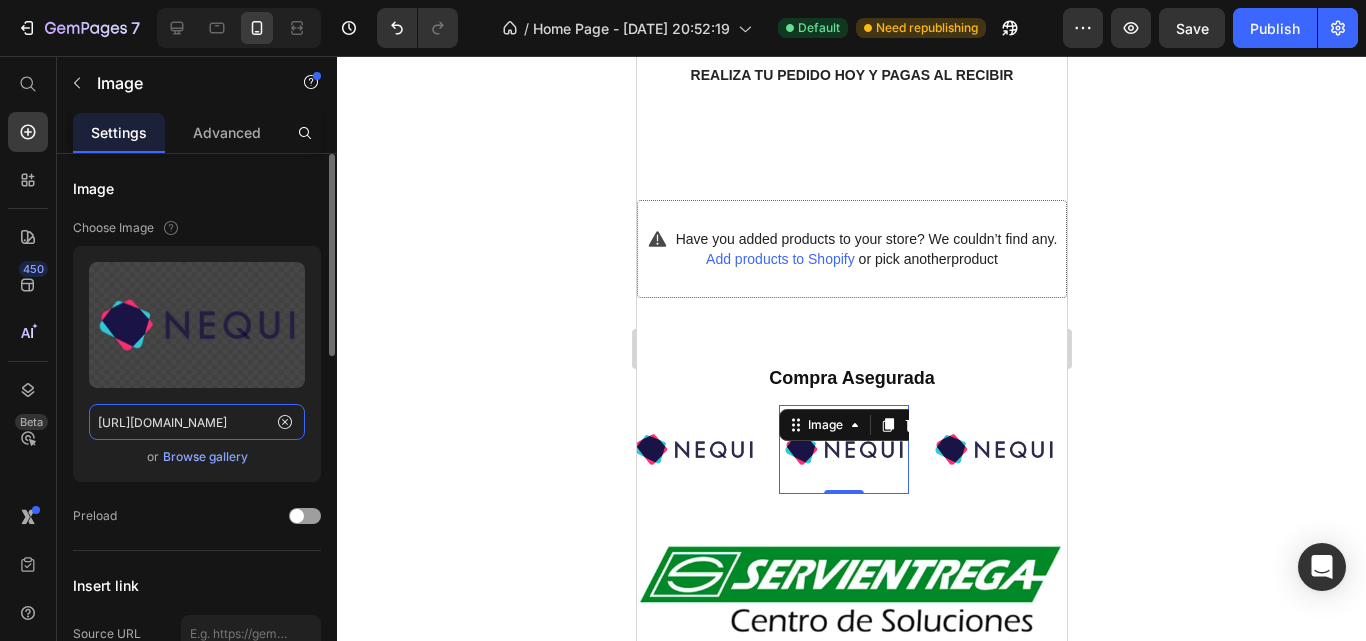 click on "[URL][DOMAIN_NAME]" 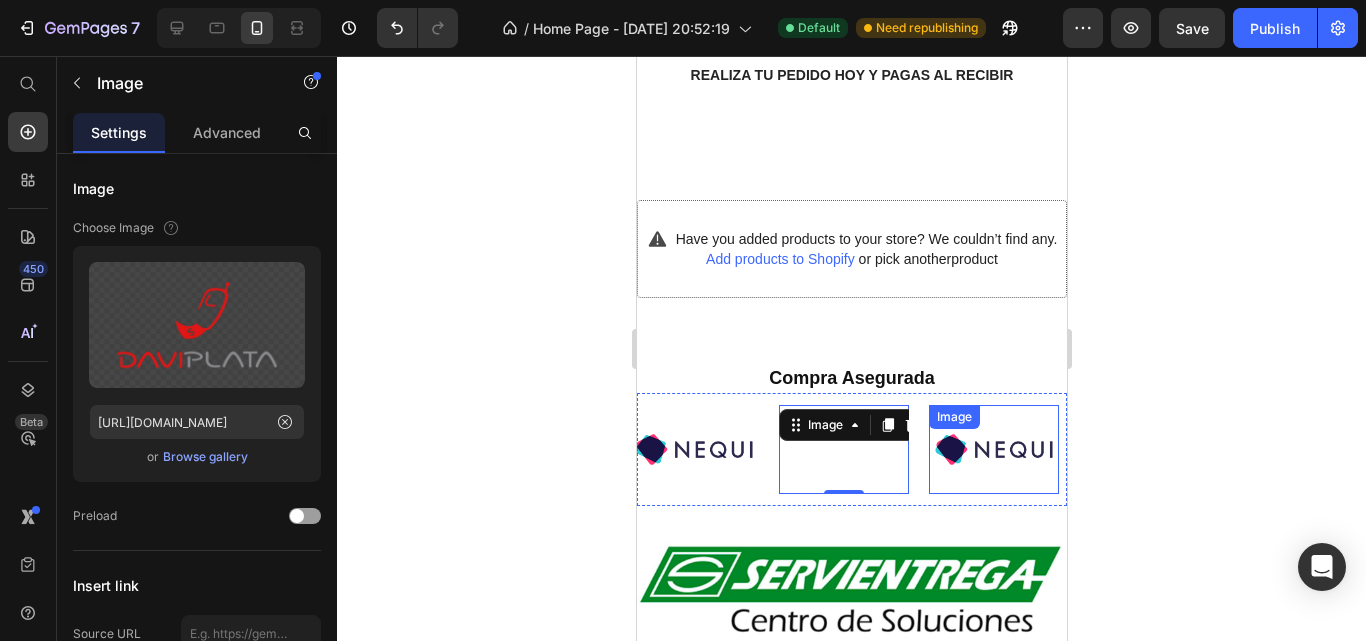 click at bounding box center [993, 449] 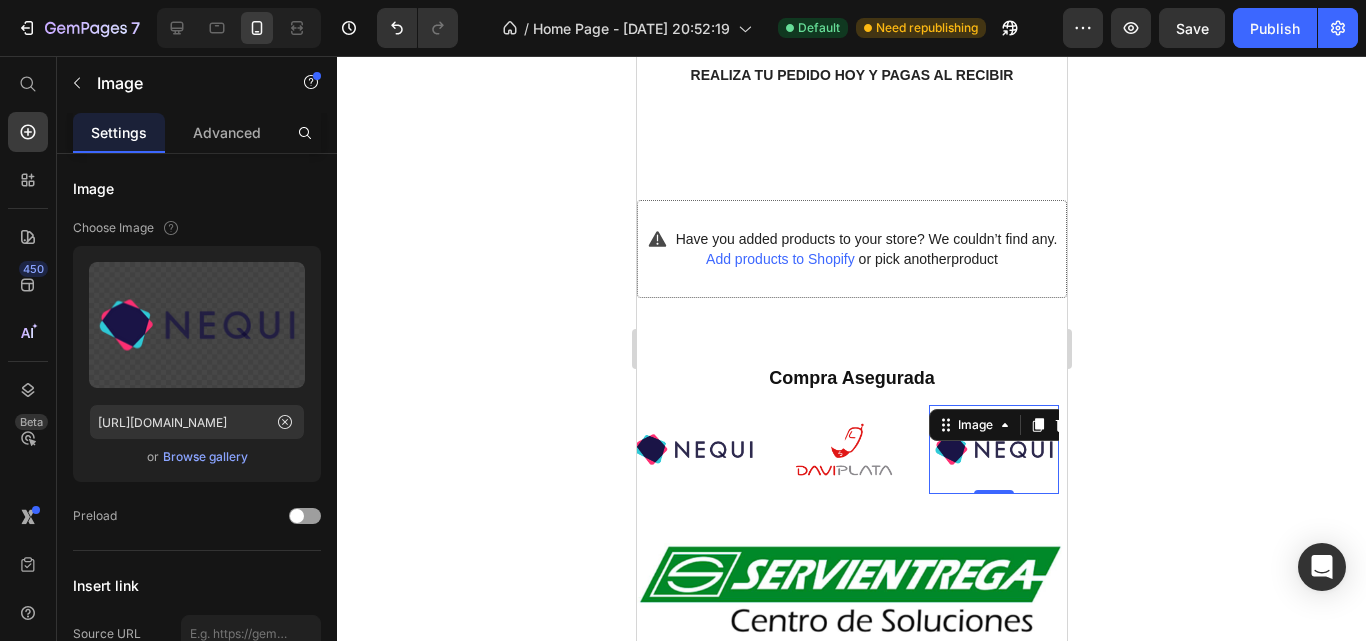 click at bounding box center [993, 449] 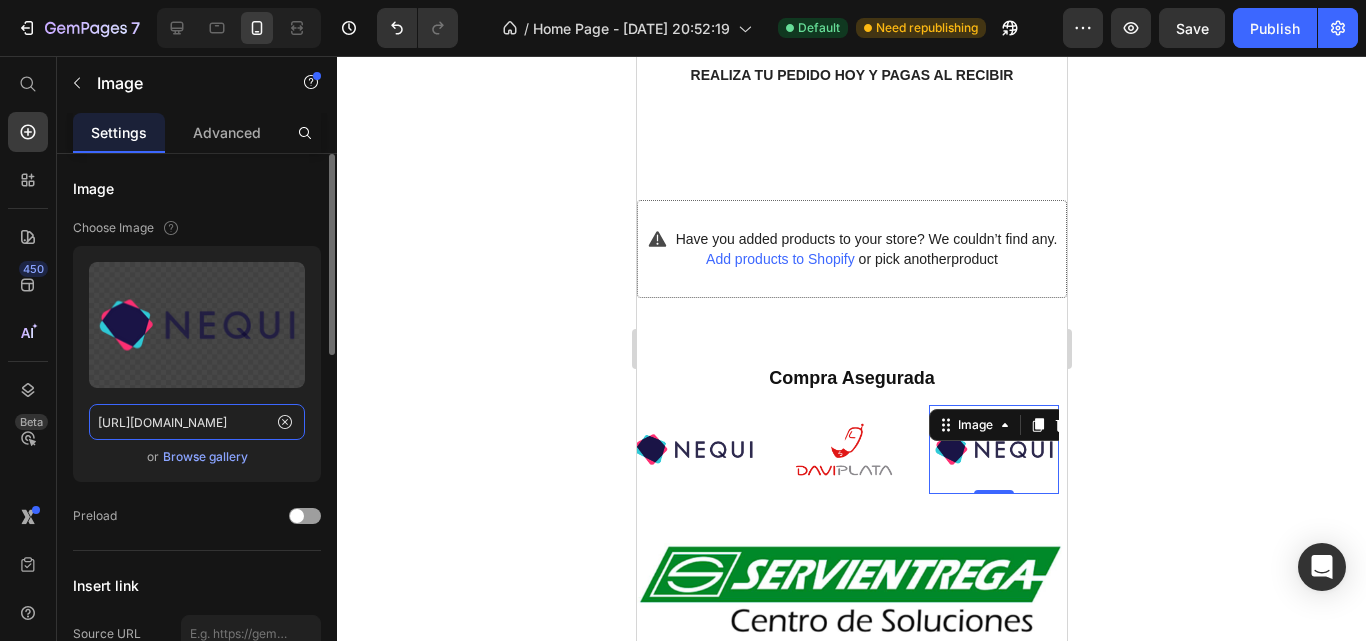 click on "[URL][DOMAIN_NAME]" 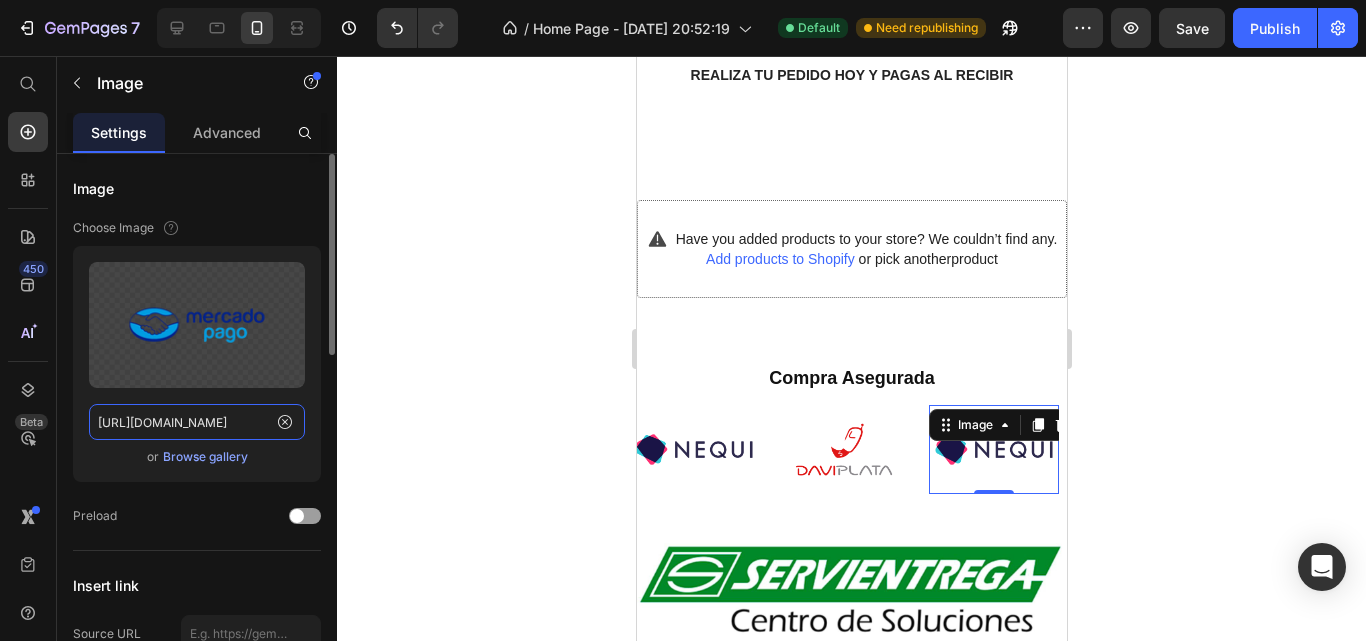 scroll, scrollTop: 0, scrollLeft: 309, axis: horizontal 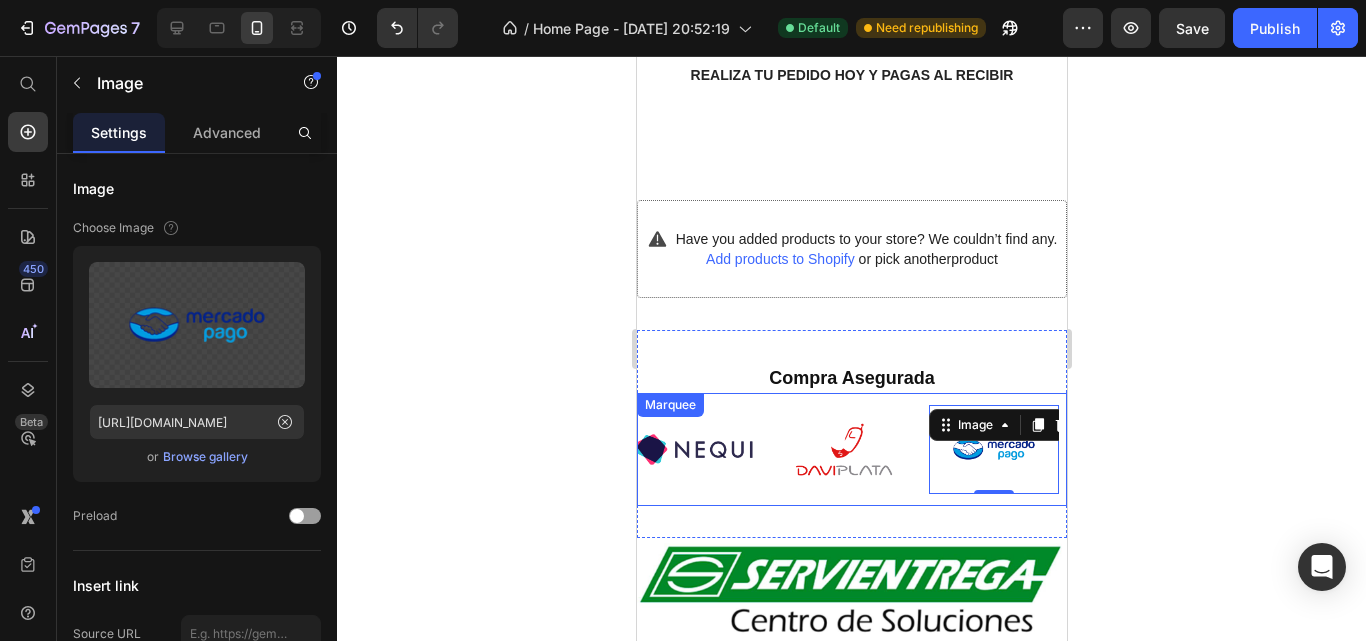 click on "Image" at bounding box center [703, 449] 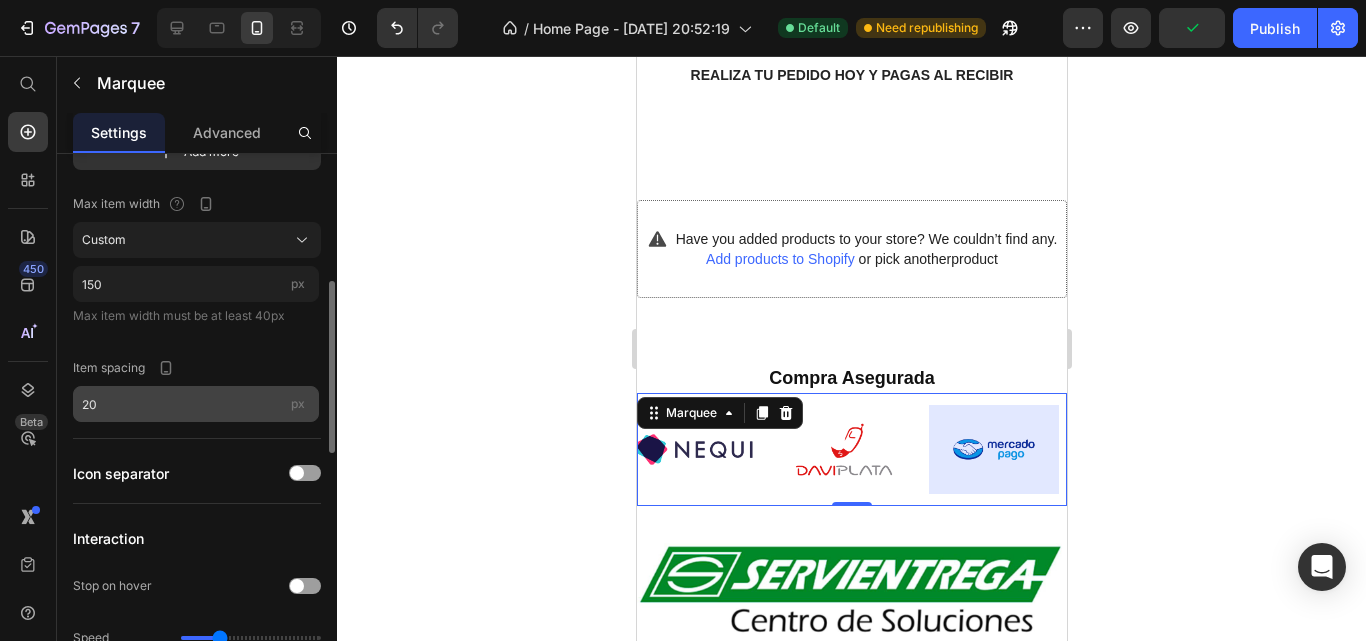 scroll, scrollTop: 500, scrollLeft: 0, axis: vertical 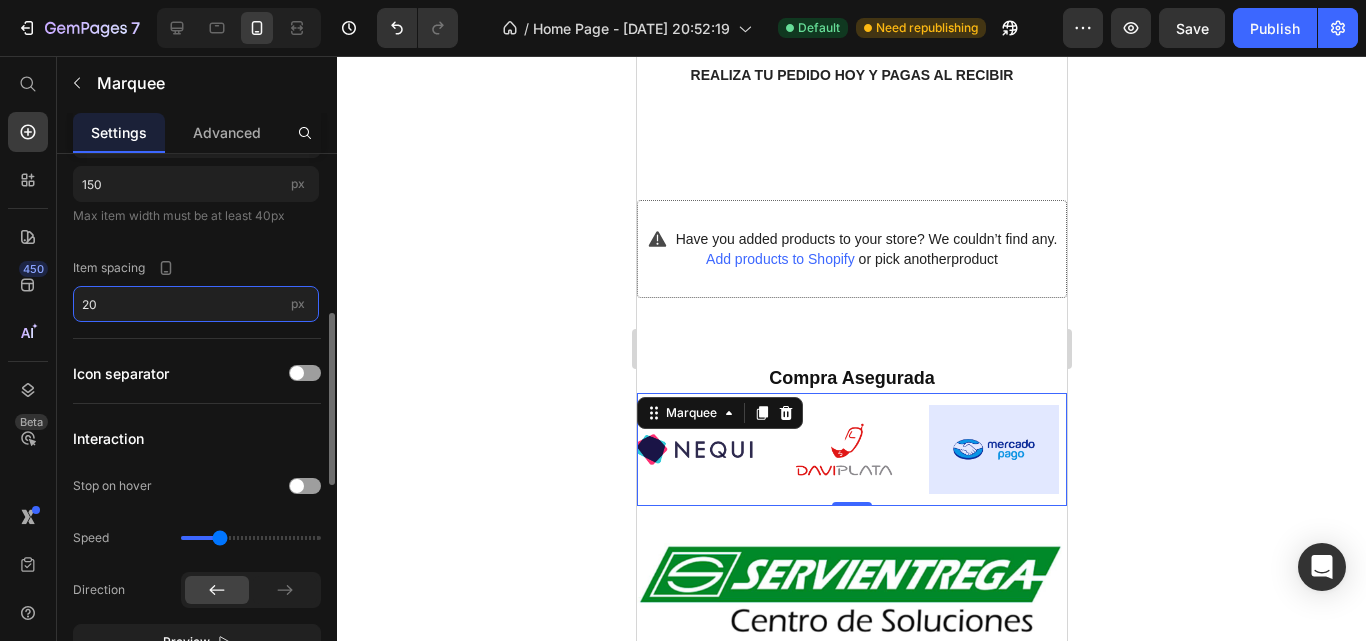 click on "20" at bounding box center (196, 304) 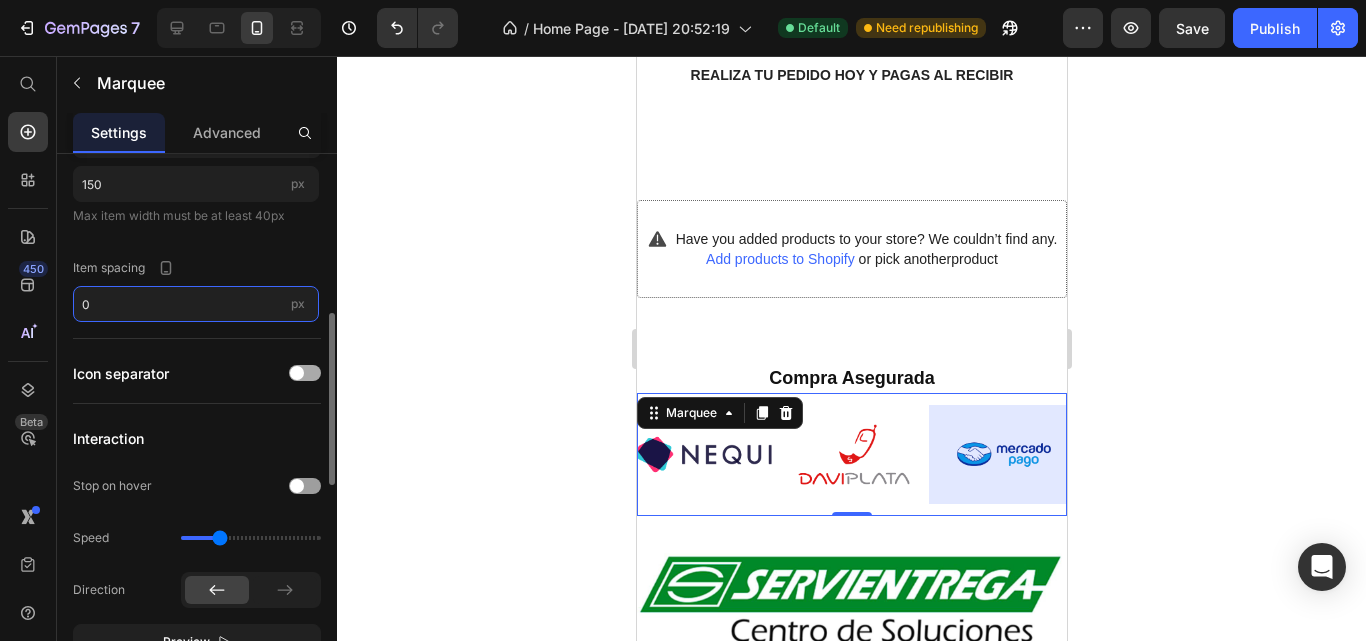 type on "0" 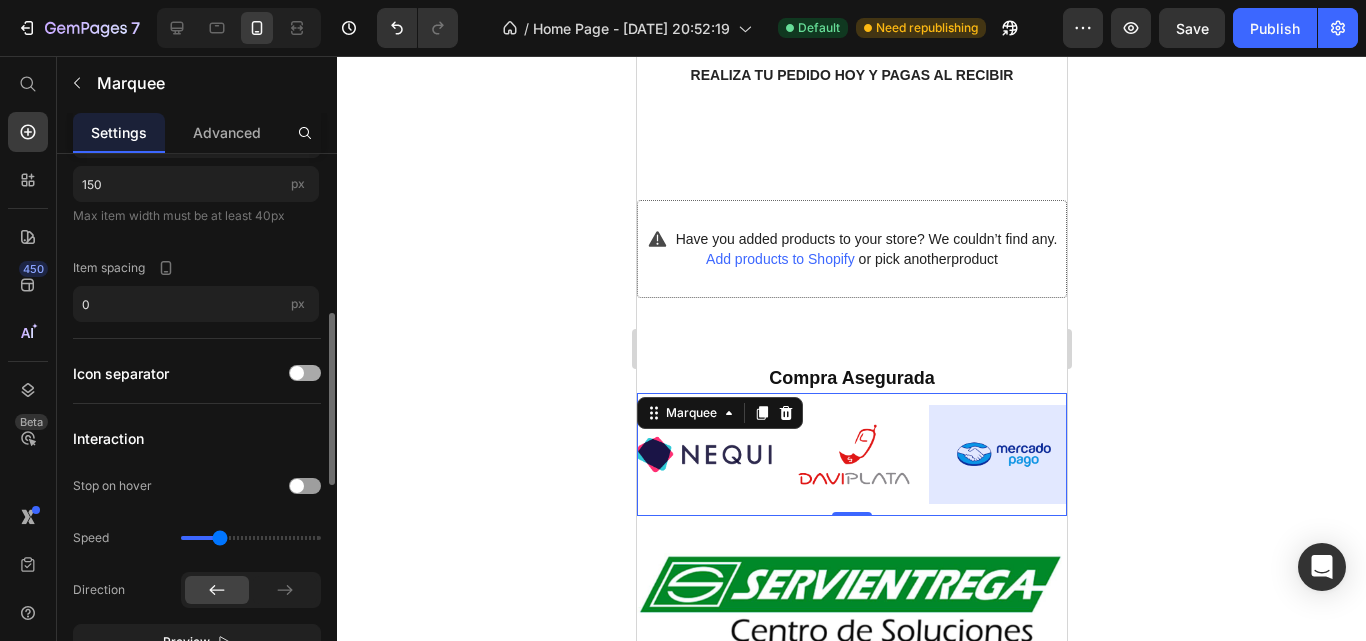 click at bounding box center (297, 373) 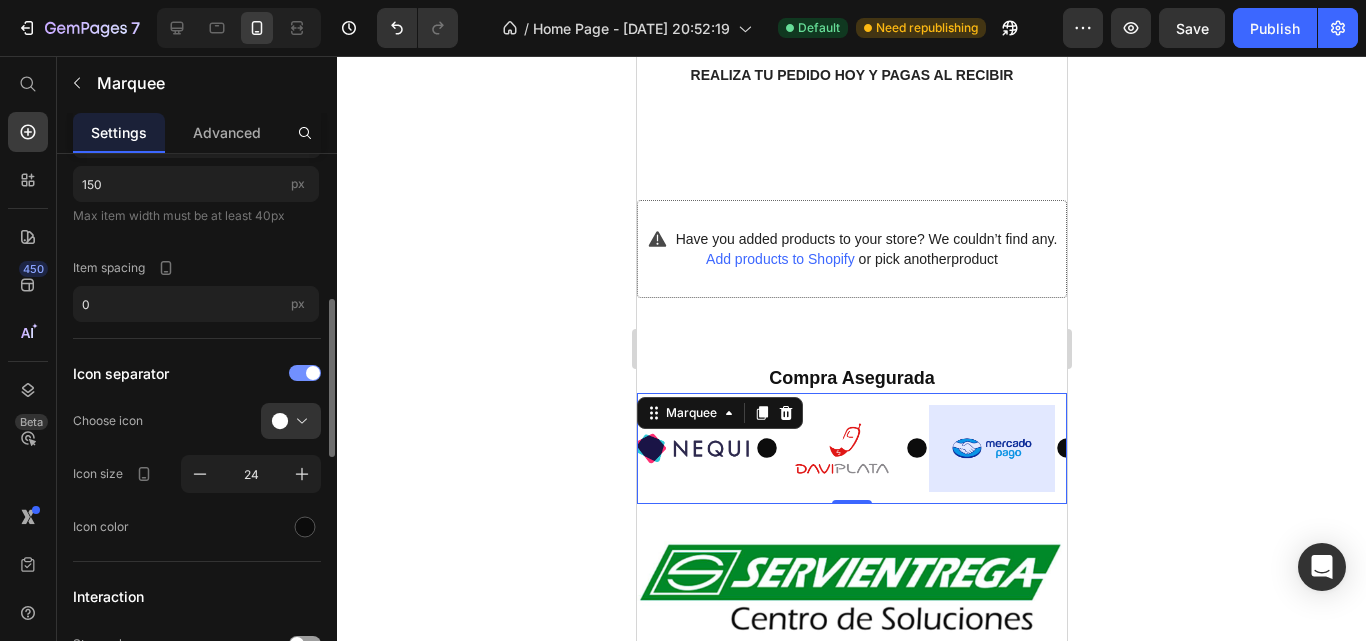 click at bounding box center [305, 373] 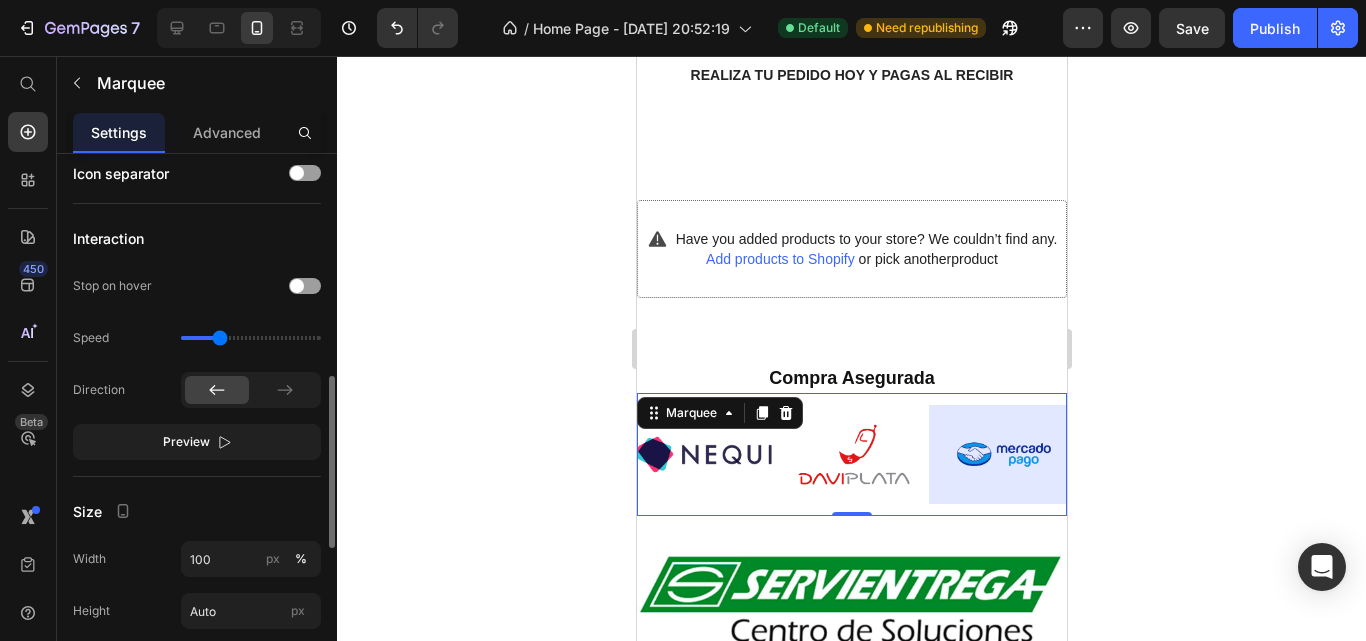 scroll, scrollTop: 800, scrollLeft: 0, axis: vertical 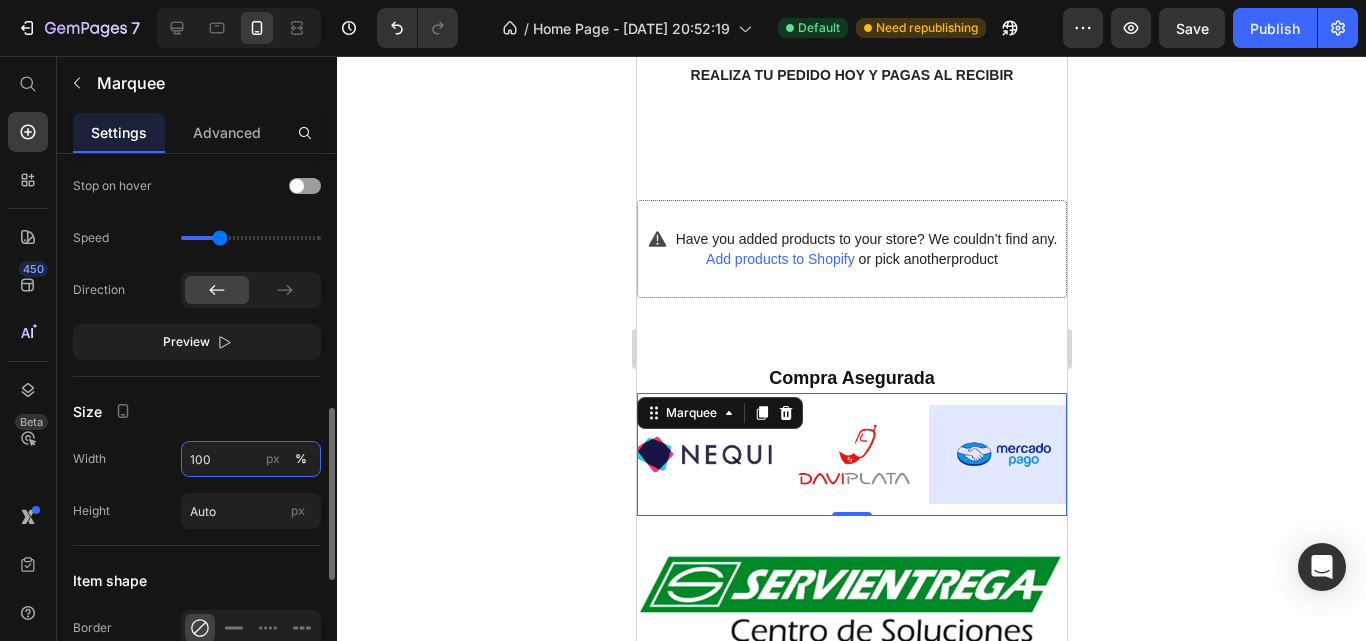 click on "100" at bounding box center [251, 459] 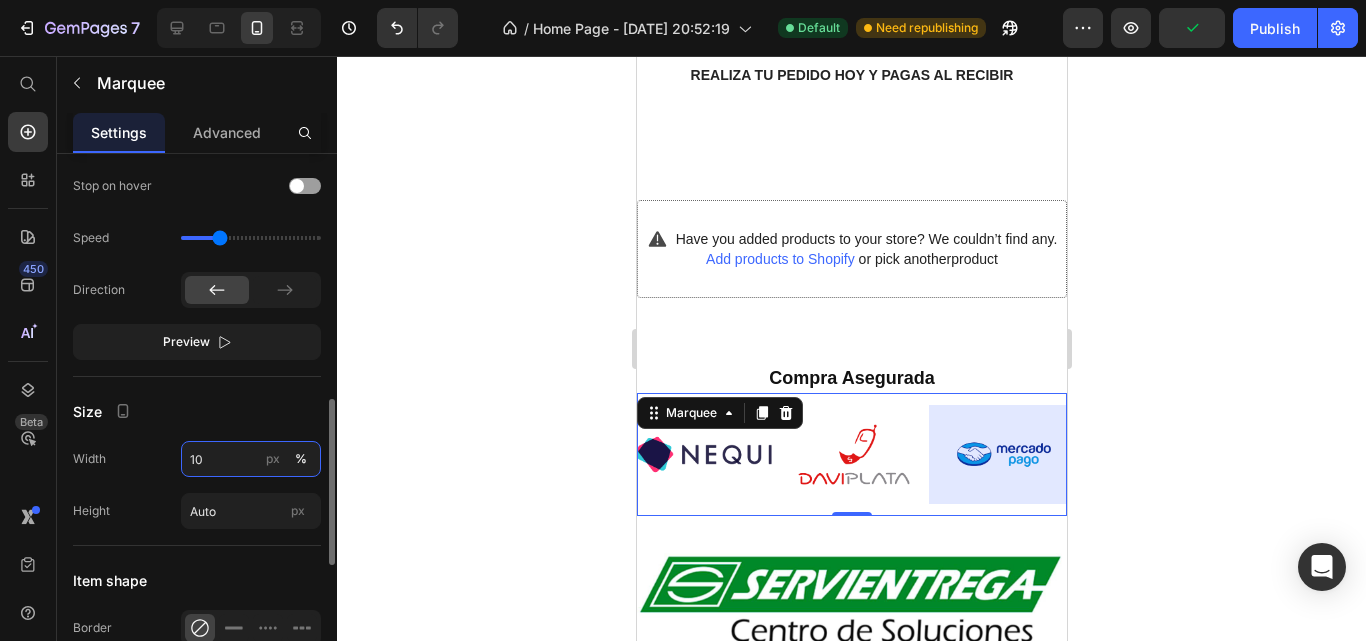 type on "1" 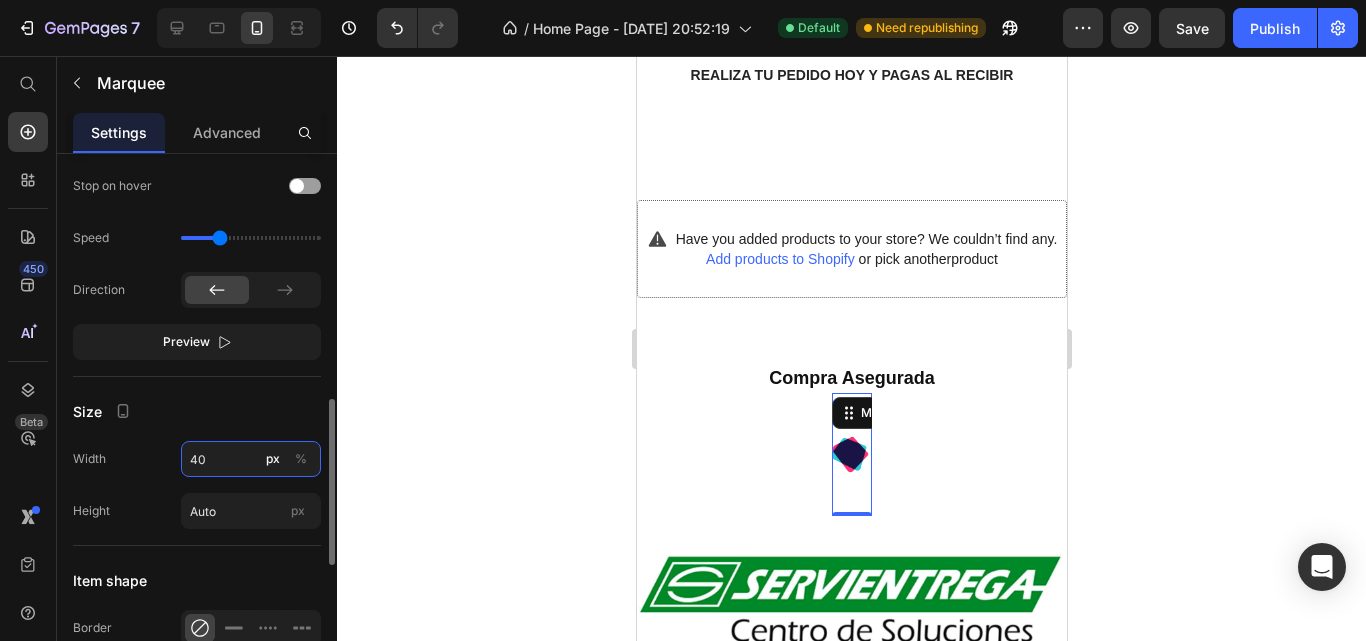 type on "4" 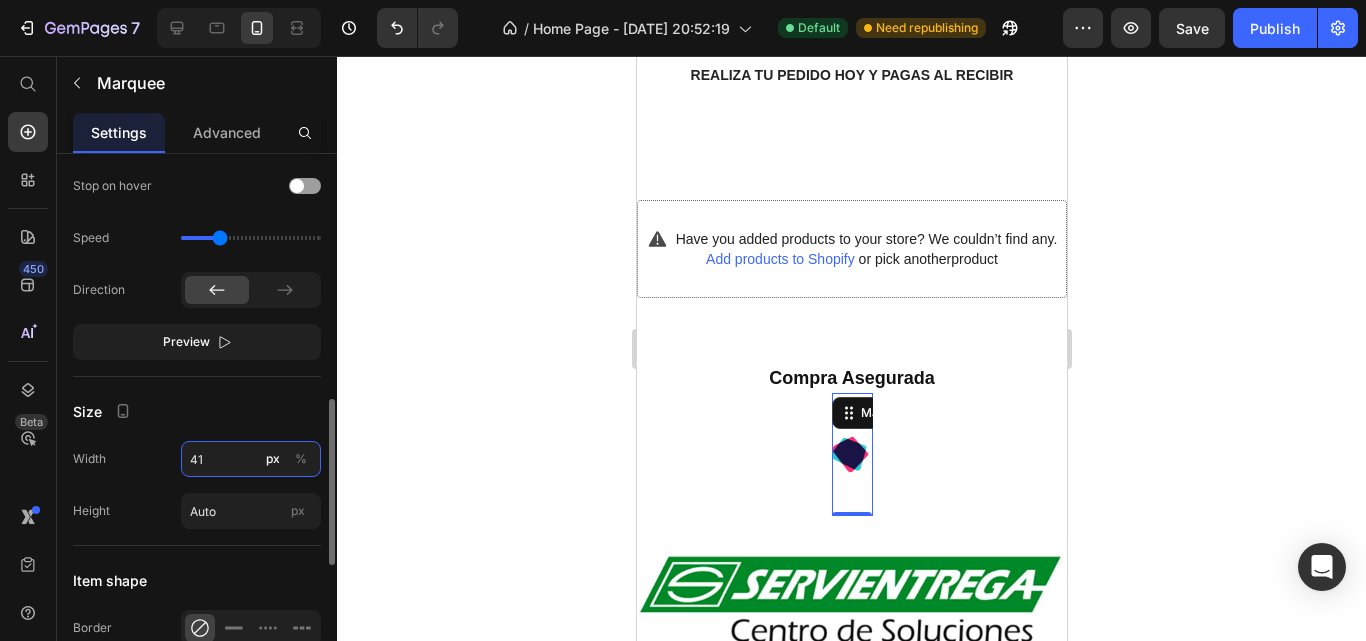 type on "4" 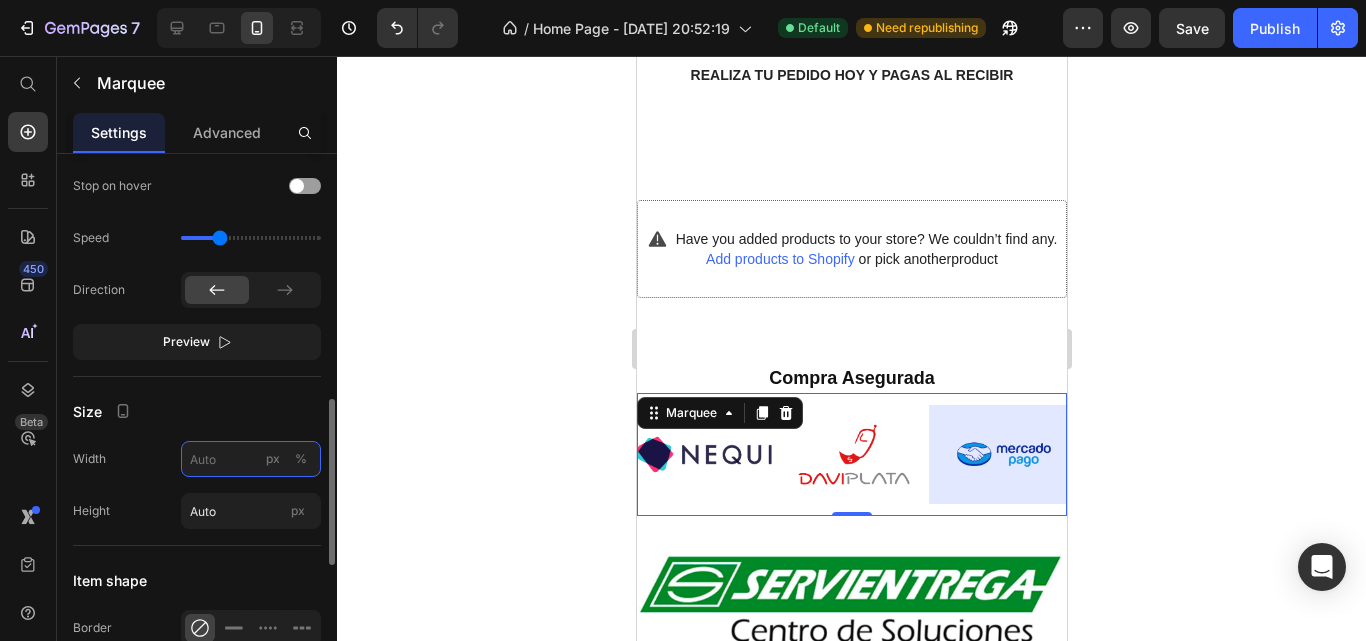 type on "4" 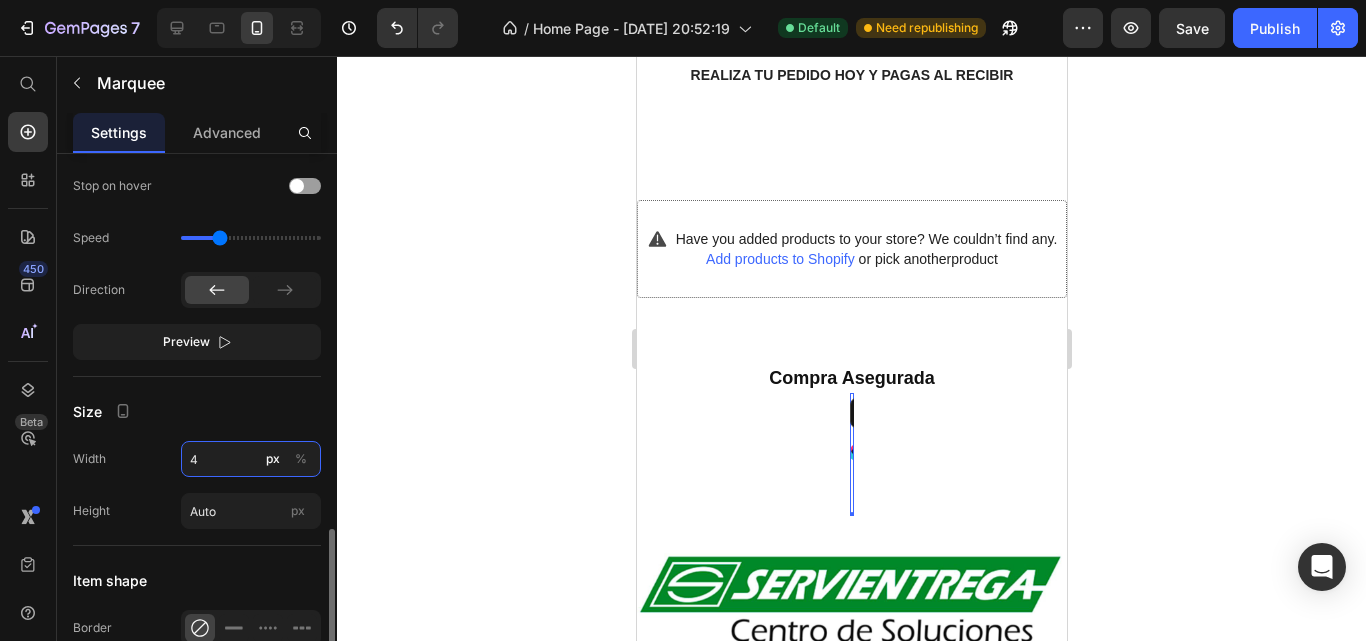 scroll, scrollTop: 900, scrollLeft: 0, axis: vertical 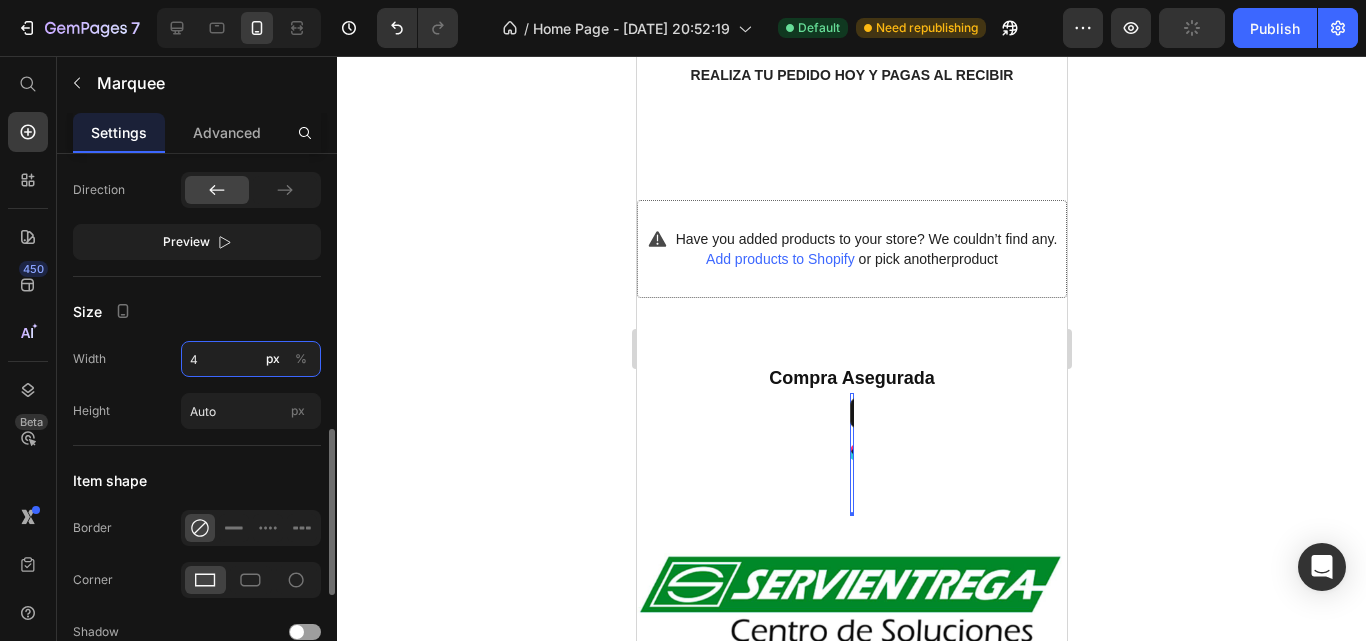 type 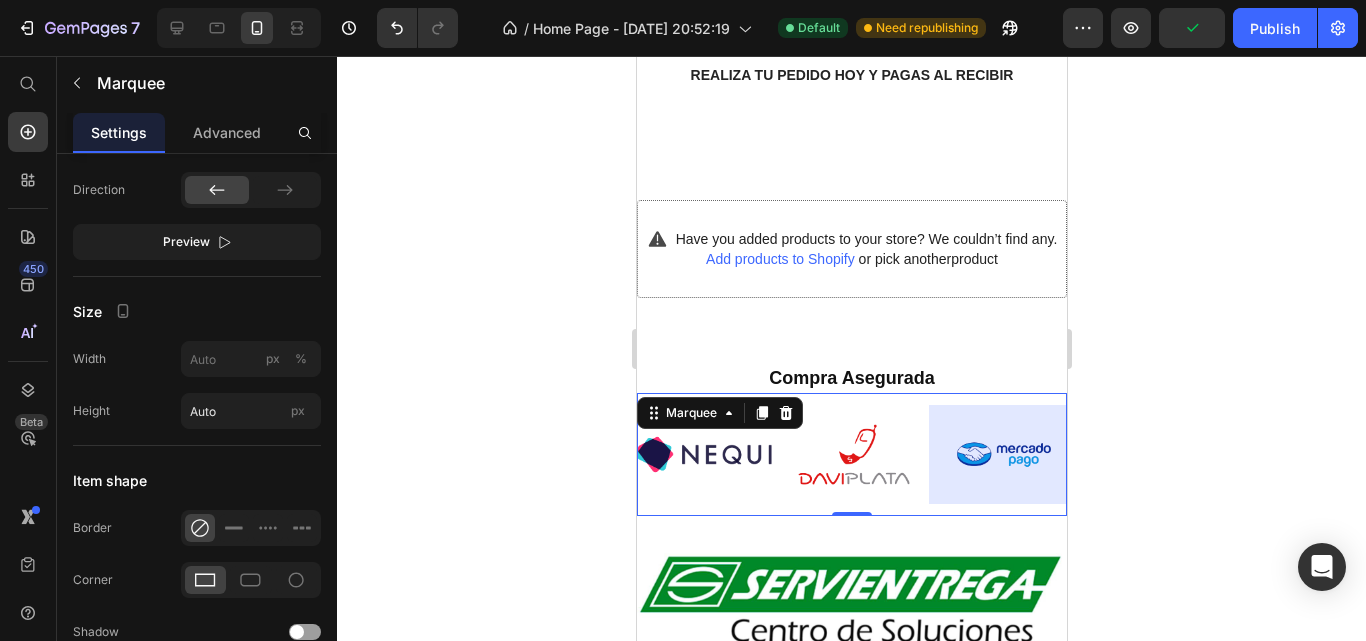 click 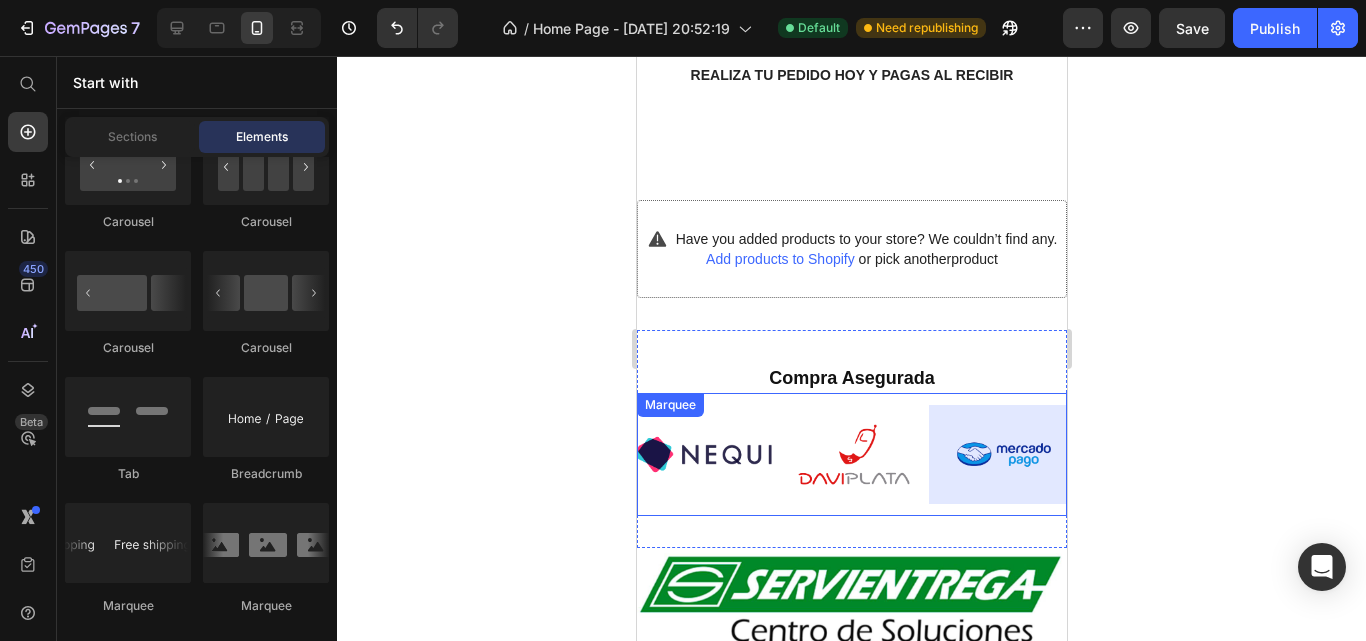click on "Image Image Image Image Image Image Image Image Image Image Image Image Image Image Marquee" at bounding box center [851, 454] 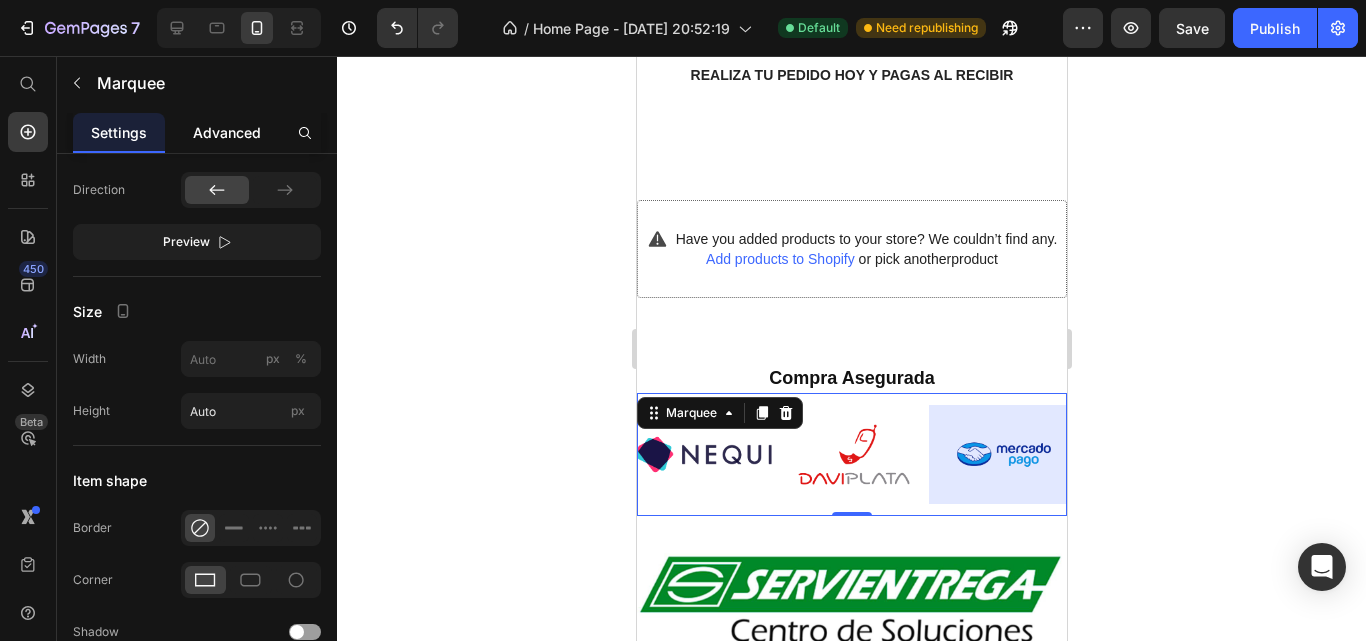 click on "Advanced" at bounding box center (227, 132) 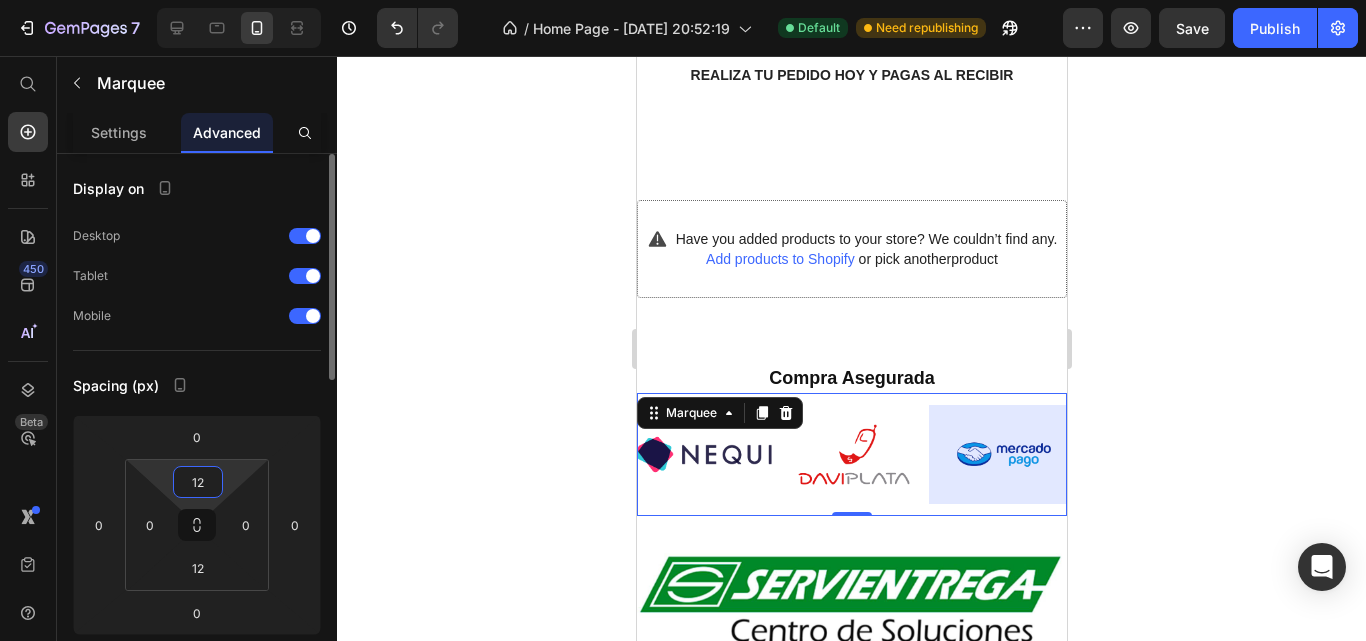 click on "12" at bounding box center (198, 482) 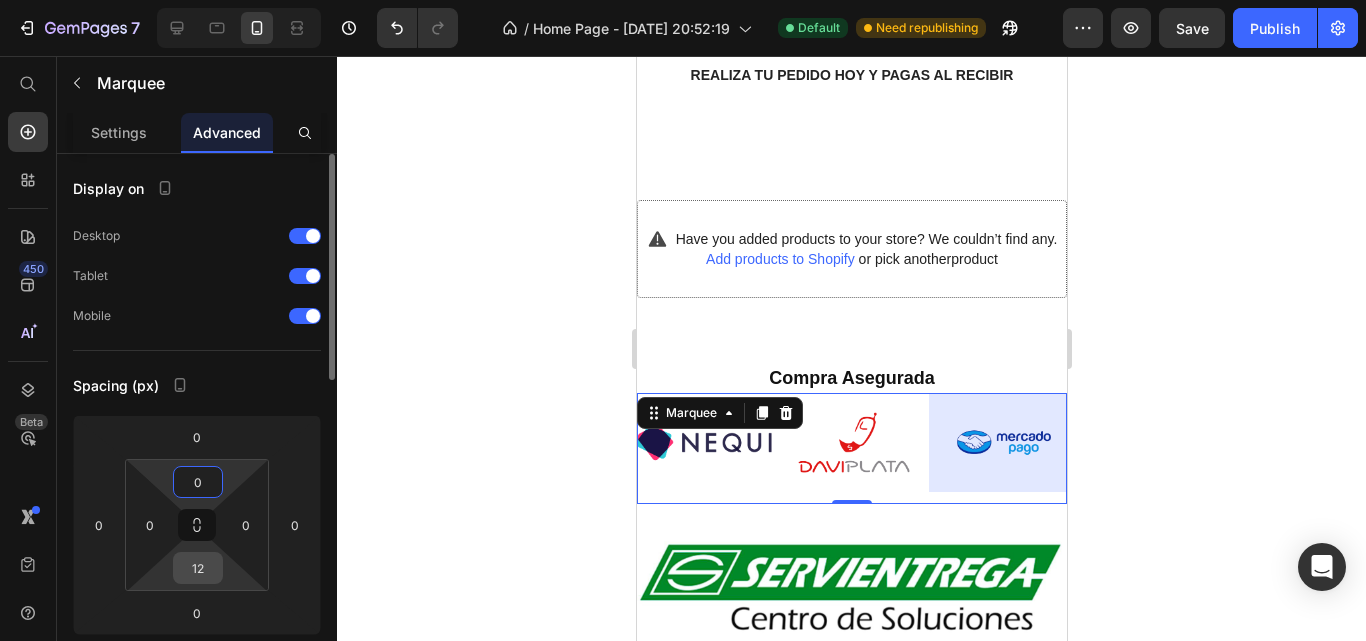 type on "0" 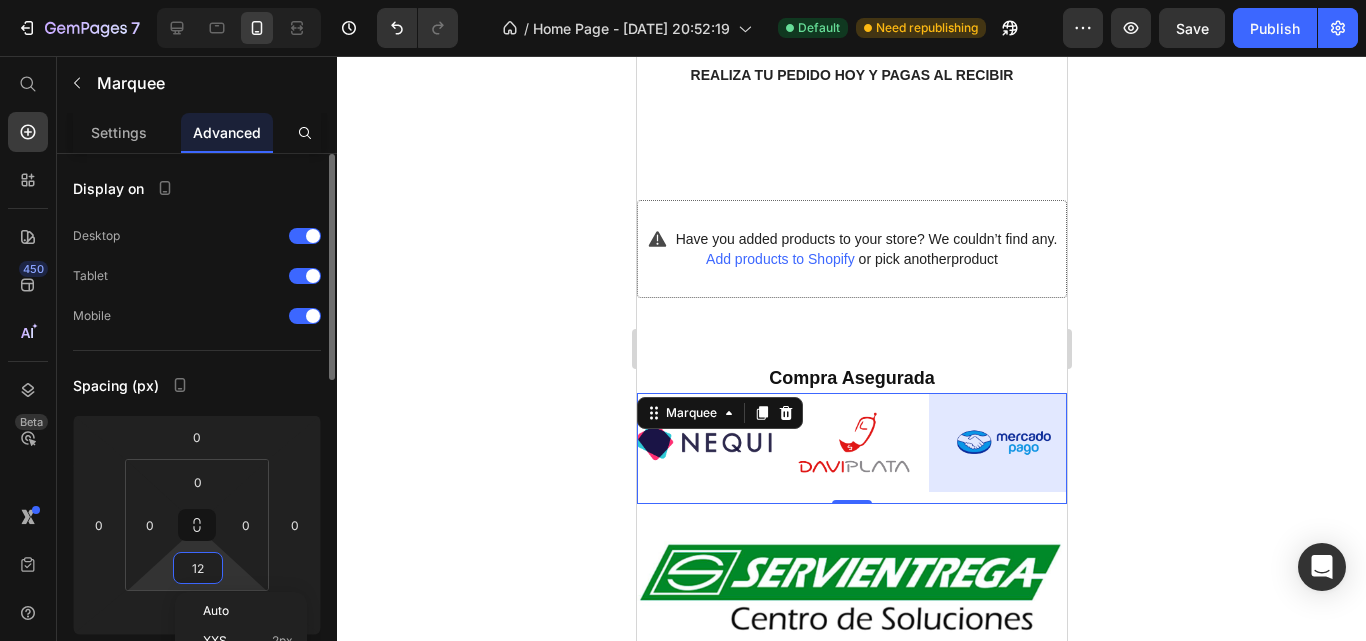 type on "0" 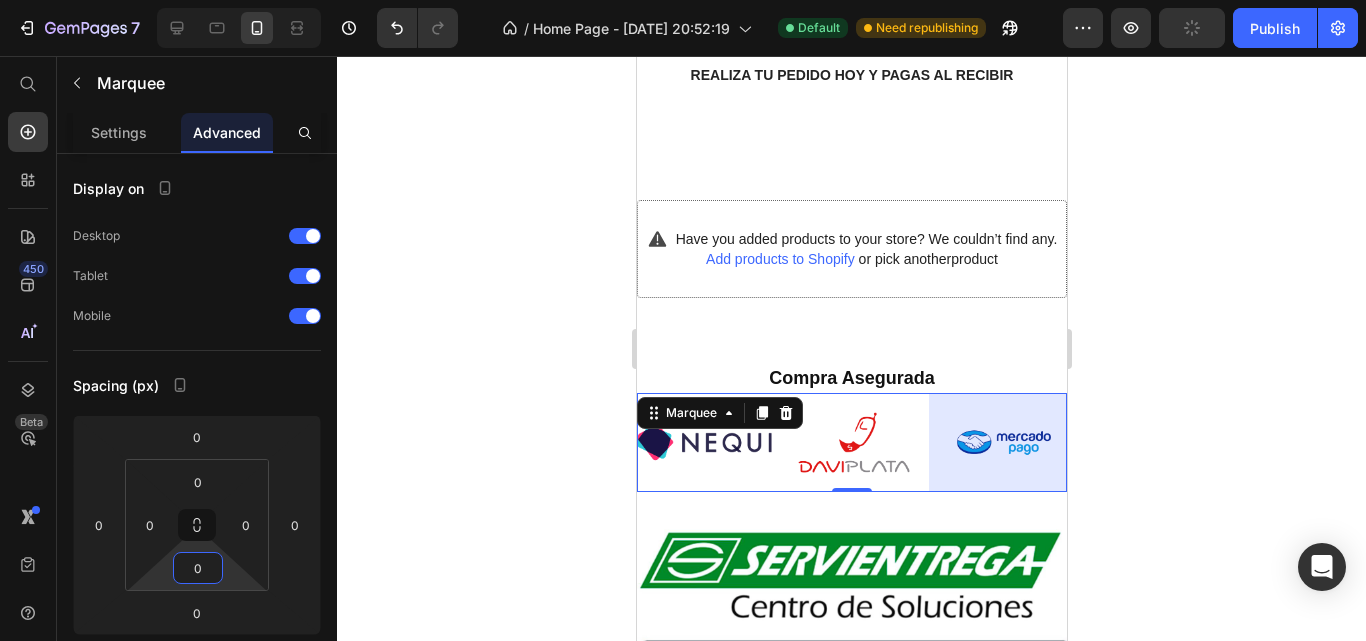 click 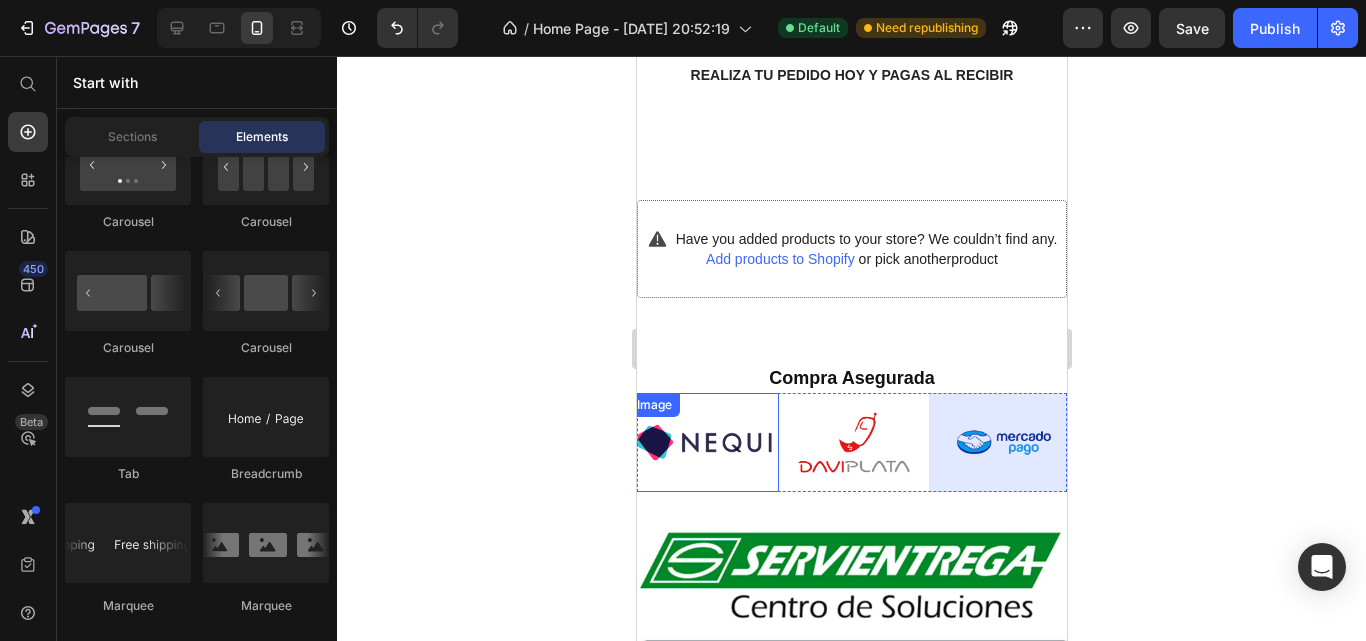 click at bounding box center (703, 442) 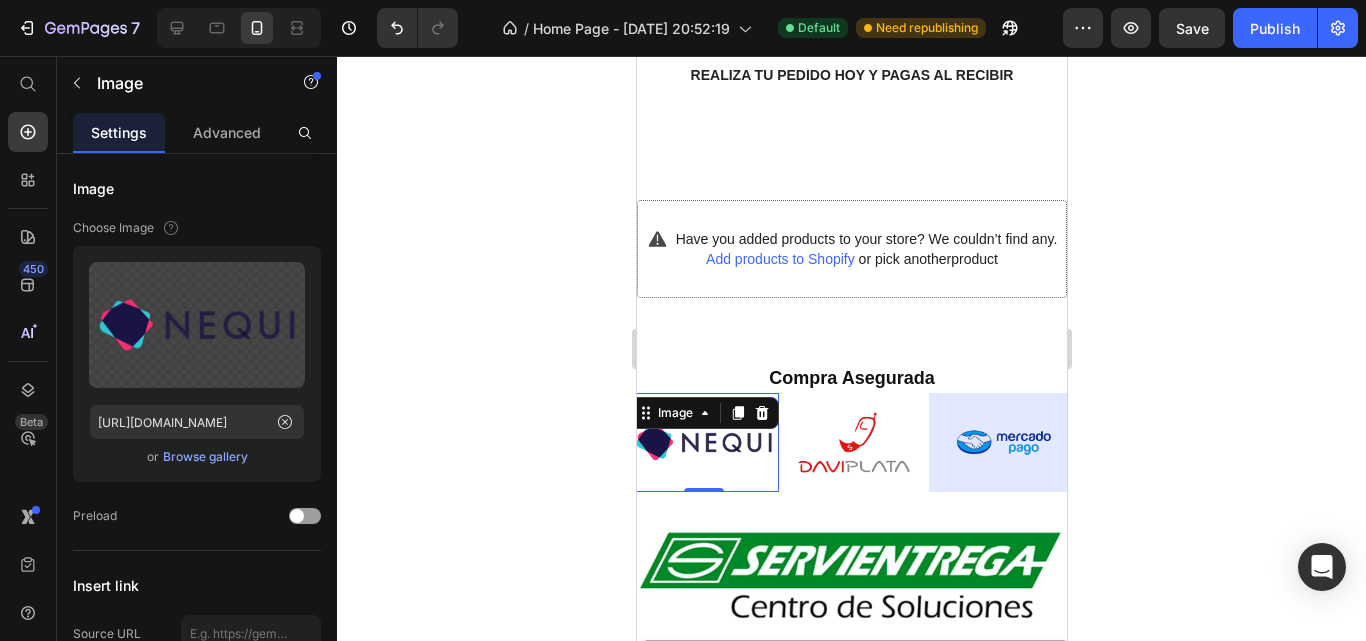 click on "Image" at bounding box center [703, 413] 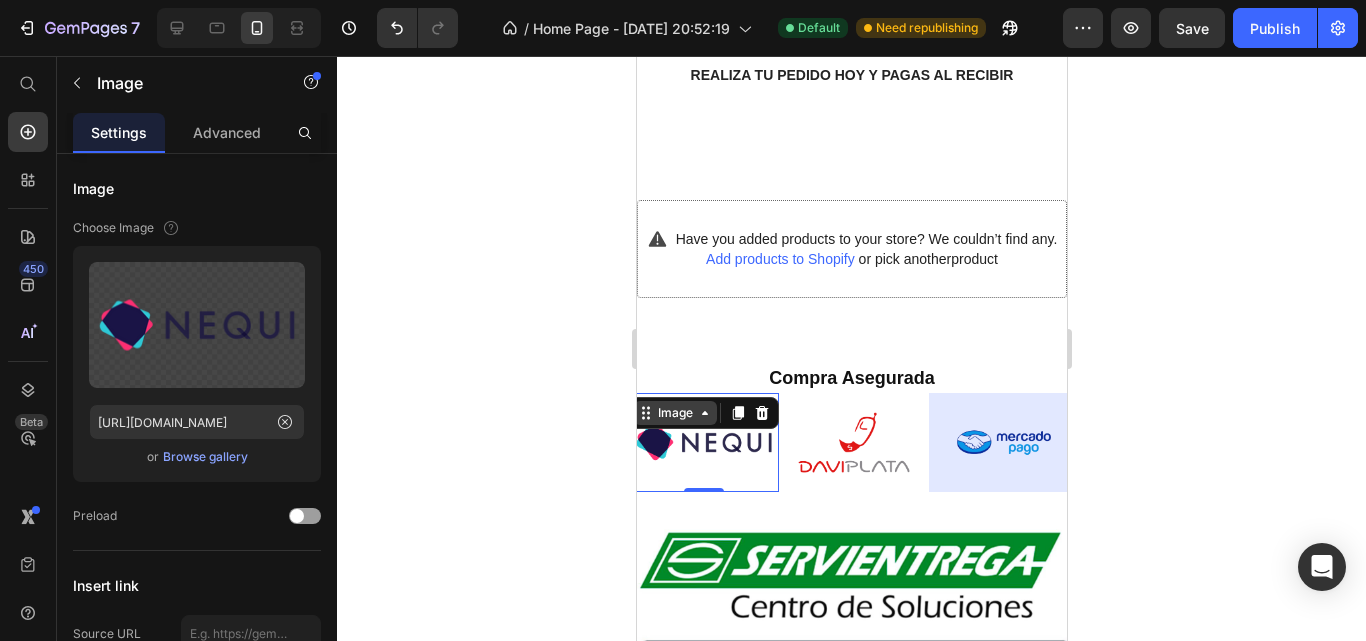 click on "Image" at bounding box center (674, 413) 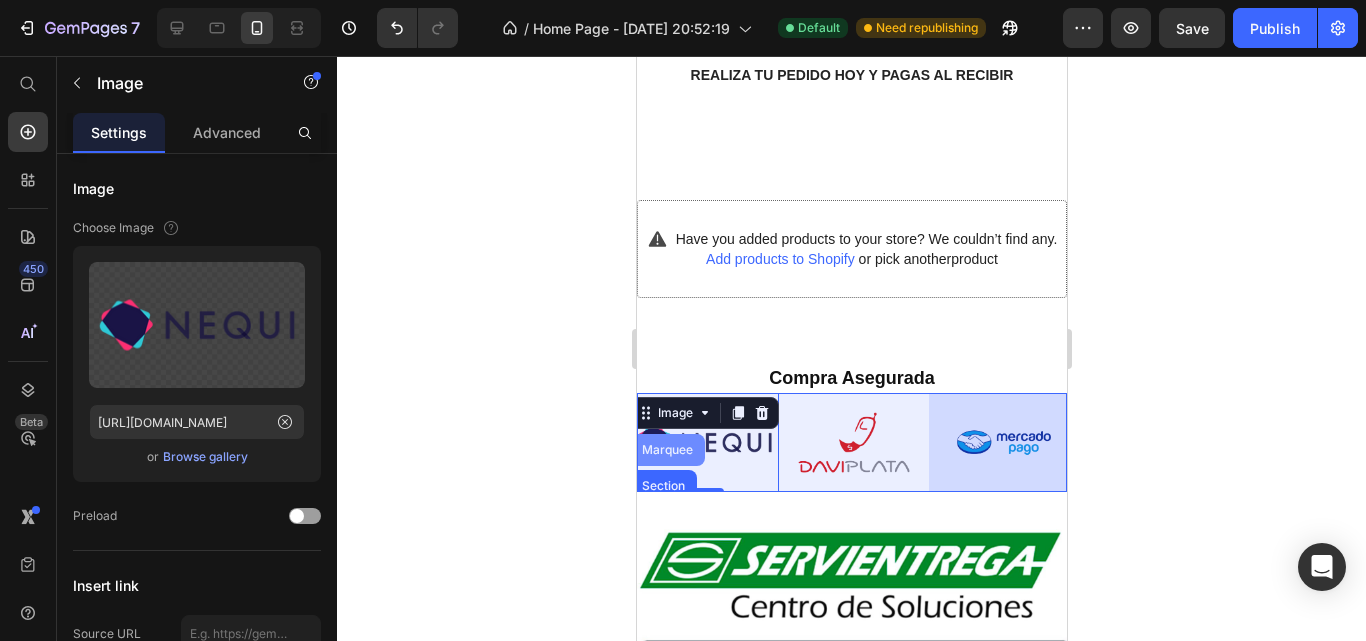 click on "Marquee" at bounding box center (666, 450) 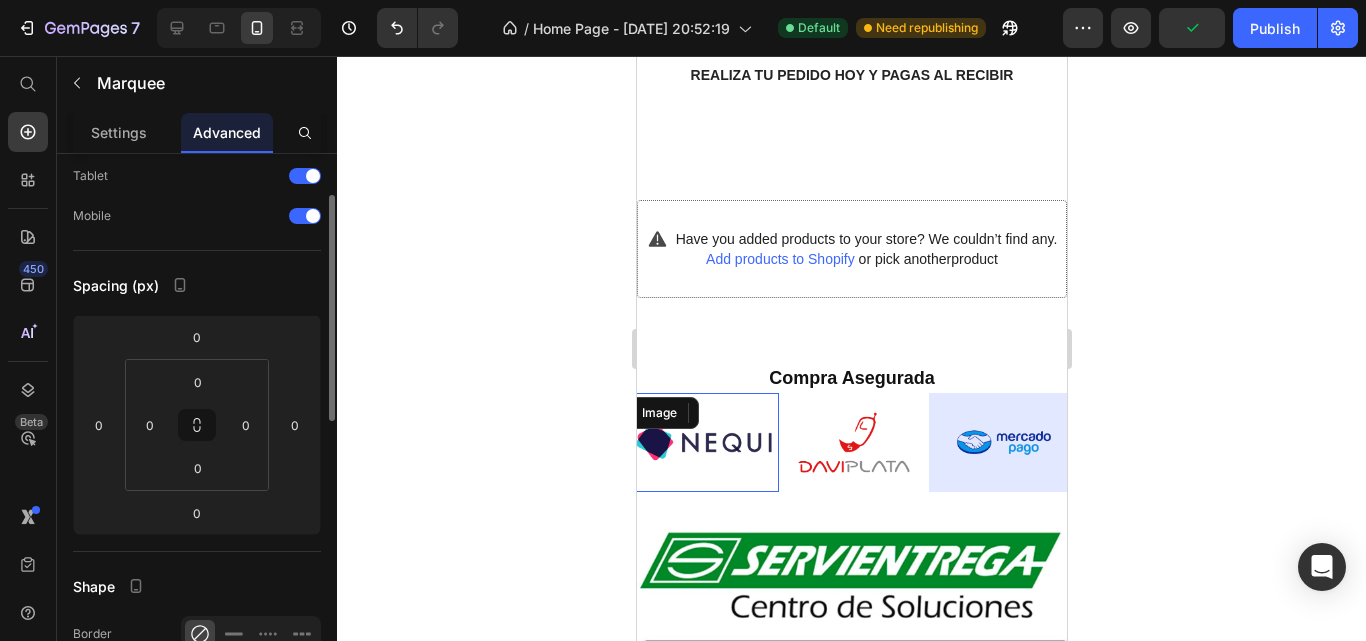 scroll, scrollTop: 0, scrollLeft: 0, axis: both 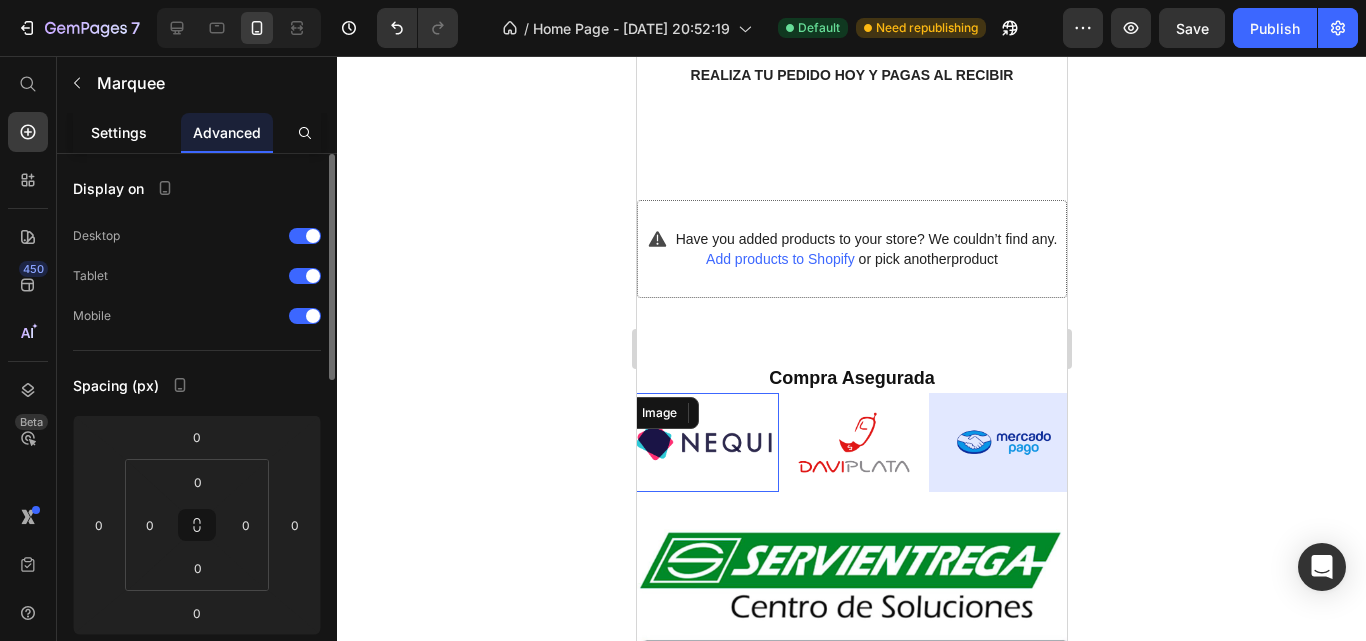 click on "Settings" at bounding box center [119, 132] 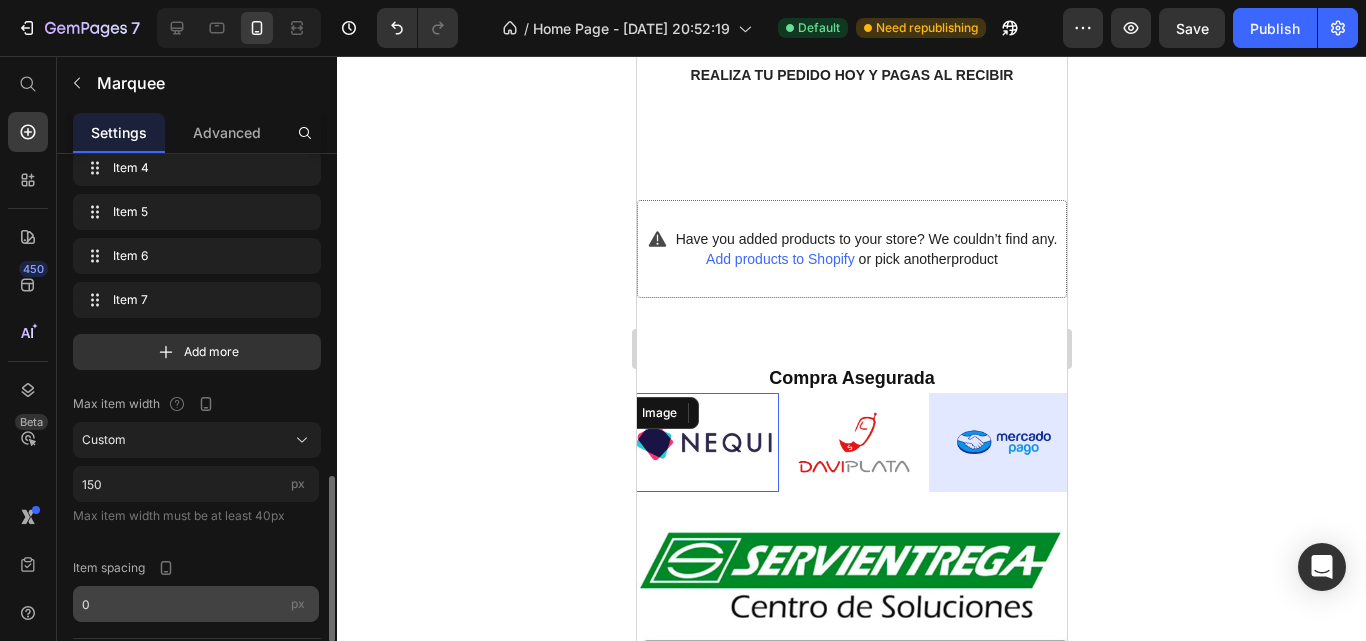 scroll, scrollTop: 400, scrollLeft: 0, axis: vertical 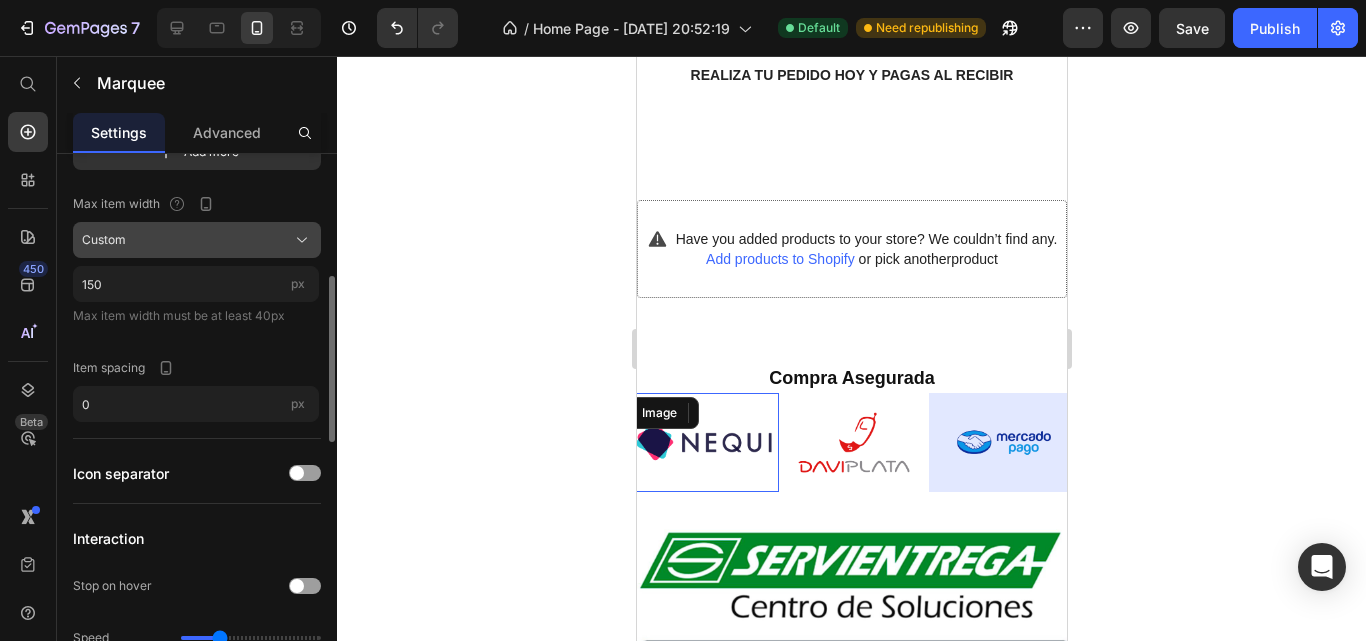 click on "Custom" 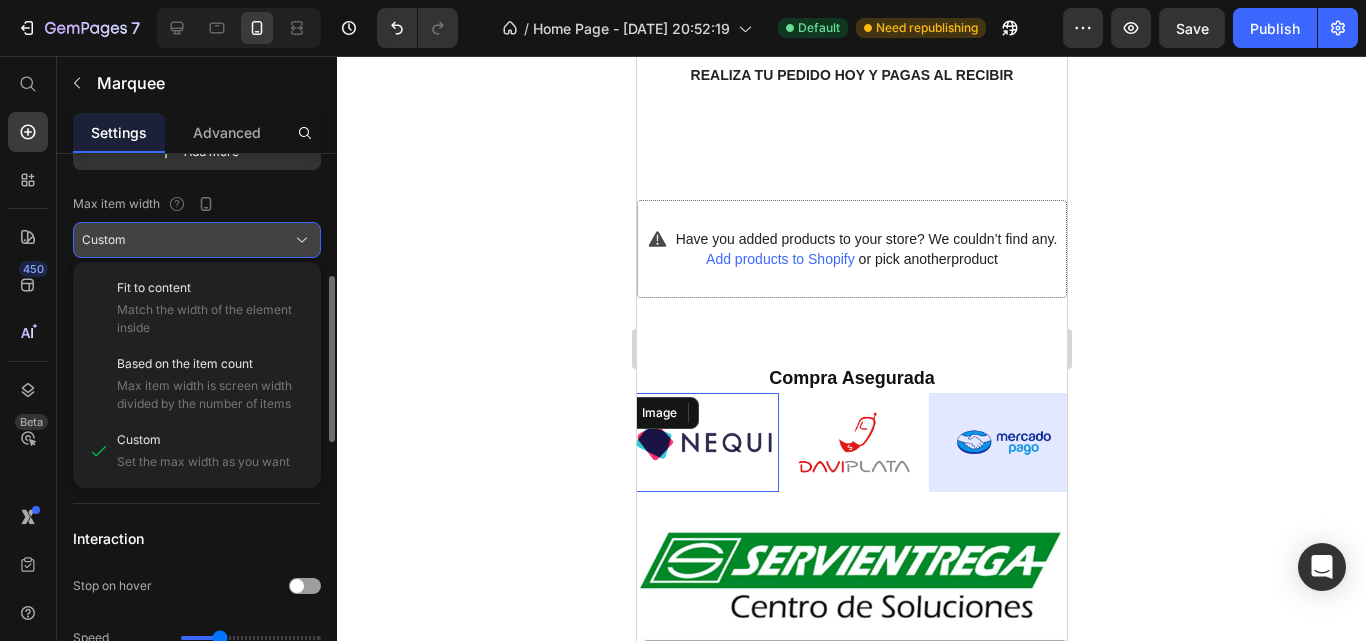 click on "Custom" 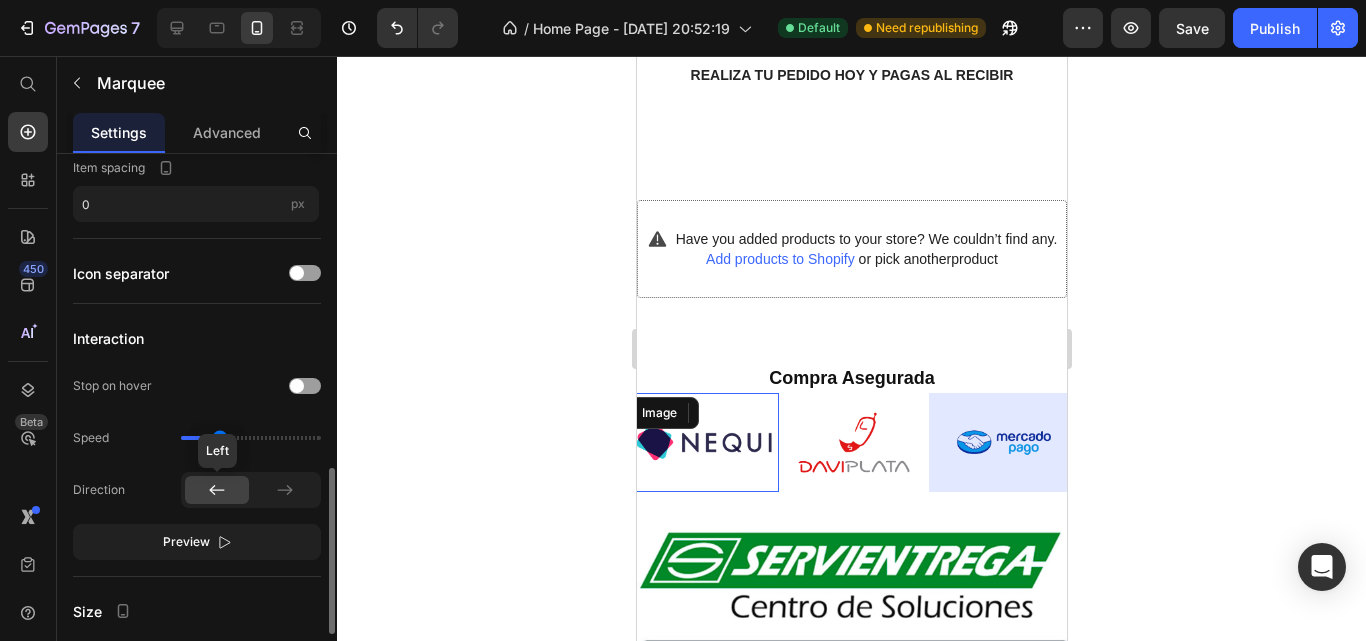 scroll, scrollTop: 700, scrollLeft: 0, axis: vertical 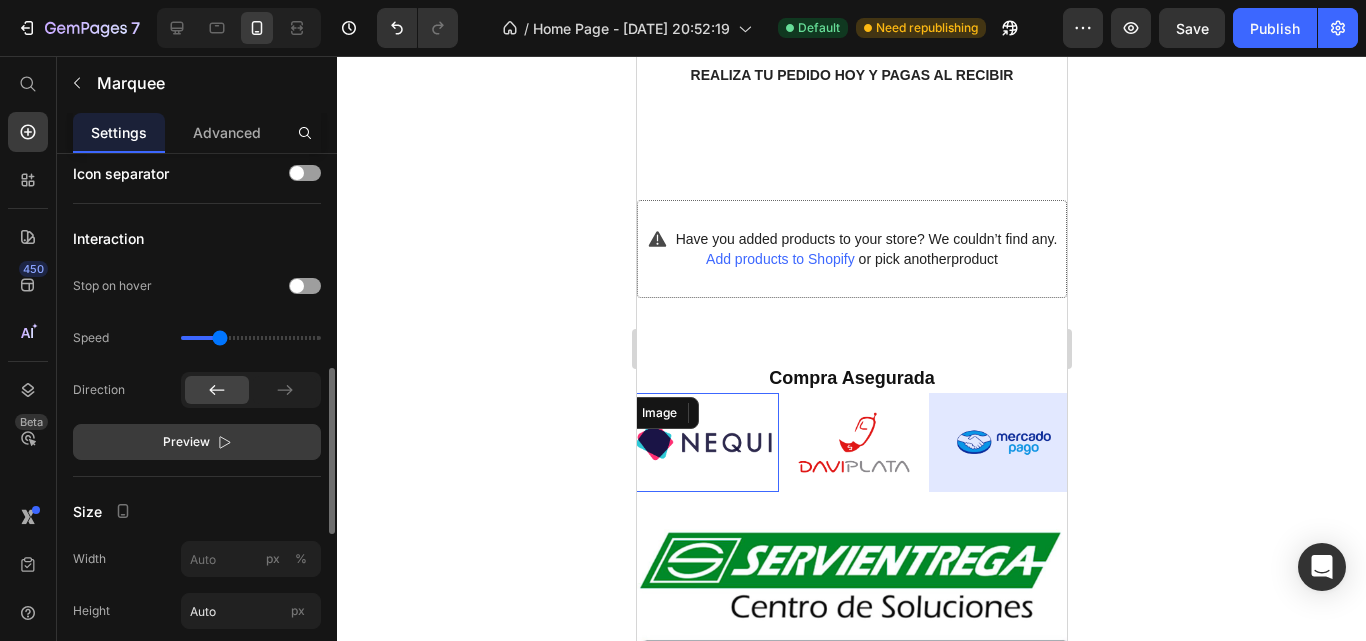 click on "Preview" 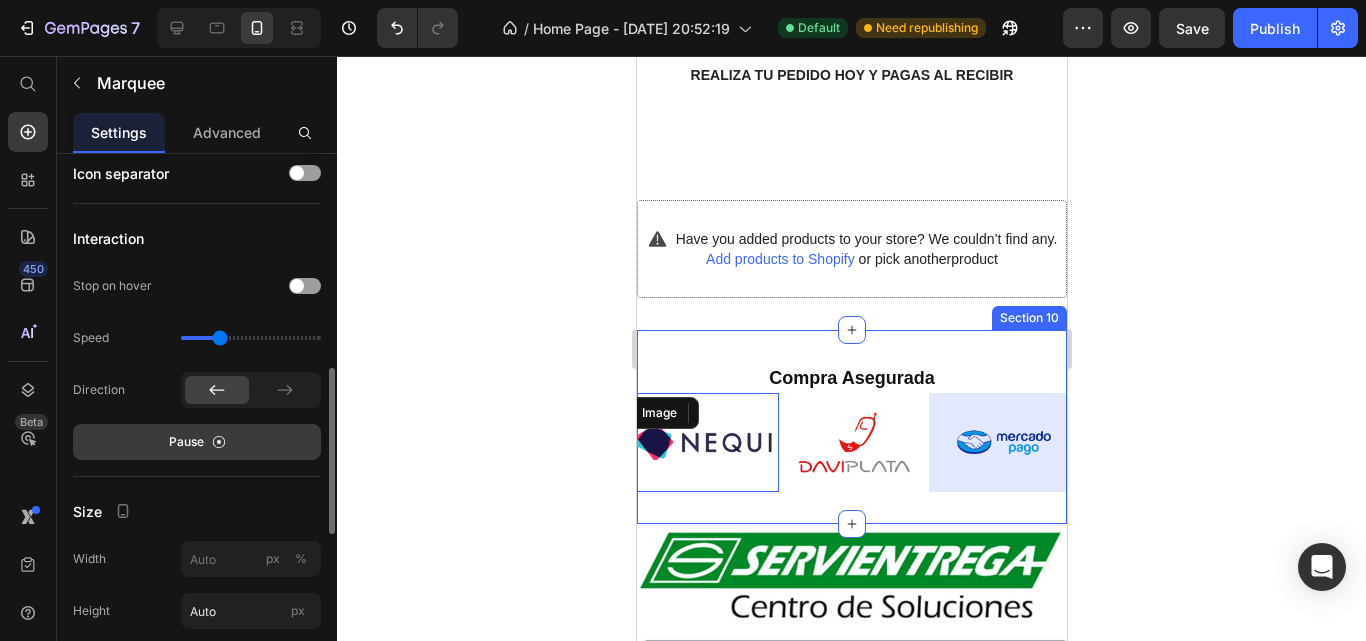 click on "⁠⁠⁠⁠⁠⁠⁠ Compra Asegurada Heading Image Image Image Image Image Image Image Image Image Image Image Image Image Image Marquee   0 Section 10" at bounding box center (851, 427) 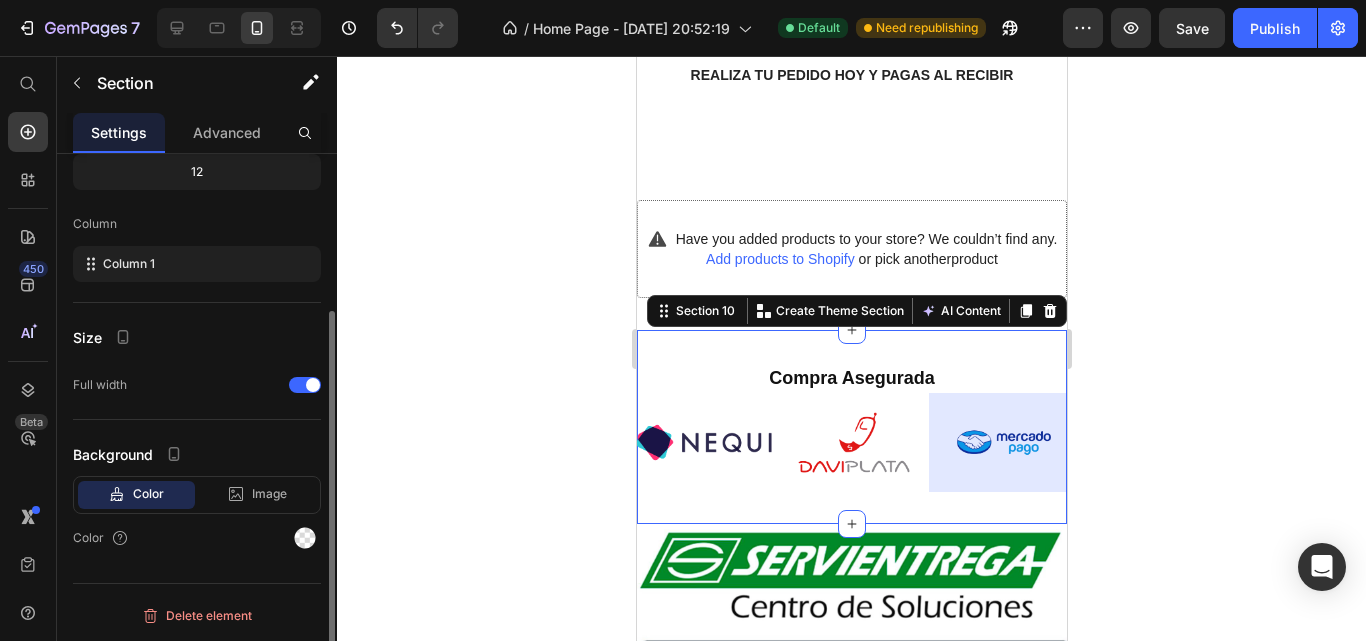 scroll, scrollTop: 0, scrollLeft: 0, axis: both 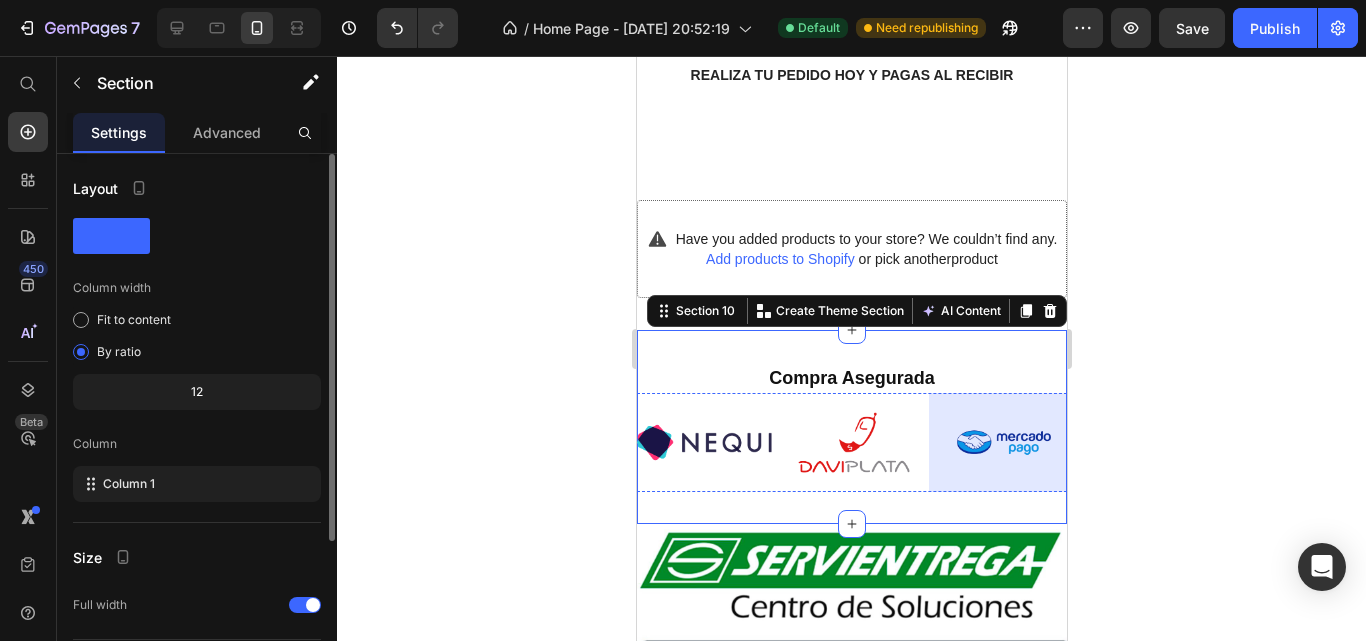 click 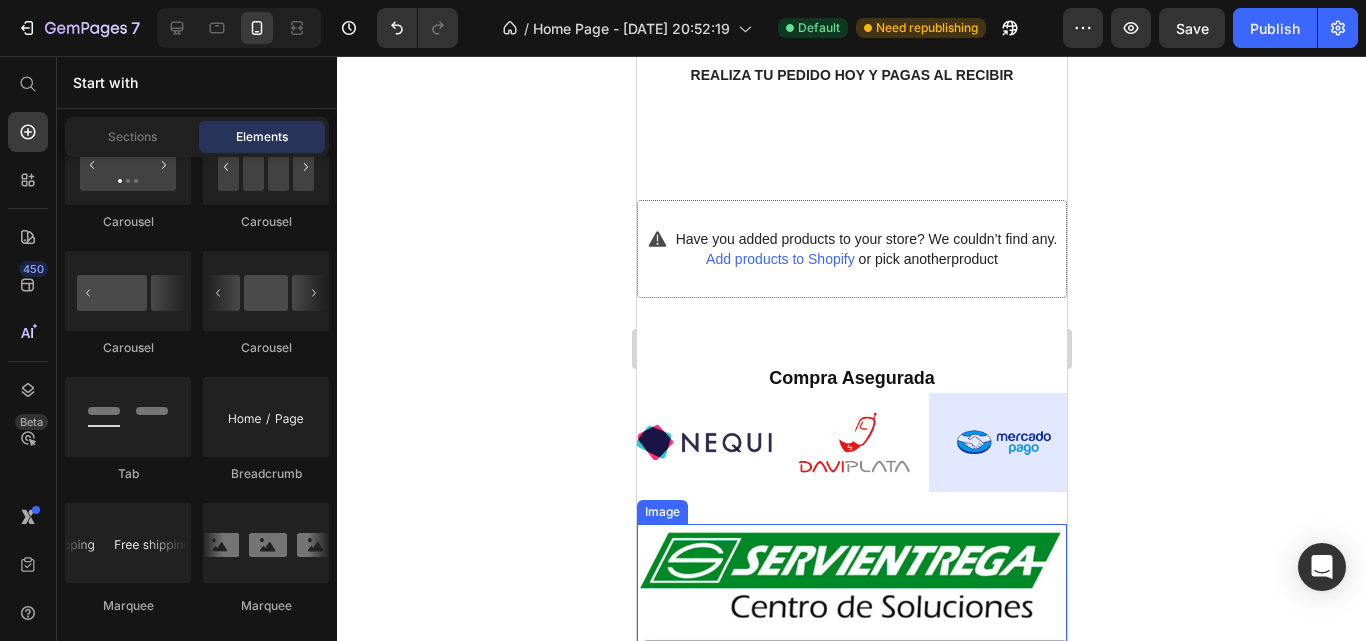 click at bounding box center (851, 631) 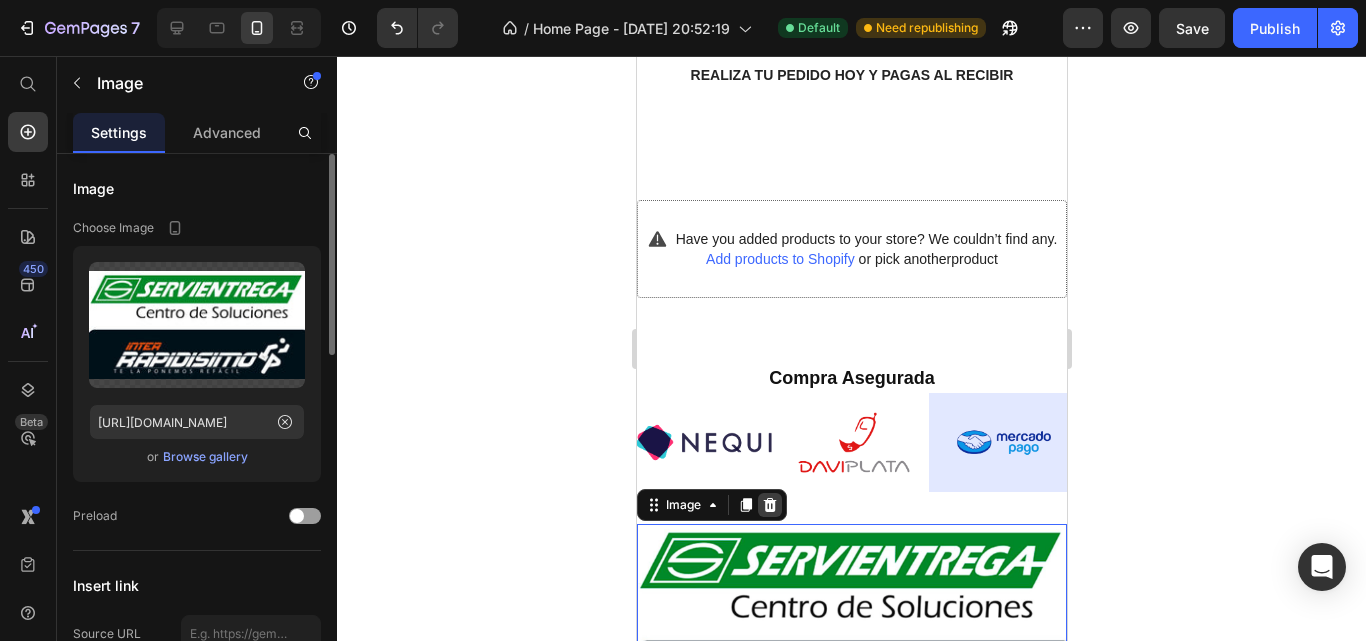 click at bounding box center (769, 505) 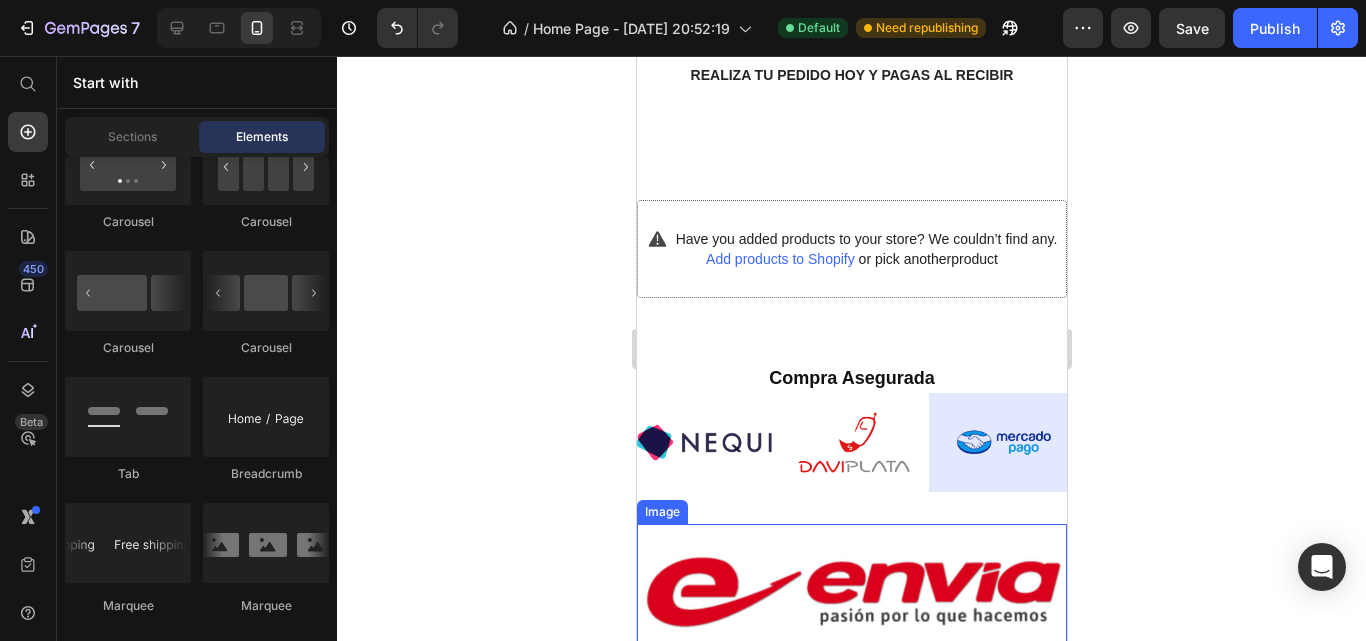 click at bounding box center (851, 631) 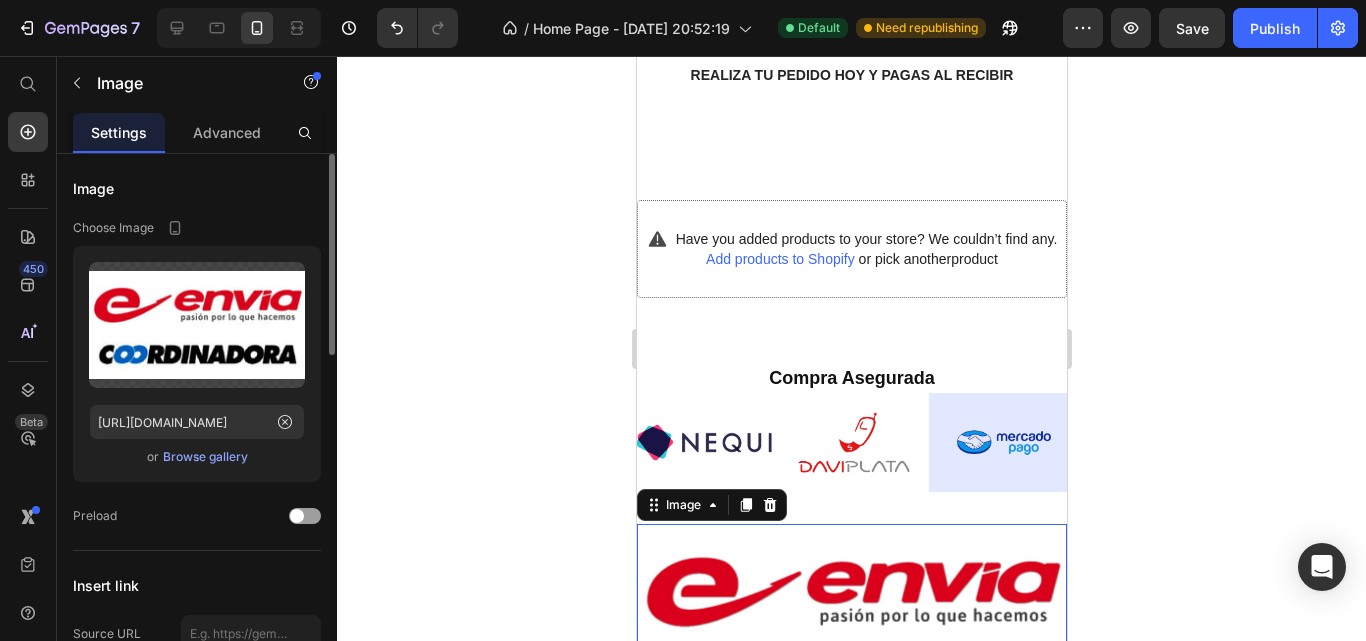 click 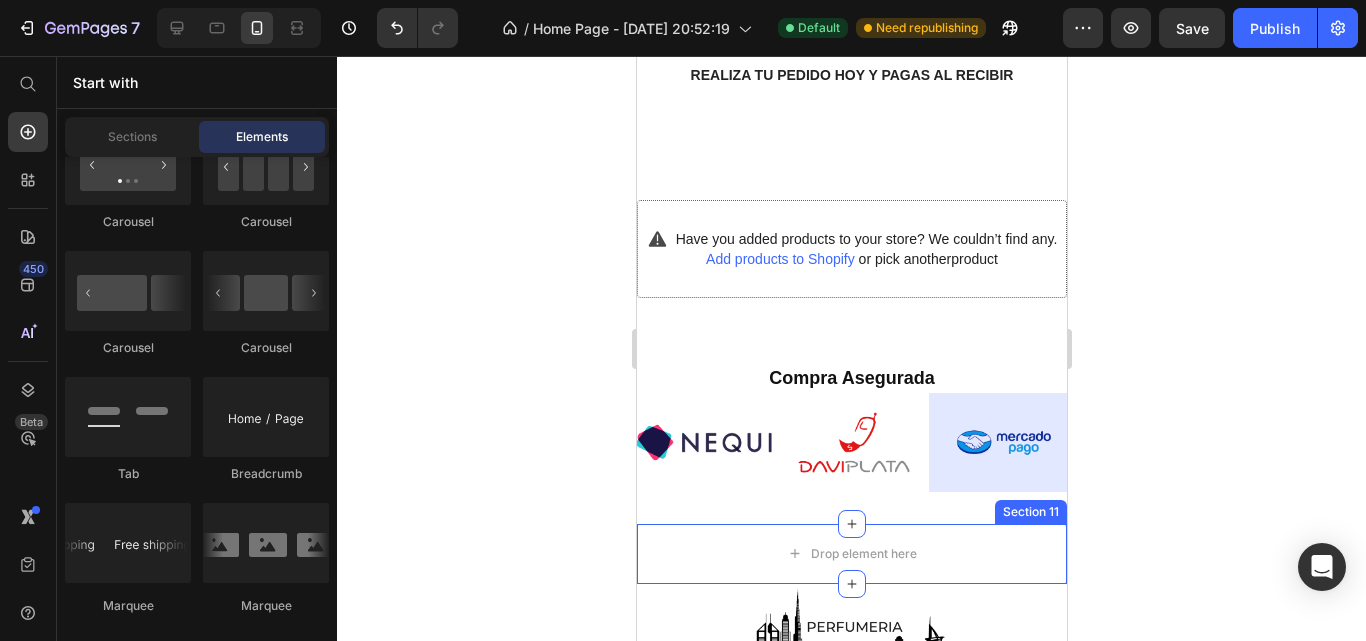 click on "Section 11" at bounding box center [1030, 512] 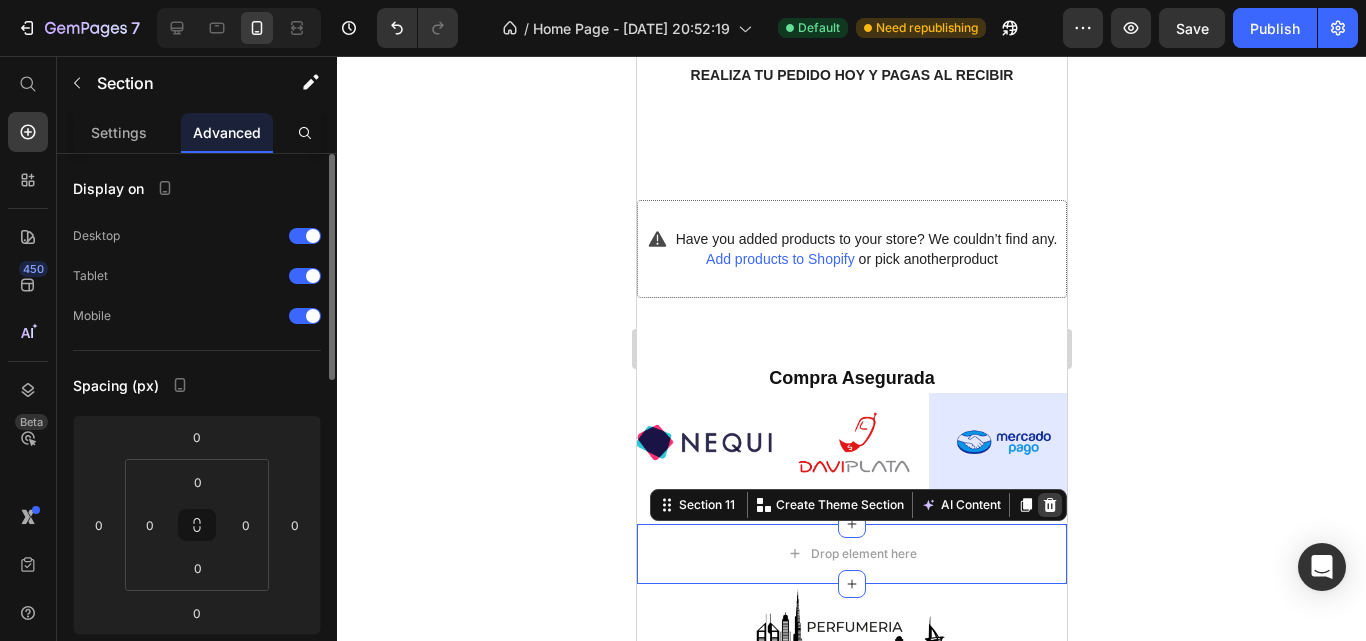 click 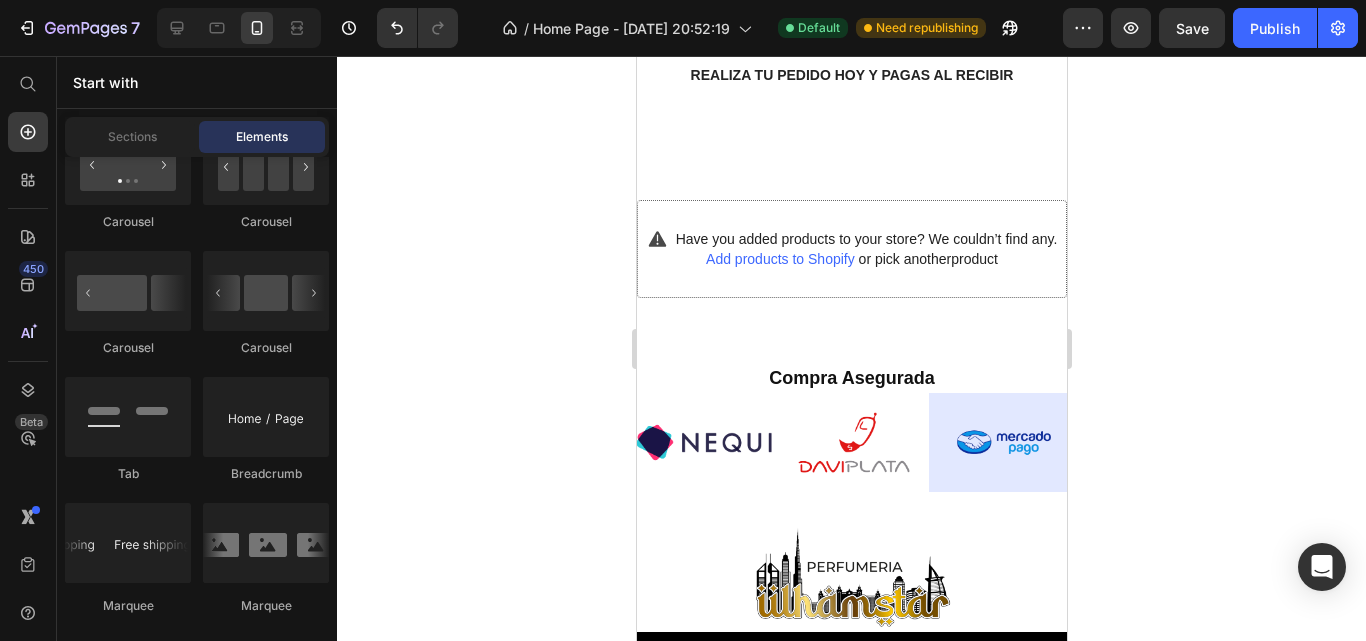 click 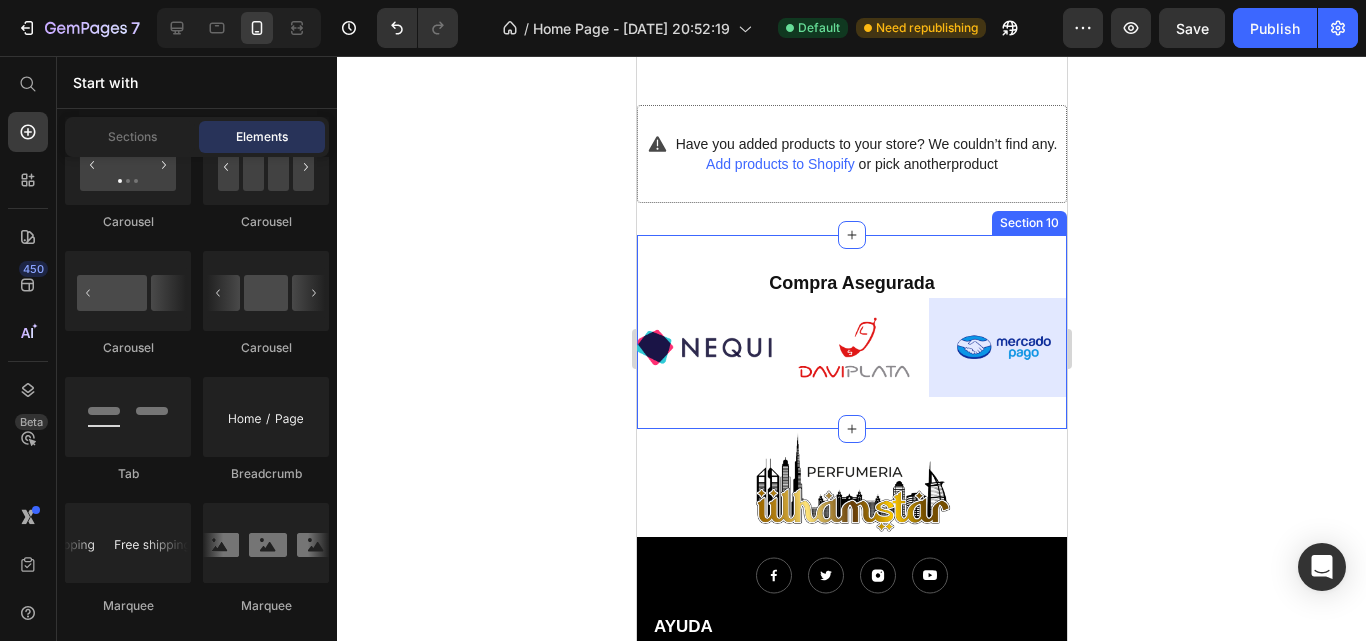 scroll, scrollTop: 5067, scrollLeft: 0, axis: vertical 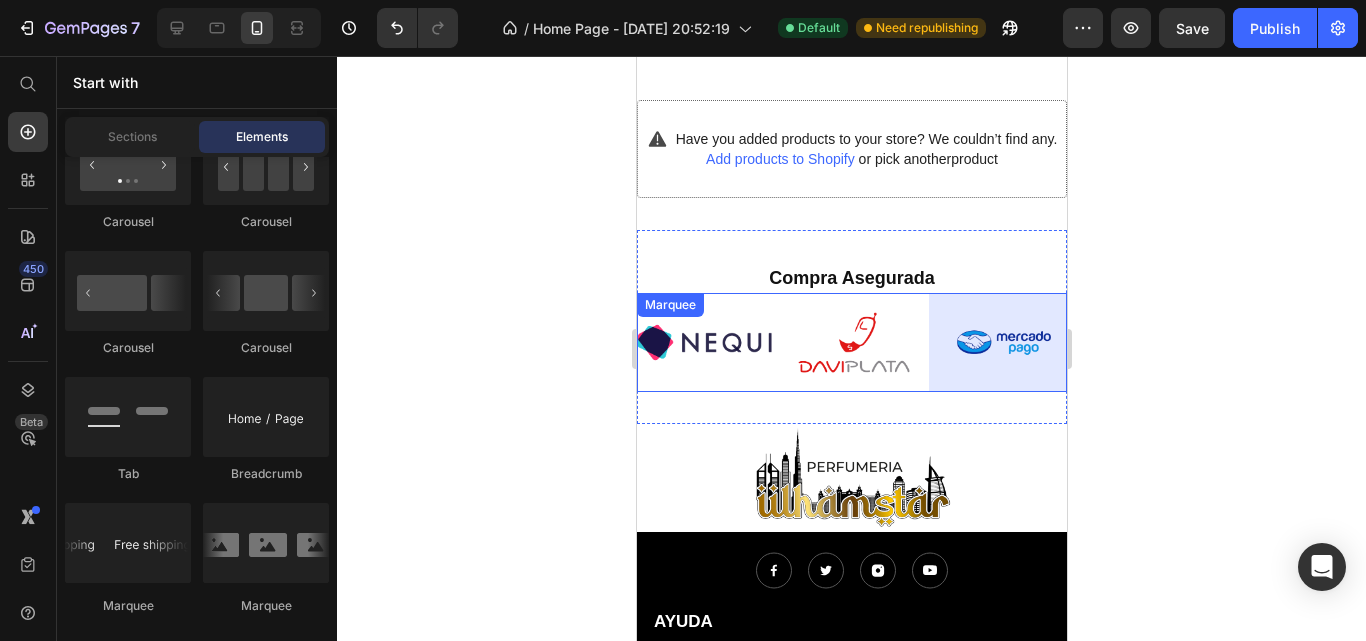 click at bounding box center [1001, 342] 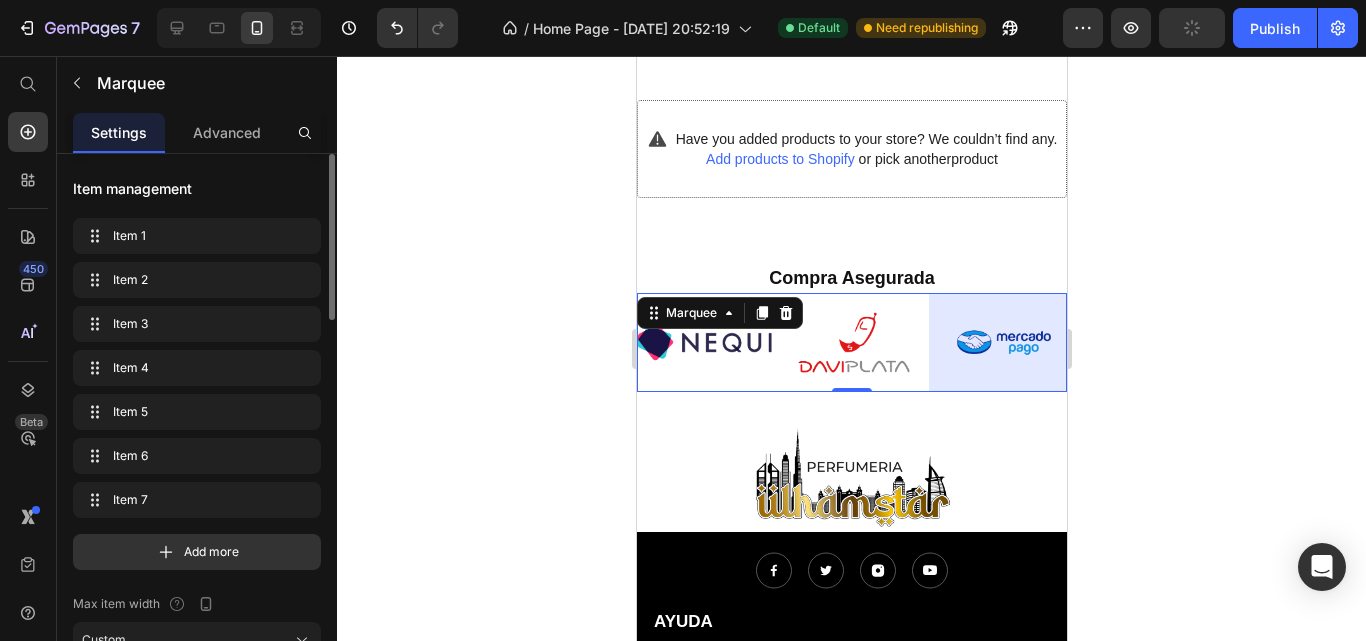 click at bounding box center (1153, 342) 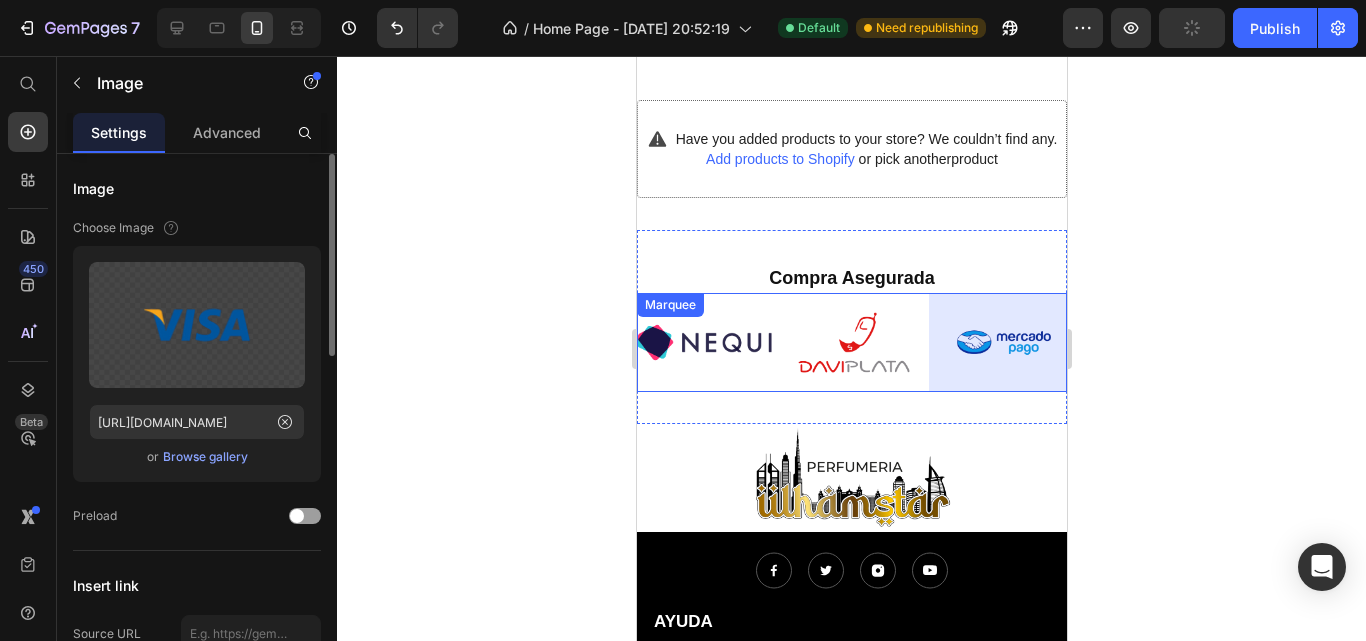 click at bounding box center (1153, 342) 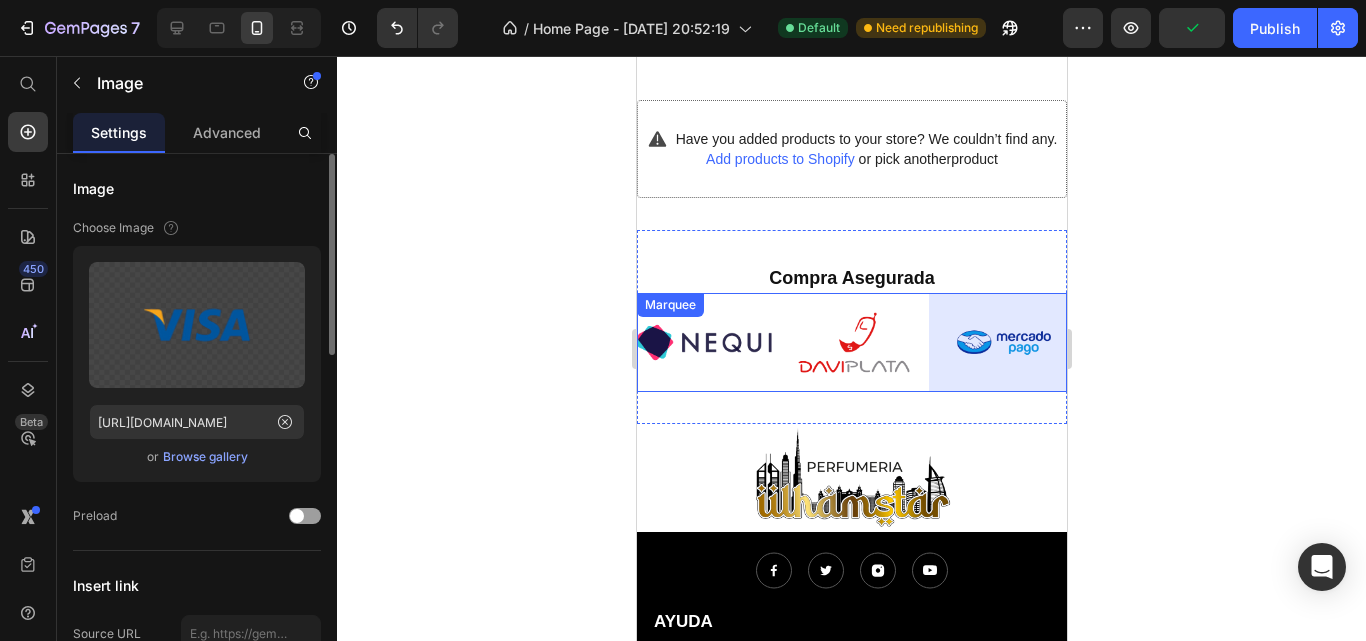 click at bounding box center [1003, 342] 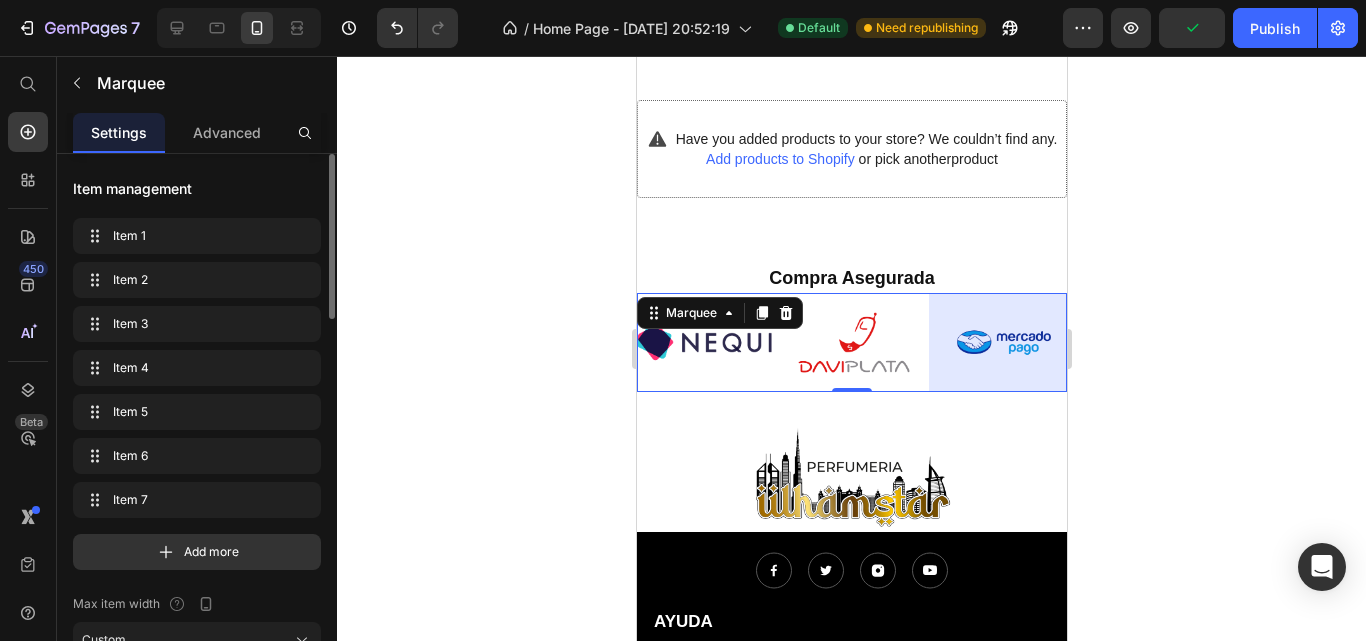 click 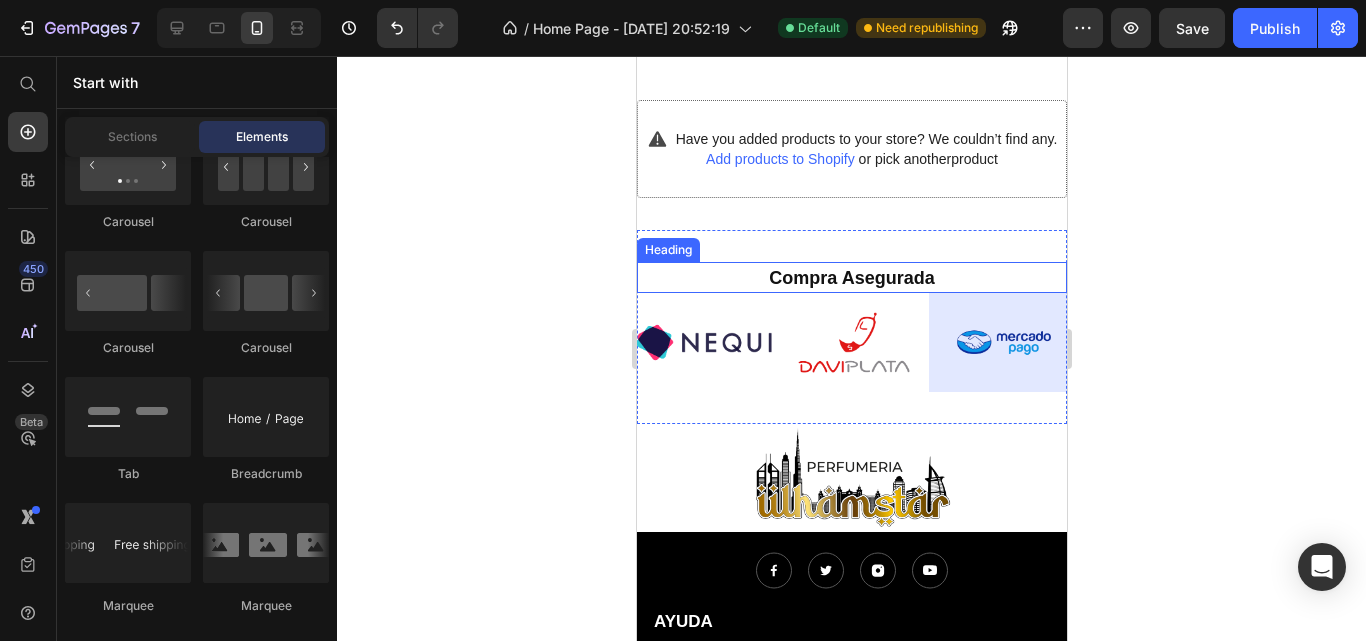 click on "Compra Asegurada" at bounding box center [850, 278] 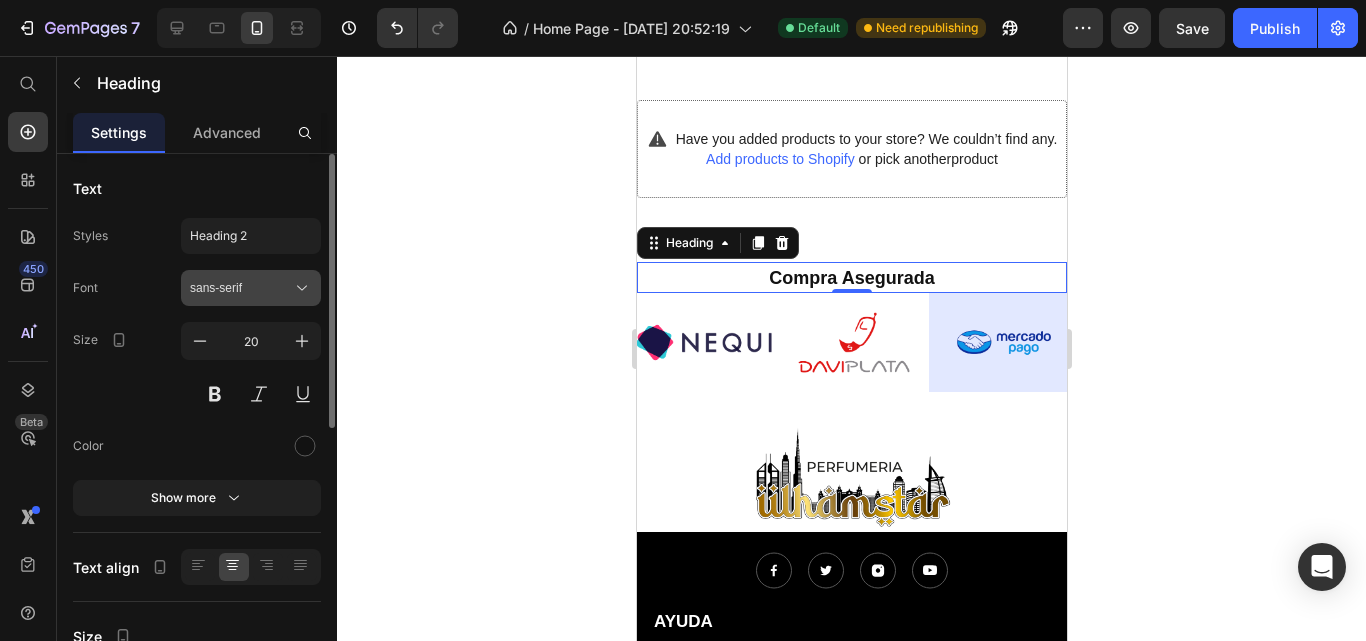 click on "sans-serif" at bounding box center (241, 288) 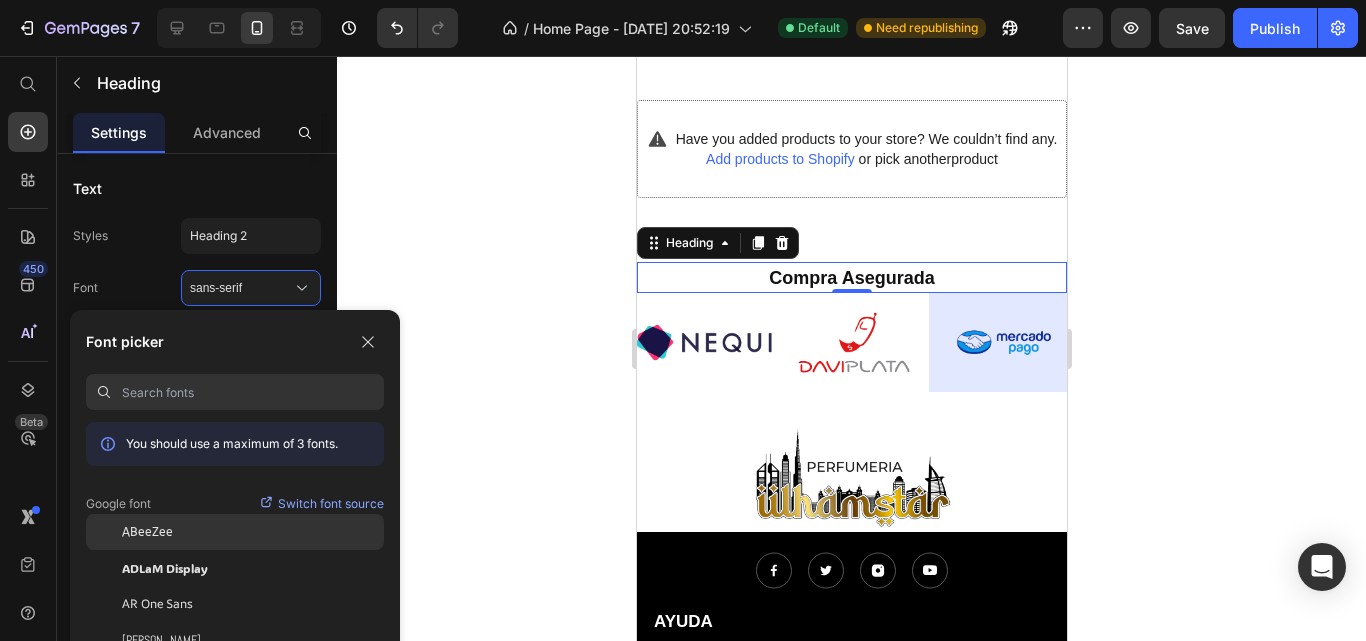click on "ABeeZee" 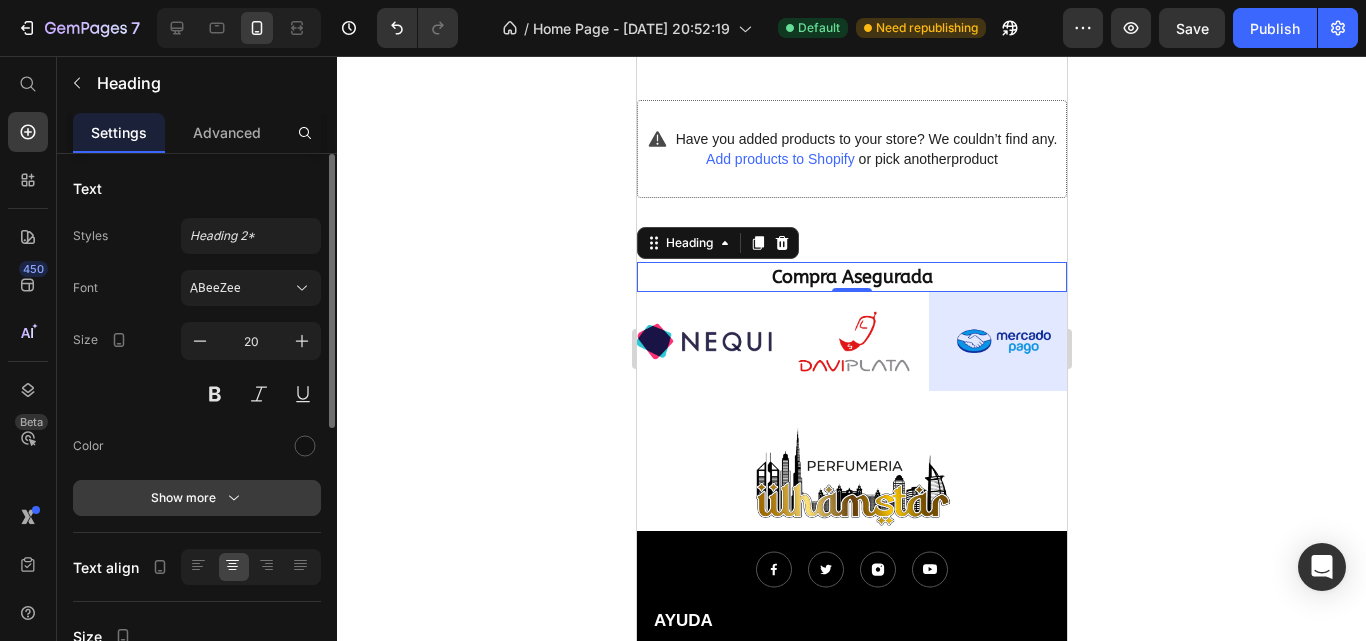 click 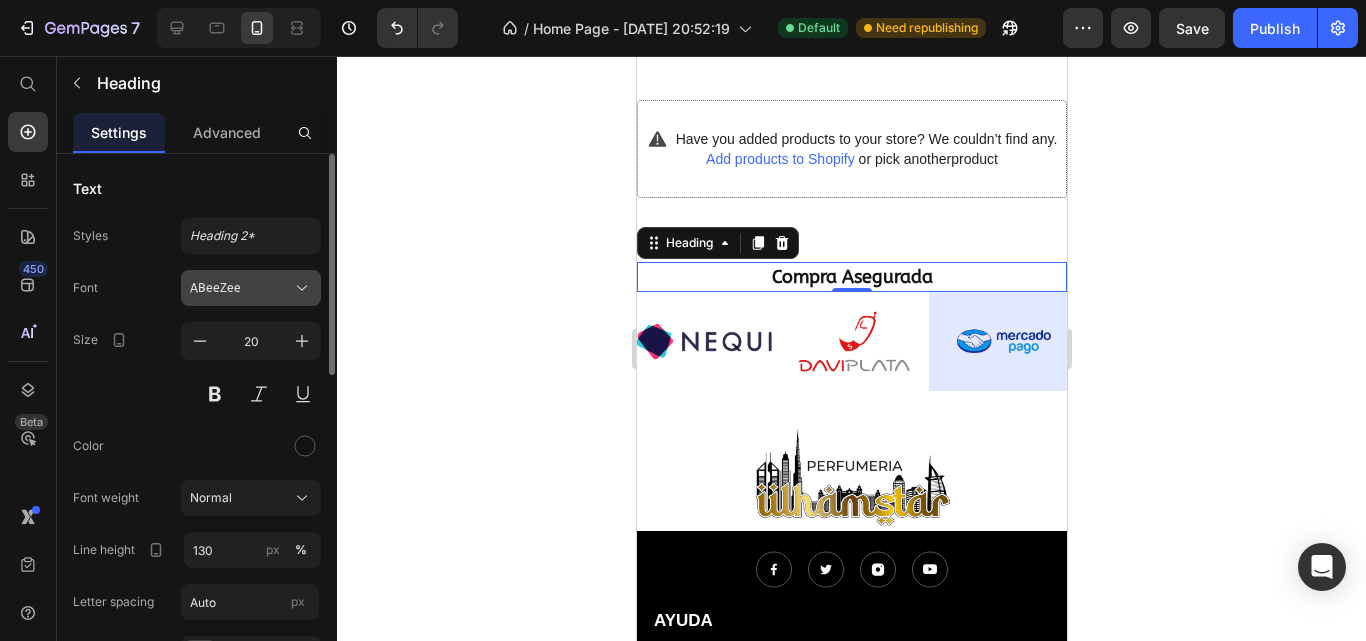 click on "ABeeZee" at bounding box center [251, 288] 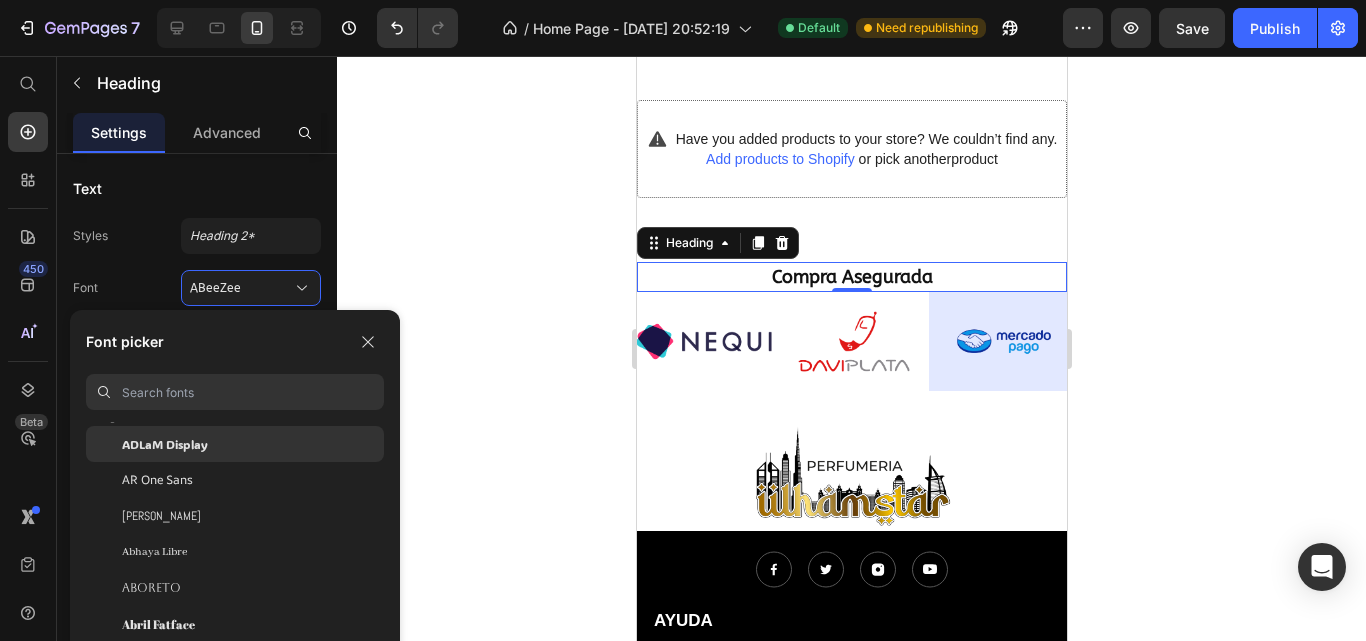 scroll, scrollTop: 200, scrollLeft: 0, axis: vertical 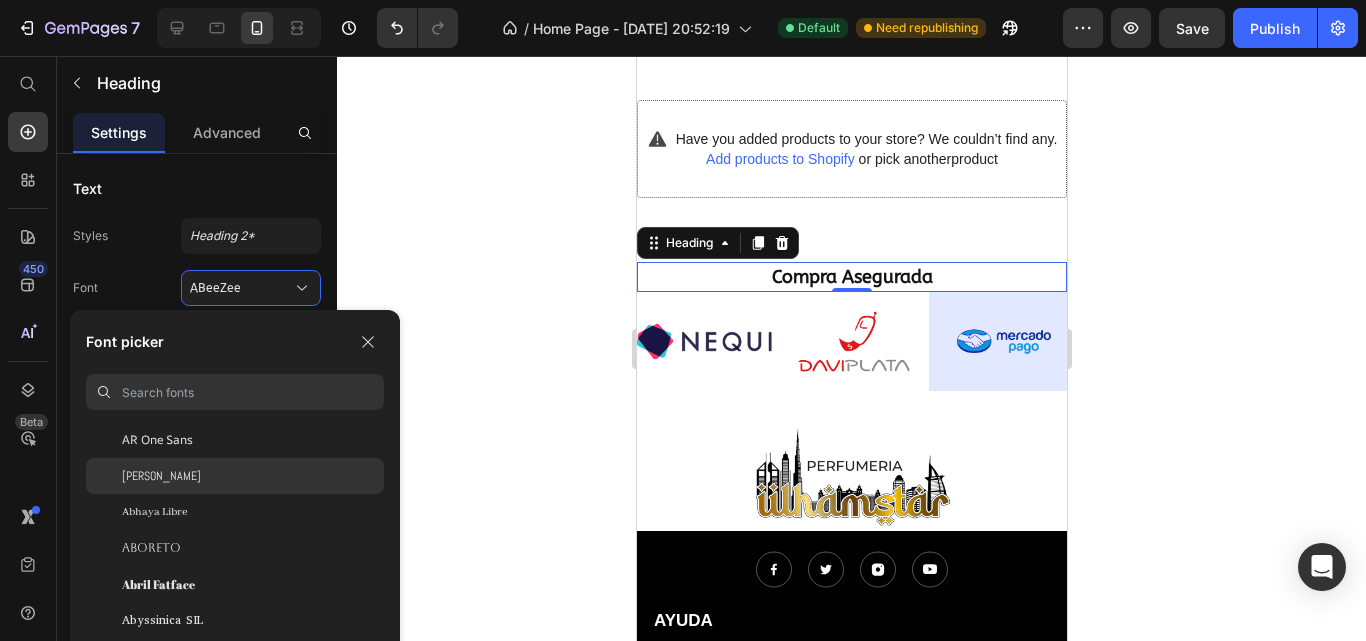 click on "[PERSON_NAME]" 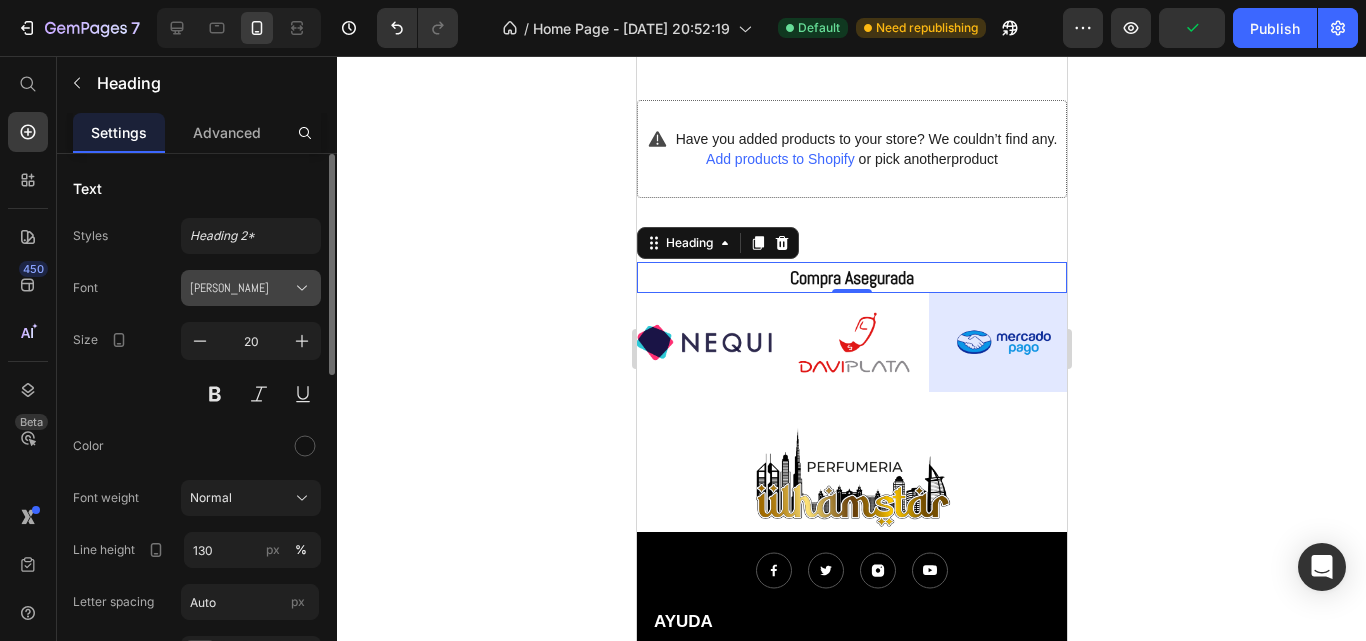 click on "[PERSON_NAME]" at bounding box center [241, 288] 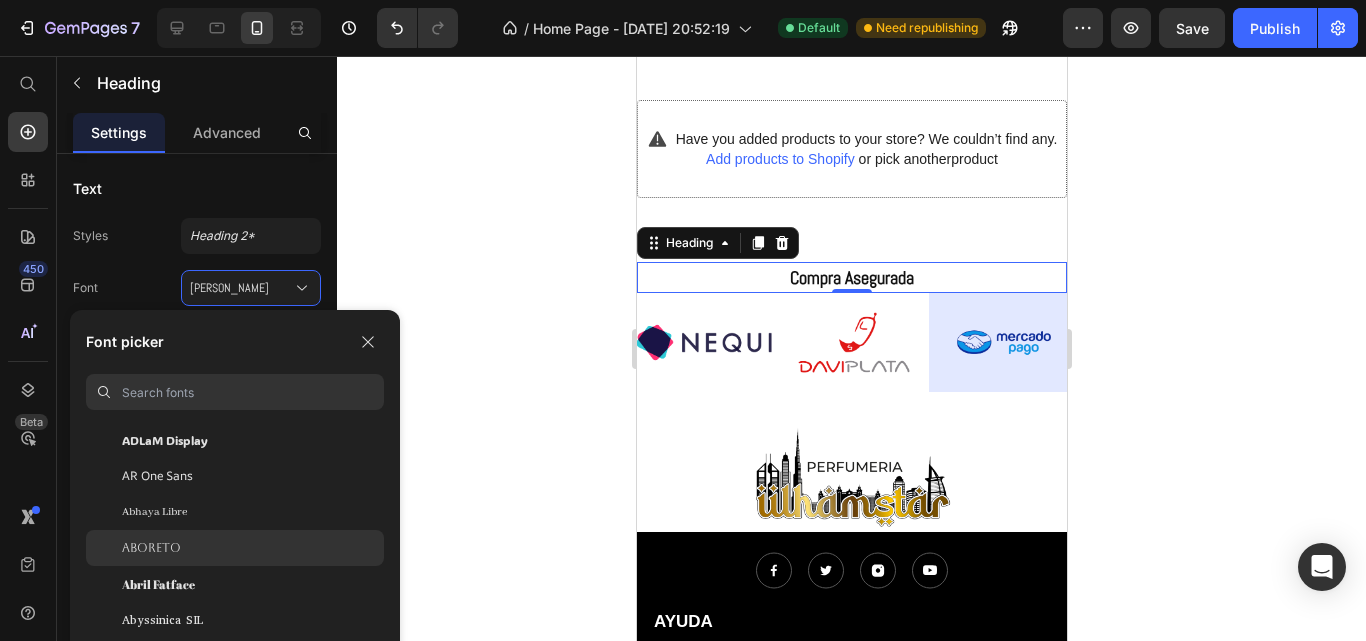 click on "Aboreto" 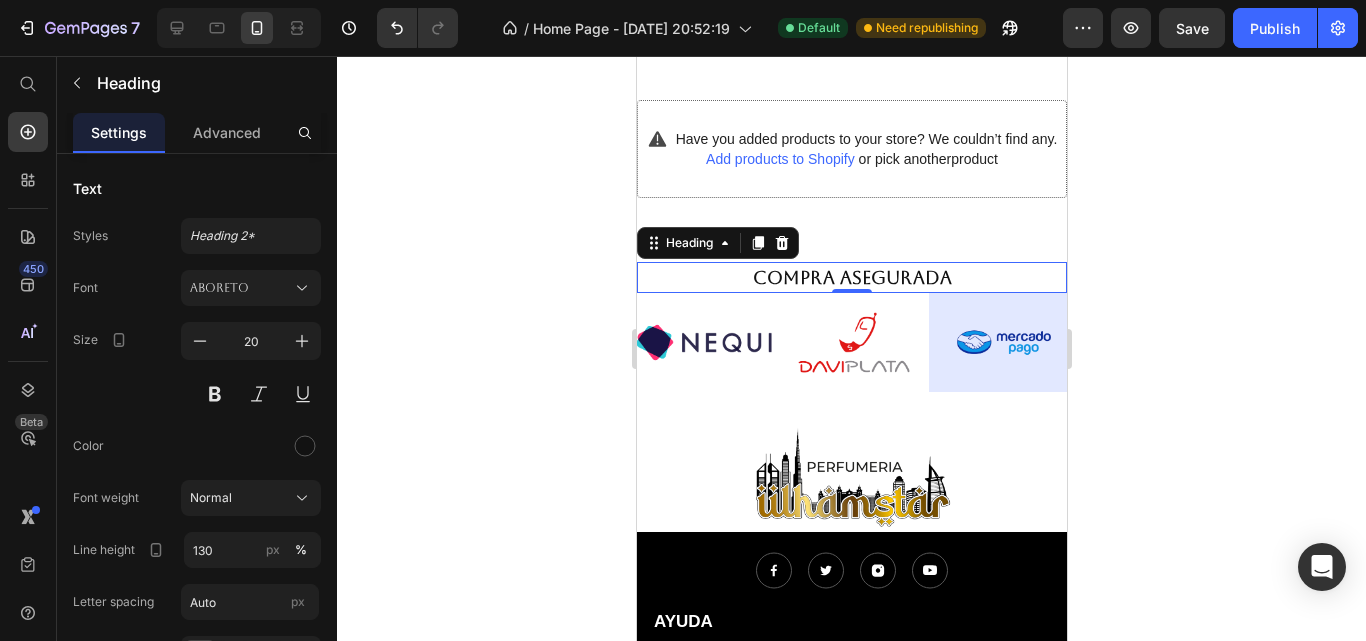 click 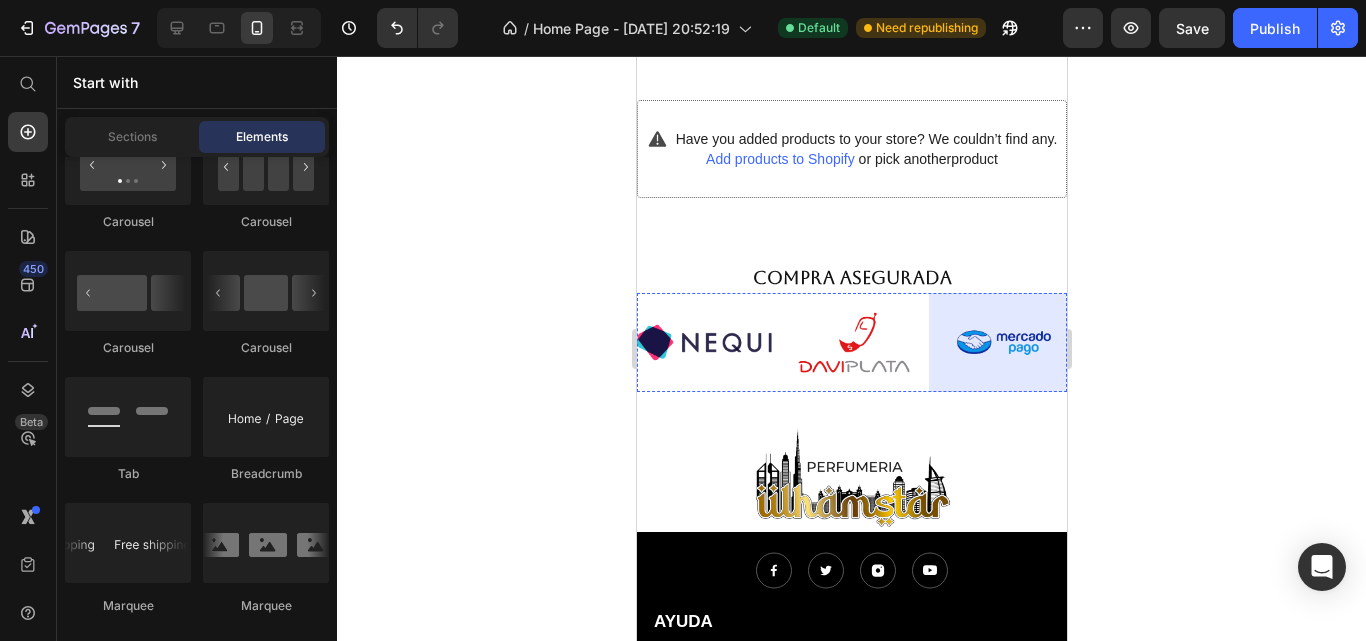 click on "Image" at bounding box center (1403, 305) 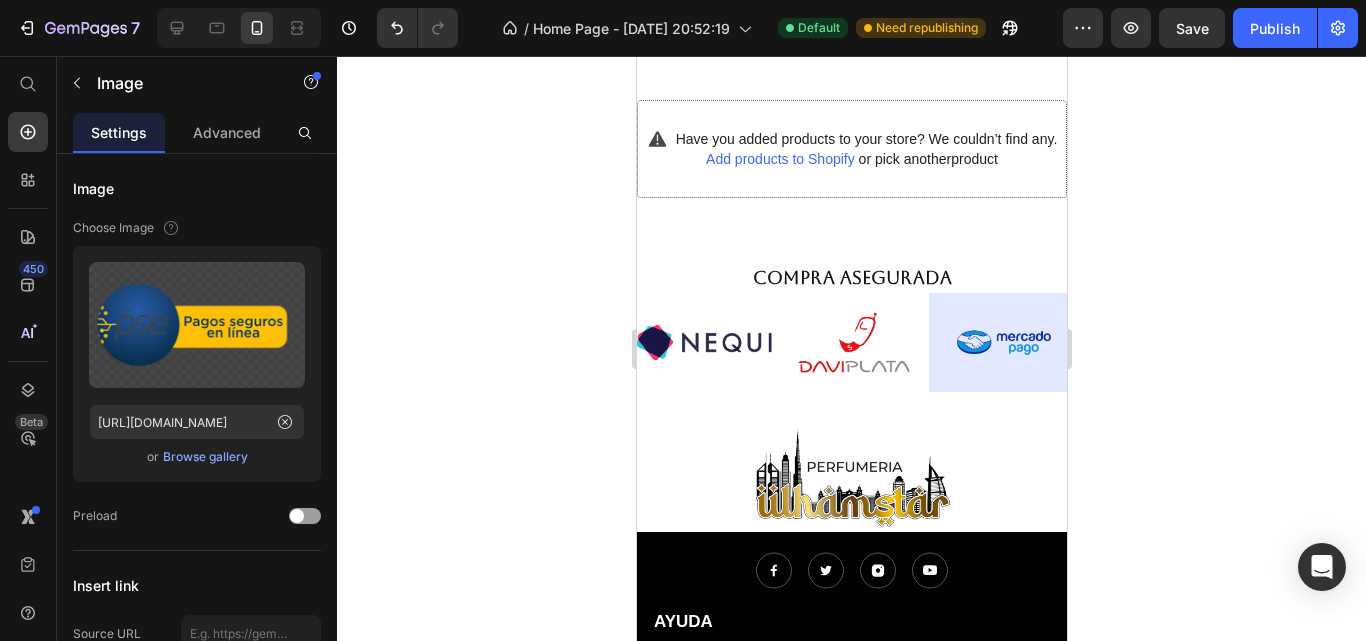click on "Image" at bounding box center (1422, 313) 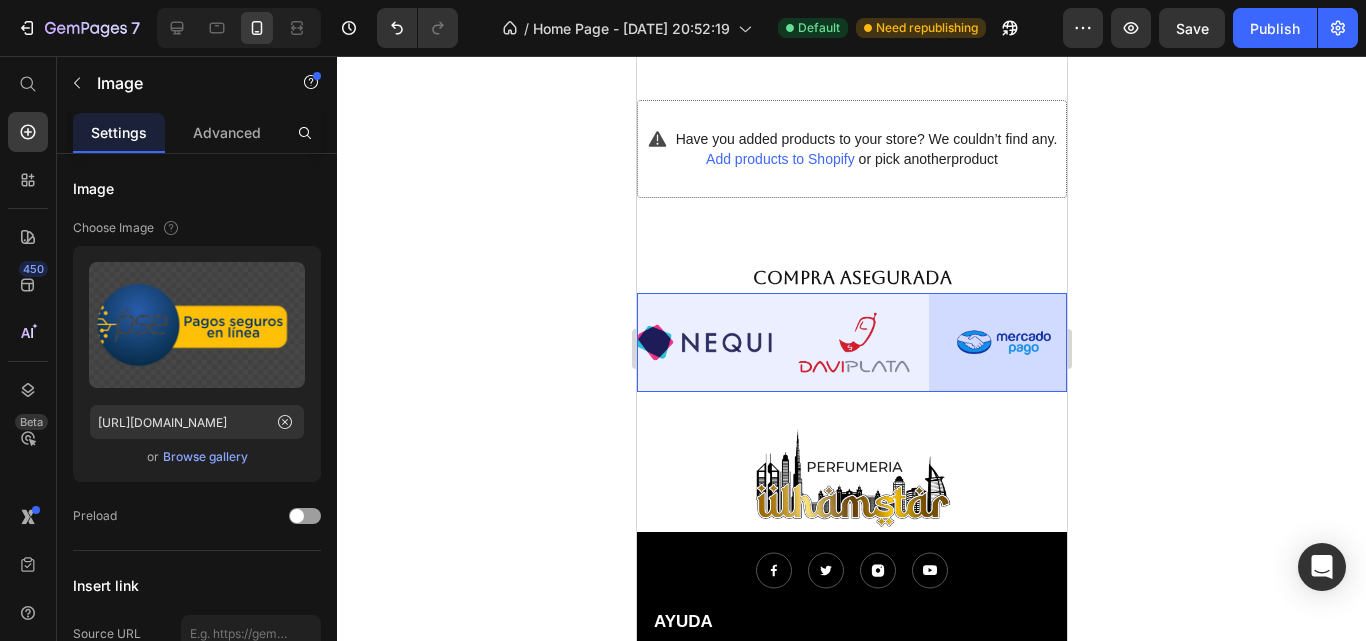 click on "Marquee" at bounding box center [1416, 350] 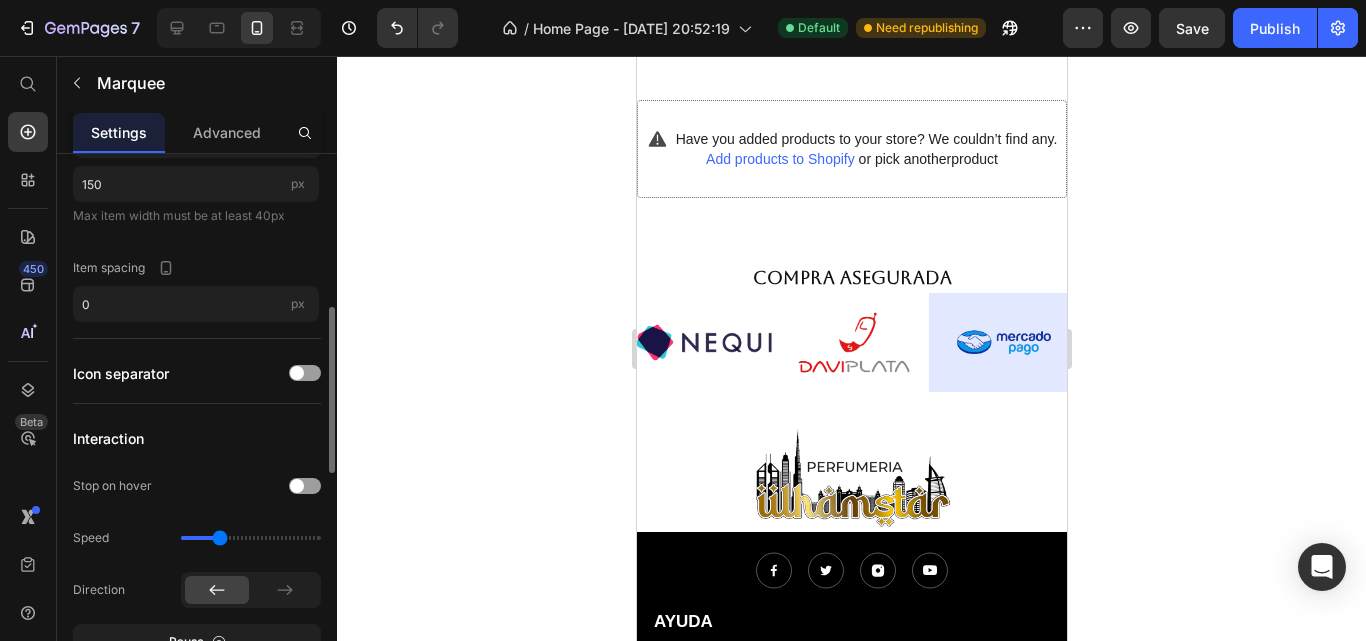 scroll, scrollTop: 600, scrollLeft: 0, axis: vertical 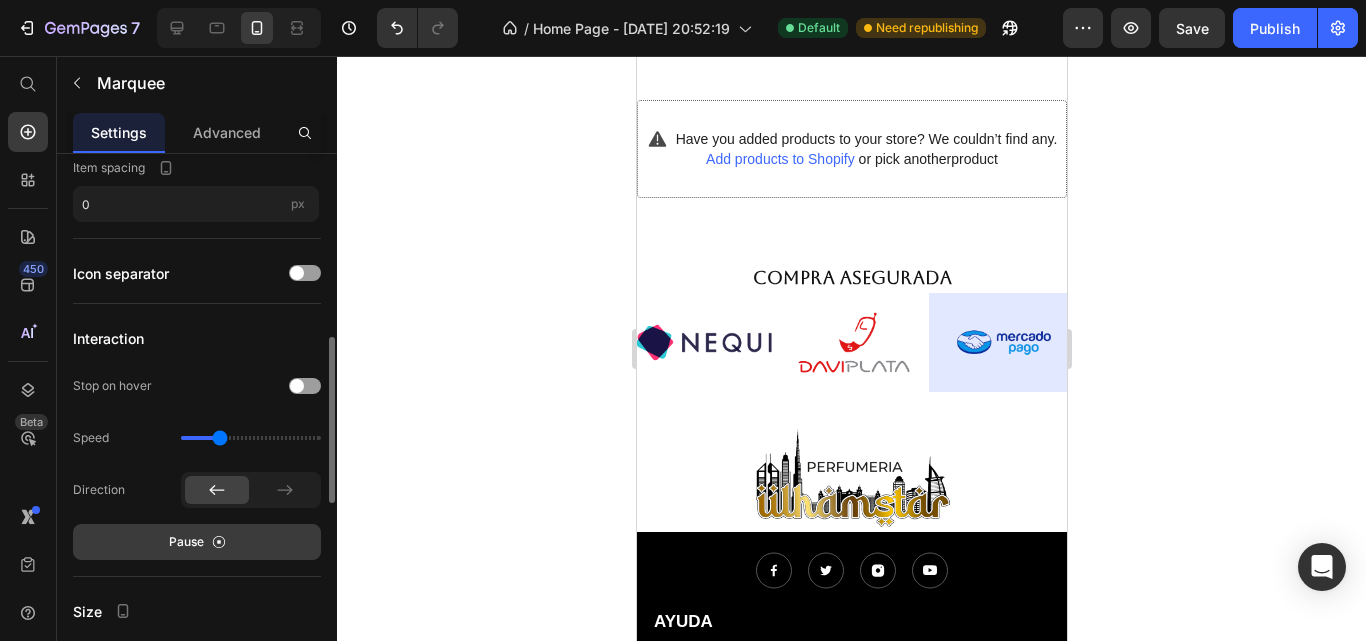 click 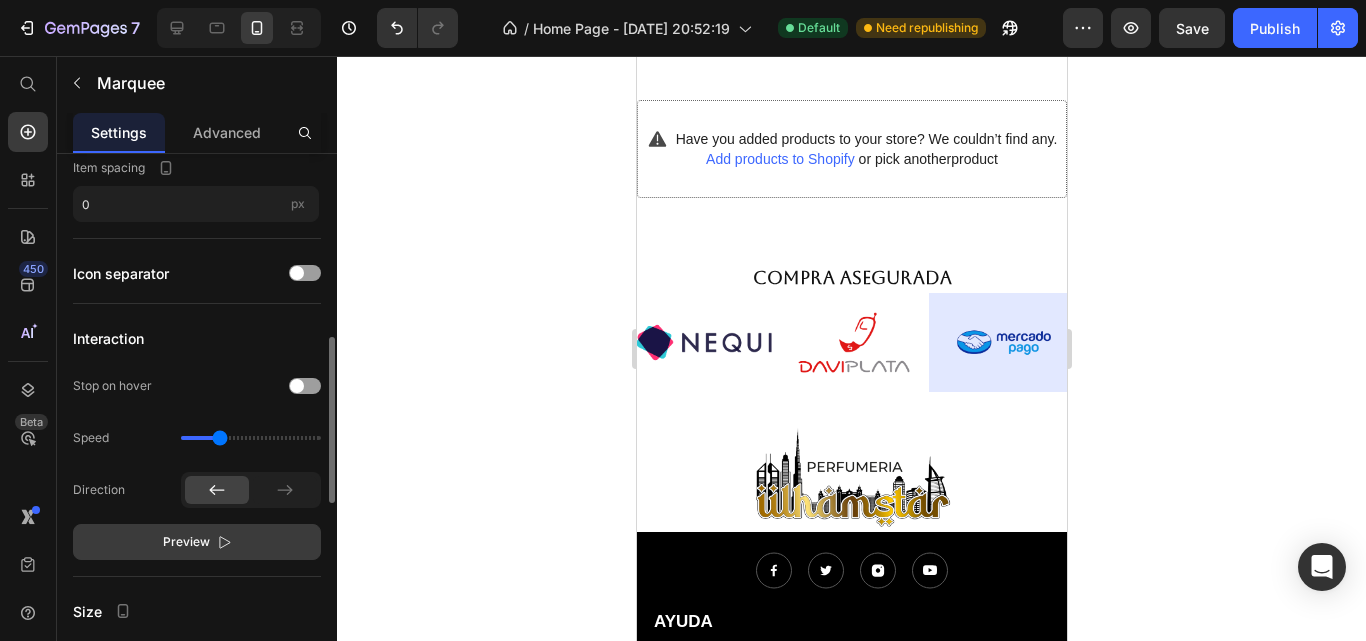 scroll, scrollTop: 0, scrollLeft: 0, axis: both 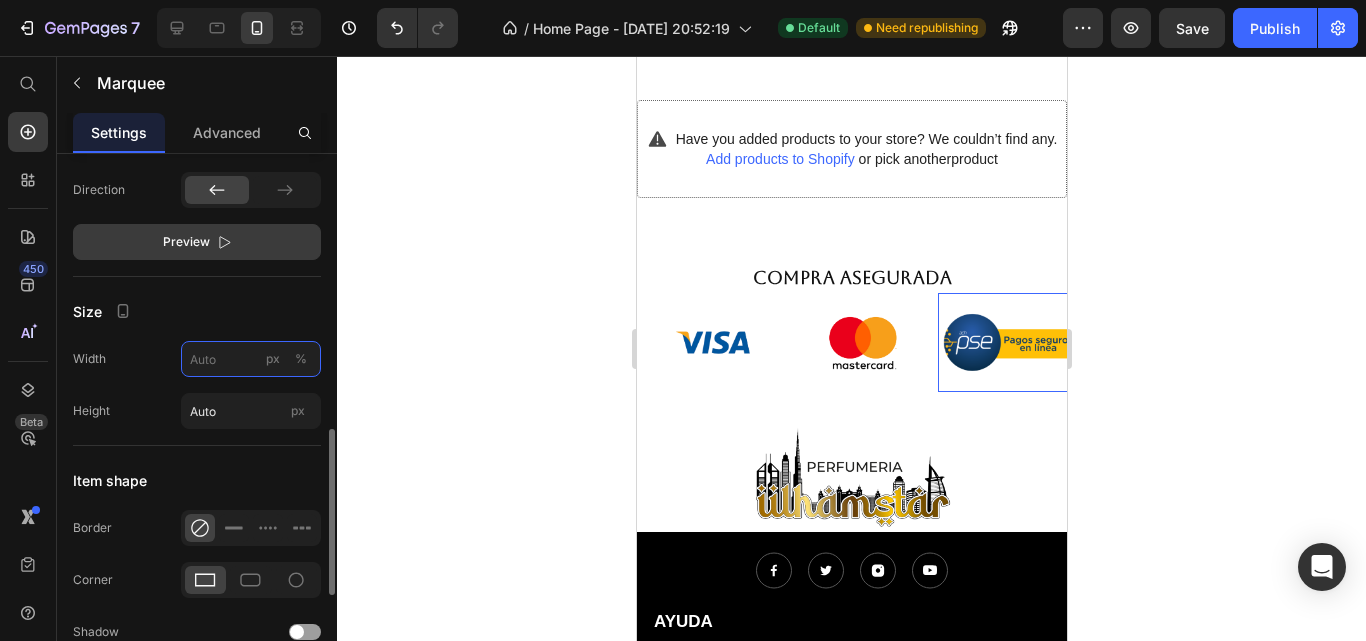 click on "px %" at bounding box center (251, 359) 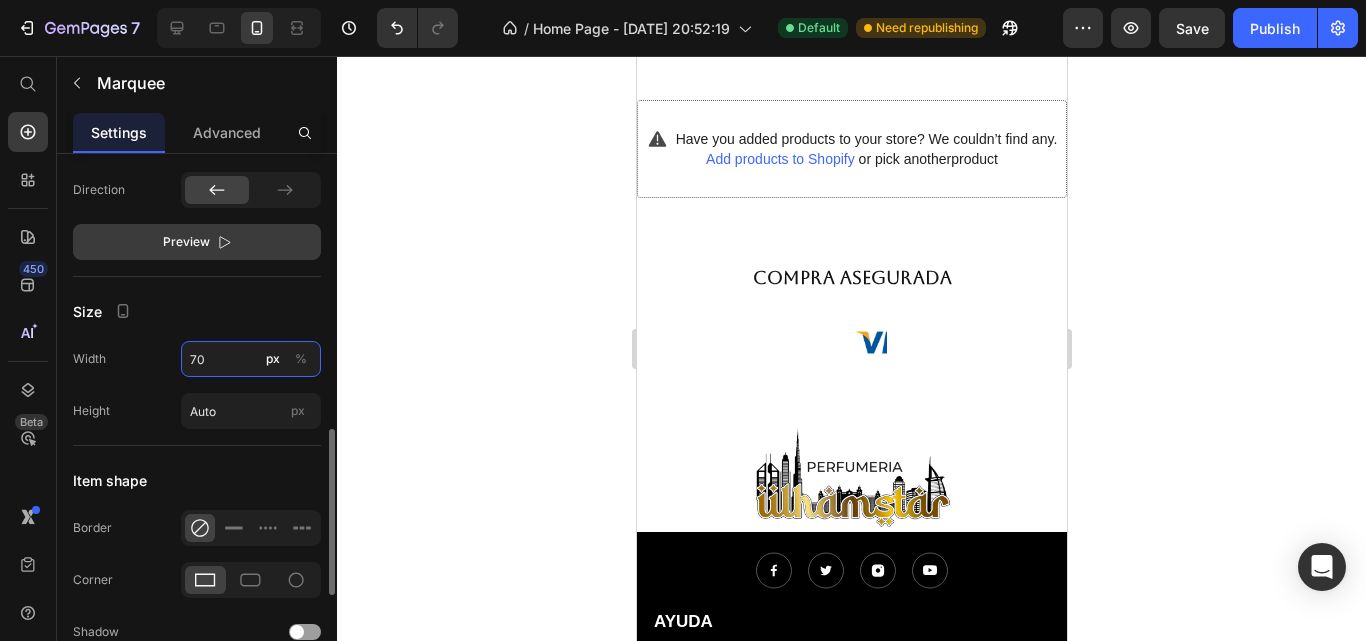 type on "7" 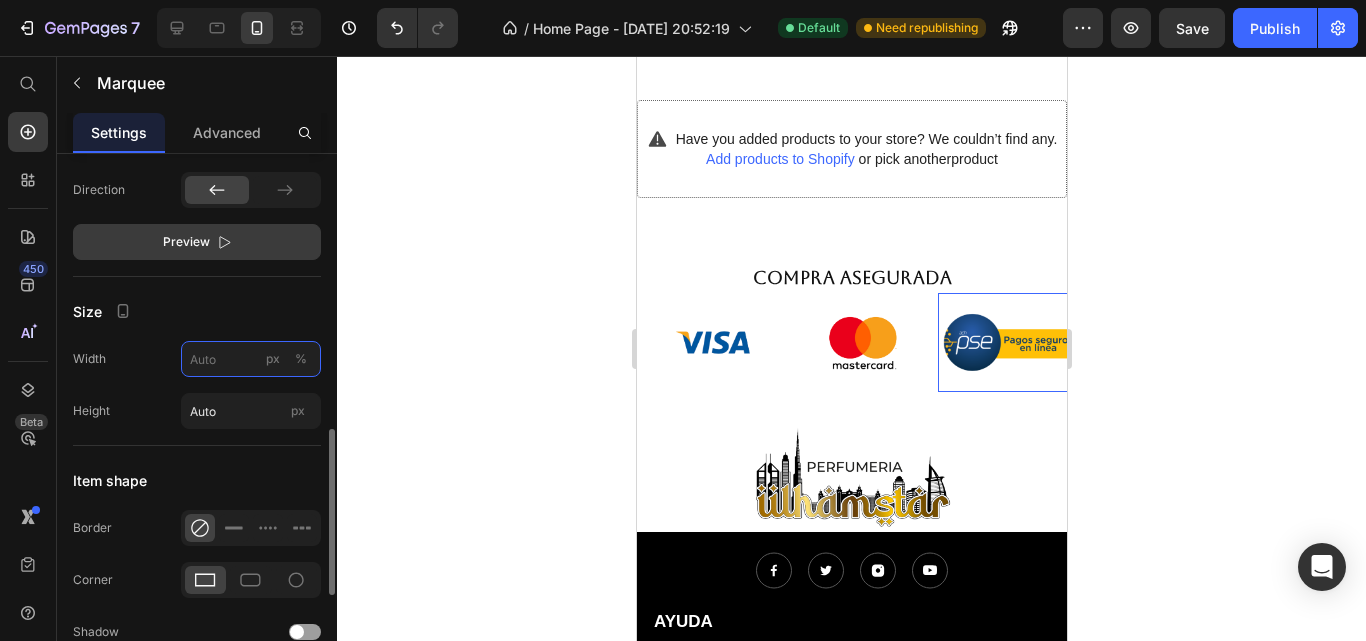 type on "7" 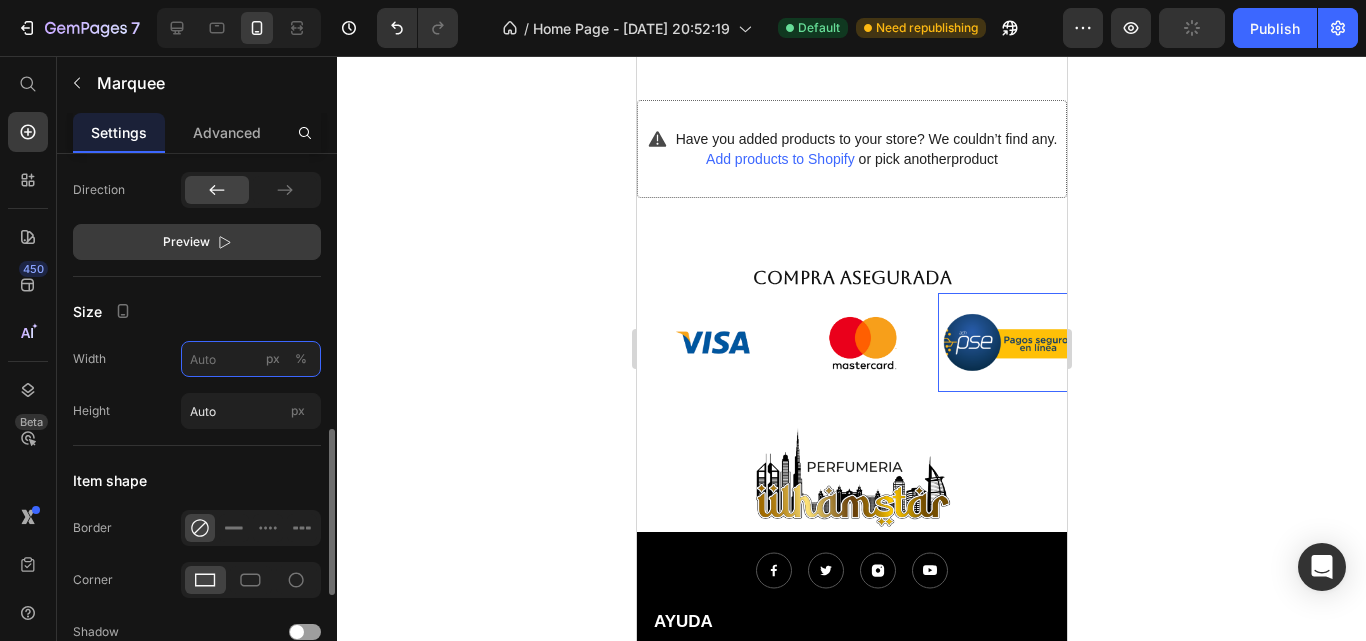 type on "7" 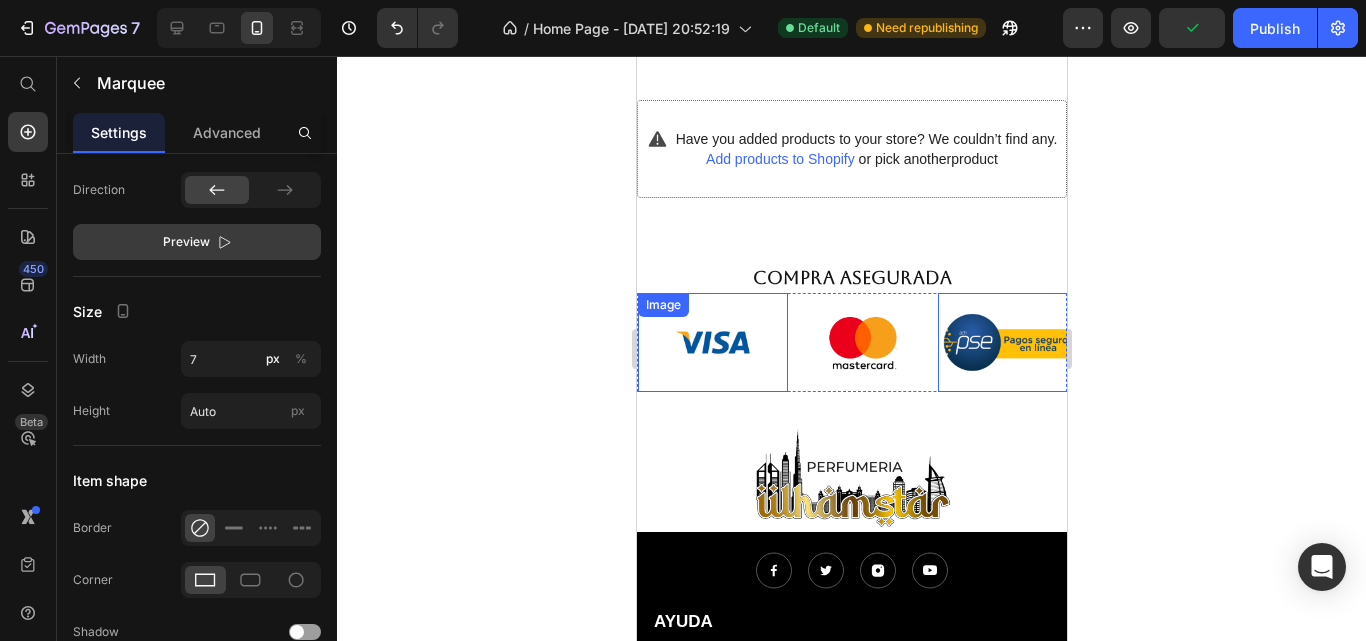 click on "Image Image Image Image Image Image Image Image Image Image Image Image Image Image Marquee   0" at bounding box center [851, 342] 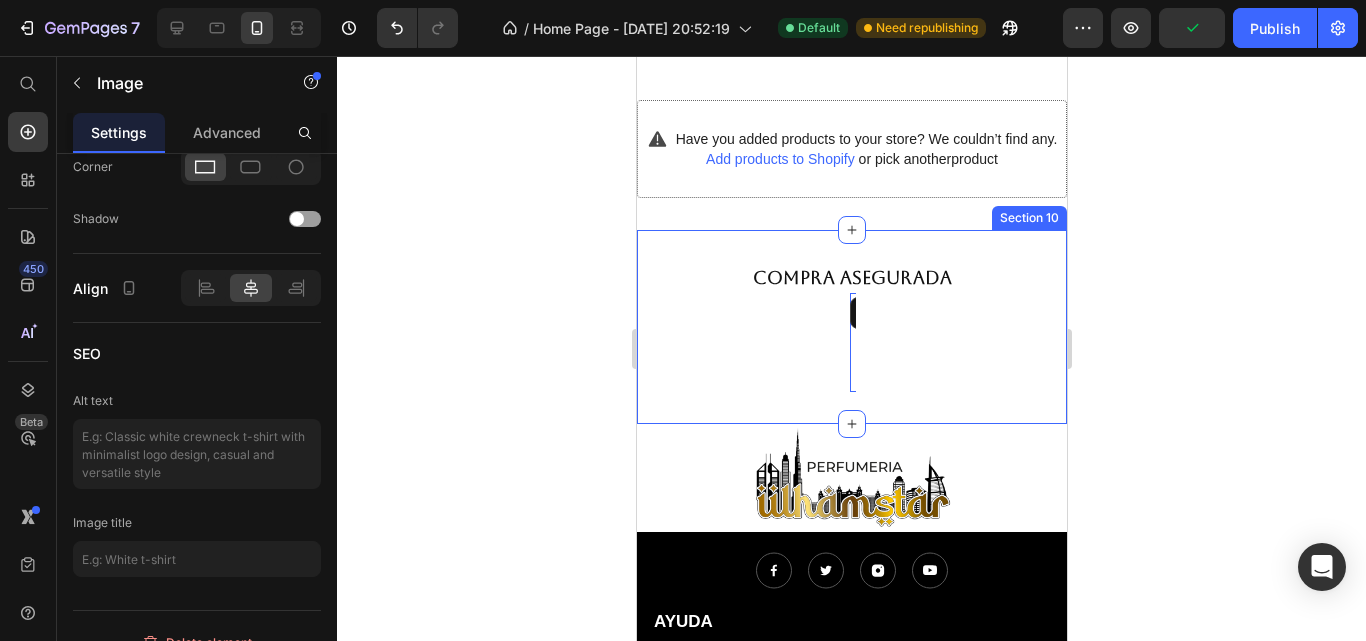 scroll, scrollTop: 0, scrollLeft: 0, axis: both 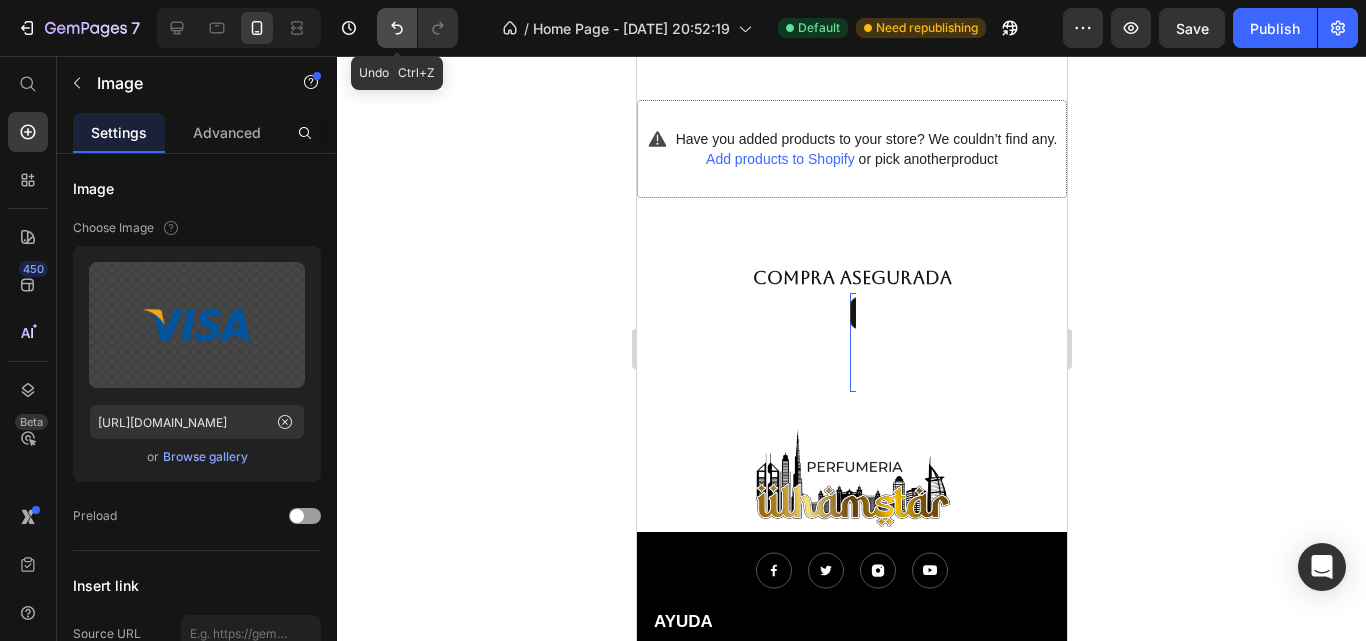 click 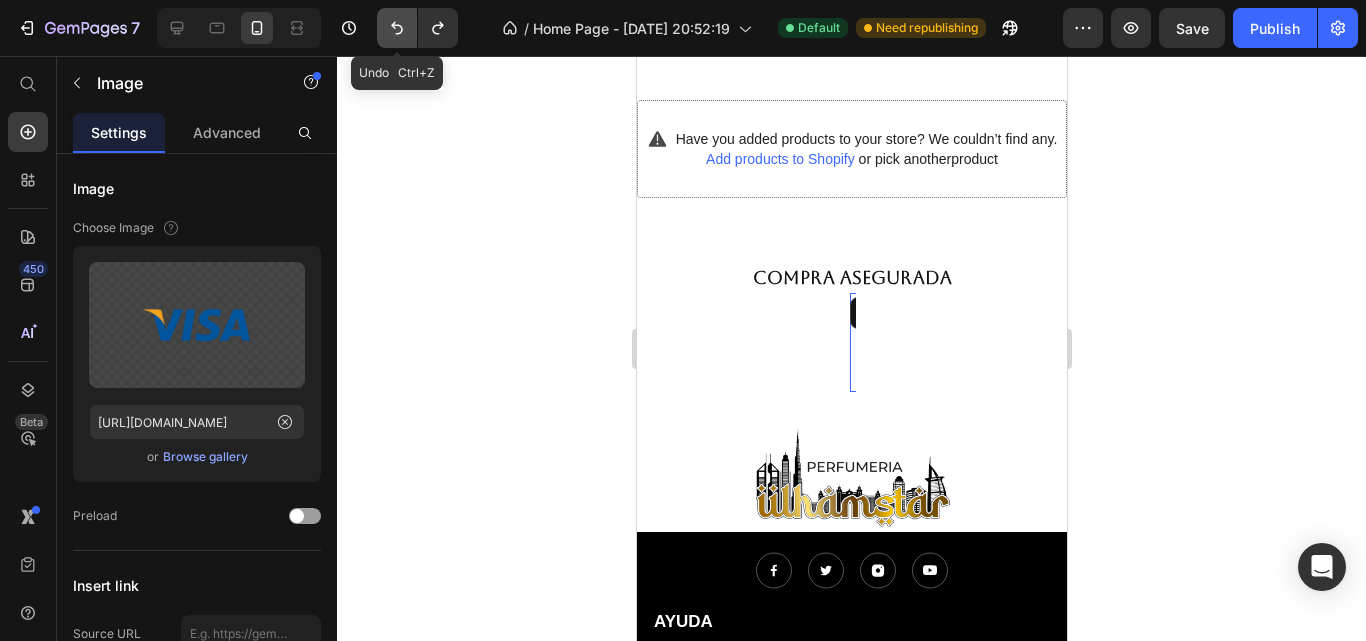 click 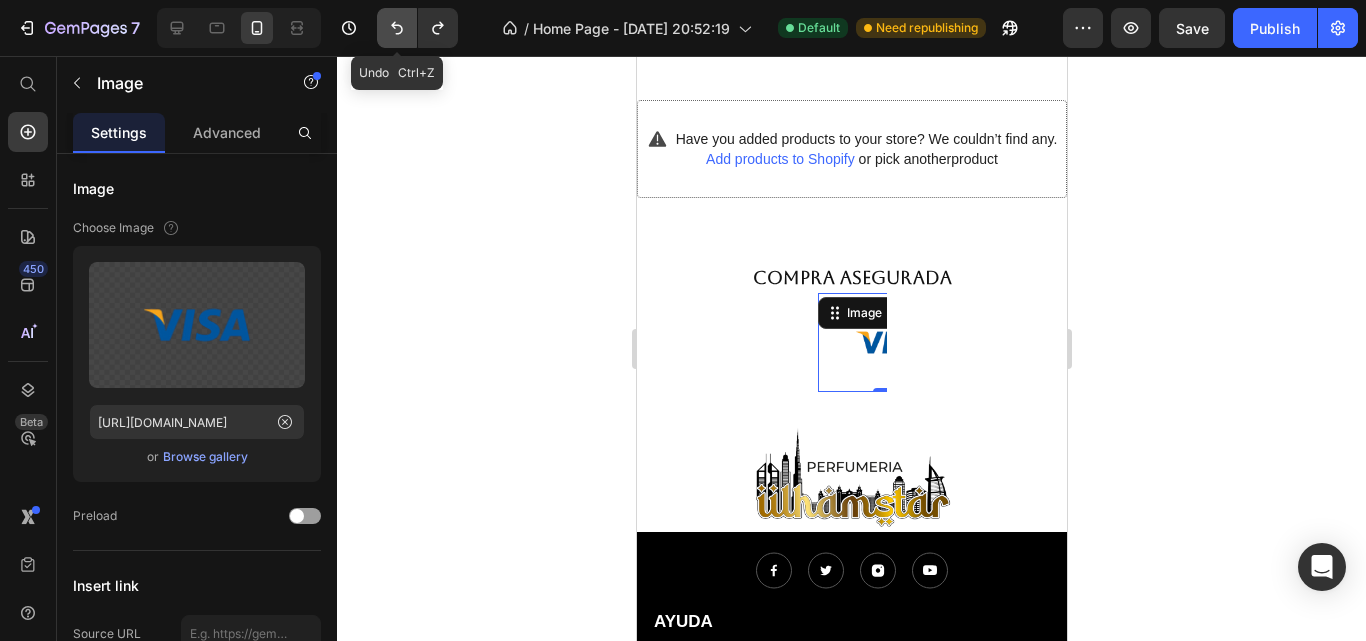 click 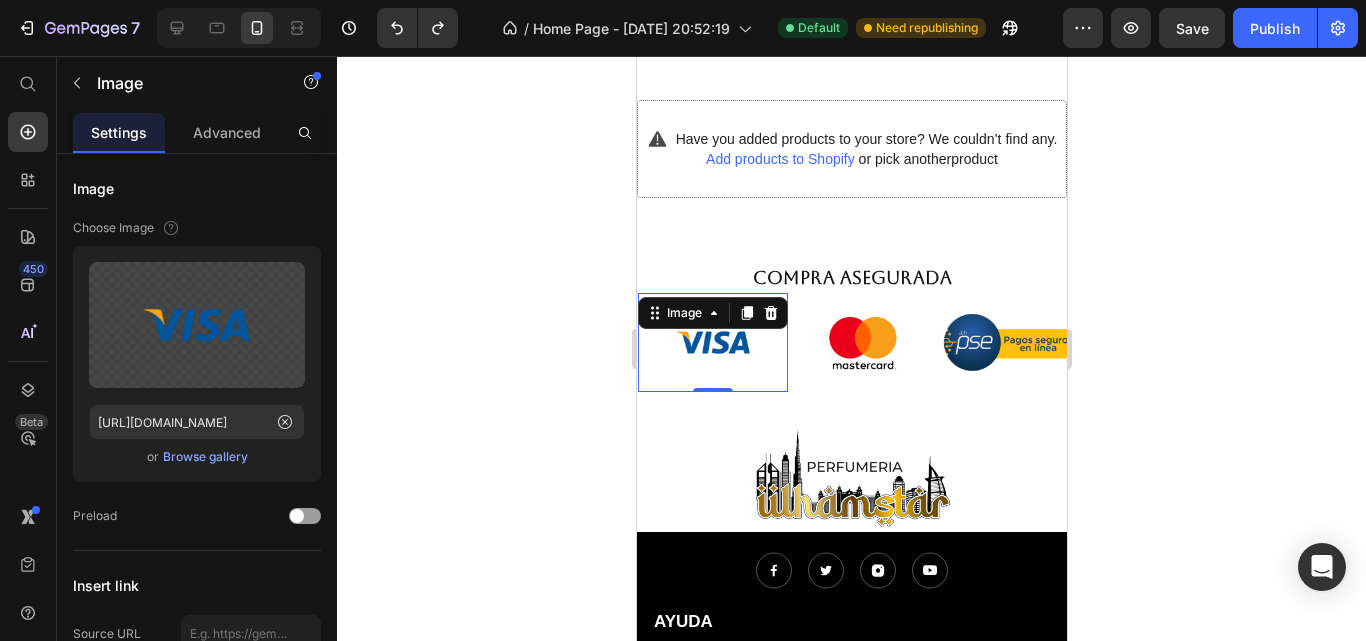 click 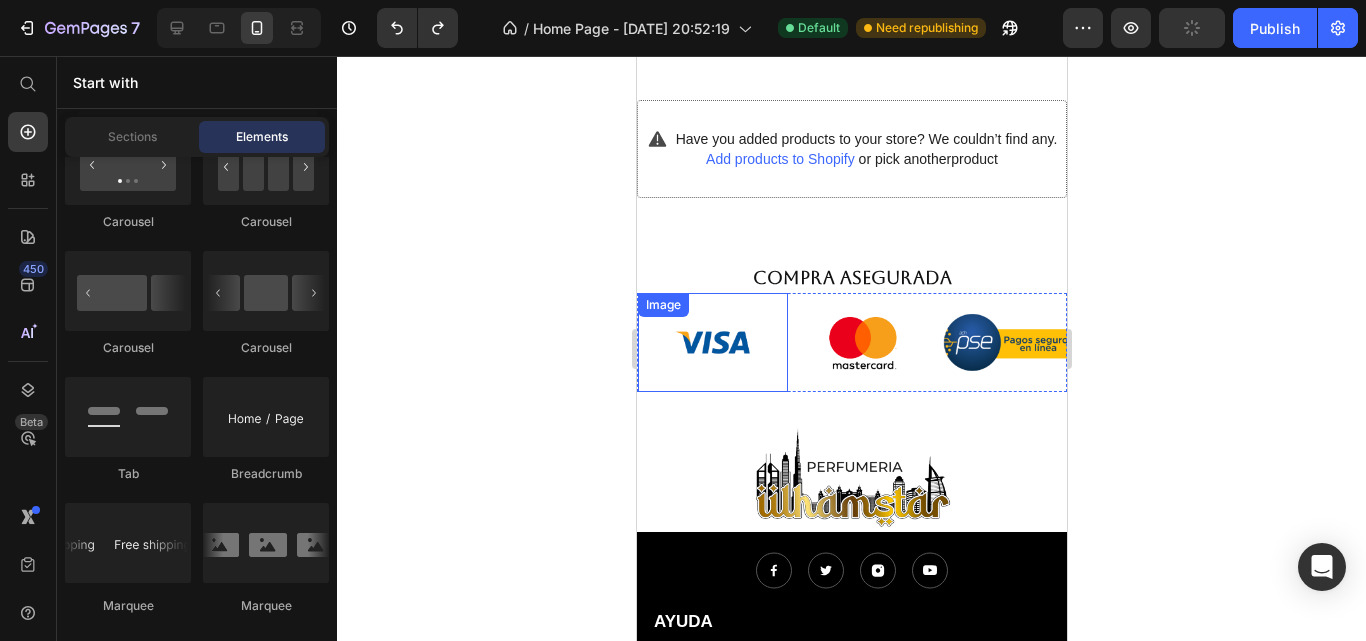 click at bounding box center (697, 342) 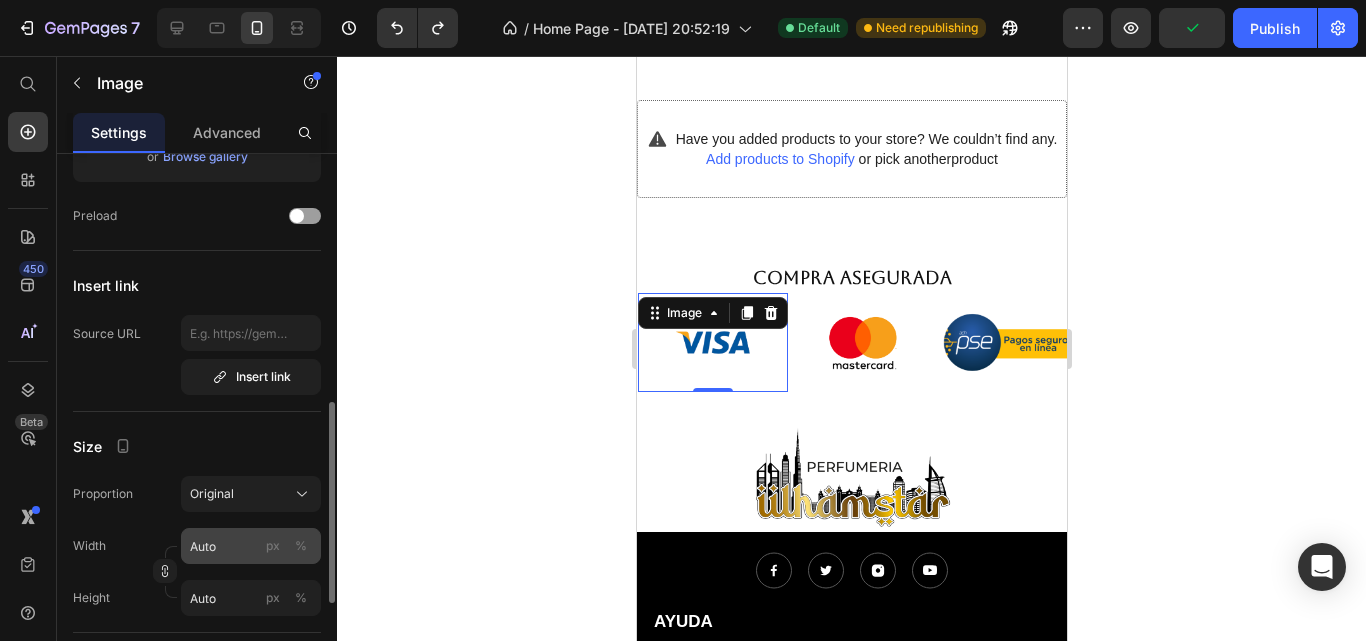 scroll, scrollTop: 400, scrollLeft: 0, axis: vertical 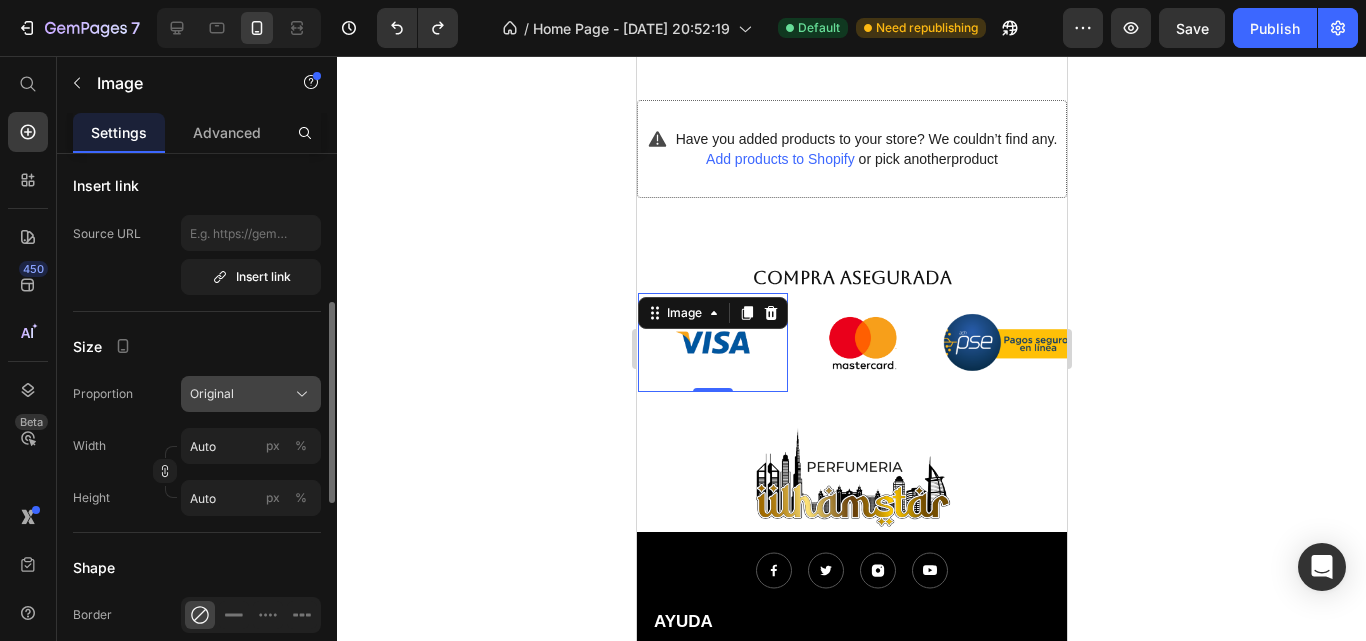 click on "Original" at bounding box center [251, 394] 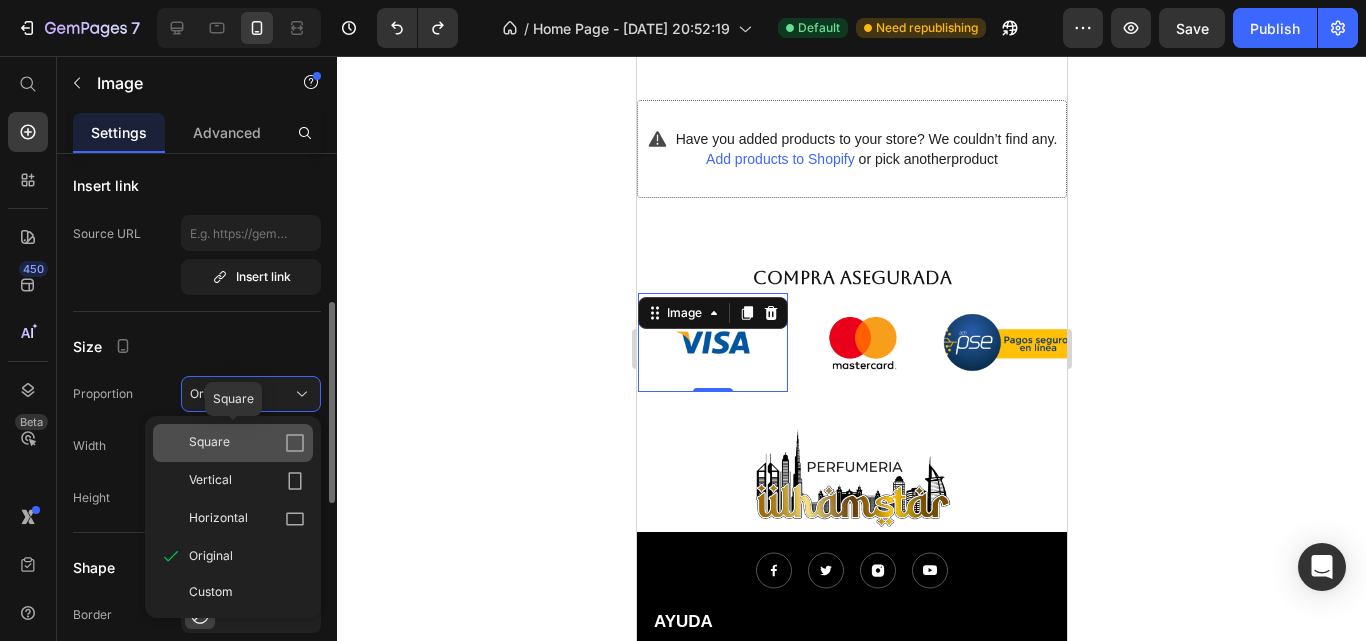 click on "Square" 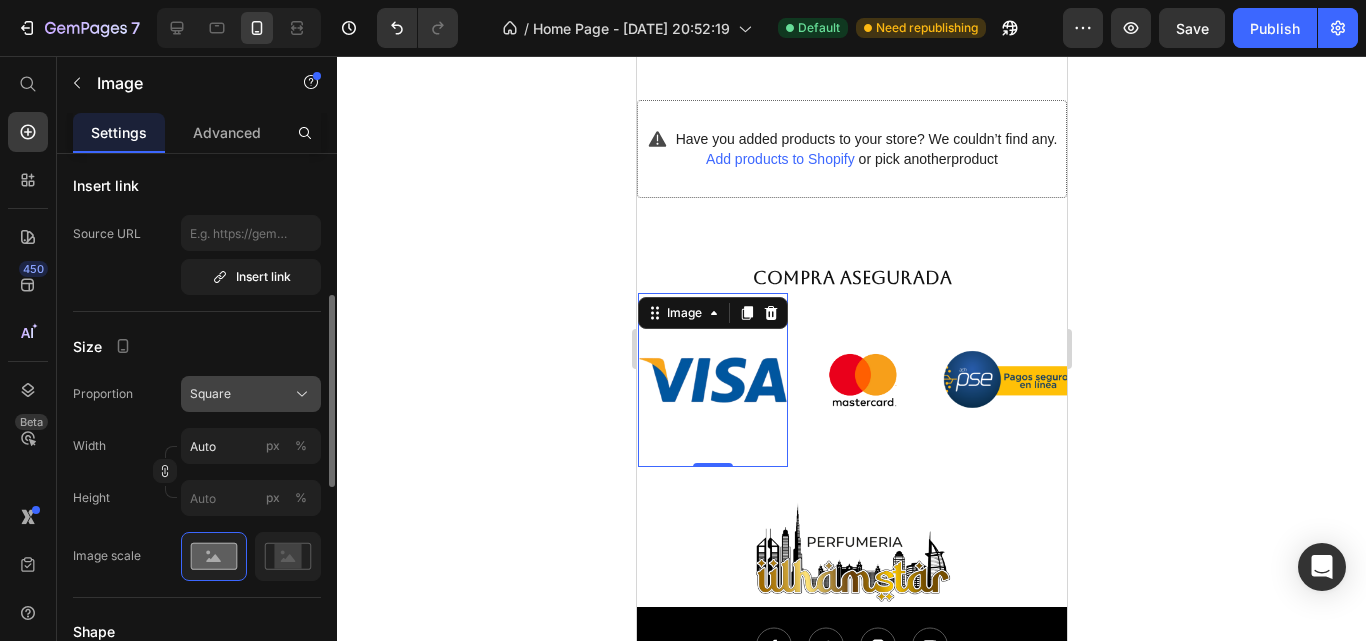click 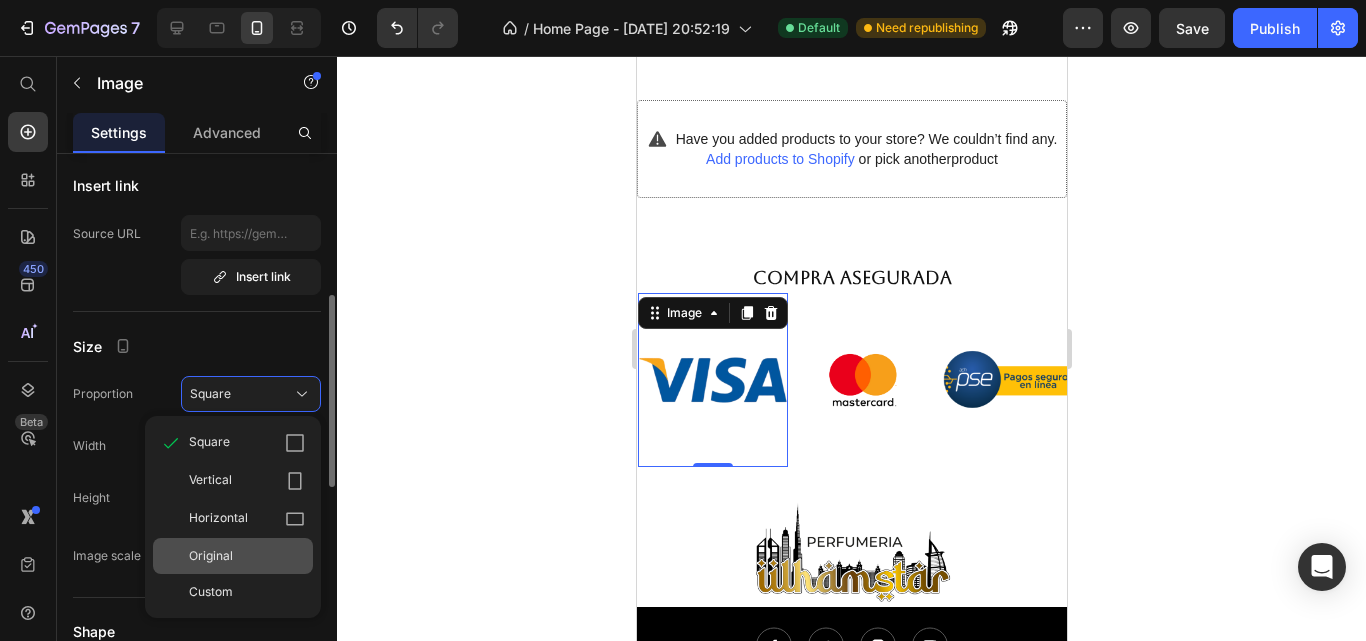 click on "Original" at bounding box center [247, 556] 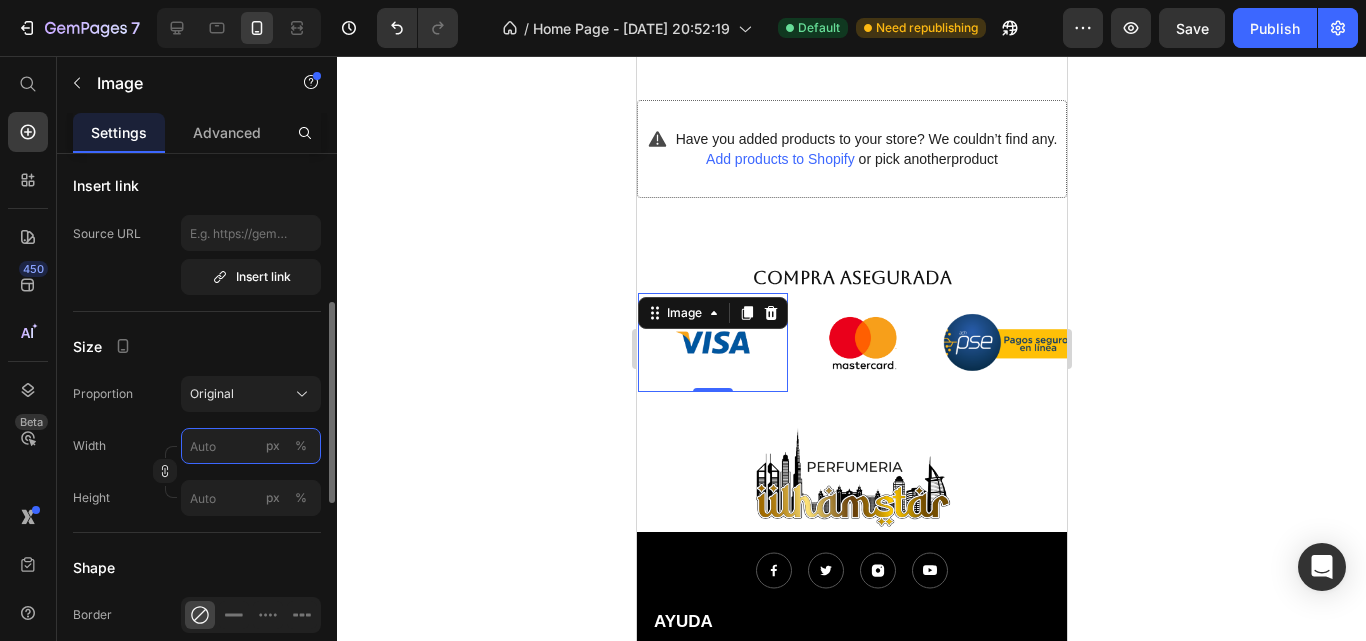 click on "px %" at bounding box center (251, 446) 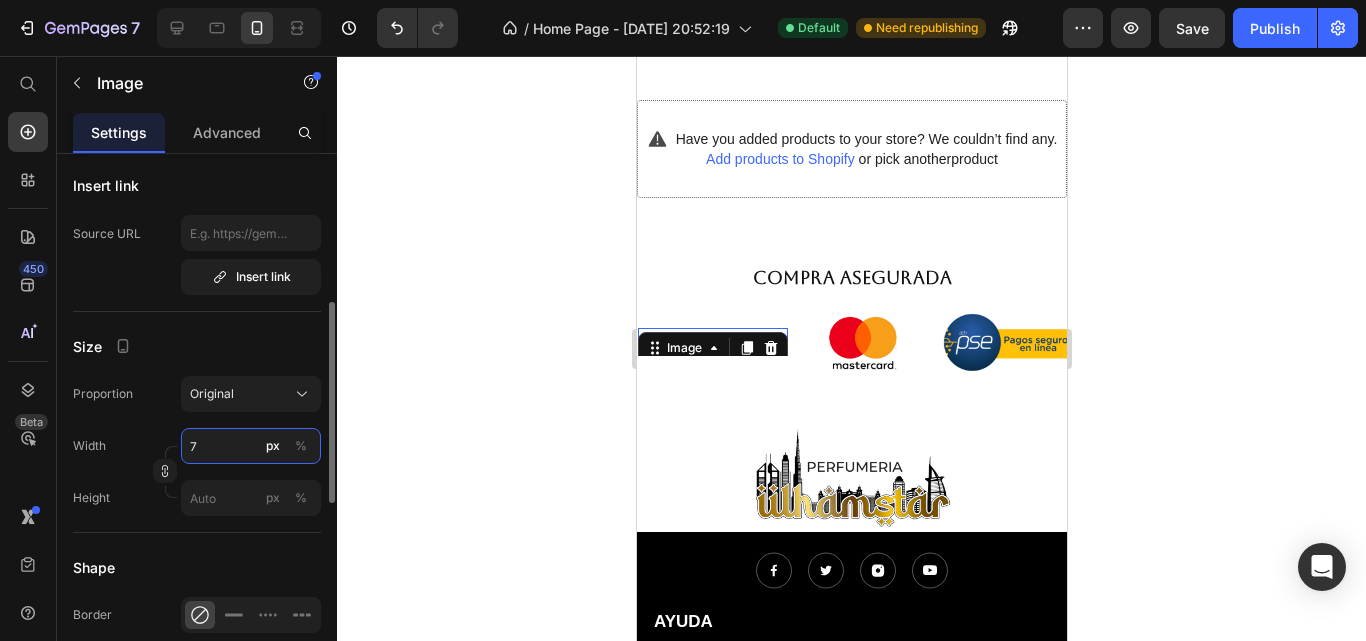 type on "70" 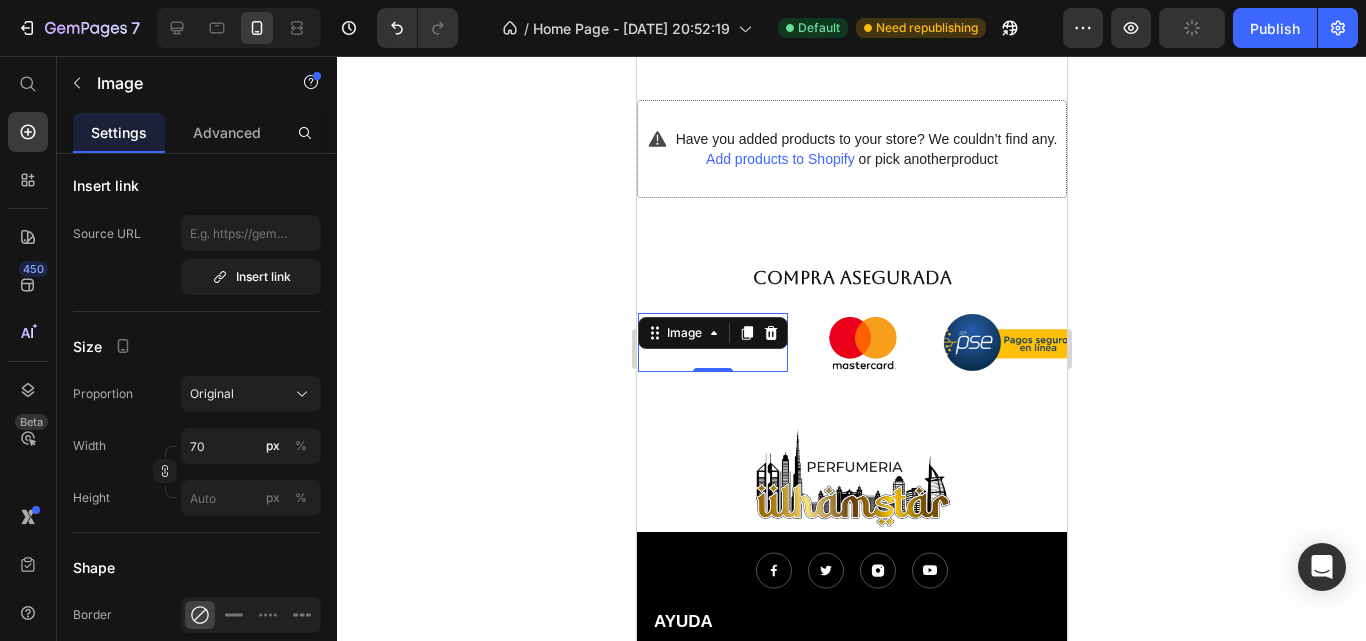 click 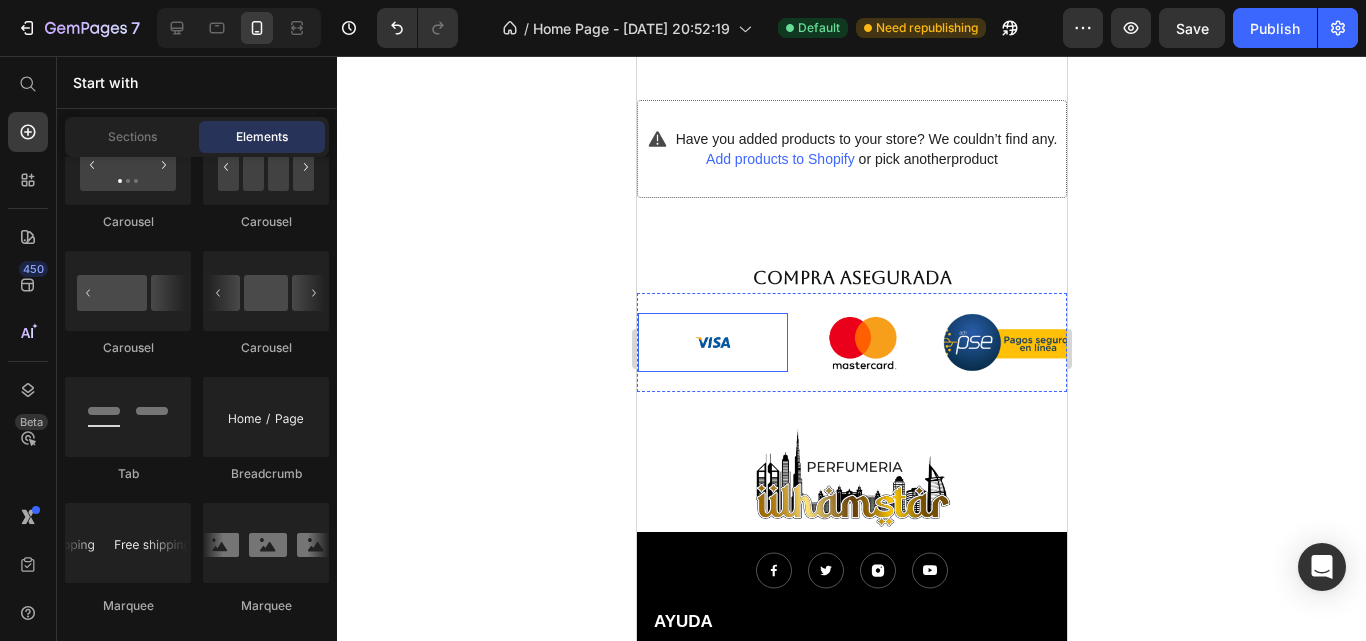 click at bounding box center (710, 342) 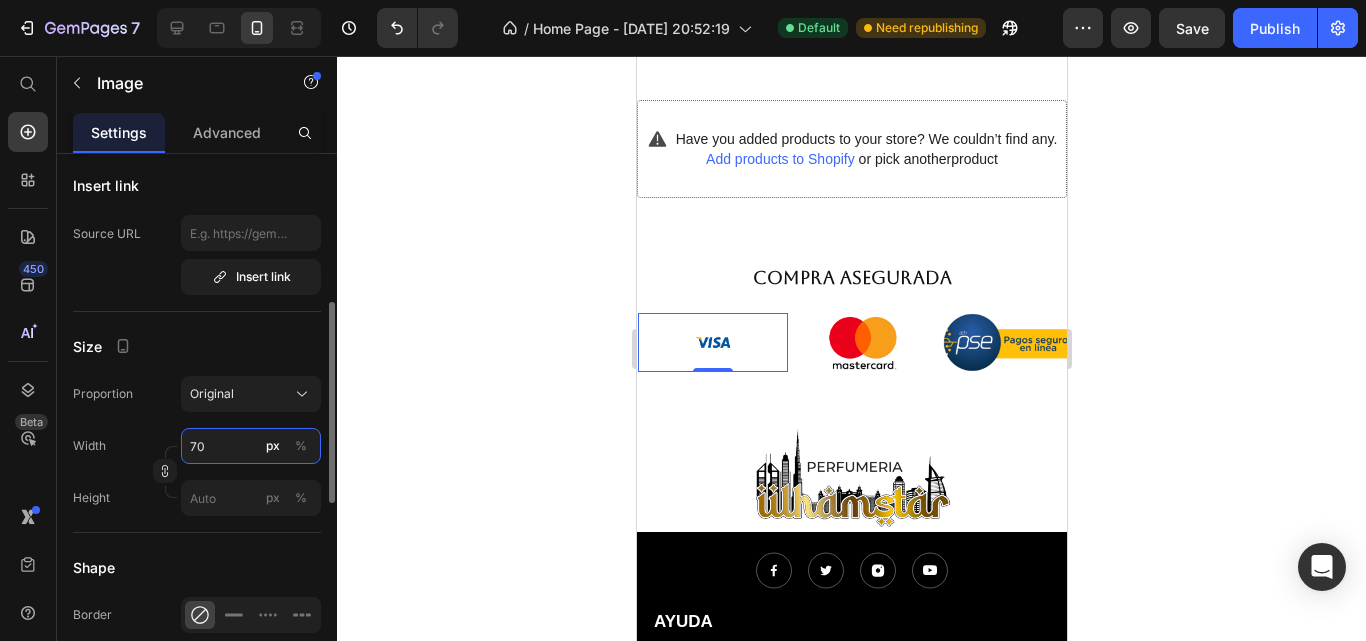 click on "70" at bounding box center (251, 446) 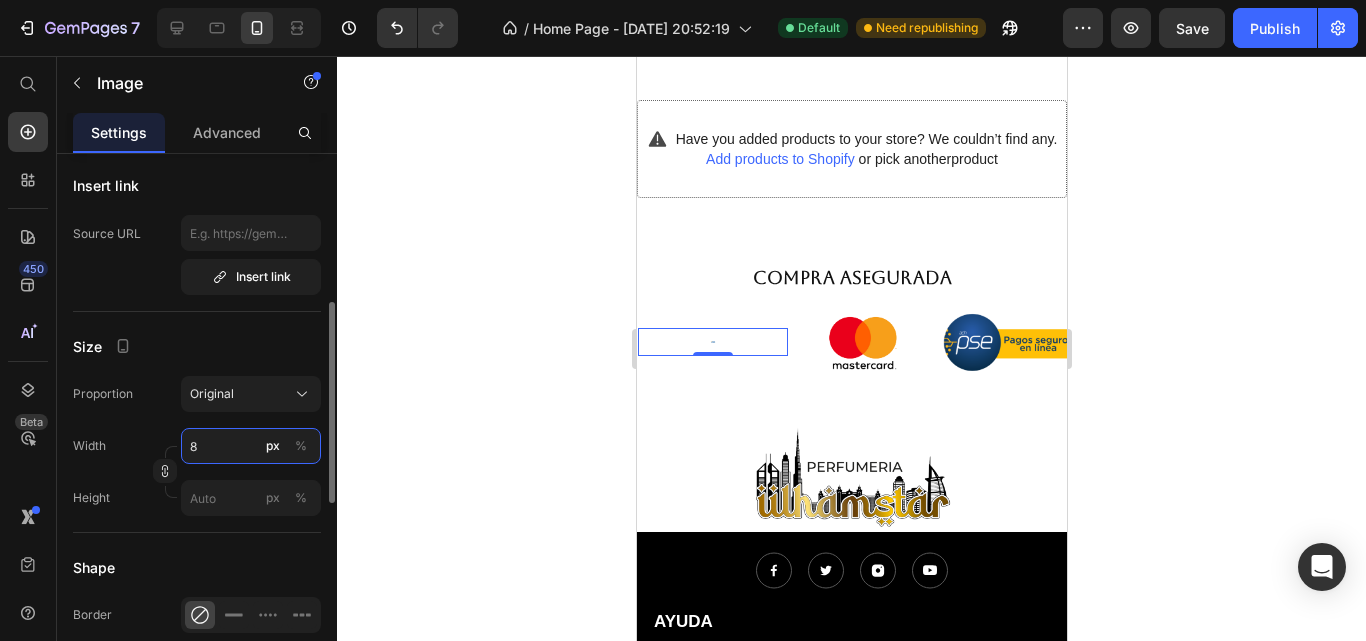 type on "85" 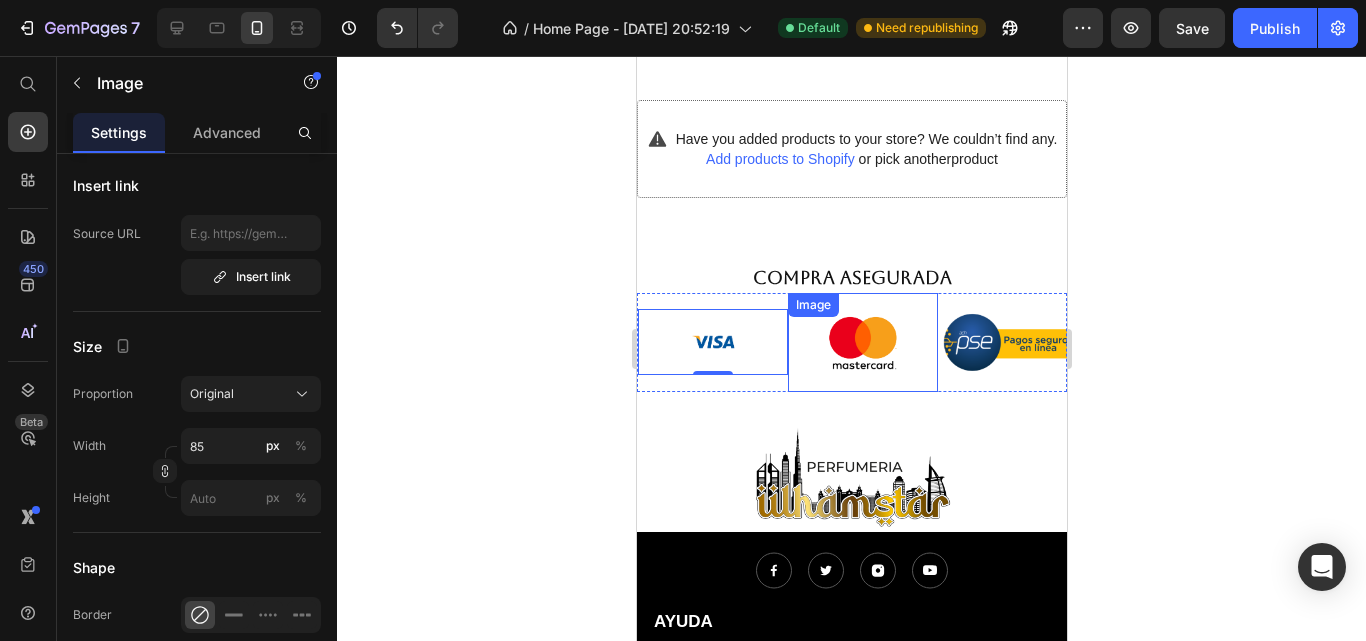 click at bounding box center (859, 342) 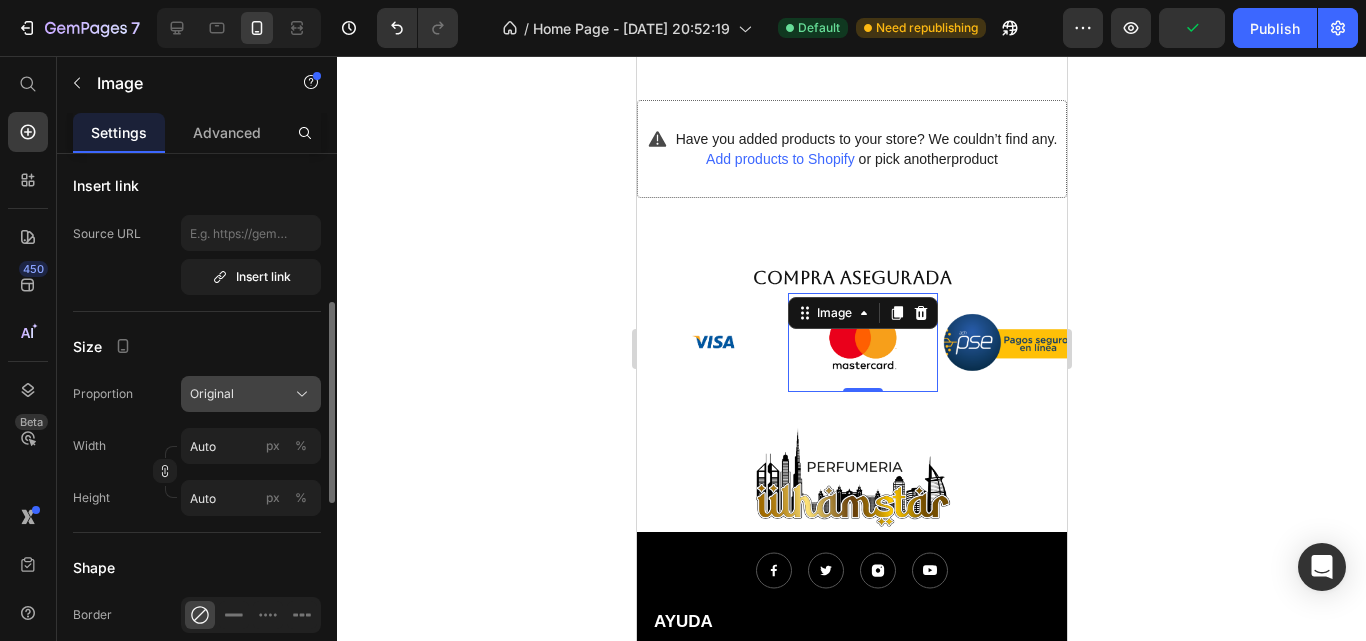 click on "Original" 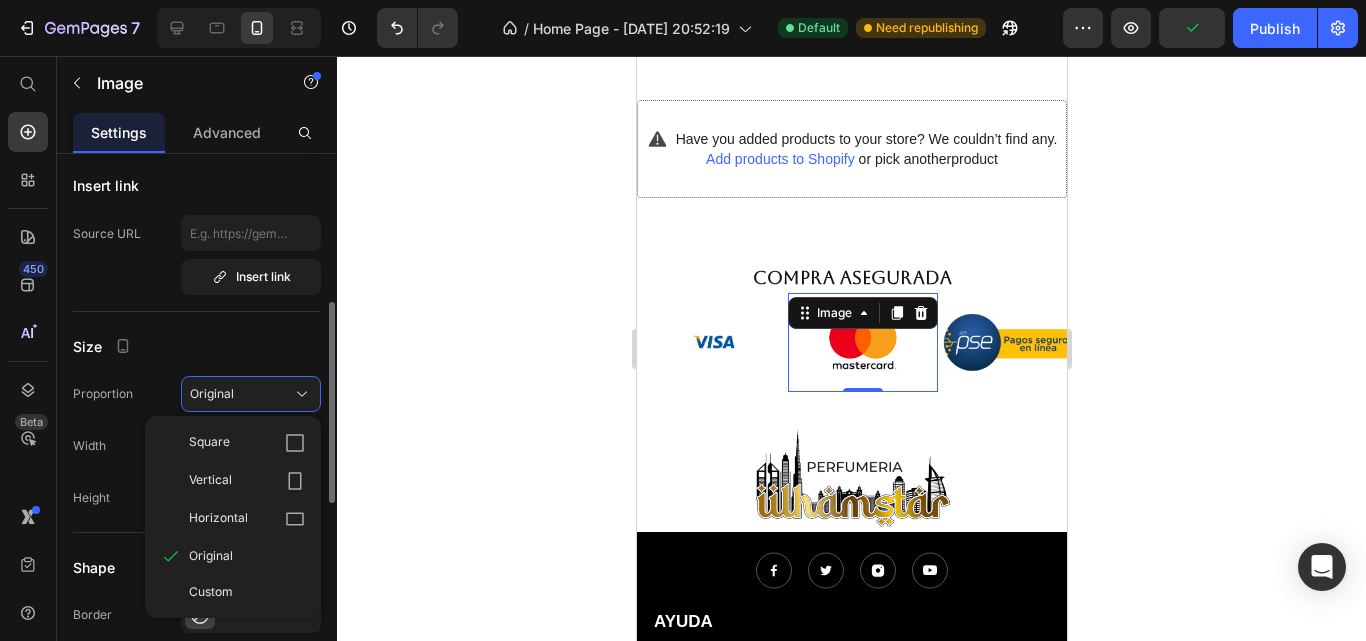 click on "Size Proportion Original Square Vertical Horizontal Original Custom Width Auto px % Height Auto px %" 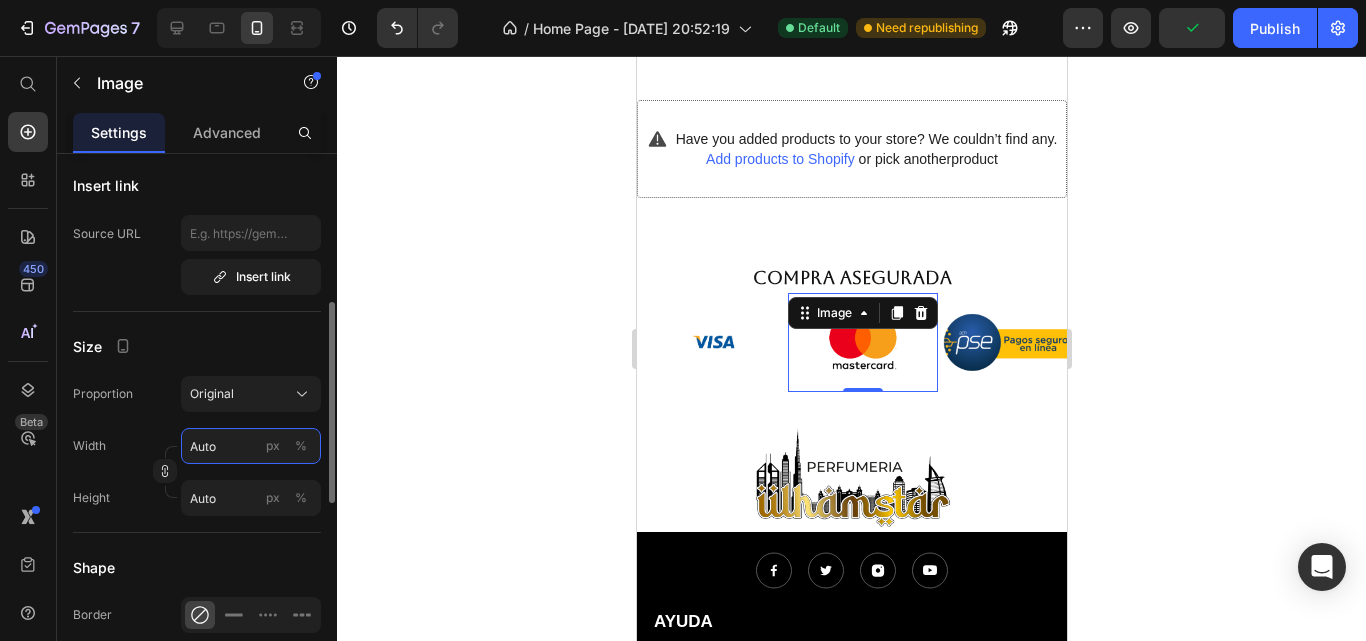 click on "Auto" at bounding box center (251, 446) 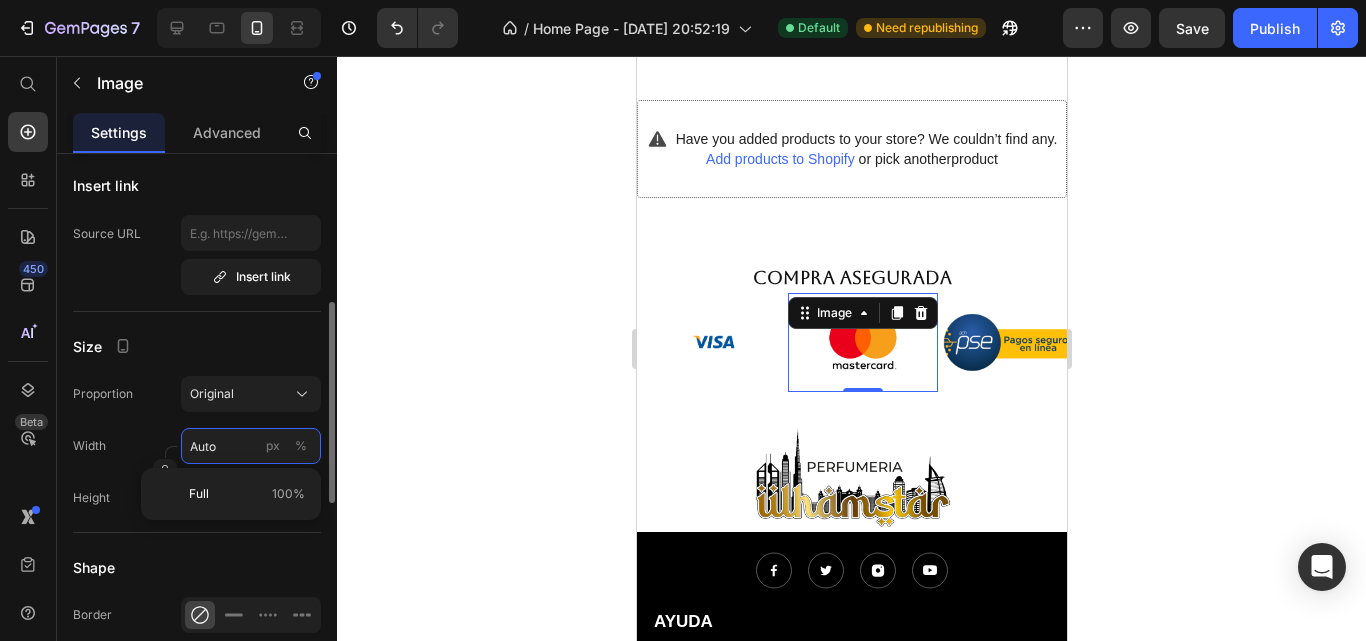 type on "8" 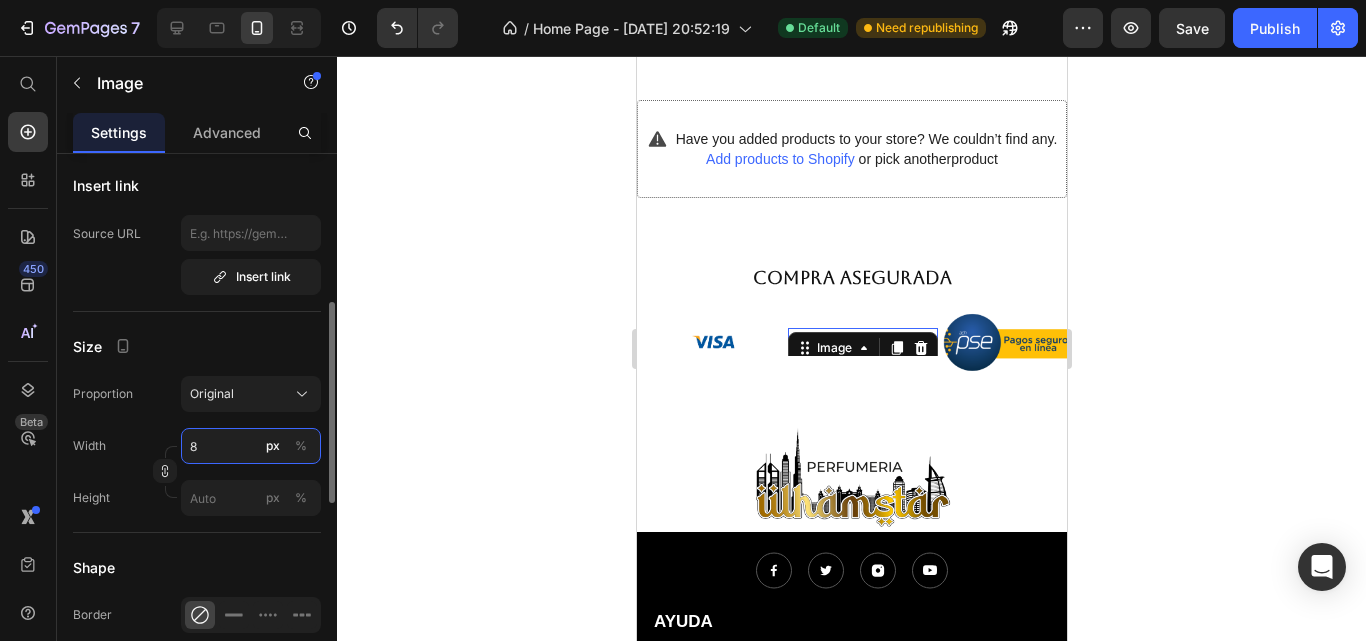 type on "85" 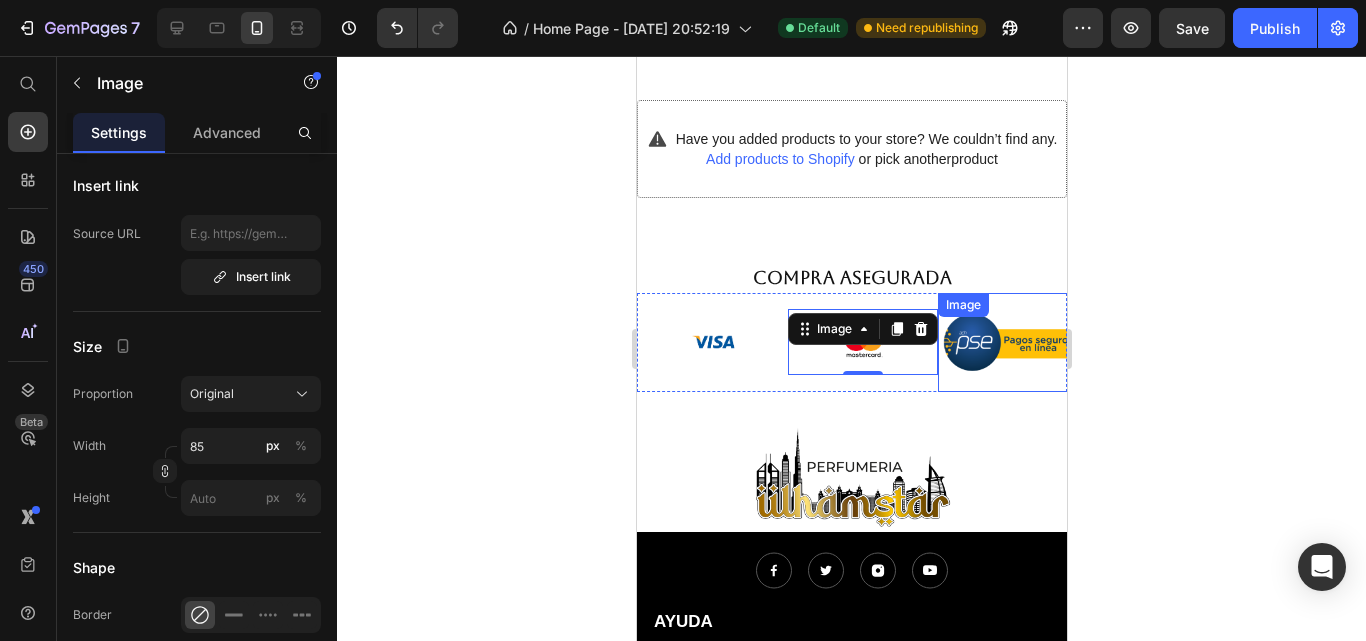 click at bounding box center (1010, 342) 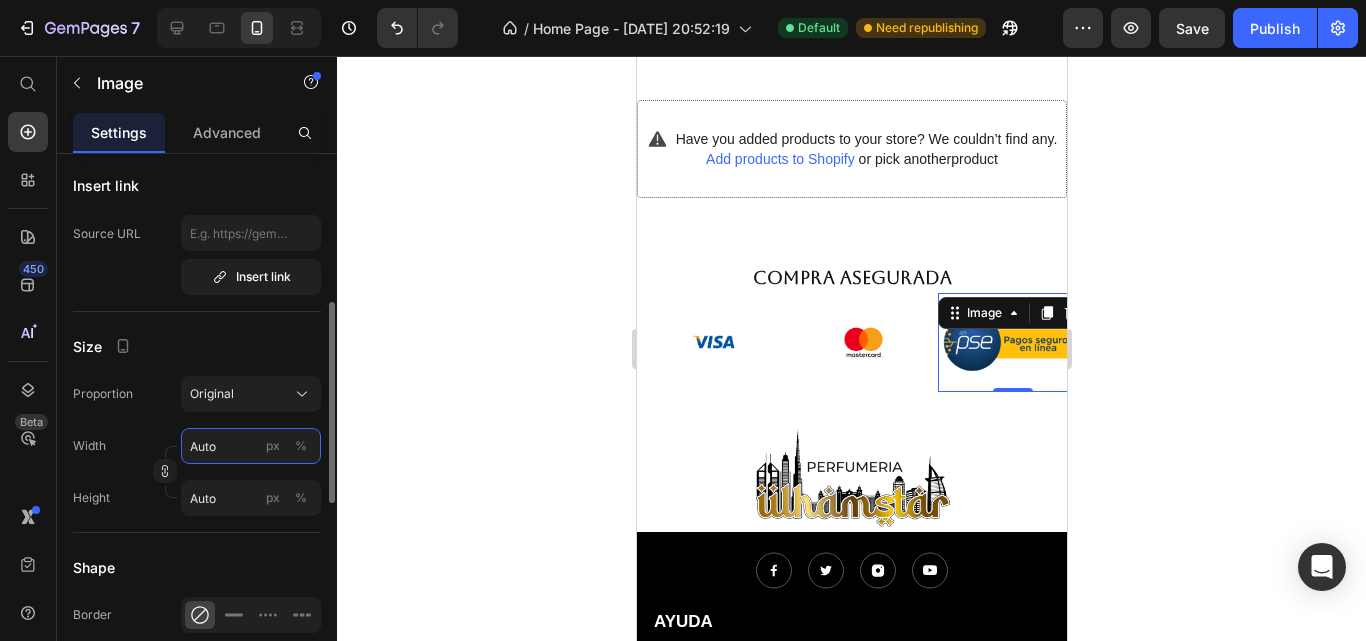 click on "Auto" at bounding box center (251, 446) 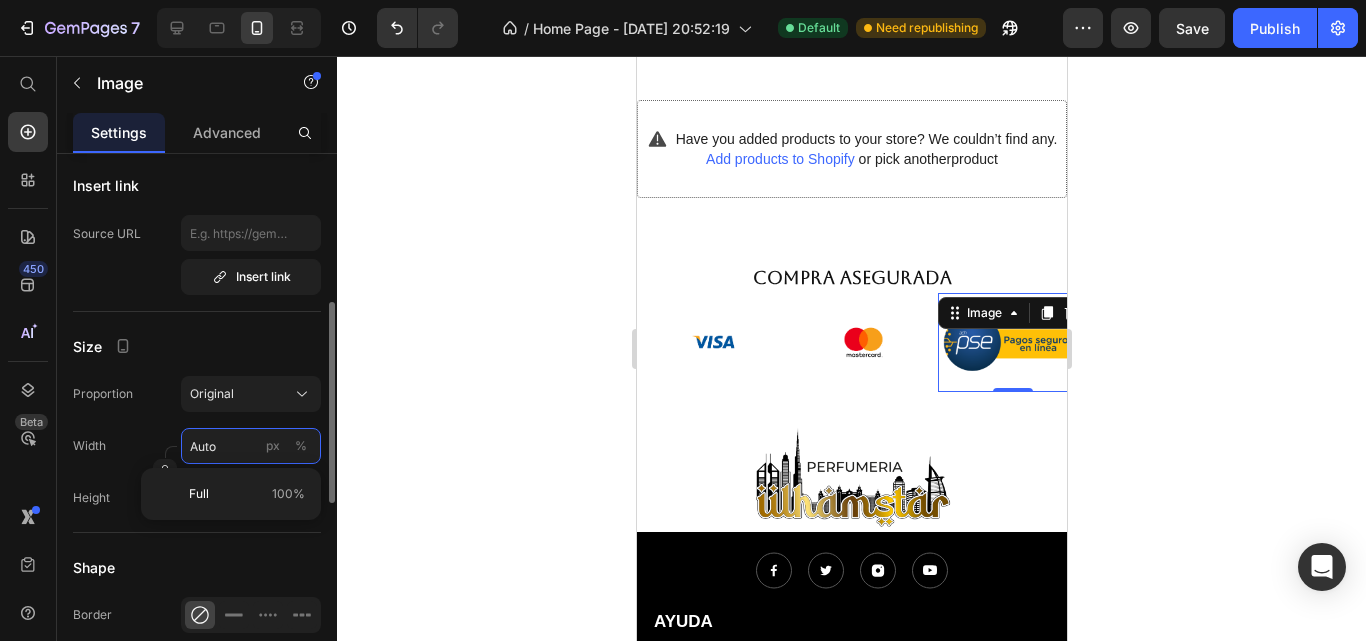 type on "8" 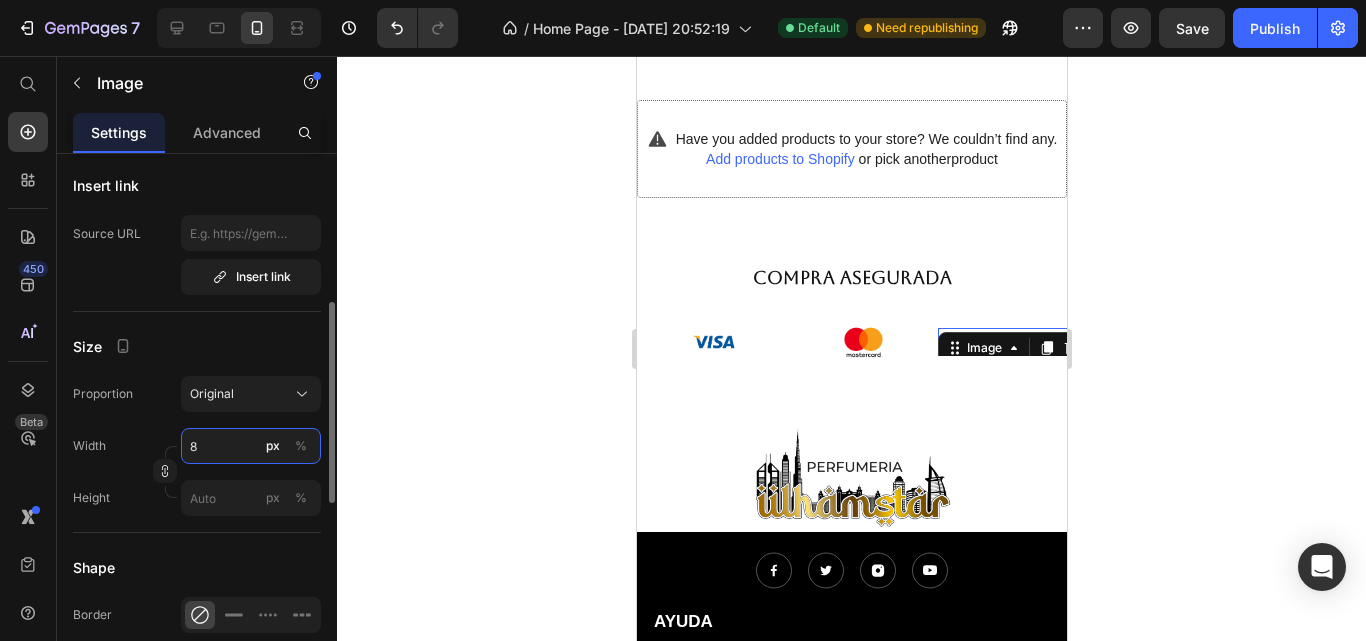 type on "85" 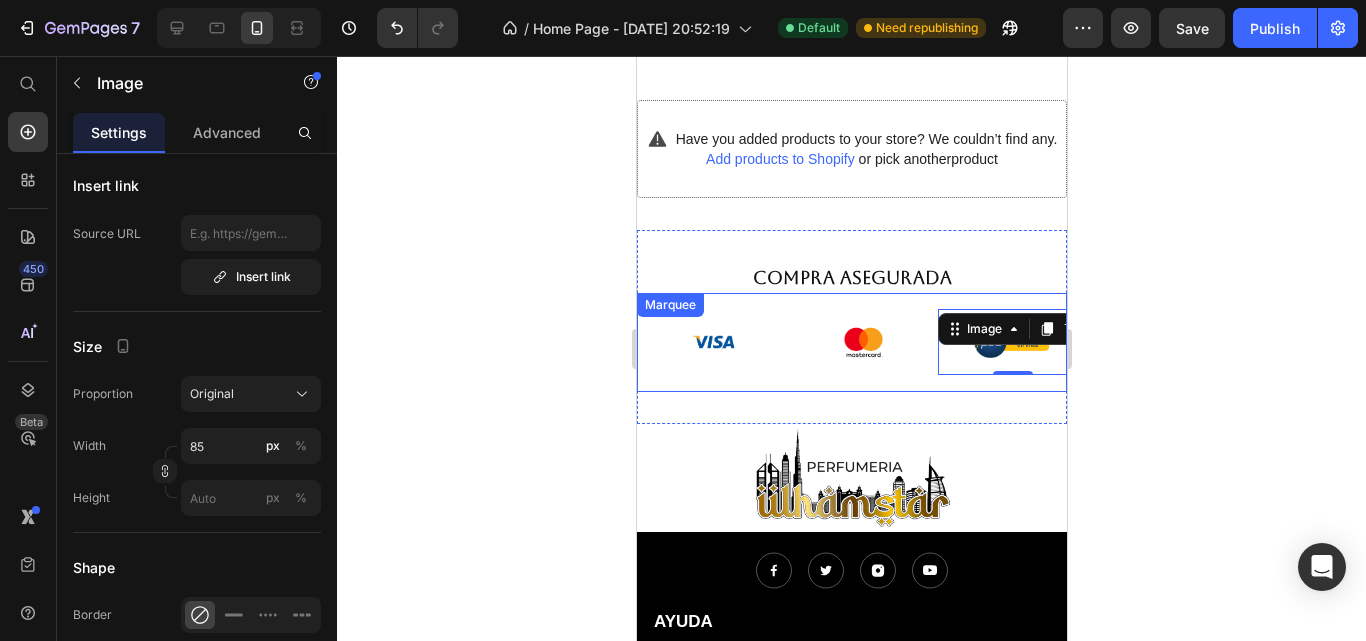 click on "Image Image Image   0 Image Image Image Image" at bounding box center (1159, 342) 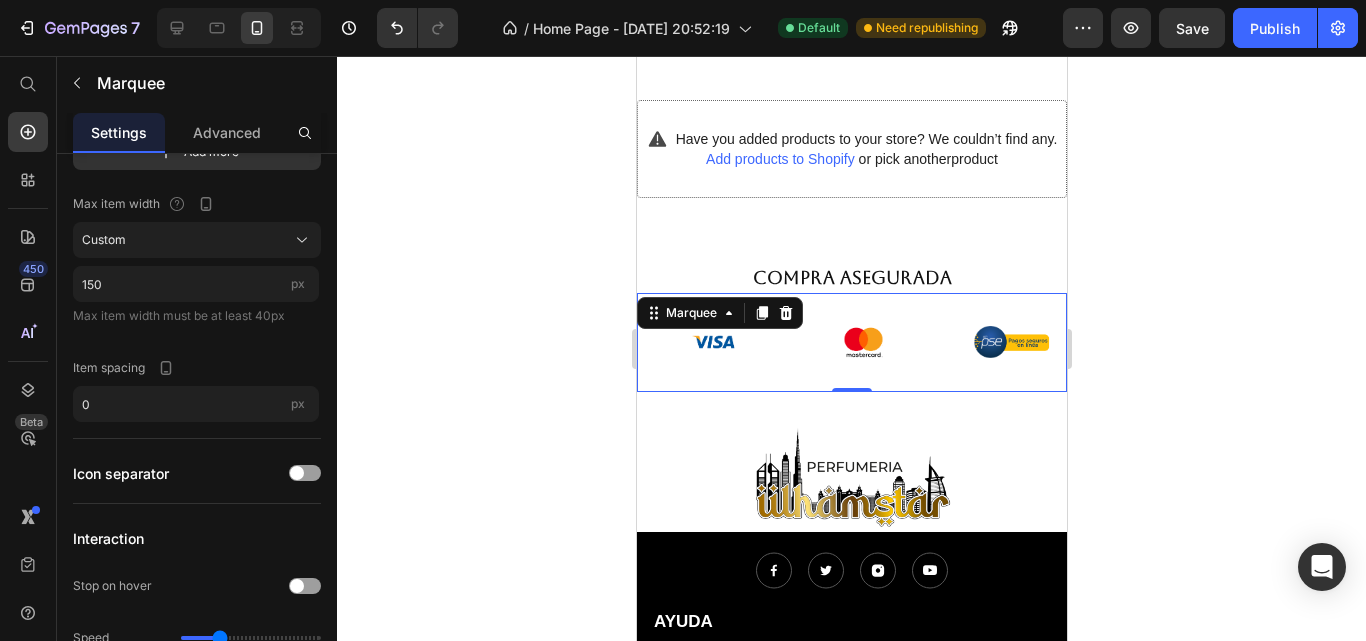 scroll, scrollTop: 0, scrollLeft: 0, axis: both 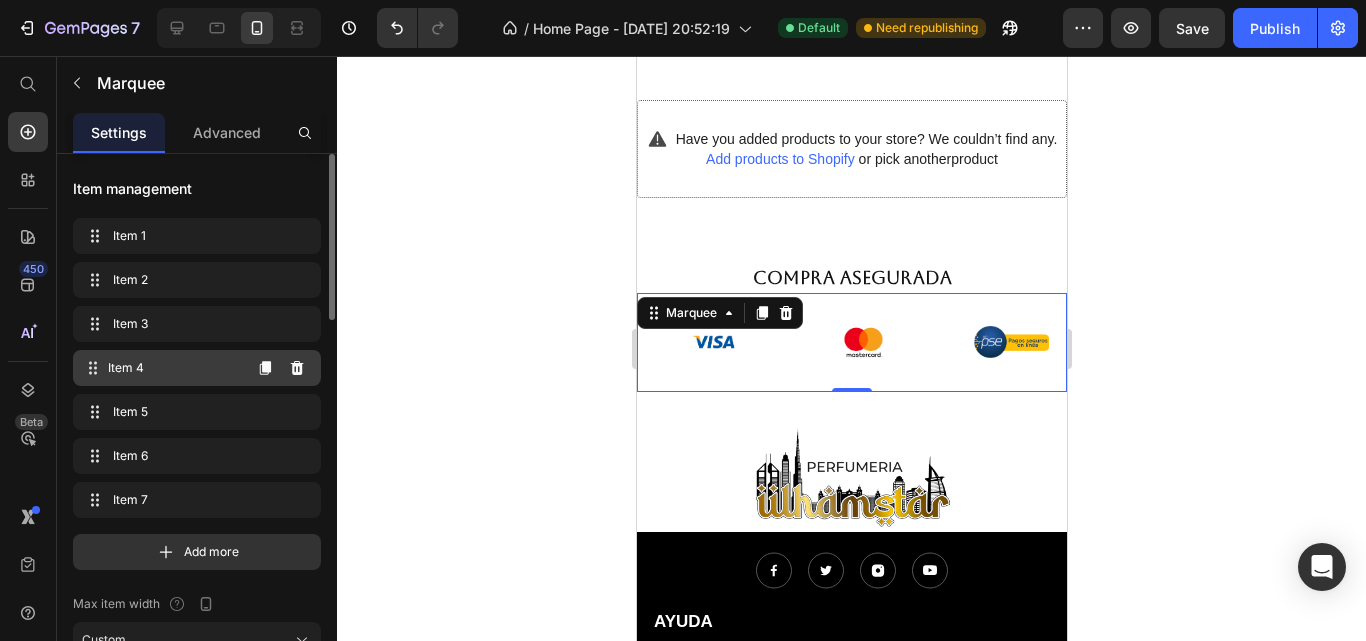 click on "Item 4" at bounding box center [174, 368] 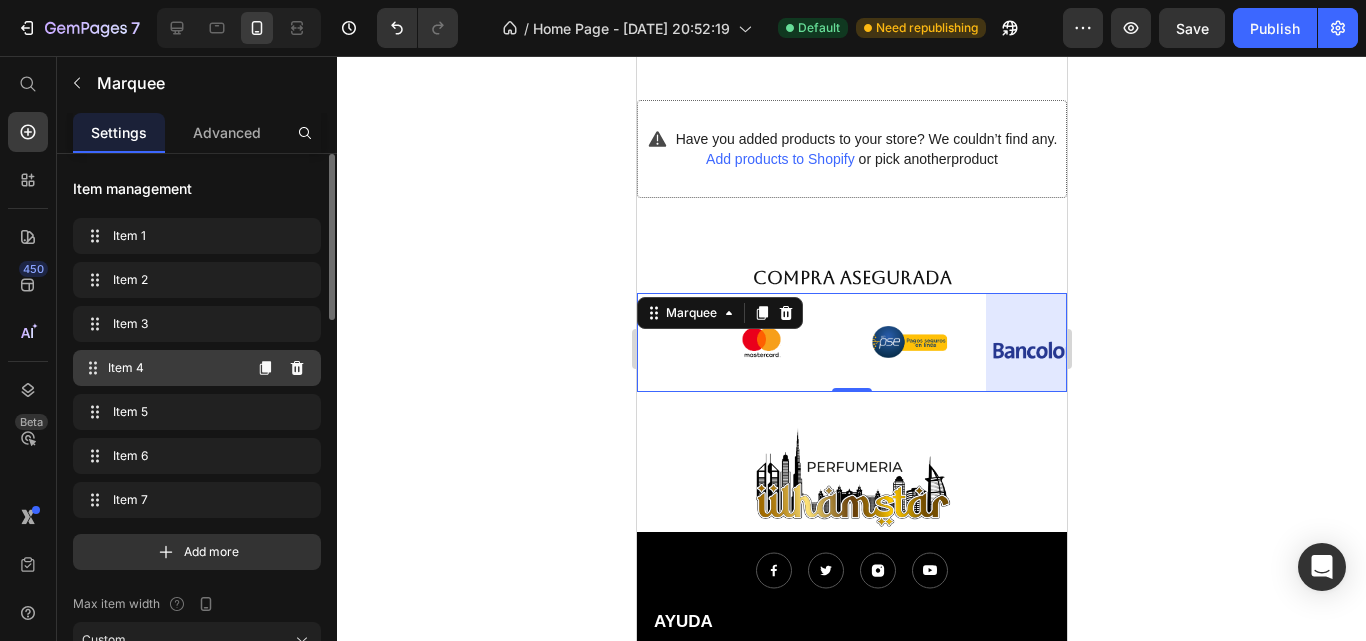 scroll, scrollTop: 0, scrollLeft: 319, axis: horizontal 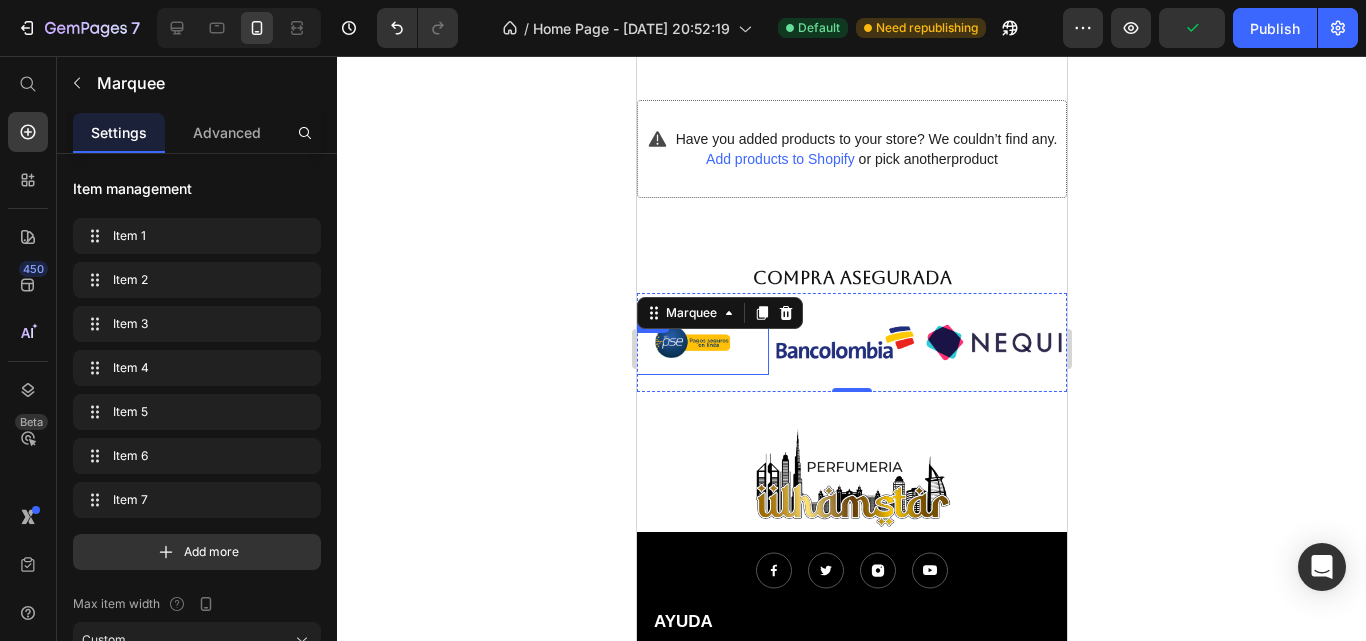 click at bounding box center (843, 342) 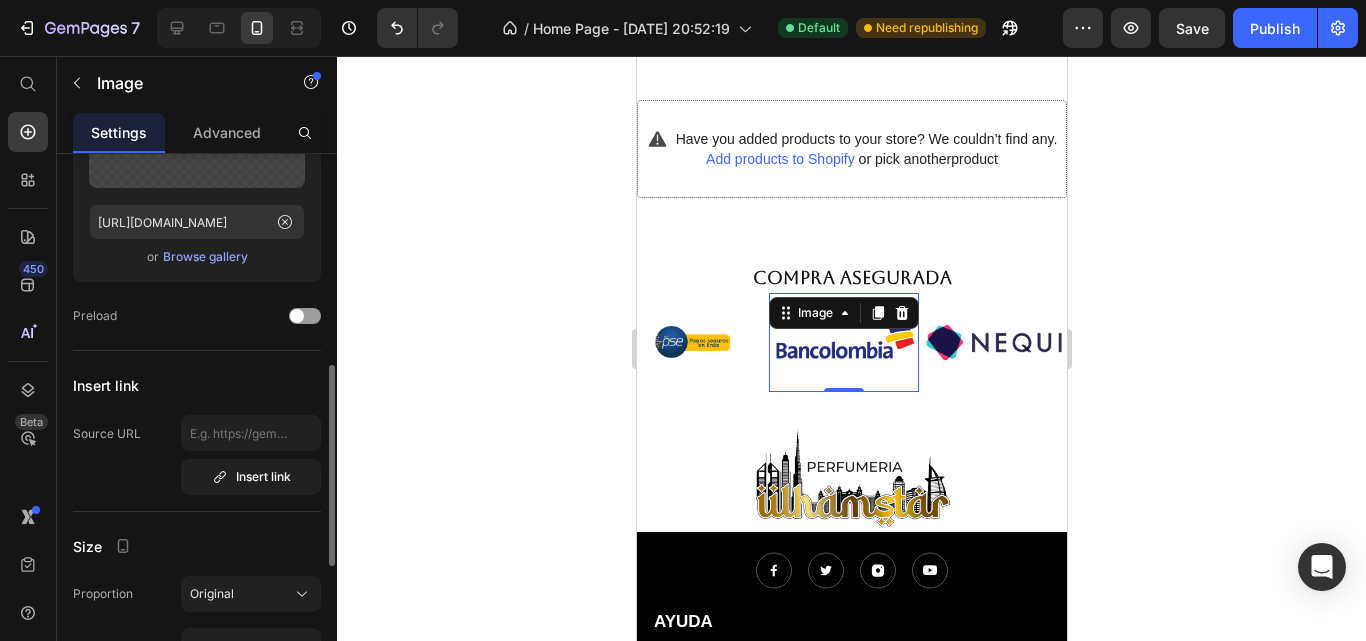 scroll, scrollTop: 300, scrollLeft: 0, axis: vertical 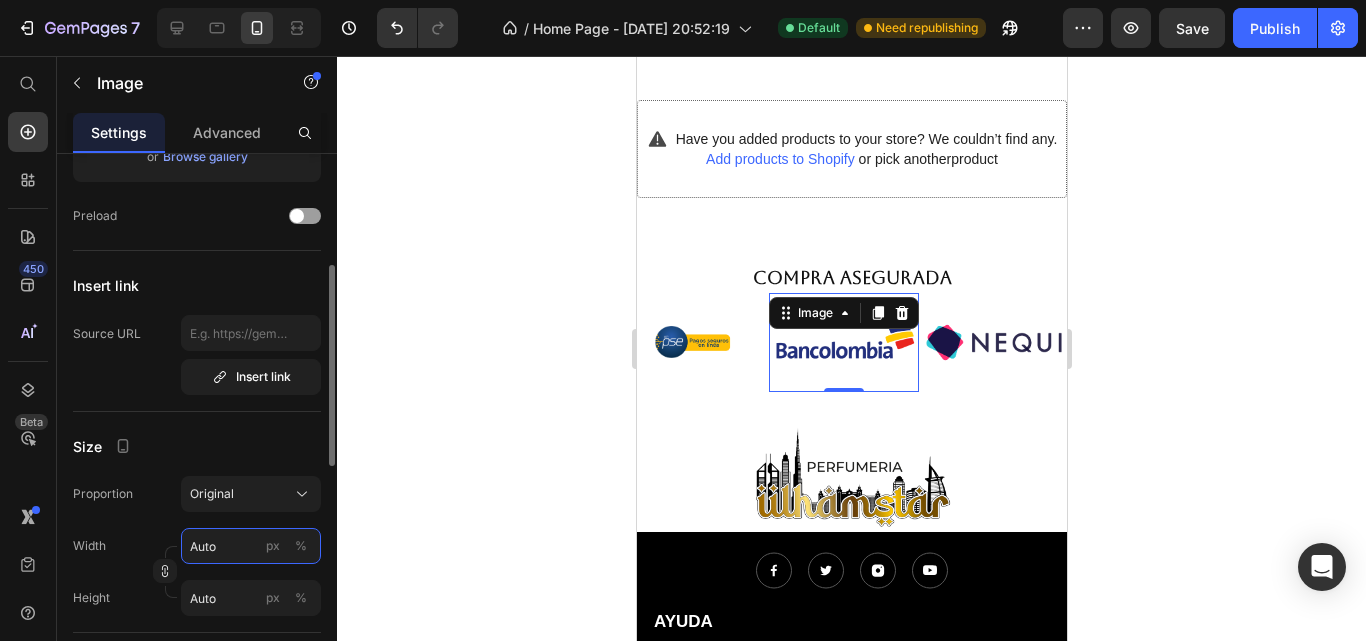 click on "Auto" at bounding box center [251, 546] 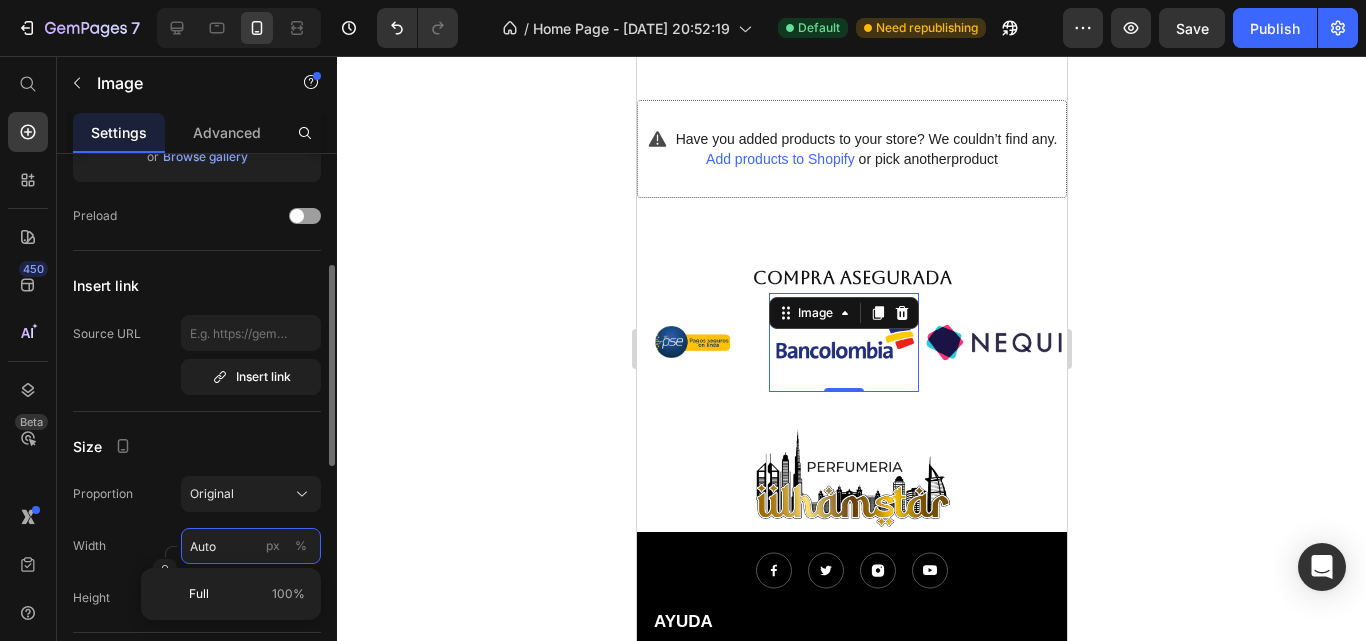 type 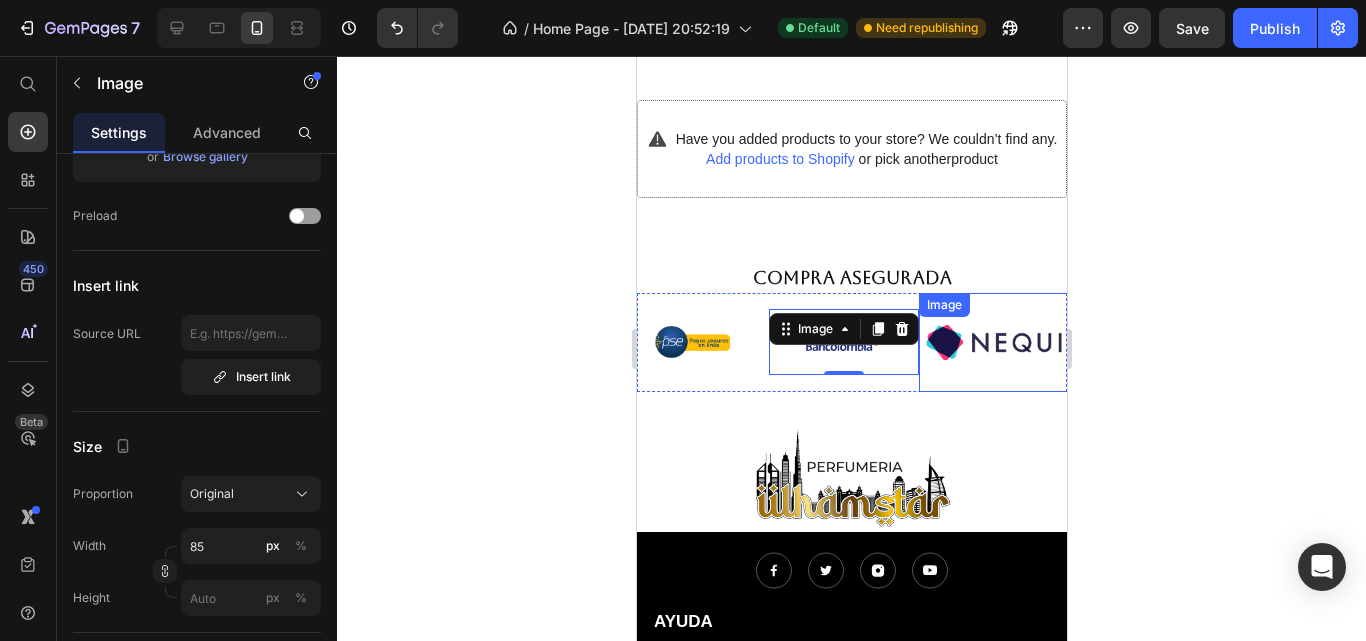 click at bounding box center [990, 342] 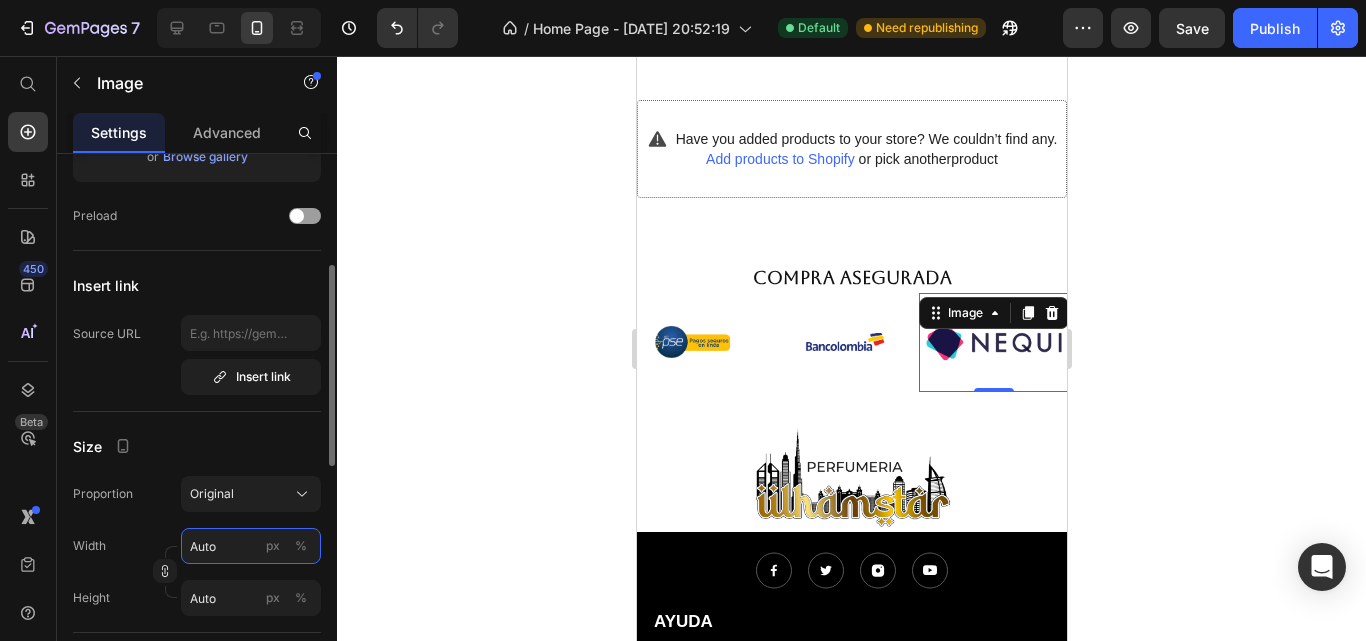 click on "Auto" at bounding box center [251, 546] 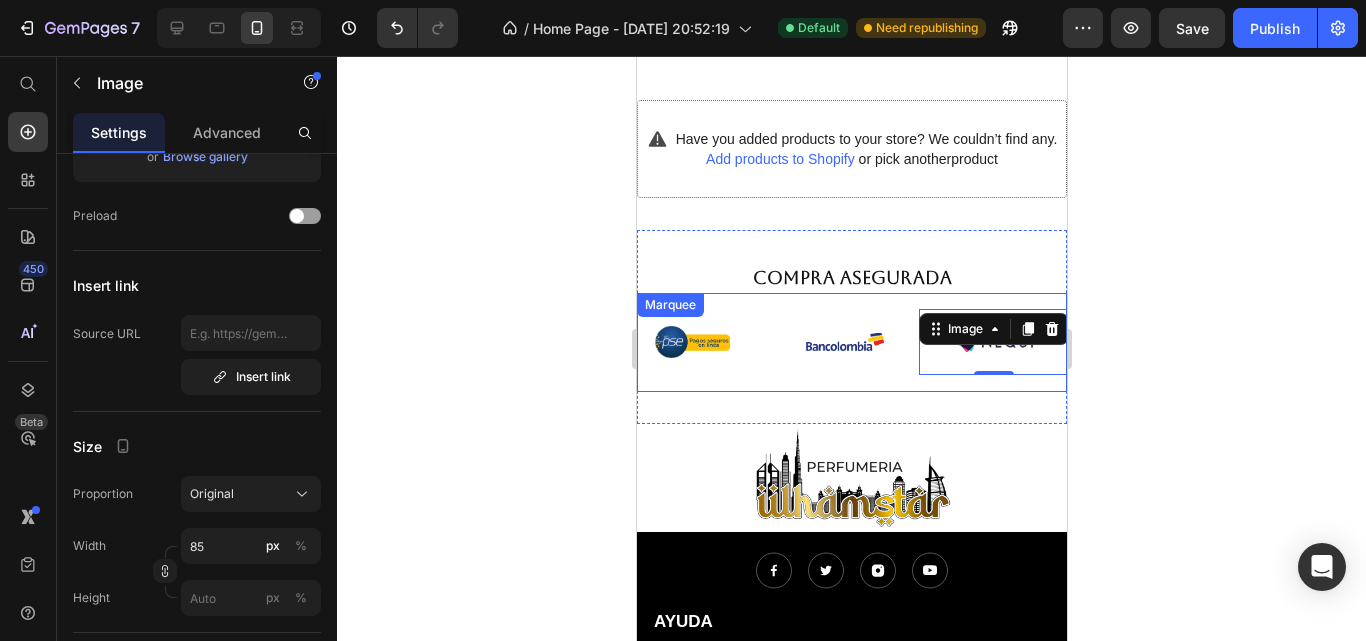 click on "Image Image Image Image Image   0 Image Image" at bounding box center [831, 342] 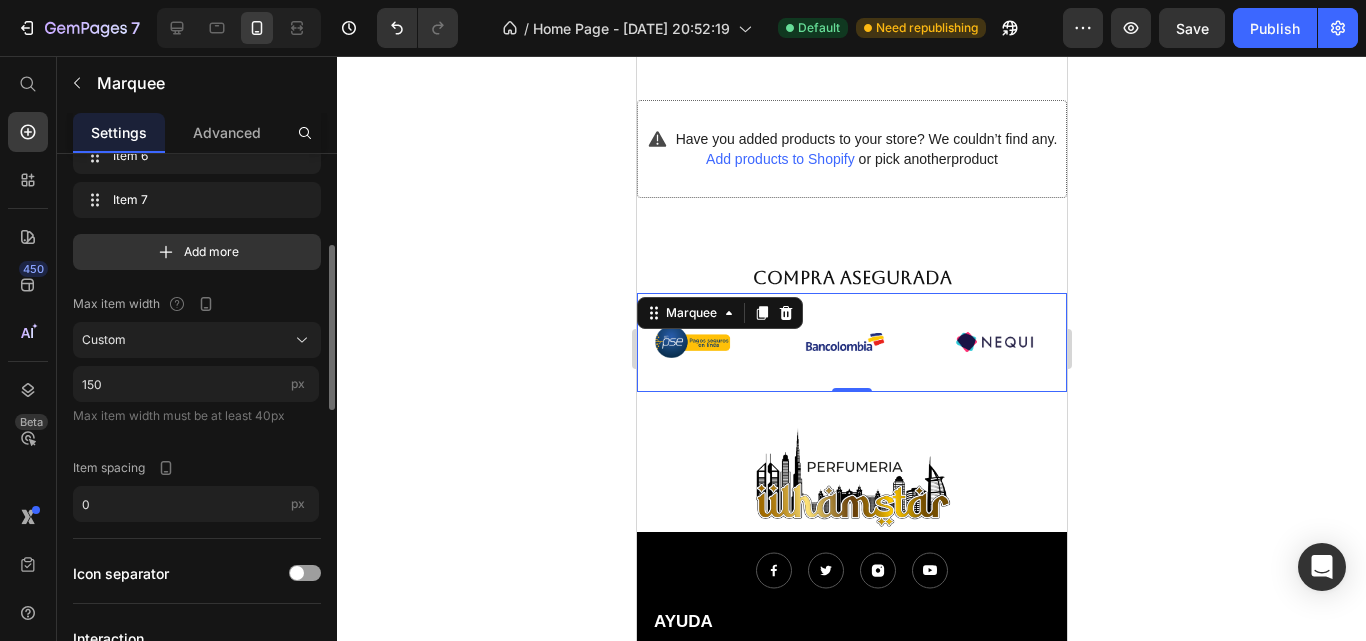 scroll, scrollTop: 0, scrollLeft: 0, axis: both 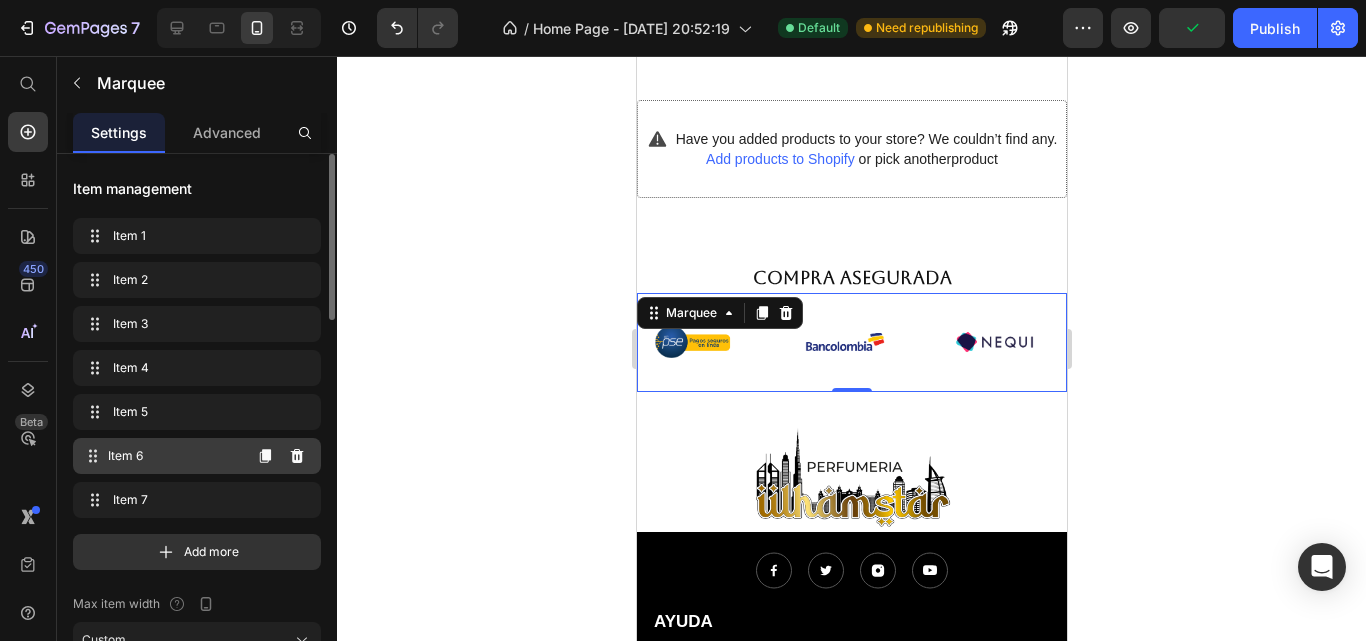 click on "Item 6" at bounding box center [174, 456] 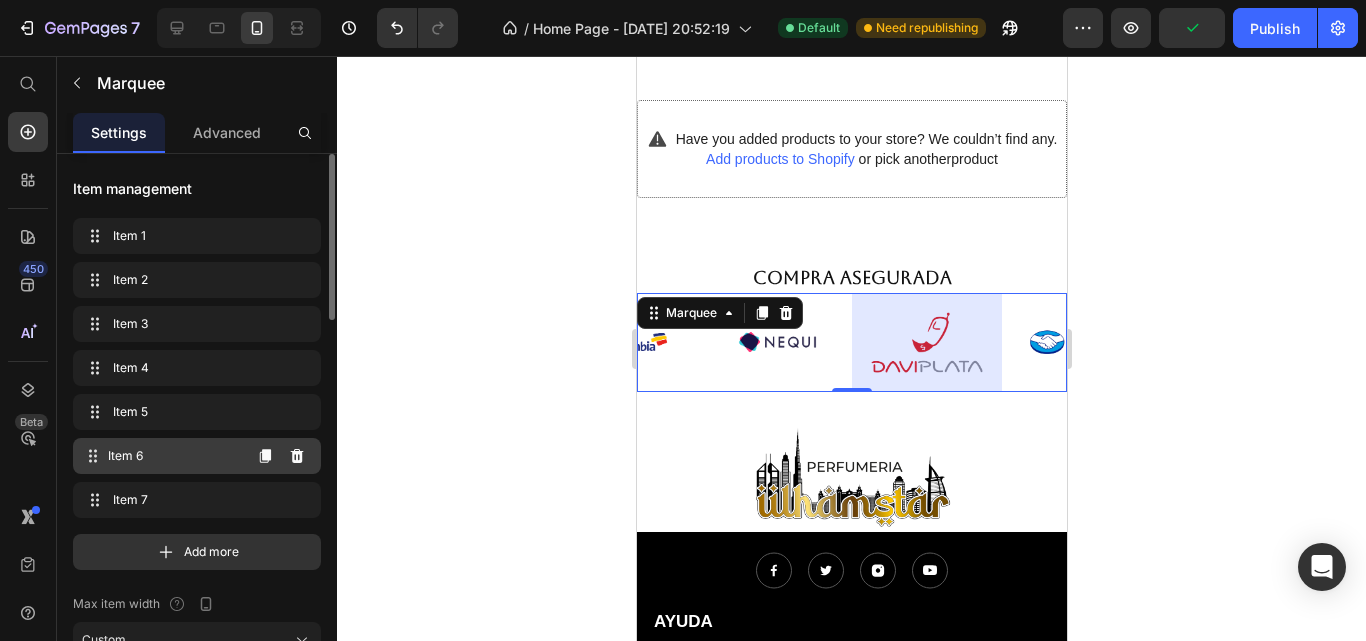 scroll, scrollTop: 0, scrollLeft: 619, axis: horizontal 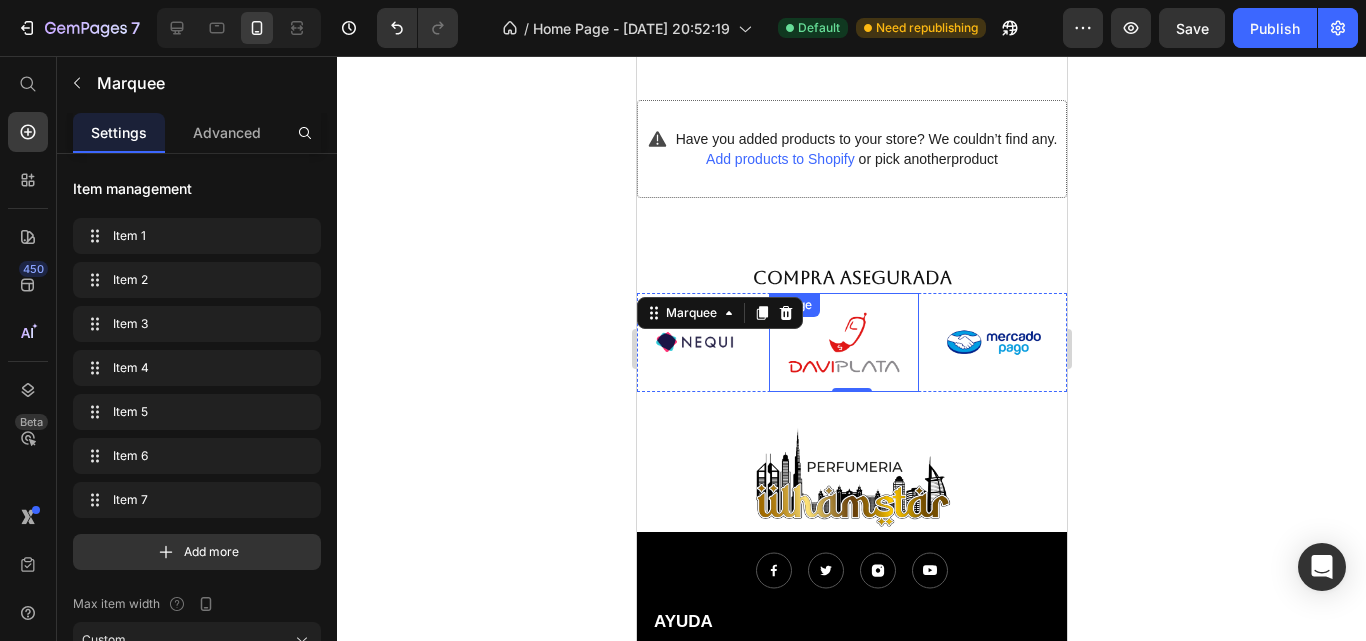 click at bounding box center (841, 342) 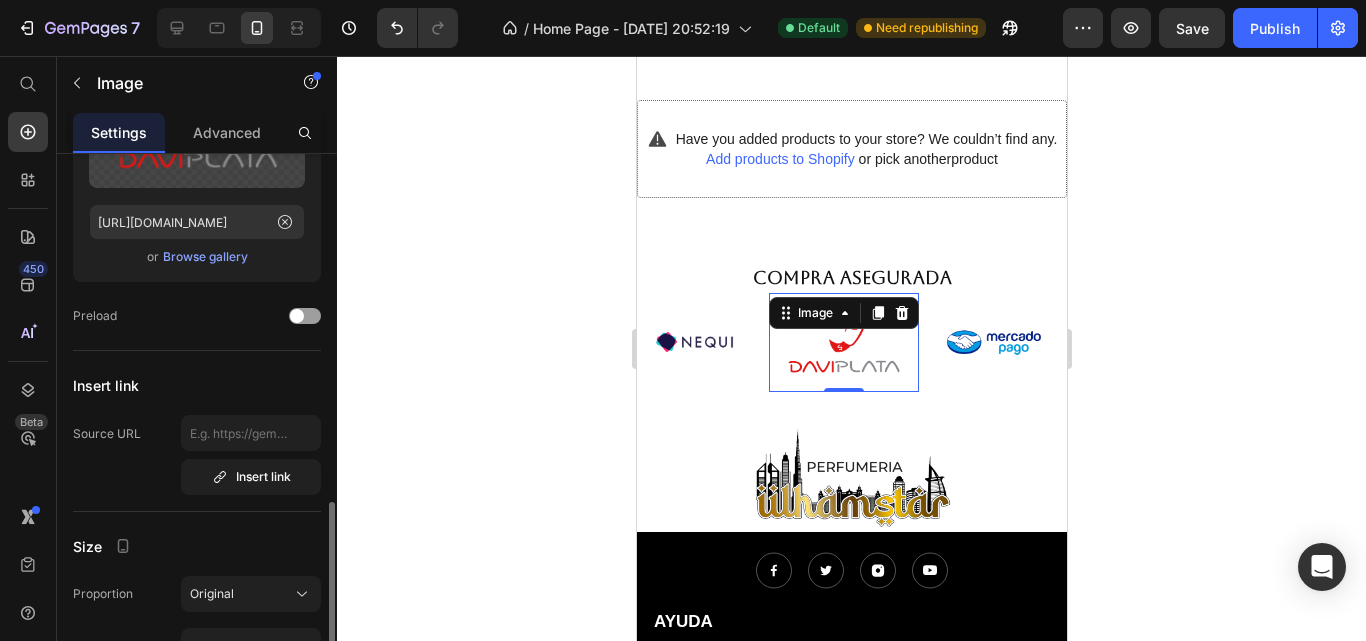 scroll, scrollTop: 400, scrollLeft: 0, axis: vertical 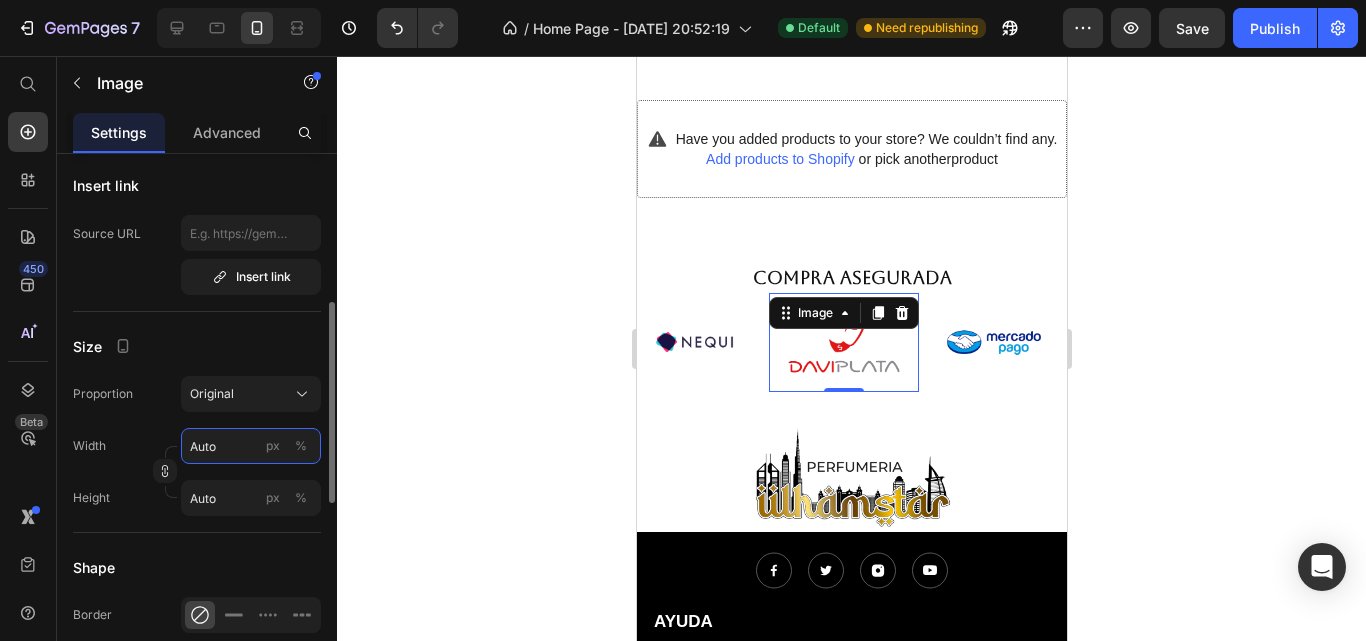 click on "Auto" at bounding box center [251, 446] 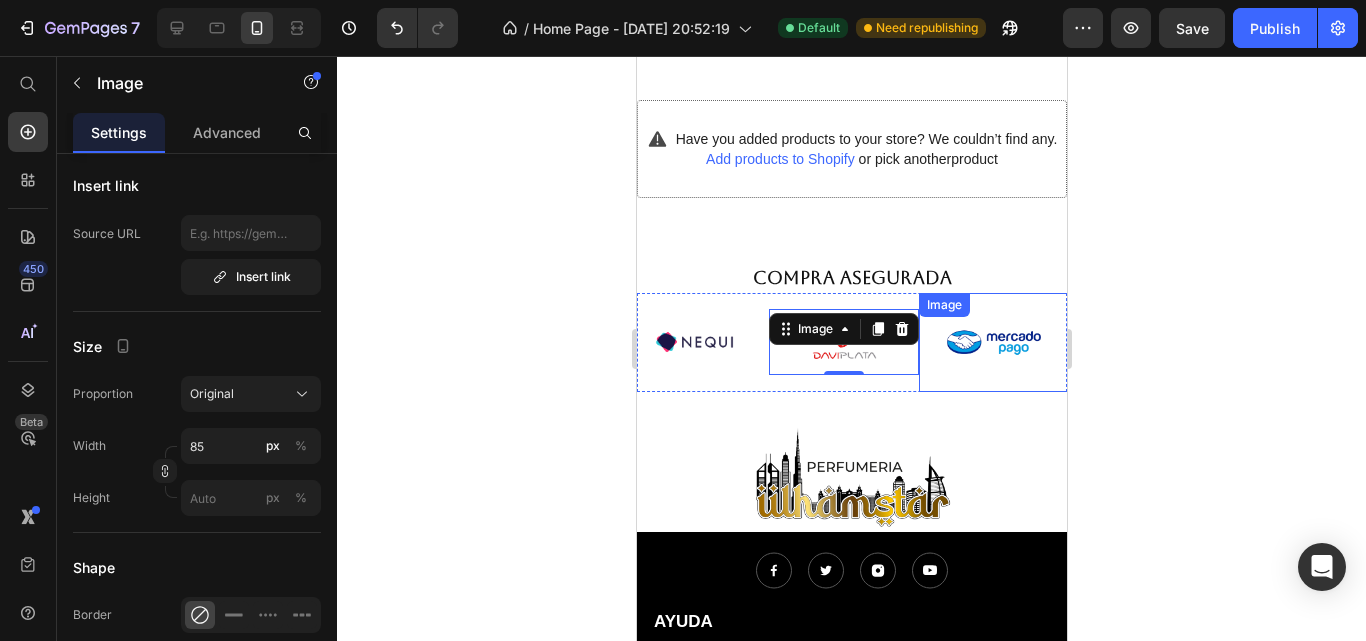 drag, startPoint x: 995, startPoint y: 343, endPoint x: 927, endPoint y: 347, distance: 68.117546 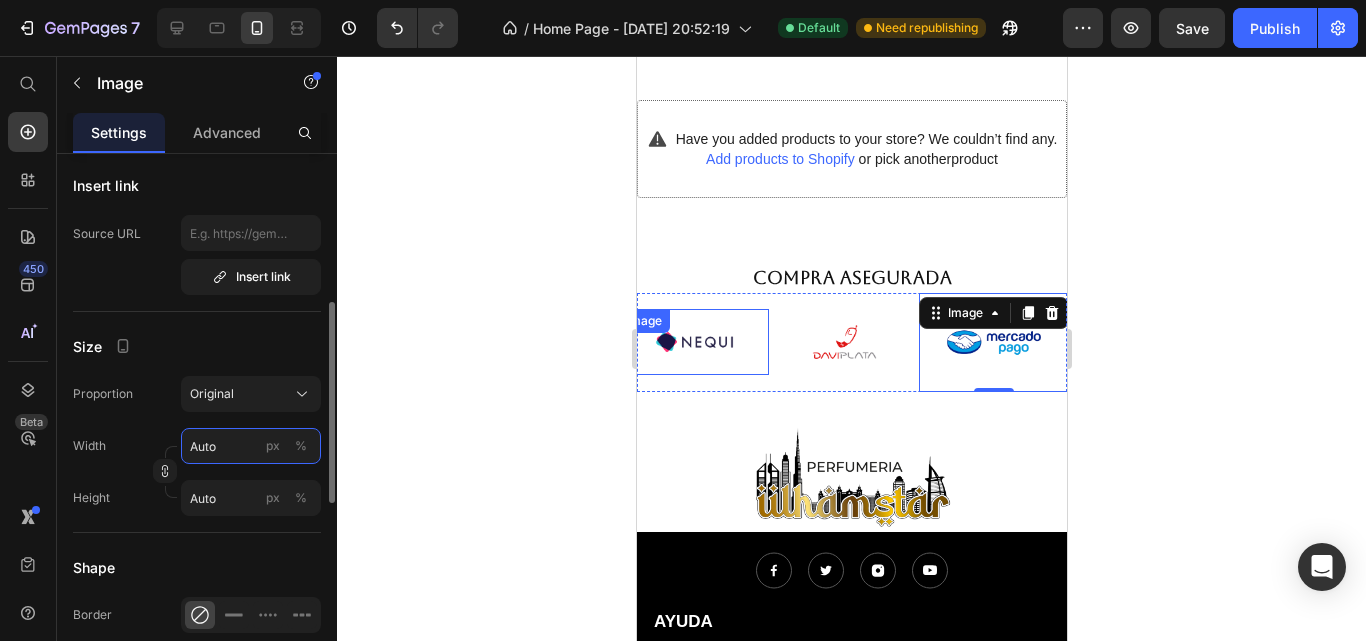 click on "Auto" at bounding box center (251, 446) 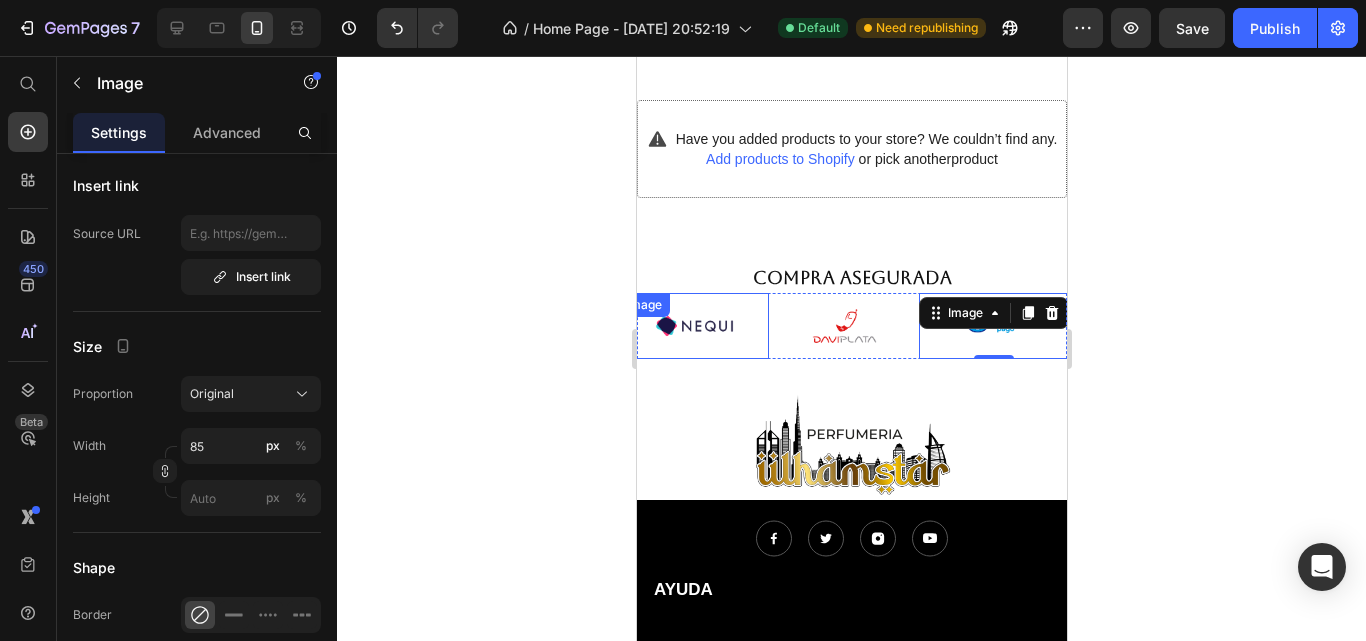 click 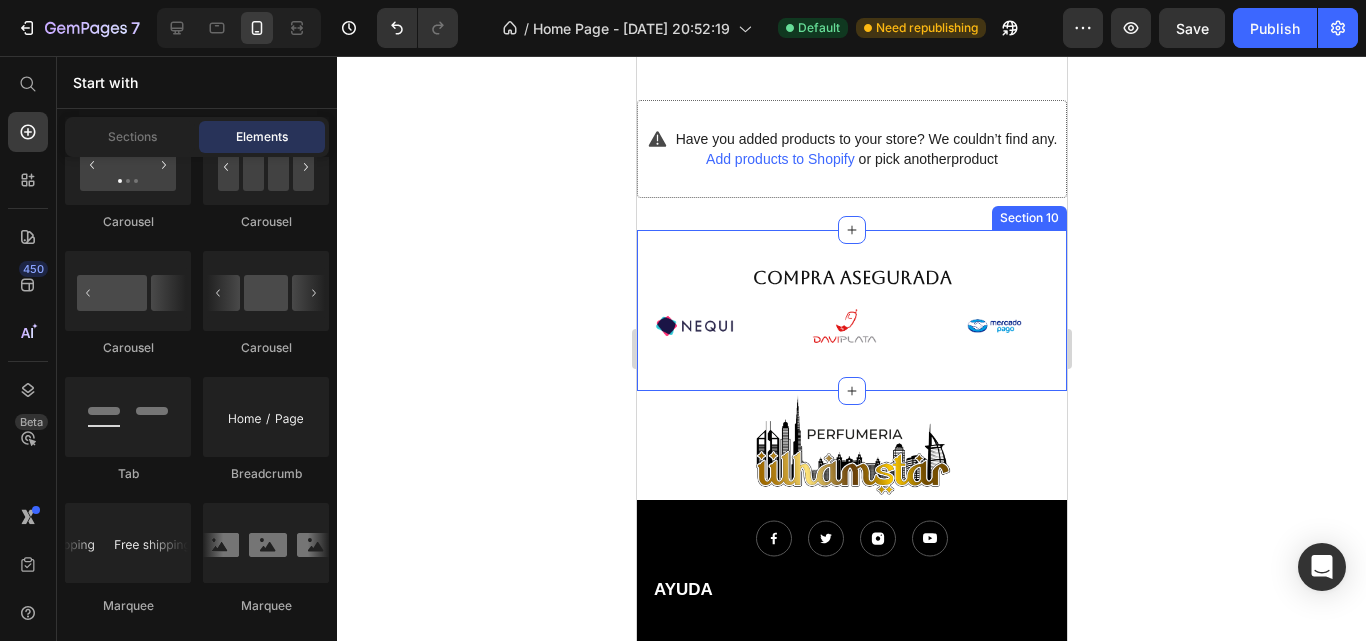 click on "⁠⁠⁠⁠⁠⁠⁠ Compra Asegurada Heading Image Image Image Image Image Image Image Image Image Image Image Image Image Image Marquee Section 10" at bounding box center (851, 311) 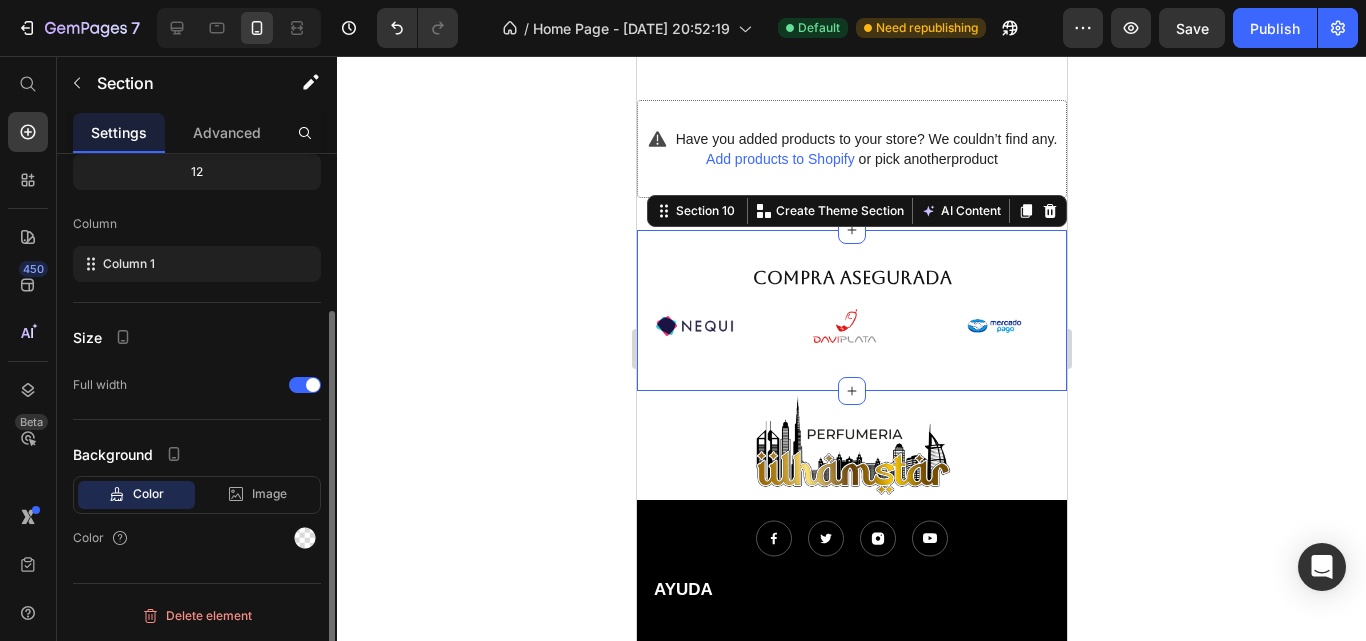 scroll, scrollTop: 0, scrollLeft: 0, axis: both 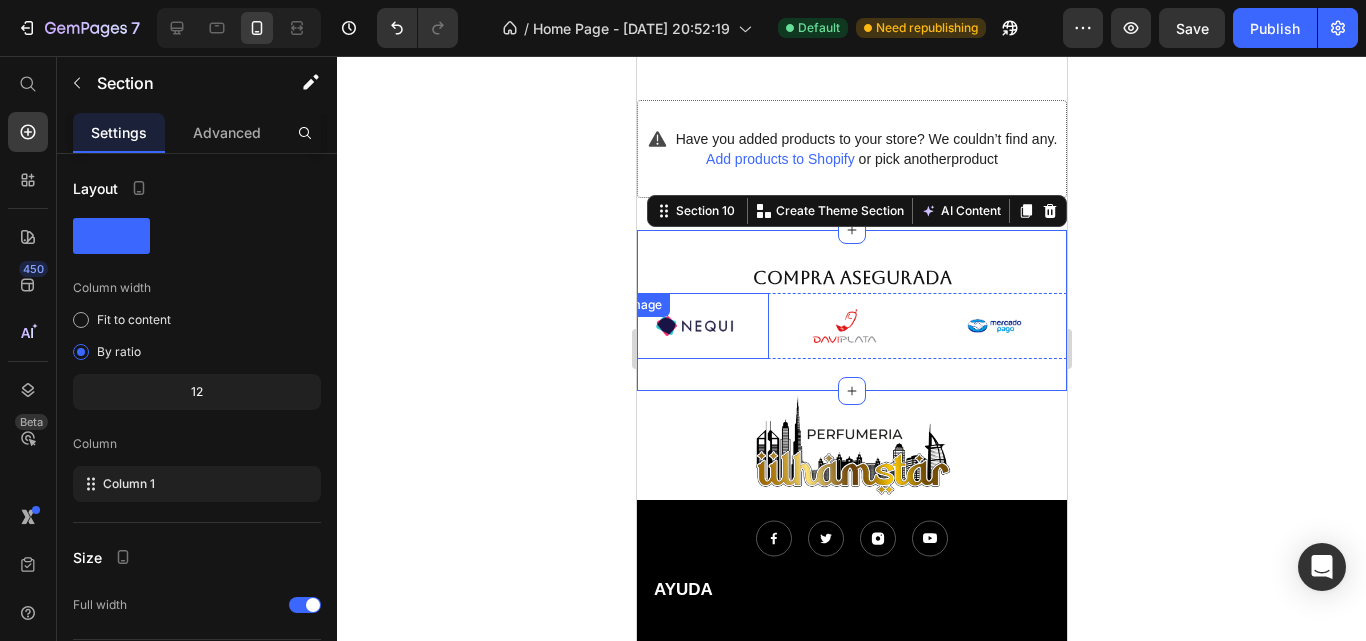 click at bounding box center [691, 326] 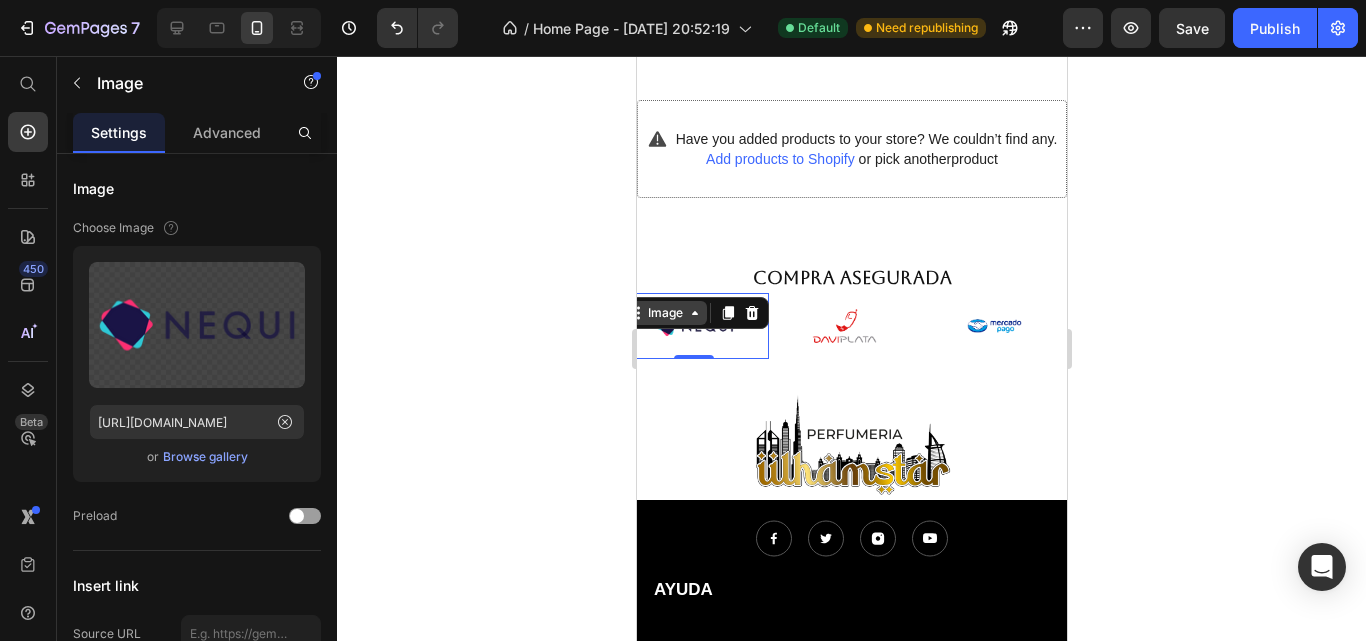 click 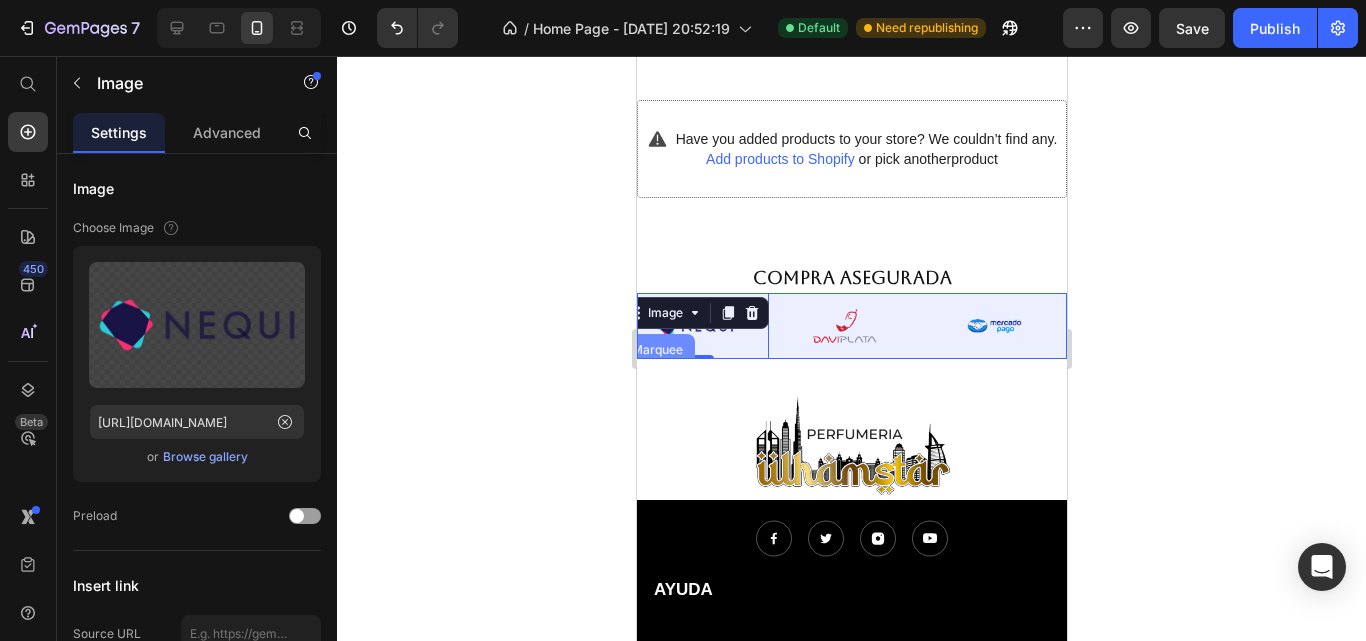 click on "Marquee" at bounding box center (653, 350) 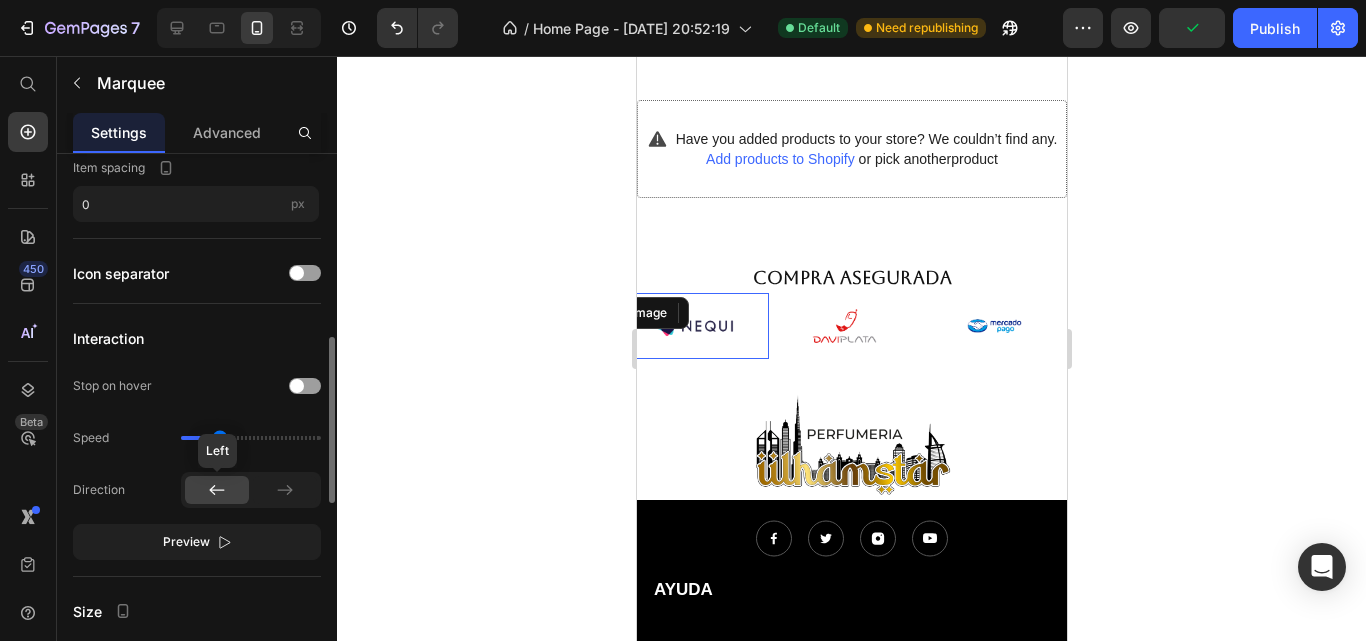 scroll, scrollTop: 700, scrollLeft: 0, axis: vertical 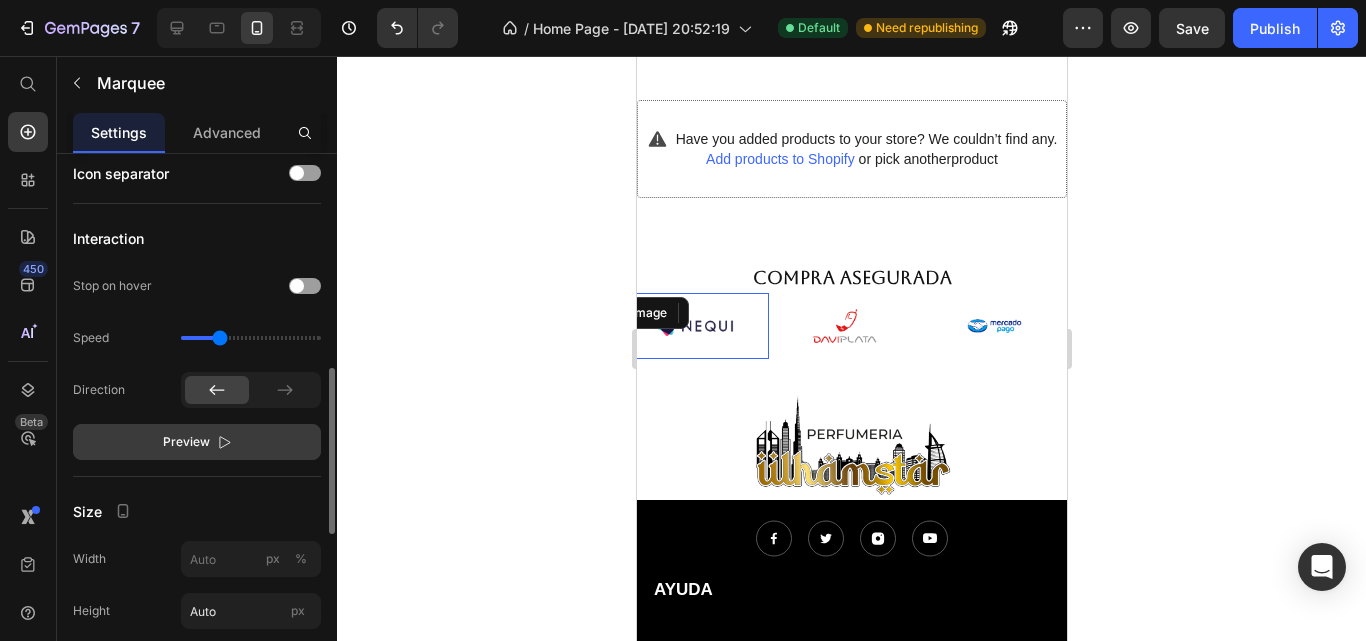 click on "Preview" at bounding box center [197, 442] 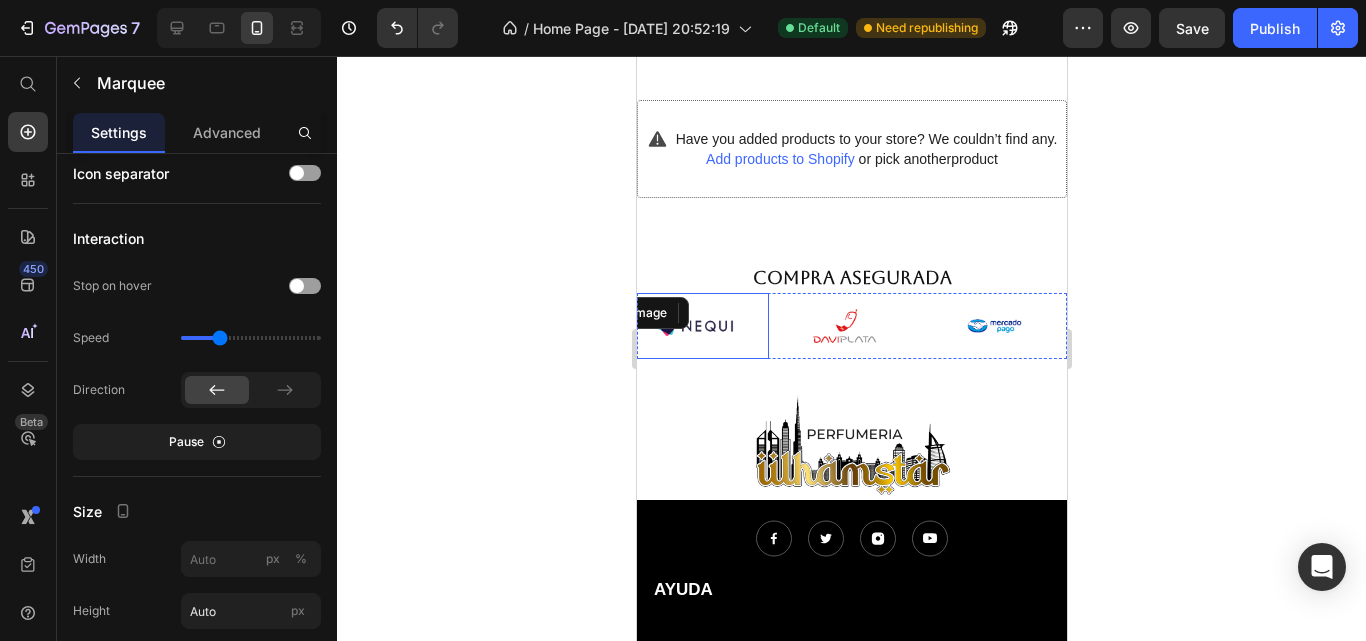 click at bounding box center [991, 326] 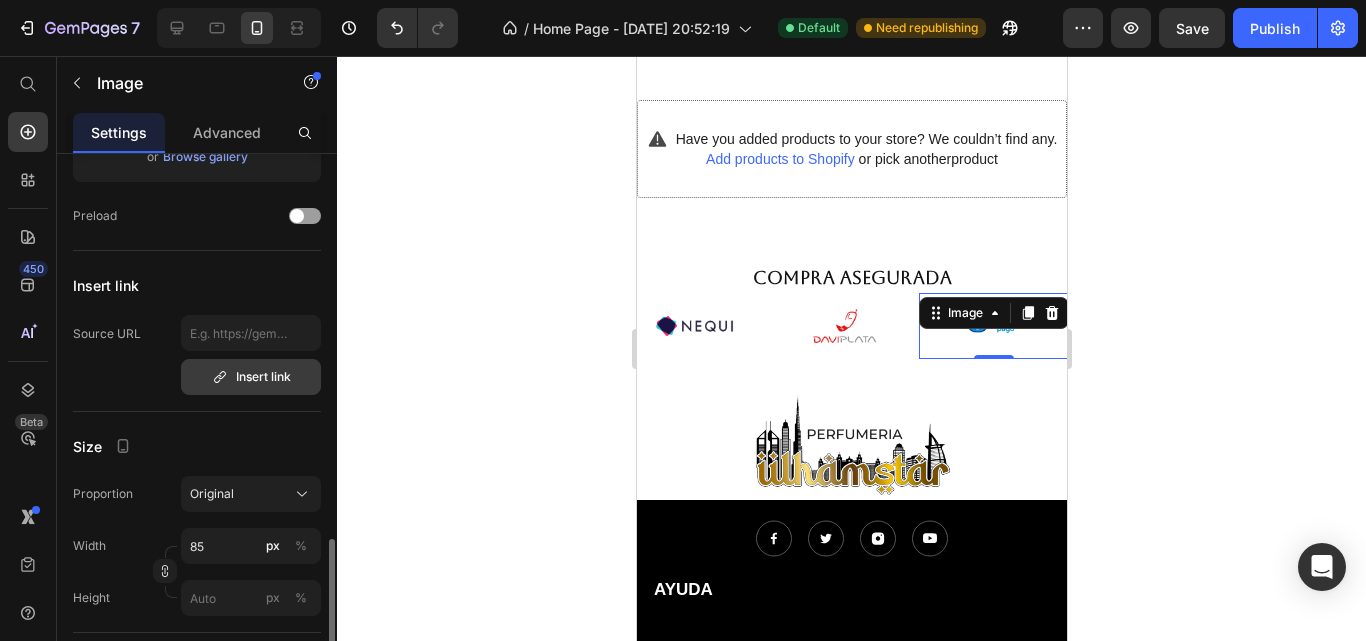 scroll, scrollTop: 500, scrollLeft: 0, axis: vertical 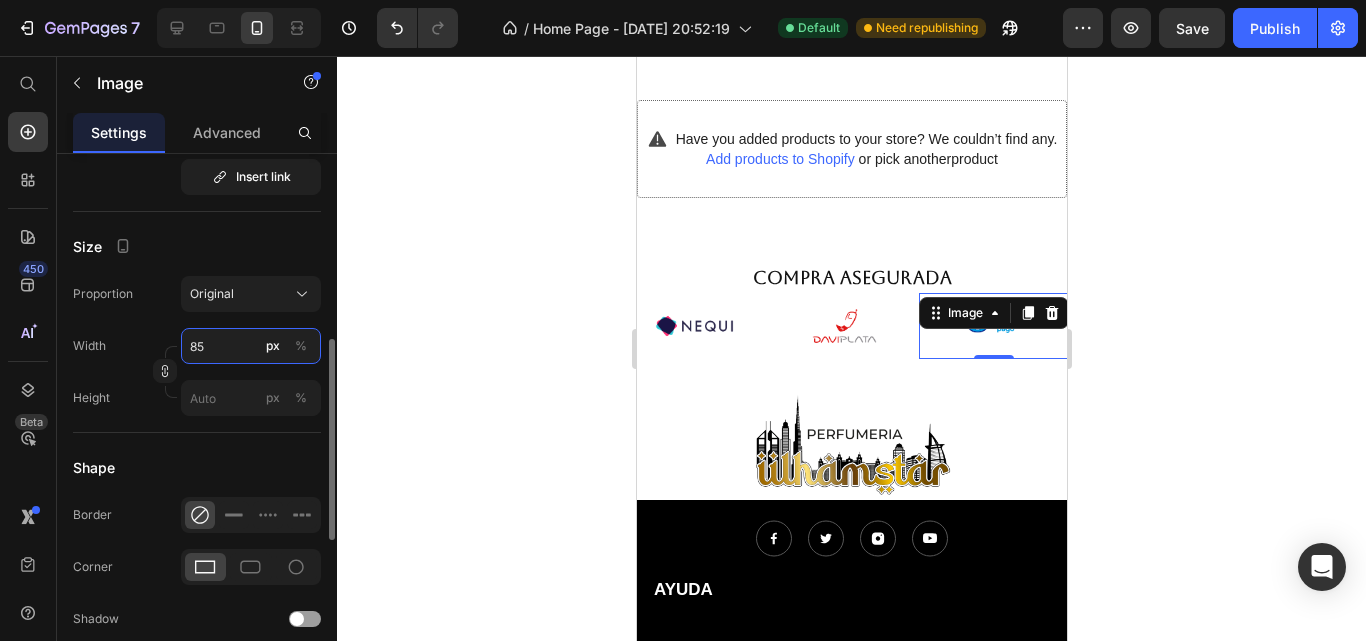click on "85" at bounding box center [251, 346] 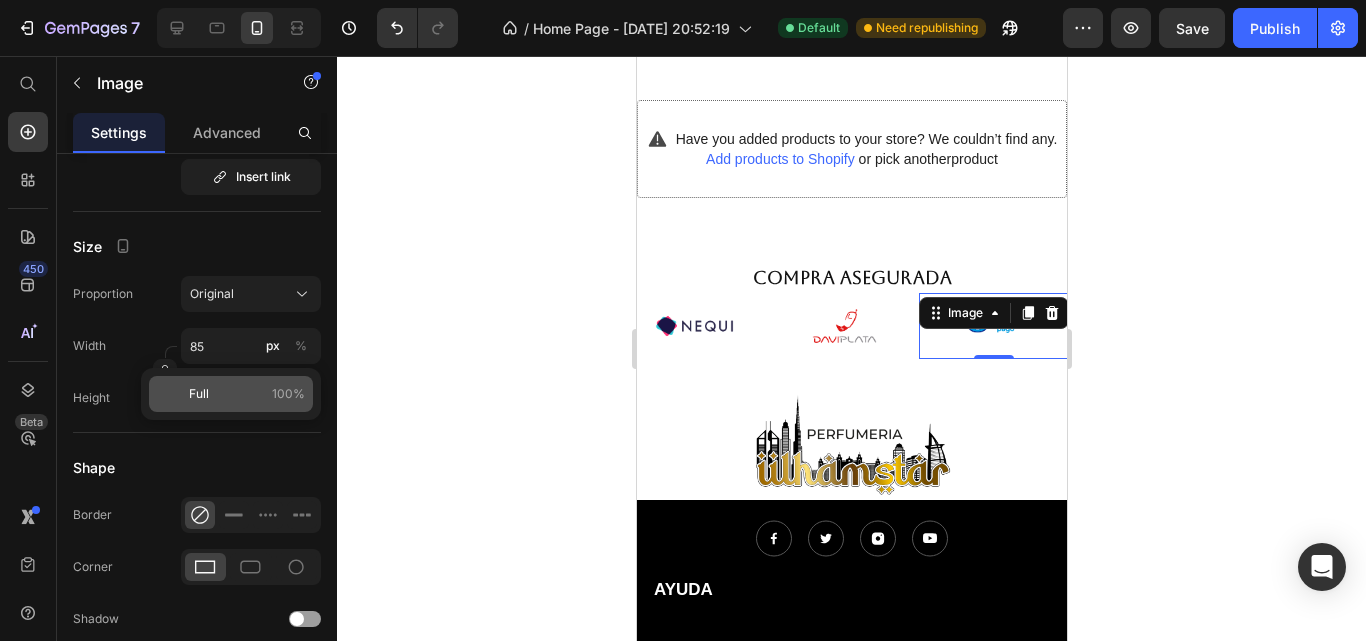 click on "Full 100%" 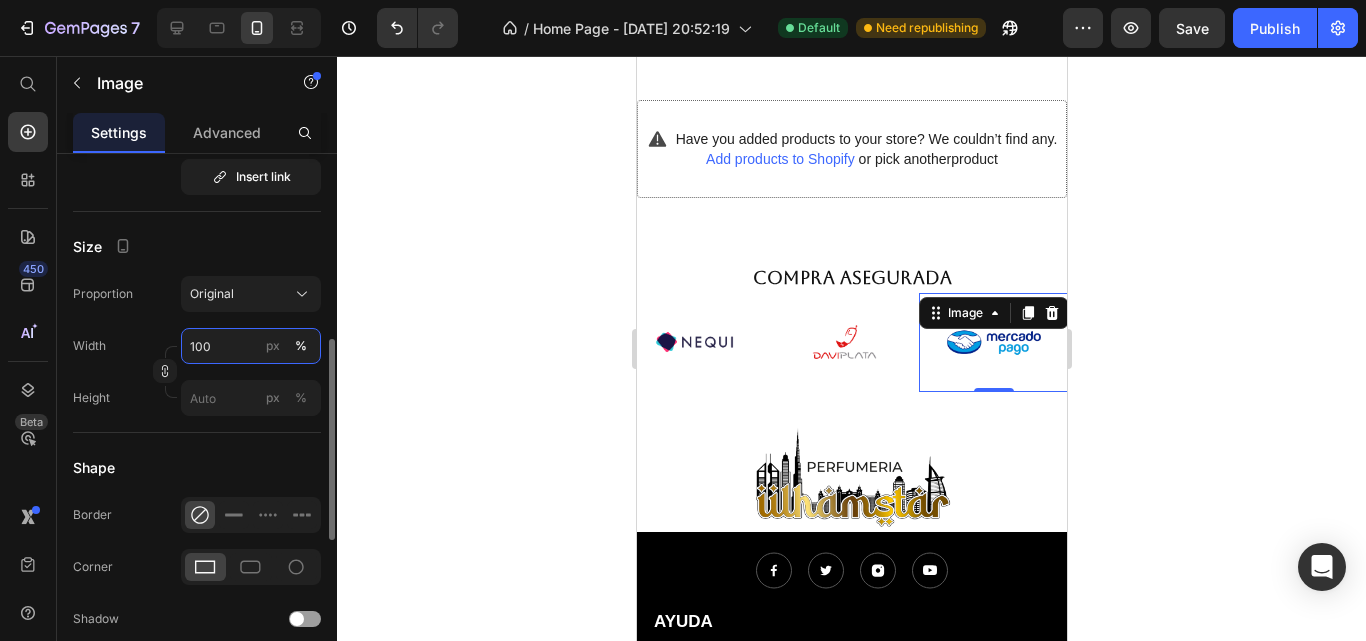 click on "100" at bounding box center (251, 346) 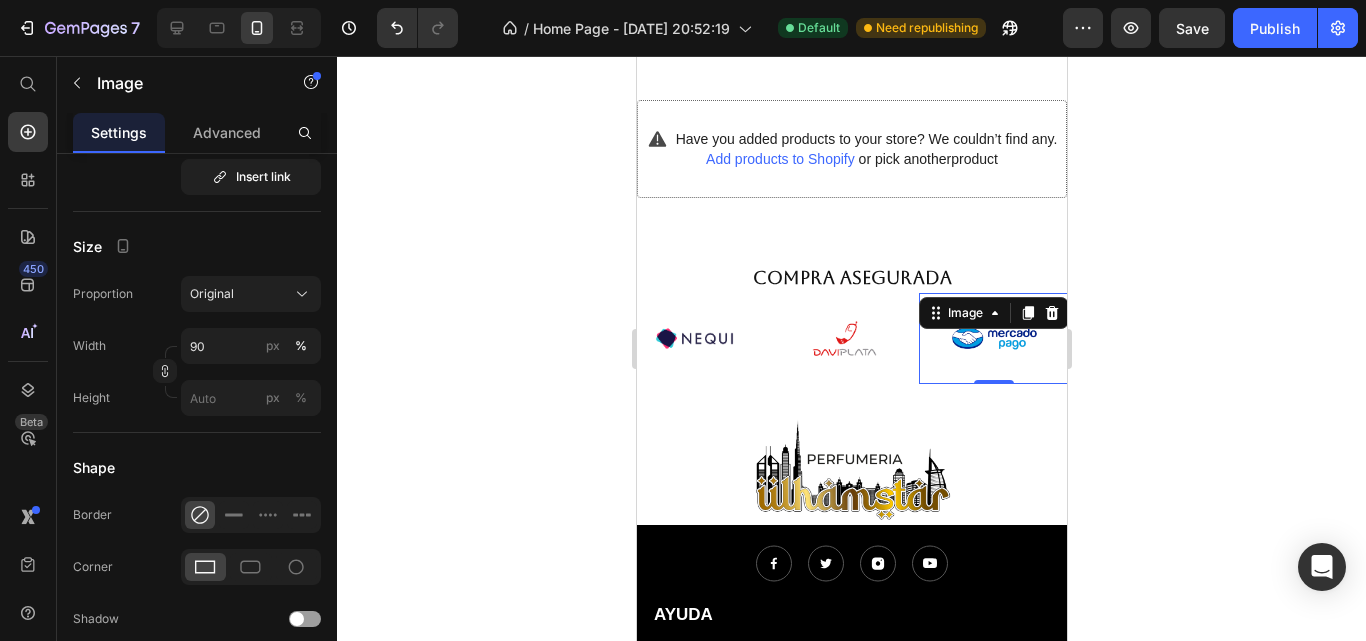 click 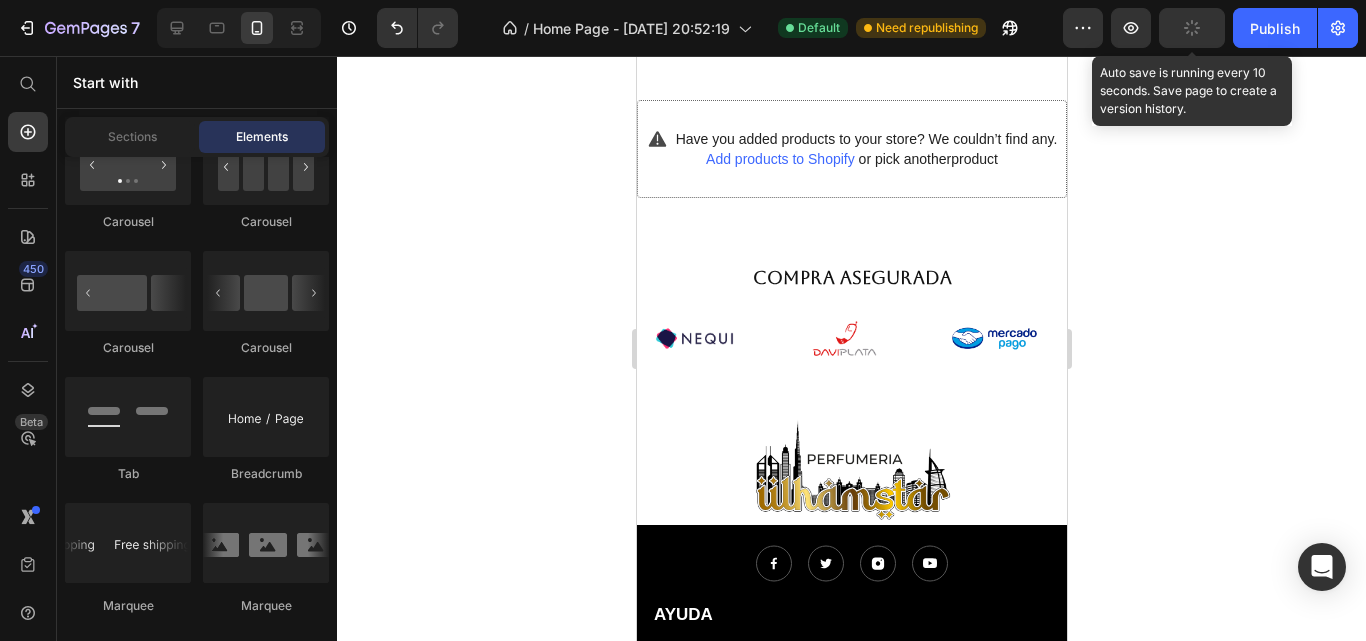 click 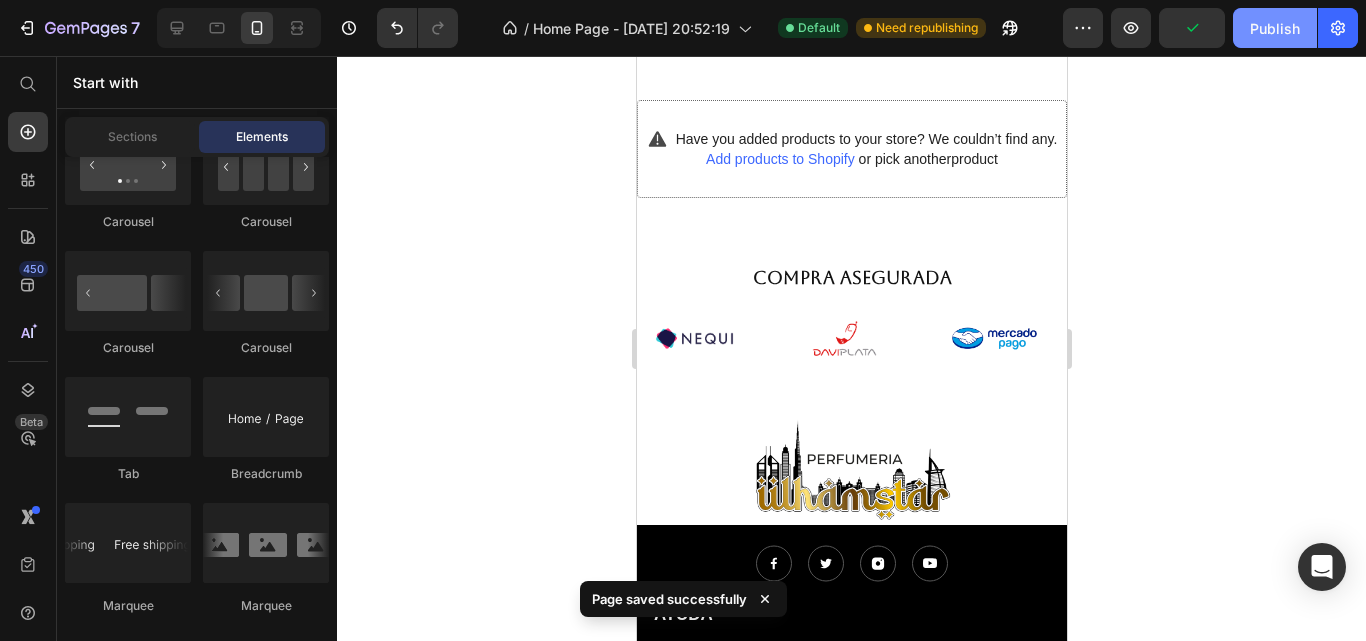 click on "Publish" at bounding box center (1275, 28) 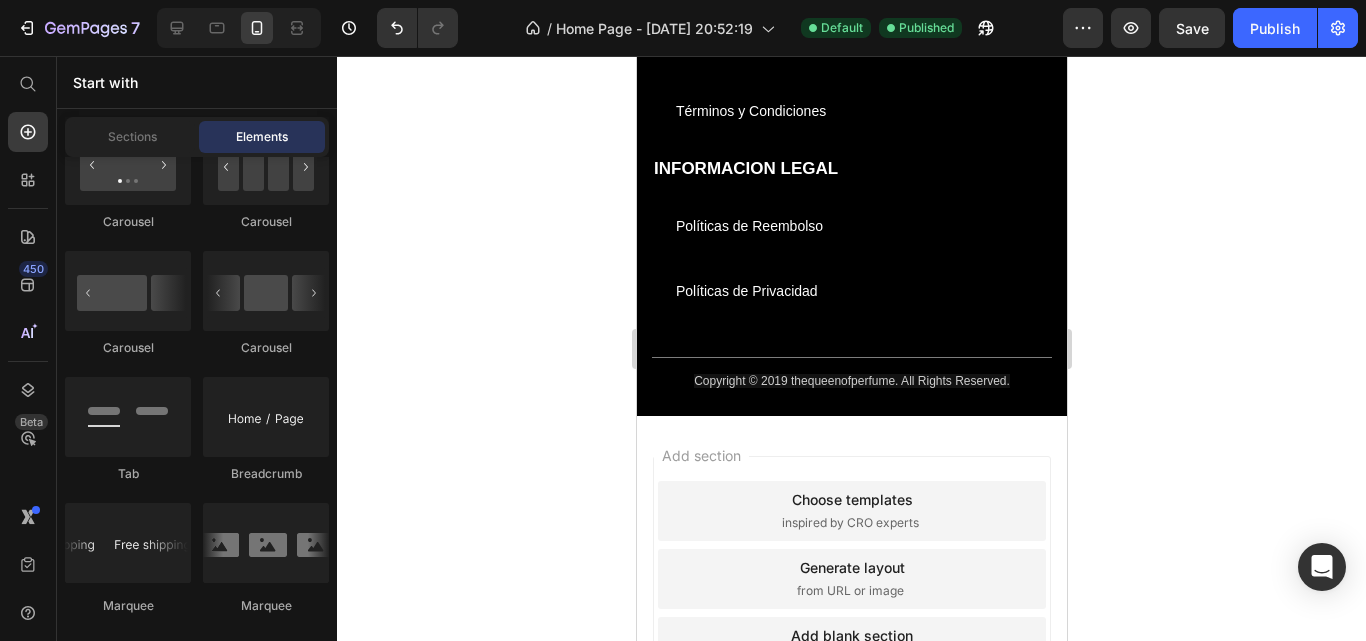 scroll, scrollTop: 5692, scrollLeft: 0, axis: vertical 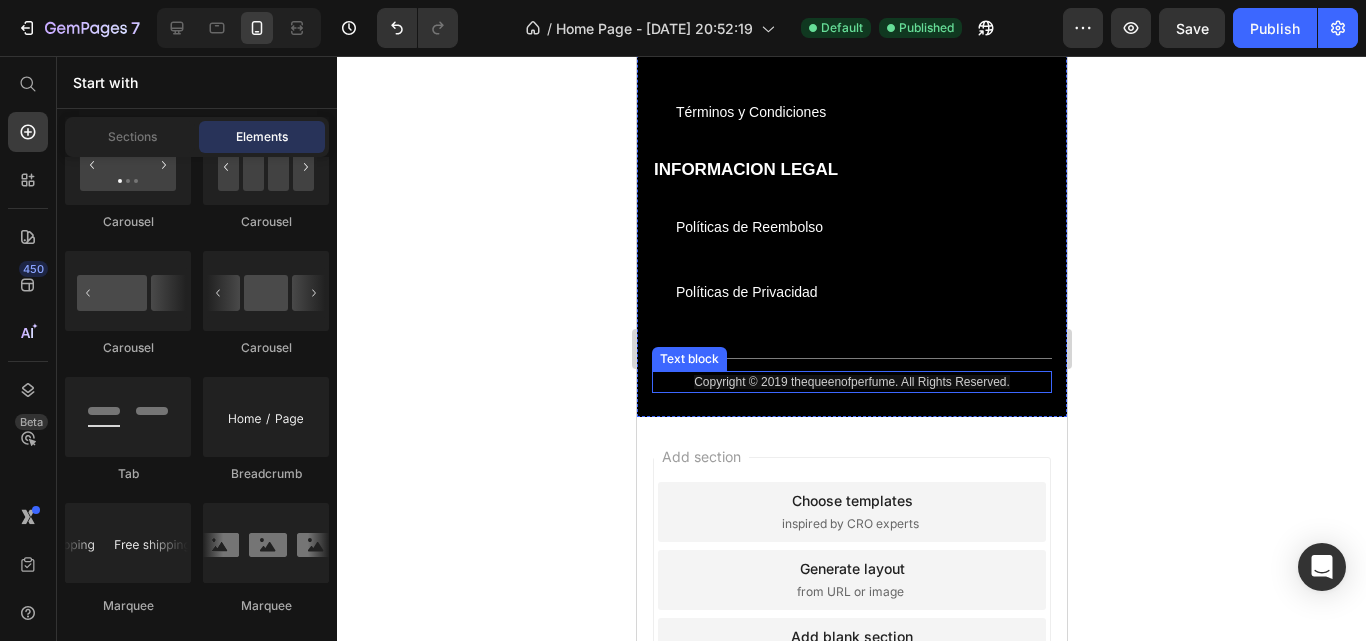 click on "Copyright © 2019 thequeenofperfume. All Rights Reserved." at bounding box center (851, 382) 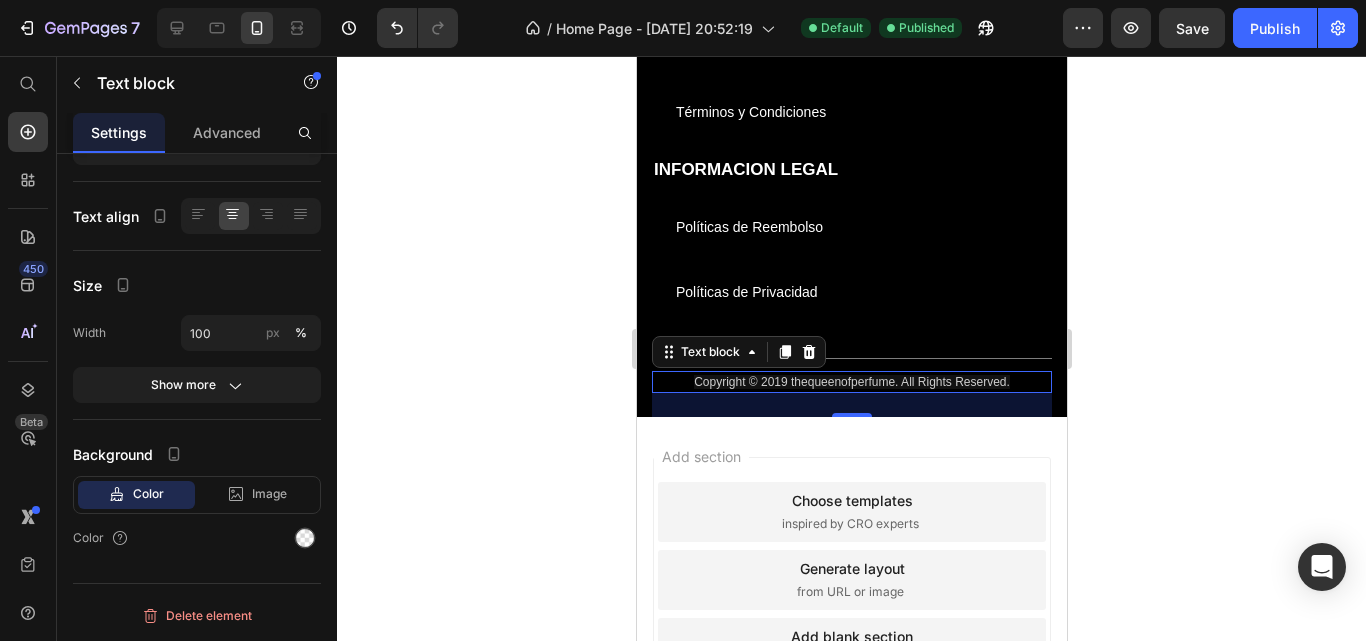scroll, scrollTop: 0, scrollLeft: 0, axis: both 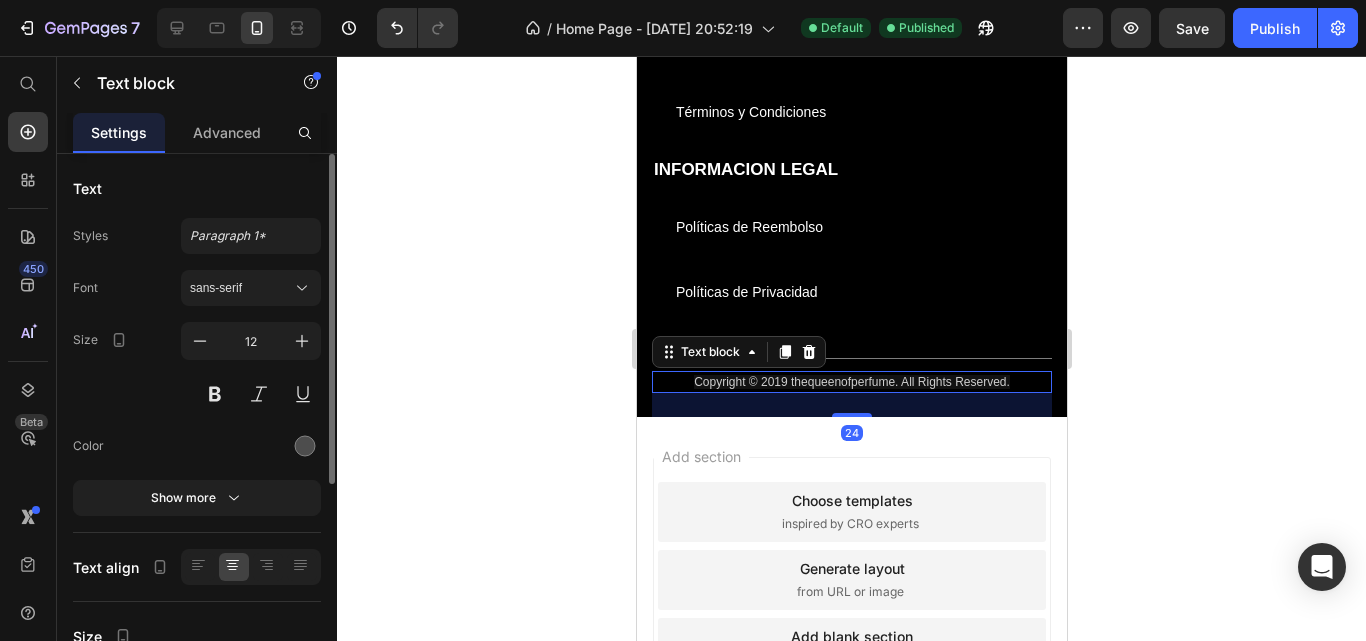 click on "Copyright © 2019 thequeenofperfume. All Rights Reserved." at bounding box center (851, 382) 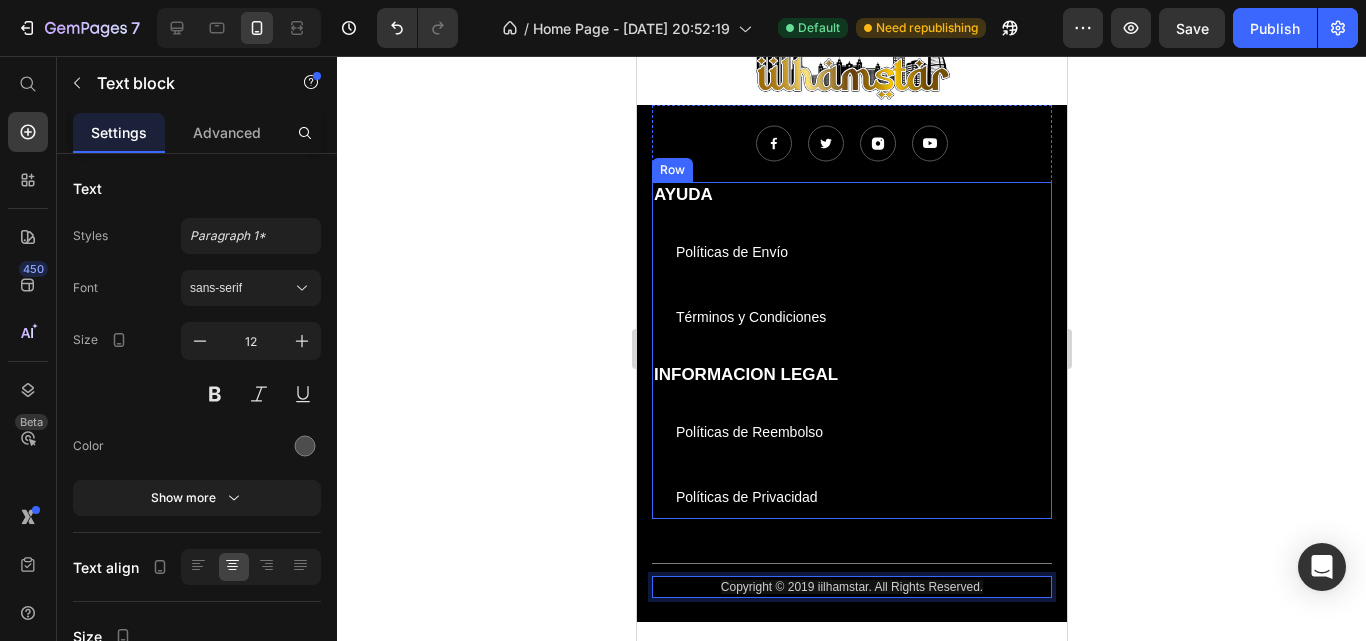 scroll, scrollTop: 5592, scrollLeft: 0, axis: vertical 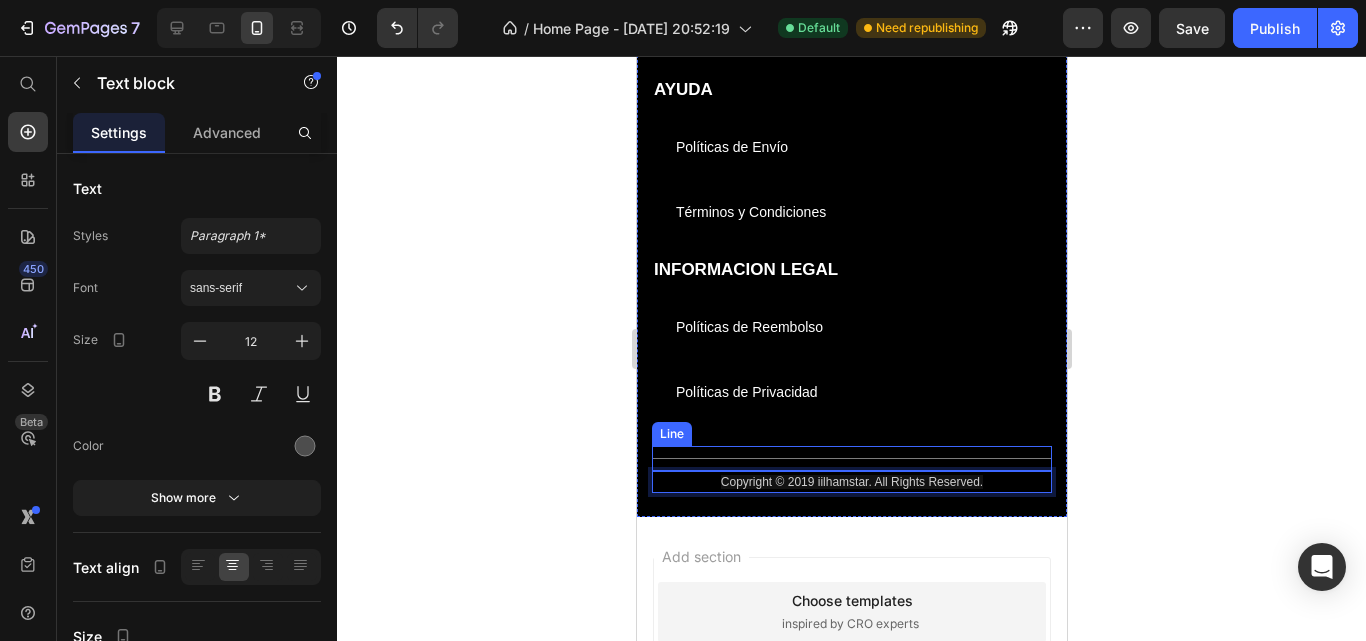 click on "Title Line" at bounding box center [851, 458] 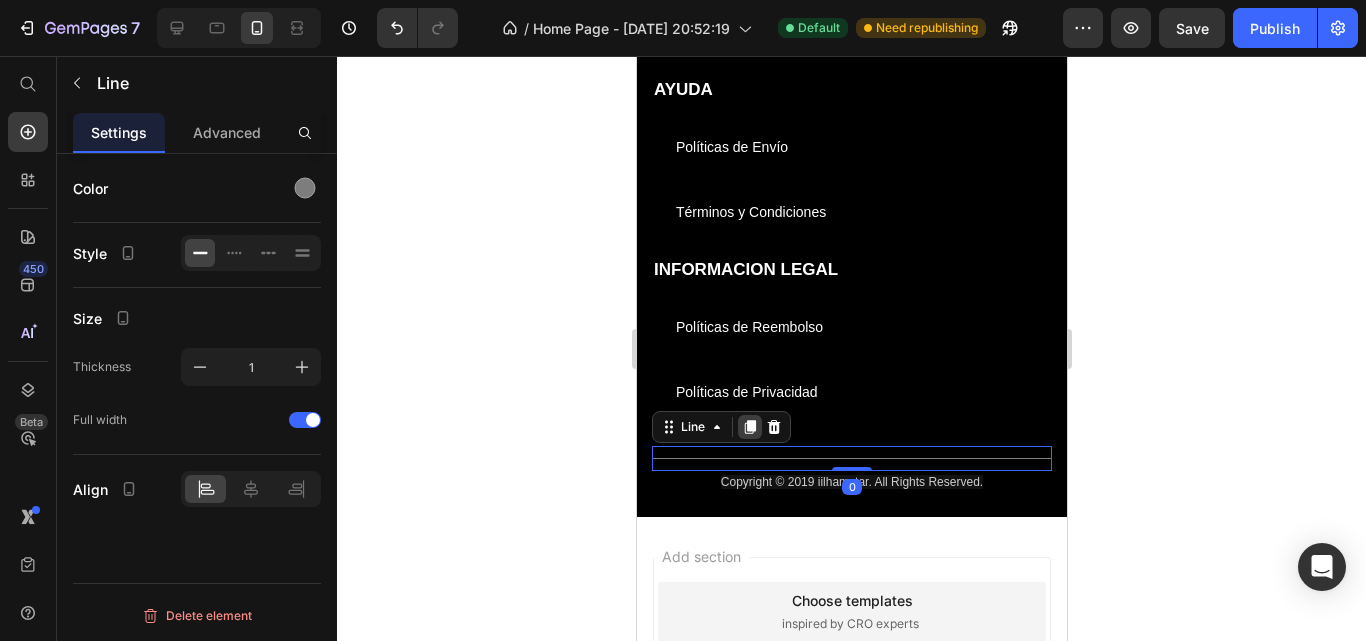 click 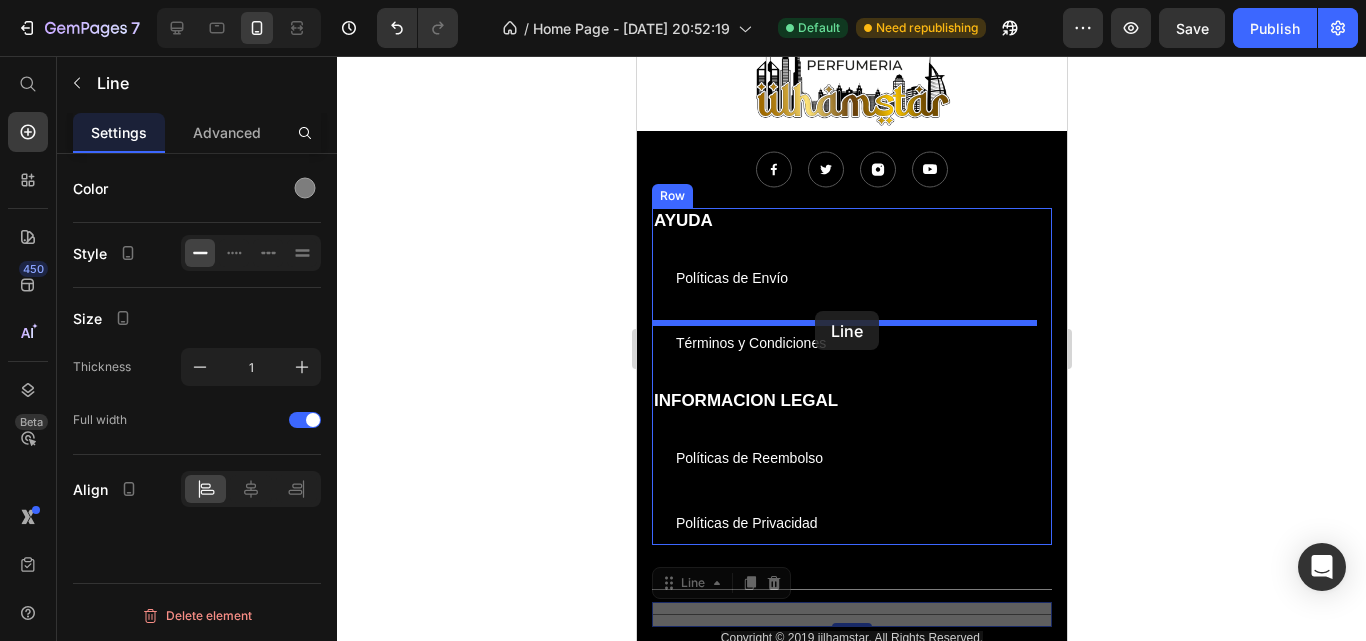 scroll, scrollTop: 5092, scrollLeft: 0, axis: vertical 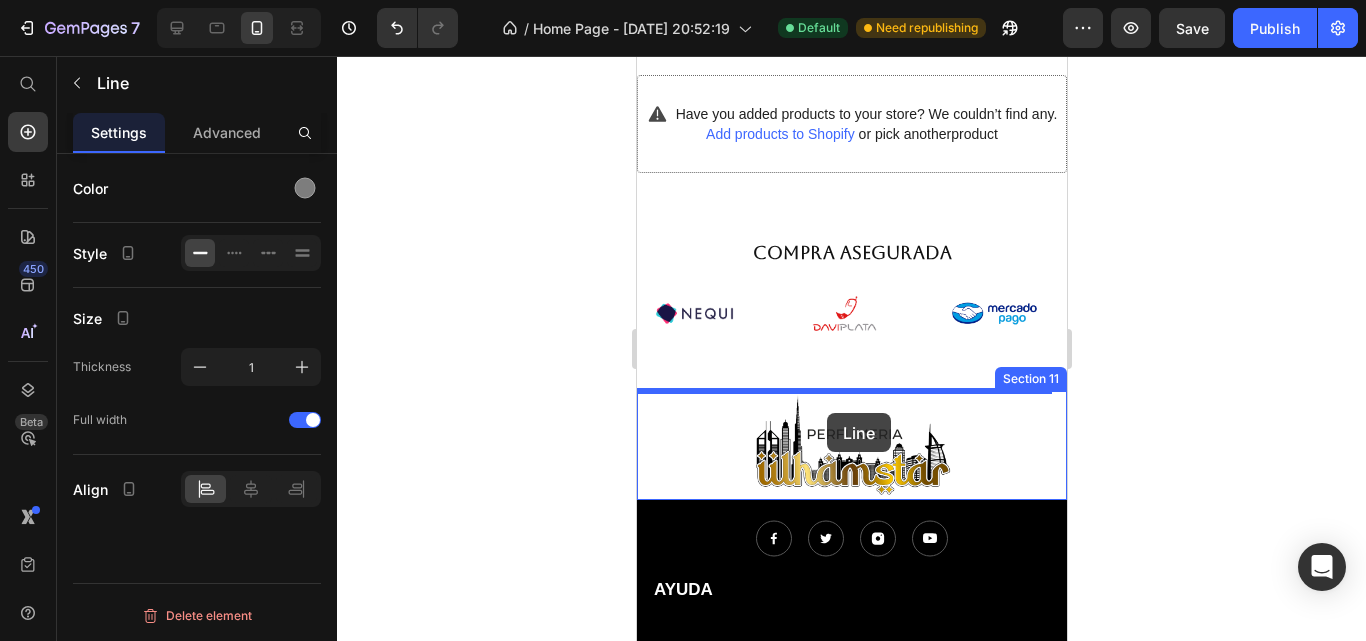 drag, startPoint x: 696, startPoint y: 455, endPoint x: 826, endPoint y: 413, distance: 136.61626 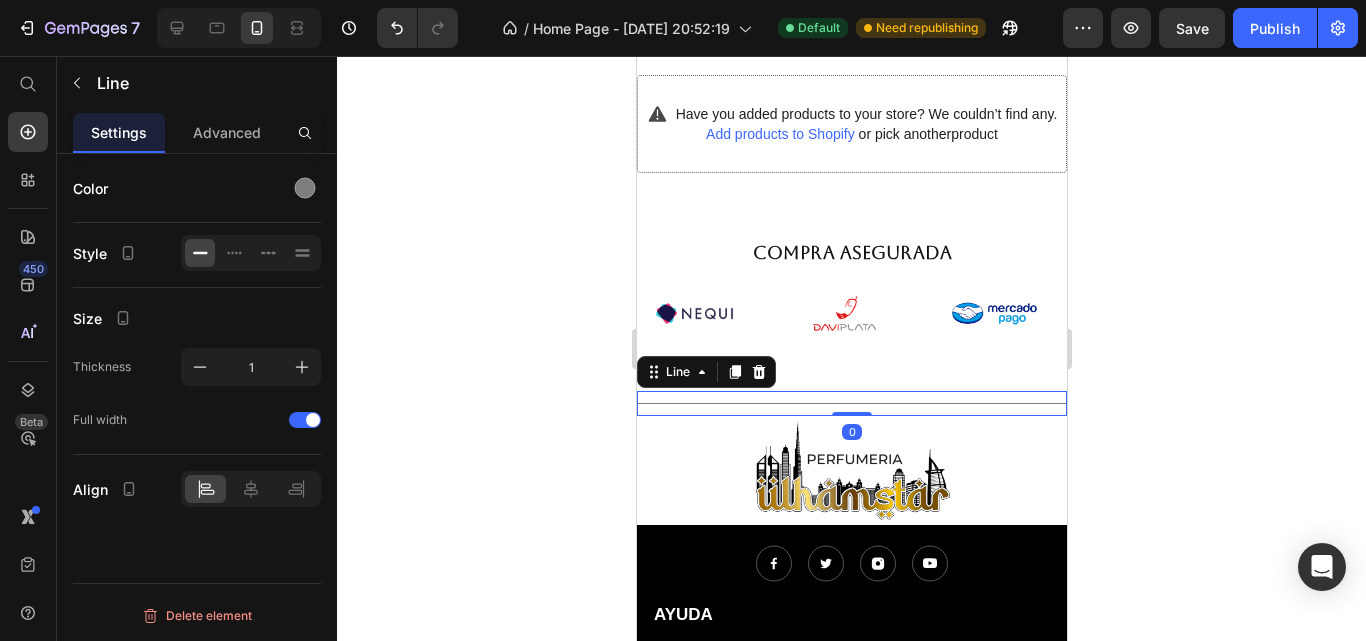 click 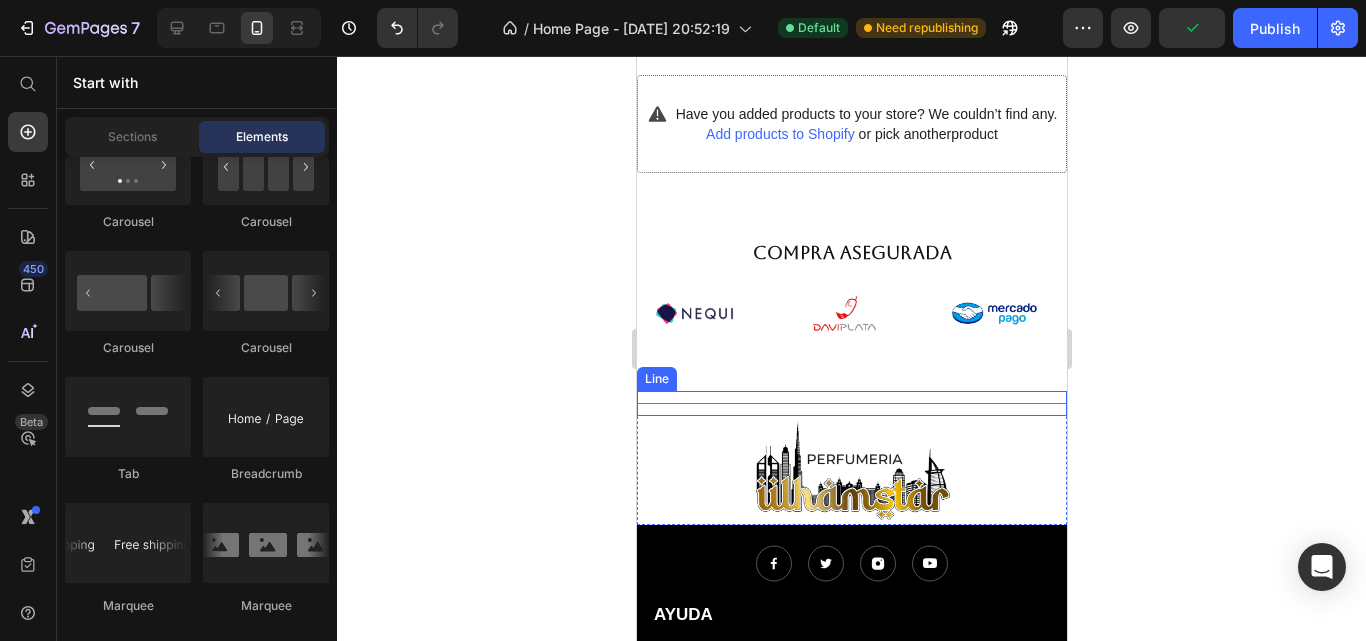click on "Title Line" at bounding box center [851, 403] 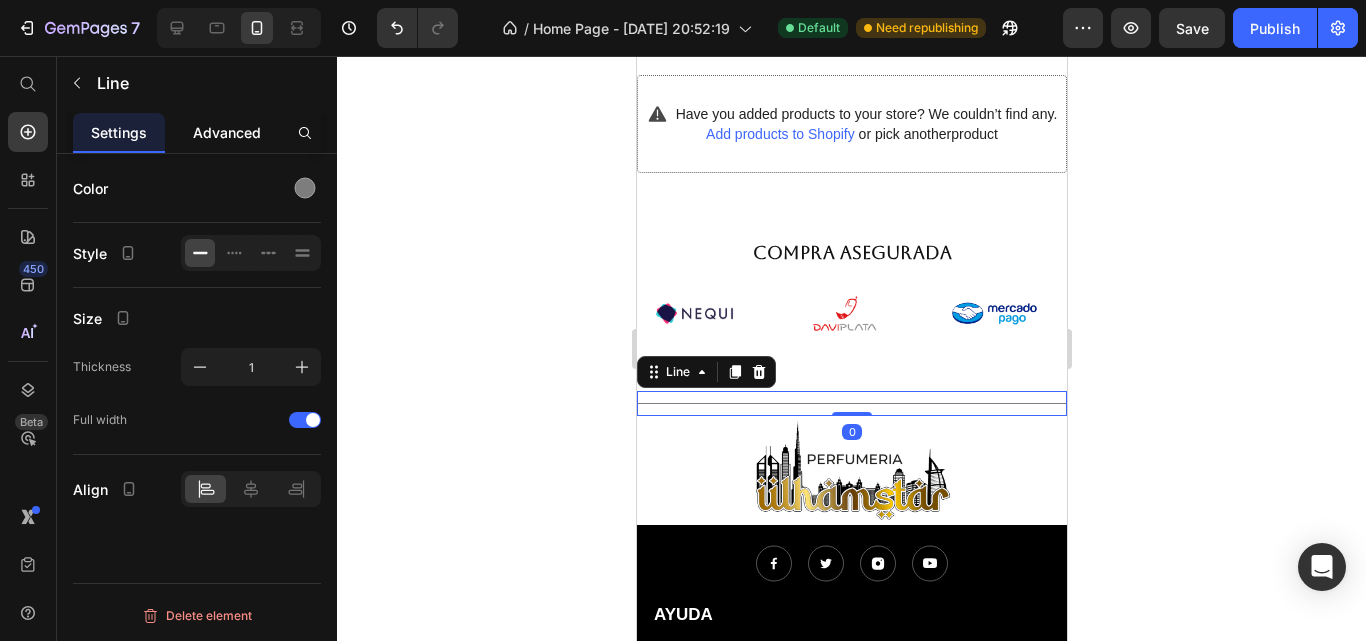click on "Advanced" 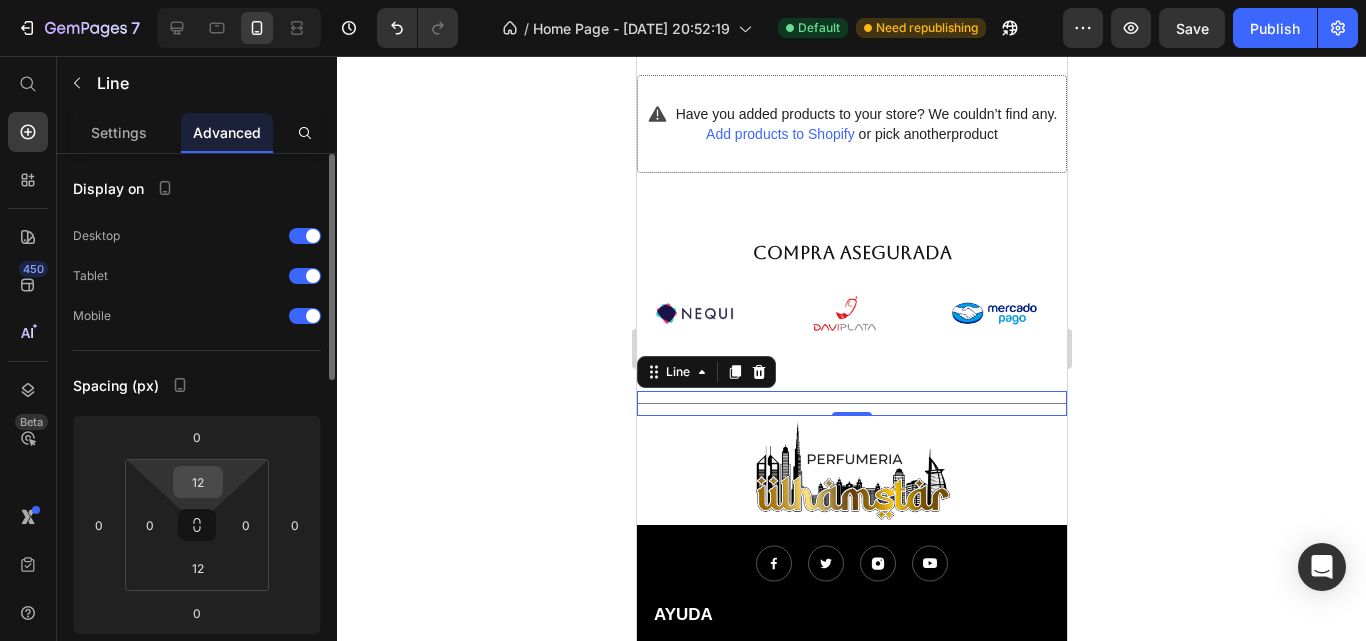 click on "12" at bounding box center [198, 482] 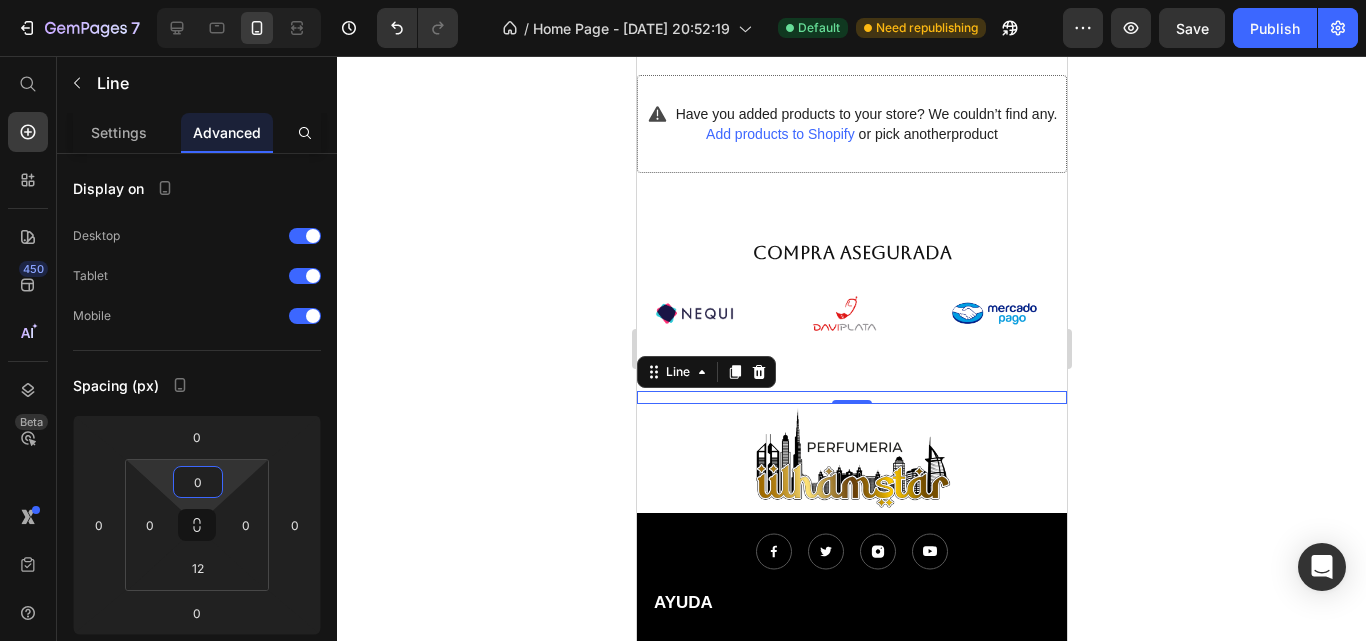 click 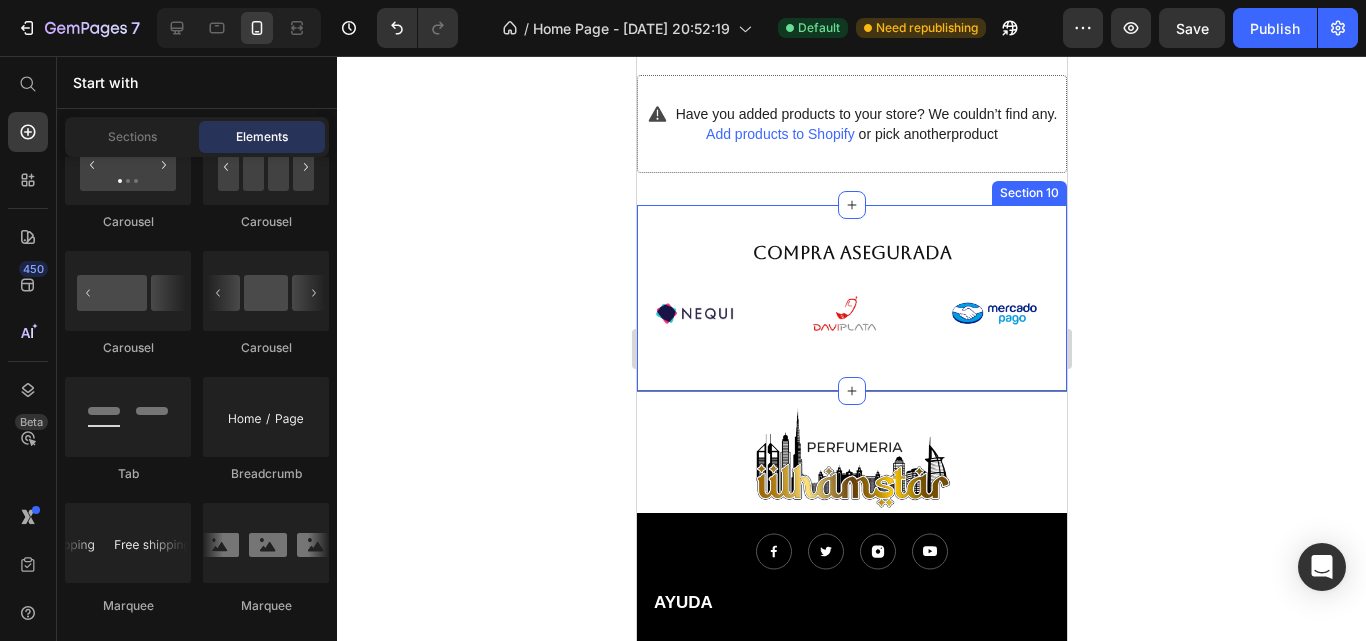 click on "⁠⁠⁠⁠⁠⁠⁠ Compra Asegurada Heading Image Image Image Image Image Image Image Image Image Image Image Image Image Image Marquee Section 10" at bounding box center [851, 298] 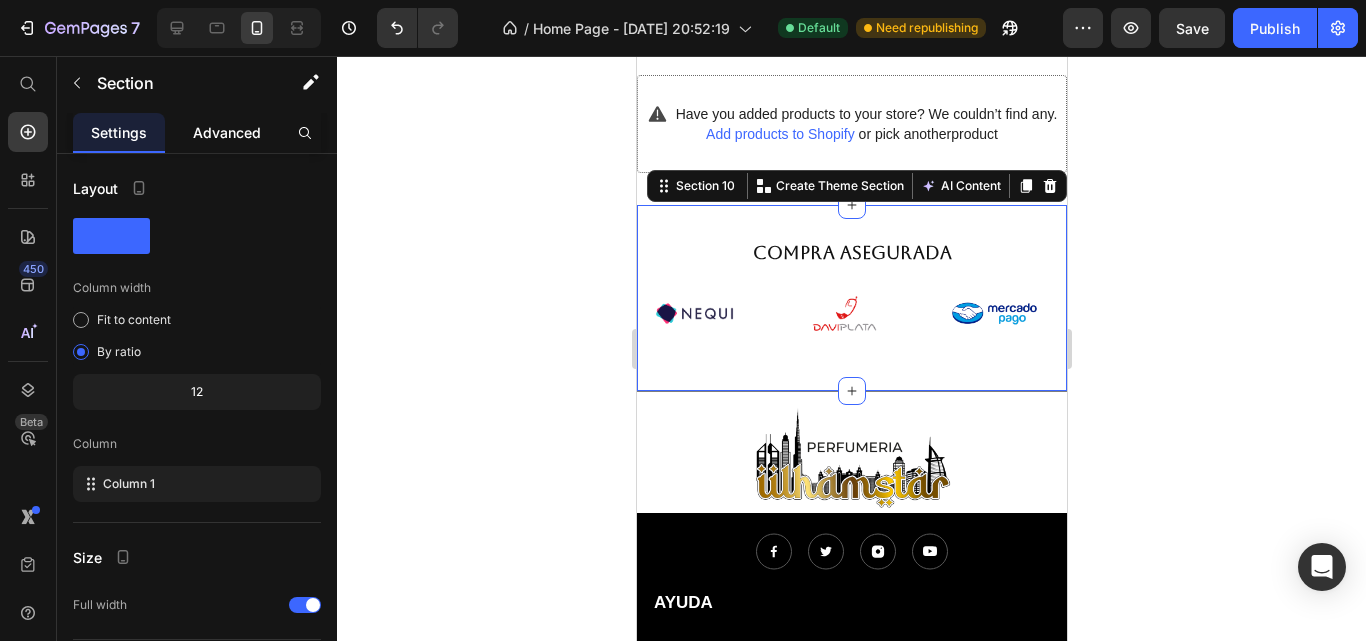 click on "Advanced" 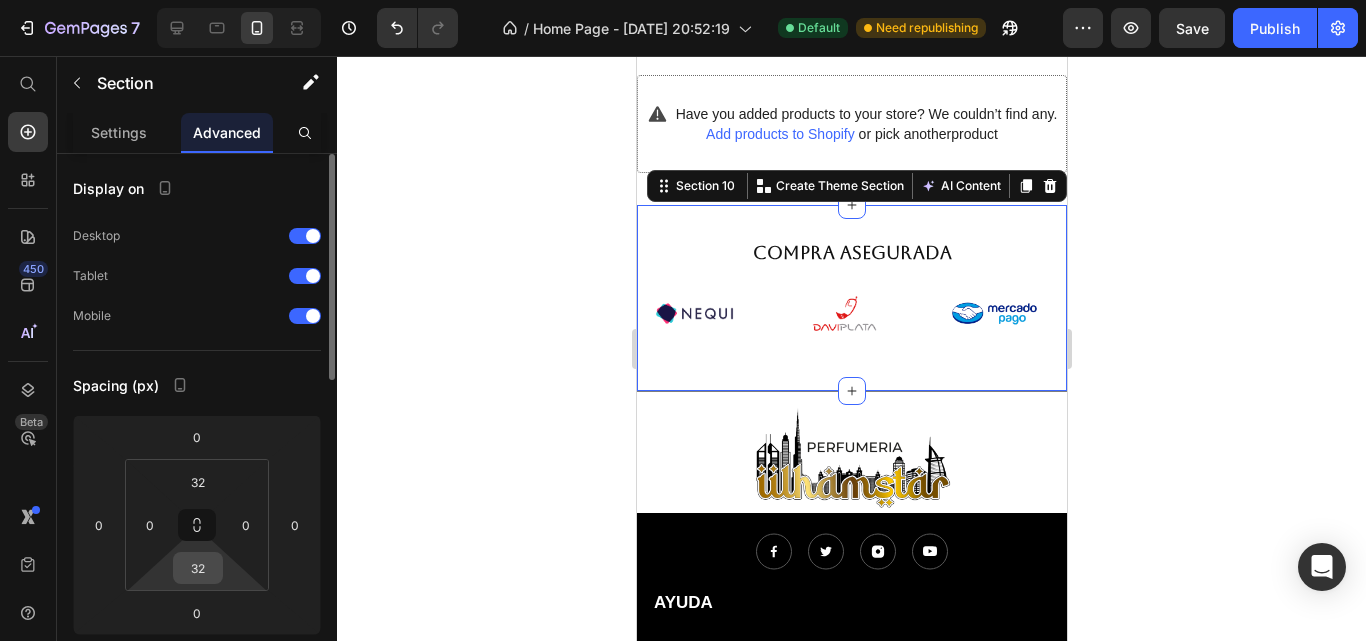 click on "32" at bounding box center (198, 568) 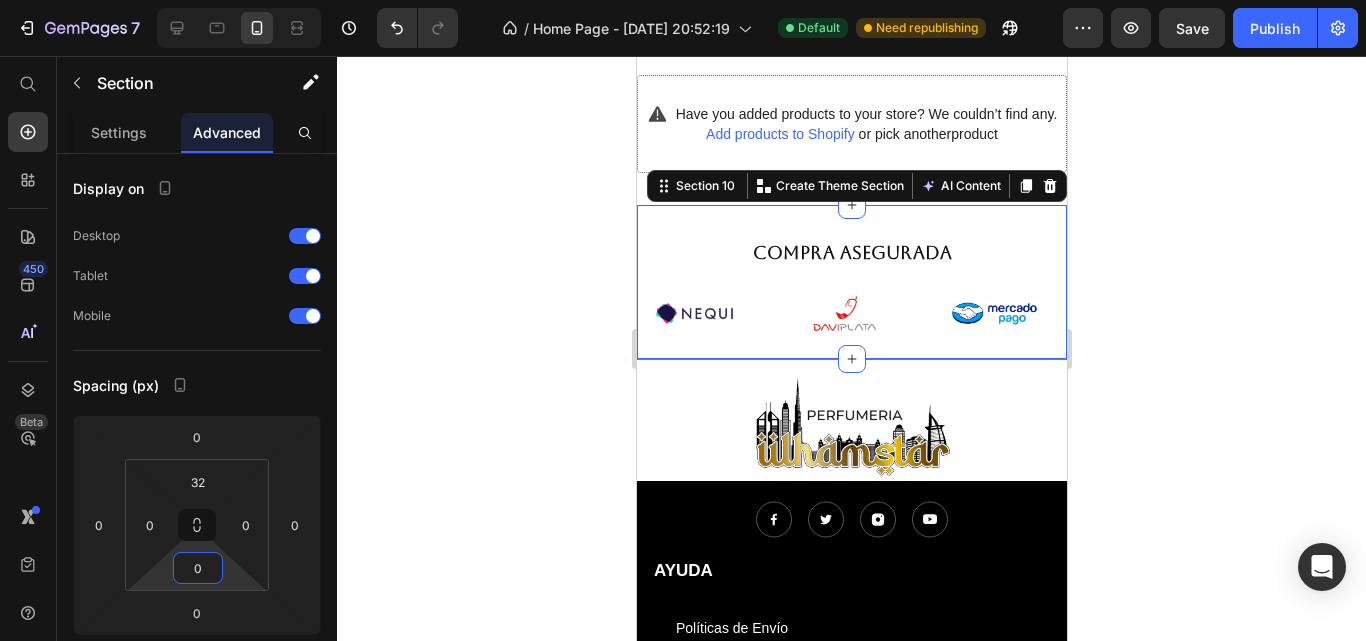 click 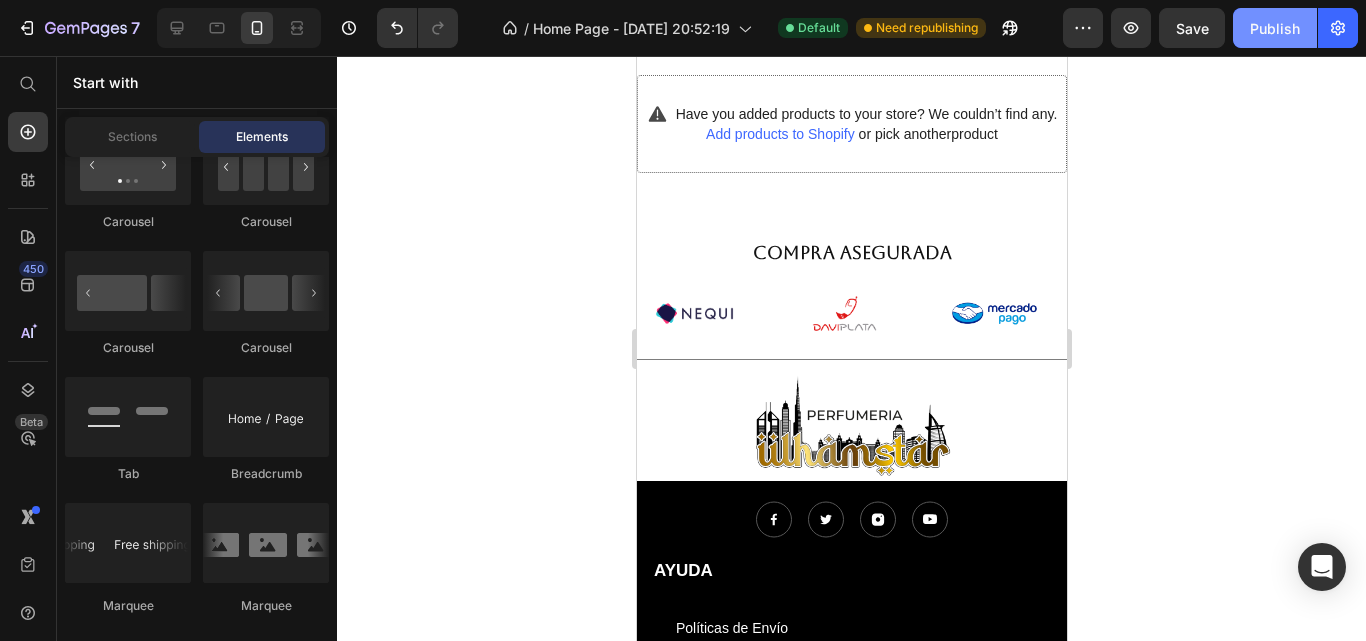 click on "Publish" 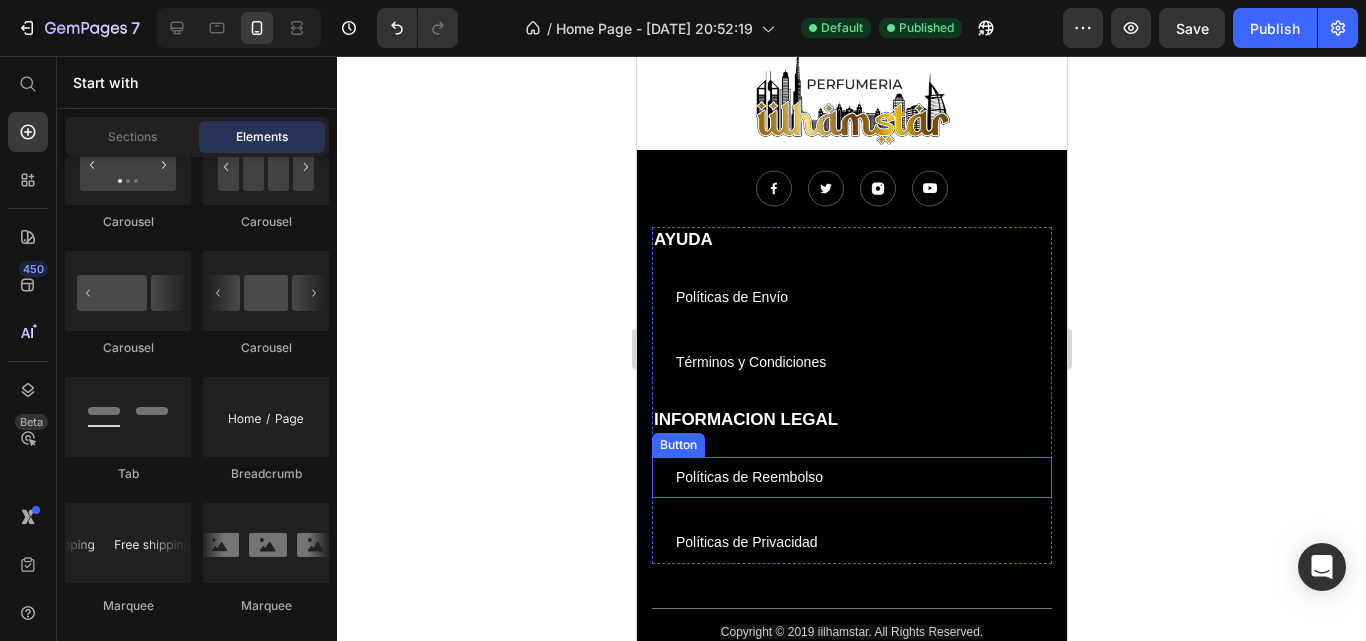 scroll, scrollTop: 5592, scrollLeft: 0, axis: vertical 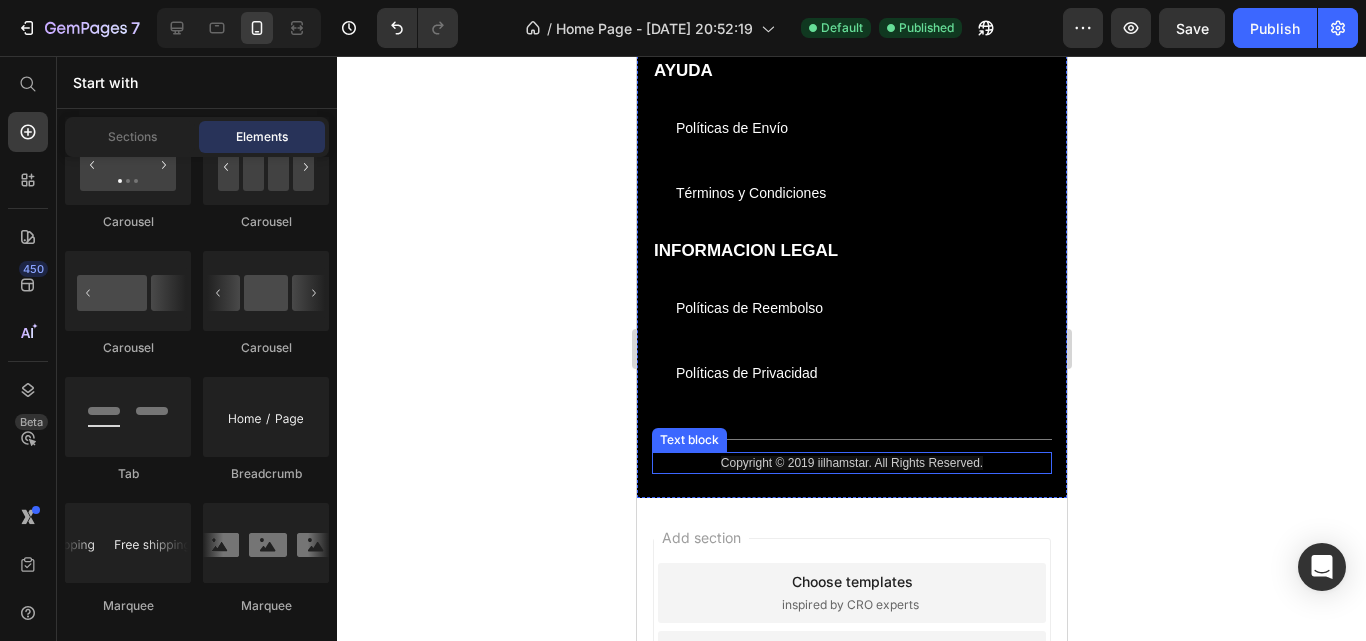 click on "Copyright © 2019 iilhamstar. All Rights Reserved." at bounding box center (851, 463) 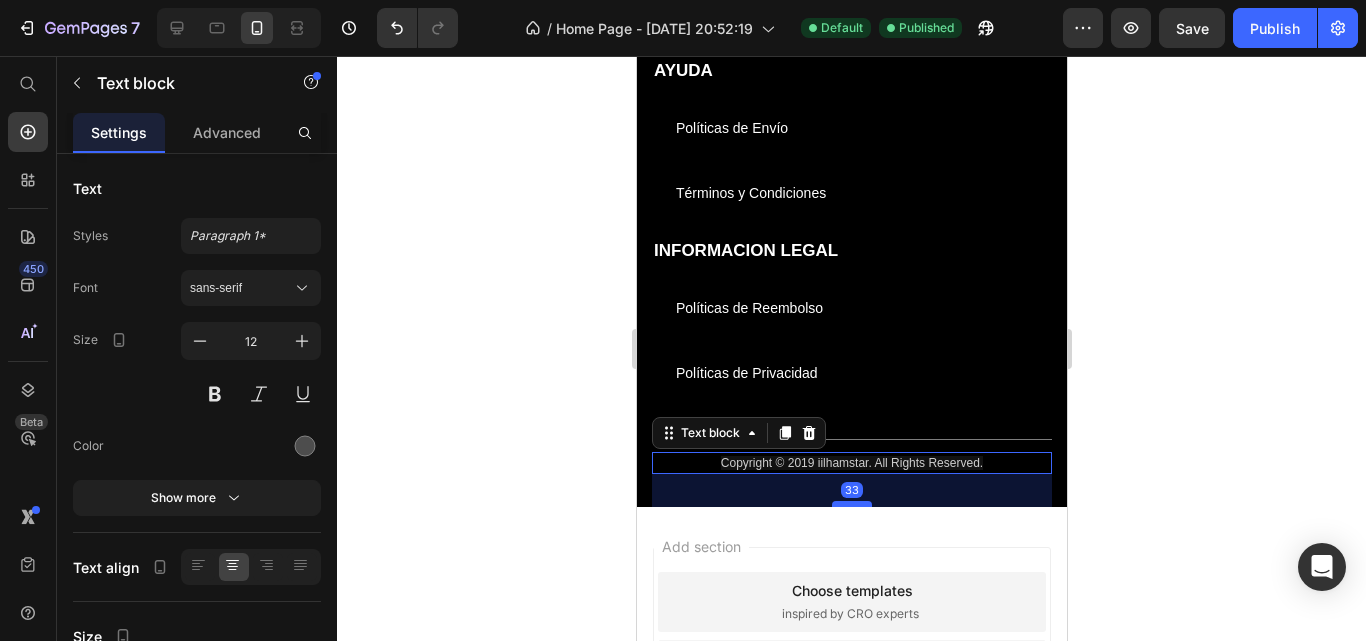 click at bounding box center [851, 504] 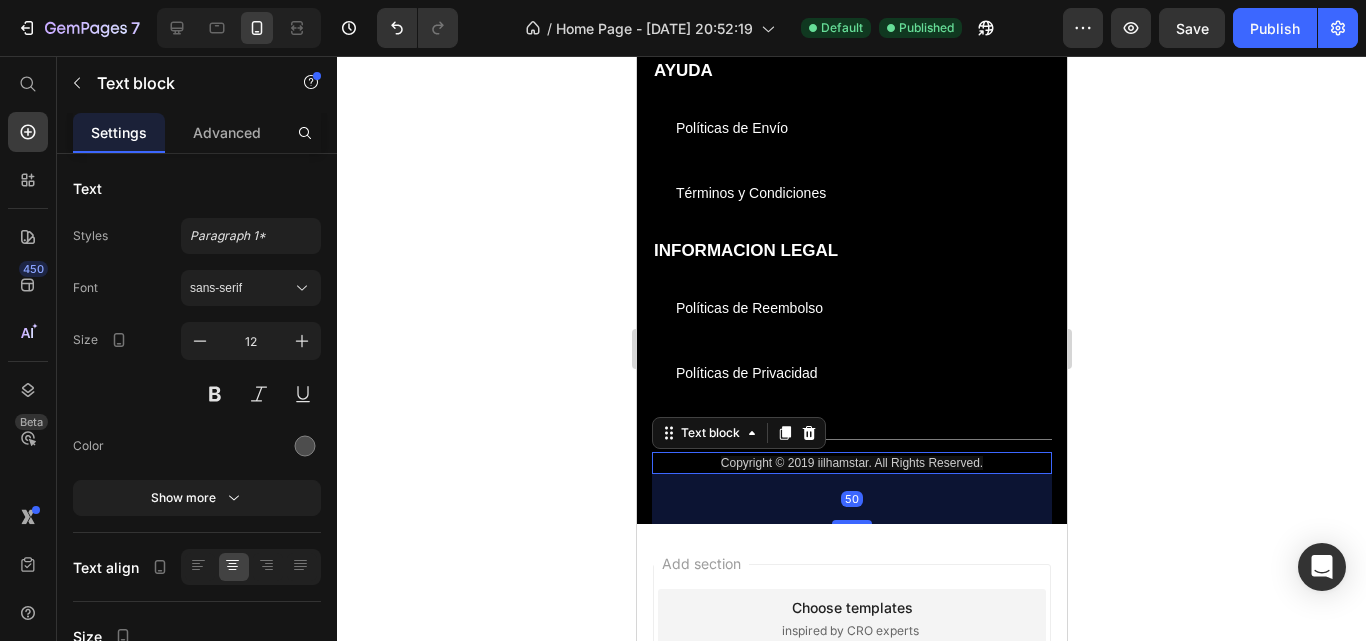 drag, startPoint x: 858, startPoint y: 502, endPoint x: 869, endPoint y: 519, distance: 20.248457 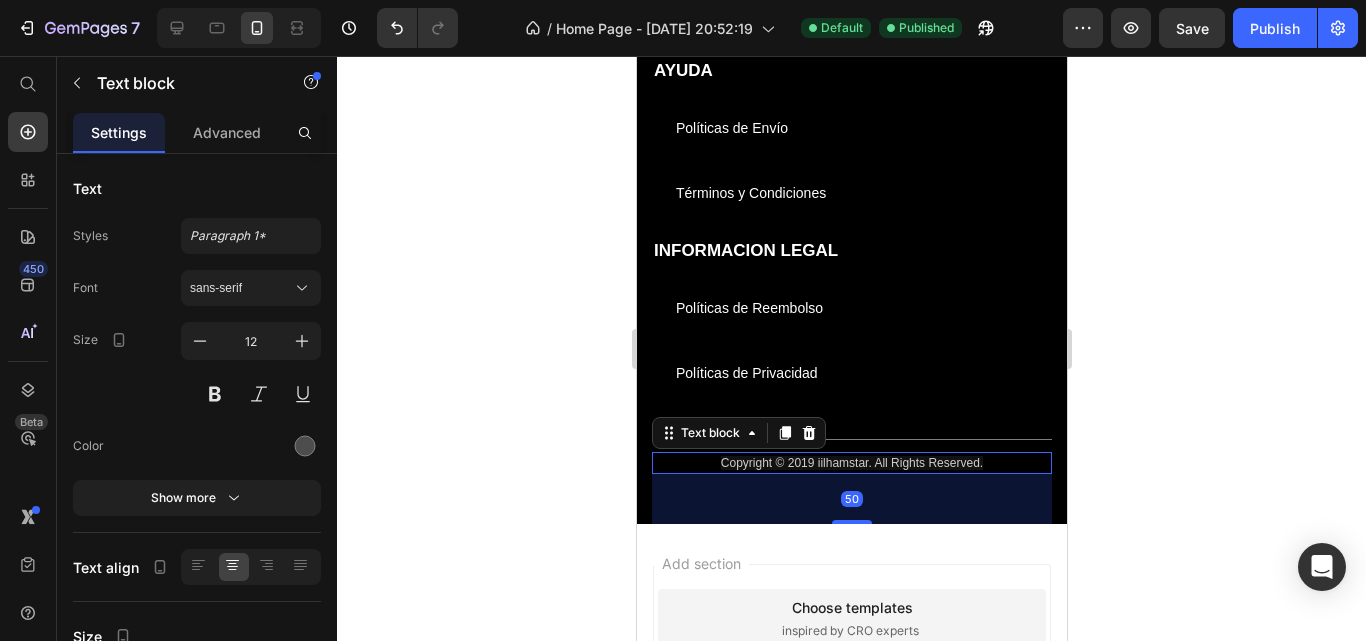 click 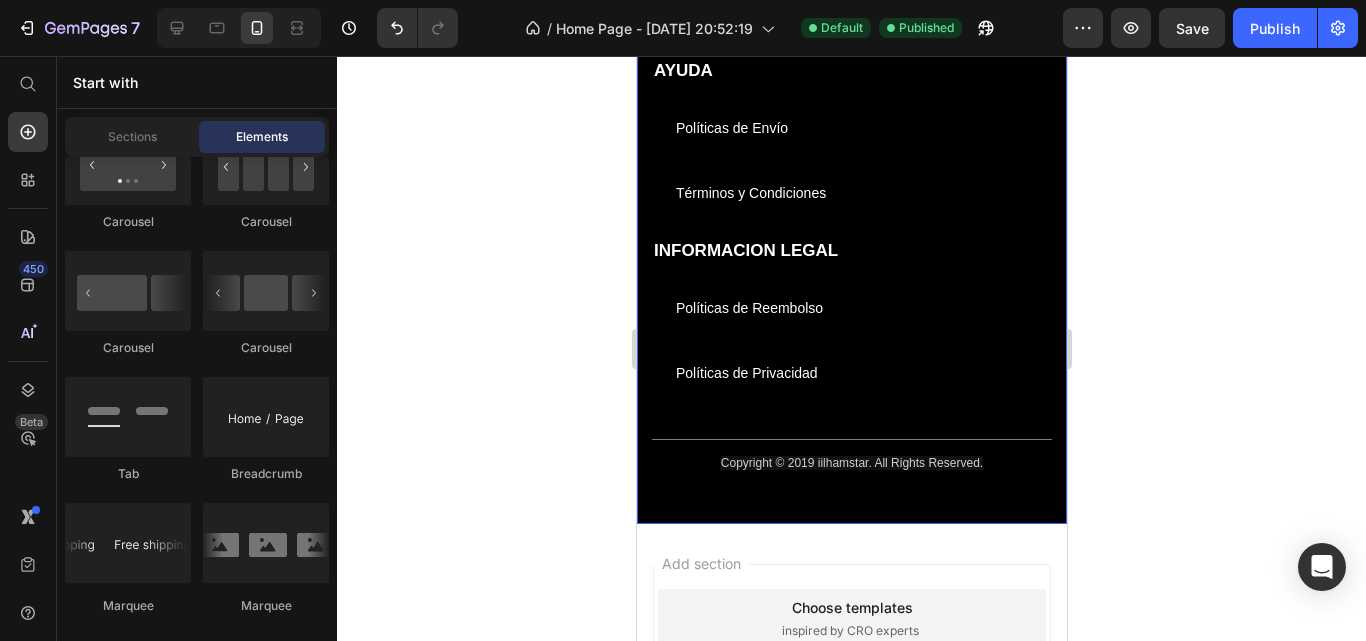 click on "Image Image Image Image Icon List Hoz AYUDA Text block Políticas de Envío Button Términos y Condiciones Button INFORMACION LEGAL Text block Políticas de Reembolso Button Políticas de Privacidad Button Row Row                Title Line Copyright © 2019 iilhamstar. All Rights Reserved. Text block" at bounding box center [851, 252] 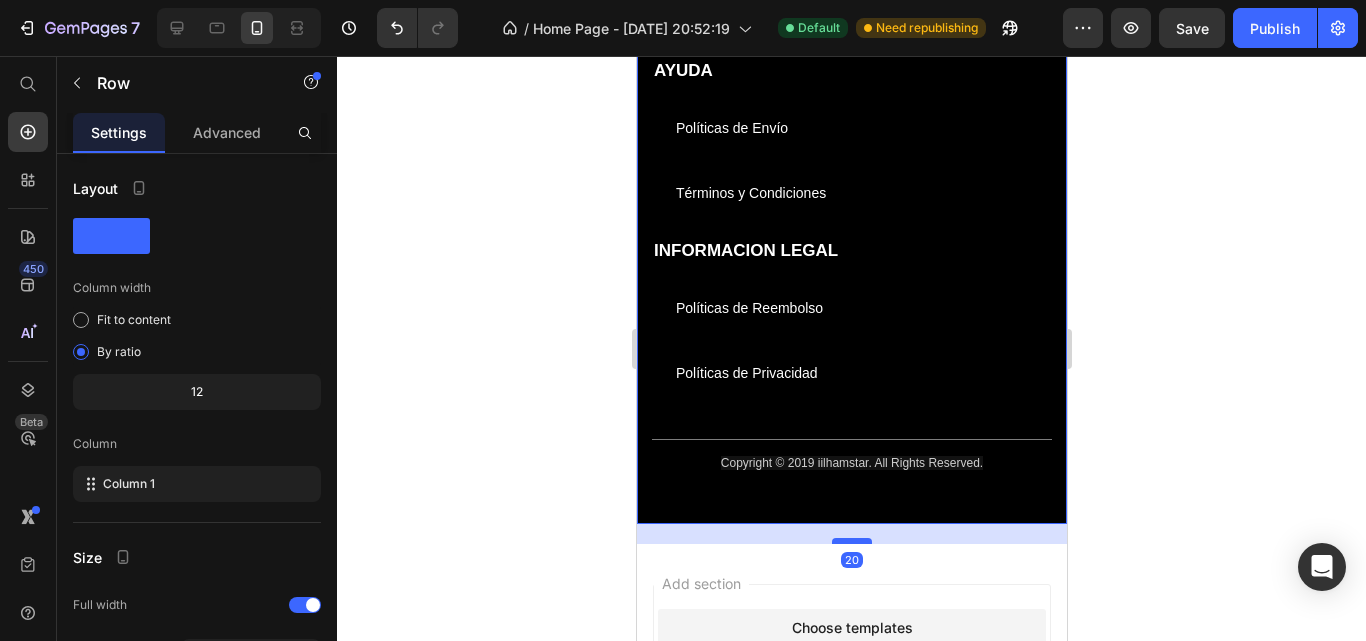 drag, startPoint x: 835, startPoint y: 520, endPoint x: 845, endPoint y: 540, distance: 22.36068 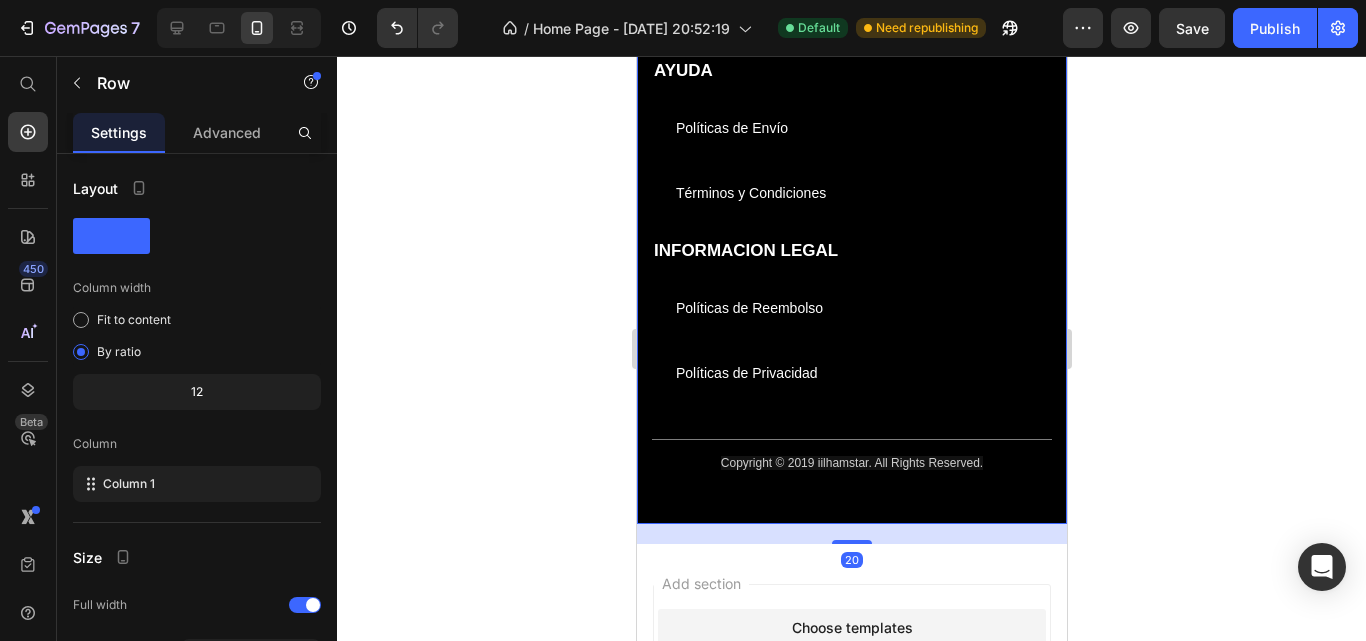 drag, startPoint x: 530, startPoint y: 475, endPoint x: 545, endPoint y: 479, distance: 15.524175 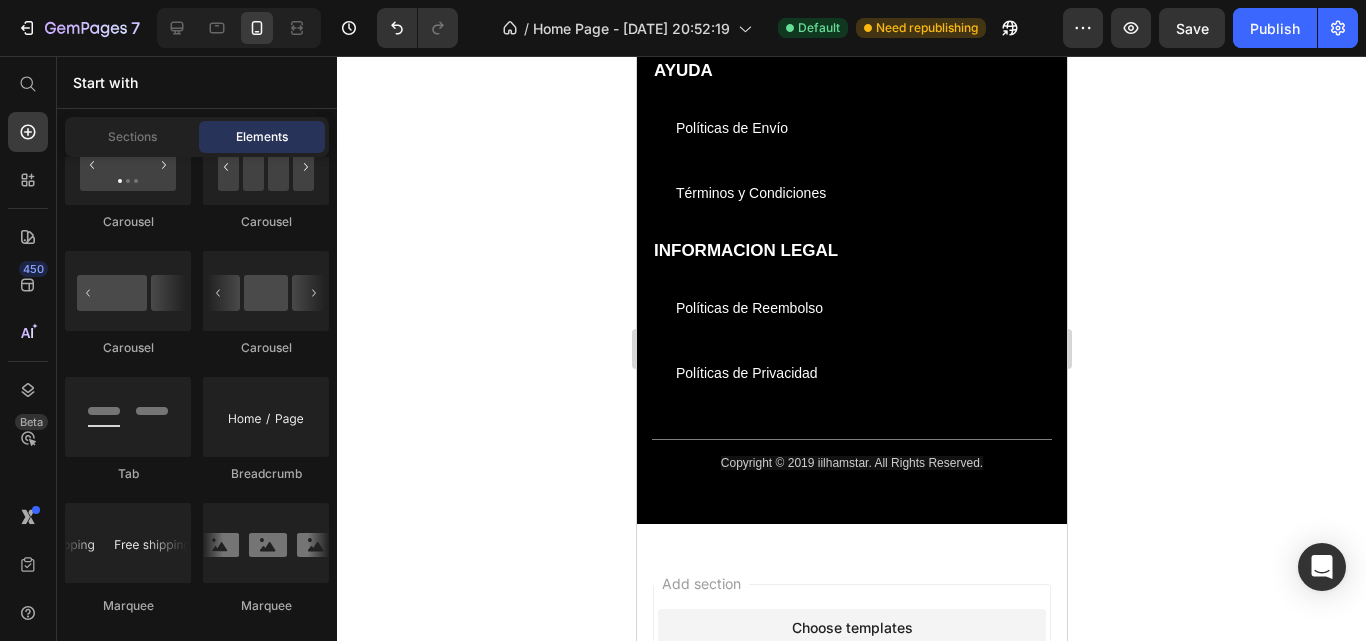 click on "7   /  Home Page - [DATE] 20:52:19 Default Need republishing Preview  Save   Publish" 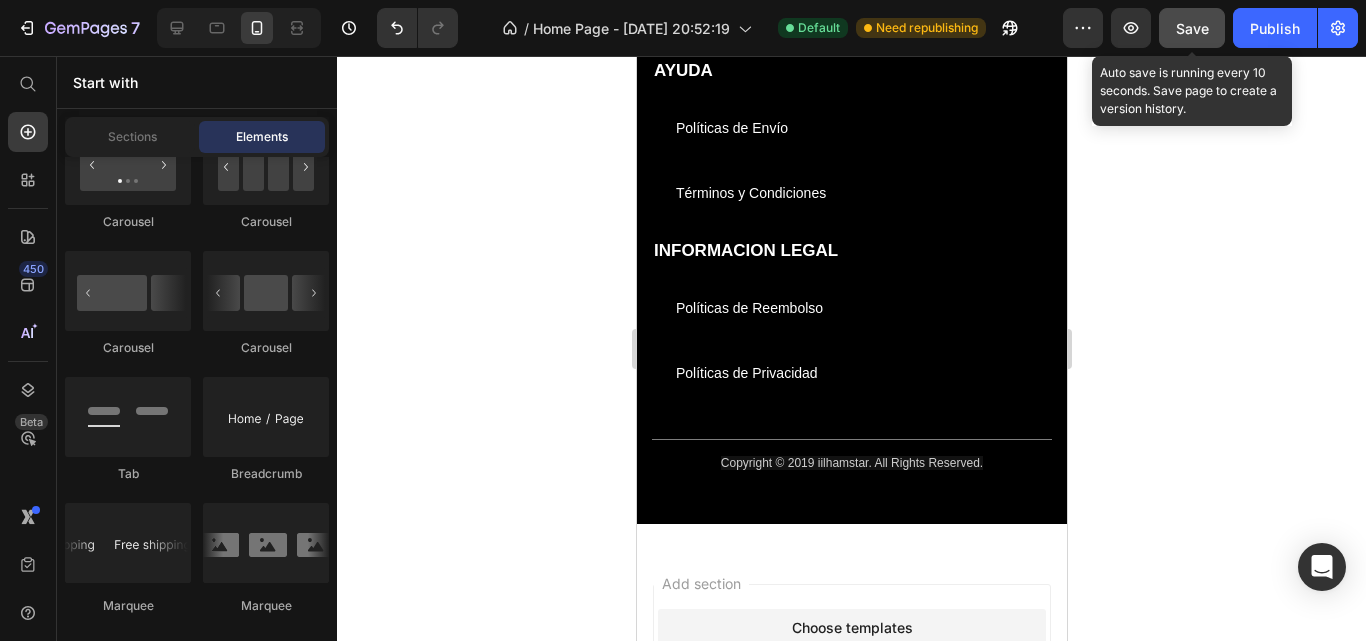 click on "Save" at bounding box center (1192, 28) 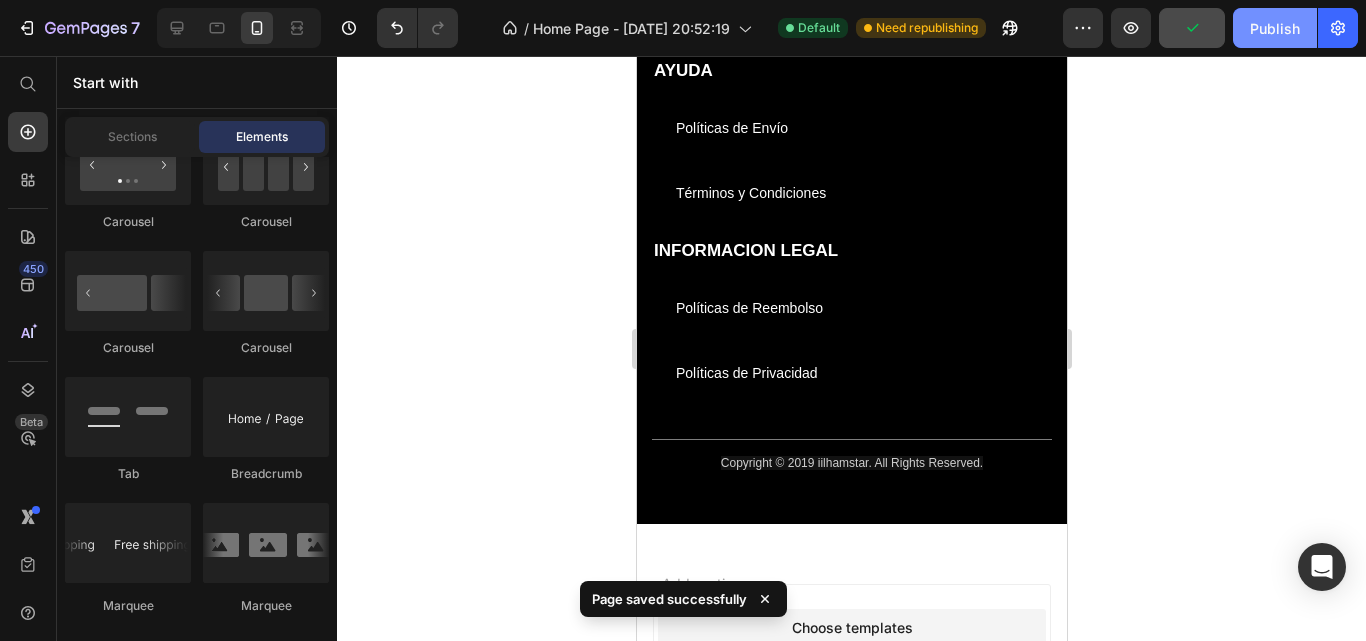 click on "Publish" at bounding box center (1275, 28) 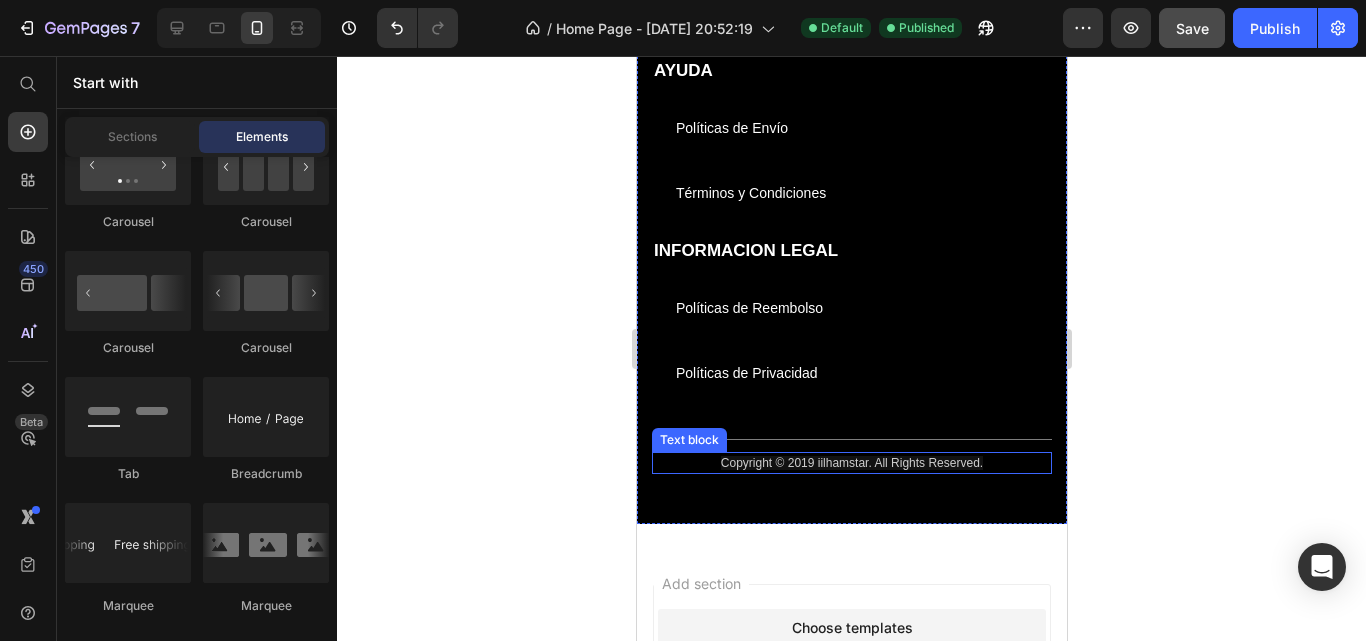 drag, startPoint x: 1005, startPoint y: 467, endPoint x: 988, endPoint y: 467, distance: 17 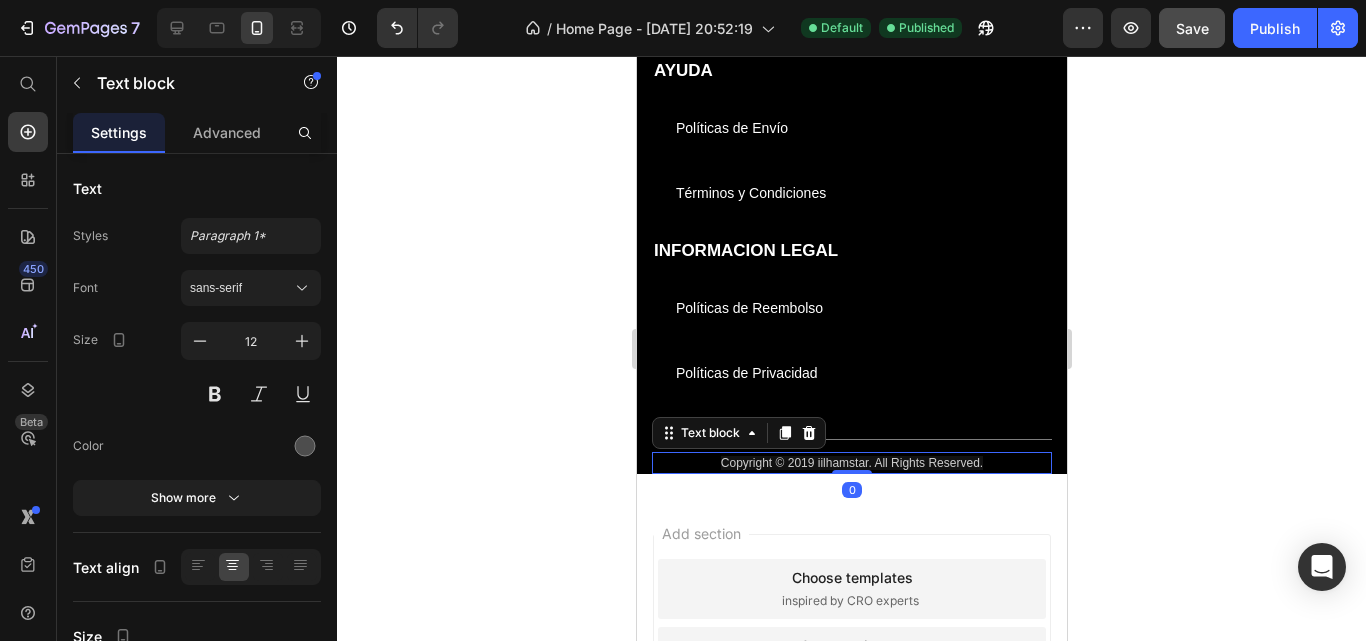 drag, startPoint x: 858, startPoint y: 522, endPoint x: 899, endPoint y: 404, distance: 124.919975 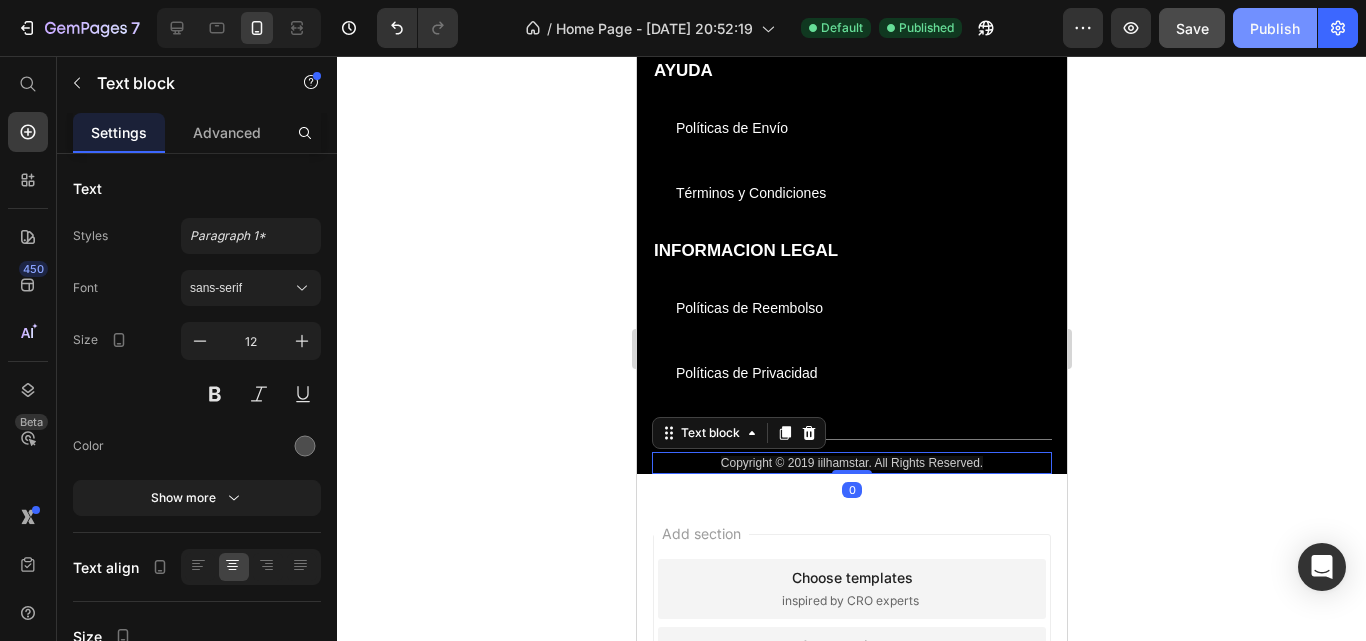 click on "Publish" at bounding box center [1275, 28] 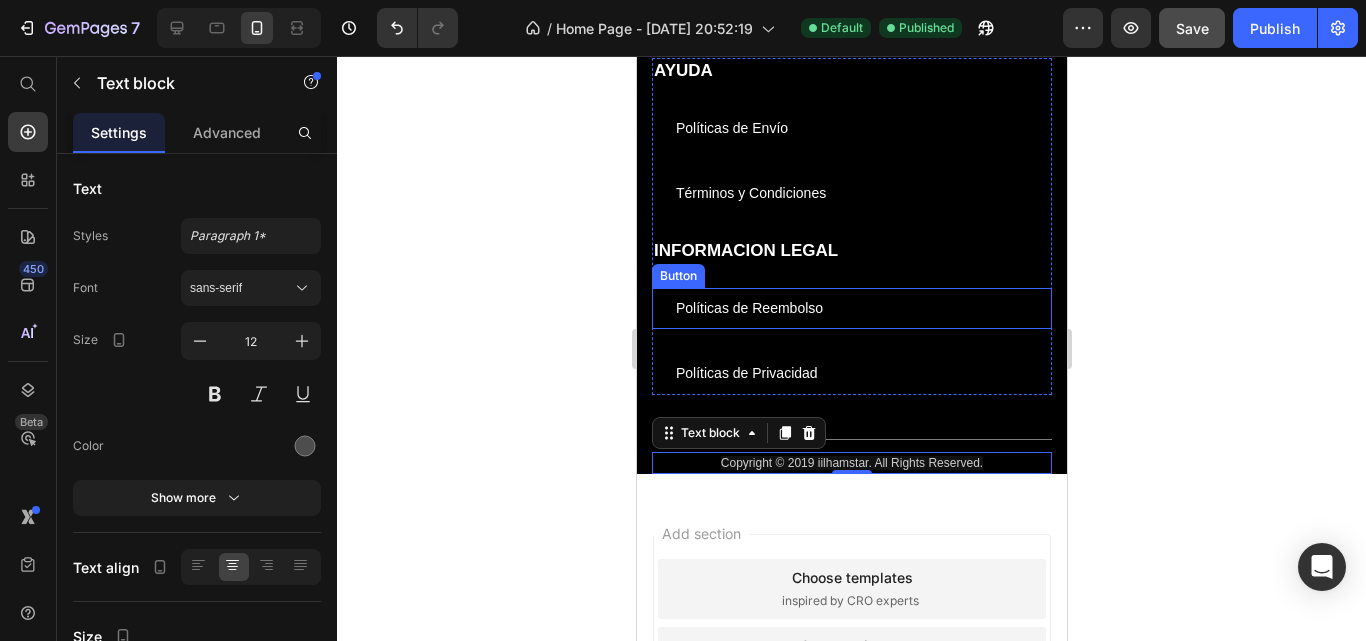 click on "Políticas de Reembolso Button" at bounding box center (851, 308) 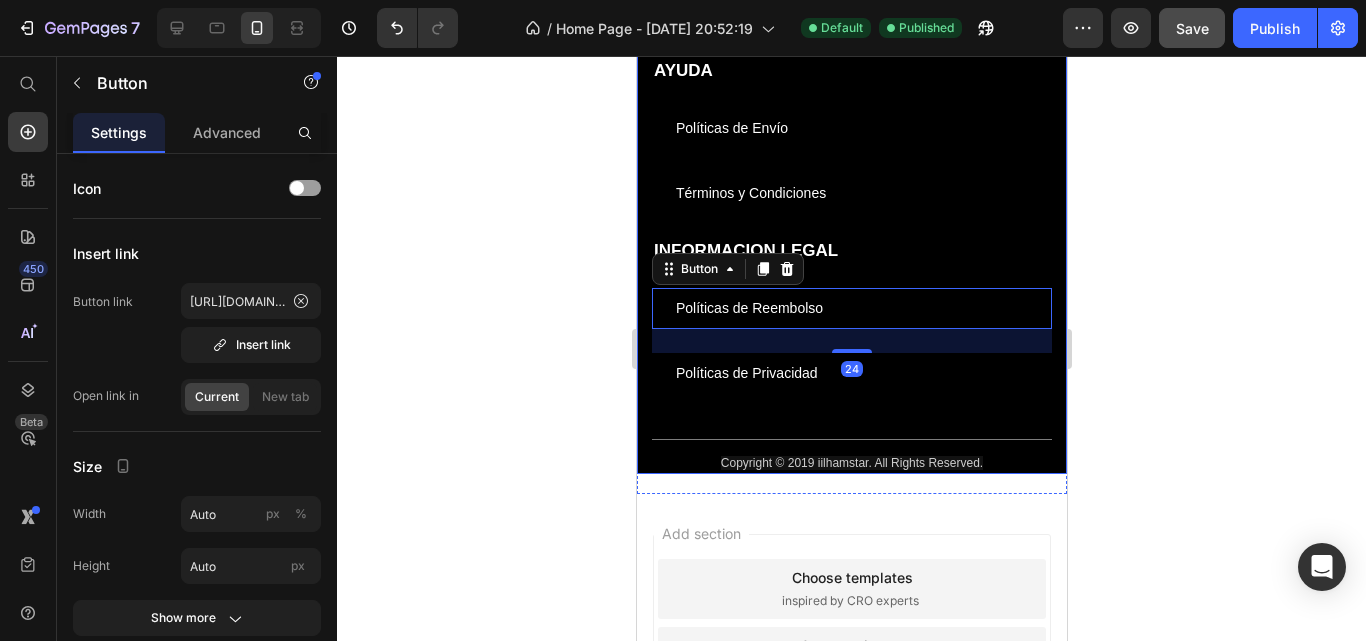 click on "Image Image Image Image Icon List Hoz AYUDA Text block Políticas de Envío Button Términos y Condiciones Button INFORMACION LEGAL Text block Políticas de Reembolso Button   24 Políticas de Privacidad Button Row Row                Title Line Copyright © 2019 iilhamstar. All Rights Reserved. Text block Row" at bounding box center (851, 227) 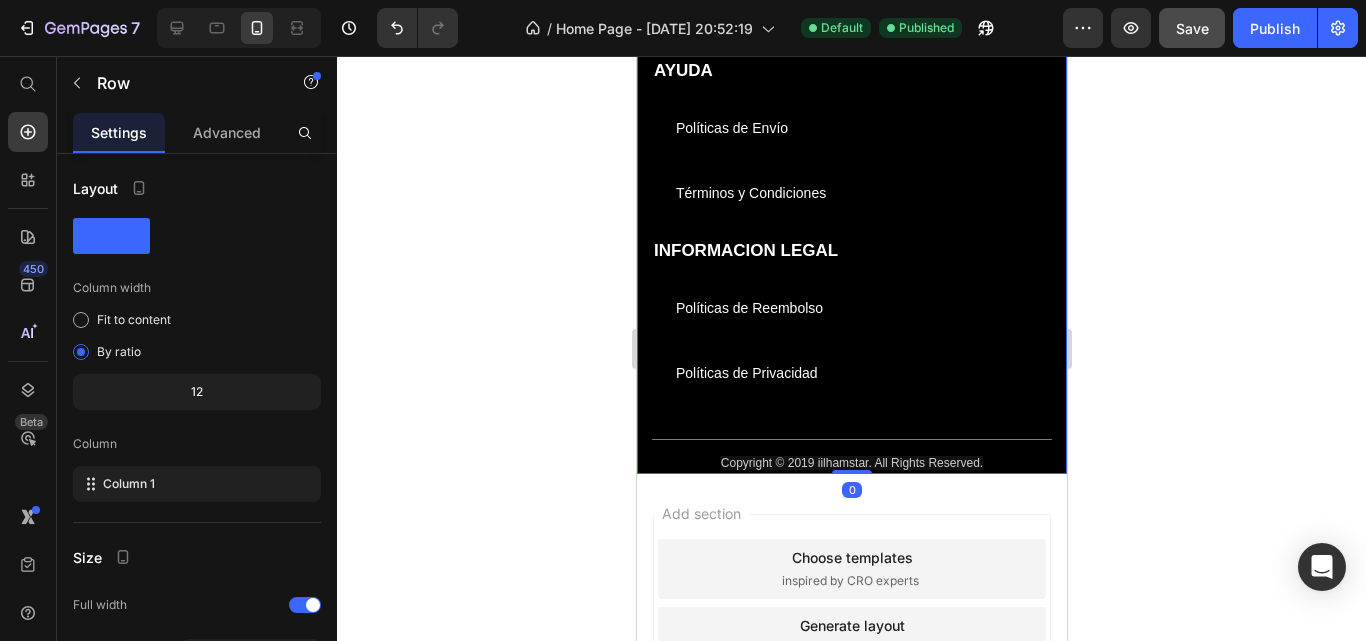 drag, startPoint x: 840, startPoint y: 490, endPoint x: 865, endPoint y: 436, distance: 59.5063 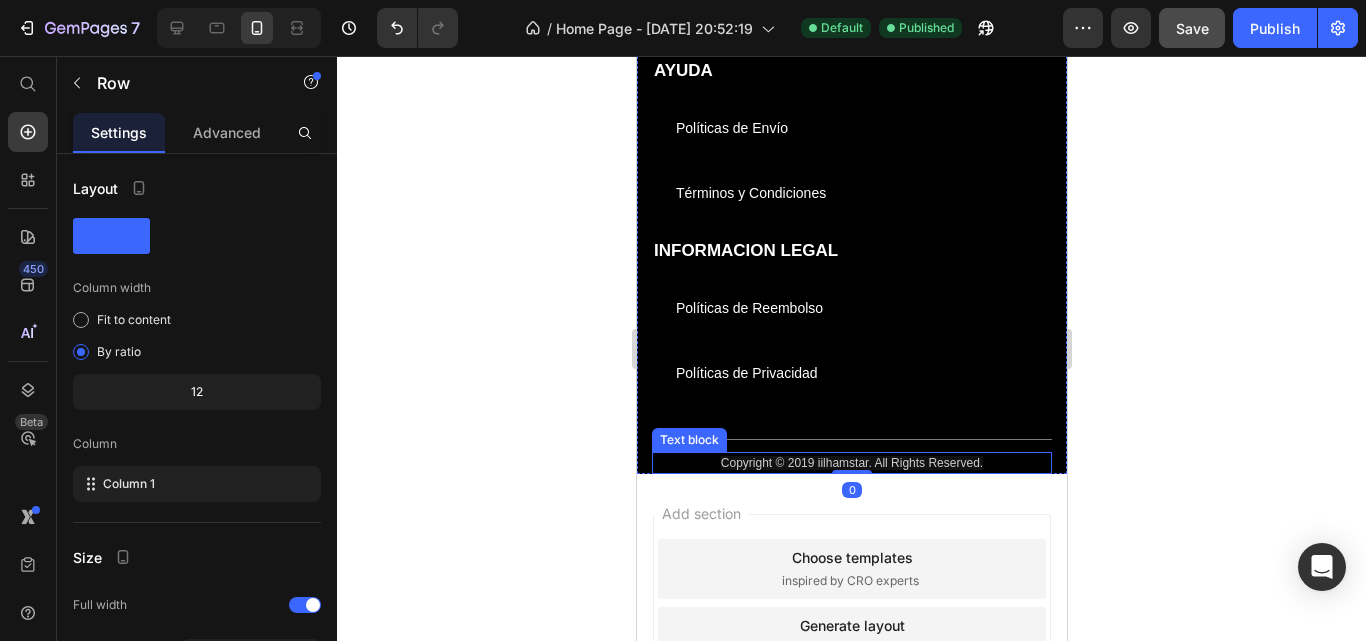 click on "Copyright © 2019 iilhamstar. All Rights Reserved." at bounding box center (851, 463) 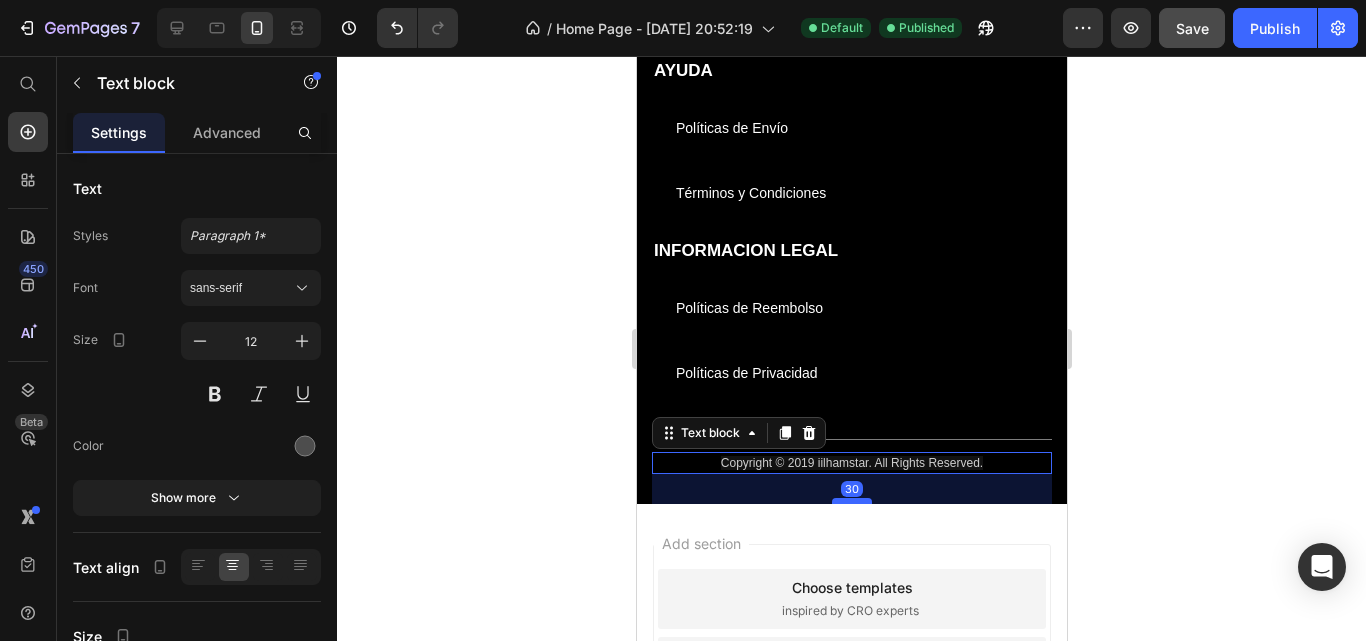 drag, startPoint x: 853, startPoint y: 471, endPoint x: 852, endPoint y: 501, distance: 30.016663 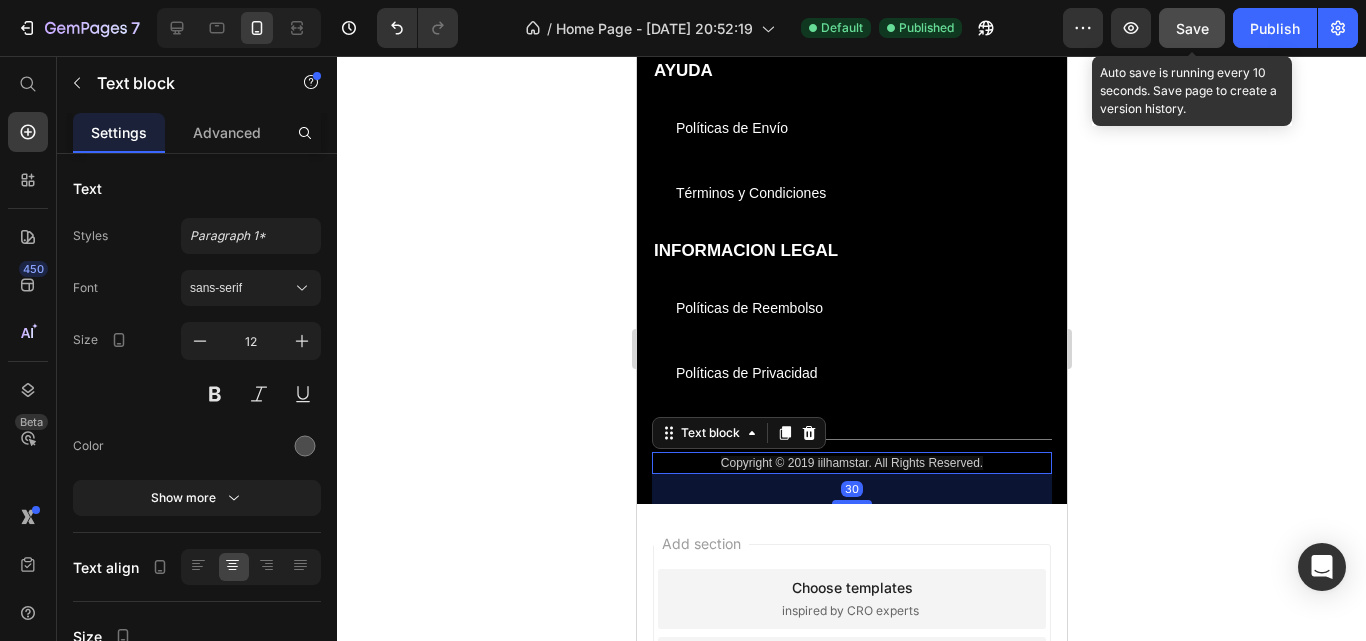 click on "Save" 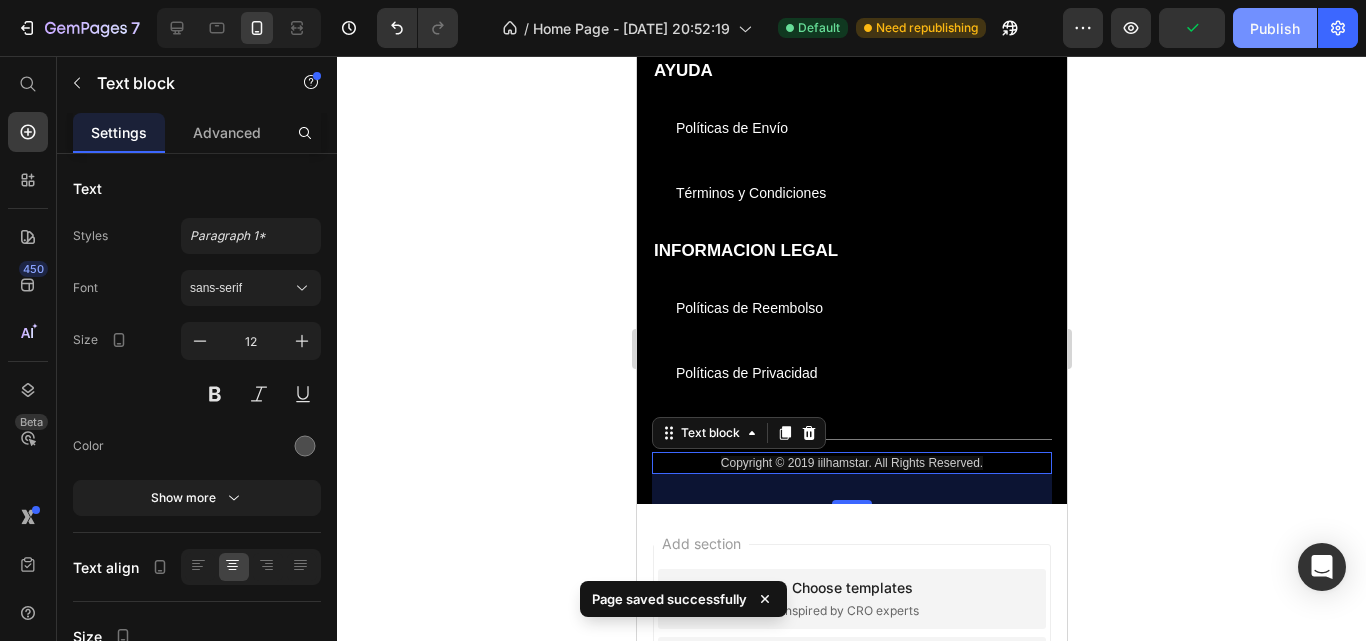 click on "Publish" at bounding box center [1275, 28] 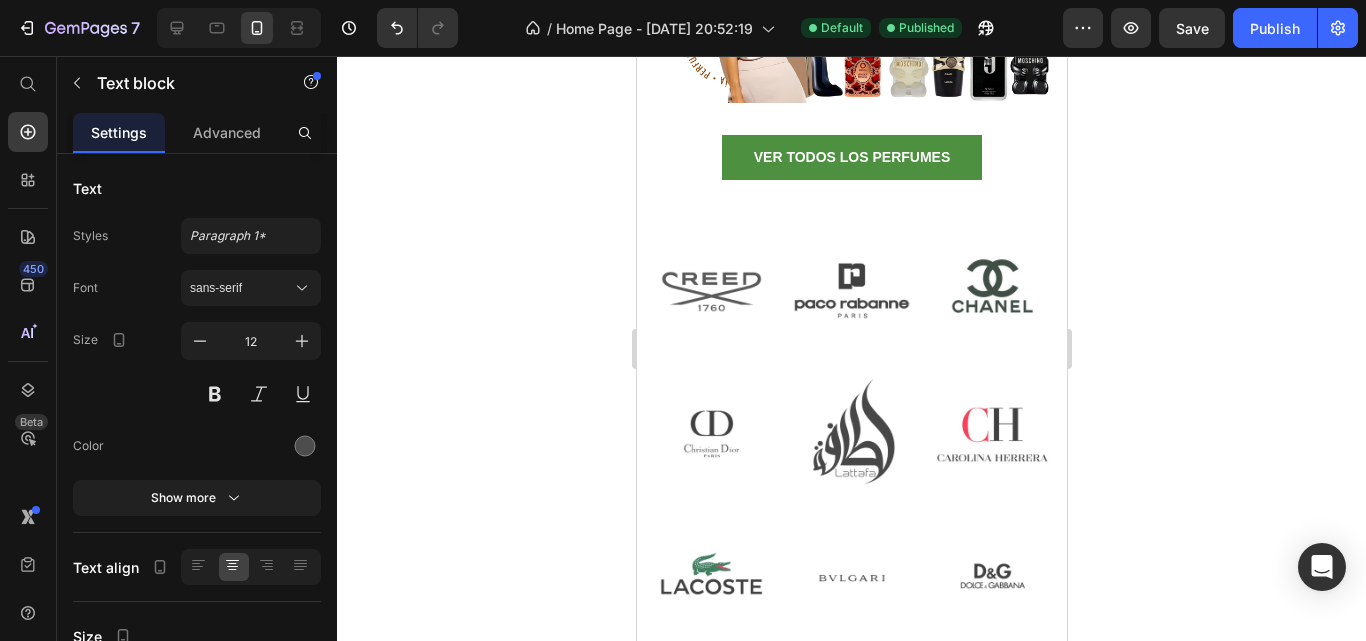 scroll, scrollTop: 0, scrollLeft: 0, axis: both 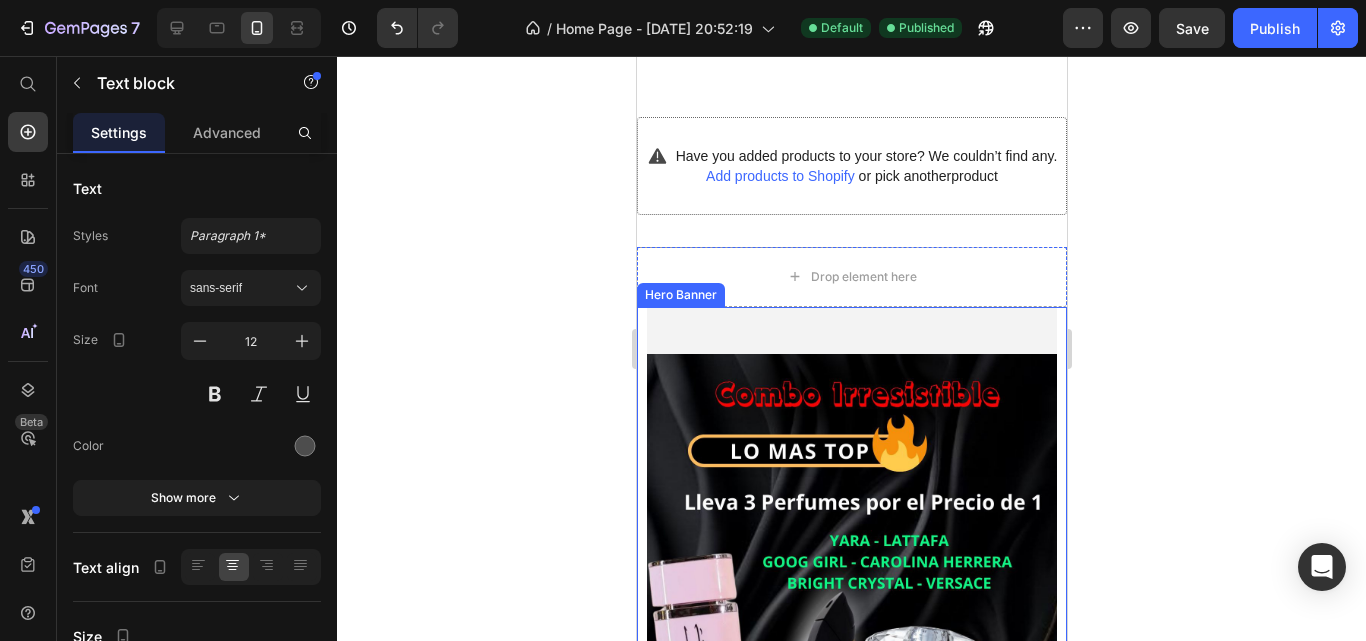 click on "Ver Producto Button Row Row Hero Banner" at bounding box center (851, 559) 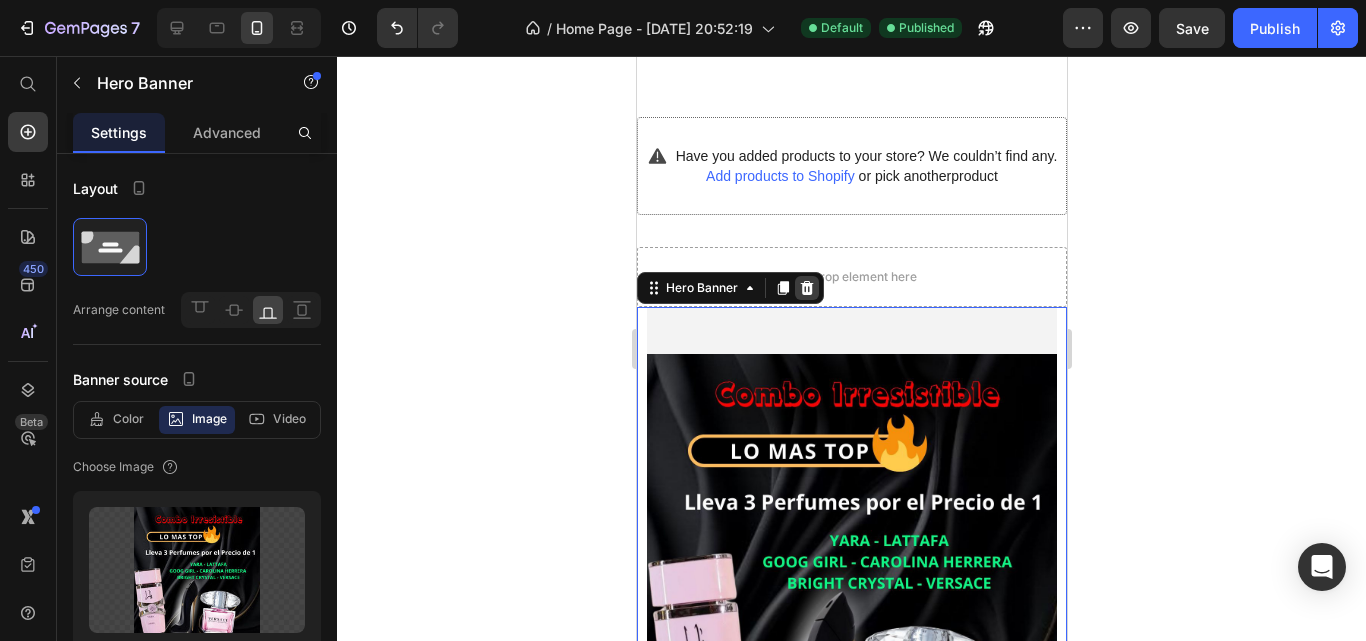 click 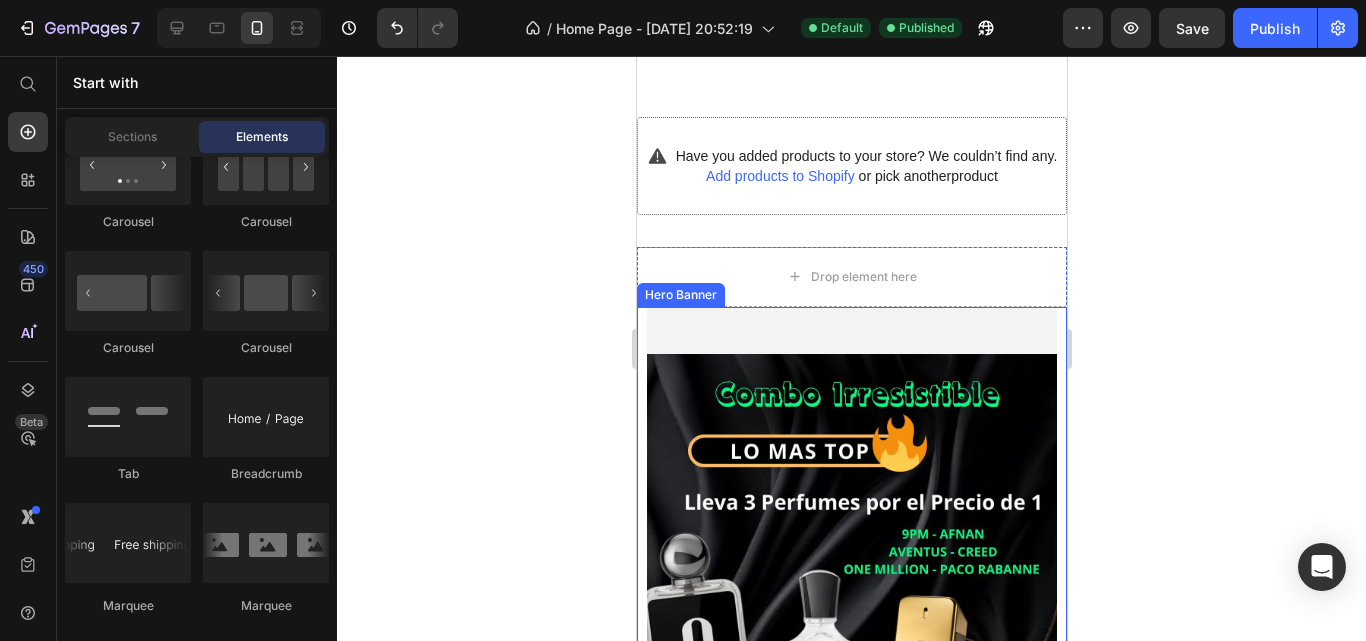 click on "Ver Producto Button Row Row Hero Banner" at bounding box center [851, 559] 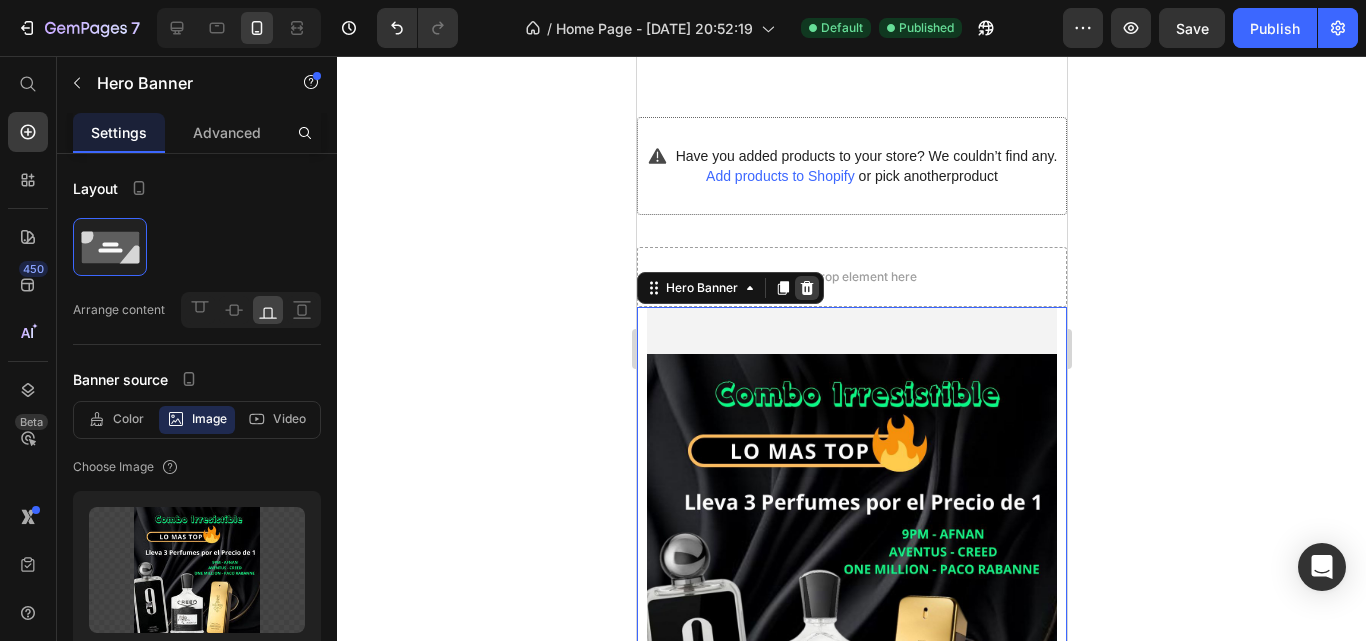 click 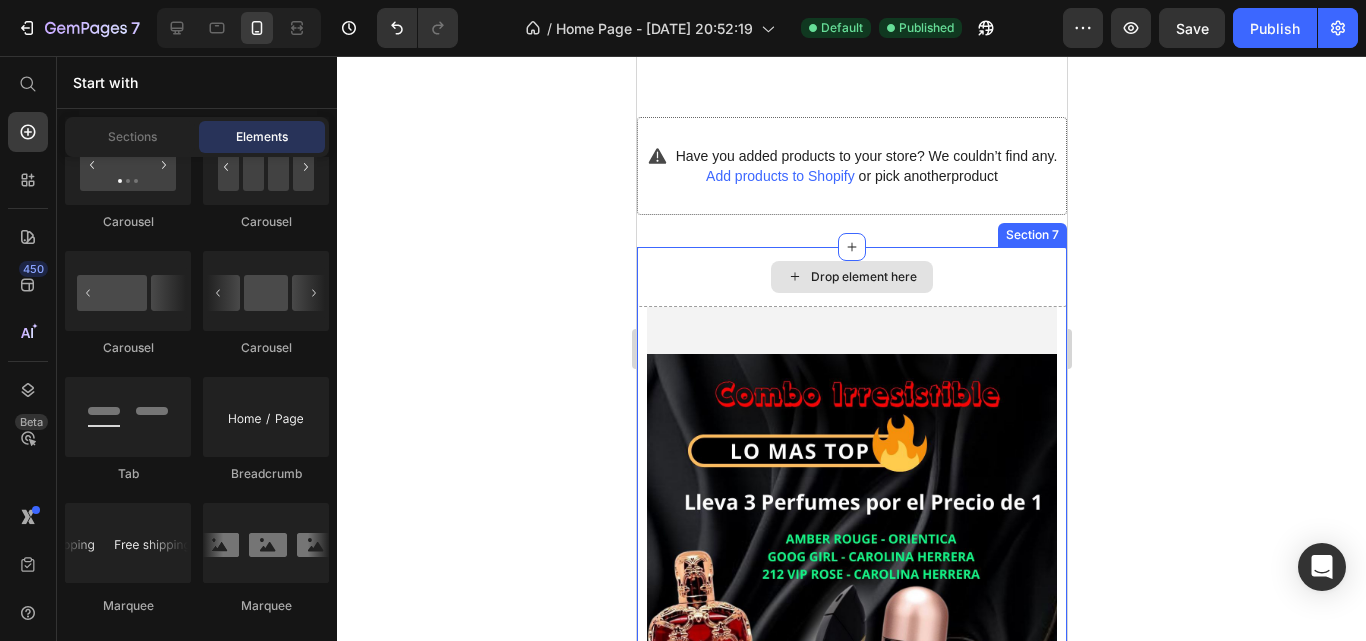 click on "Drop element here" at bounding box center (851, 277) 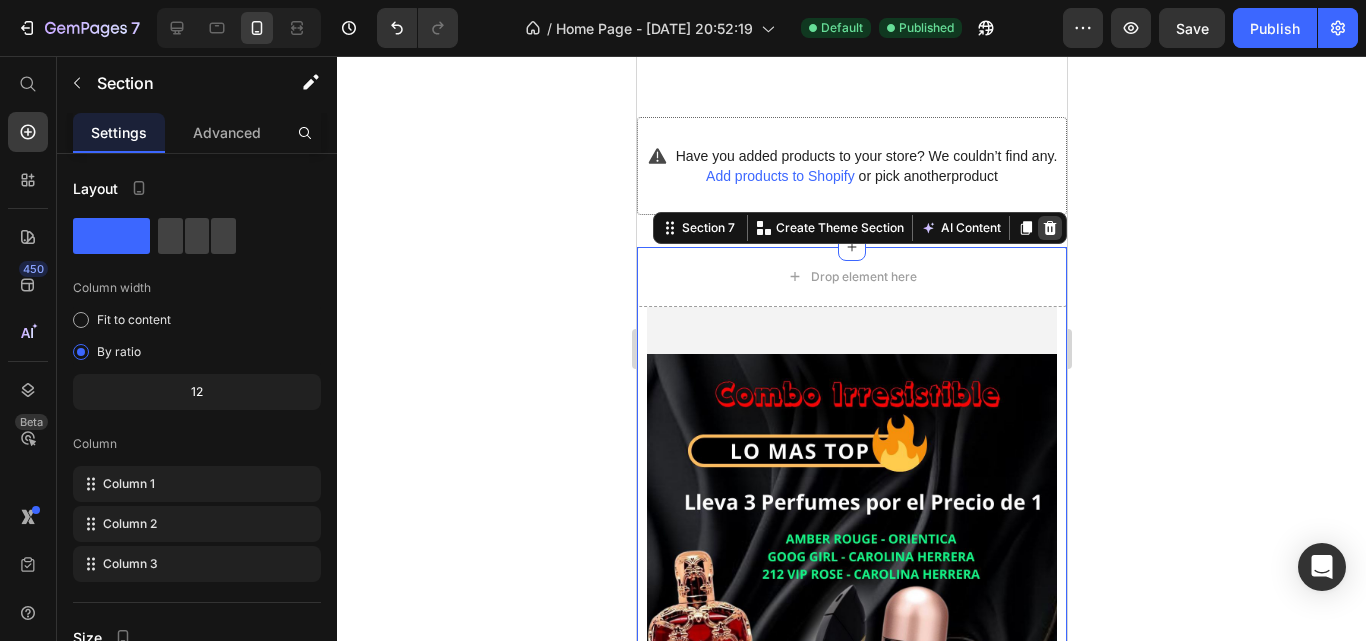click 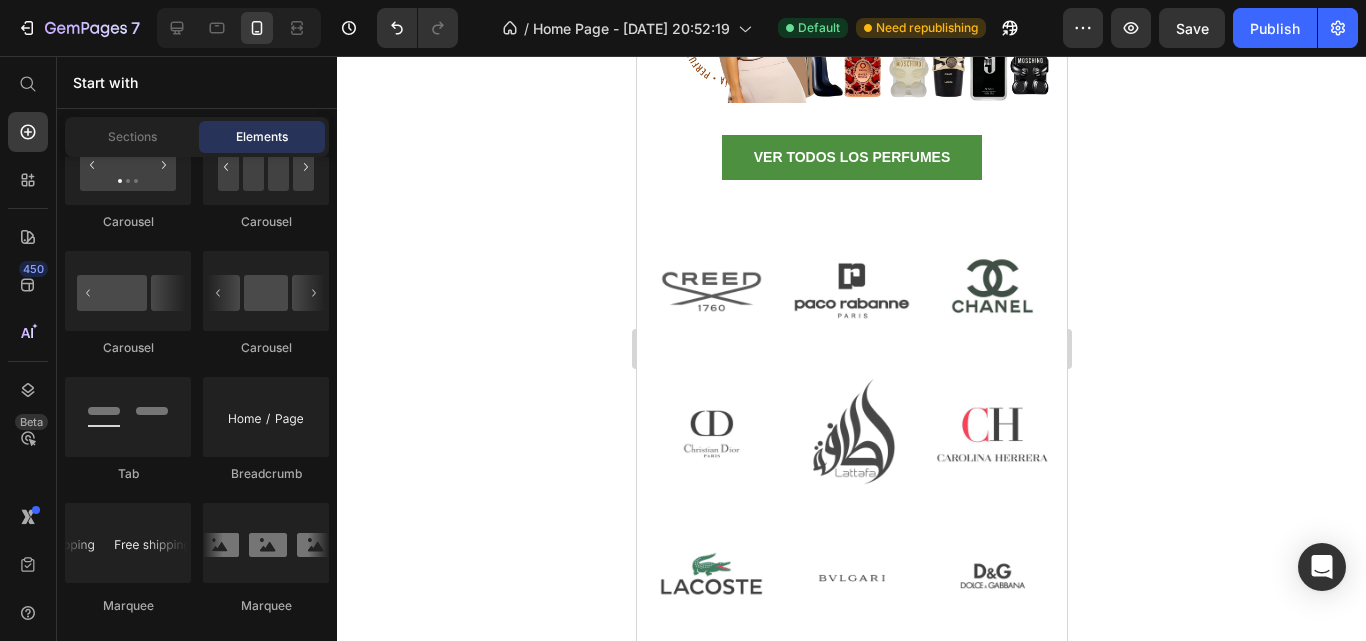 scroll, scrollTop: 500, scrollLeft: 0, axis: vertical 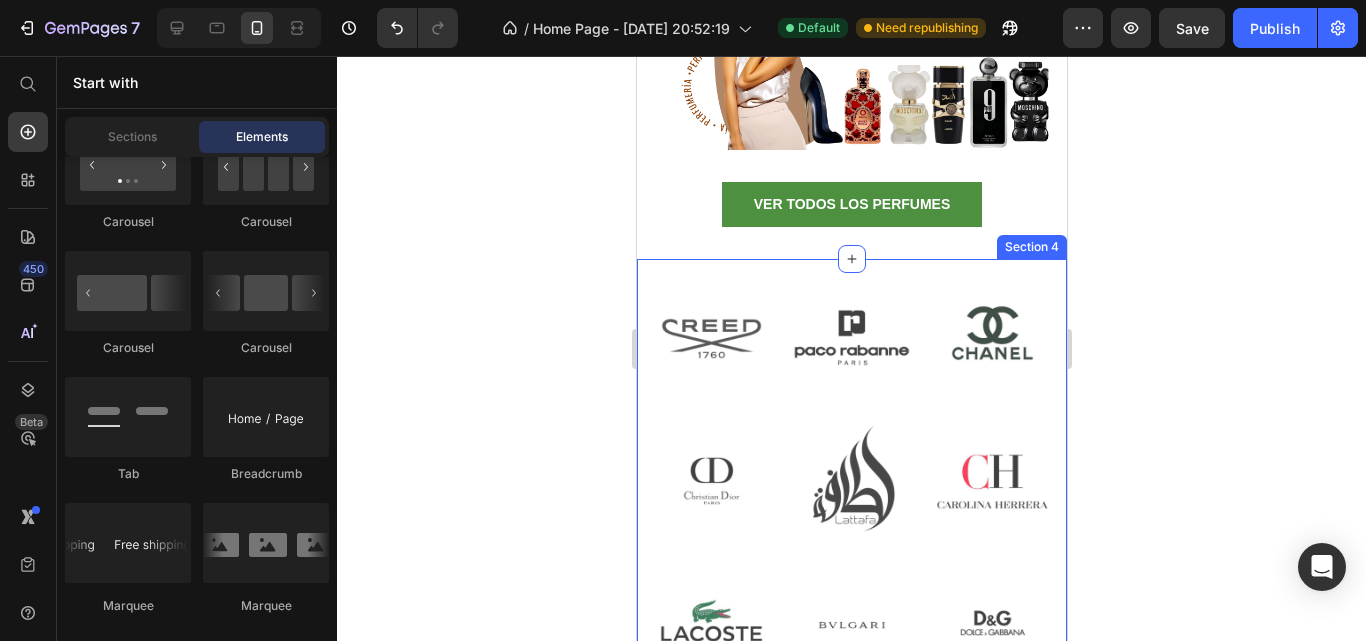 click on "Section 4" at bounding box center (1031, 247) 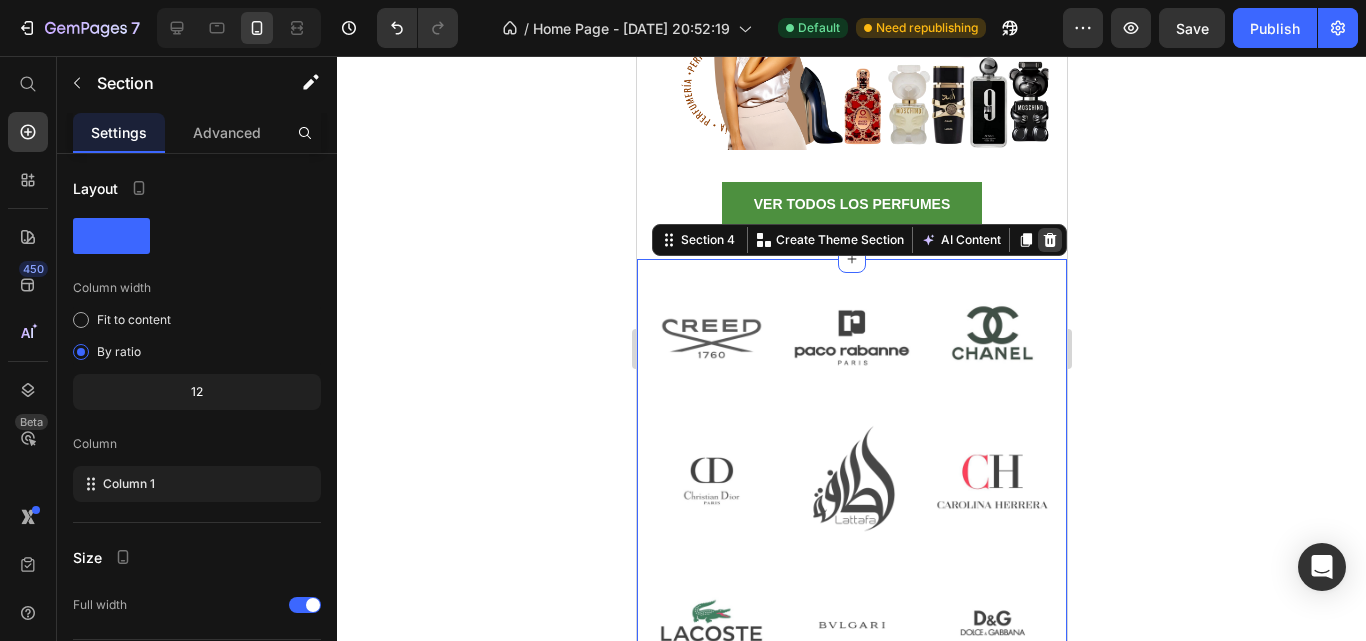 click at bounding box center [1049, 240] 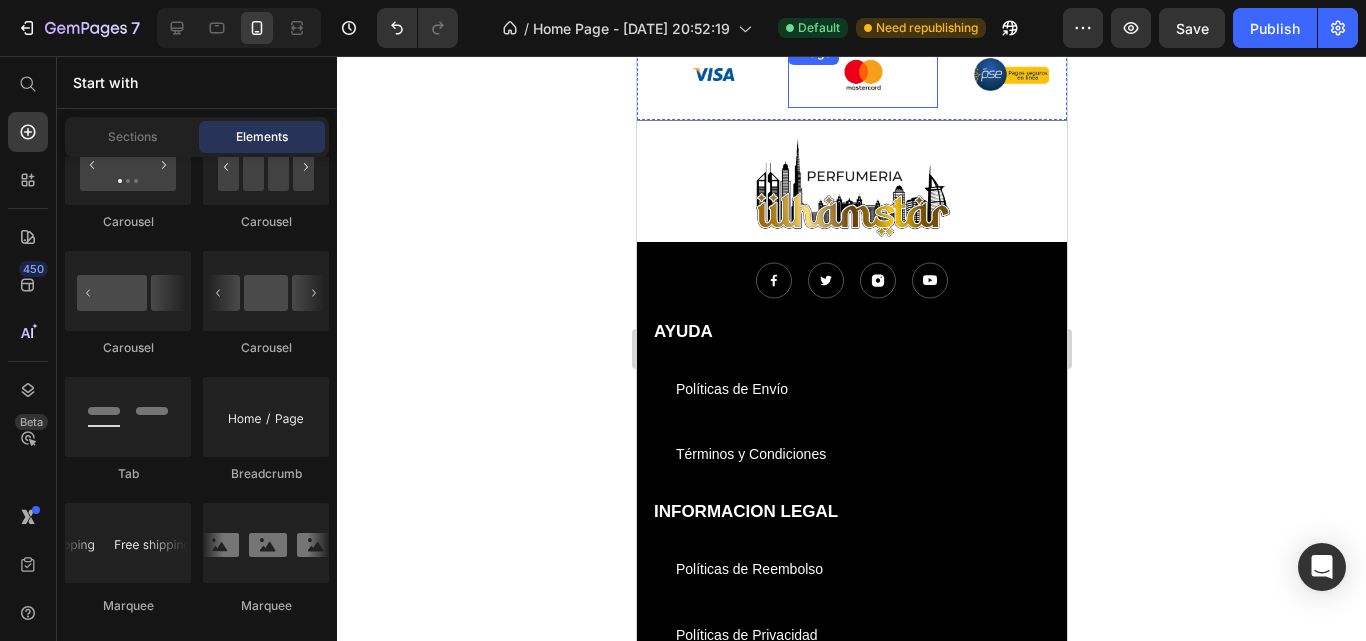 scroll, scrollTop: 2900, scrollLeft: 0, axis: vertical 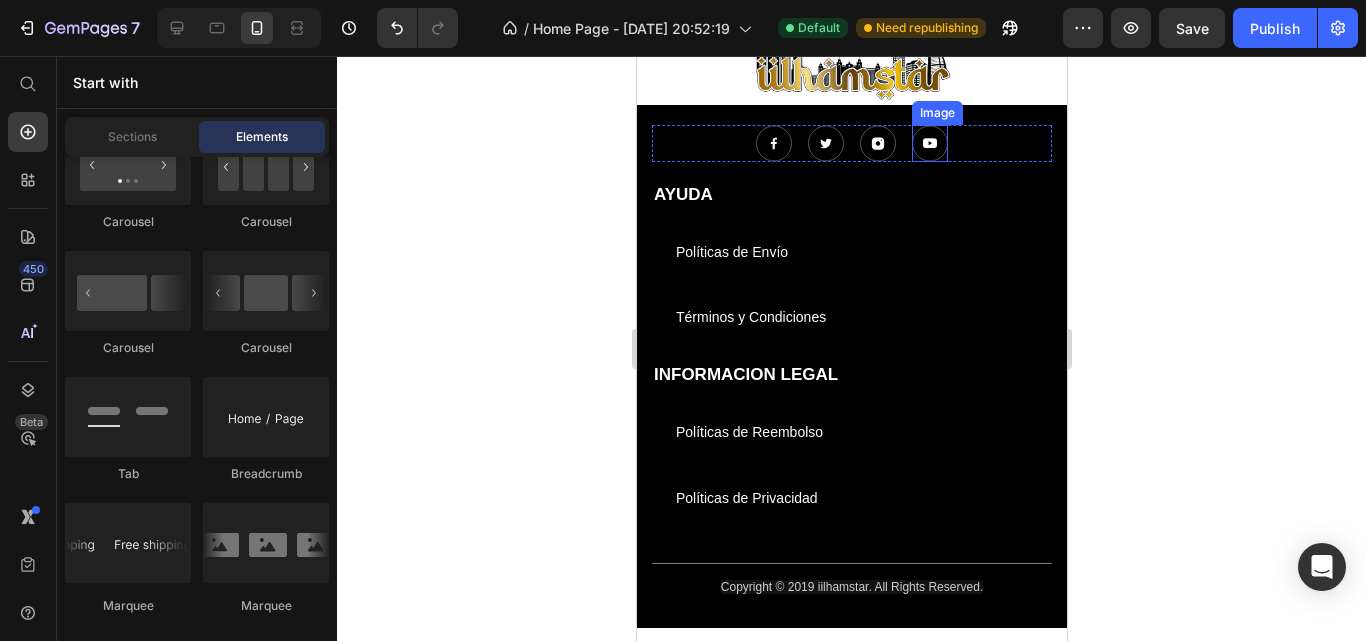 click at bounding box center (929, 143) 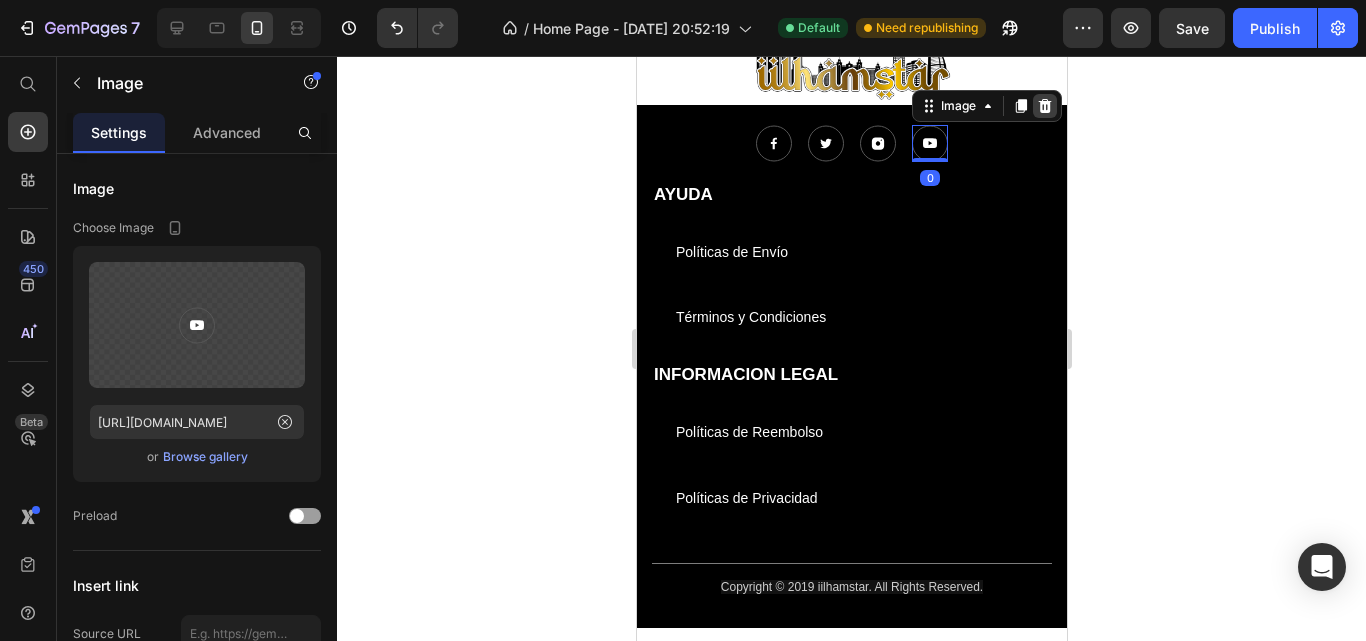 click 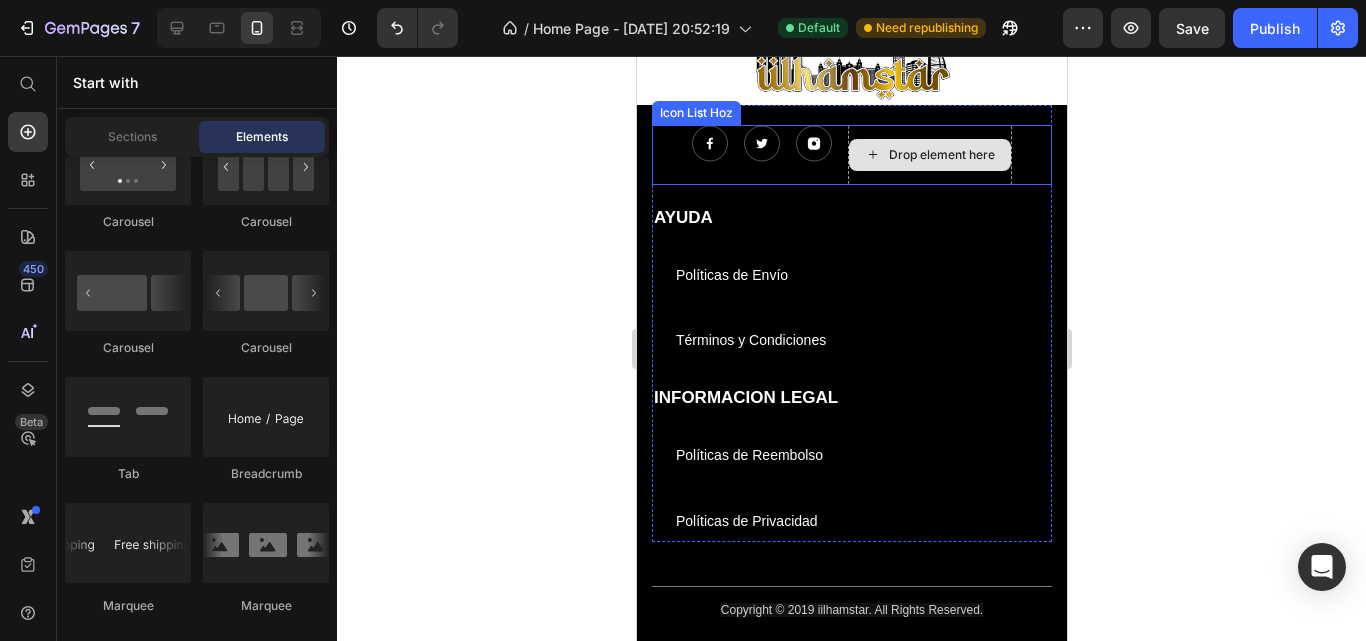 click on "Drop element here" at bounding box center [929, 155] 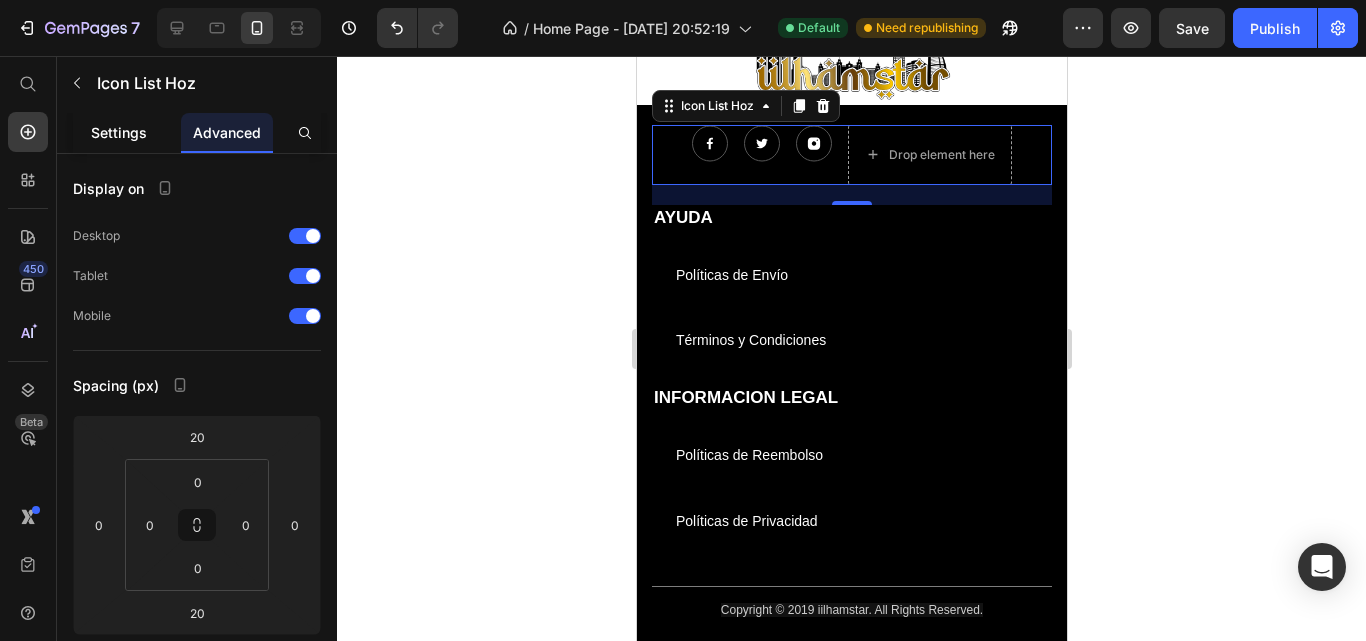 click on "Settings" at bounding box center (119, 132) 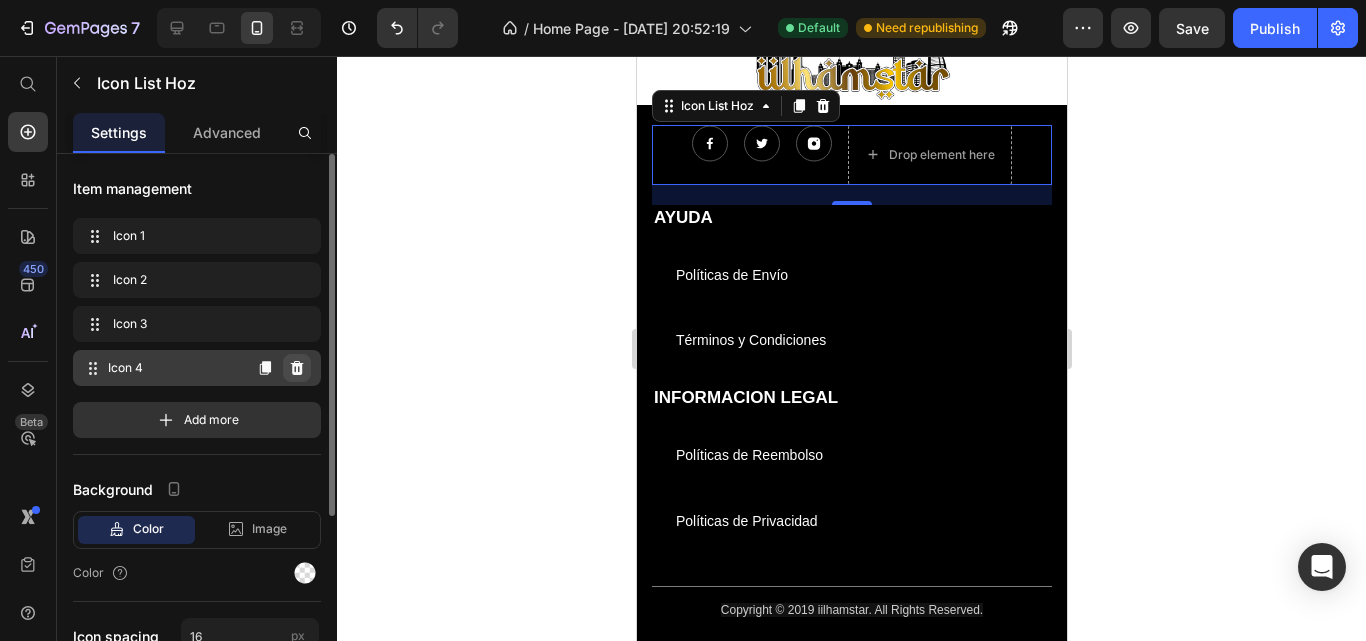 click 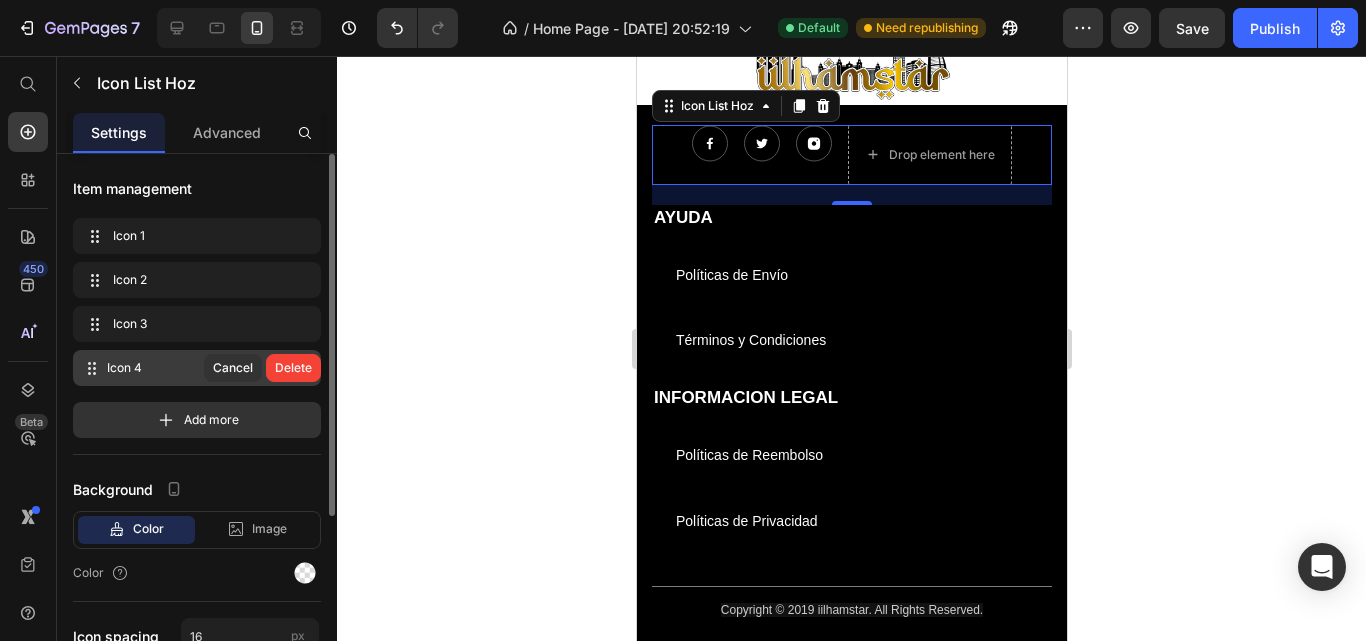 click on "Delete" at bounding box center [293, 368] 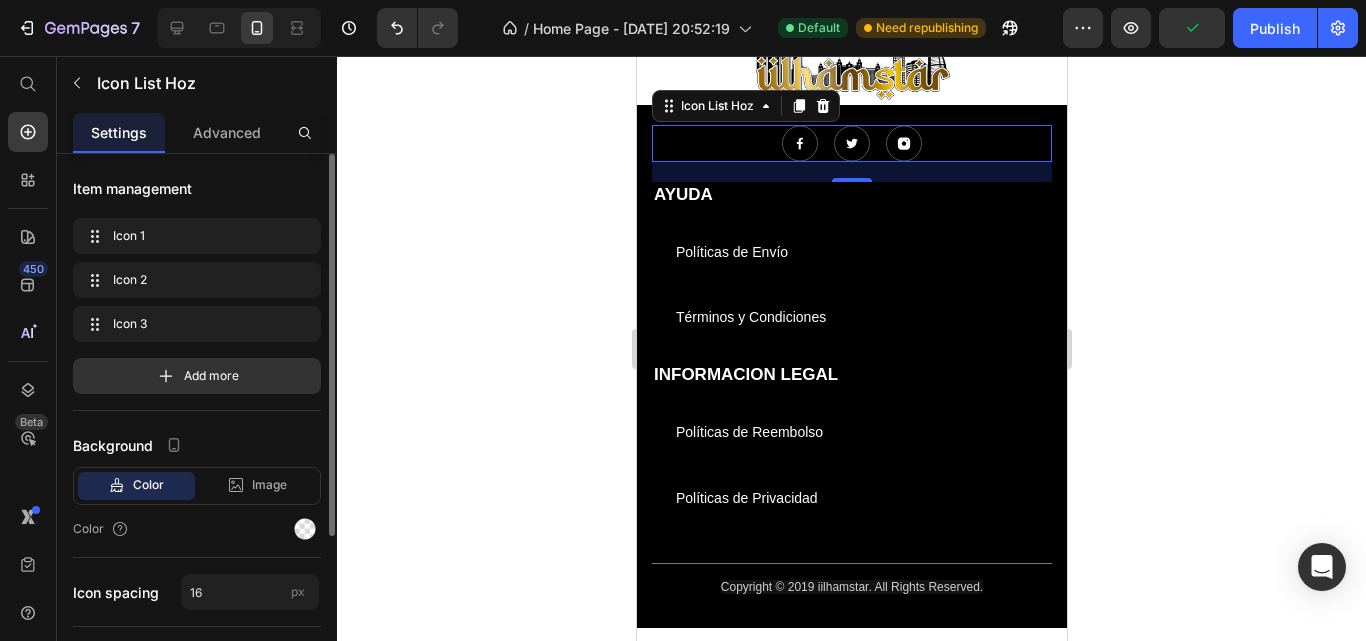 click 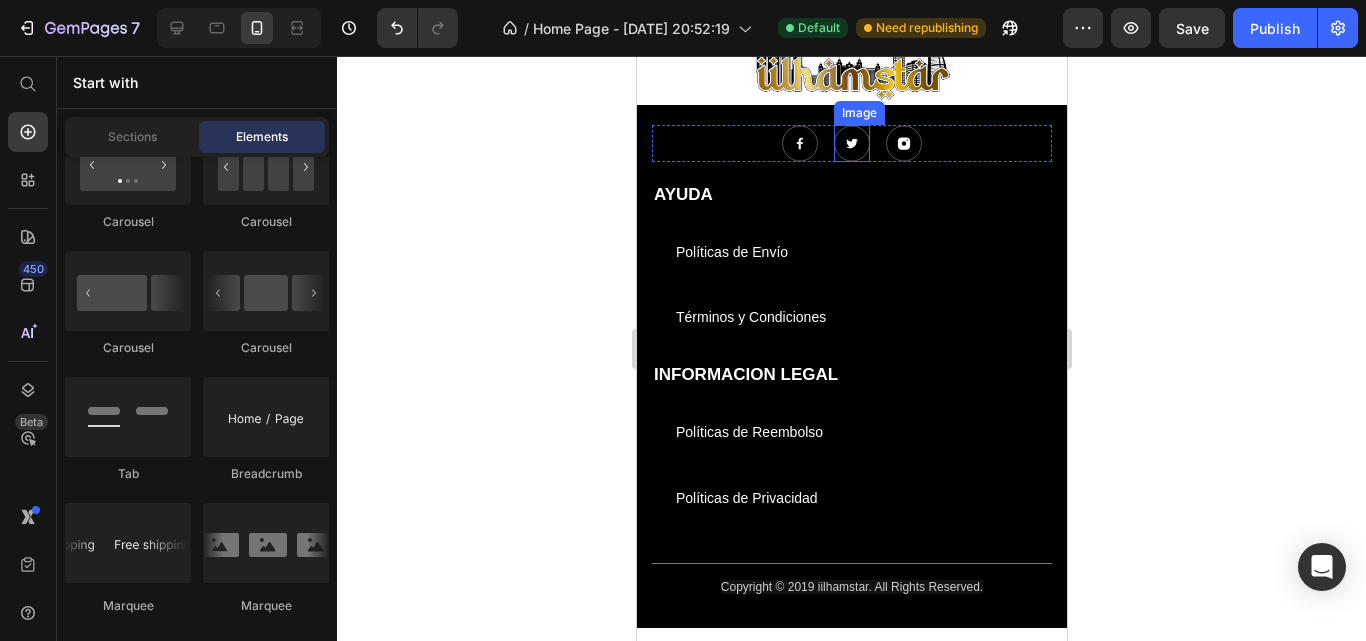 click at bounding box center (851, 143) 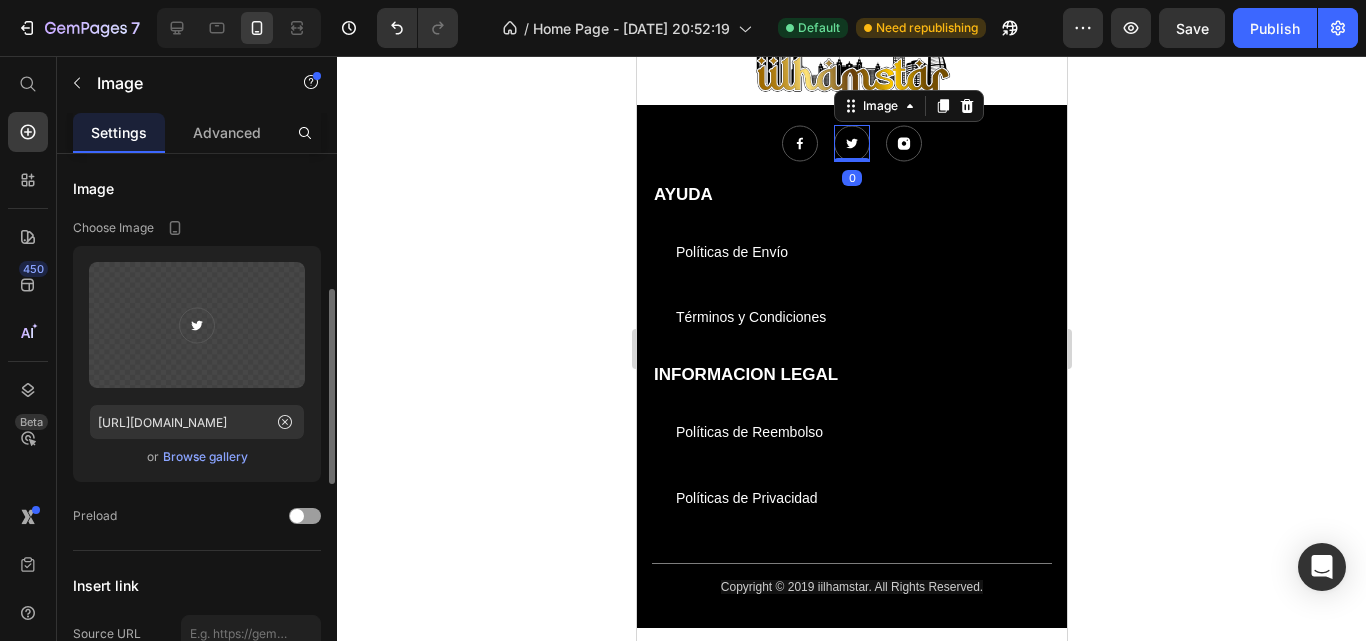 scroll, scrollTop: 100, scrollLeft: 0, axis: vertical 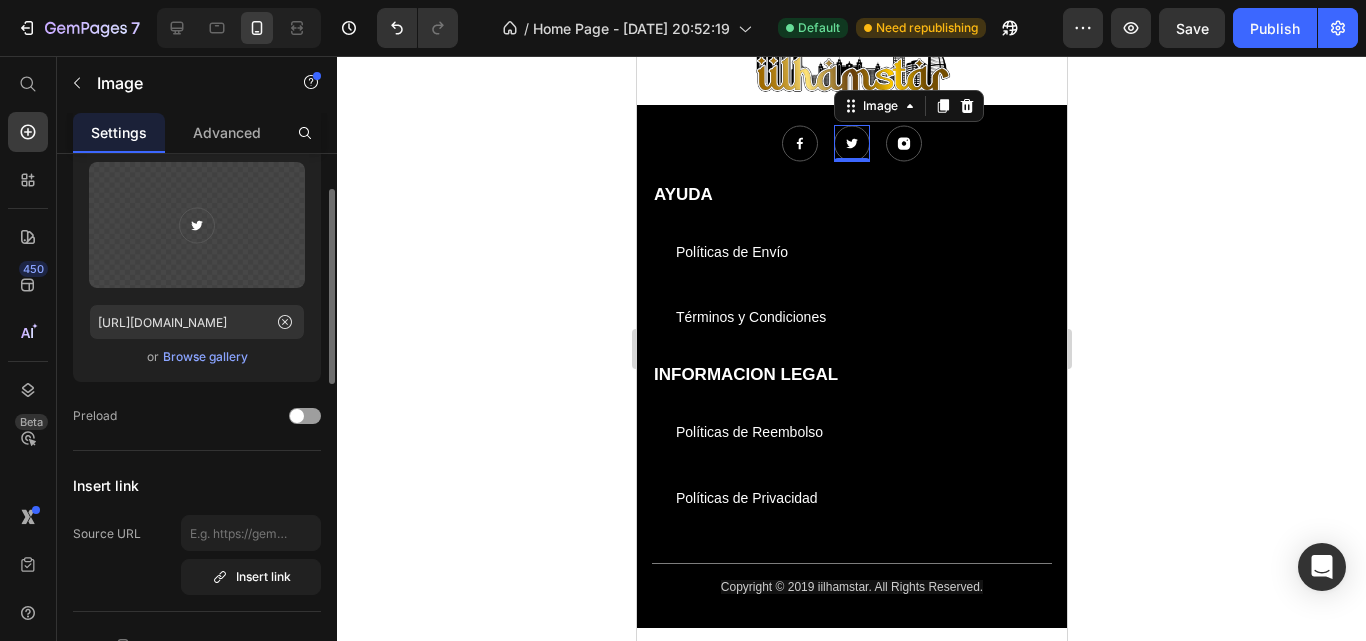 click 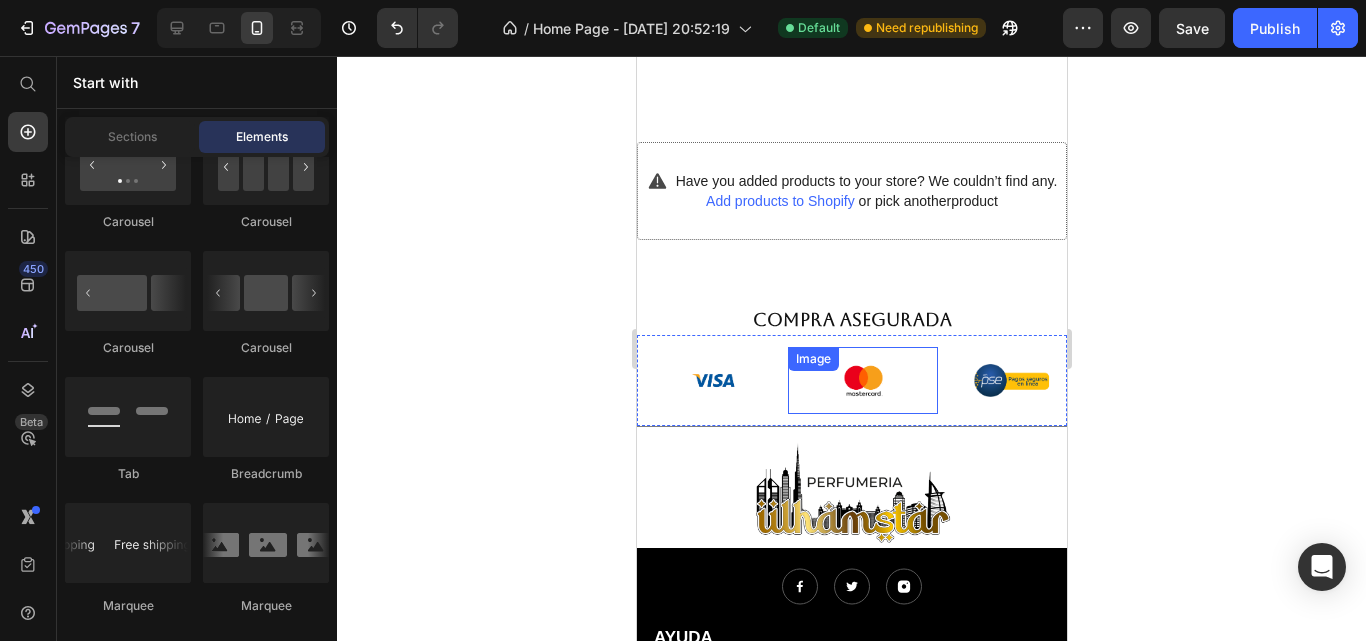 scroll, scrollTop: 2400, scrollLeft: 0, axis: vertical 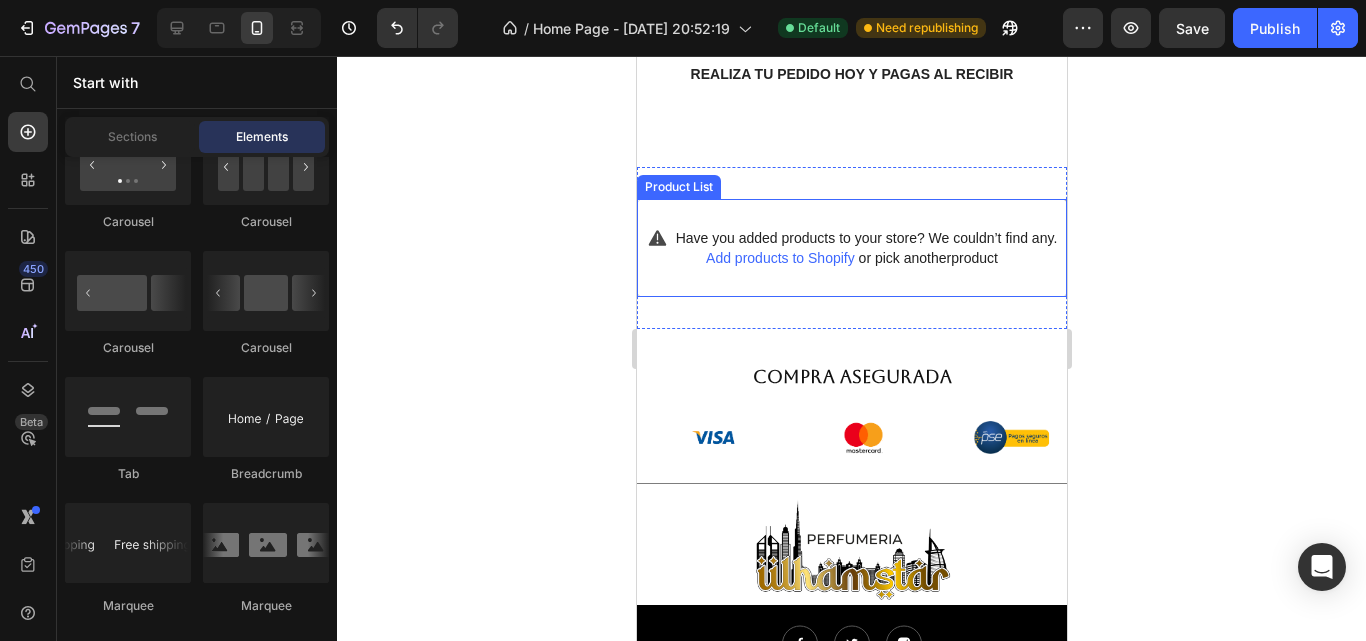 click on "Add products to Shopify" at bounding box center (779, 258) 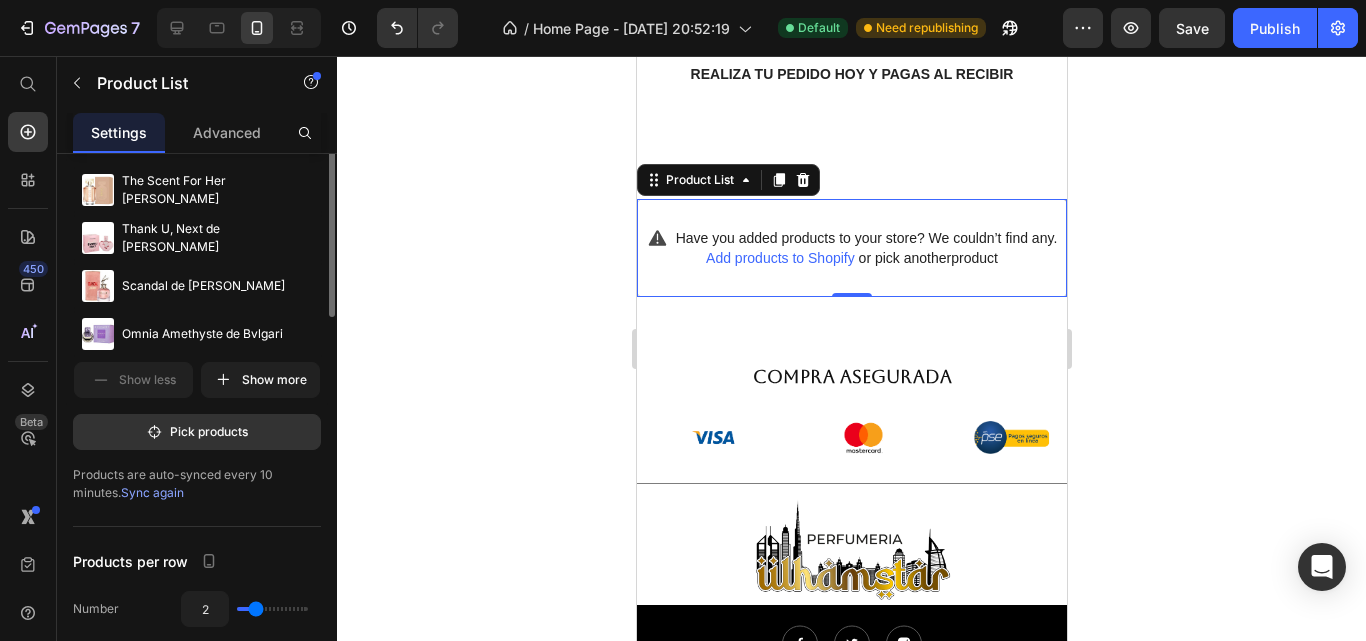 scroll, scrollTop: 0, scrollLeft: 0, axis: both 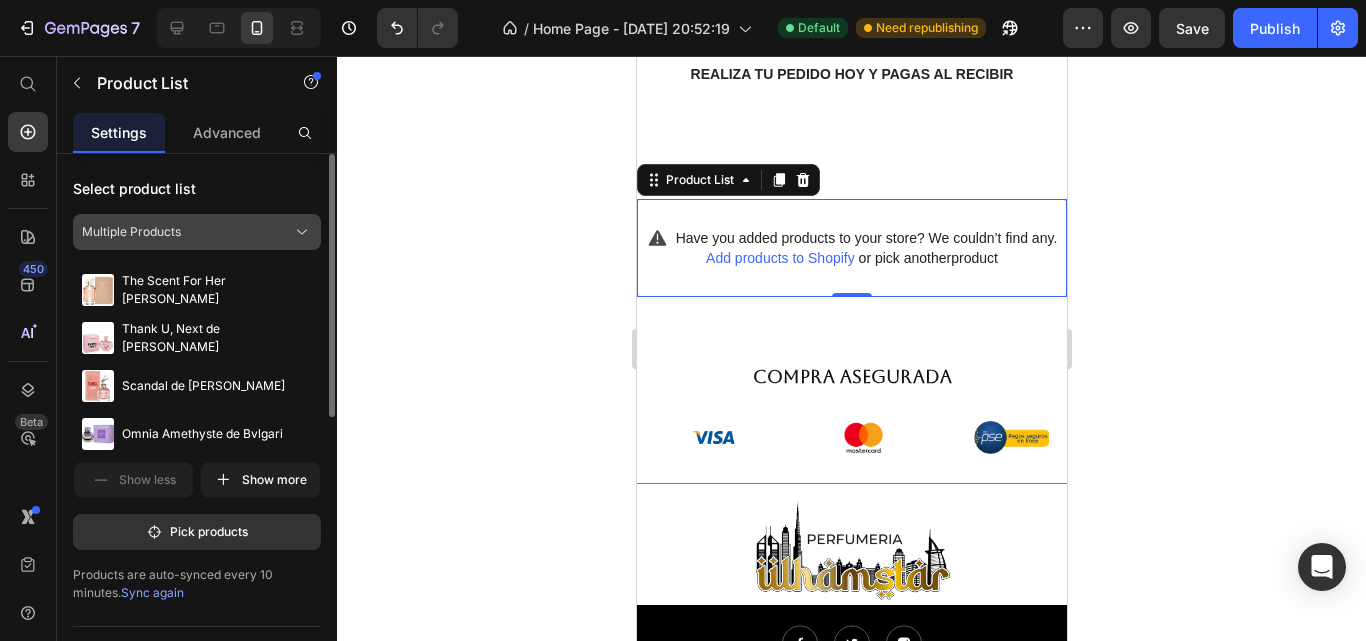 click on "Multiple Products" 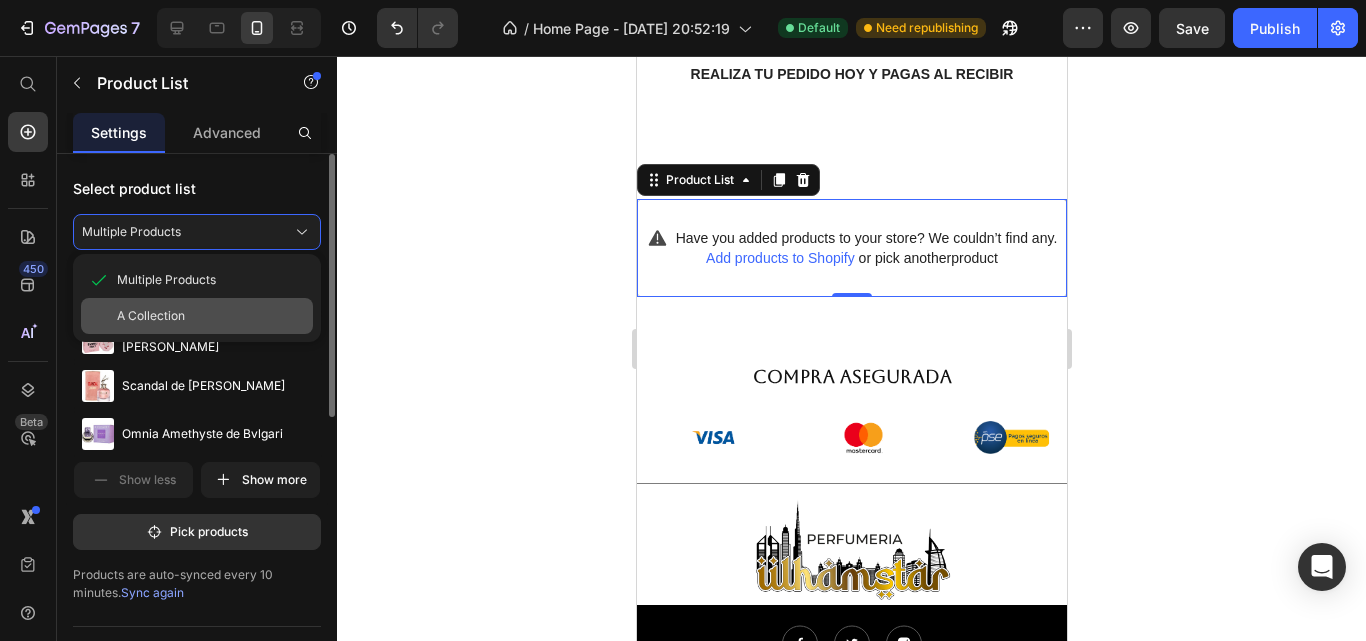 click on "A Collection" at bounding box center [211, 316] 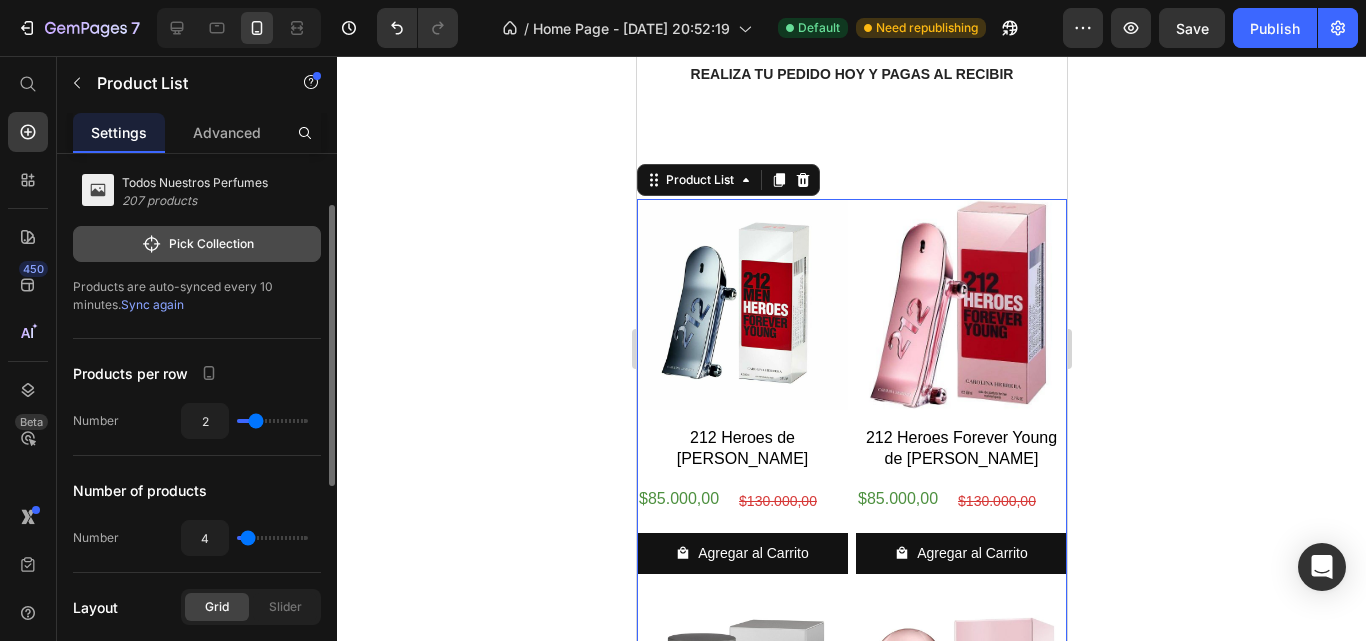 scroll, scrollTop: 0, scrollLeft: 0, axis: both 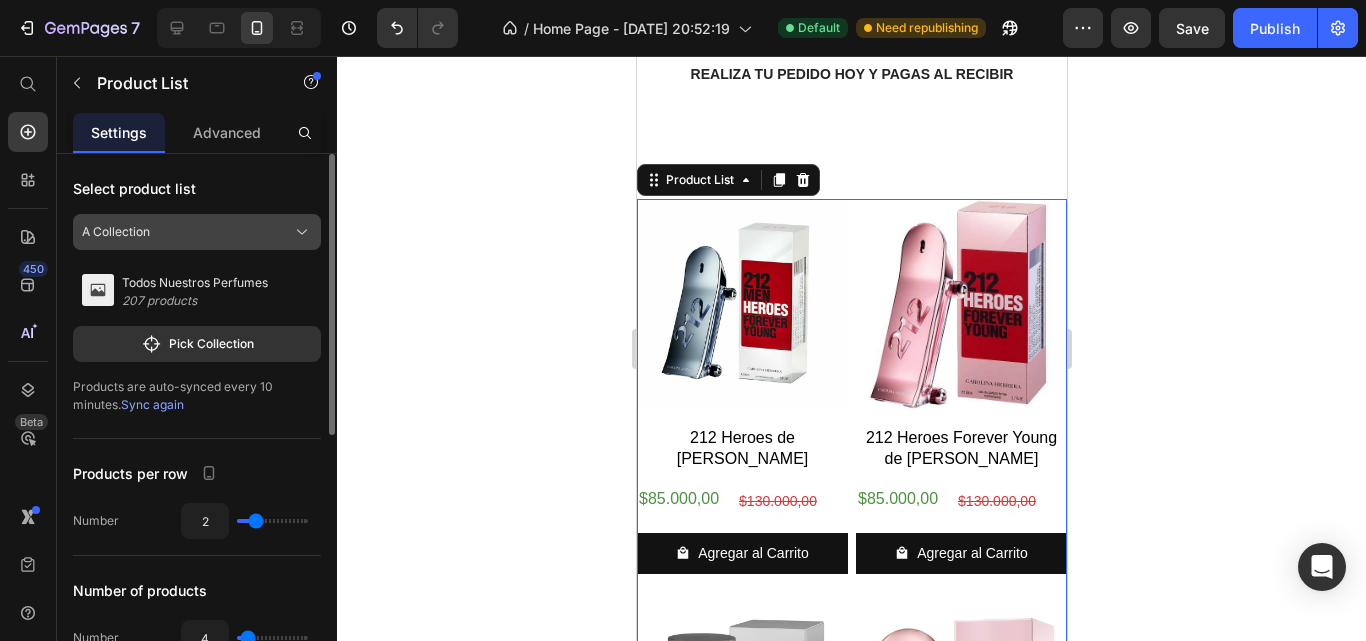 click on "A Collection" 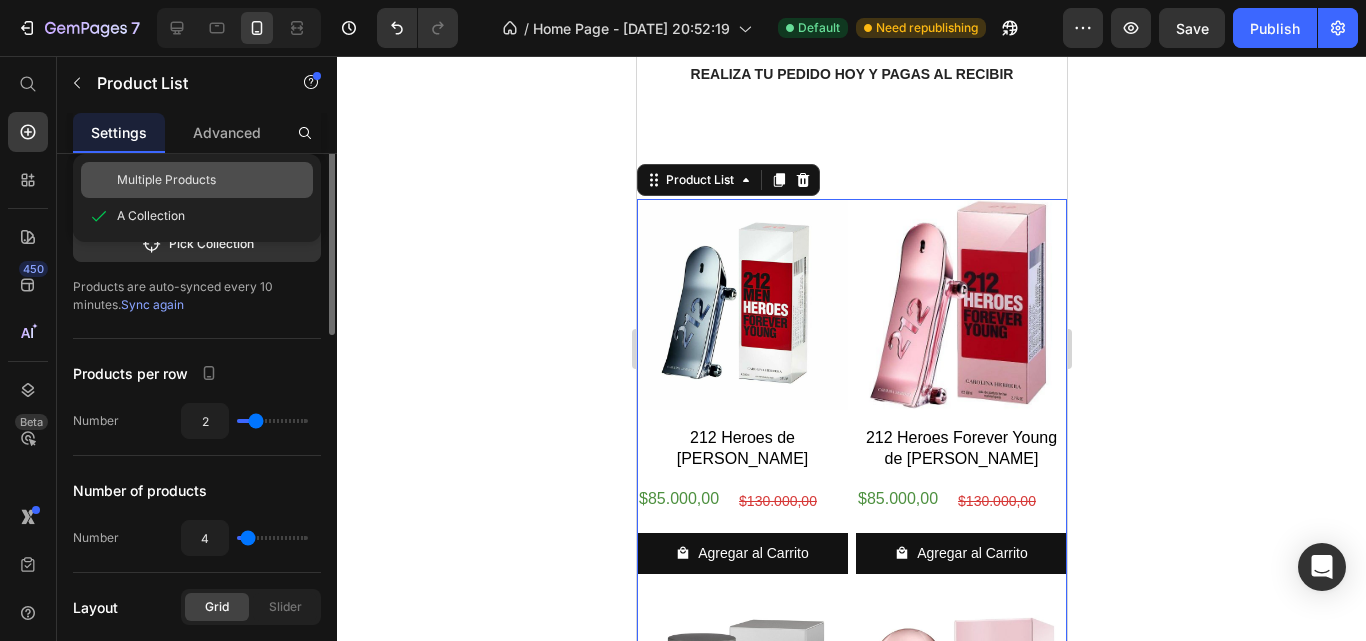 scroll, scrollTop: 0, scrollLeft: 0, axis: both 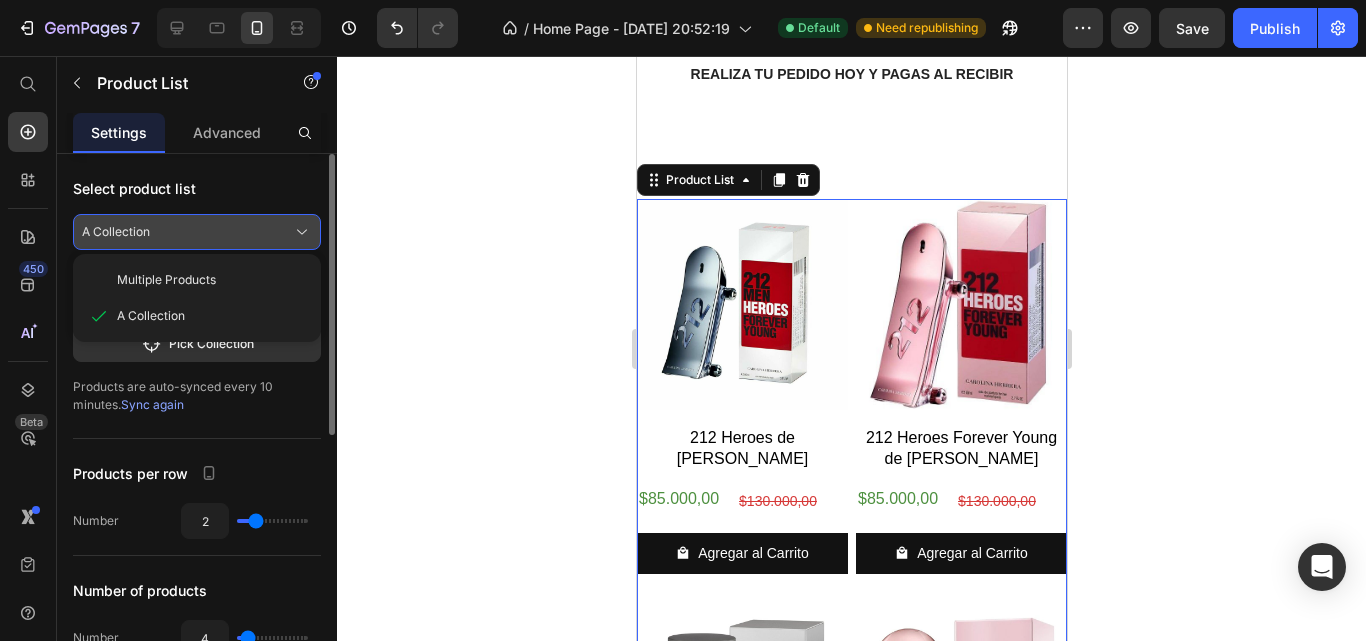 click on "A Collection" 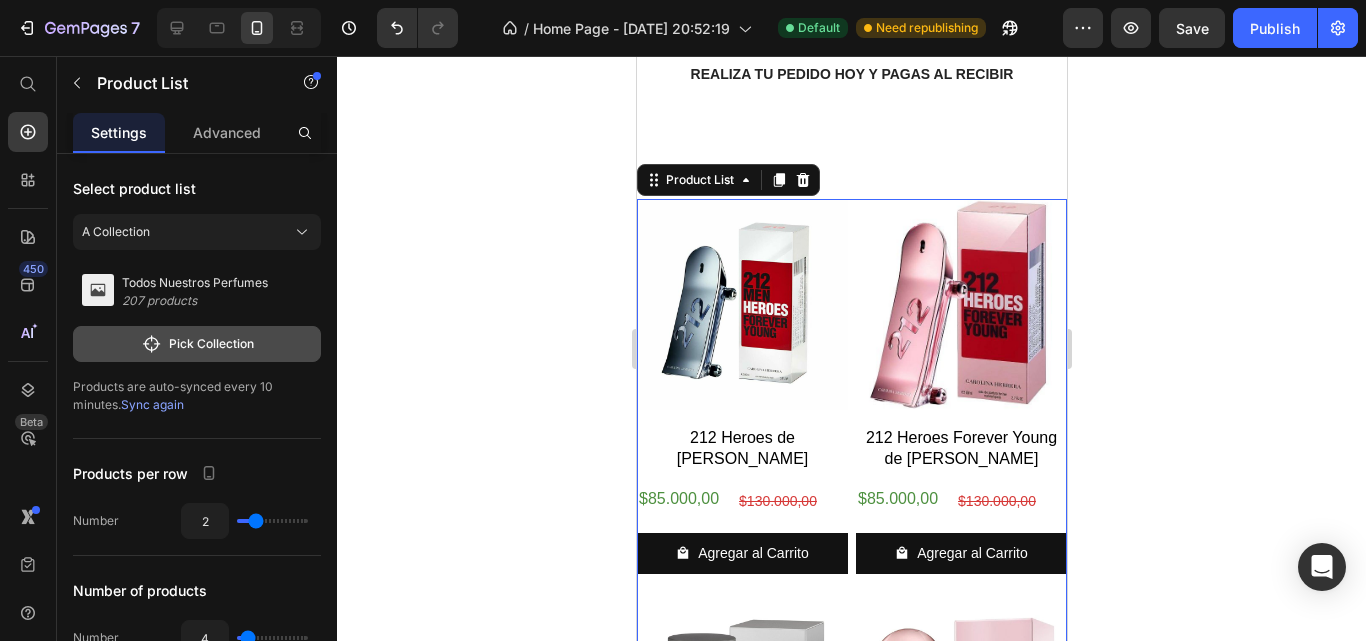 click on "Pick Collection" at bounding box center (197, 344) 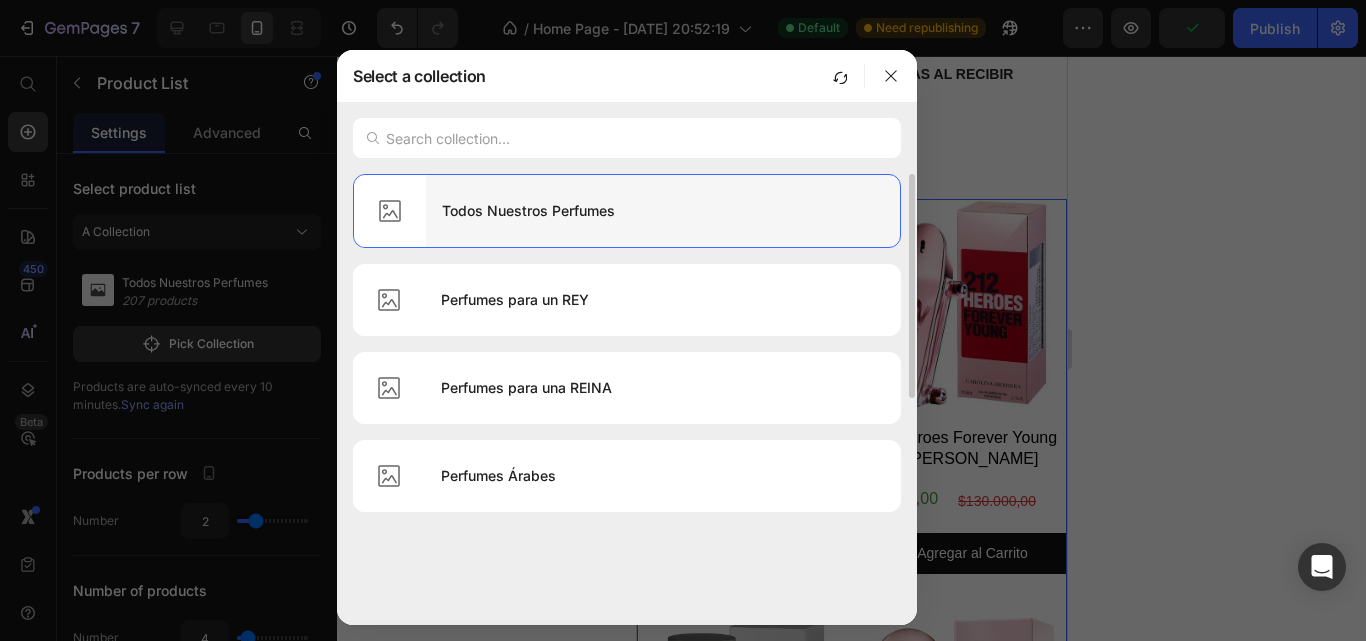 click on "Todos Nuestros Perfumes" at bounding box center (663, 211) 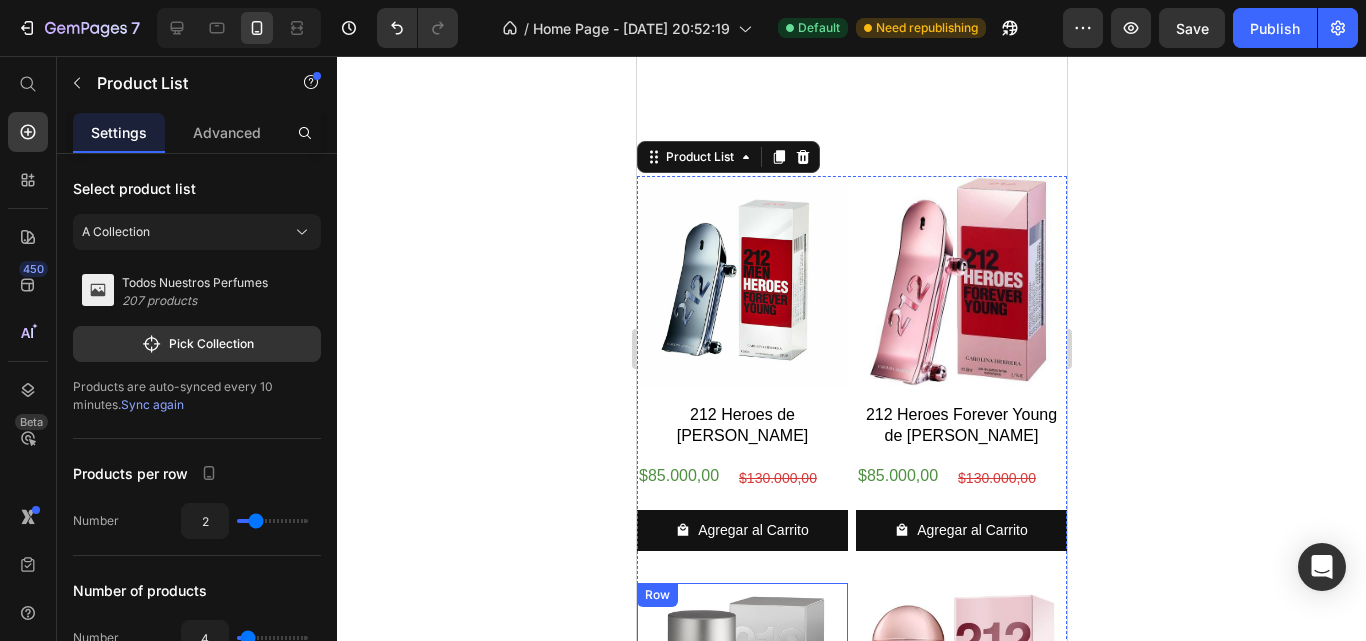 scroll, scrollTop: 2400, scrollLeft: 0, axis: vertical 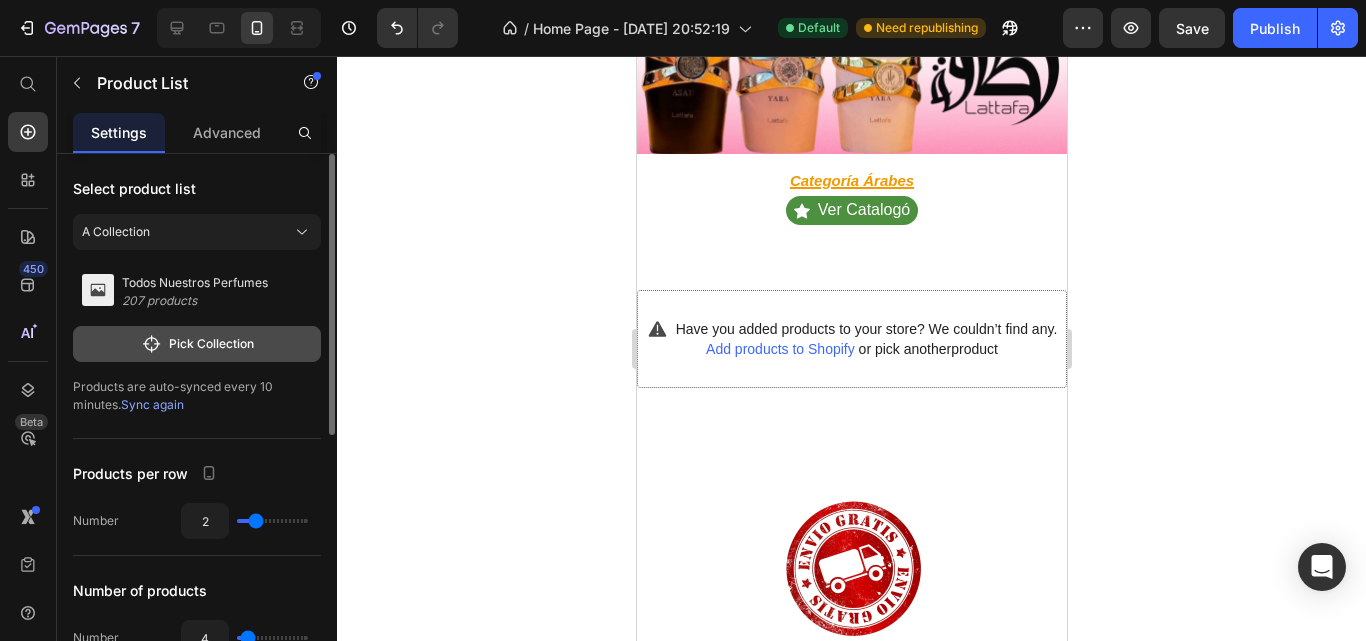 click on "Pick Collection" 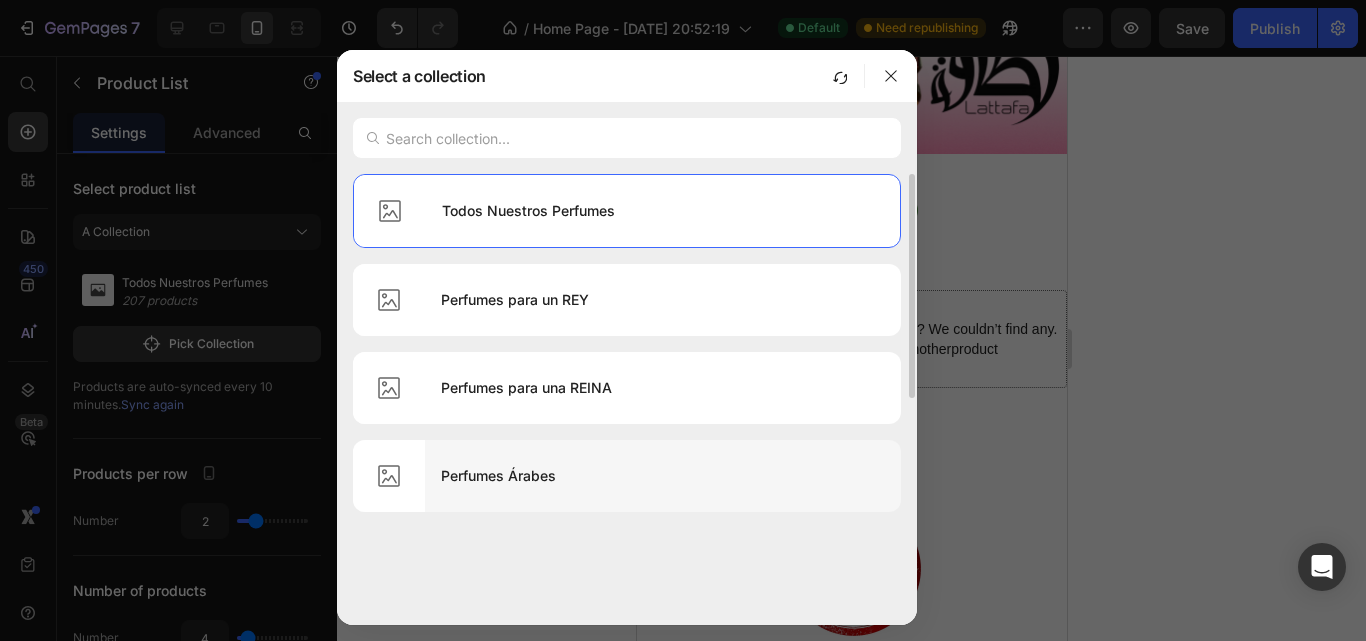 click on "Perfumes Árabes" at bounding box center [663, 476] 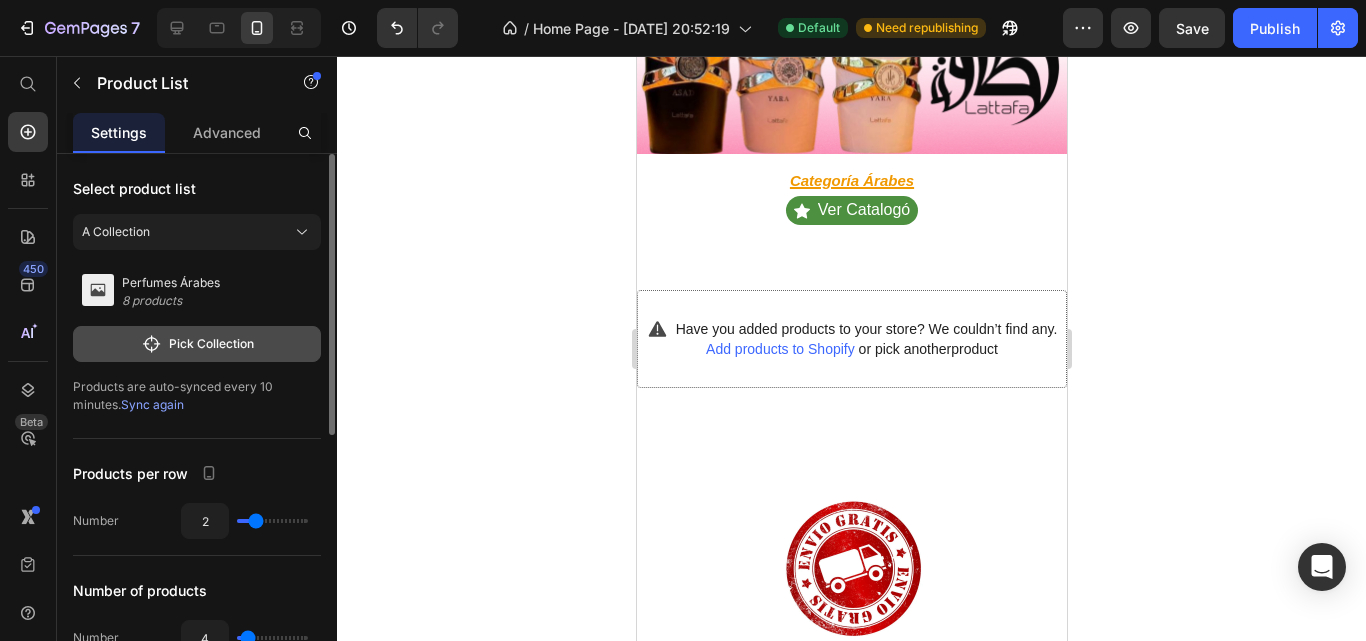 click on "Pick Collection" at bounding box center (197, 344) 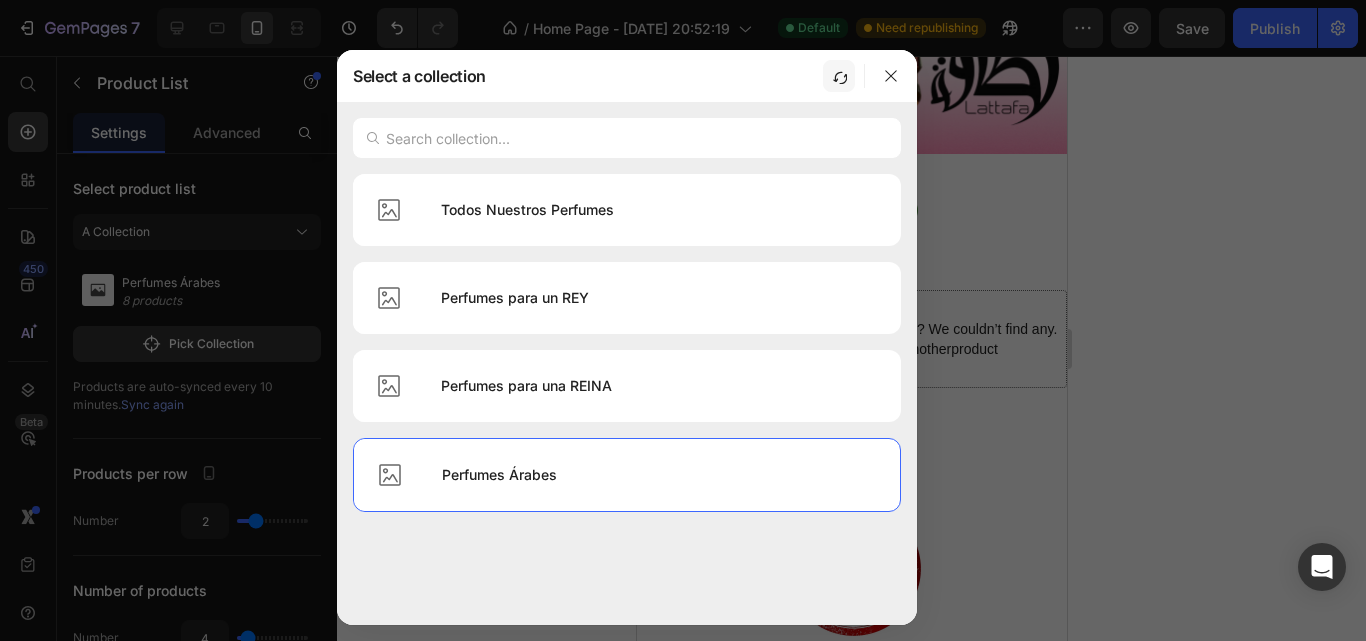 click 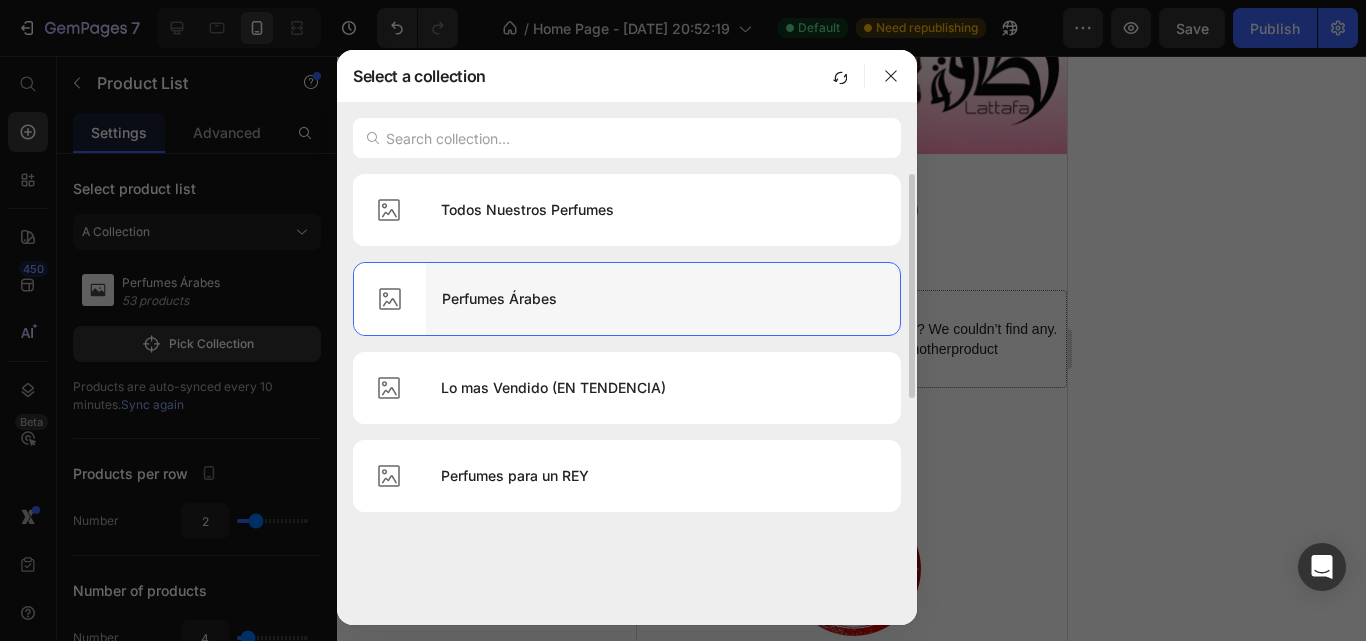 click on "Perfumes Árabes" at bounding box center [663, 299] 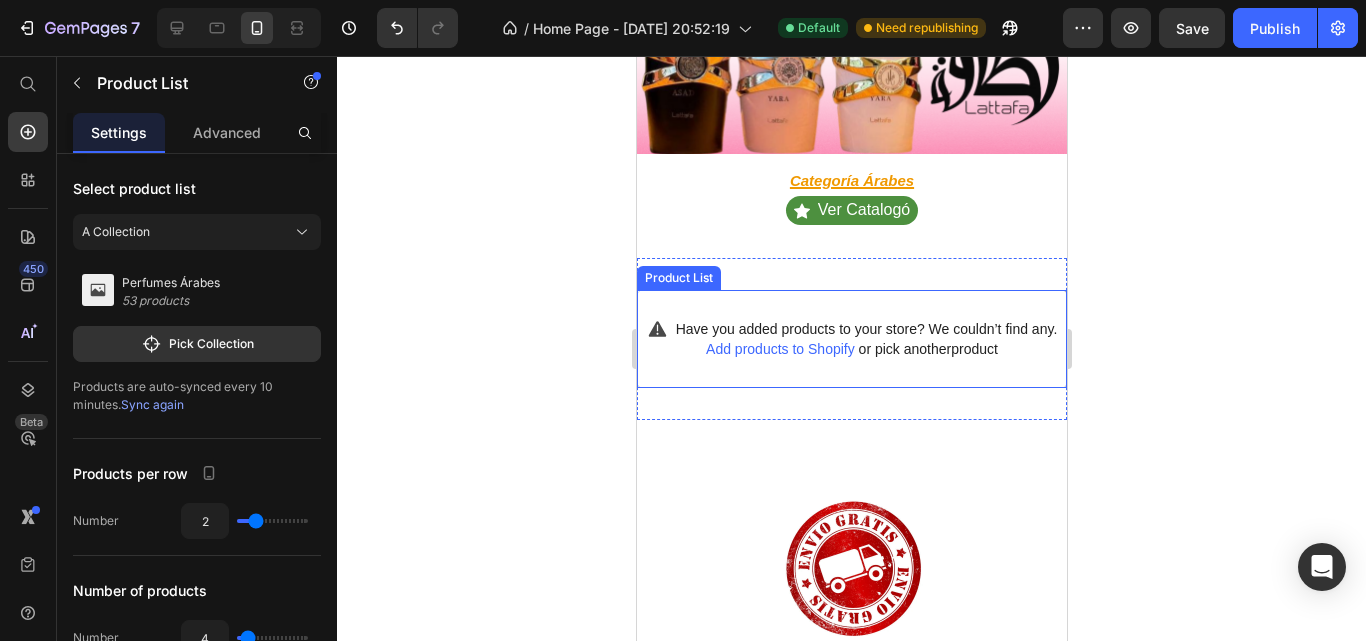 click on "Add products to Shopify" at bounding box center (779, 349) 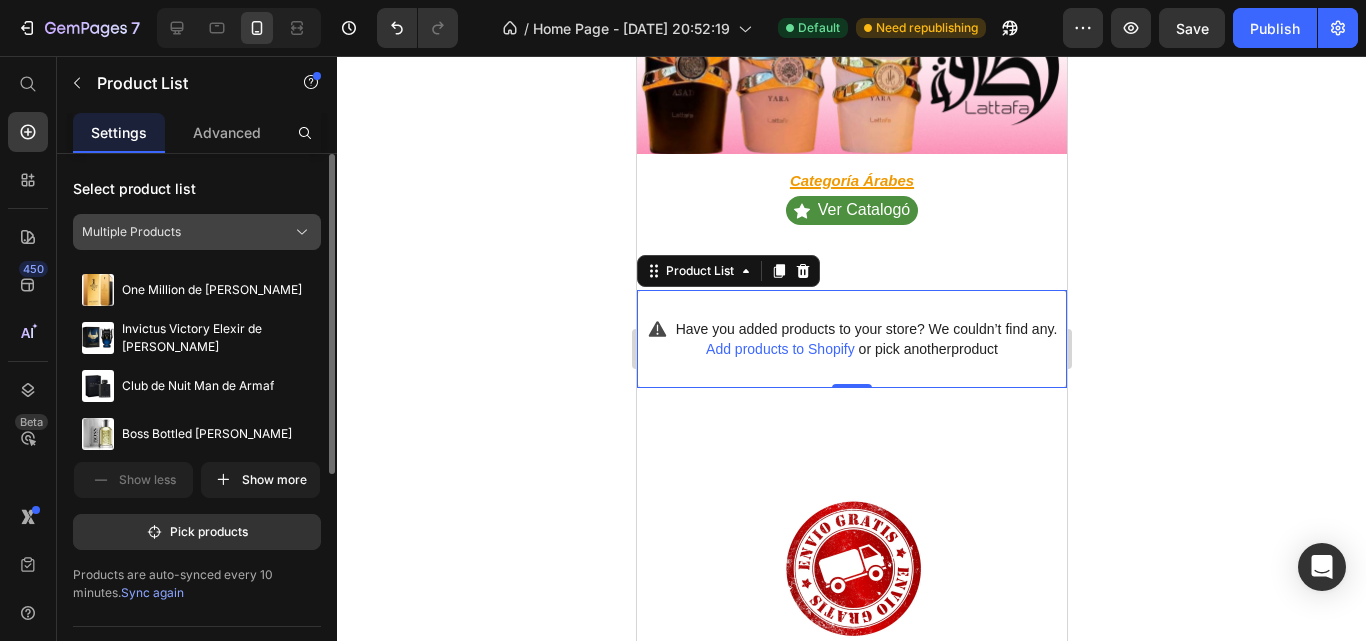 click on "Multiple Products" 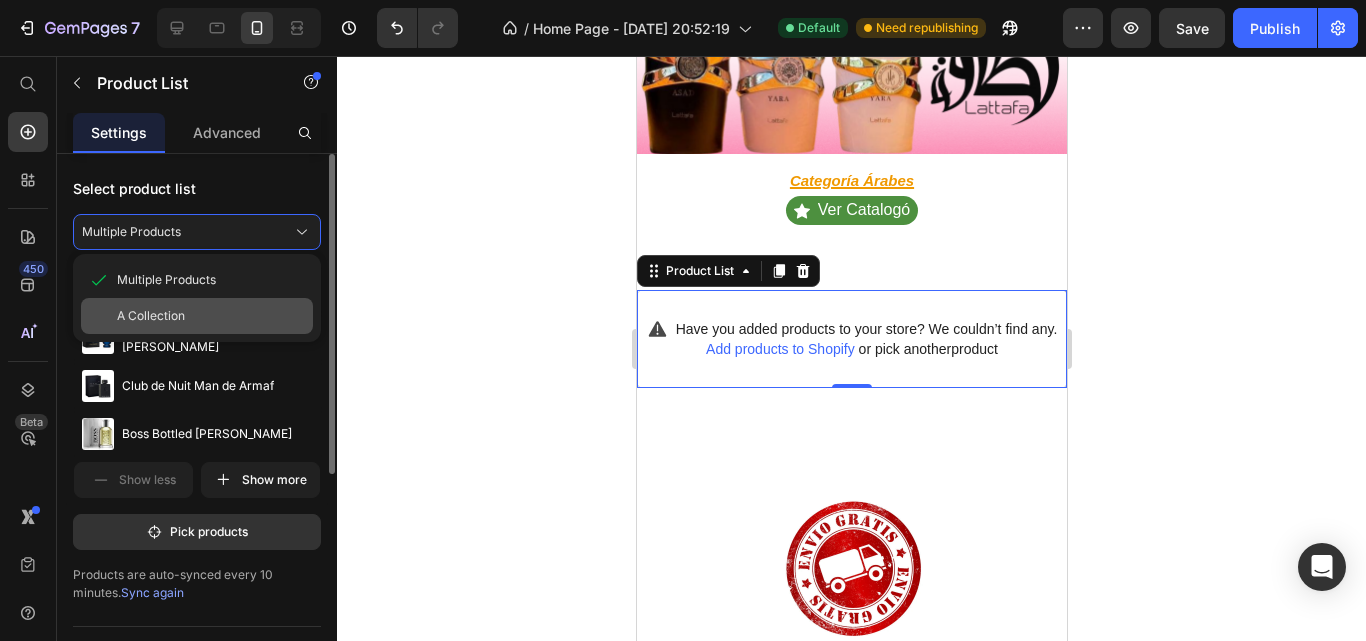 click on "A Collection" 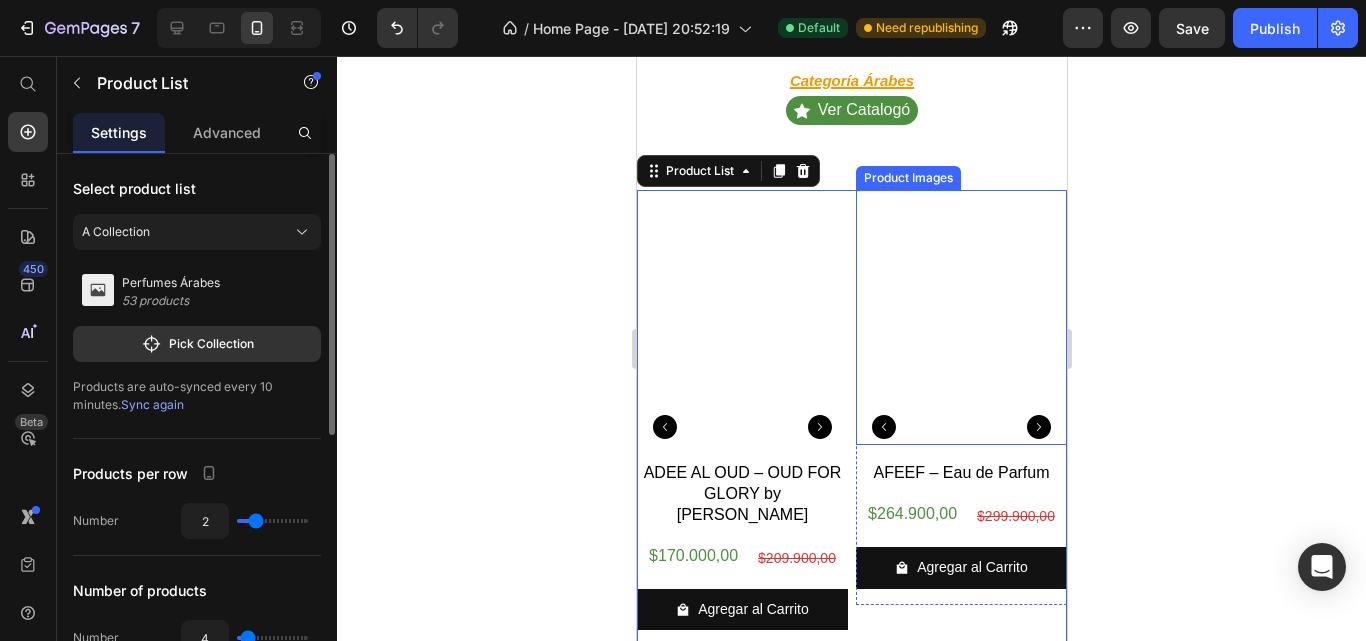 scroll, scrollTop: 1300, scrollLeft: 0, axis: vertical 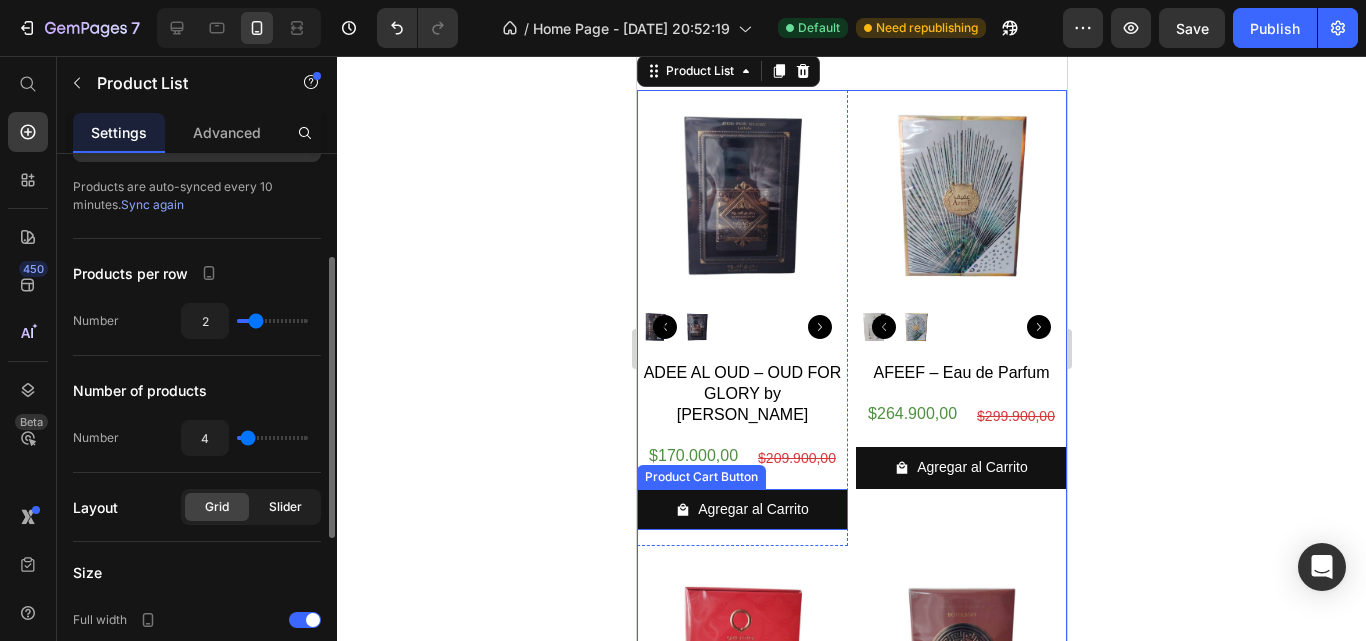 click on "Slider" 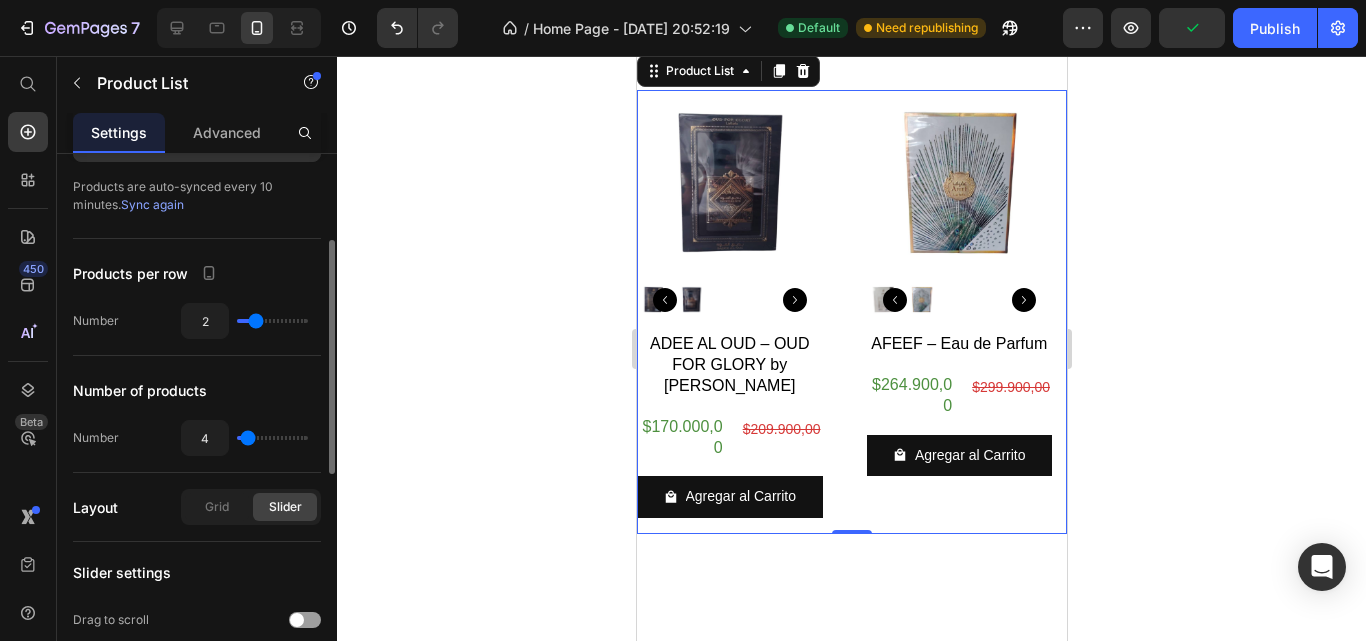 click on "Slider" 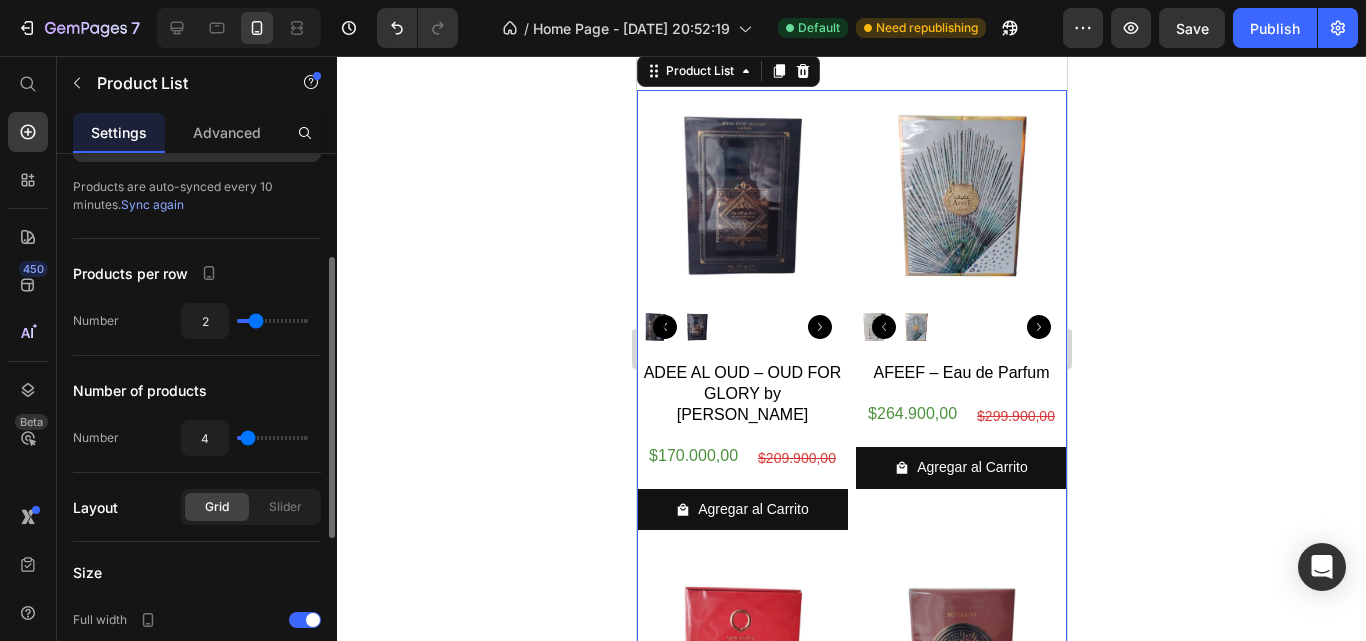 scroll, scrollTop: 300, scrollLeft: 0, axis: vertical 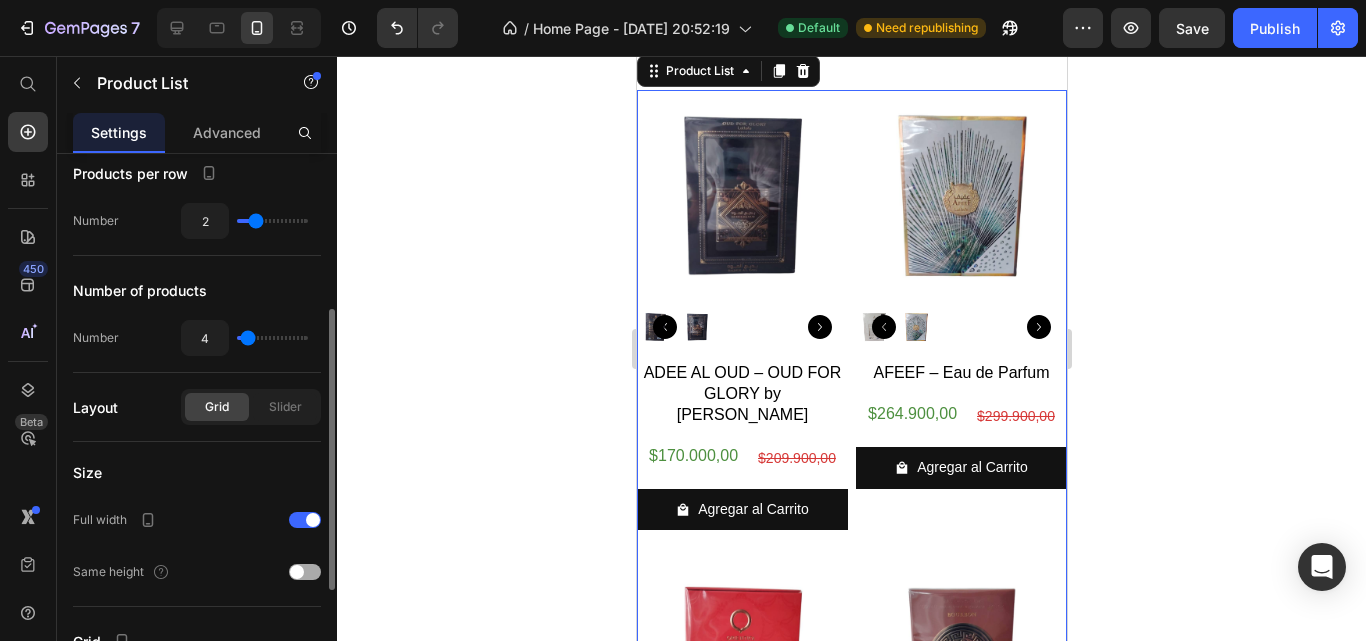 click at bounding box center [305, 572] 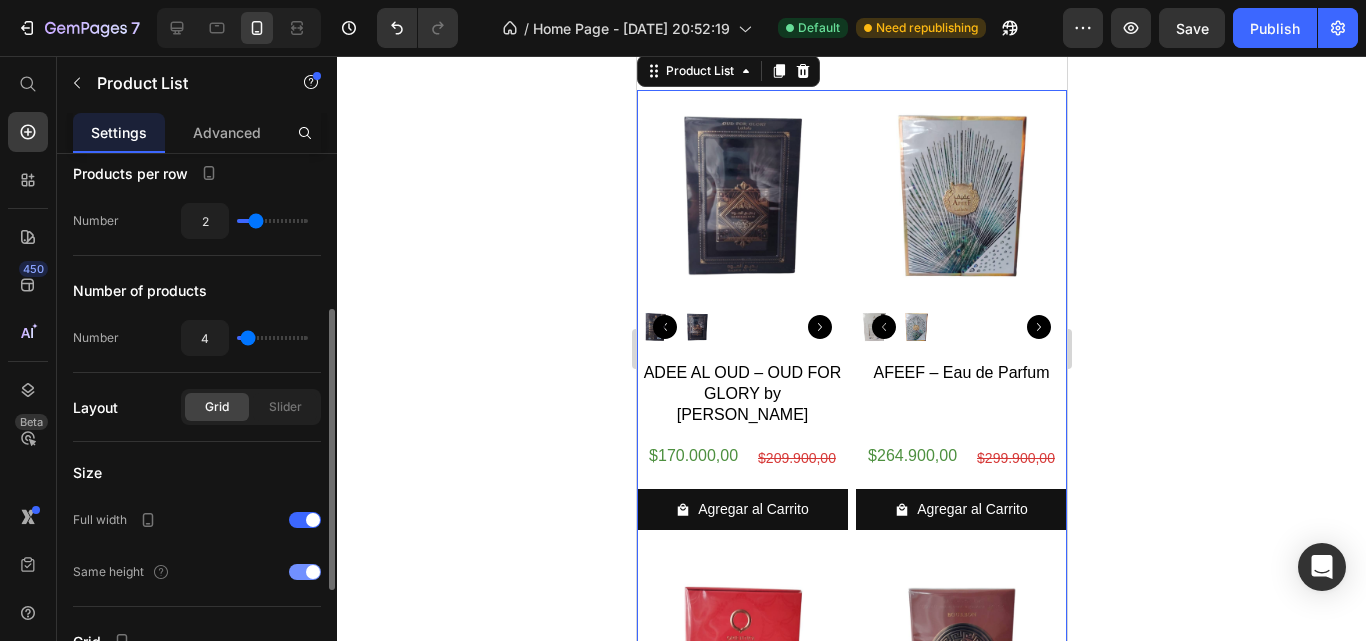 click at bounding box center [313, 572] 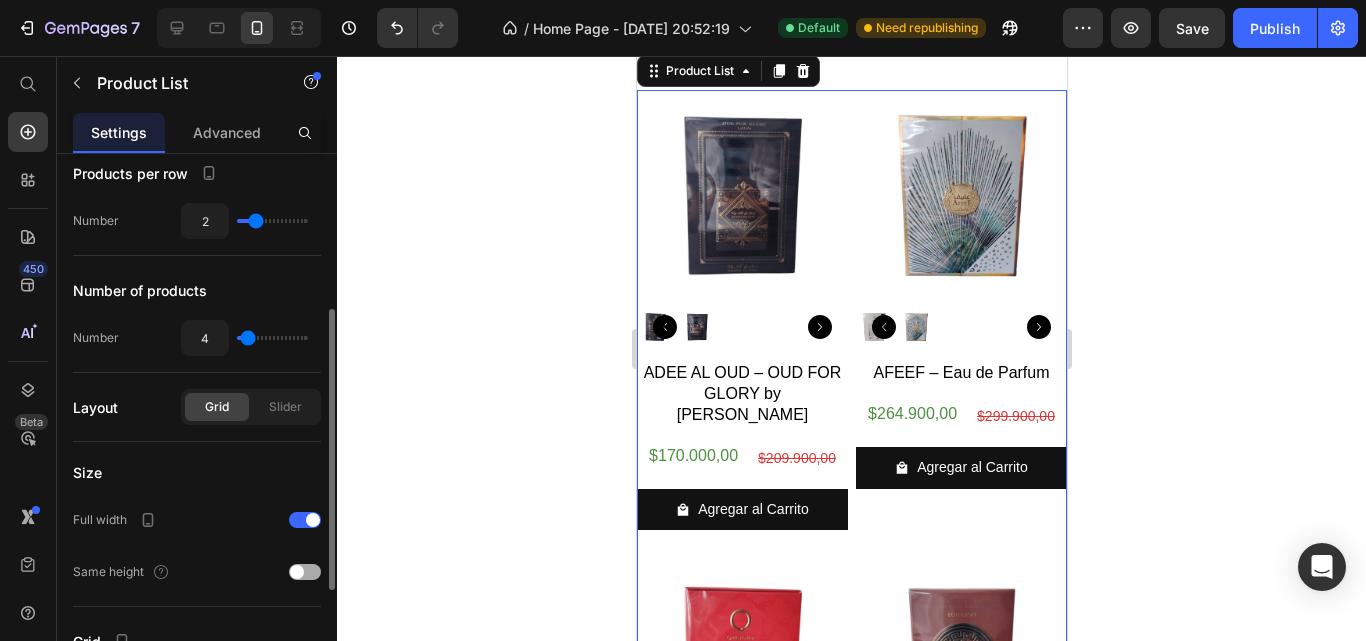 click at bounding box center [305, 572] 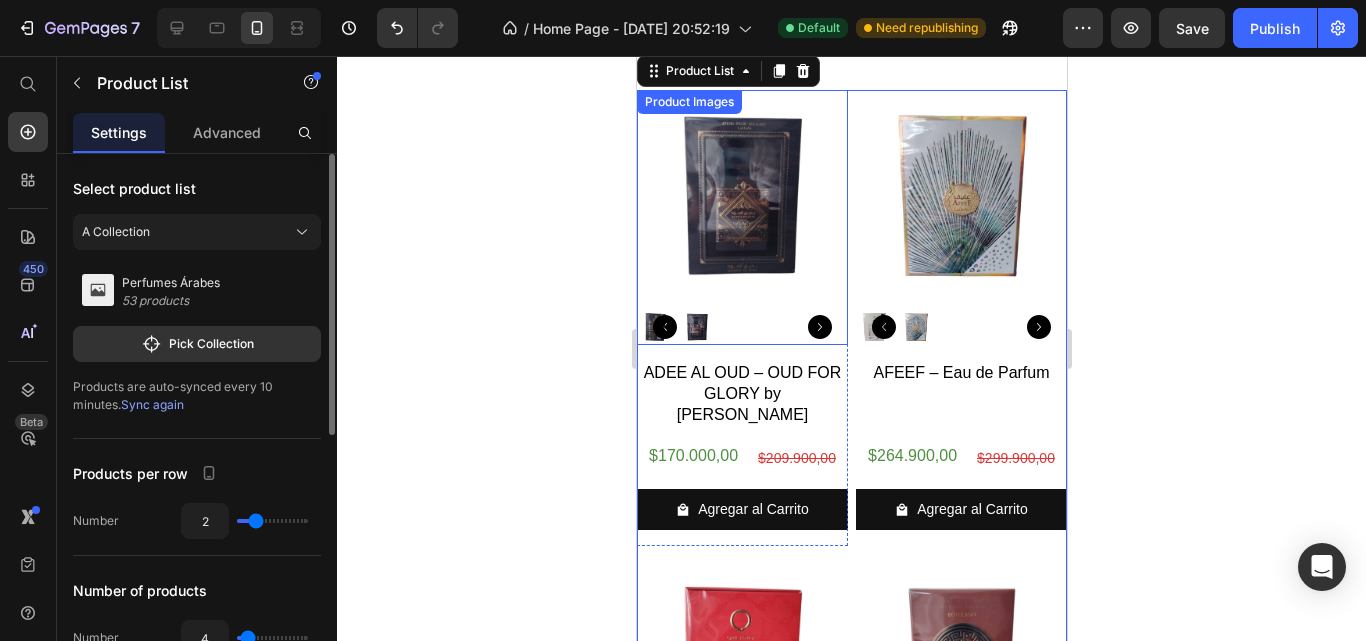 scroll, scrollTop: 100, scrollLeft: 0, axis: vertical 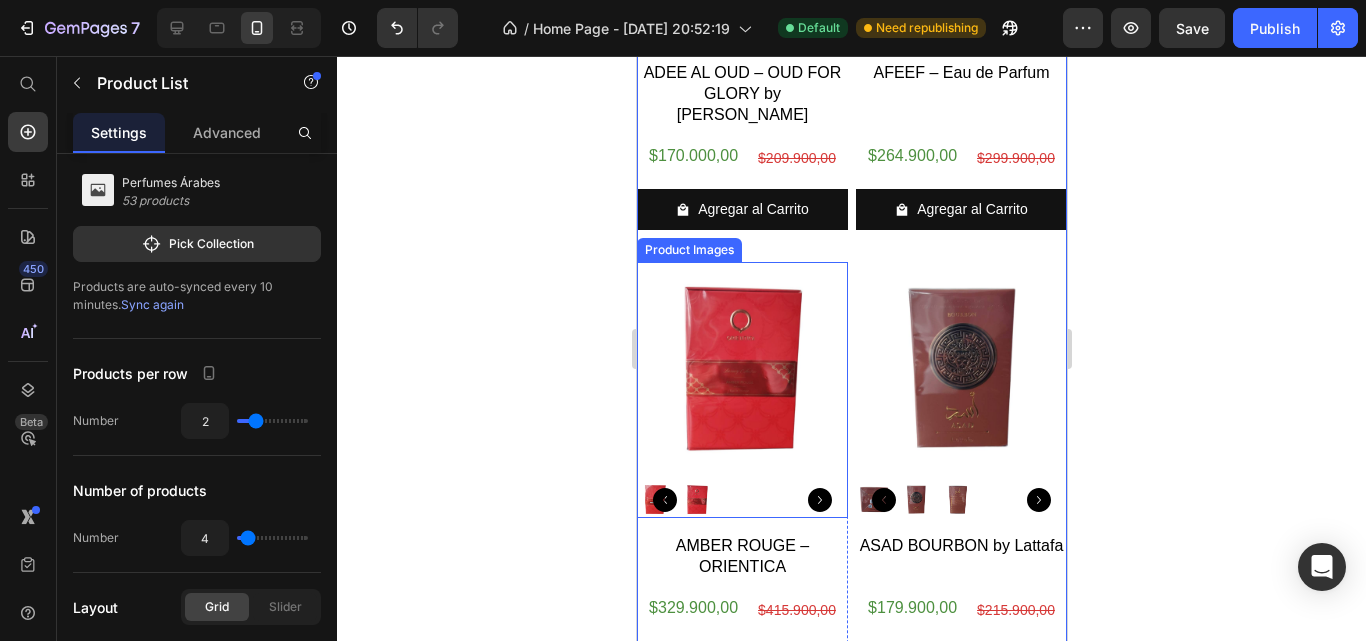 click at bounding box center (741, -82) 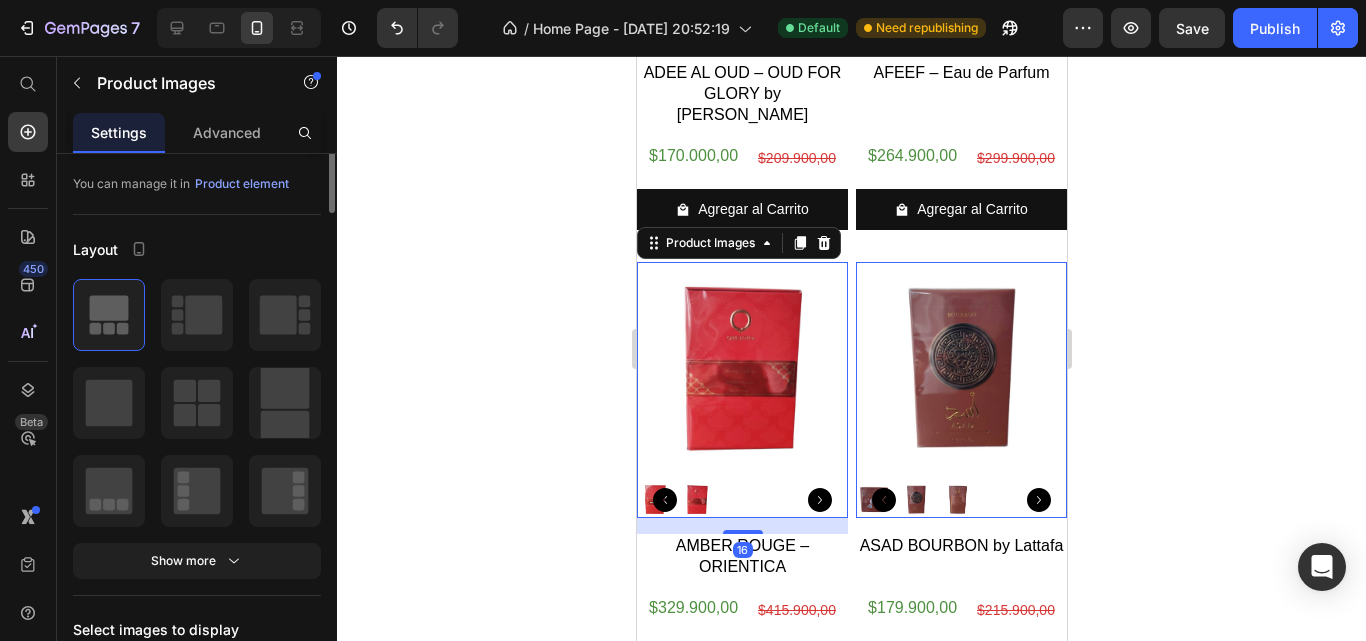 scroll, scrollTop: 0, scrollLeft: 0, axis: both 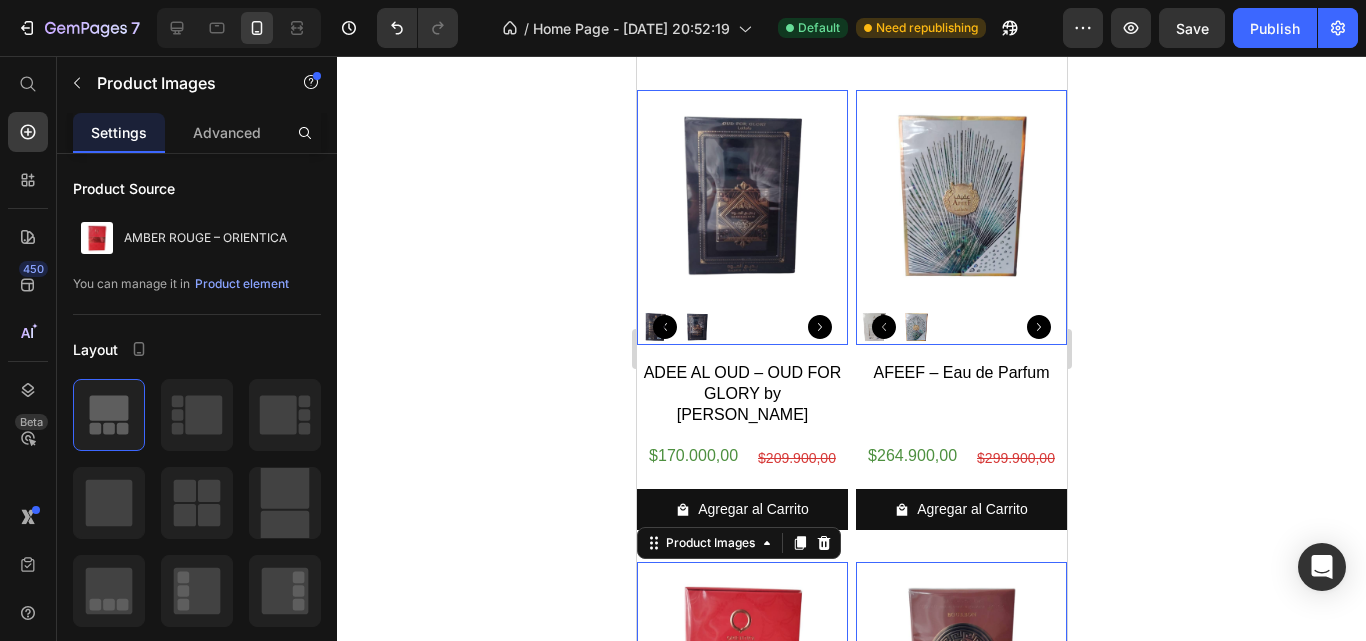 click at bounding box center [741, 195] 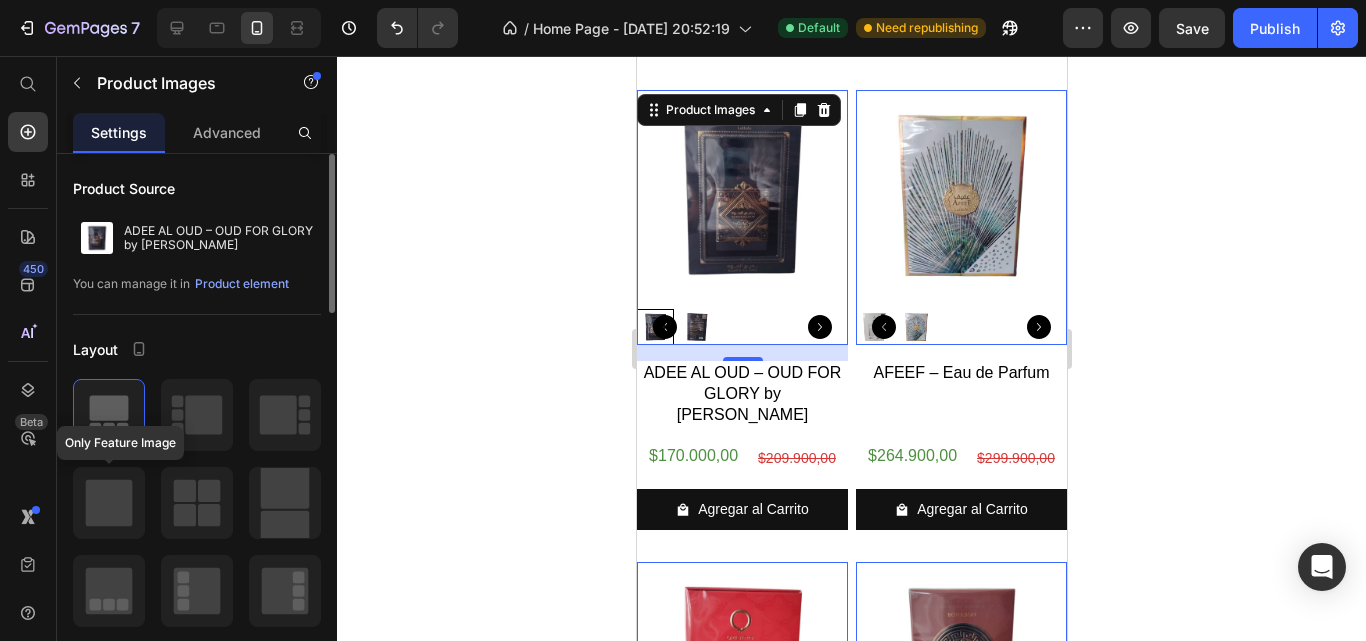 click 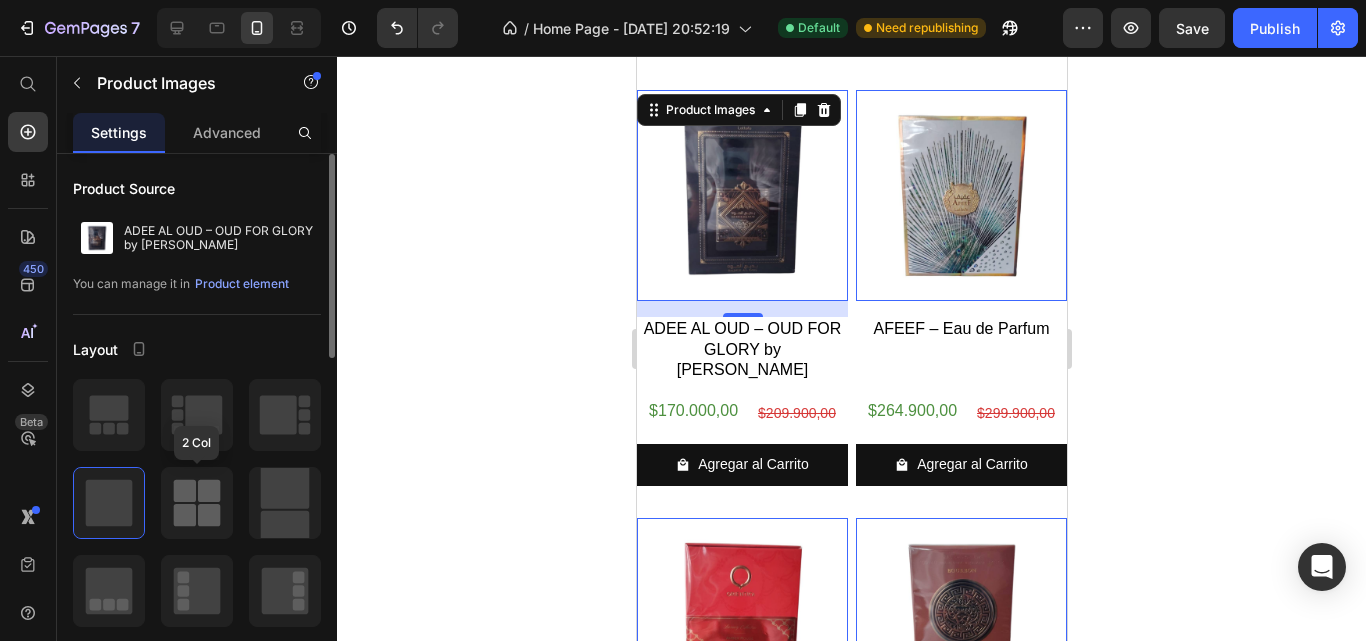 click 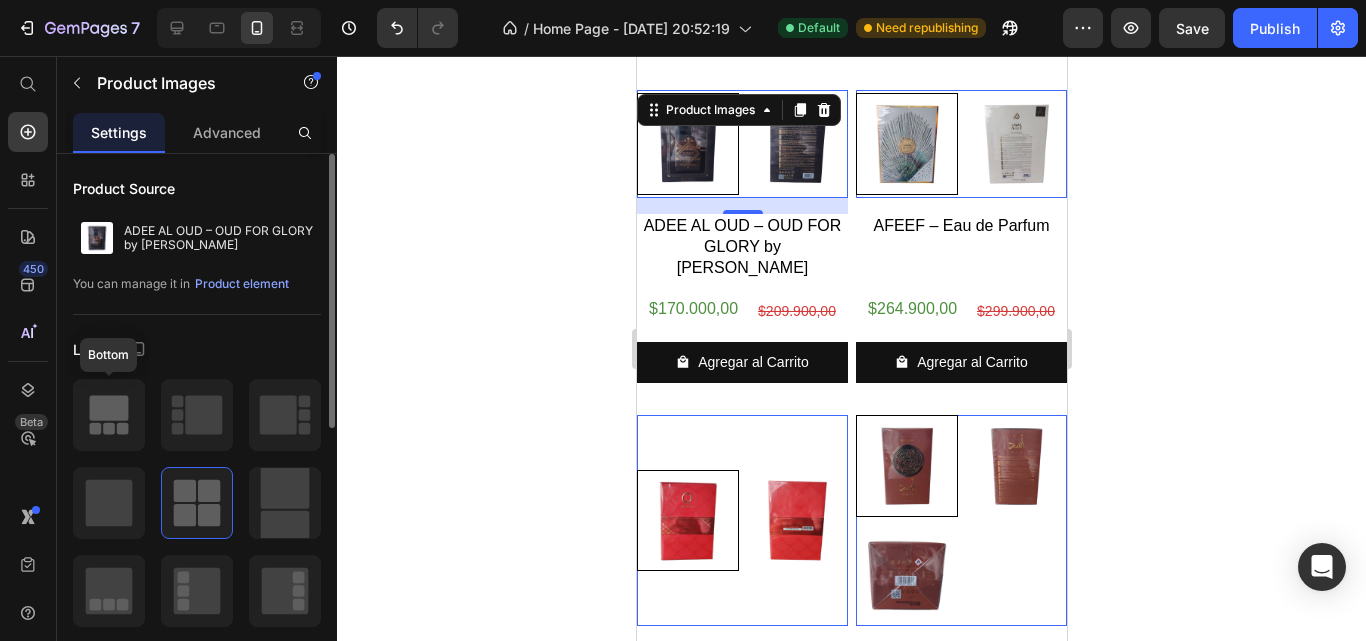 click 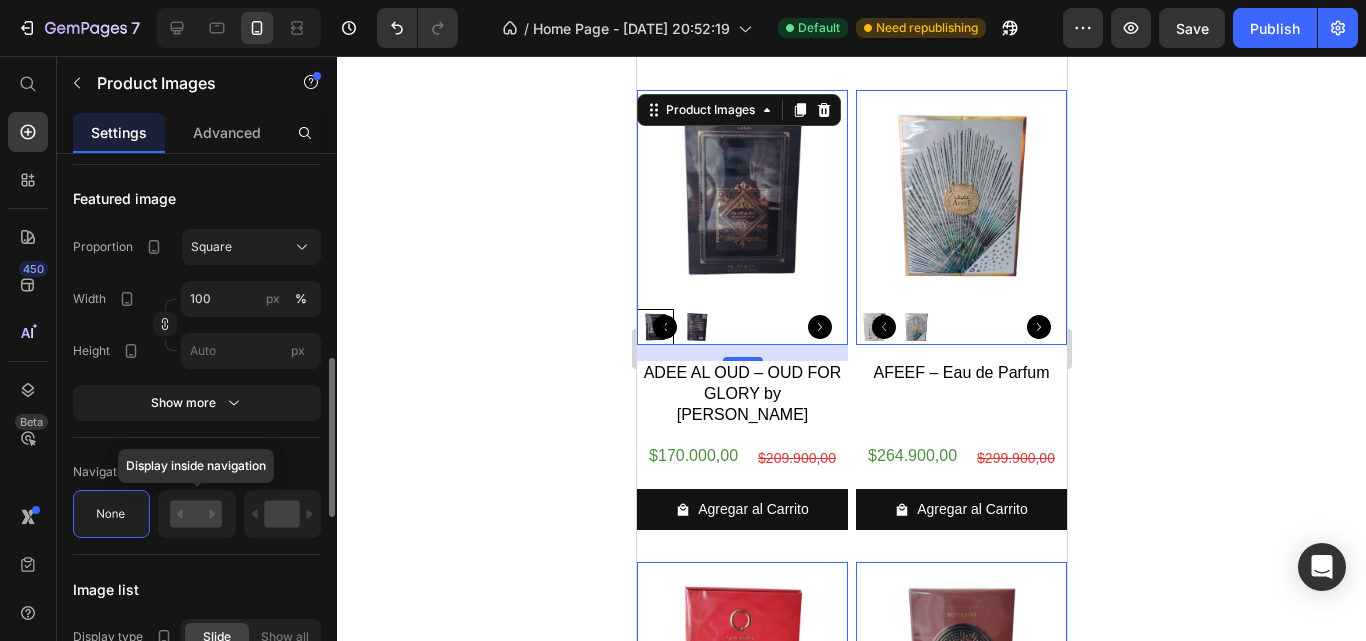 scroll, scrollTop: 900, scrollLeft: 0, axis: vertical 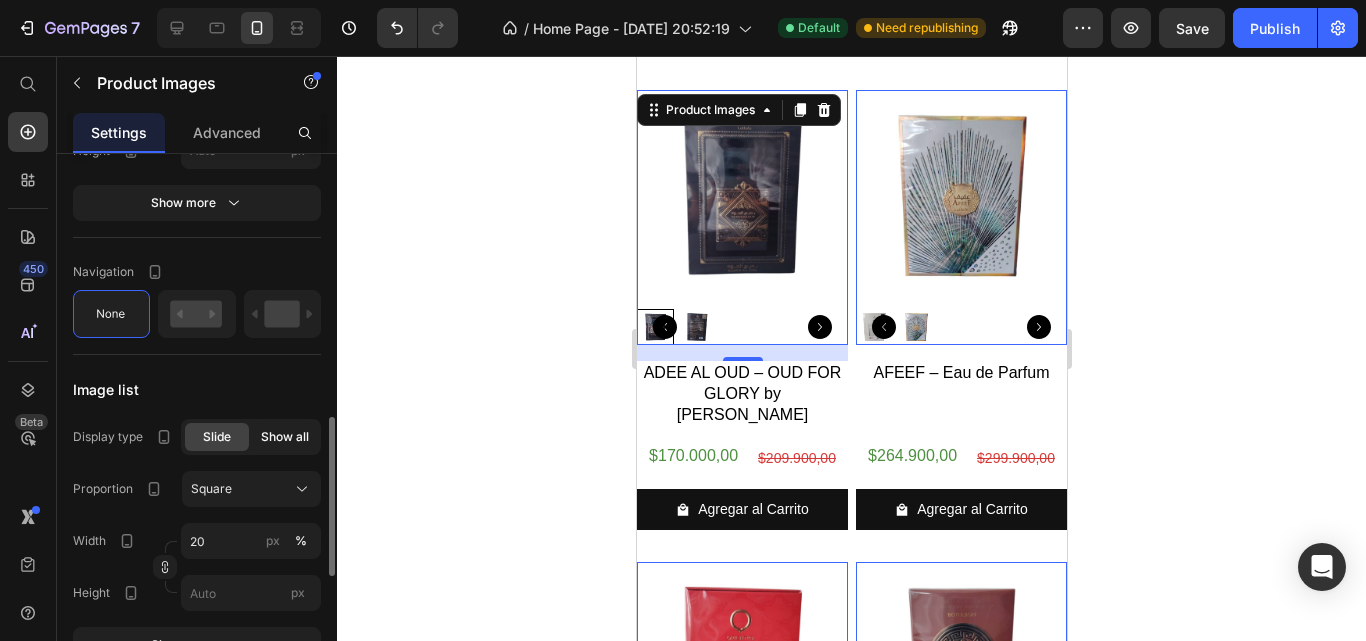 click on "Show all" 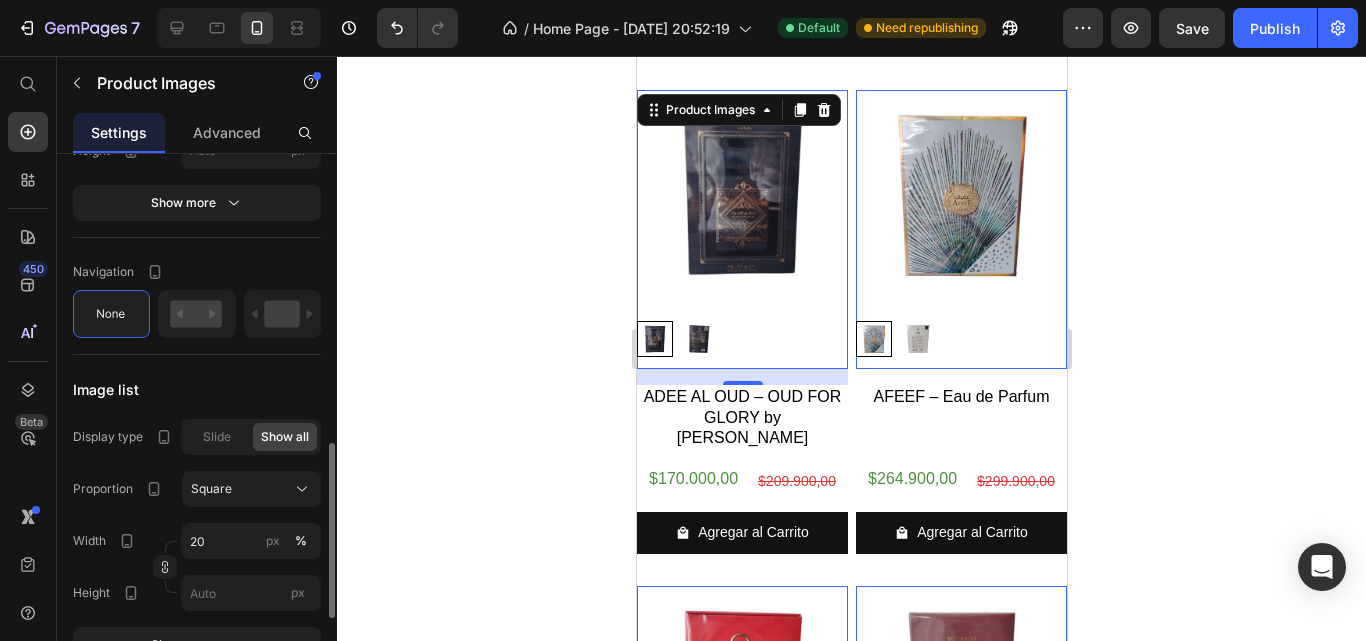 scroll, scrollTop: 1100, scrollLeft: 0, axis: vertical 